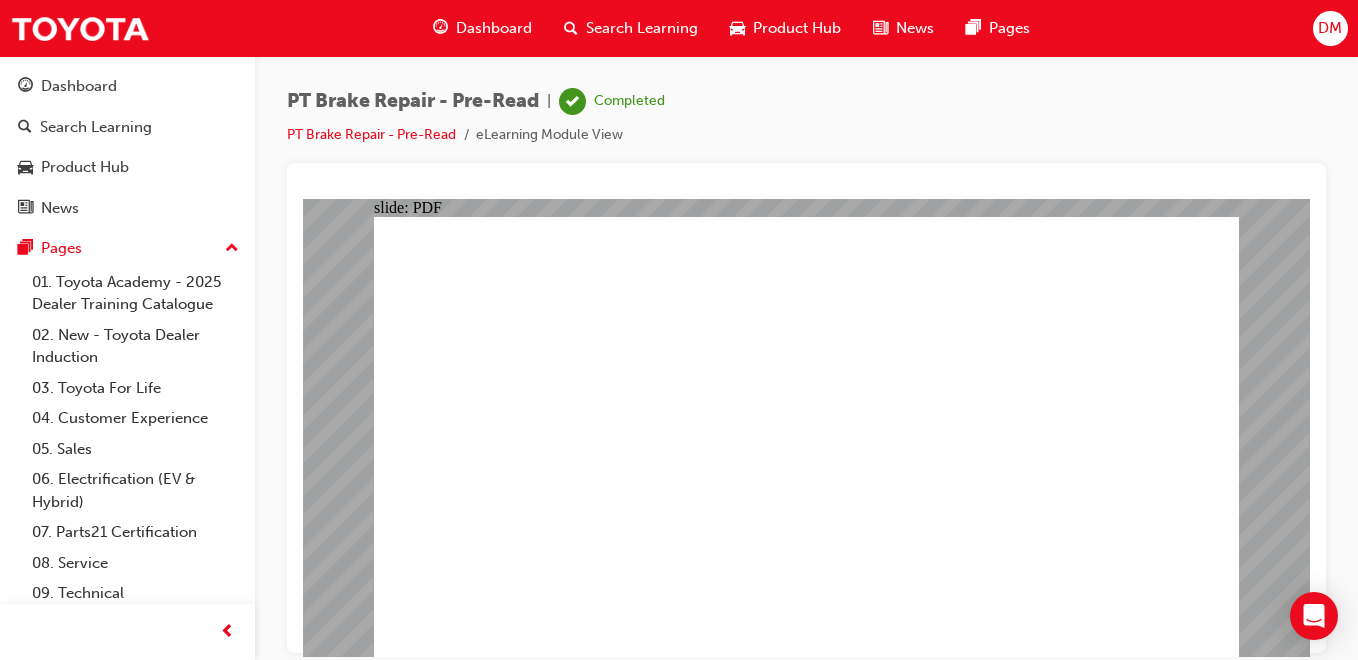 scroll, scrollTop: 0, scrollLeft: 0, axis: both 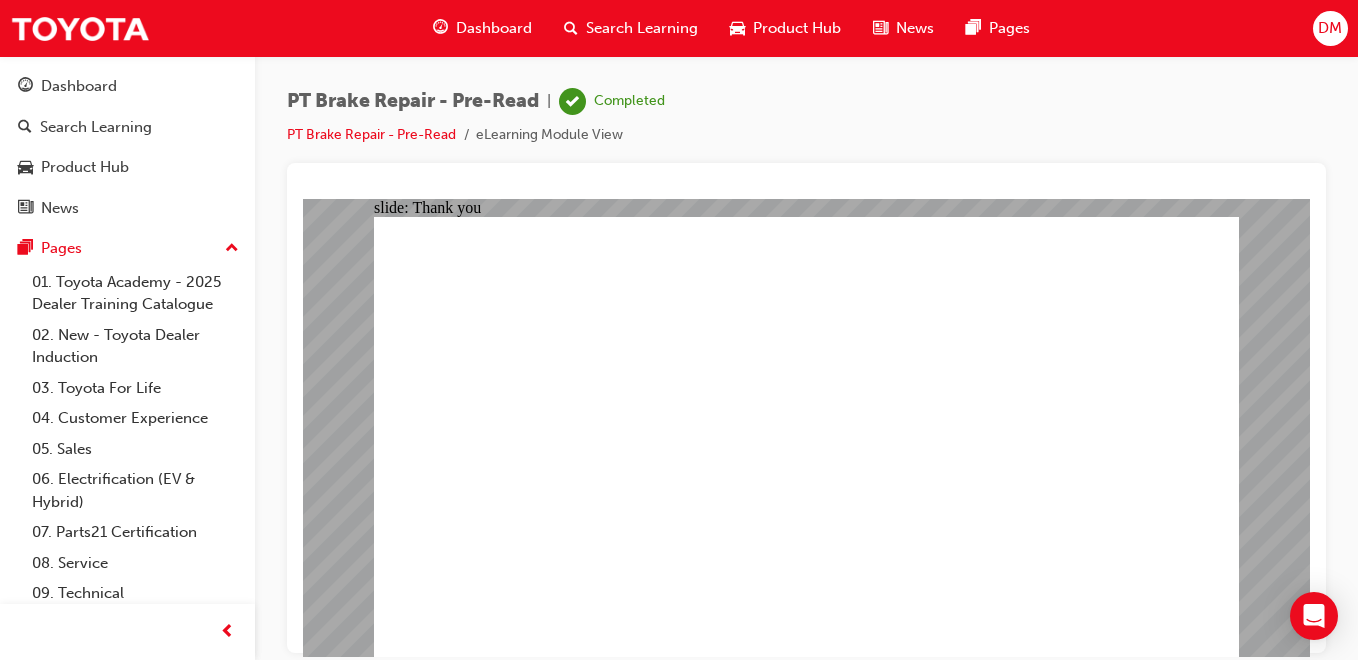 click 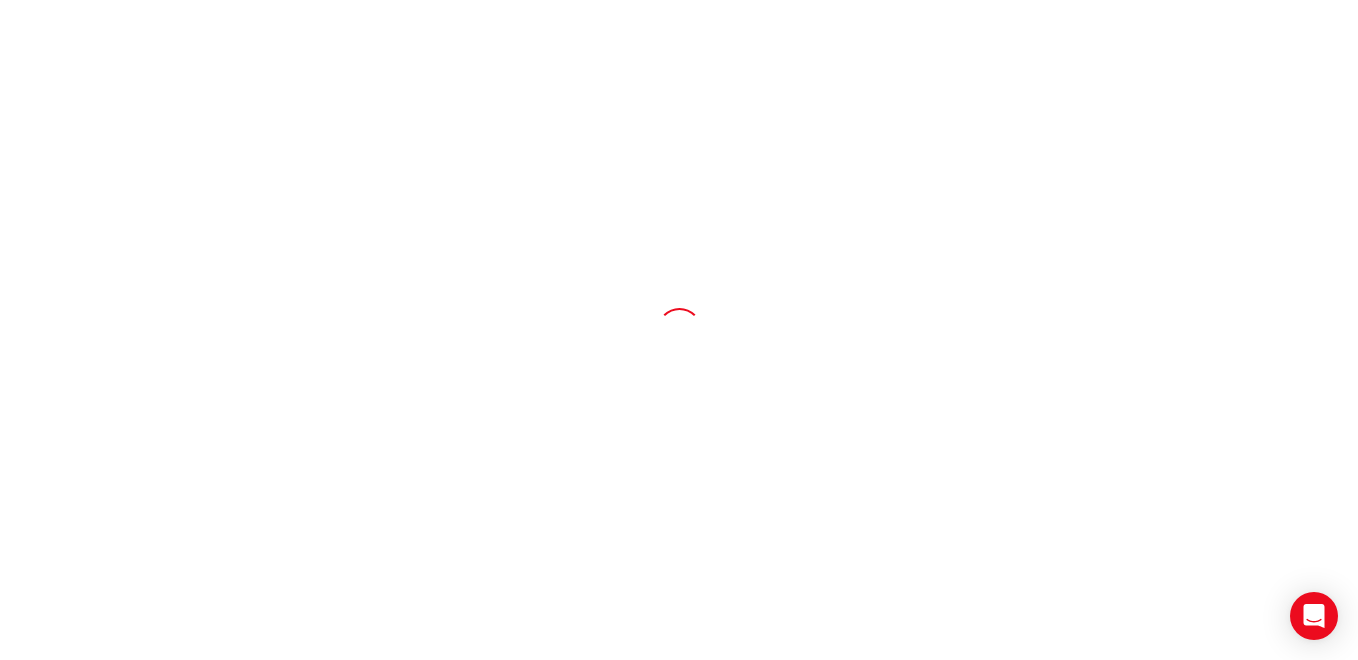scroll, scrollTop: 0, scrollLeft: 0, axis: both 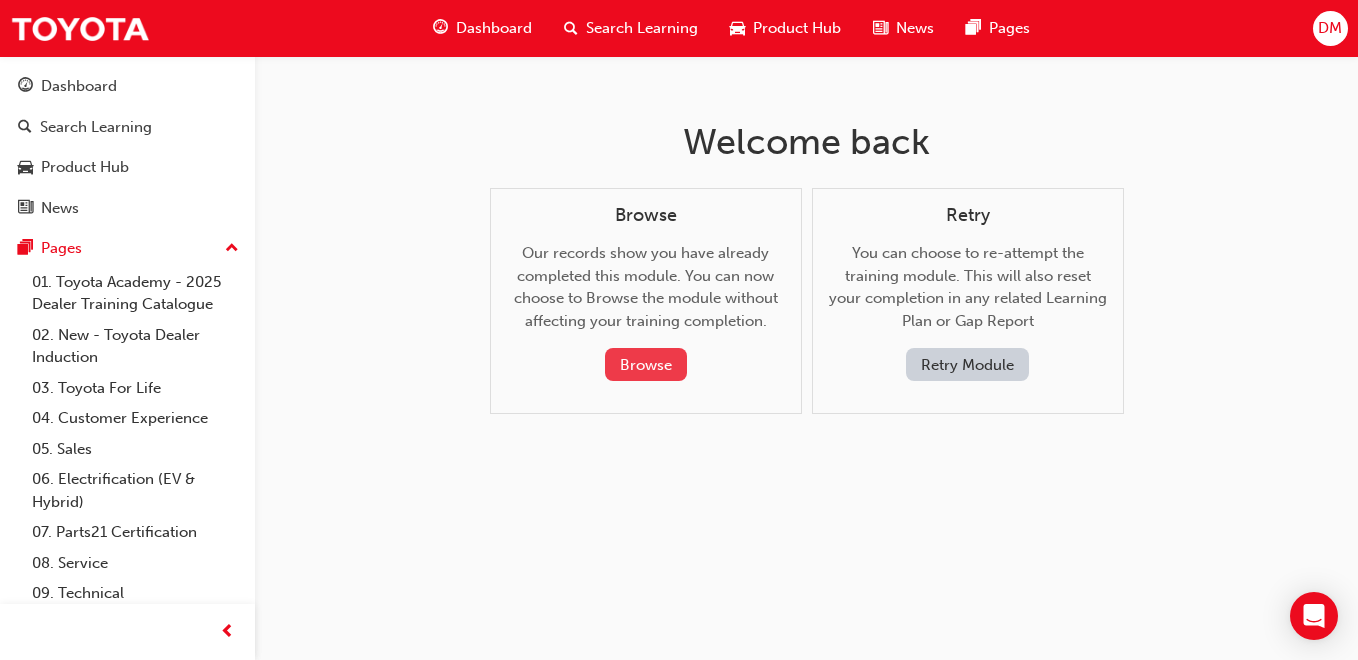 click on "Browse" at bounding box center [646, 364] 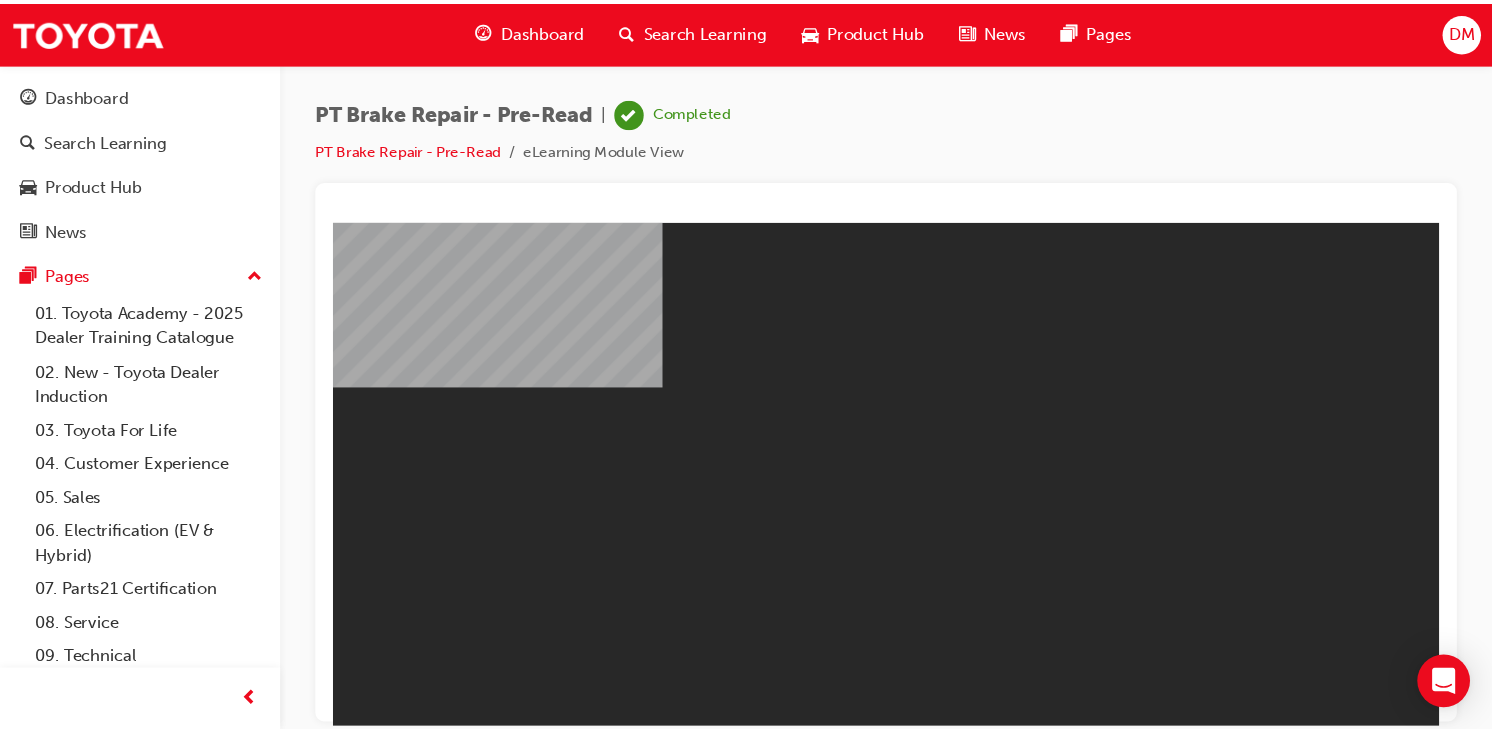 scroll, scrollTop: 0, scrollLeft: 0, axis: both 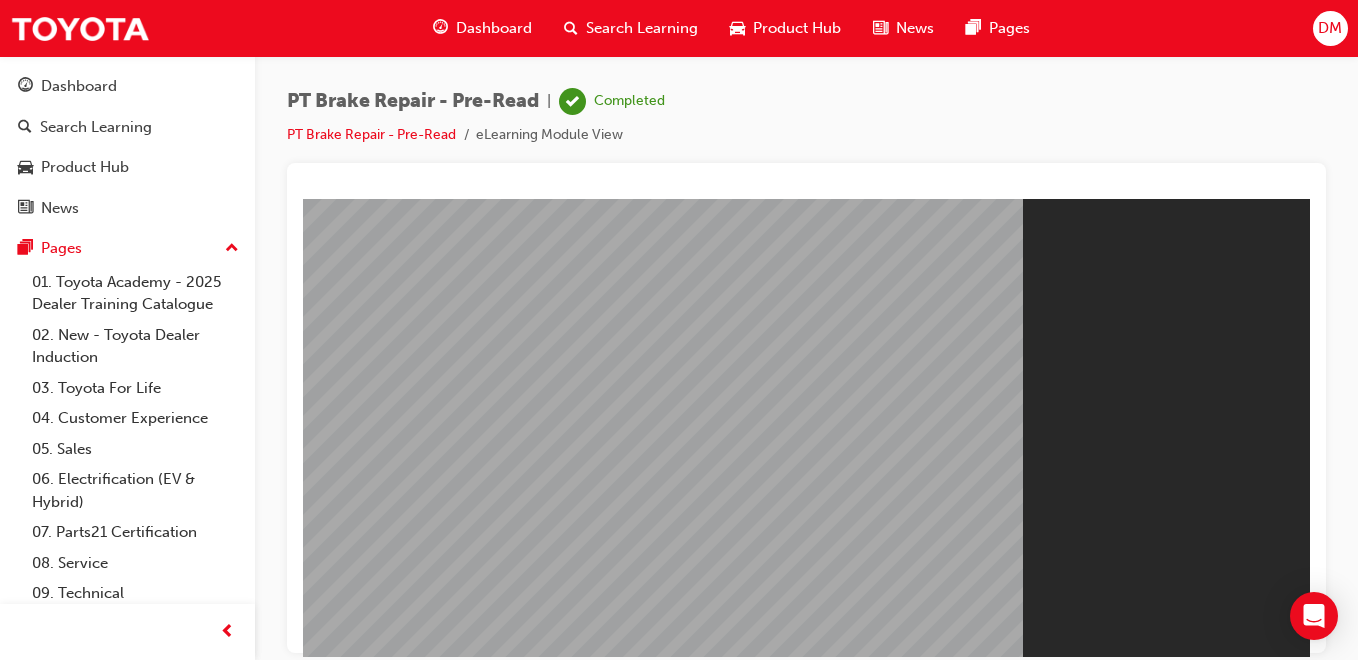 type 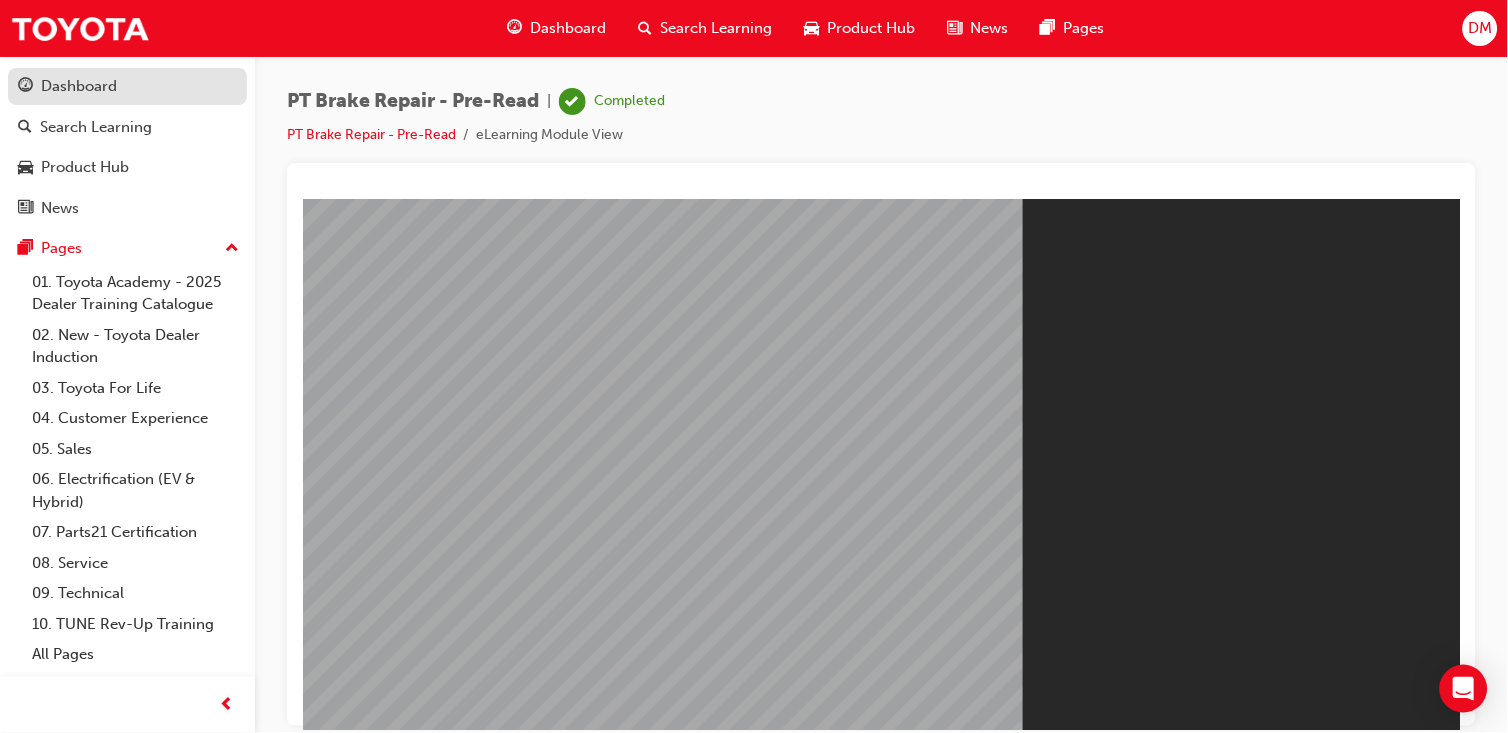 click on "Dashboard" at bounding box center [79, 86] 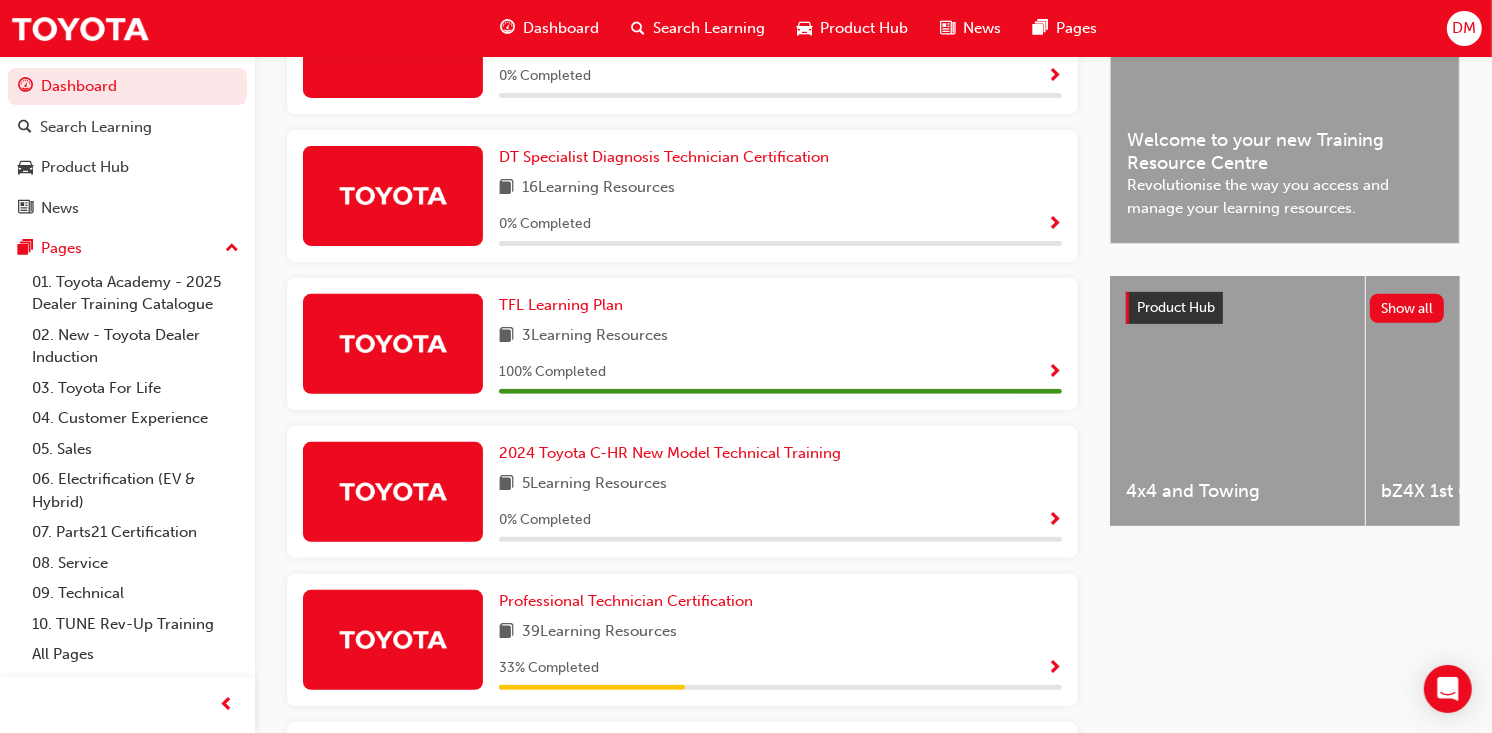 scroll, scrollTop: 802, scrollLeft: 0, axis: vertical 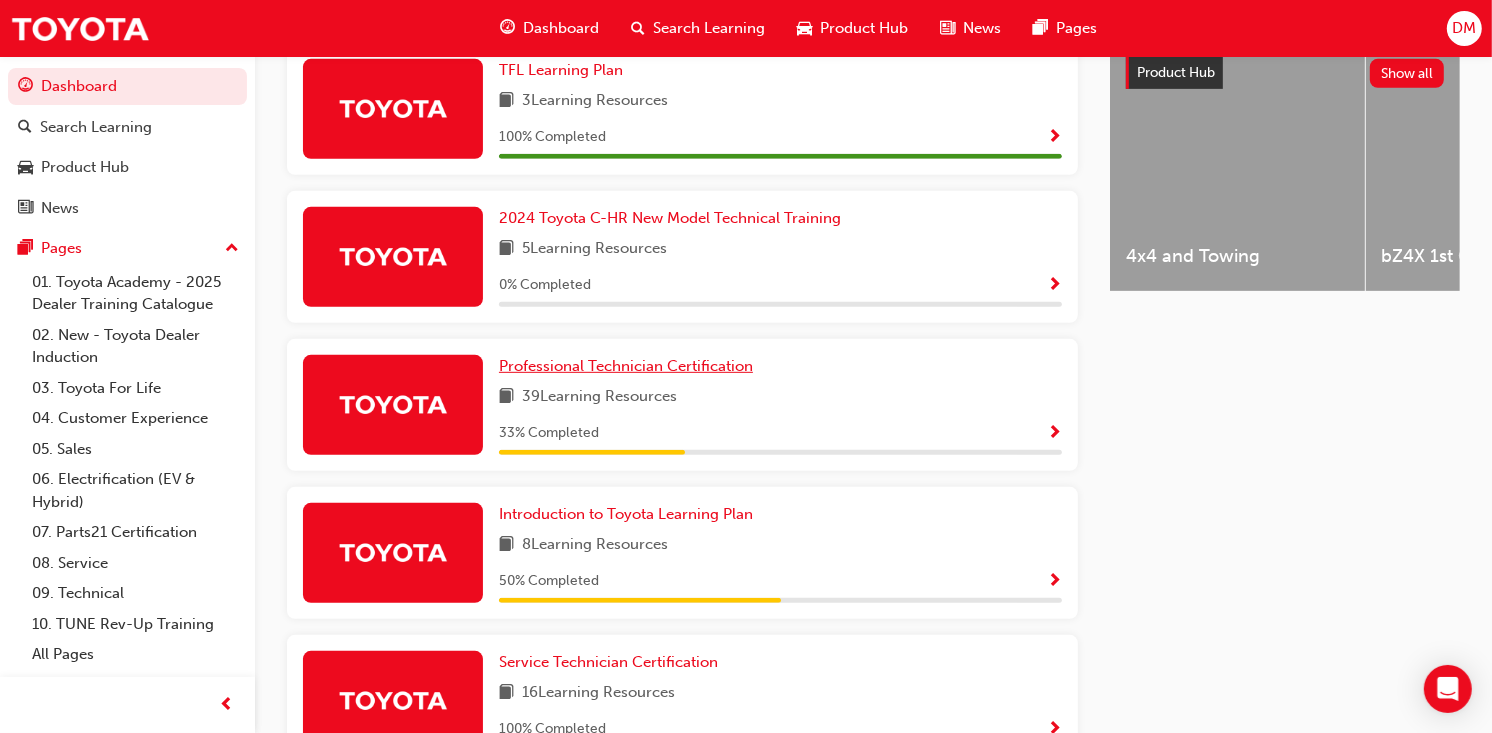 click on "Professional Technician Certification" at bounding box center [626, 366] 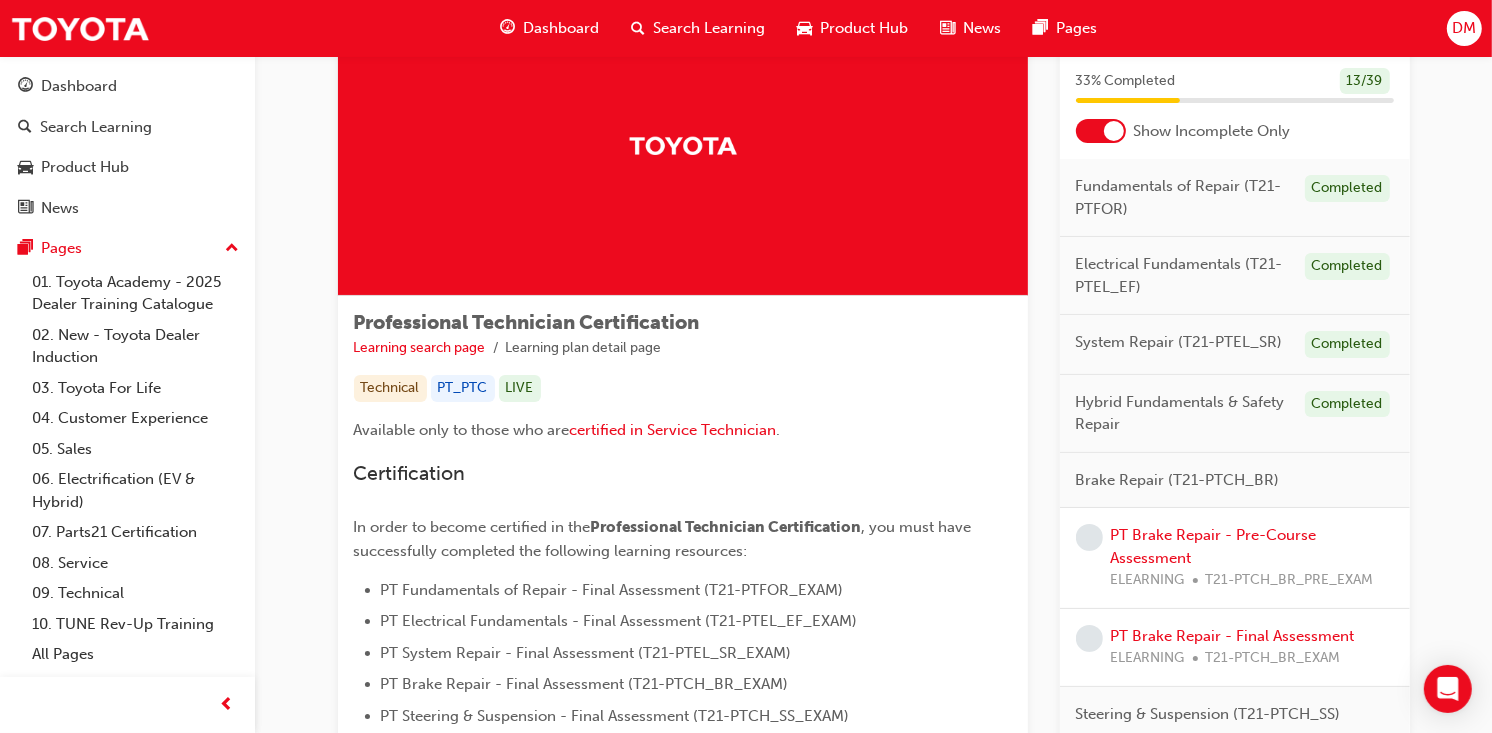 scroll, scrollTop: 248, scrollLeft: 0, axis: vertical 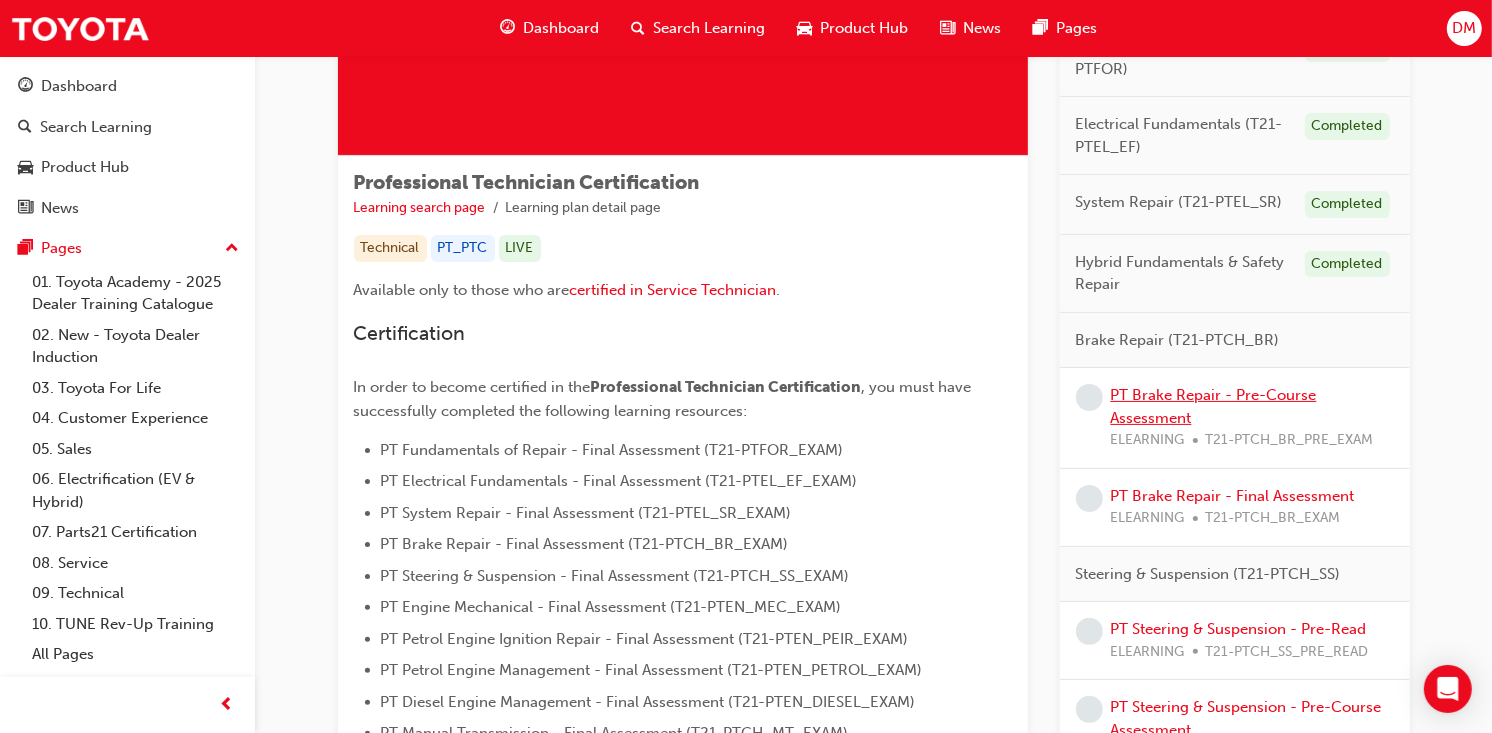 click on "PT Brake Repair - Pre-Course Assessment" at bounding box center [1214, 406] 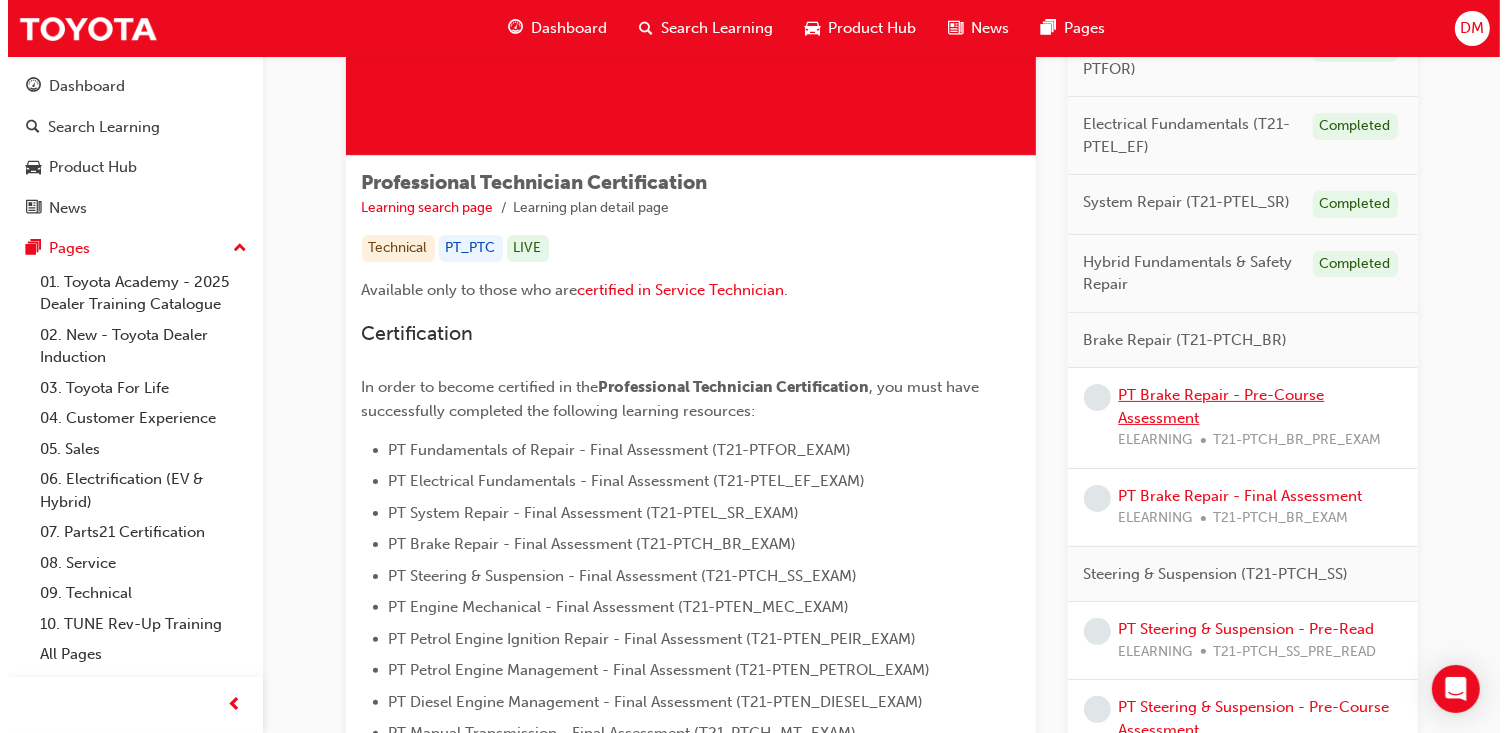 scroll, scrollTop: 0, scrollLeft: 0, axis: both 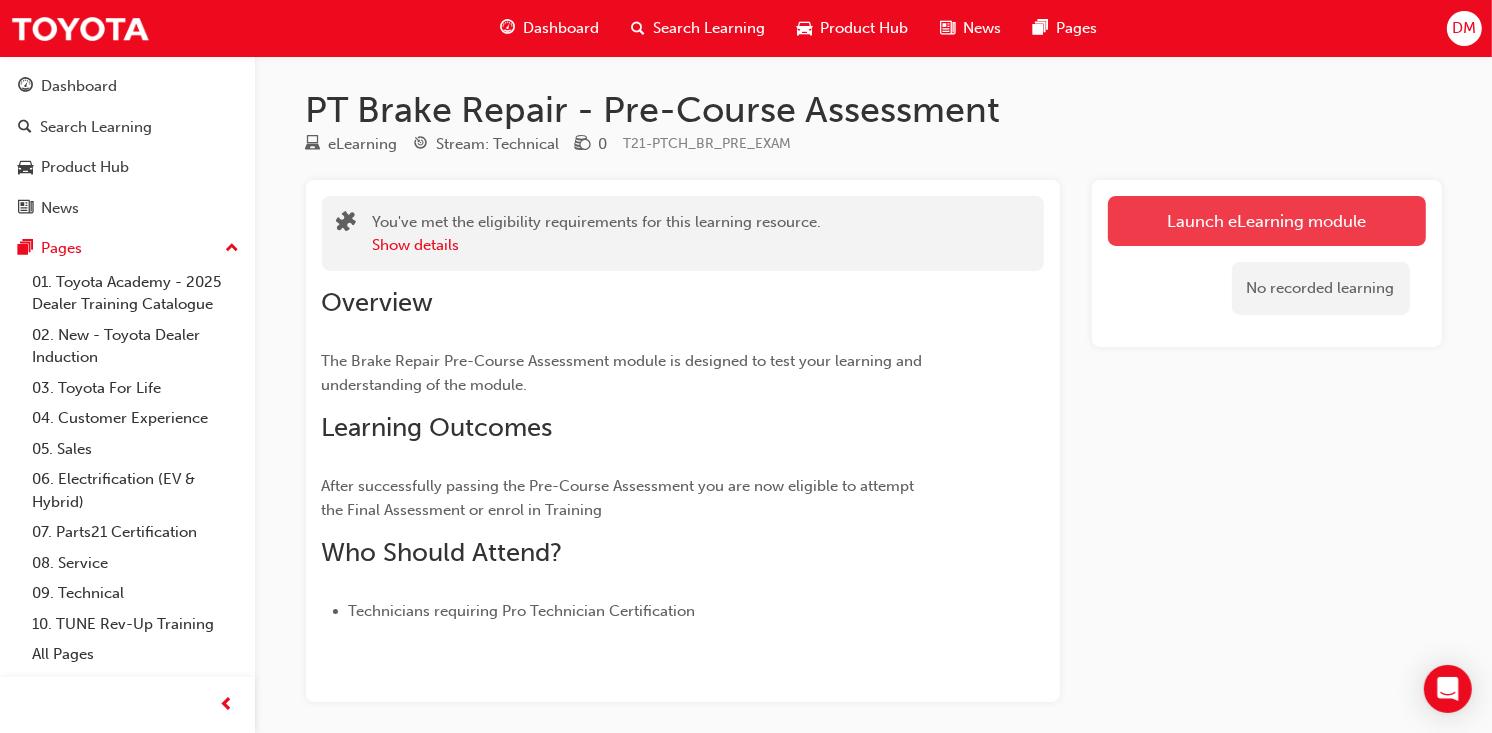 click on "Launch eLearning module" at bounding box center (1267, 221) 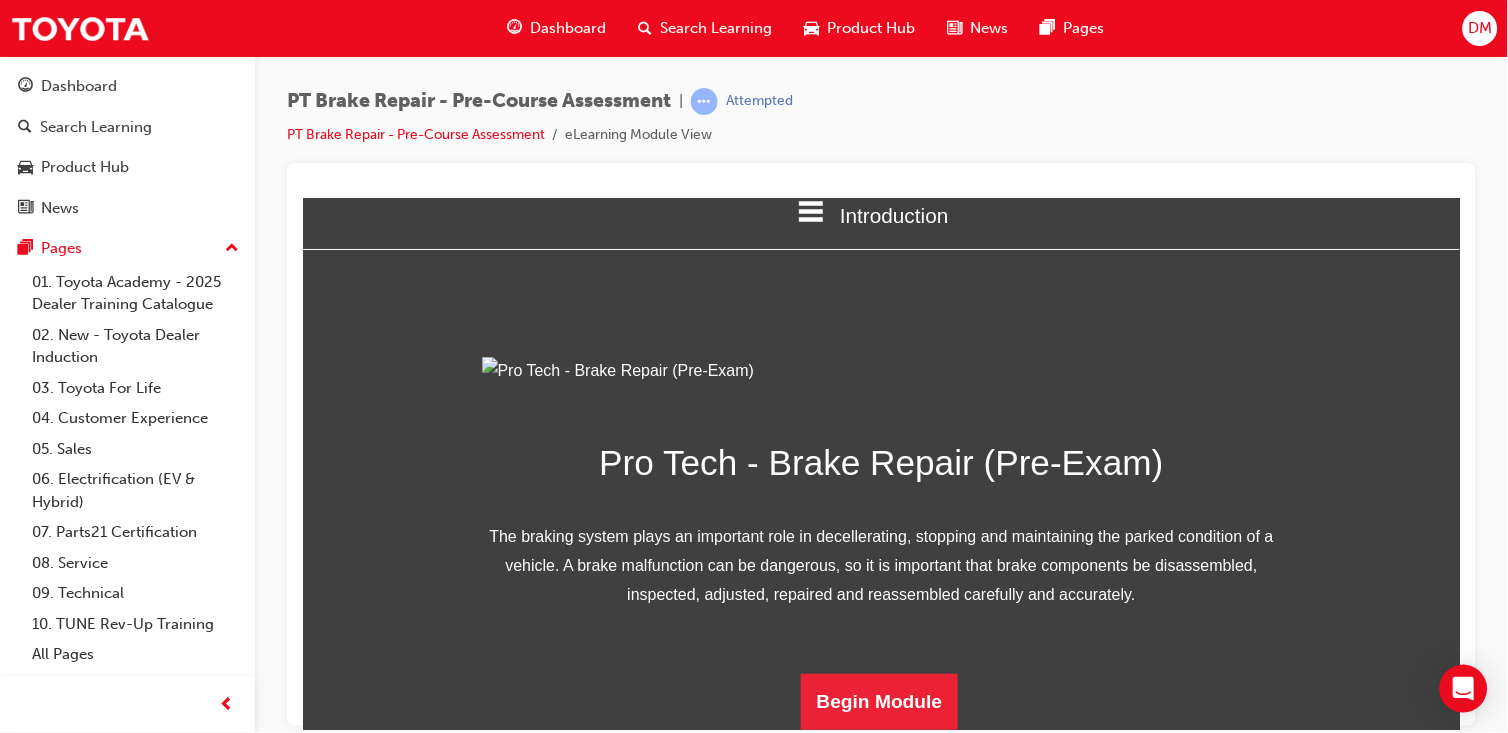 scroll, scrollTop: 248, scrollLeft: 0, axis: vertical 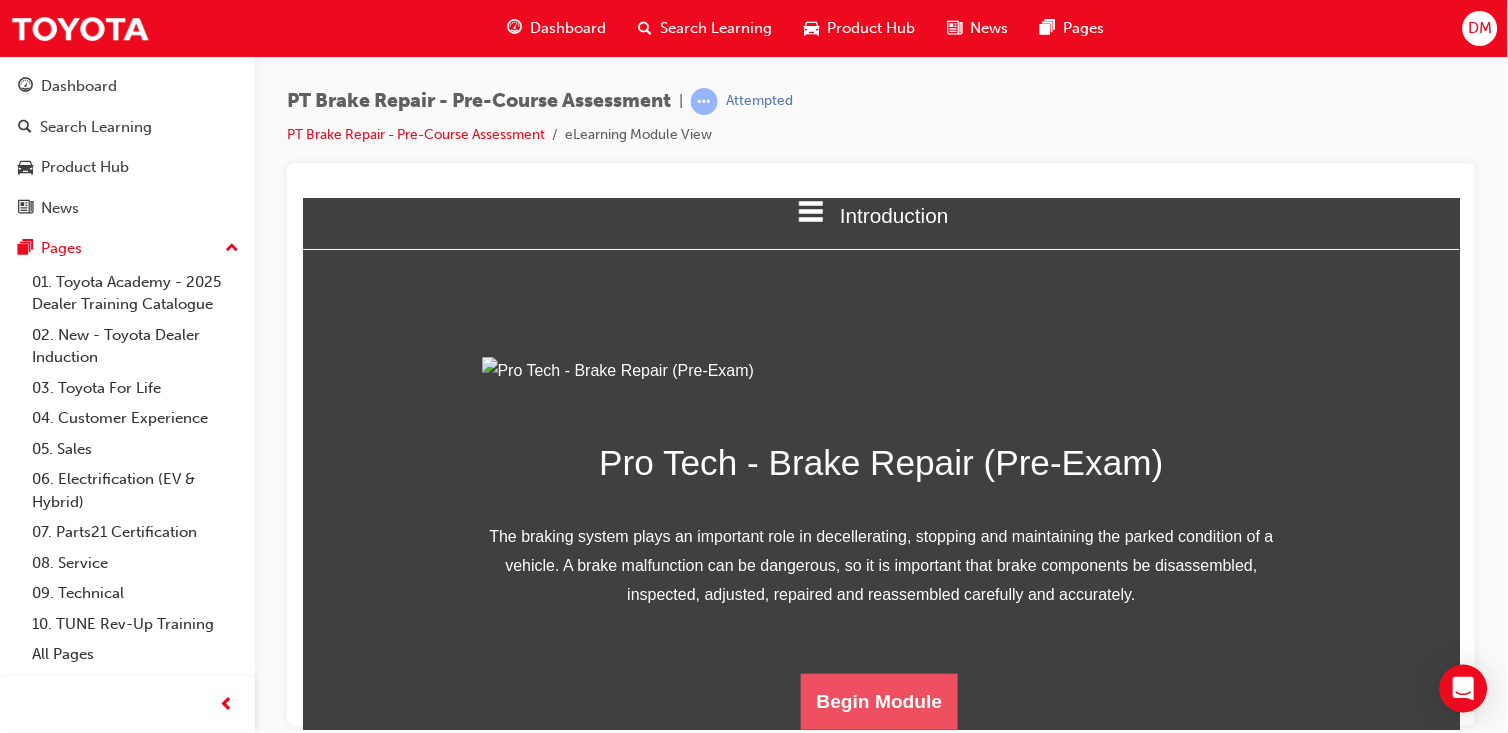 click on "Begin Module" at bounding box center [879, 701] 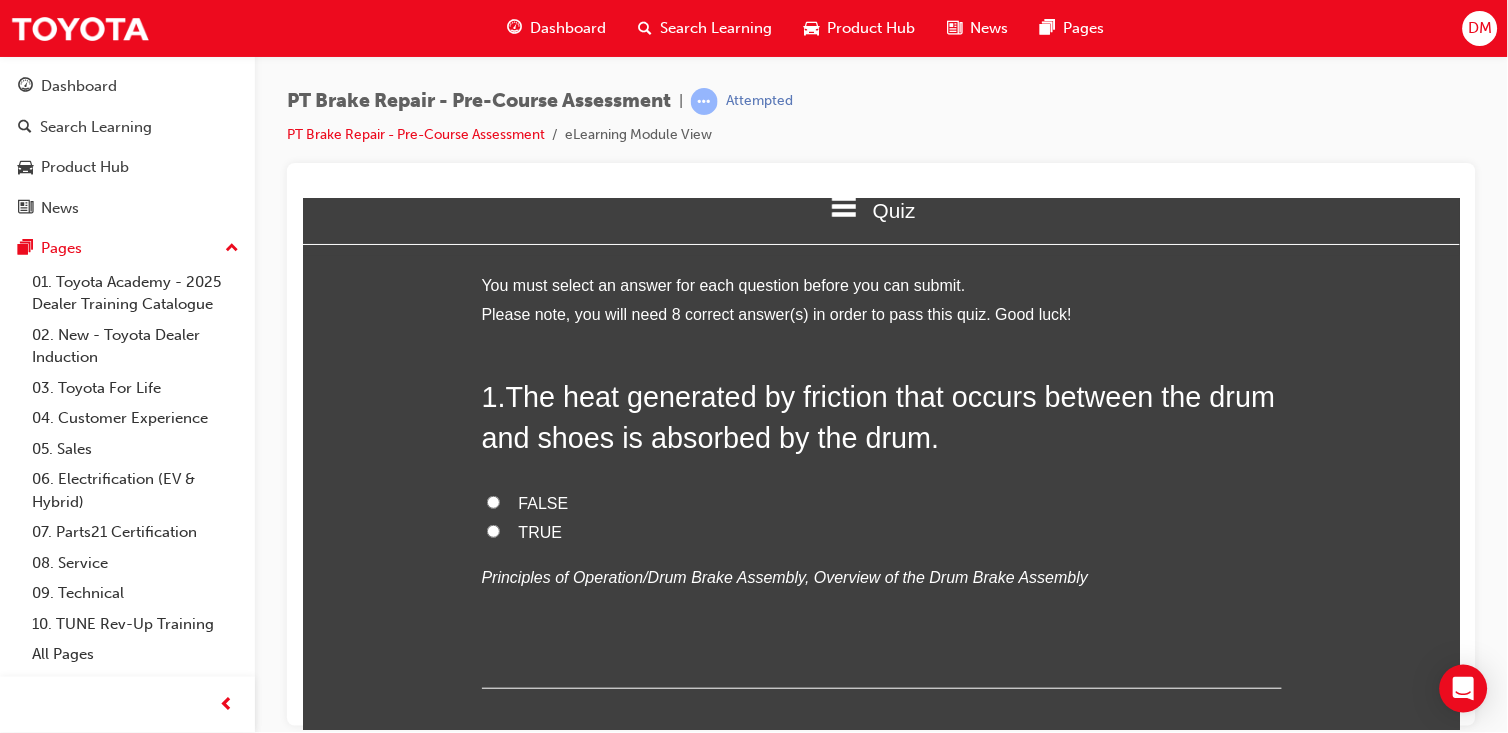 scroll, scrollTop: 35, scrollLeft: 0, axis: vertical 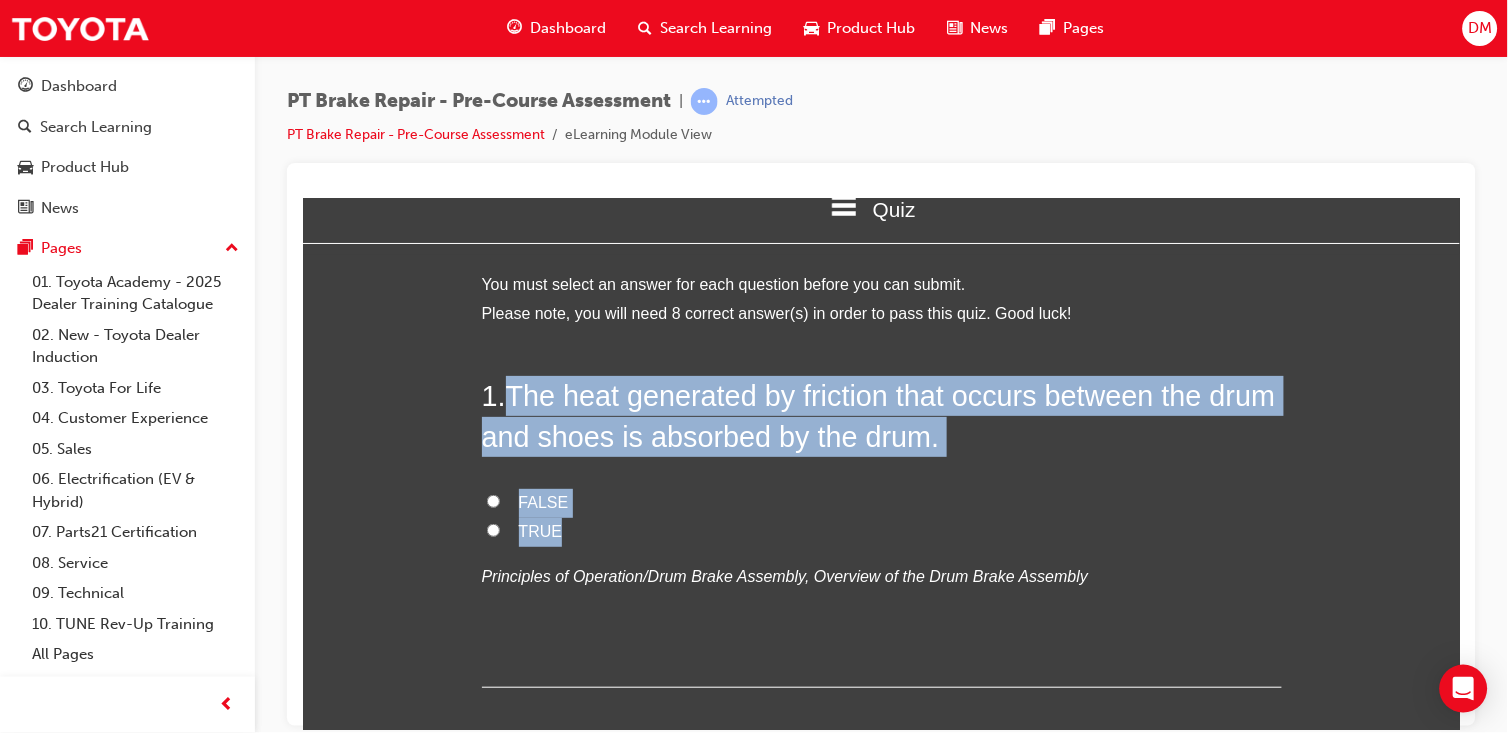 drag, startPoint x: 499, startPoint y: 393, endPoint x: 565, endPoint y: 526, distance: 148.47559 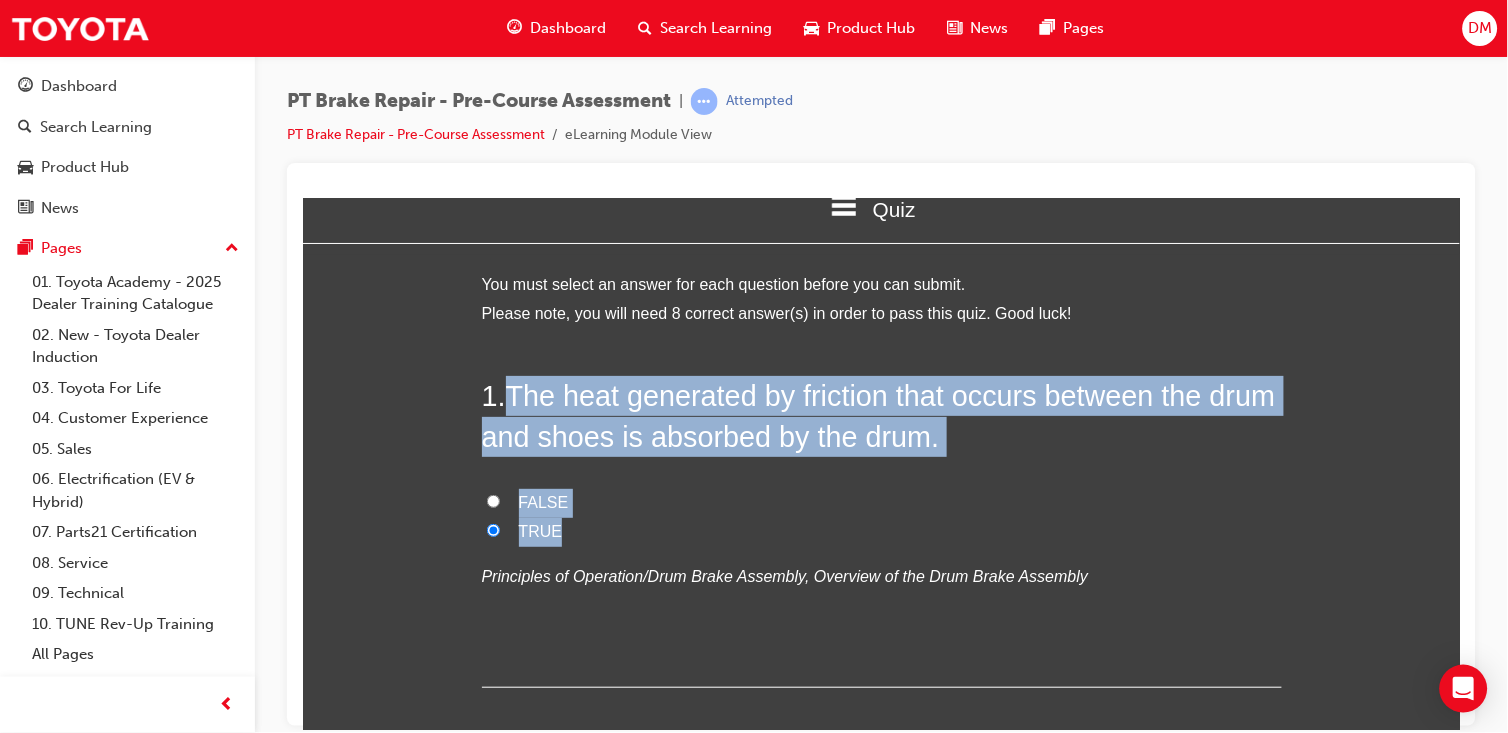 radio on "true" 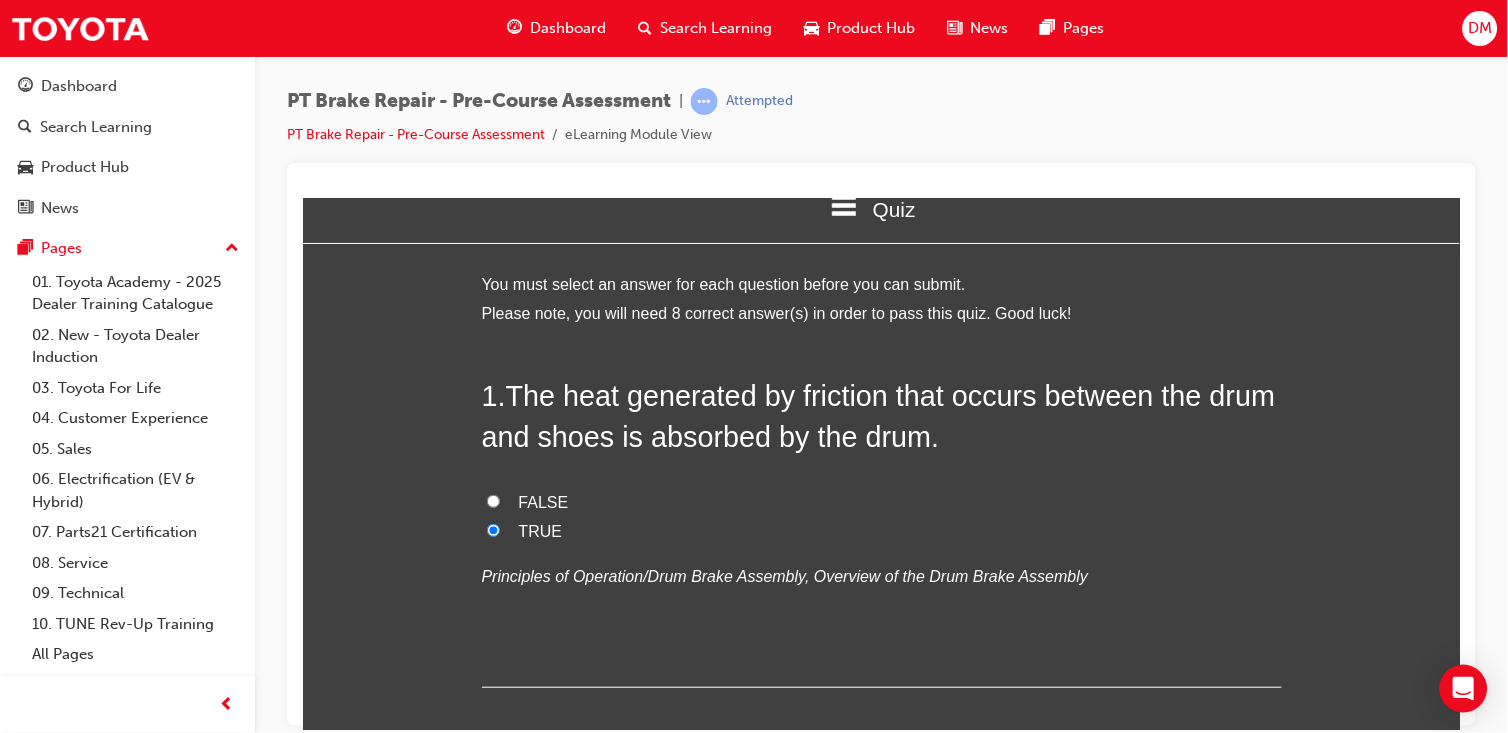 click on "You must select an answer for each question before you can submit. Please note, you will need 8 correct answer(s) in order to pass this quiz. Good luck! 1 .  The heat generated by friction that occurs between the drum and shoes is absorbed by the drum. FALSE TRUE
Principles of Operation/Drum Brake Assembly, Overview of the Drum Brake Assembly 2 .  A tandem master cylinder is designed in such a way that if one circuit fails, the other is still operative to provide at least some stopping power FALSE TRUE
Disc Brake Caliper/Major Components of the Braking System, Overview of the Master Cylinder 3 .  The brake assist system uses a pressure sensor inside the ABS actuator to detect the speed and force with which the brake pedal is being depressed. FALSE TRUE
Anti-Lock Braking System/Hydraulic Brake Booster, BA (Brake Assist) 4 .  The brake actuator controls the hydraulic pressure of the wheel cylinders based on the Skid Control ECU output signals. TRUE FALSE
5 .  FALSE TRUE
6 .  FALSE TRUE
7 ." at bounding box center [880, 2480] 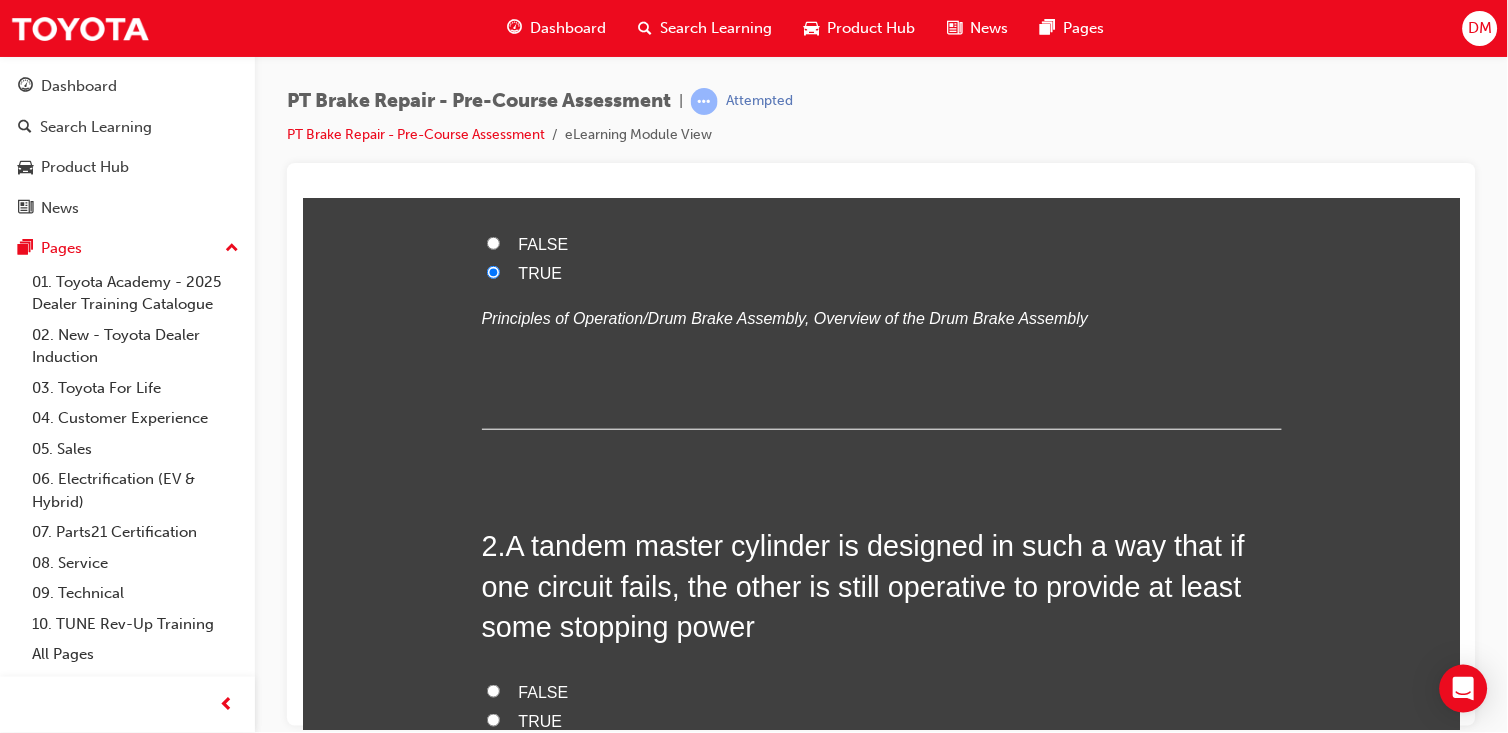 scroll, scrollTop: 478, scrollLeft: 0, axis: vertical 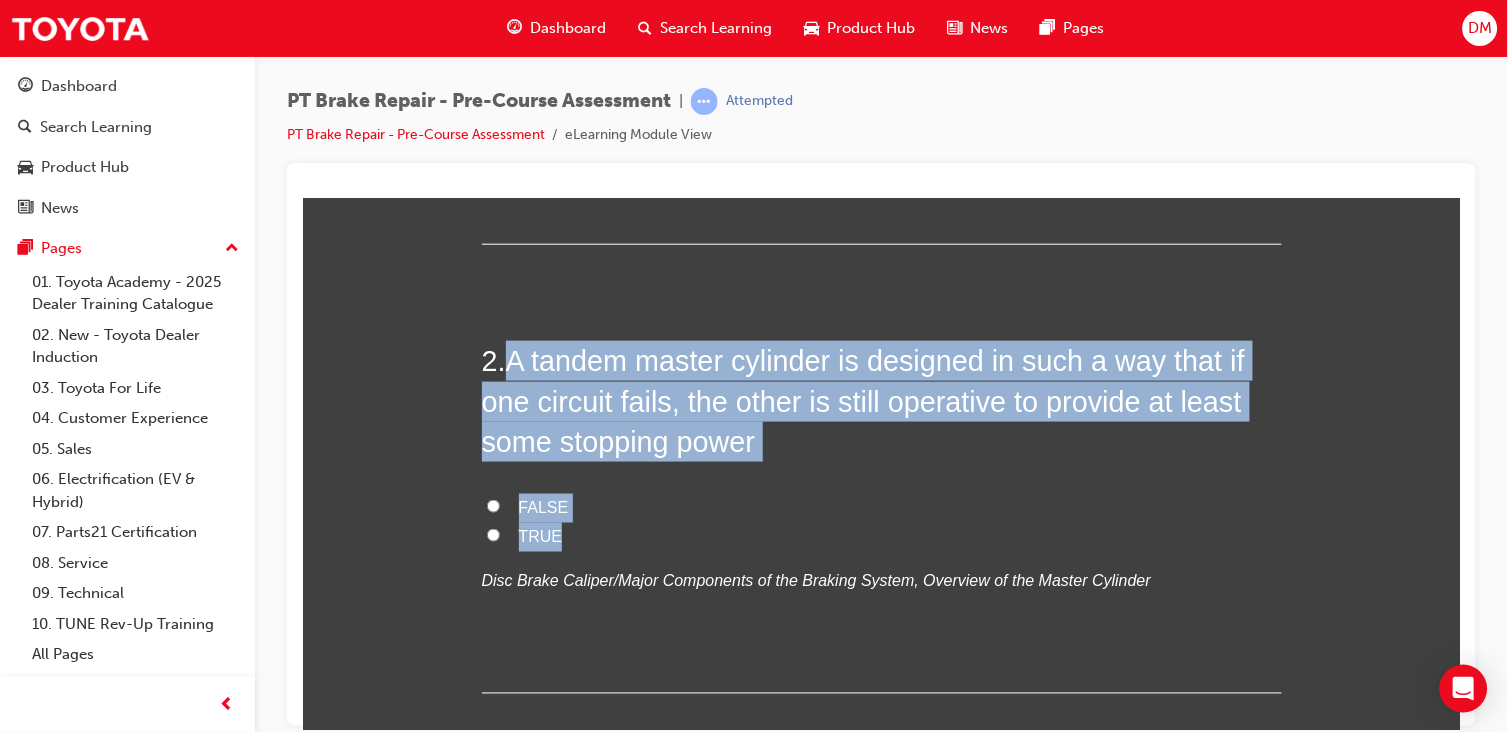 drag, startPoint x: 502, startPoint y: 360, endPoint x: 601, endPoint y: 540, distance: 205.42882 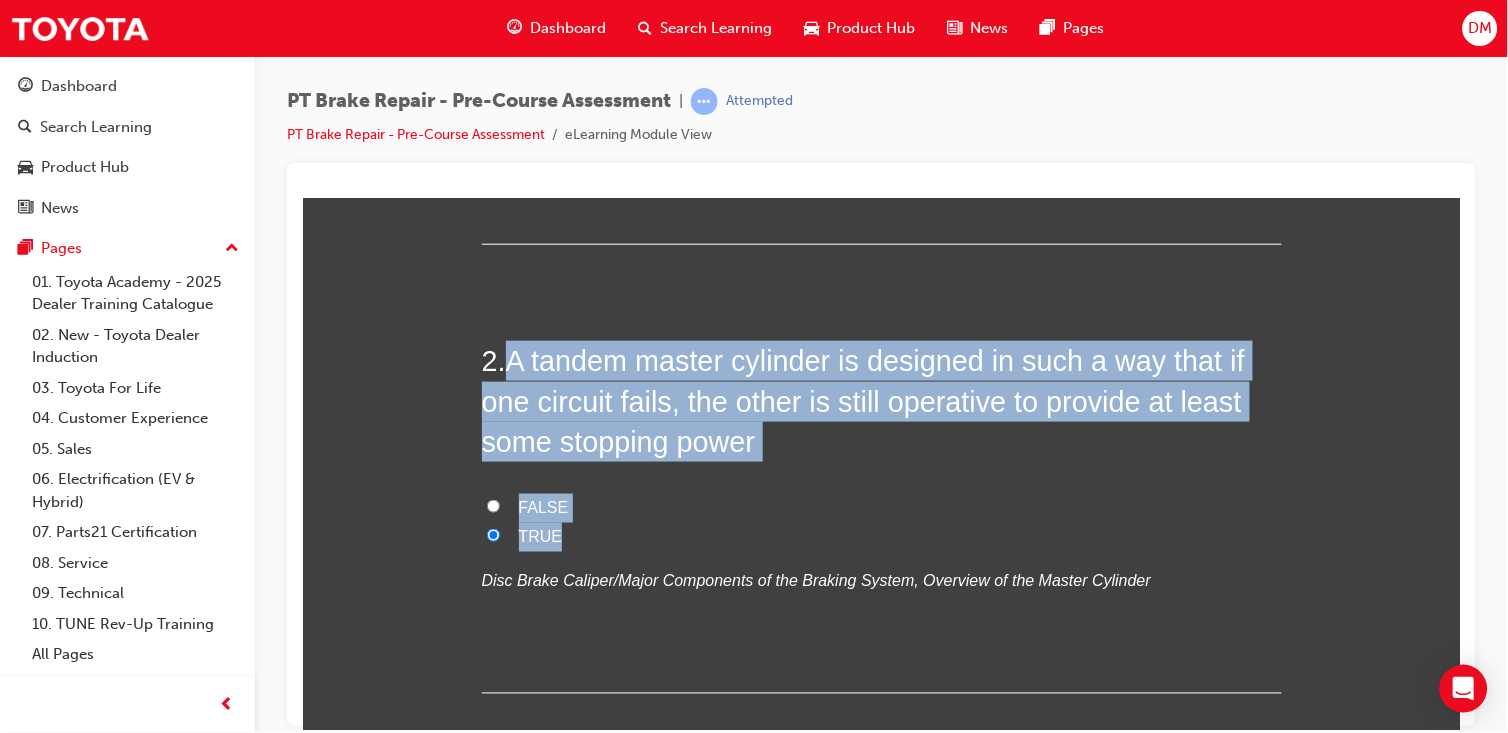 radio on "true" 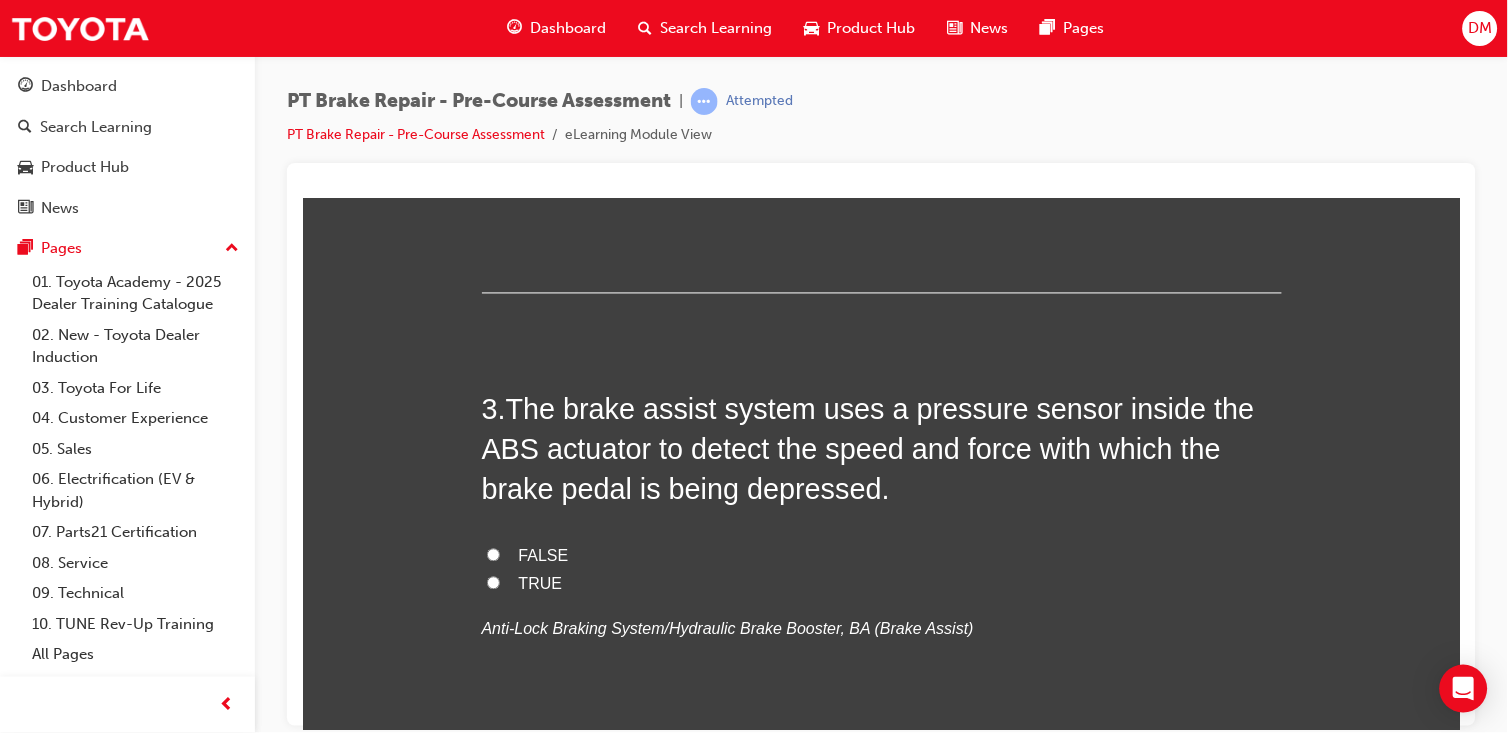 scroll, scrollTop: 944, scrollLeft: 0, axis: vertical 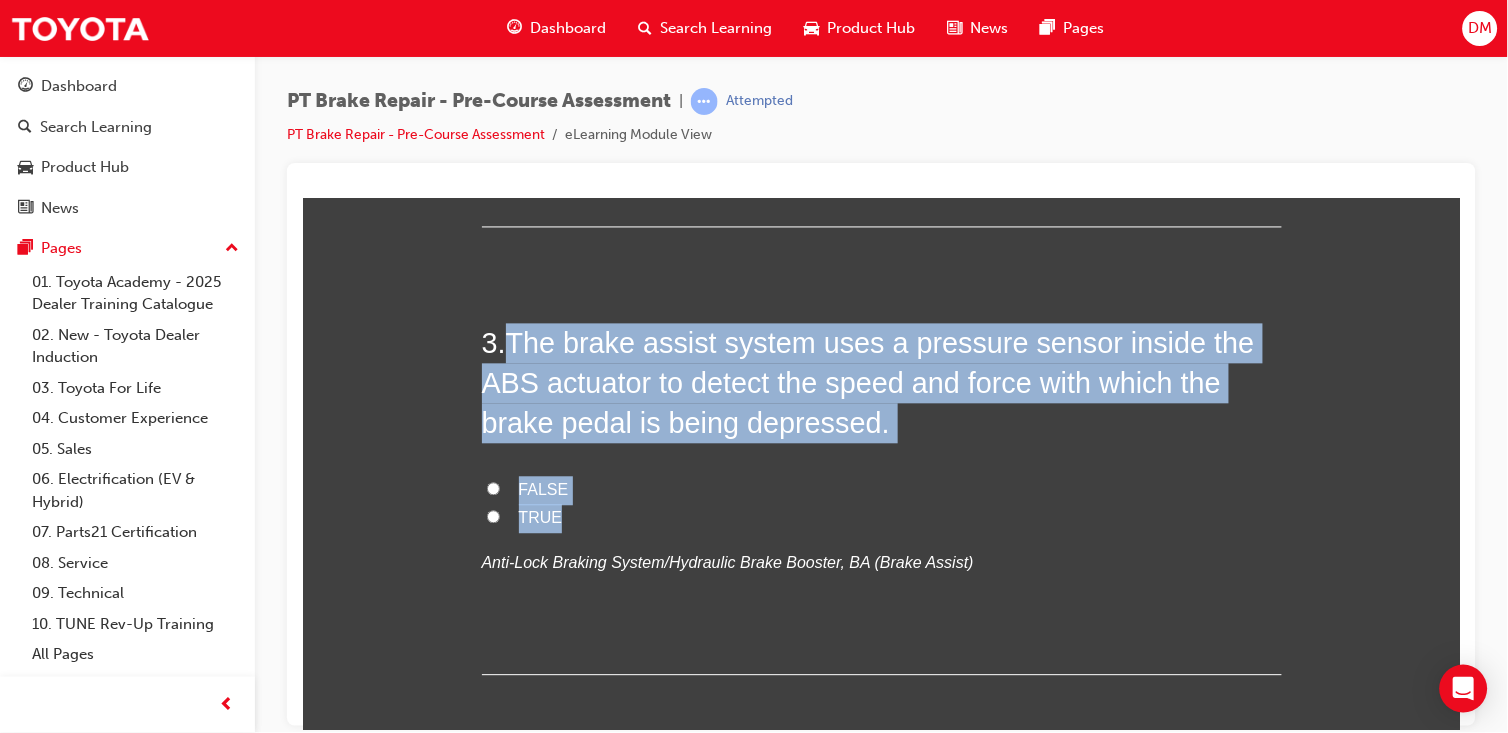 drag, startPoint x: 501, startPoint y: 345, endPoint x: 569, endPoint y: 508, distance: 176.6154 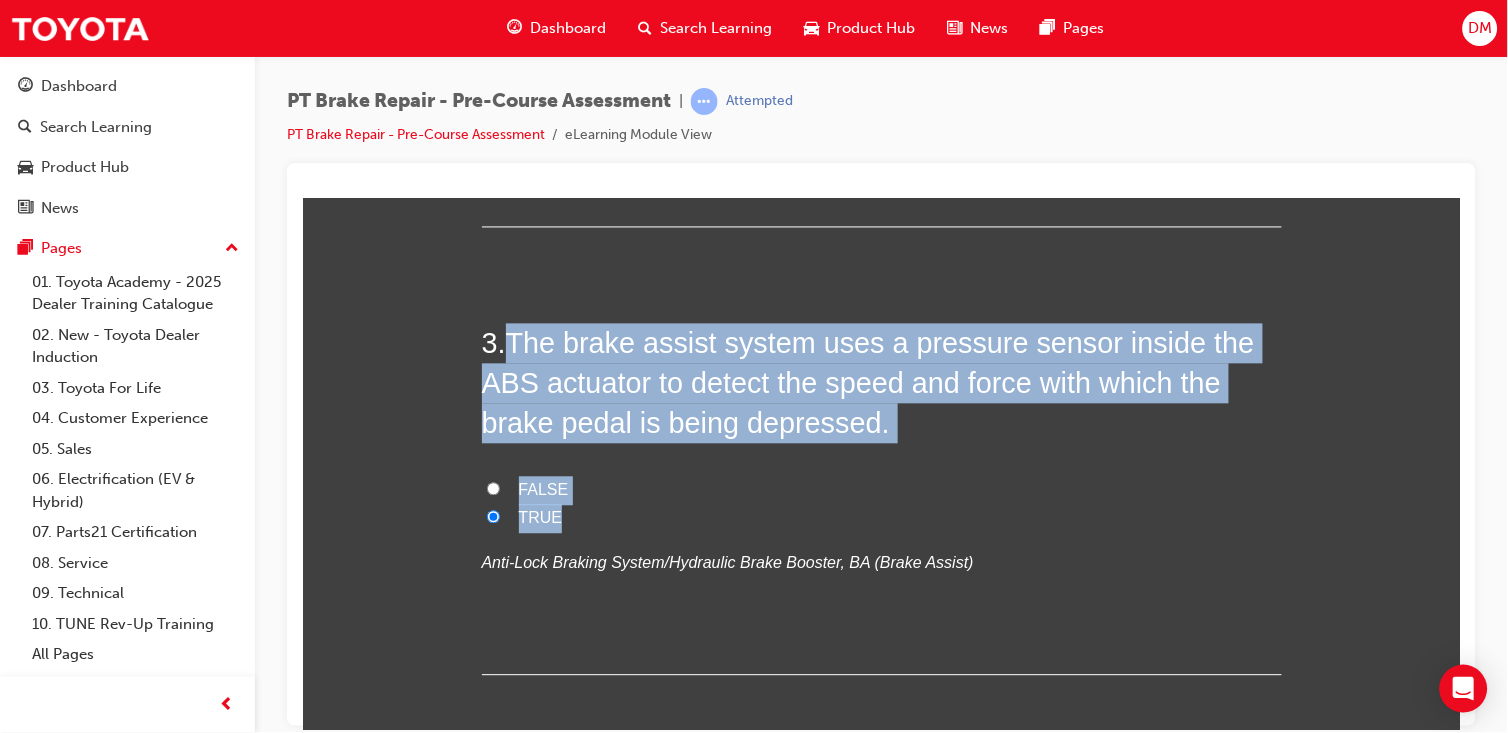 radio on "true" 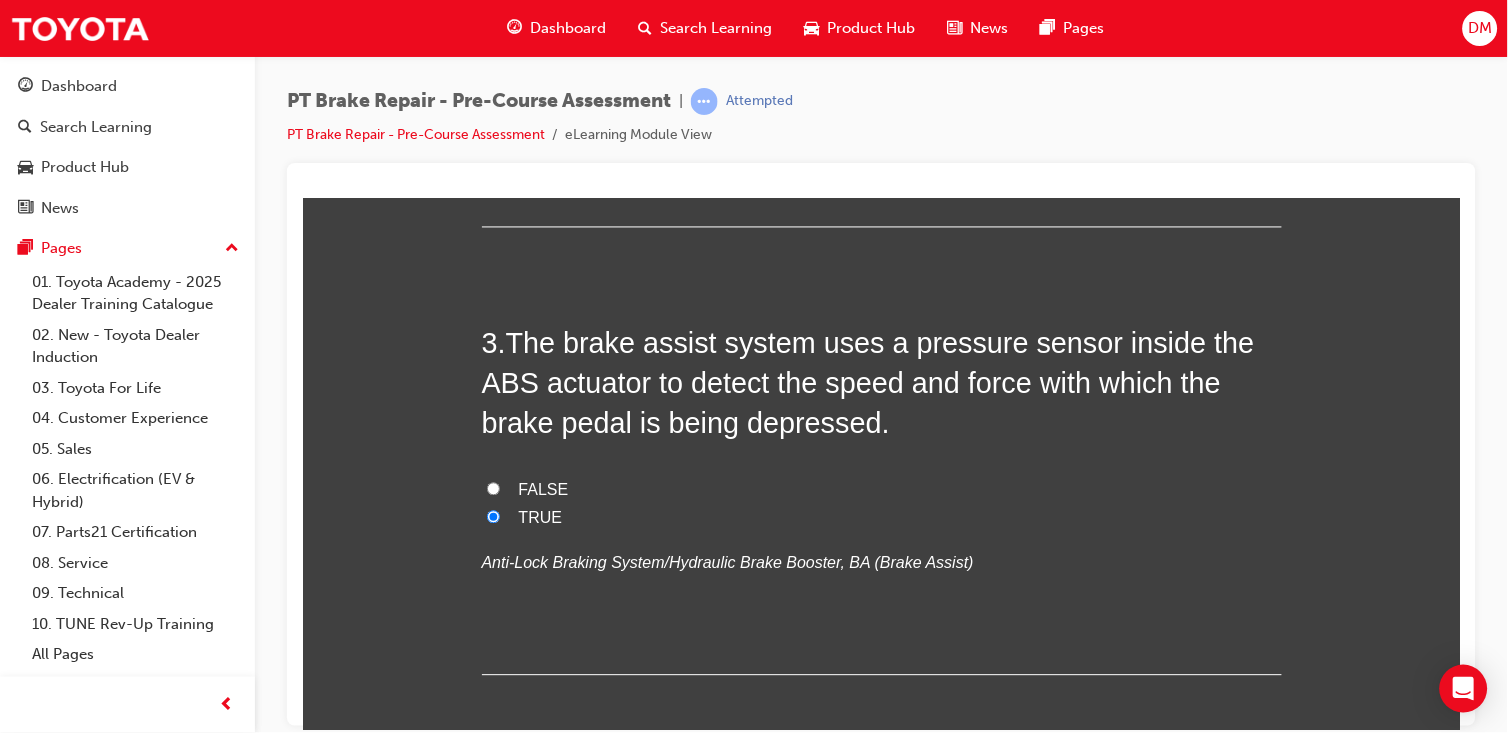 click on "You must select an answer for each question before you can submit. Please note, you will need 8 correct answer(s) in order to pass this quiz. Good luck! 1 .  The heat generated by friction that occurs between the drum and shoes is absorbed by the drum. FALSE TRUE
Principles of Operation/Drum Brake Assembly, Overview of the Drum Brake Assembly 2 .  A tandem master cylinder is designed in such a way that if one circuit fails, the other is still operative to provide at least some stopping power FALSE TRUE
Disc Brake Caliper/Major Components of the Braking System, Overview of the Master Cylinder 3 .  The brake assist system uses a pressure sensor inside the ABS actuator to detect the speed and force with which the brake pedal is being depressed. FALSE TRUE
Anti-Lock Braking System/Hydraulic Brake Booster, BA (Brake Assist) 4 .  The brake actuator controls the hydraulic pressure of the wheel cylinders based on the Skid Control ECU output signals. TRUE FALSE
5 .  FALSE TRUE
6 .  FALSE TRUE
7 ." at bounding box center (880, 1571) 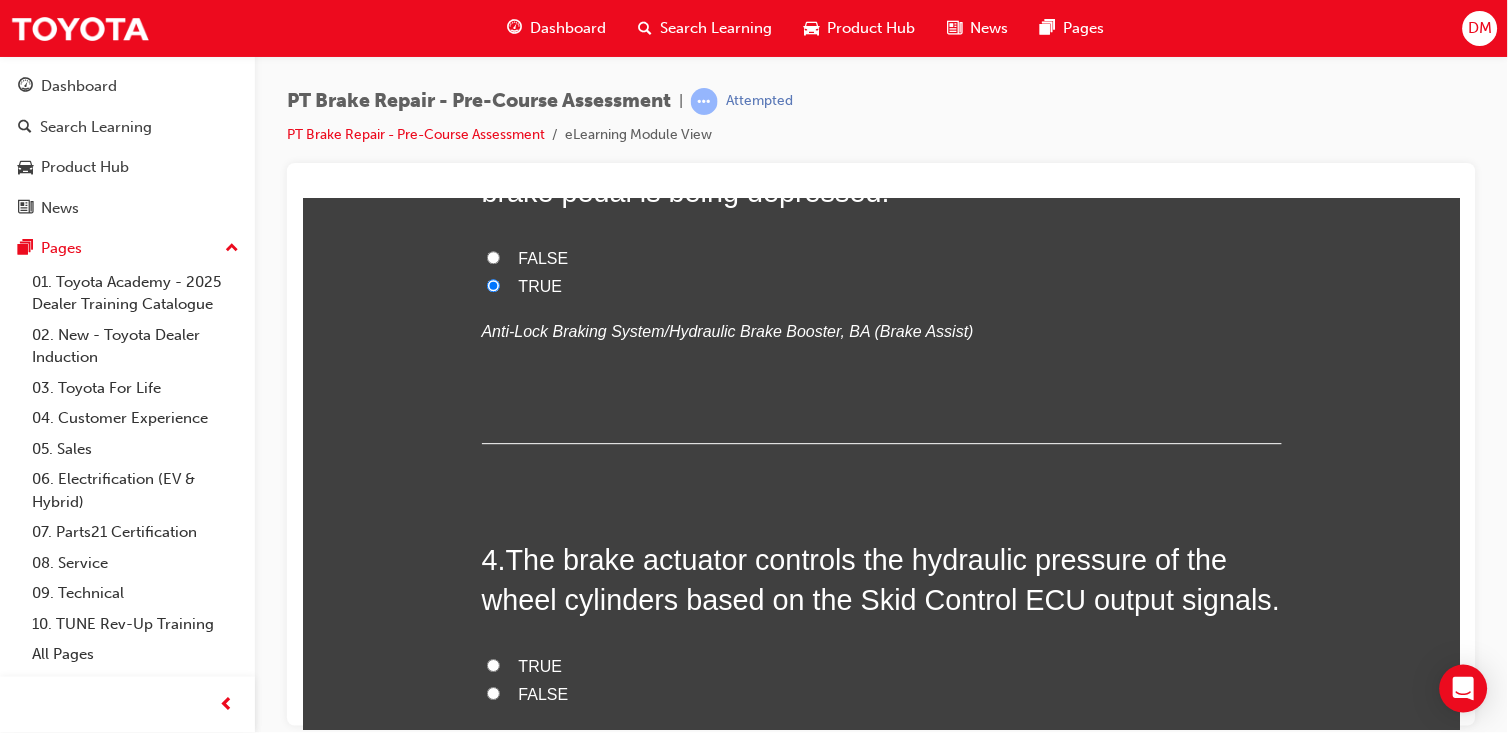 scroll, scrollTop: 1391, scrollLeft: 0, axis: vertical 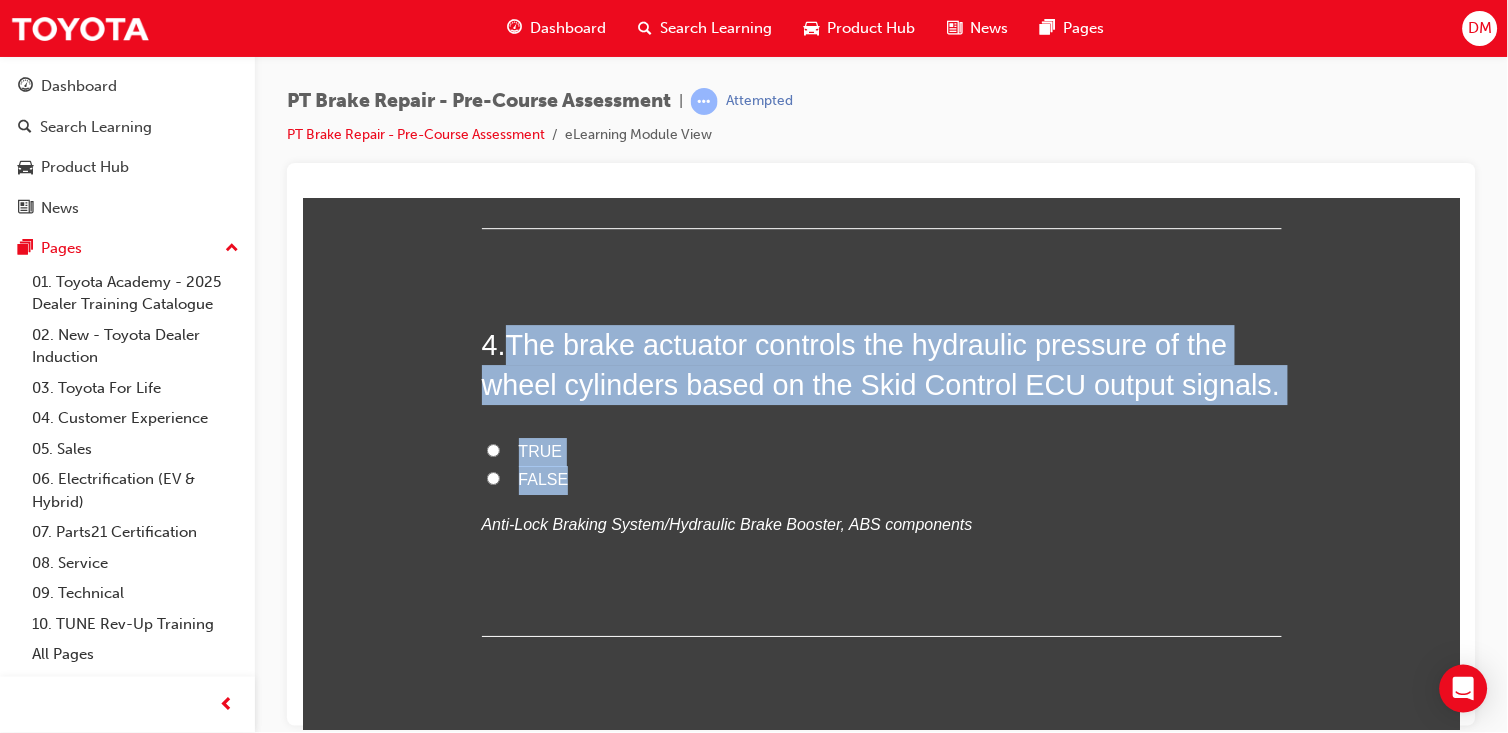 drag, startPoint x: 501, startPoint y: 347, endPoint x: 564, endPoint y: 488, distance: 154.43445 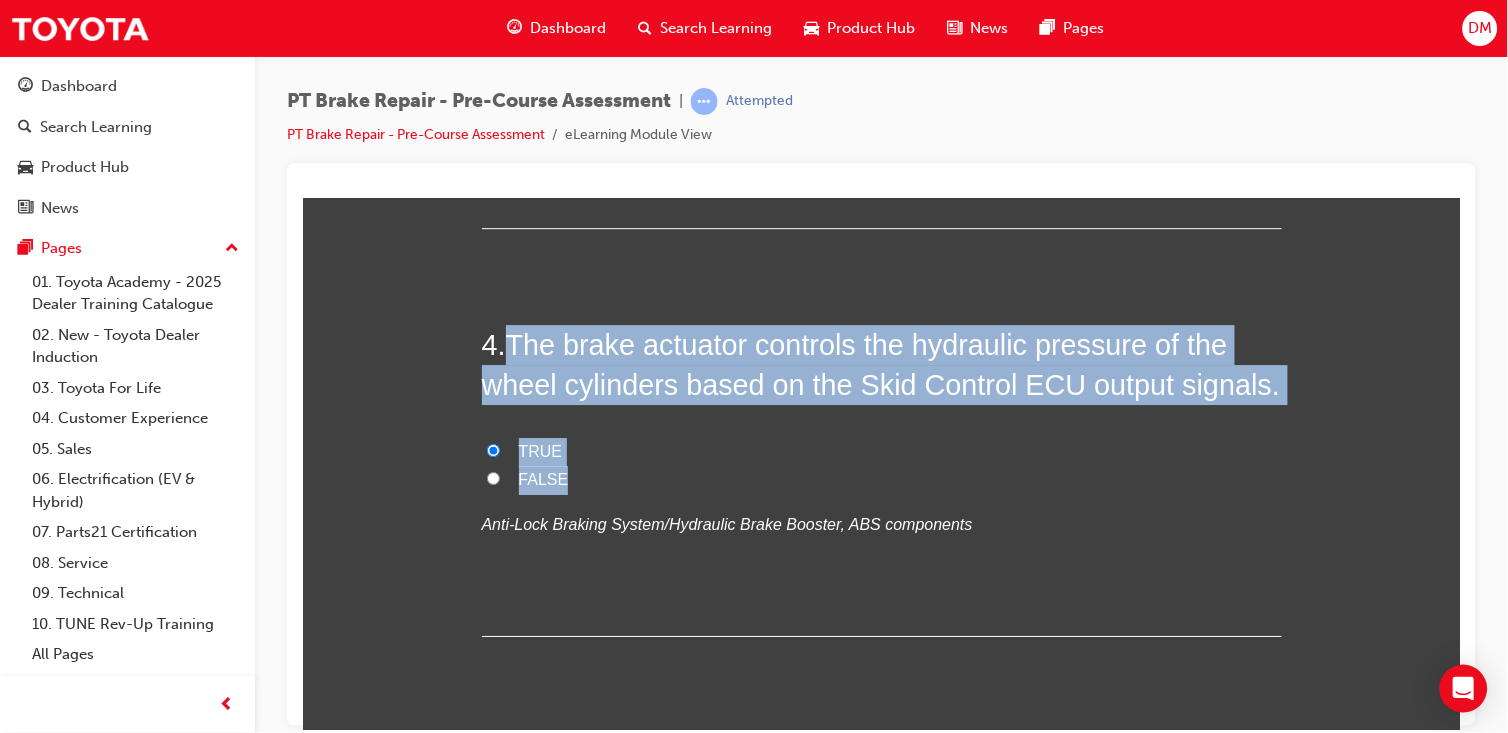 radio on "true" 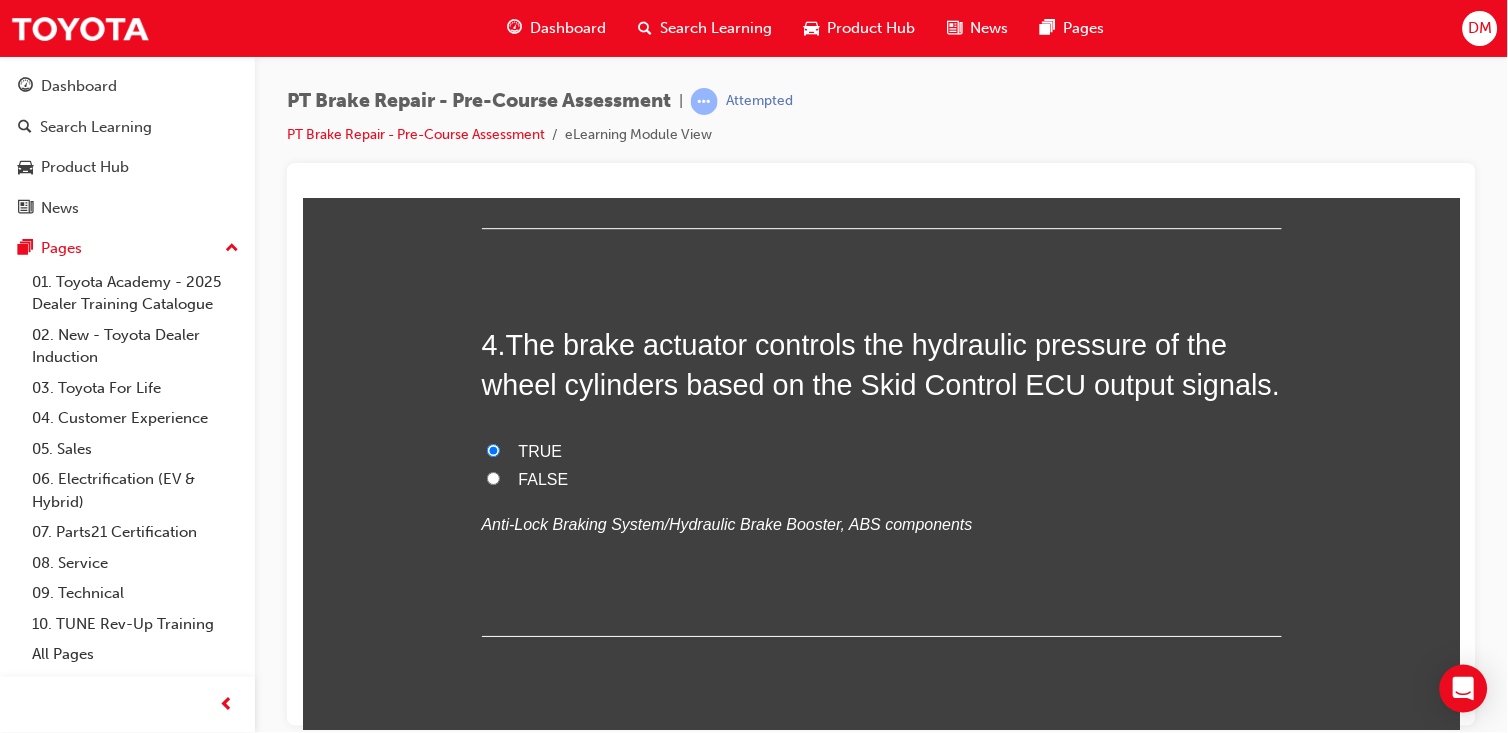 click on "You must select an answer for each question before you can submit. Please note, you will need 8 correct answer(s) in order to pass this quiz. Good luck! 1 .  The heat generated by friction that occurs between the drum and shoes is absorbed by the drum. FALSE TRUE
Principles of Operation/Drum Brake Assembly, Overview of the Drum Brake Assembly 2 .  A tandem master cylinder is designed in such a way that if one circuit fails, the other is still operative to provide at least some stopping power FALSE TRUE
Disc Brake Caliper/Major Components of the Braking System, Overview of the Master Cylinder 3 .  The brake assist system uses a pressure sensor inside the ABS actuator to detect the speed and force with which the brake pedal is being depressed. FALSE TRUE
Anti-Lock Braking System/Hydraulic Brake Booster, BA (Brake Assist) 4 .  The brake actuator controls the hydraulic pressure of the wheel cylinders based on the Skid Control ECU output signals. TRUE FALSE
5 .  FALSE TRUE
6 .  FALSE TRUE
7 ." at bounding box center (880, 1124) 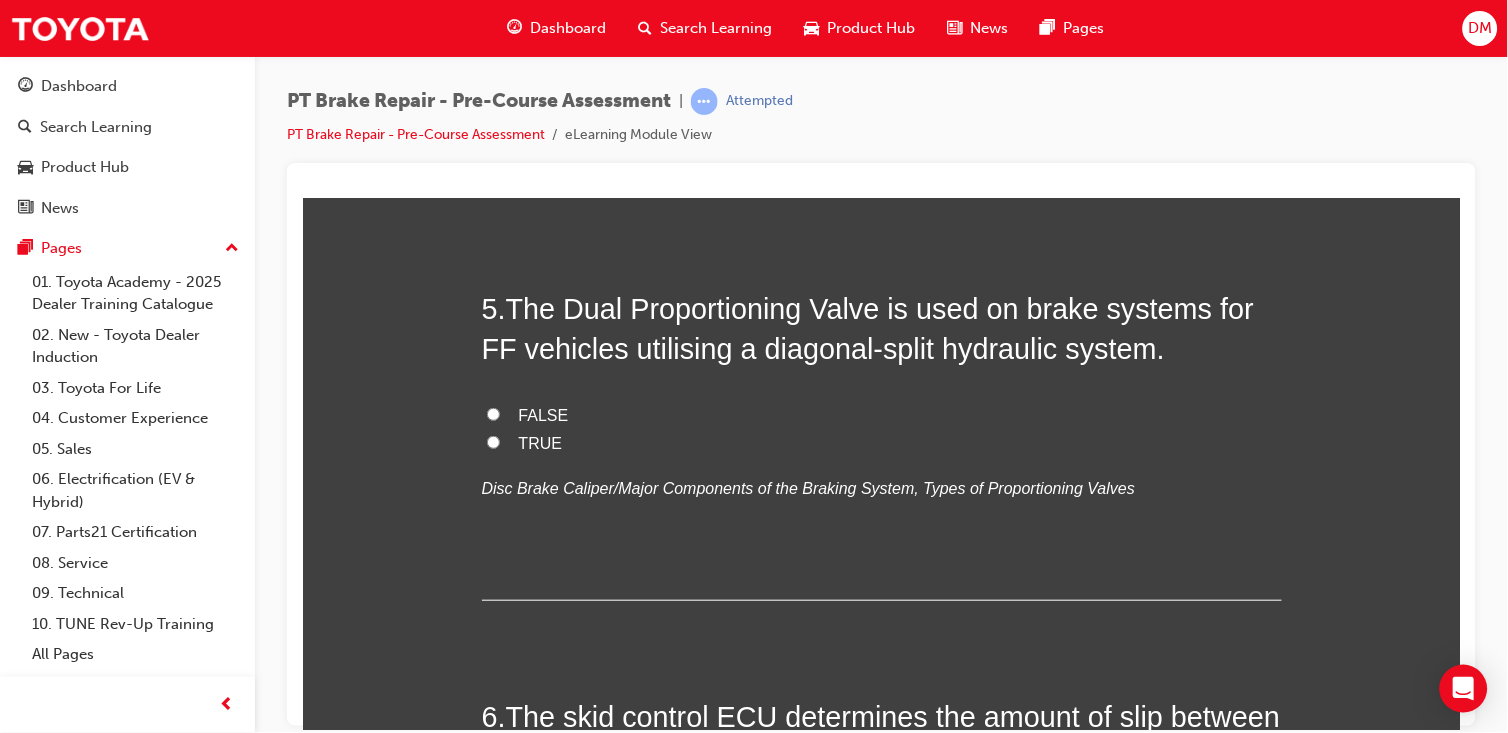 scroll, scrollTop: 1836, scrollLeft: 0, axis: vertical 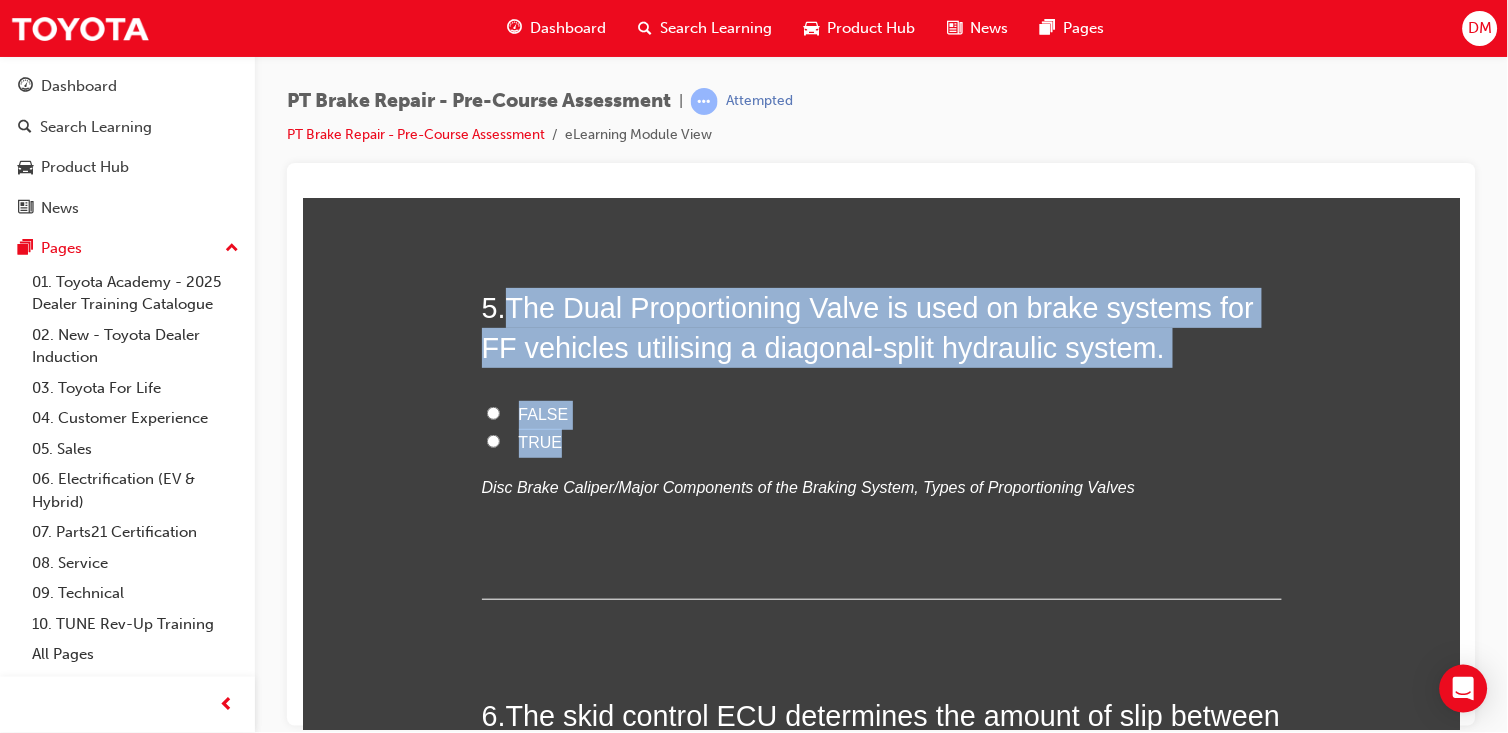 drag, startPoint x: 499, startPoint y: 307, endPoint x: 557, endPoint y: 432, distance: 137.80058 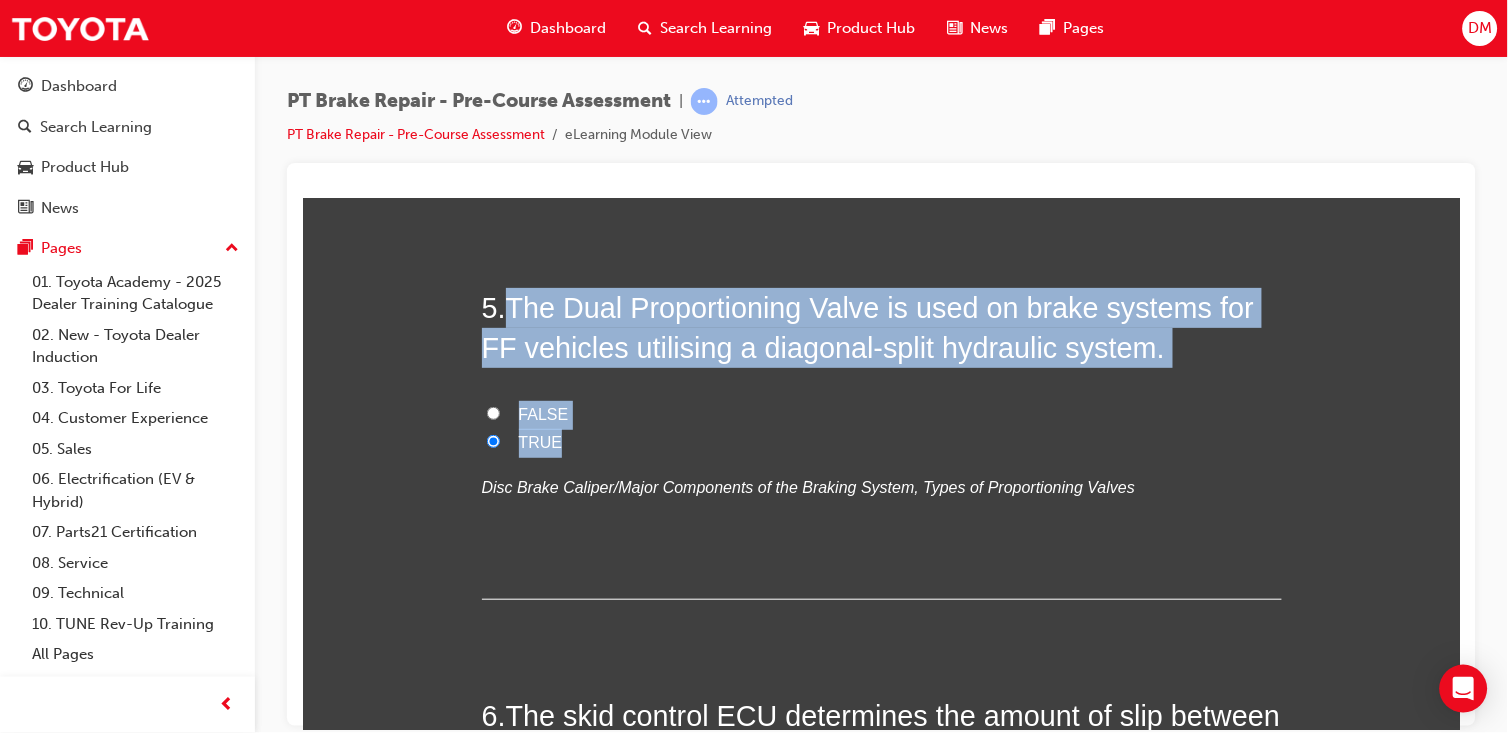 radio on "true" 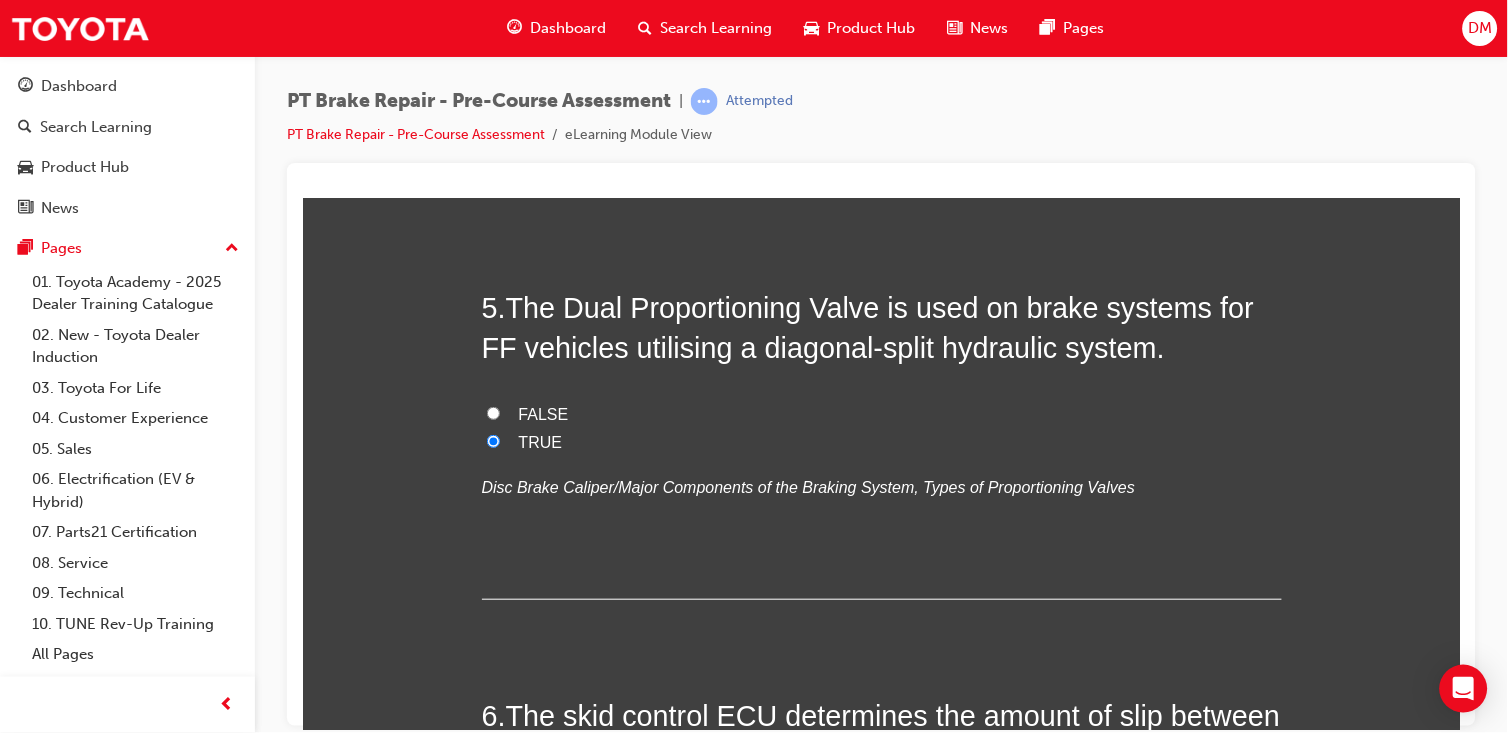 click on "You must select an answer for each question before you can submit. Please note, you will need 8 correct answer(s) in order to pass this quiz. Good luck! 1 .  The heat generated by friction that occurs between the drum and shoes is absorbed by the drum. FALSE TRUE
Principles of Operation/Drum Brake Assembly, Overview of the Drum Brake Assembly 2 .  A tandem master cylinder is designed in such a way that if one circuit fails, the other is still operative to provide at least some stopping power FALSE TRUE
Disc Brake Caliper/Major Components of the Braking System, Overview of the Master Cylinder 3 .  The brake assist system uses a pressure sensor inside the ABS actuator to detect the speed and force with which the brake pedal is being depressed. FALSE TRUE
Anti-Lock Braking System/Hydraulic Brake Booster, BA (Brake Assist) 4 .  The brake actuator controls the hydraulic pressure of the wheel cylinders based on the Skid Control ECU output signals. TRUE FALSE
5 .  FALSE TRUE
6 .  FALSE TRUE
7 ." at bounding box center [880, 679] 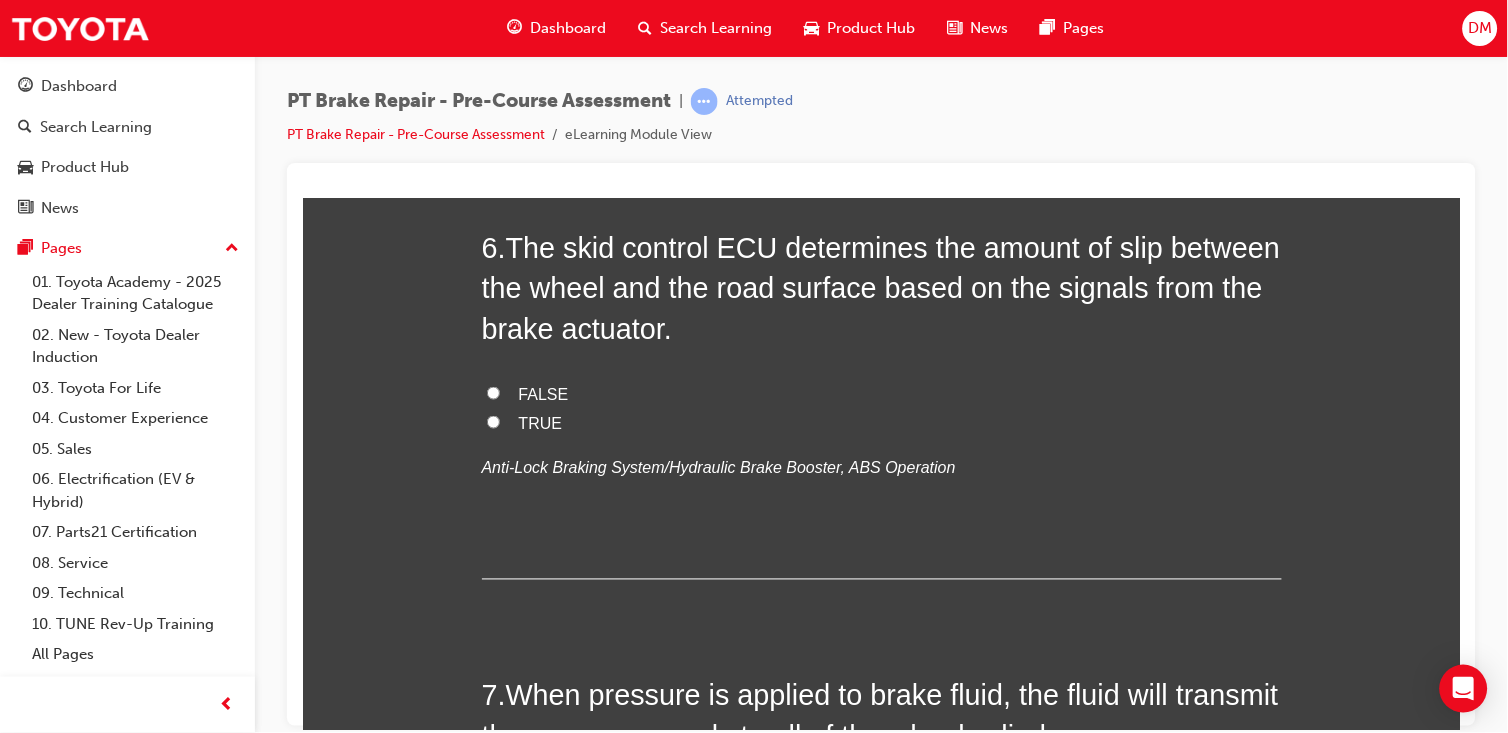 scroll, scrollTop: 2300, scrollLeft: 0, axis: vertical 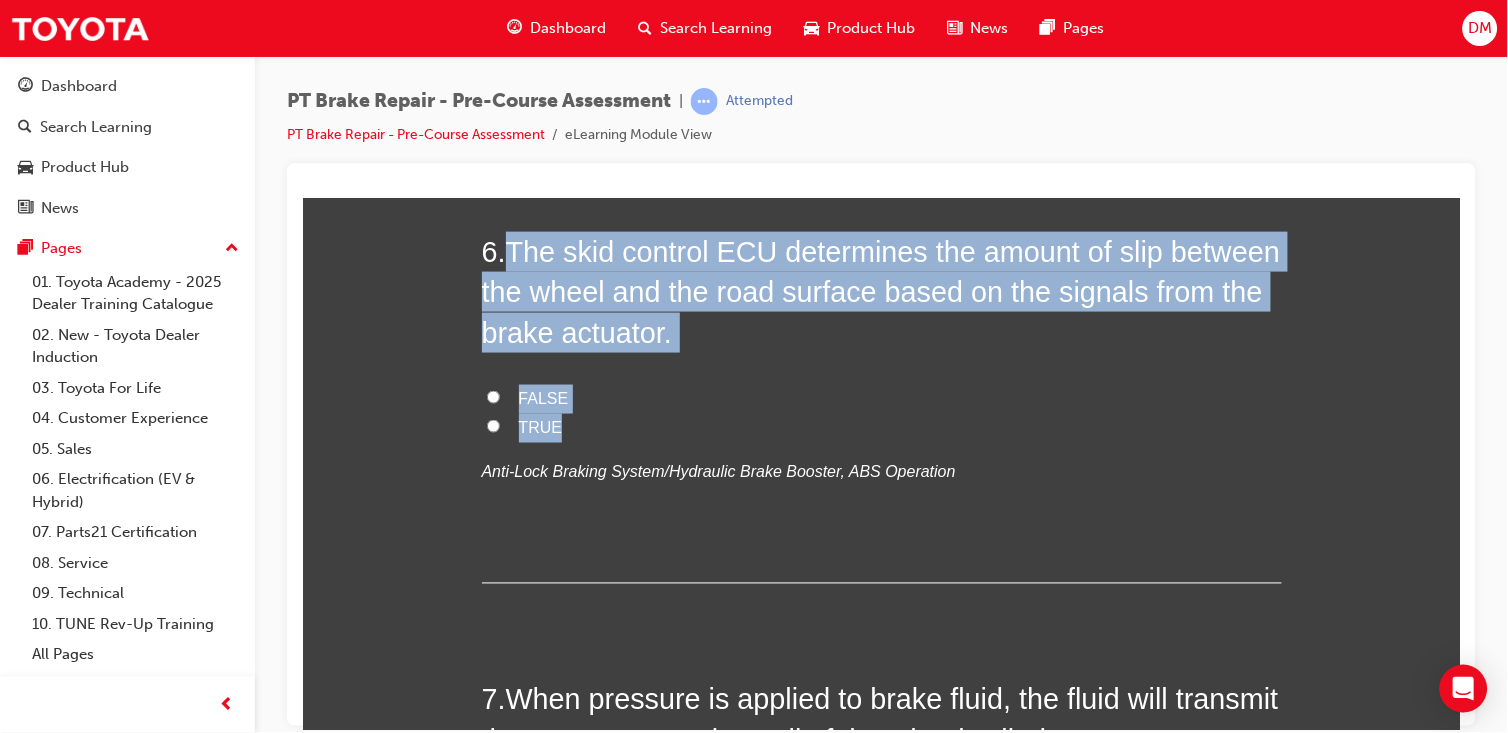 drag, startPoint x: 500, startPoint y: 251, endPoint x: 601, endPoint y: 428, distance: 203.78911 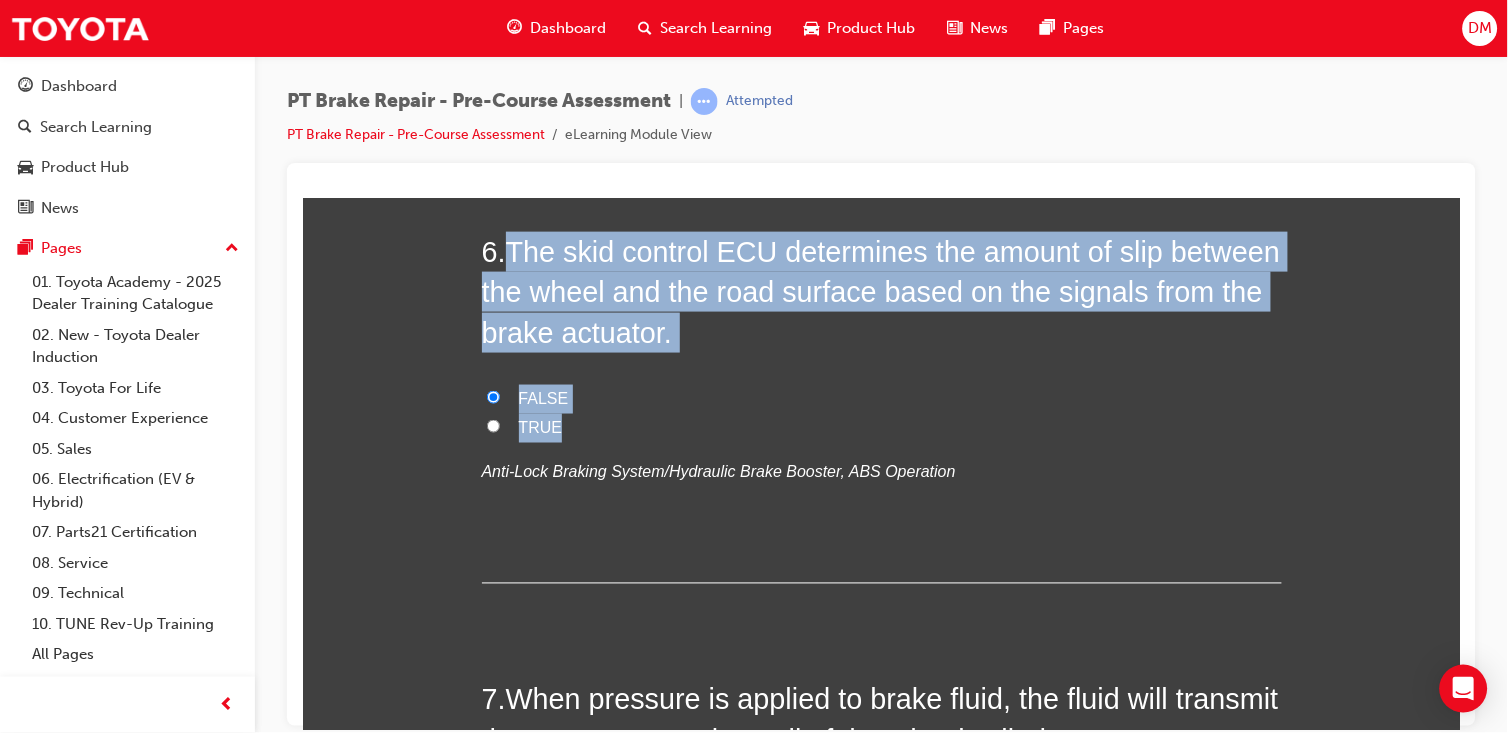 radio on "true" 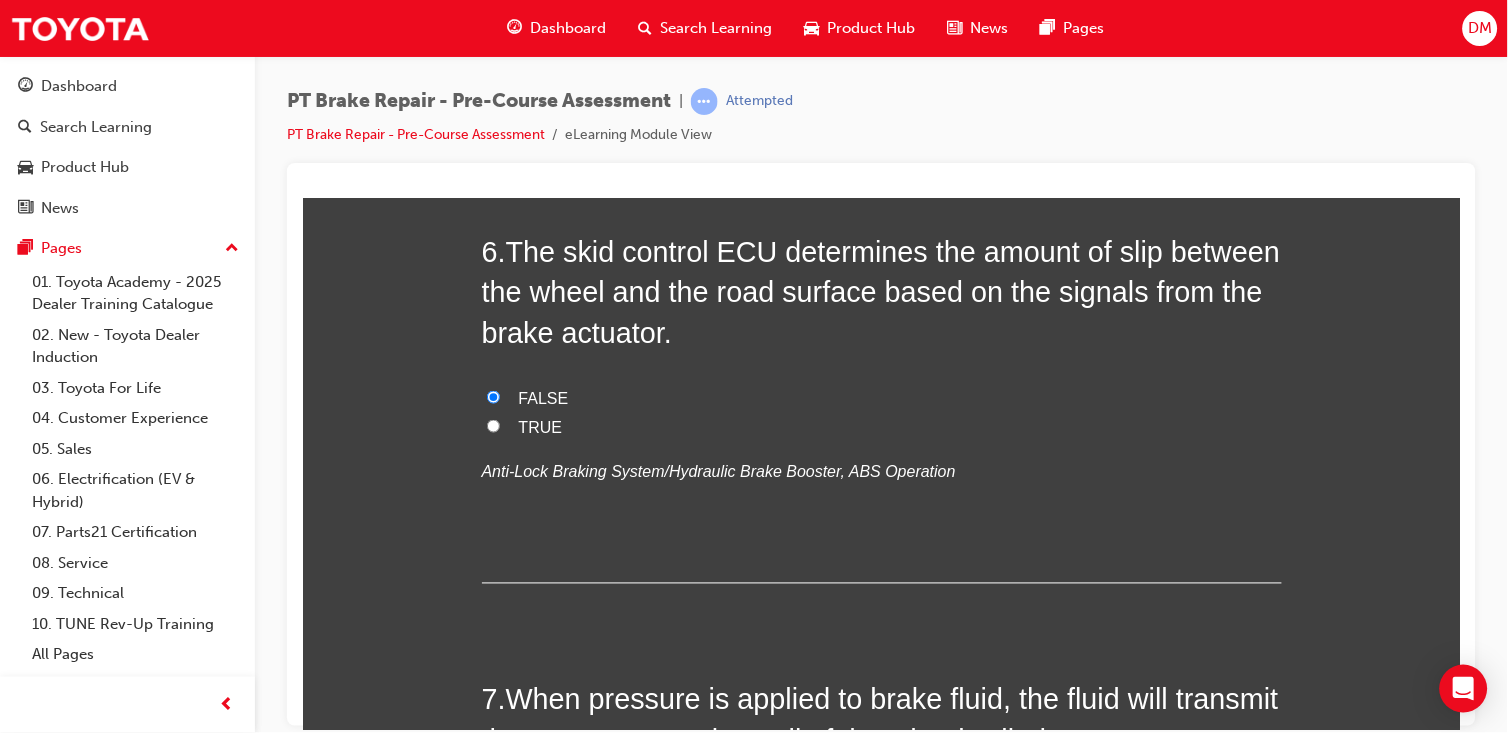 click on "You must select an answer for each question before you can submit. Please note, you will need 8 correct answer(s) in order to pass this quiz. Good luck! 1 .  The heat generated by friction that occurs between the drum and shoes is absorbed by the drum. FALSE TRUE
Principles of Operation/Drum Brake Assembly, Overview of the Drum Brake Assembly 2 .  A tandem master cylinder is designed in such a way that if one circuit fails, the other is still operative to provide at least some stopping power FALSE TRUE
Disc Brake Caliper/Major Components of the Braking System, Overview of the Master Cylinder 3 .  The brake assist system uses a pressure sensor inside the ABS actuator to detect the speed and force with which the brake pedal is being depressed. FALSE TRUE
Anti-Lock Braking System/Hydraulic Brake Booster, BA (Brake Assist) 4 .  The brake actuator controls the hydraulic pressure of the wheel cylinders based on the Skid Control ECU output signals. TRUE FALSE
5 .  FALSE TRUE
6 .  FALSE TRUE
7 ." at bounding box center (880, 215) 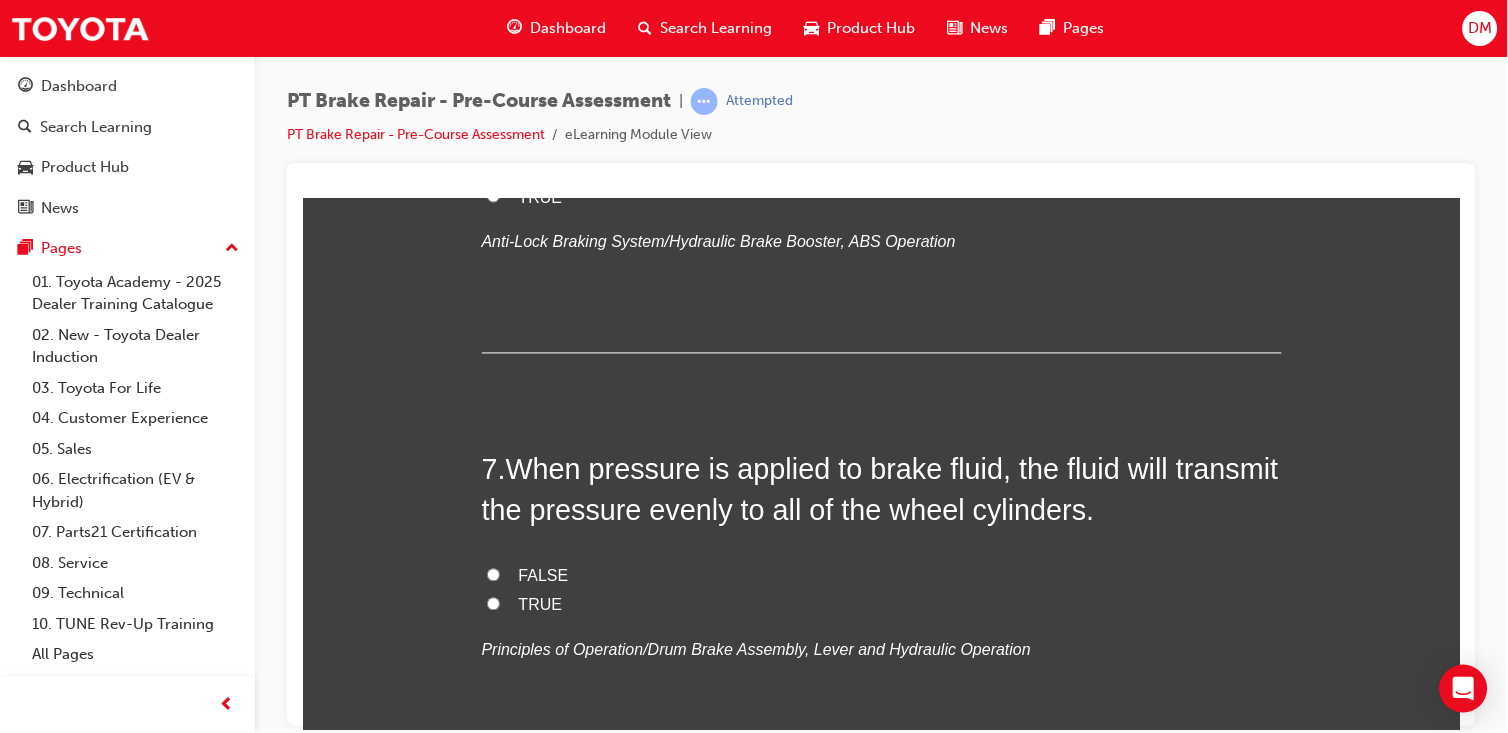 scroll, scrollTop: 2672, scrollLeft: 0, axis: vertical 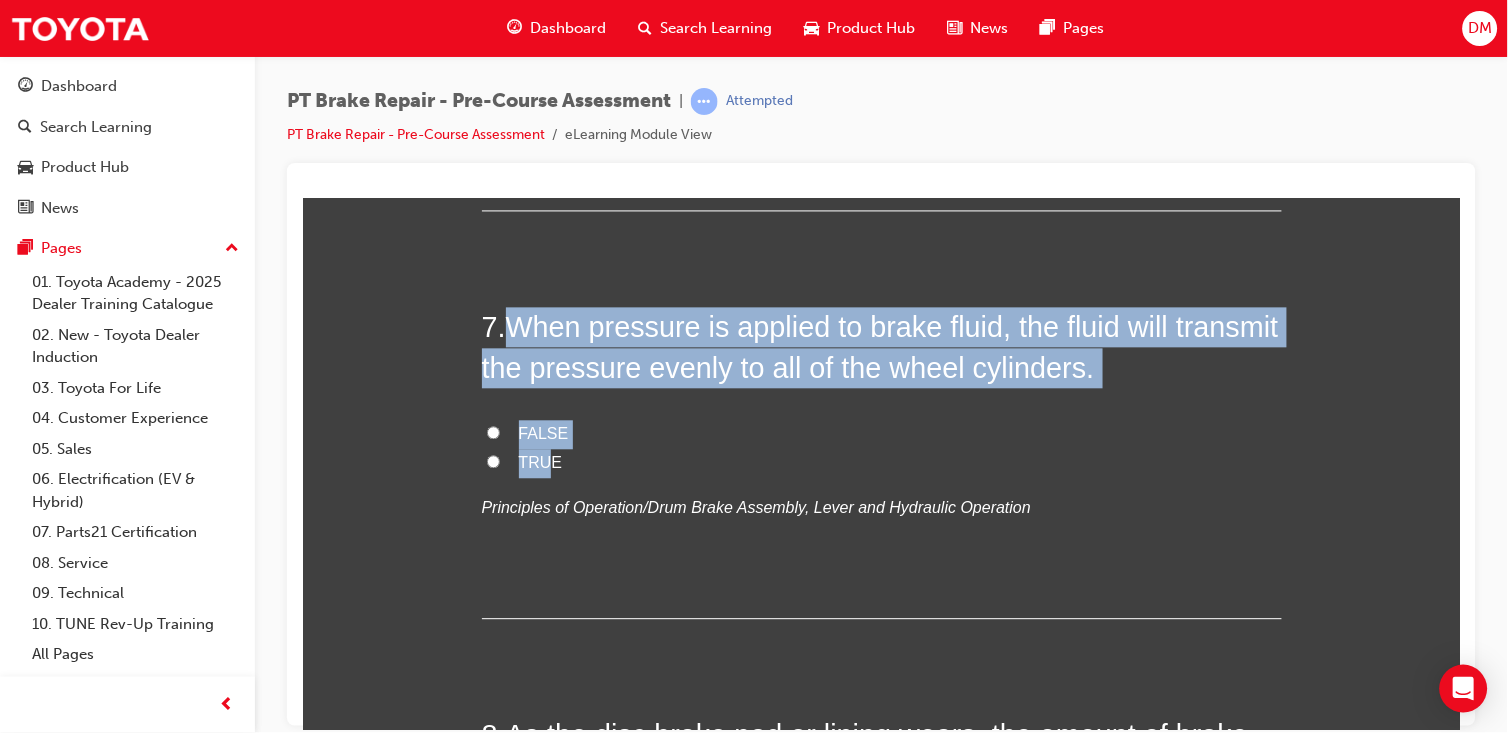 drag, startPoint x: 495, startPoint y: 339, endPoint x: 540, endPoint y: 467, distance: 135.67976 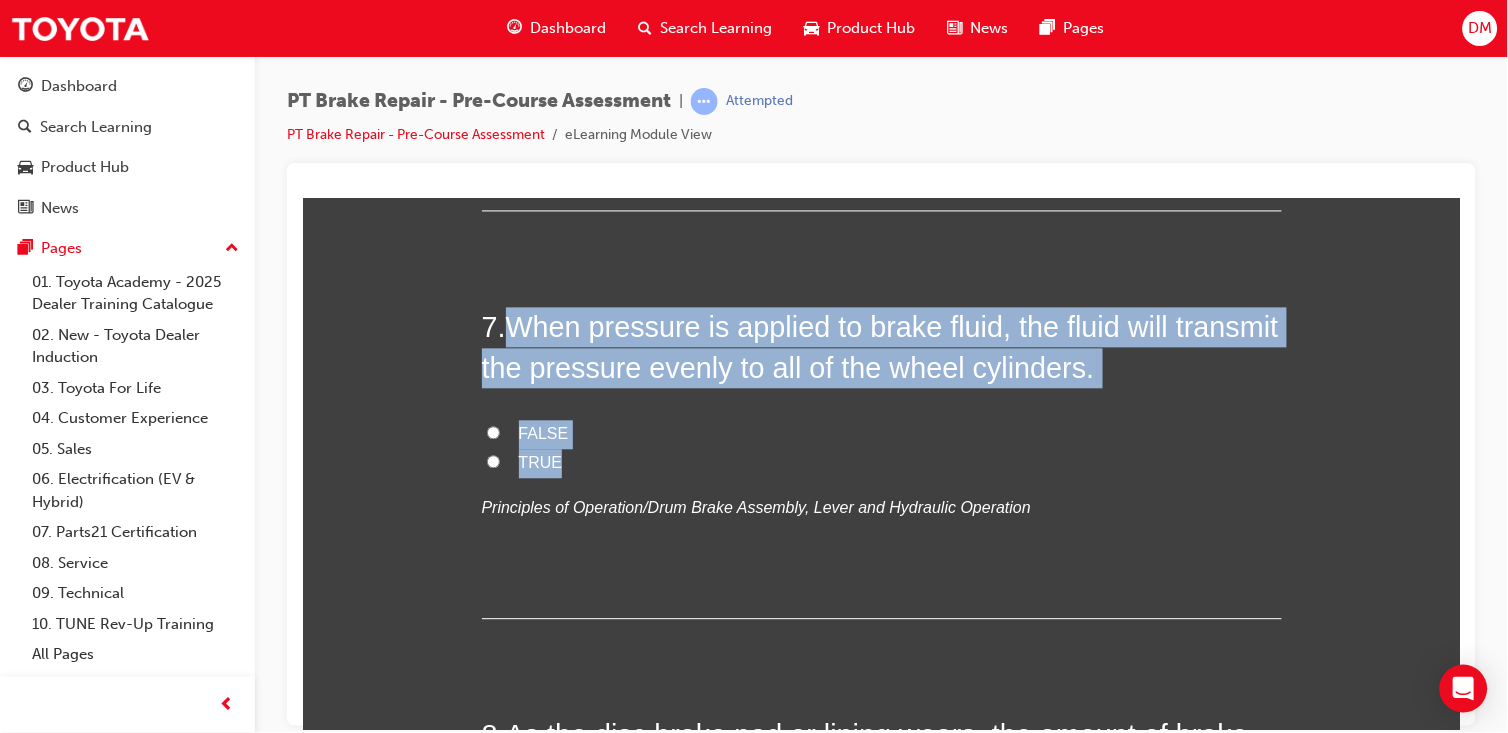 drag, startPoint x: 502, startPoint y: 329, endPoint x: 590, endPoint y: 475, distance: 170.46994 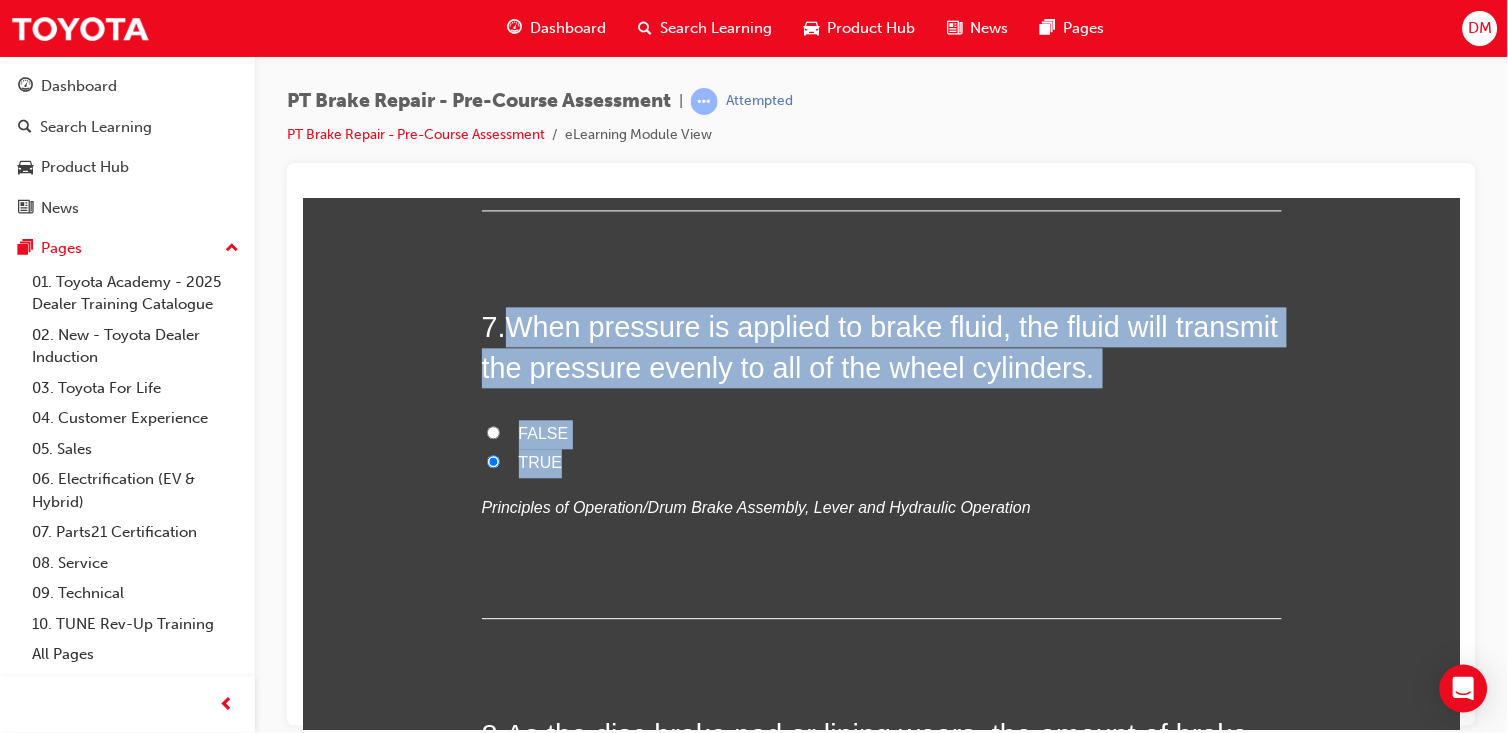 radio on "true" 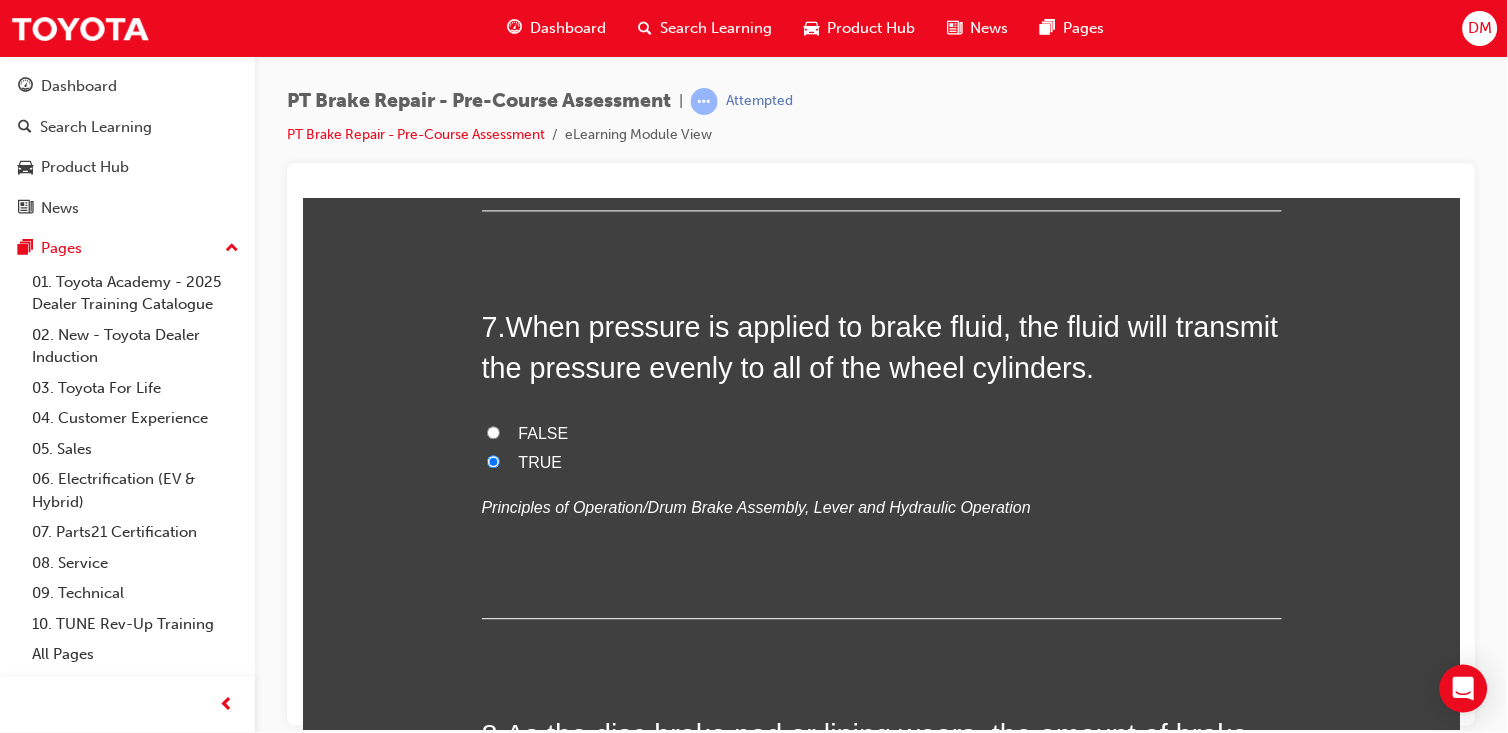 click on "You must select an answer for each question before you can submit. Please note, you will need 8 correct answer(s) in order to pass this quiz. Good luck! 1 .  The heat generated by friction that occurs between the drum and shoes is absorbed by the drum. FALSE TRUE
Principles of Operation/Drum Brake Assembly, Overview of the Drum Brake Assembly 2 .  A tandem master cylinder is designed in such a way that if one circuit fails, the other is still operative to provide at least some stopping power FALSE TRUE
Disc Brake Caliper/Major Components of the Braking System, Overview of the Master Cylinder 3 .  The brake assist system uses a pressure sensor inside the ABS actuator to detect the speed and force with which the brake pedal is being depressed. FALSE TRUE
Anti-Lock Braking System/Hydraulic Brake Booster, BA (Brake Assist) 4 .  The brake actuator controls the hydraulic pressure of the wheel cylinders based on the Skid Control ECU output signals. TRUE FALSE
5 .  FALSE TRUE
6 .  FALSE TRUE
7 ." at bounding box center (880, -157) 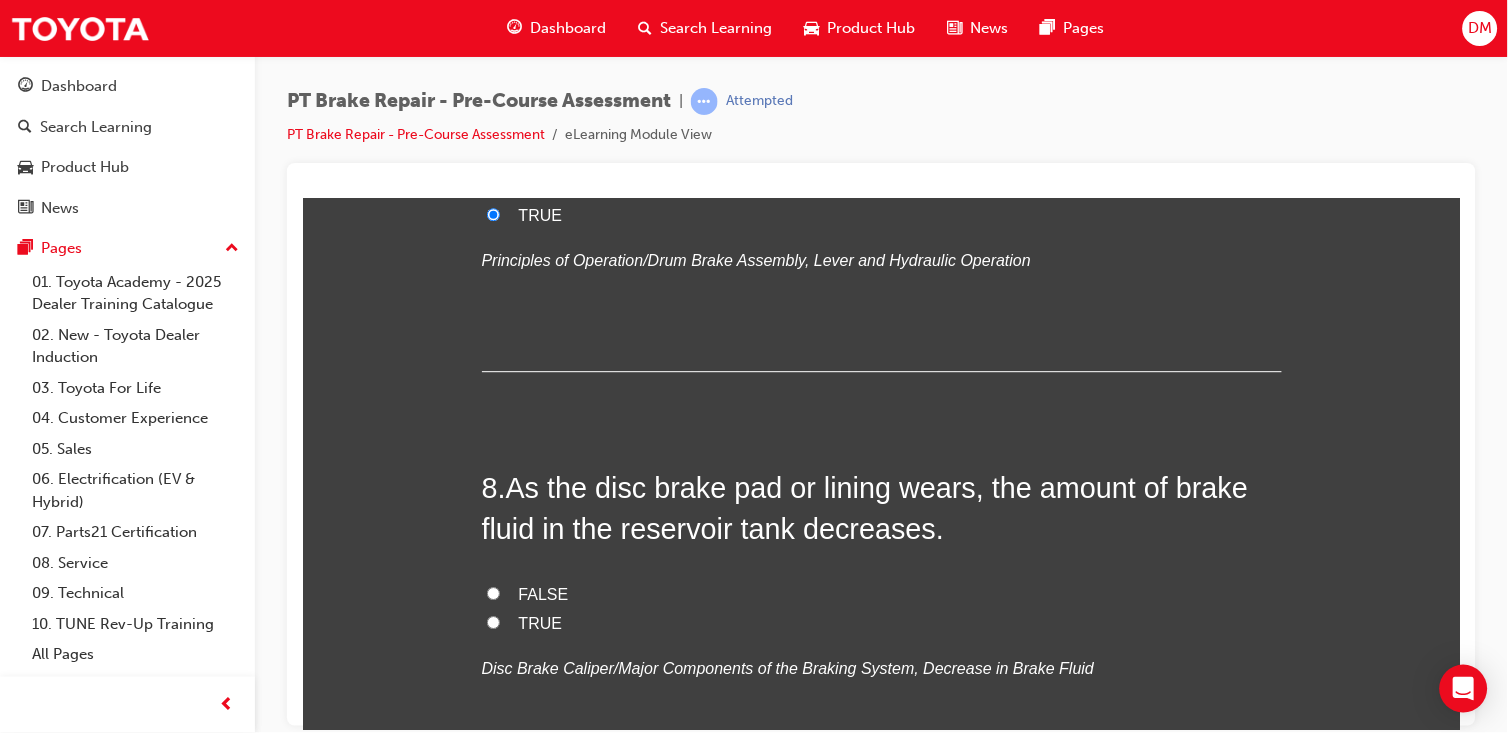 scroll, scrollTop: 3053, scrollLeft: 0, axis: vertical 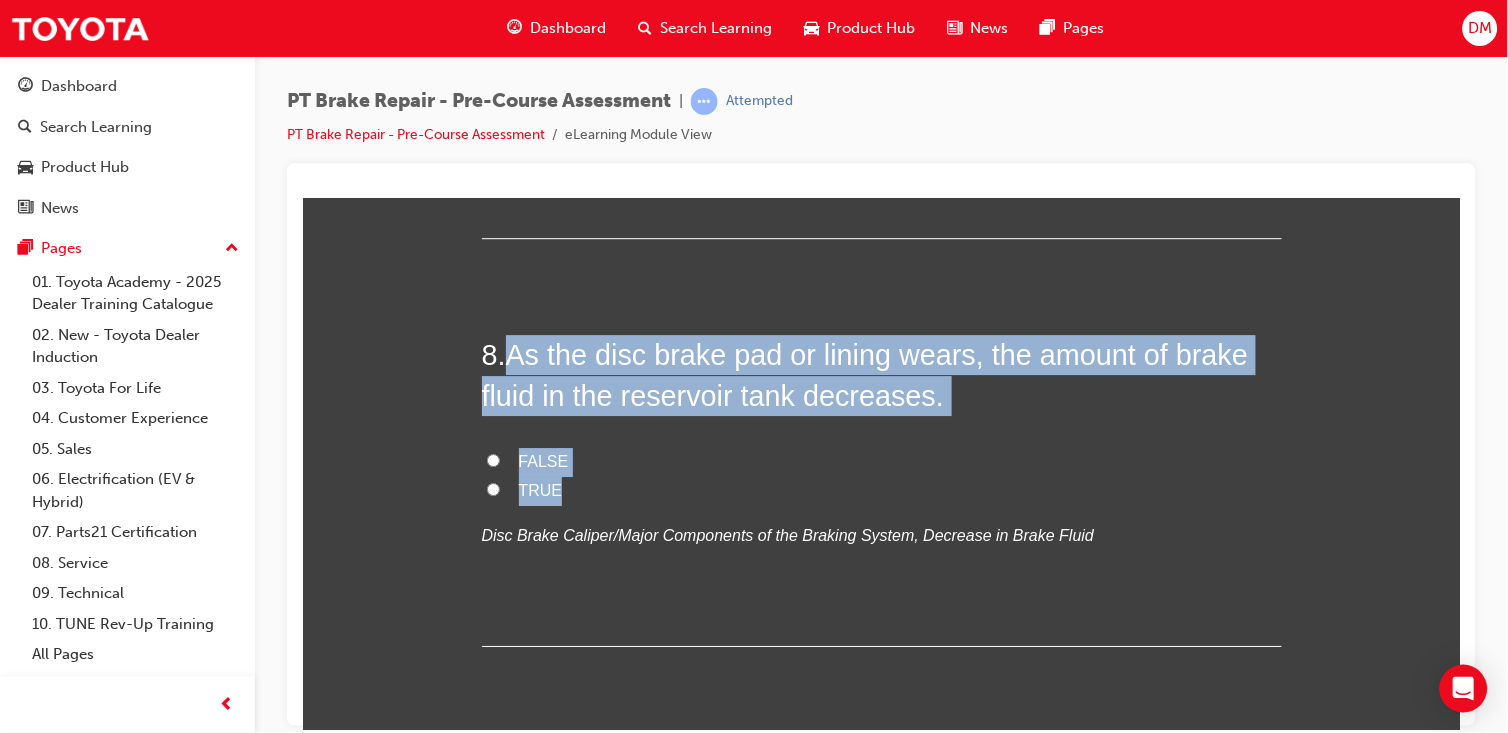 drag, startPoint x: 495, startPoint y: 355, endPoint x: 555, endPoint y: 496, distance: 153.2351 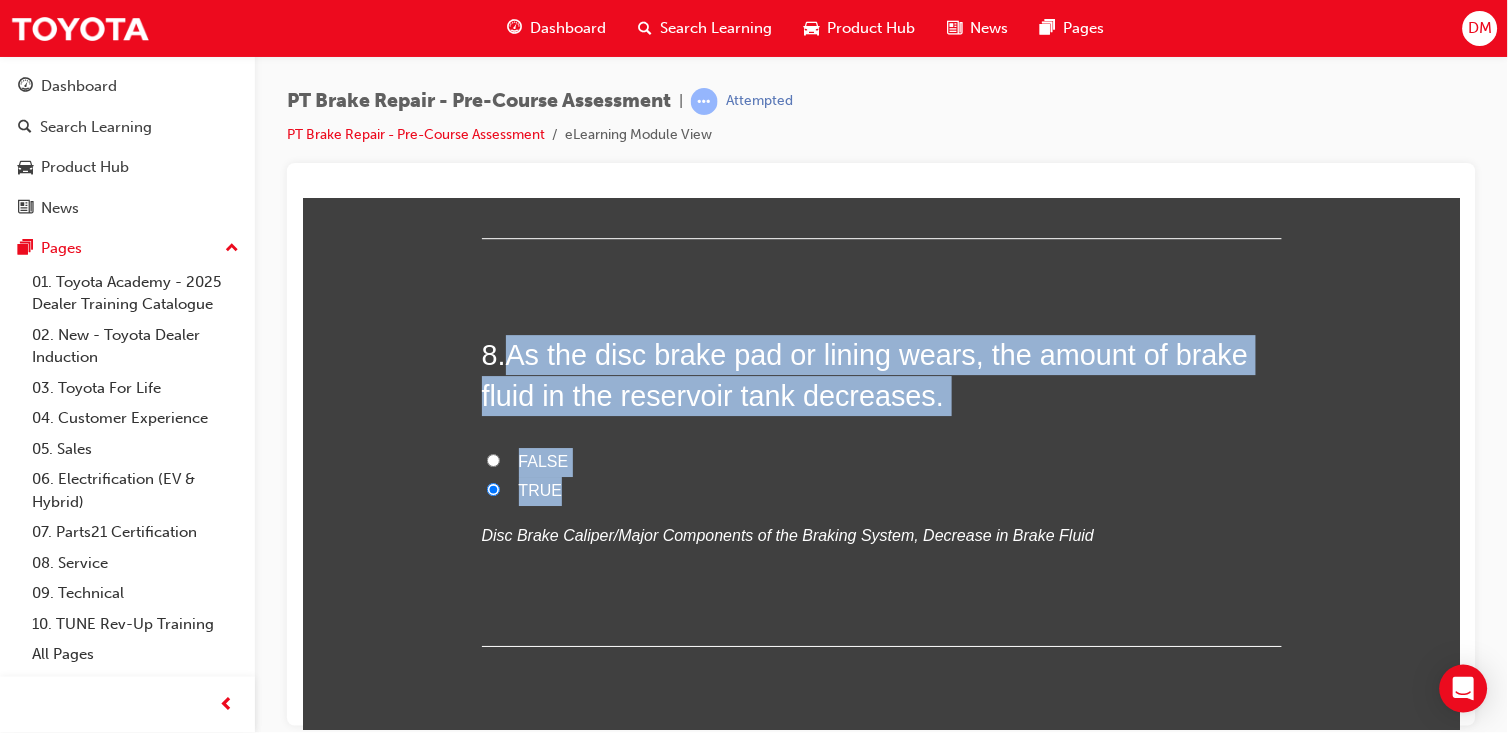 radio on "true" 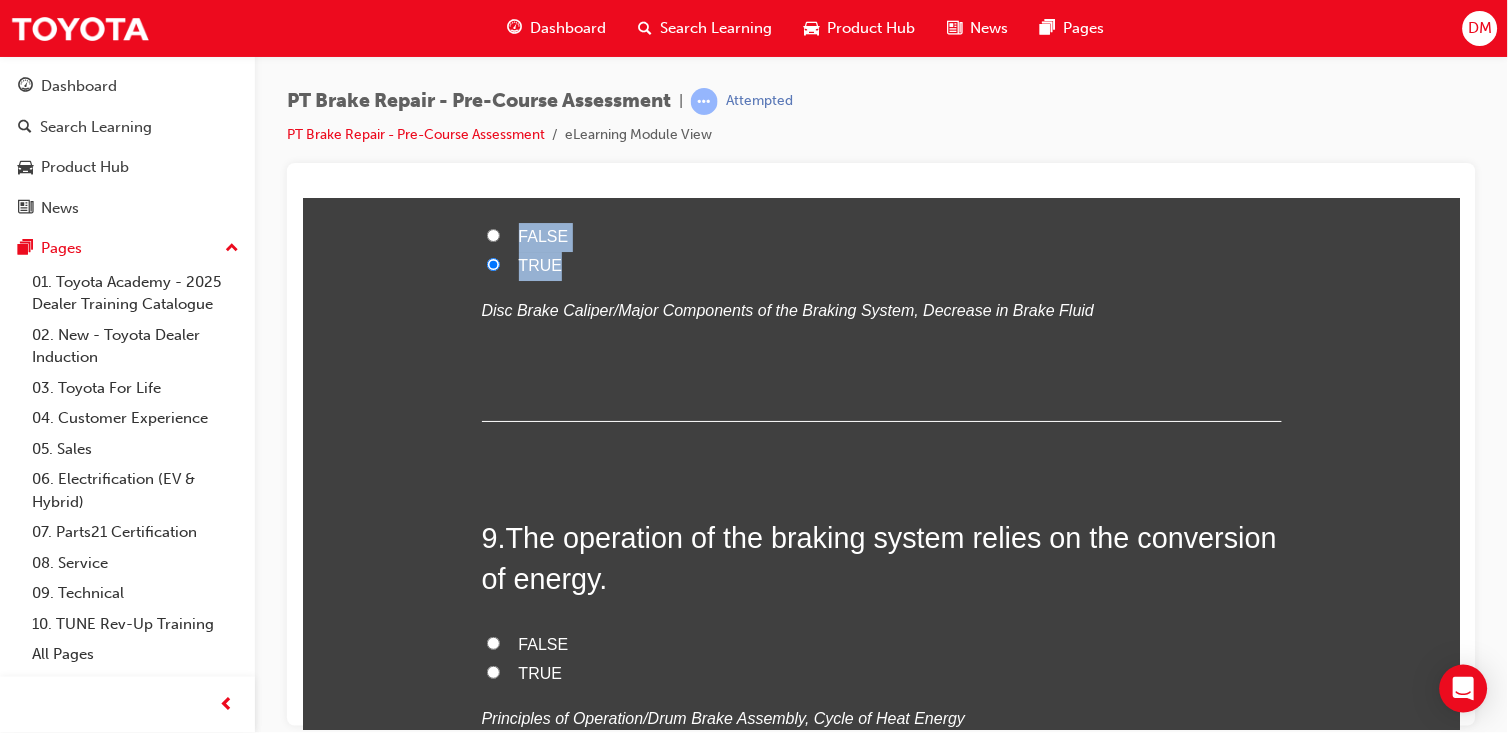 scroll, scrollTop: 3541, scrollLeft: 0, axis: vertical 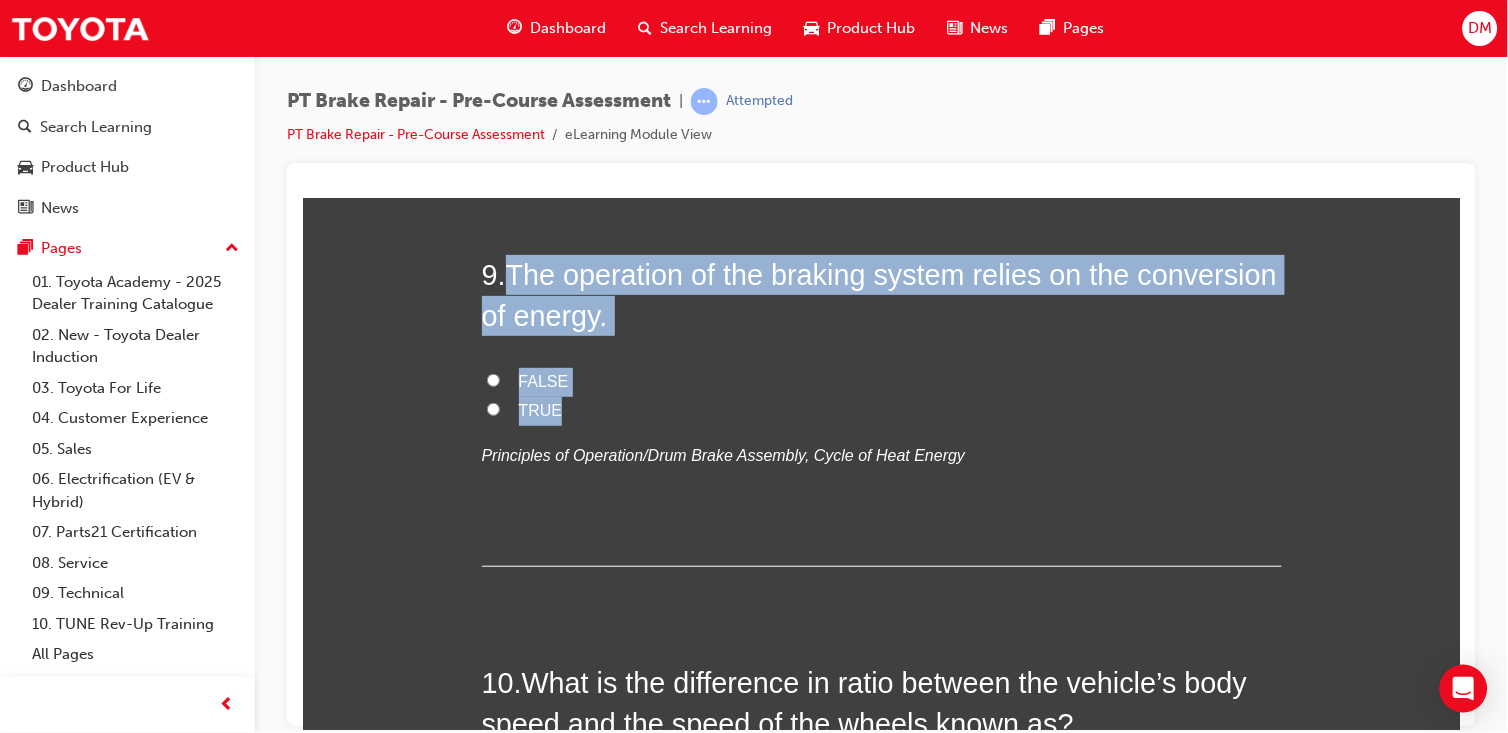 drag, startPoint x: 503, startPoint y: 268, endPoint x: 582, endPoint y: 402, distance: 155.55385 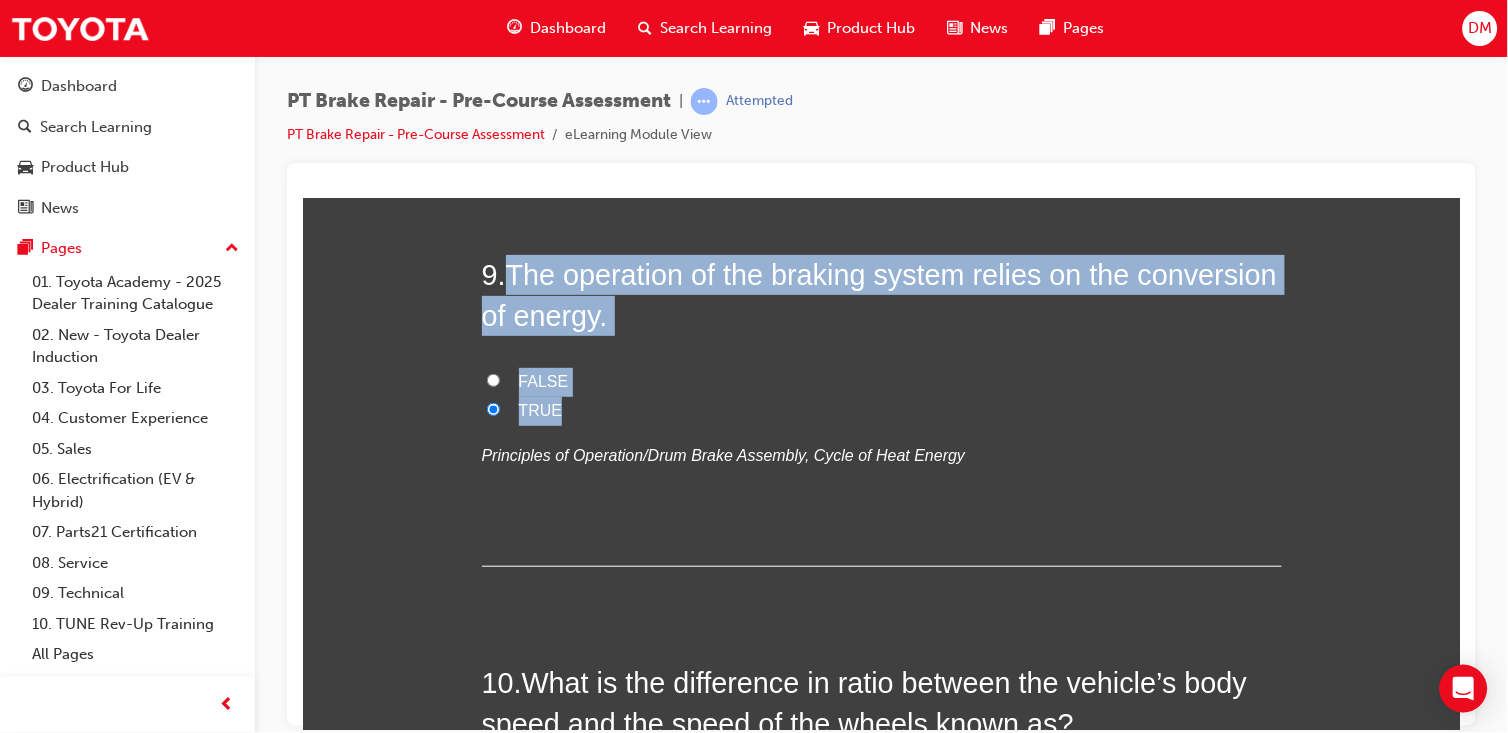 radio on "true" 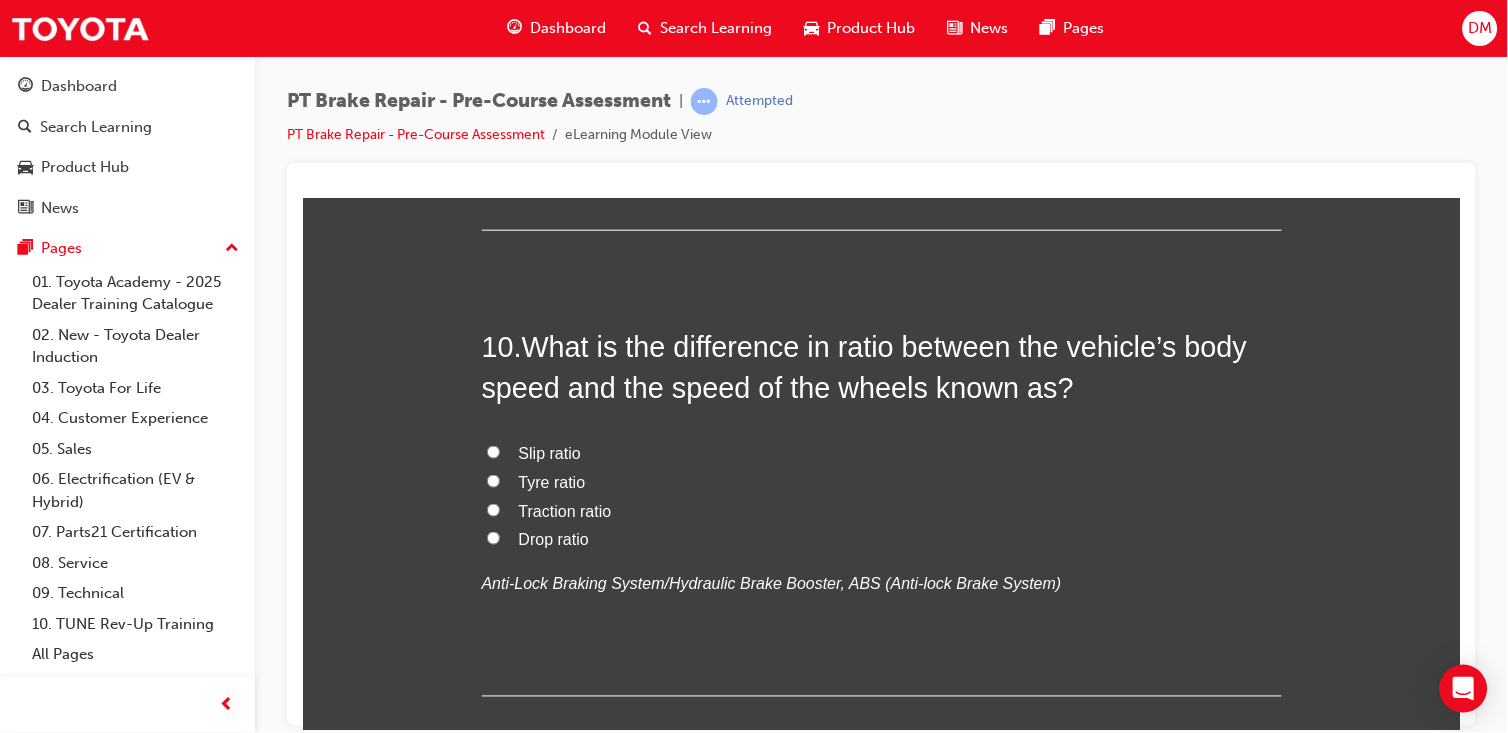 scroll, scrollTop: 3876, scrollLeft: 0, axis: vertical 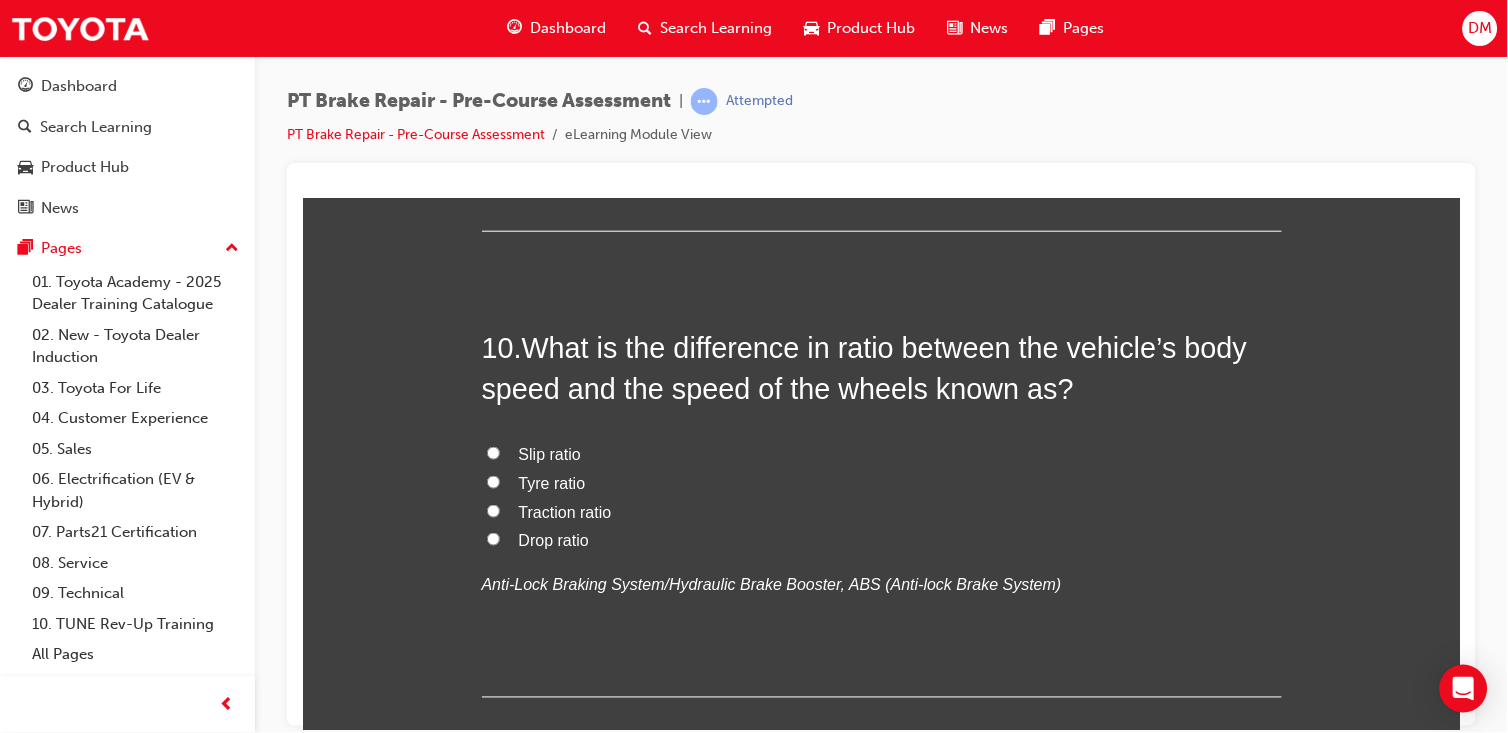 click on "You must select an answer for each question before you can submit. Please note, you will need 8 correct answer(s) in order to pass this quiz. Good luck! 1 .  The heat generated by friction that occurs between the drum and shoes is absorbed by the drum. FALSE TRUE
Principles of Operation/Drum Brake Assembly, Overview of the Drum Brake Assembly 2 .  A tandem master cylinder is designed in such a way that if one circuit fails, the other is still operative to provide at least some stopping power FALSE TRUE
Disc Brake Caliper/Major Components of the Braking System, Overview of the Master Cylinder 3 .  The brake assist system uses a pressure sensor inside the ABS actuator to detect the speed and force with which the brake pedal is being depressed. FALSE TRUE
Anti-Lock Braking System/Hydraulic Brake Booster, BA (Brake Assist) 4 .  The brake actuator controls the hydraulic pressure of the wheel cylinders based on the Skid Control ECU output signals. TRUE FALSE
5 .  FALSE TRUE
6 .  FALSE TRUE
7 ." at bounding box center [880, -1361] 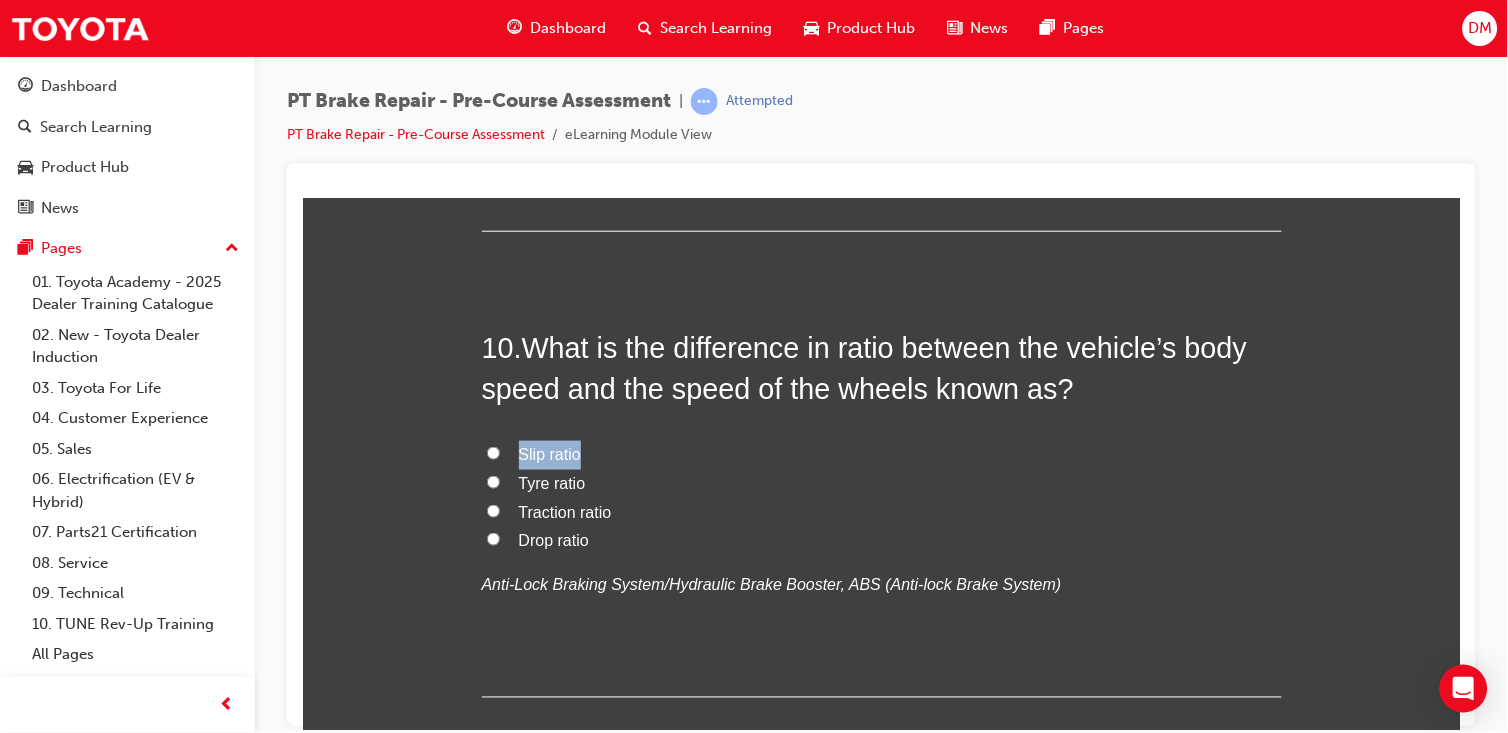 click on "You must select an answer for each question before you can submit. Please note, you will need 8 correct answer(s) in order to pass this quiz. Good luck! 1 .  The heat generated by friction that occurs between the drum and shoes is absorbed by the drum. FALSE TRUE
Principles of Operation/Drum Brake Assembly, Overview of the Drum Brake Assembly 2 .  A tandem master cylinder is designed in such a way that if one circuit fails, the other is still operative to provide at least some stopping power FALSE TRUE
Disc Brake Caliper/Major Components of the Braking System, Overview of the Master Cylinder 3 .  The brake assist system uses a pressure sensor inside the ABS actuator to detect the speed and force with which the brake pedal is being depressed. FALSE TRUE
Anti-Lock Braking System/Hydraulic Brake Booster, BA (Brake Assist) 4 .  The brake actuator controls the hydraulic pressure of the wheel cylinders based on the Skid Control ECU output signals. TRUE FALSE
5 .  FALSE TRUE
6 .  FALSE TRUE
7 ." at bounding box center [880, -1361] 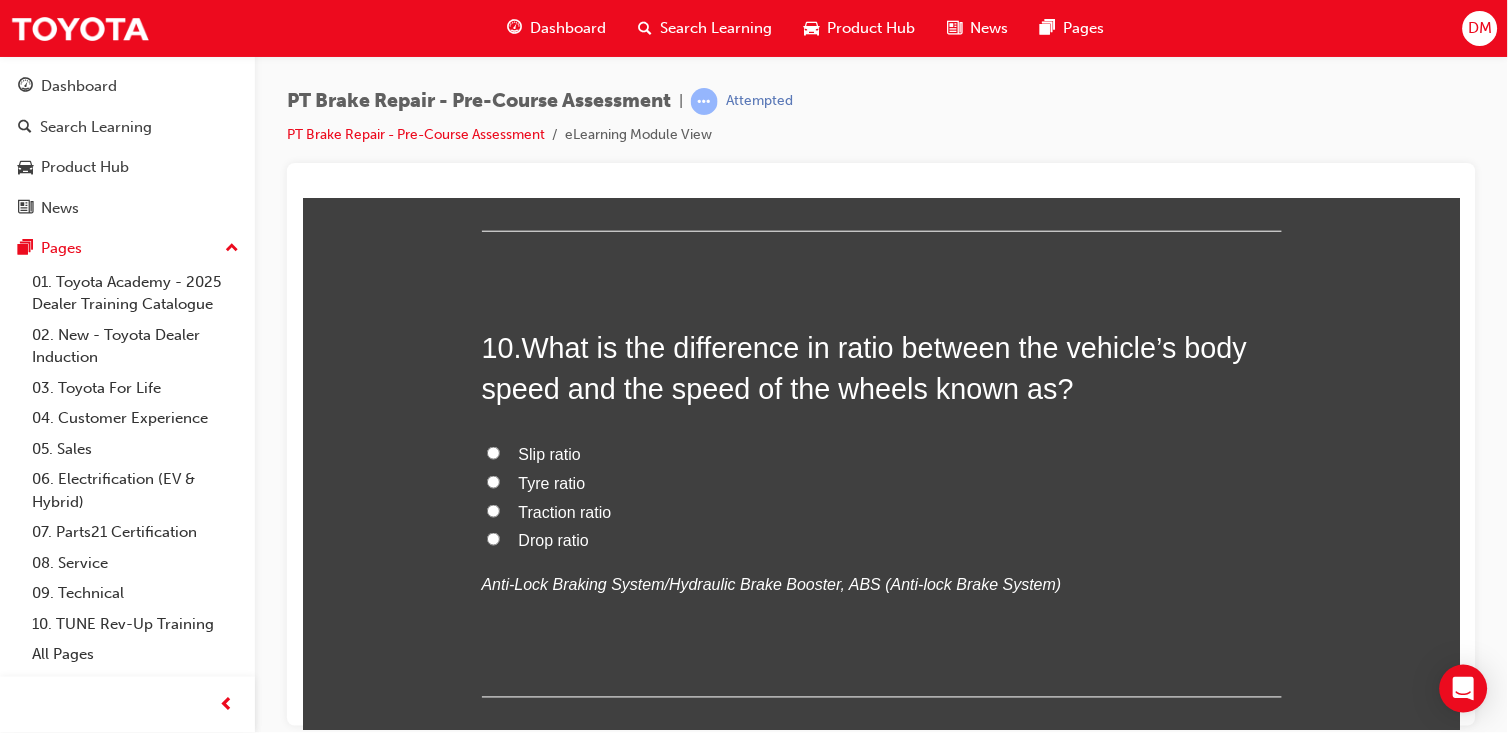click on "Slip ratio" at bounding box center (492, 452) 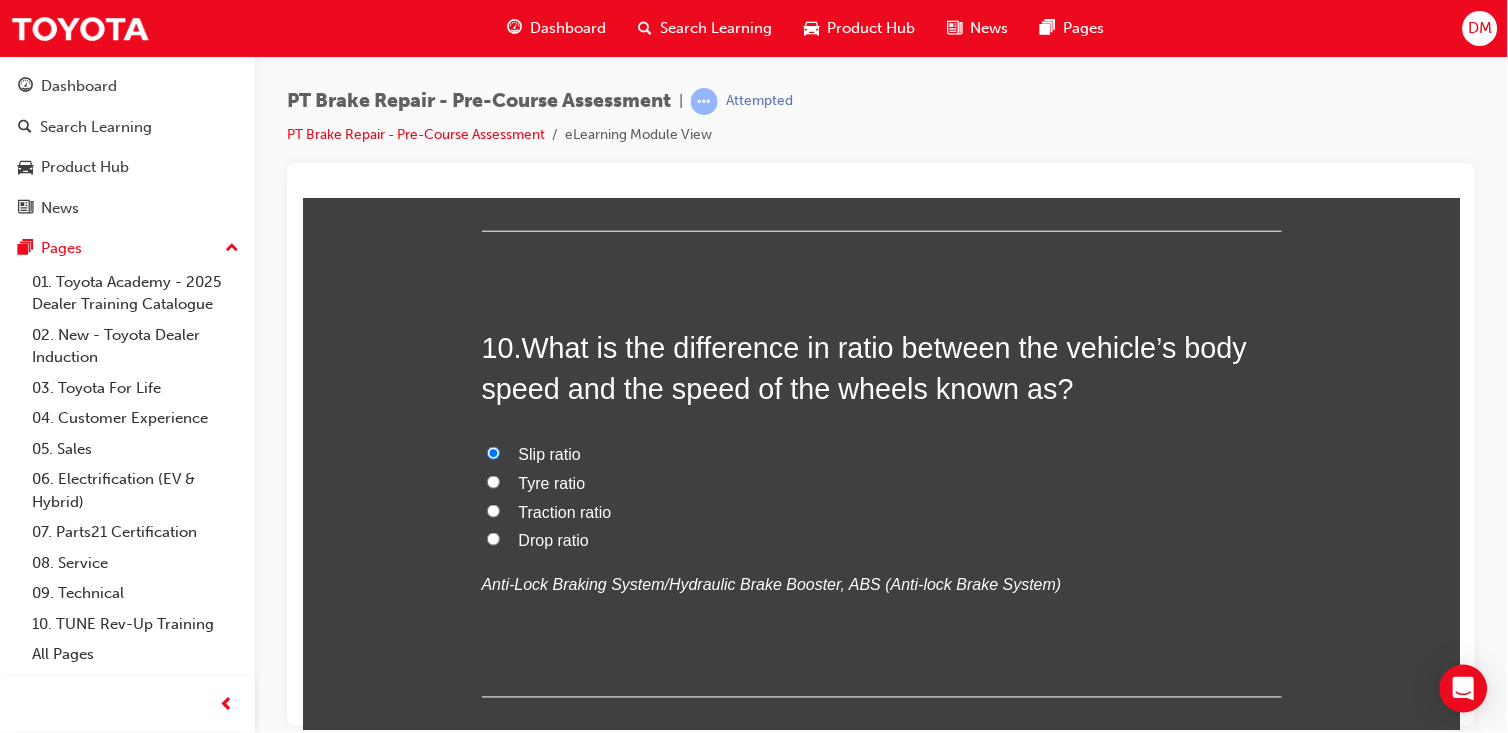 radio on "true" 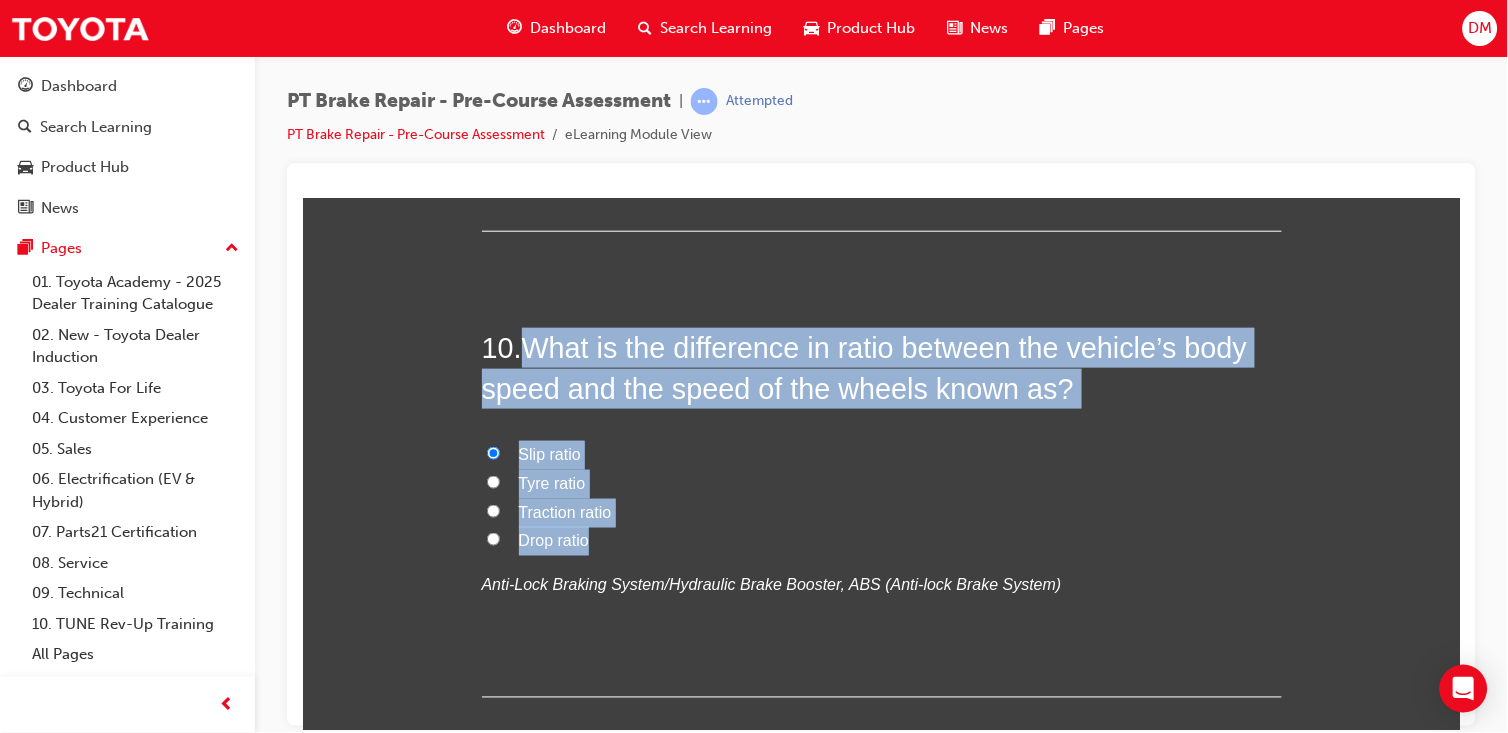 drag, startPoint x: 517, startPoint y: 349, endPoint x: 625, endPoint y: 531, distance: 211.63176 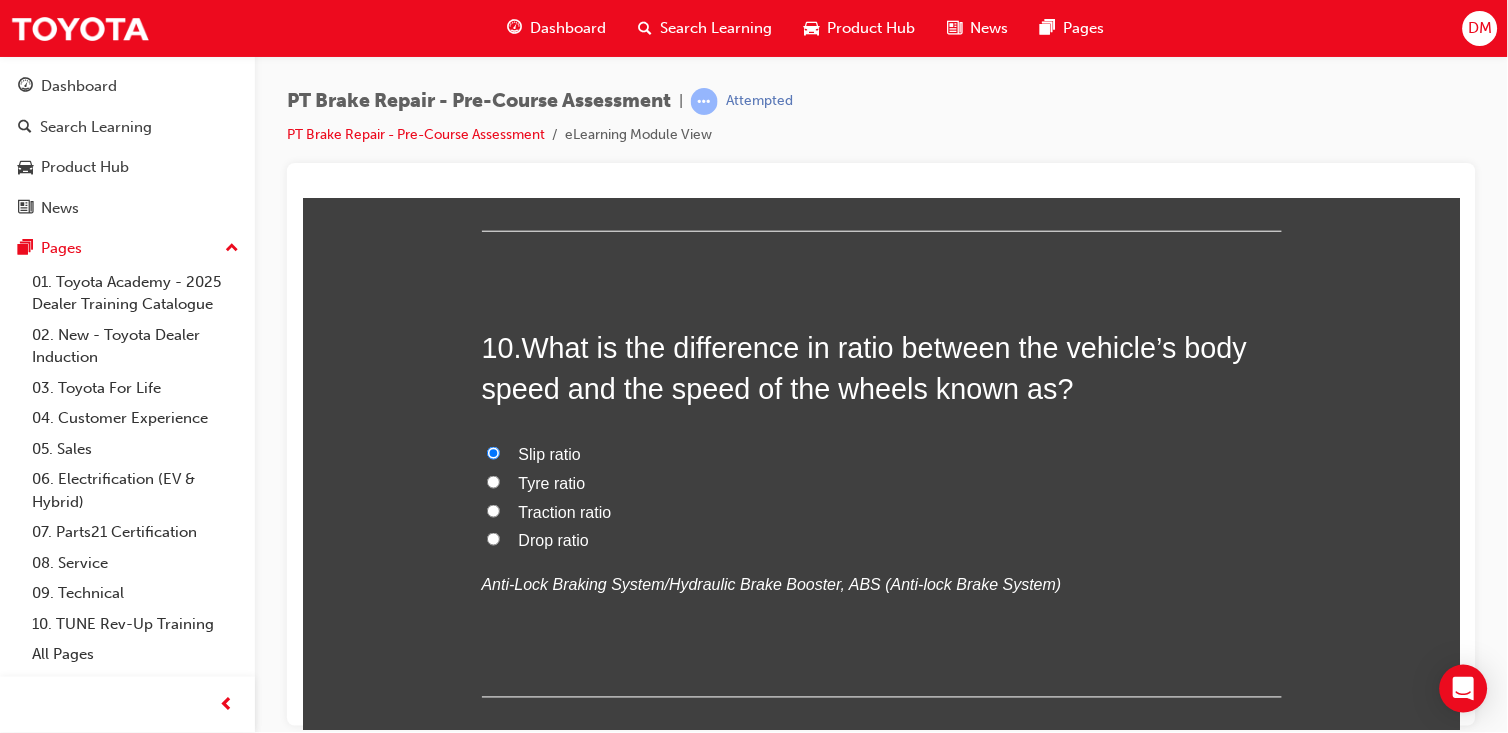 scroll, scrollTop: 3995, scrollLeft: 0, axis: vertical 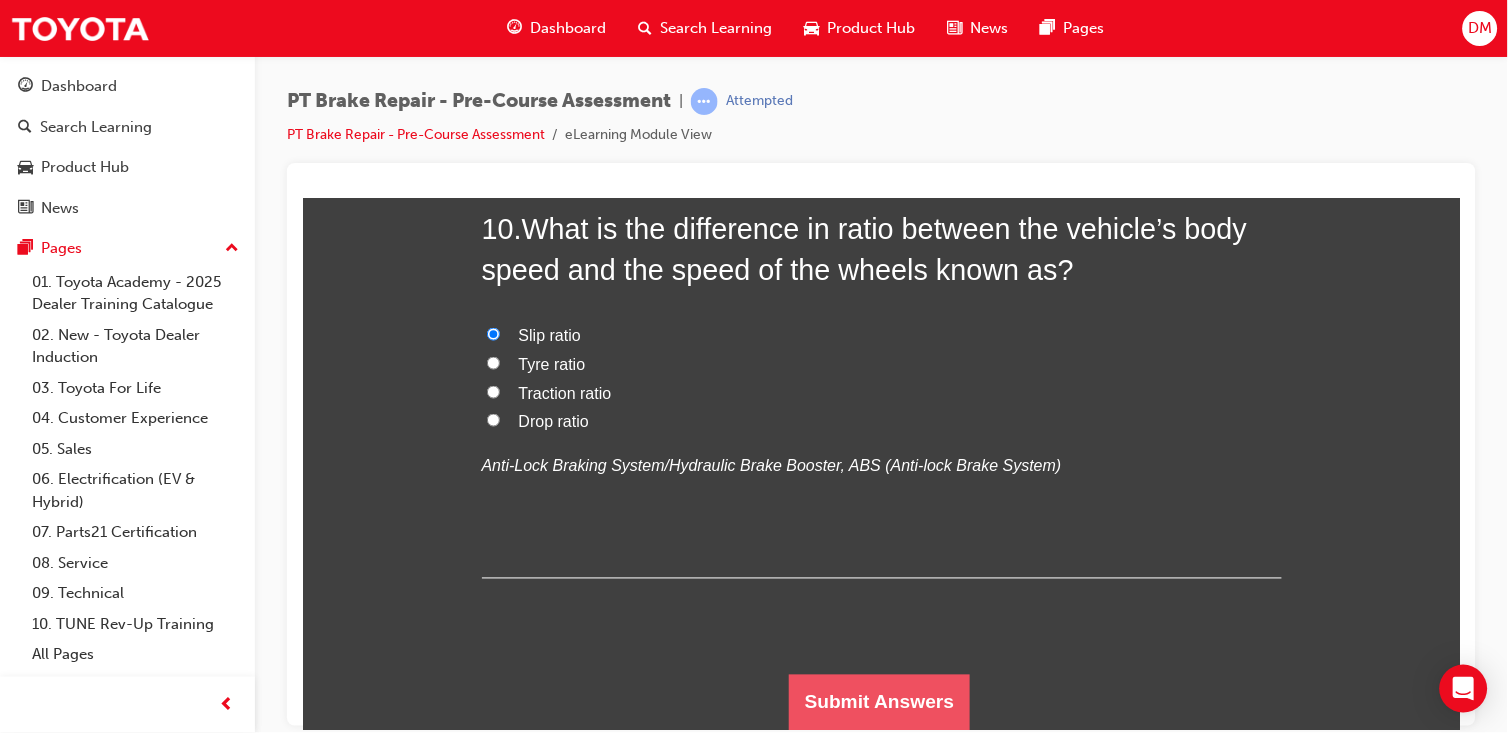 click on "Submit Answers" at bounding box center [879, 702] 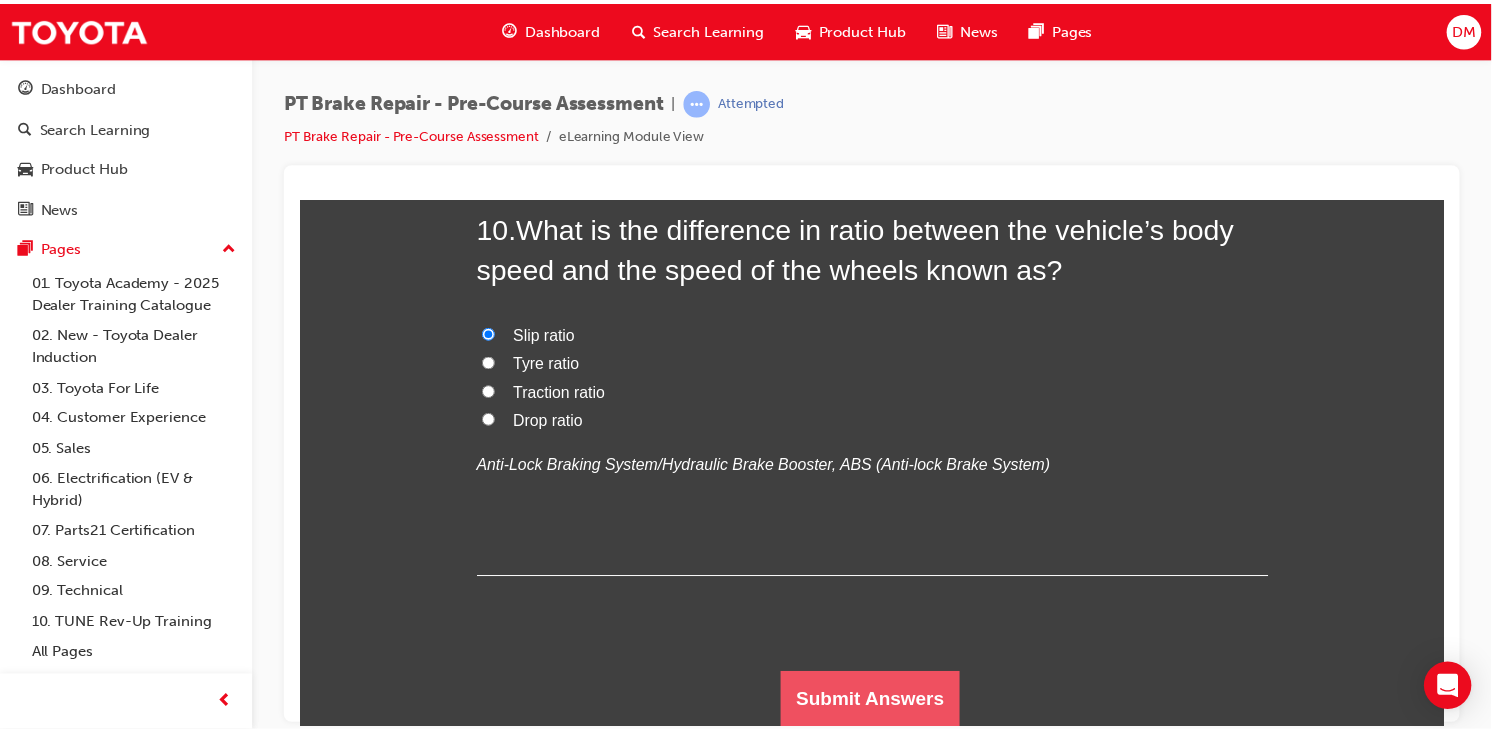 scroll, scrollTop: 0, scrollLeft: 0, axis: both 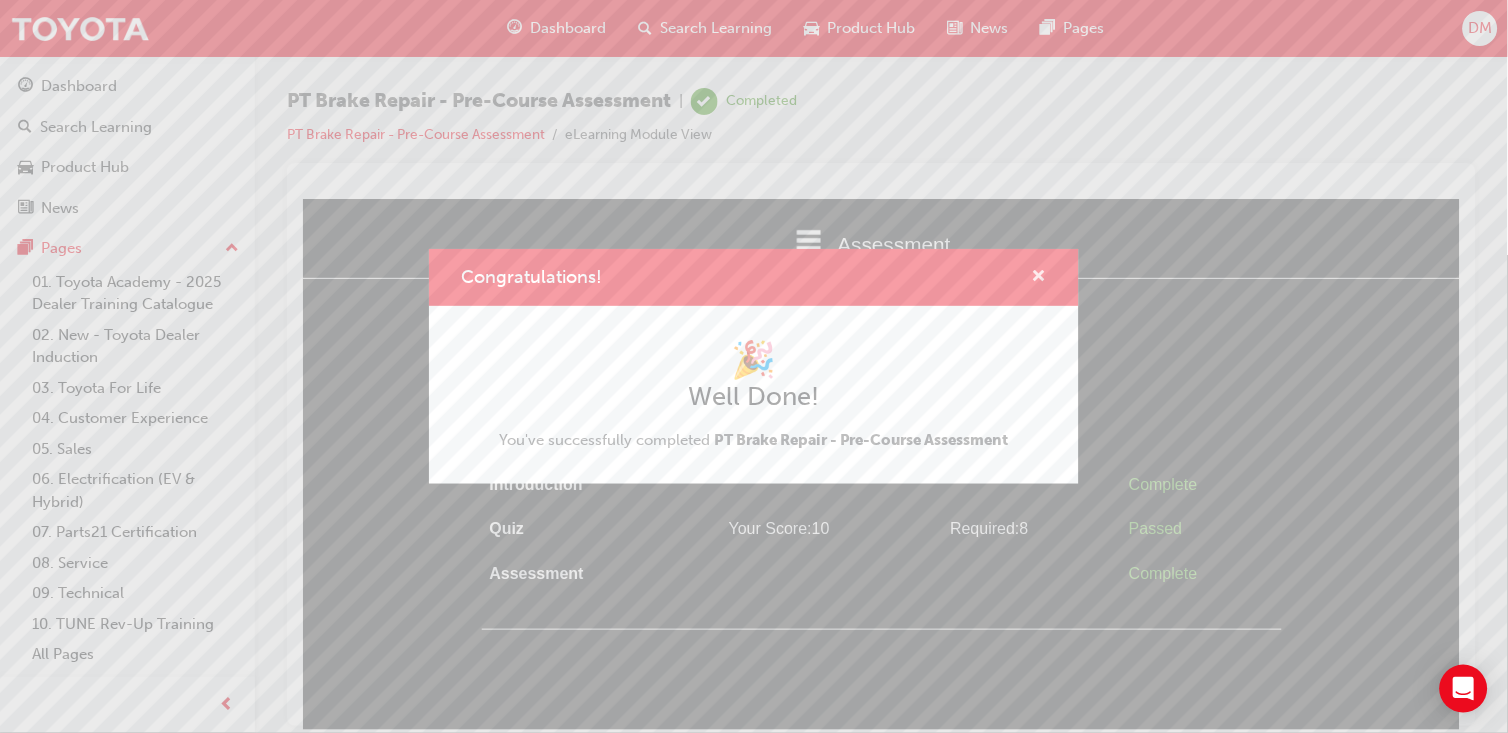 click at bounding box center [1039, 278] 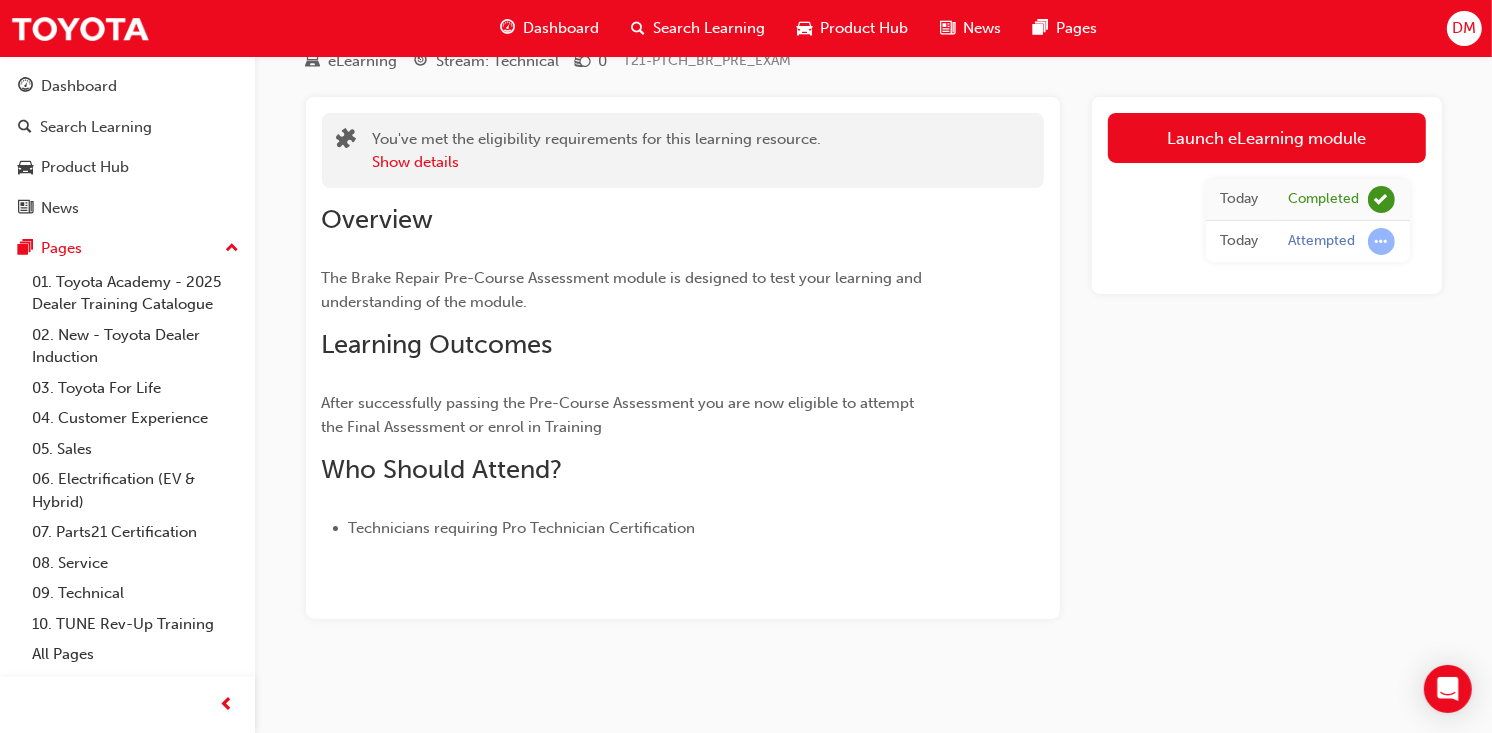 scroll, scrollTop: 0, scrollLeft: 0, axis: both 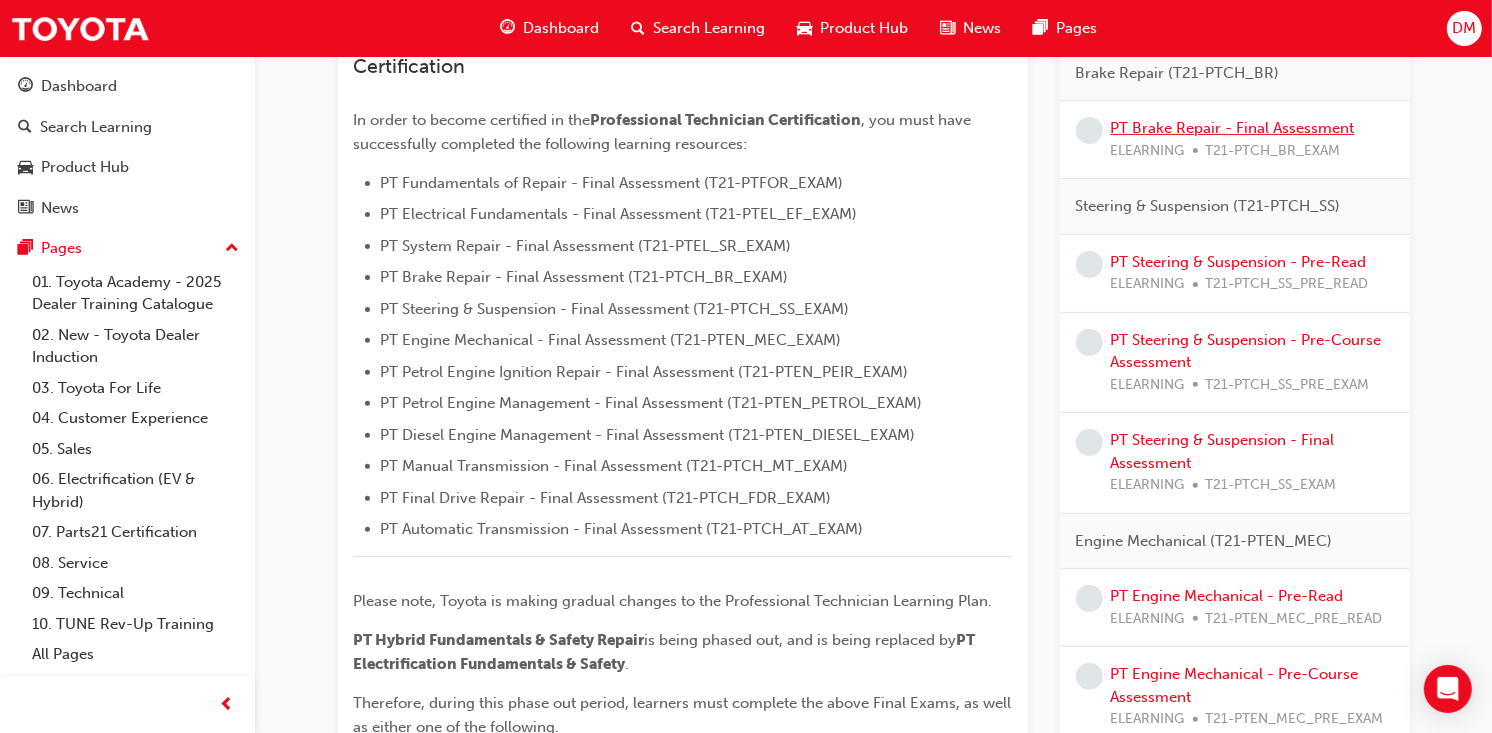 click on "PT Brake Repair - Final Assessment" at bounding box center (1233, 128) 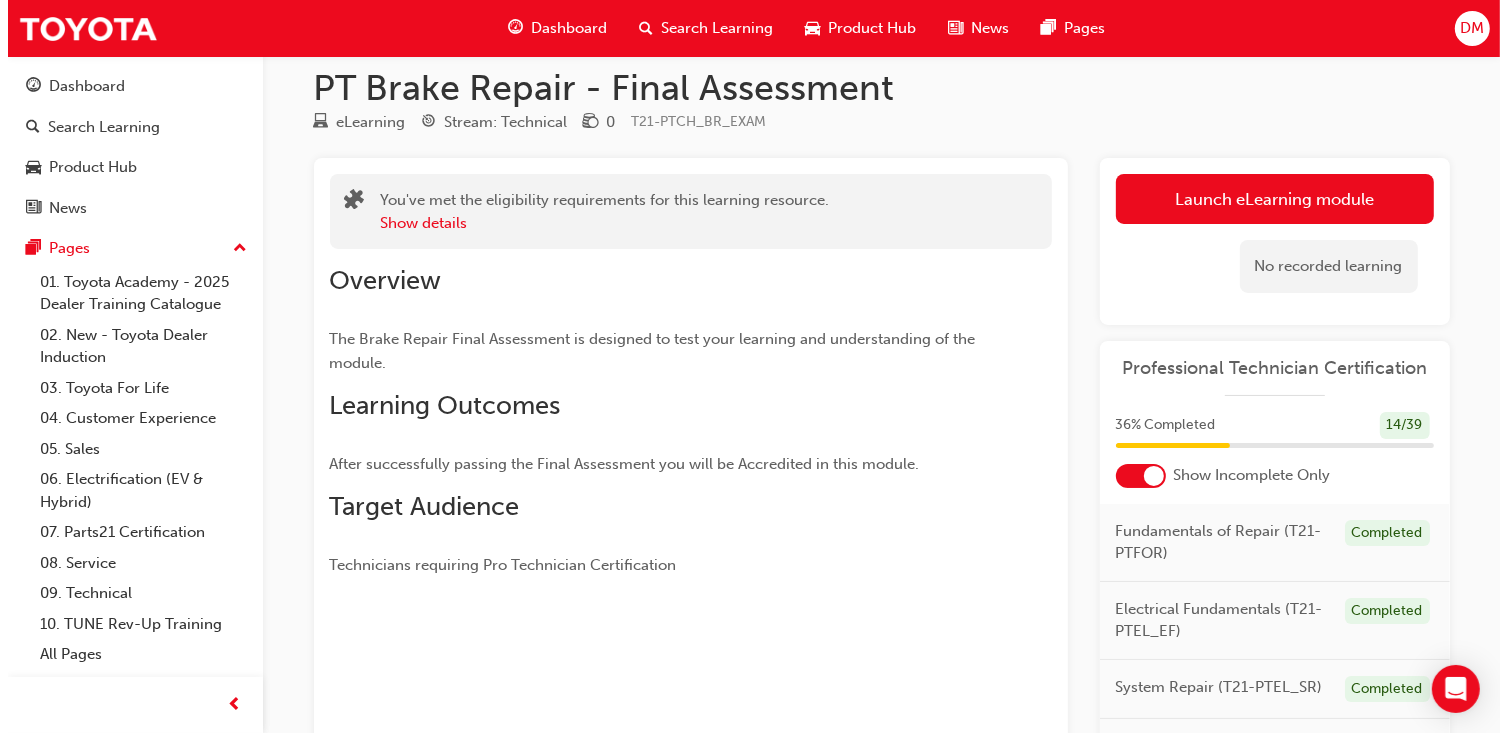 scroll, scrollTop: 0, scrollLeft: 0, axis: both 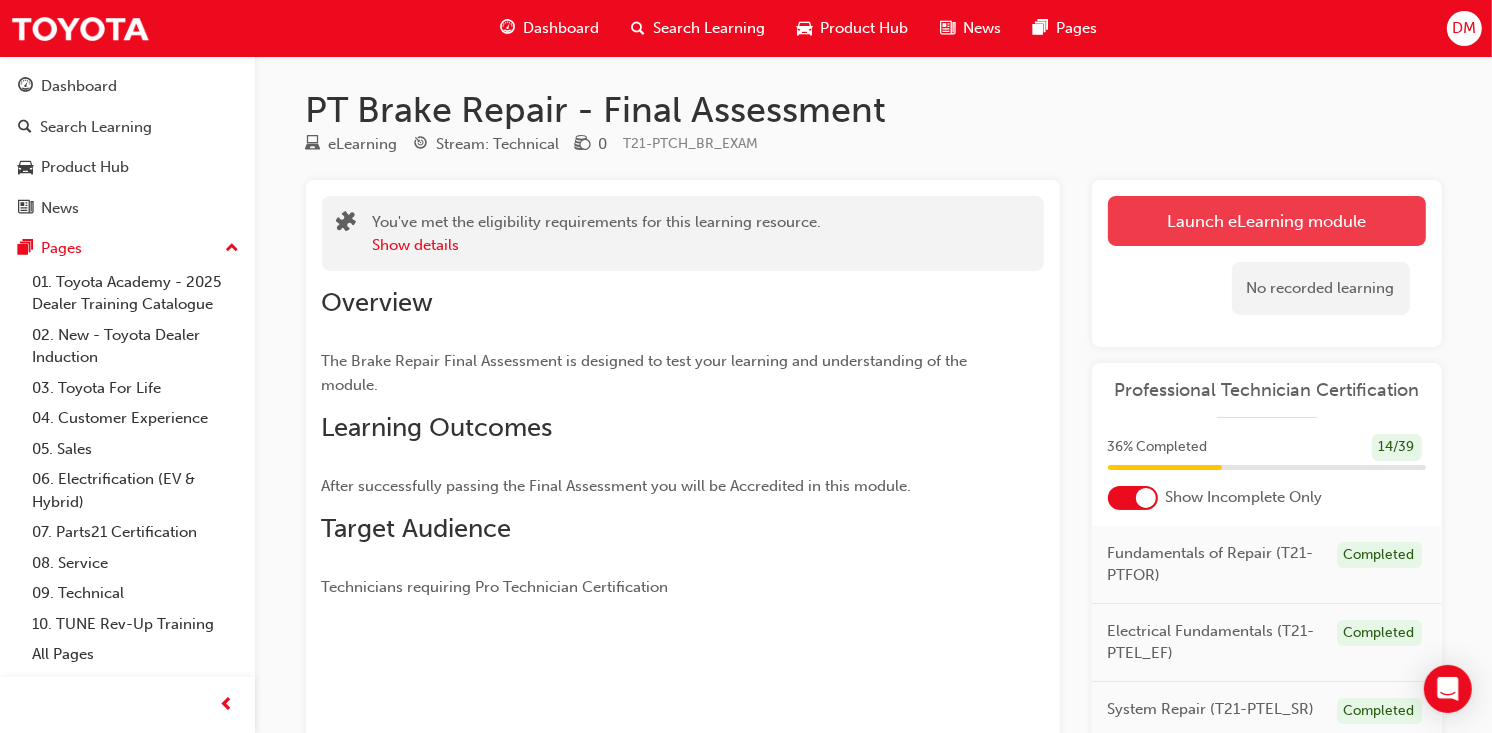 click on "Launch eLearning module" at bounding box center (1267, 221) 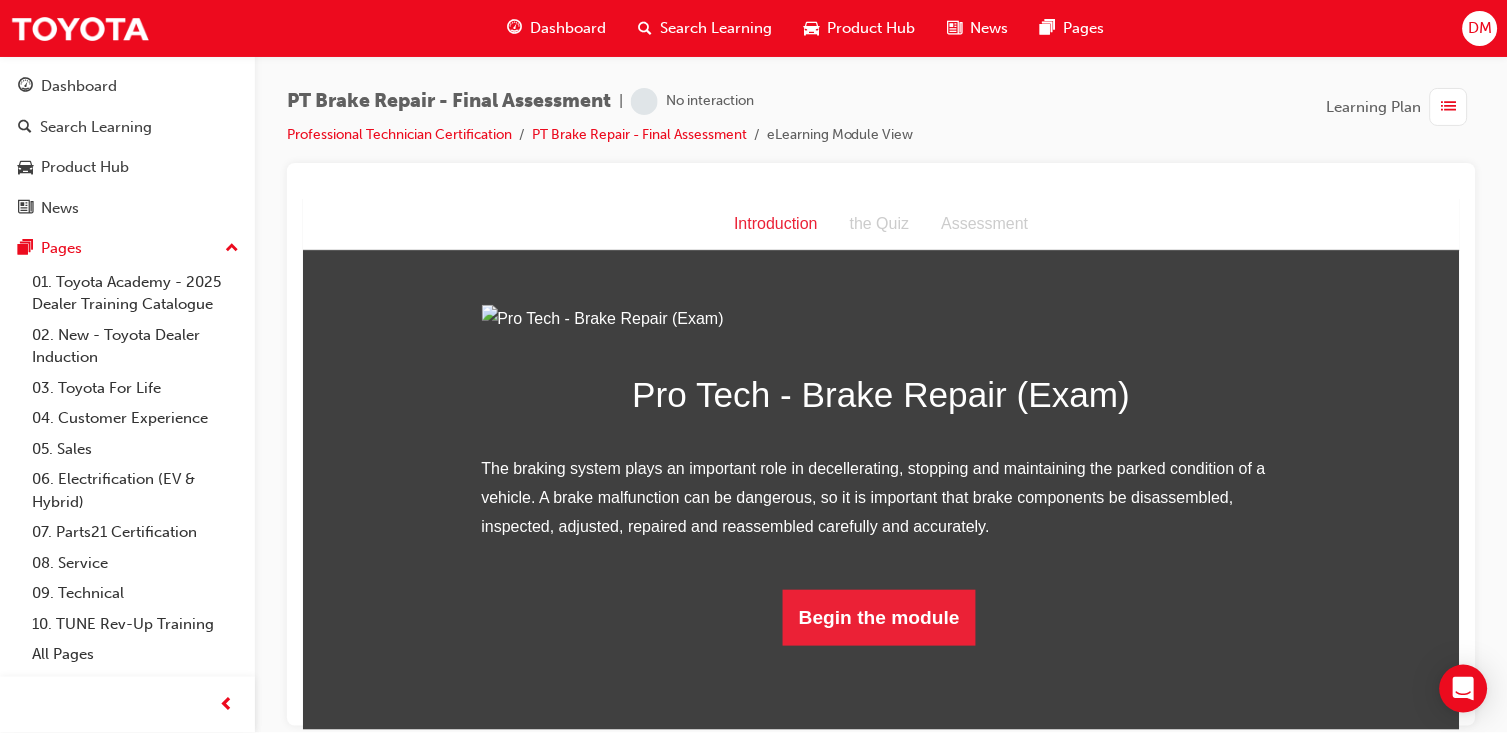 scroll, scrollTop: 0, scrollLeft: 0, axis: both 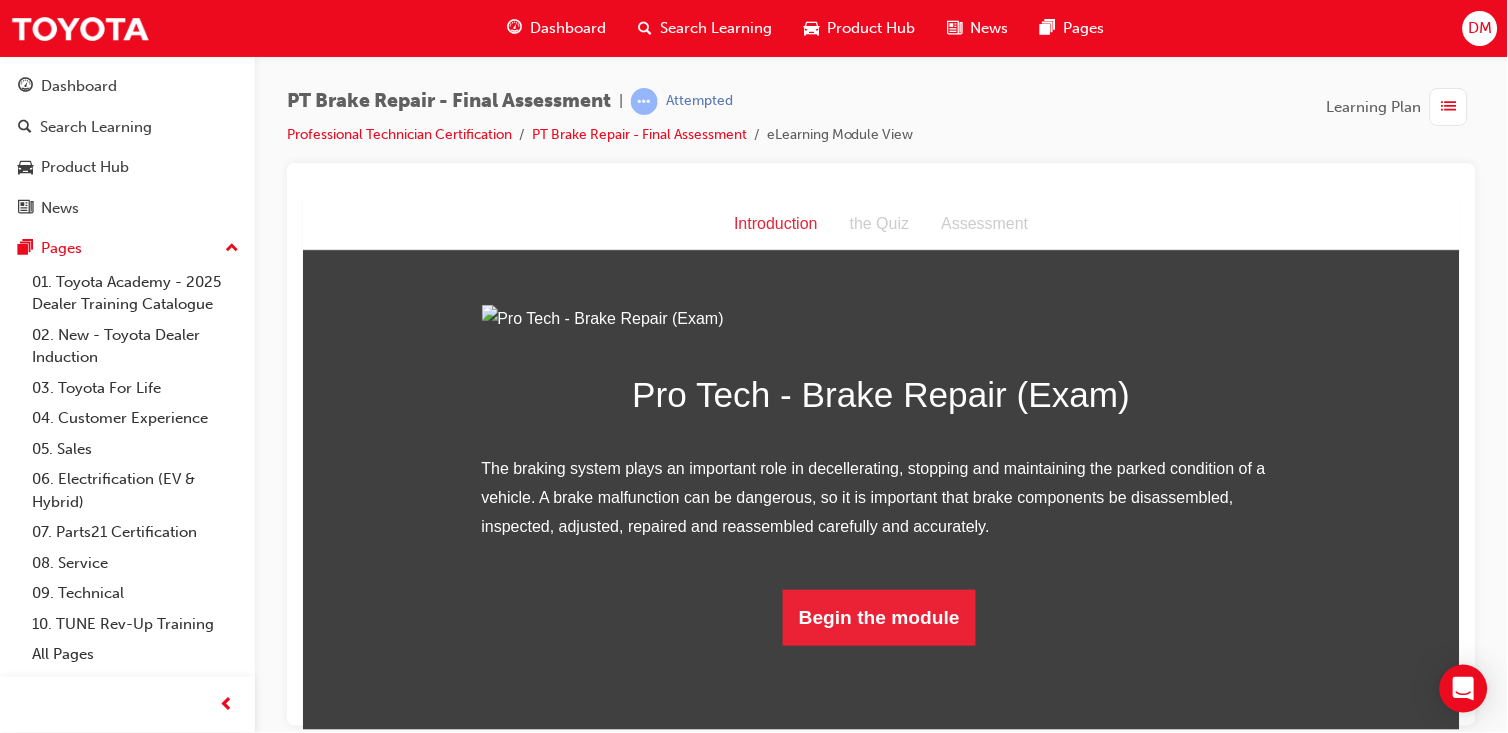 click on "Introduction the Quiz Assessment" at bounding box center (880, 224) 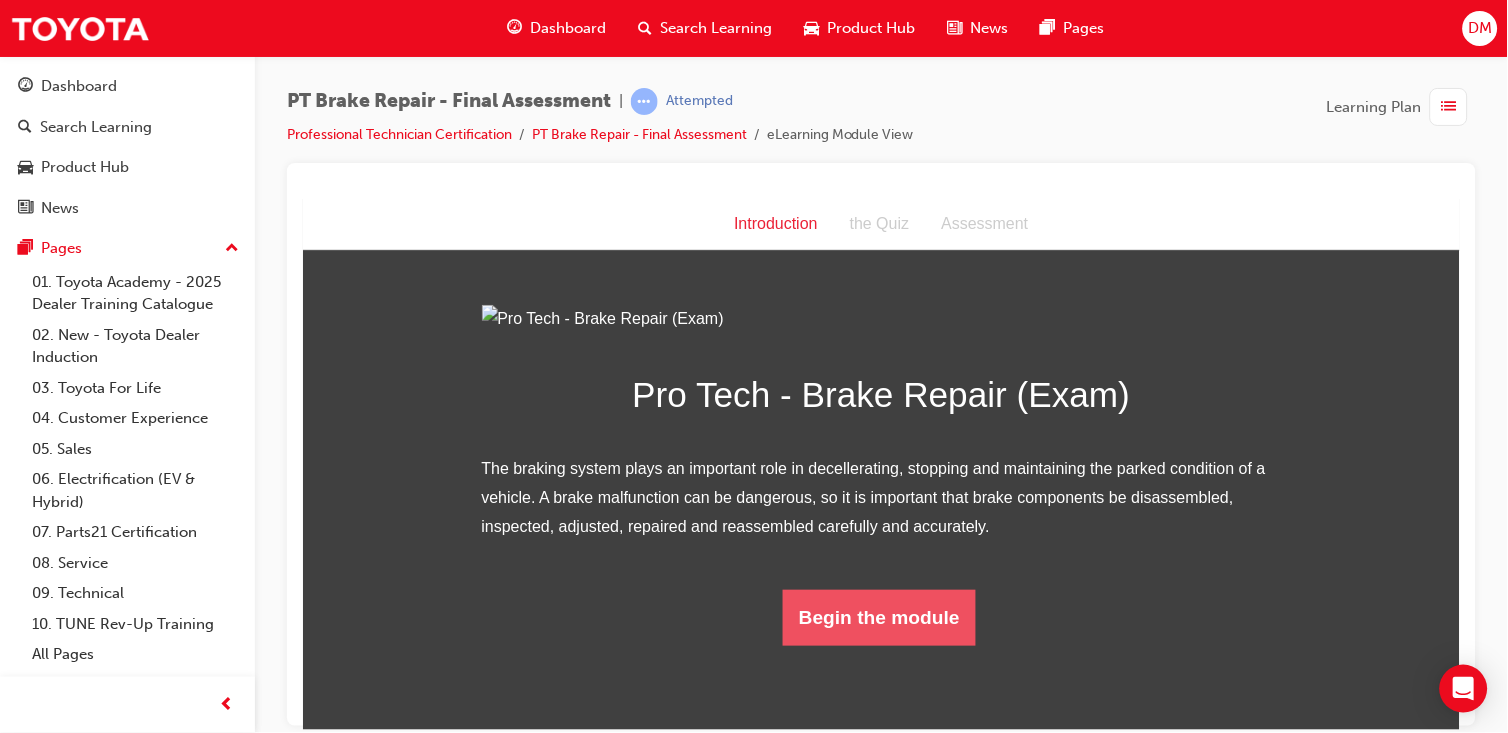 click on "Begin the module" at bounding box center (878, 617) 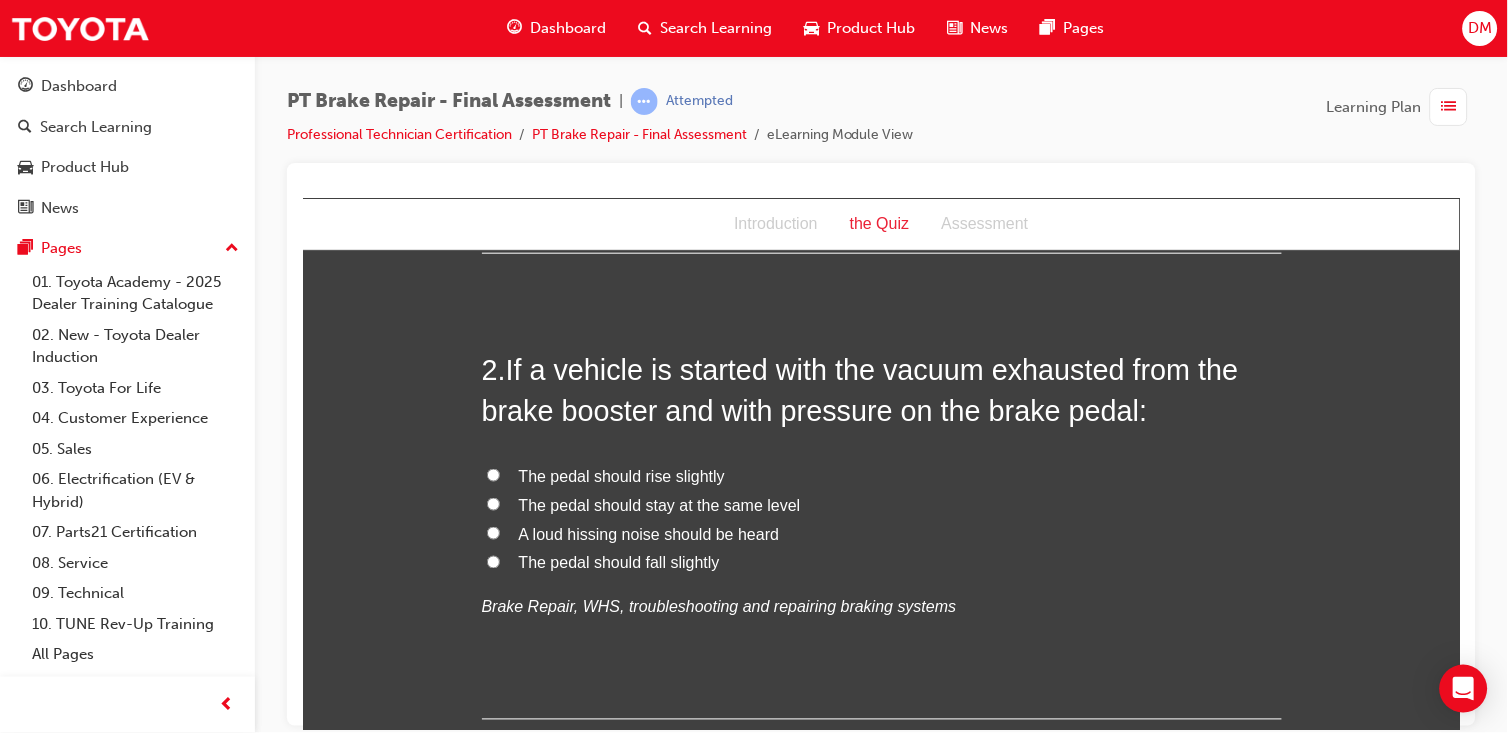 scroll, scrollTop: 0, scrollLeft: 0, axis: both 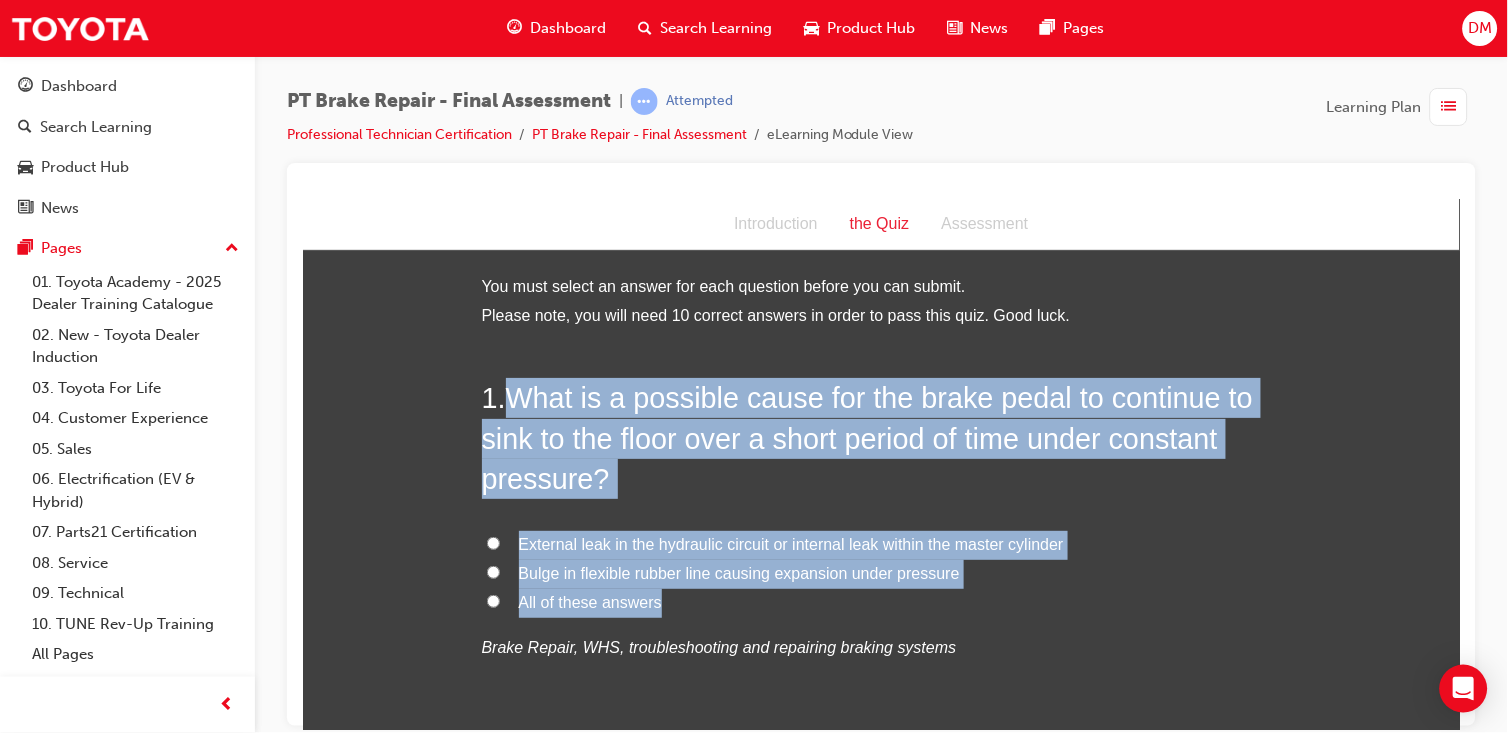 drag, startPoint x: 496, startPoint y: 400, endPoint x: 667, endPoint y: 603, distance: 265.4242 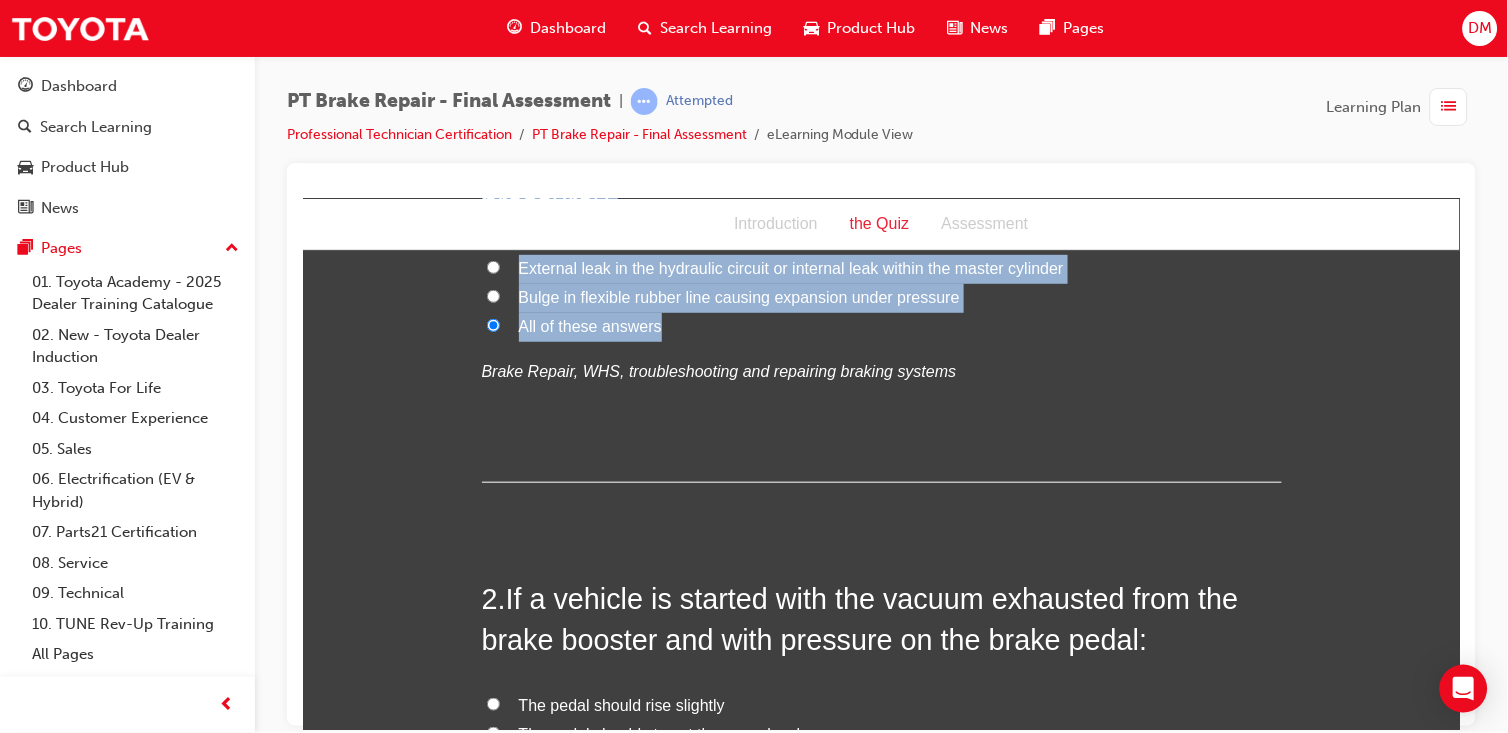 scroll, scrollTop: 461, scrollLeft: 0, axis: vertical 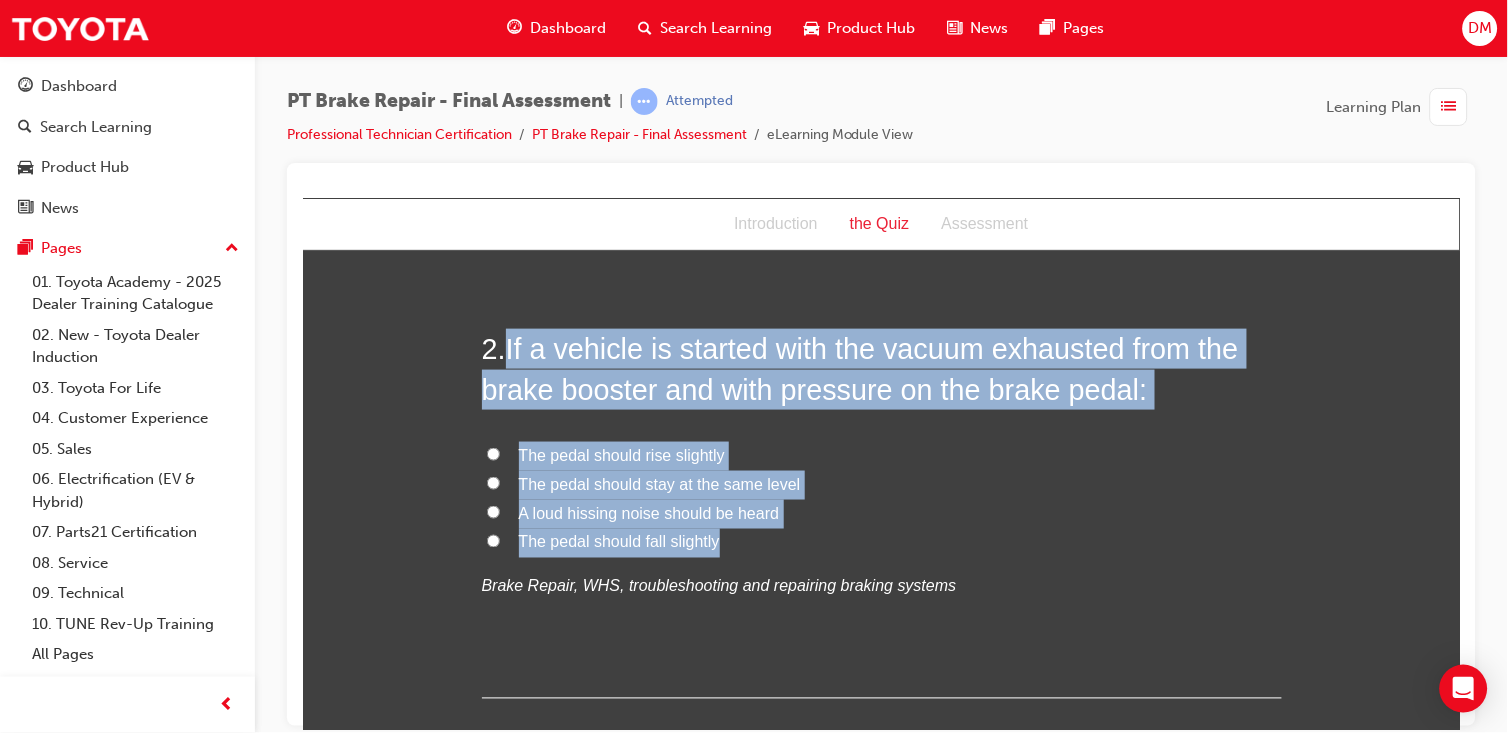 drag, startPoint x: 500, startPoint y: 408, endPoint x: 729, endPoint y: 542, distance: 265.32434 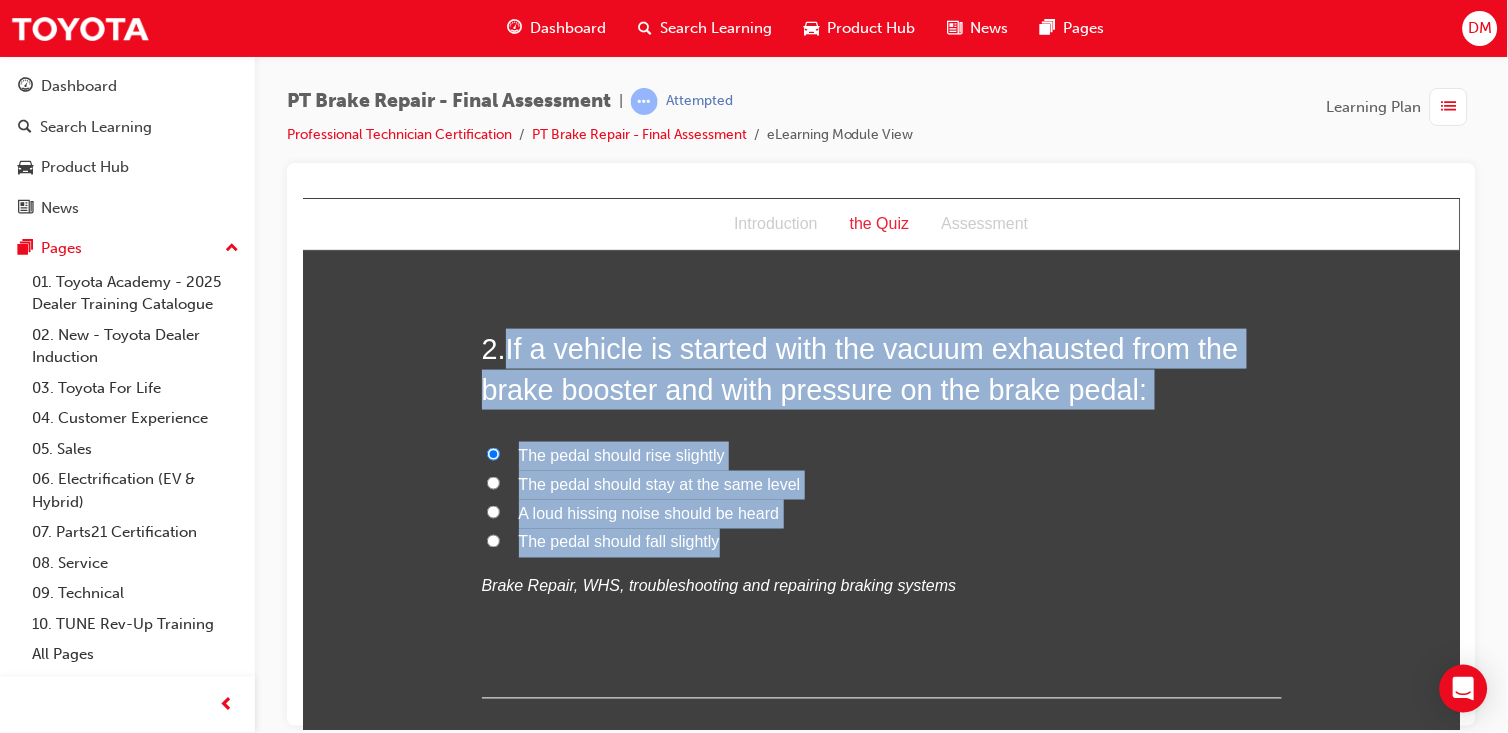 click on "You must select an answer for each question before you can submit. Please note, you will need 10 correct answers in order to pass this quiz. Good luck. 1 .  What is a possible cause for the brake pedal to continue to sink to the floor over a short period of time under constant pressure? External leak in the hydraulic circuit or internal leak within the master cylinder Bulge in flexible rubber line causing expansion under pressure All of these answers
Brake Repair, WHS, troubleshooting and repairing braking systems 2 .  If a vehicle is started with the vacuum exhausted from the brake booster and with pressure on the brake pedal: The pedal should rise slightly The pedal should stay at the same level A loud hissing noise should be heard The pedal should fall slightly
Brake Repair, WHS, troubleshooting and repairing braking systems 3 .  What symptom might the driver notice during braking if a vehicle had excessive brake disc run out? Brake pedal pulsates during application A hard brake pedal
4 .
5 ." at bounding box center [880, 2577] 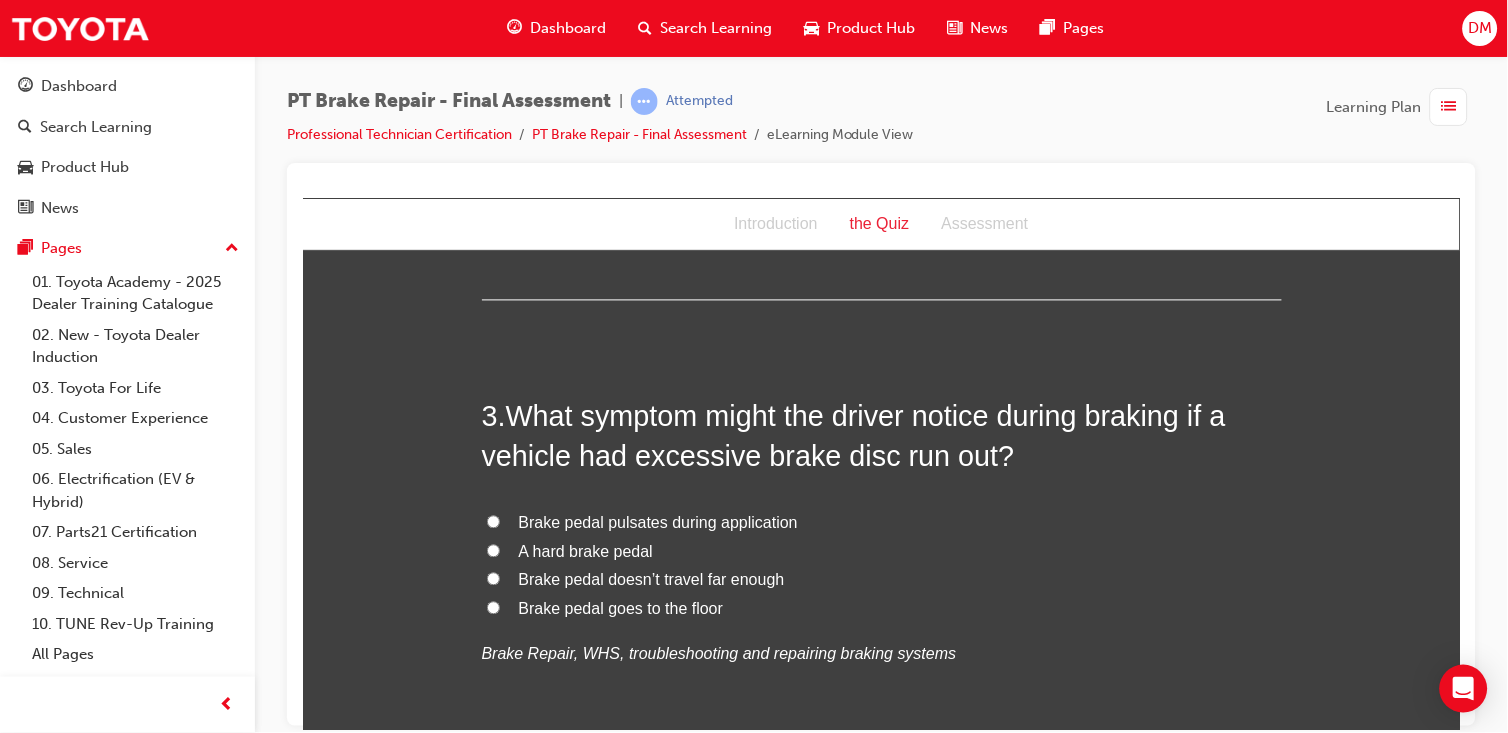 scroll, scrollTop: 925, scrollLeft: 0, axis: vertical 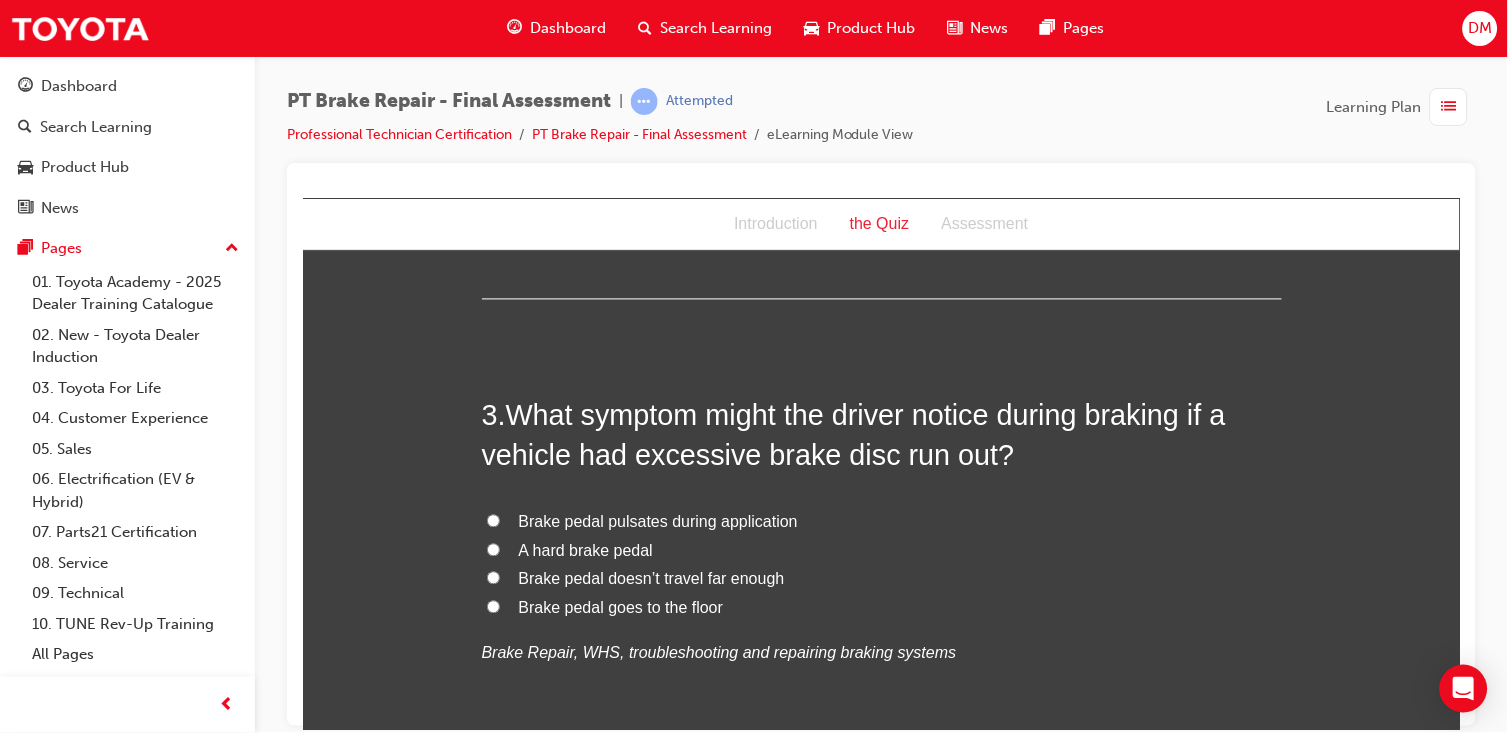 click on "What symptom might the driver notice during braking if a vehicle had excessive brake disc run out?" at bounding box center (853, 435) 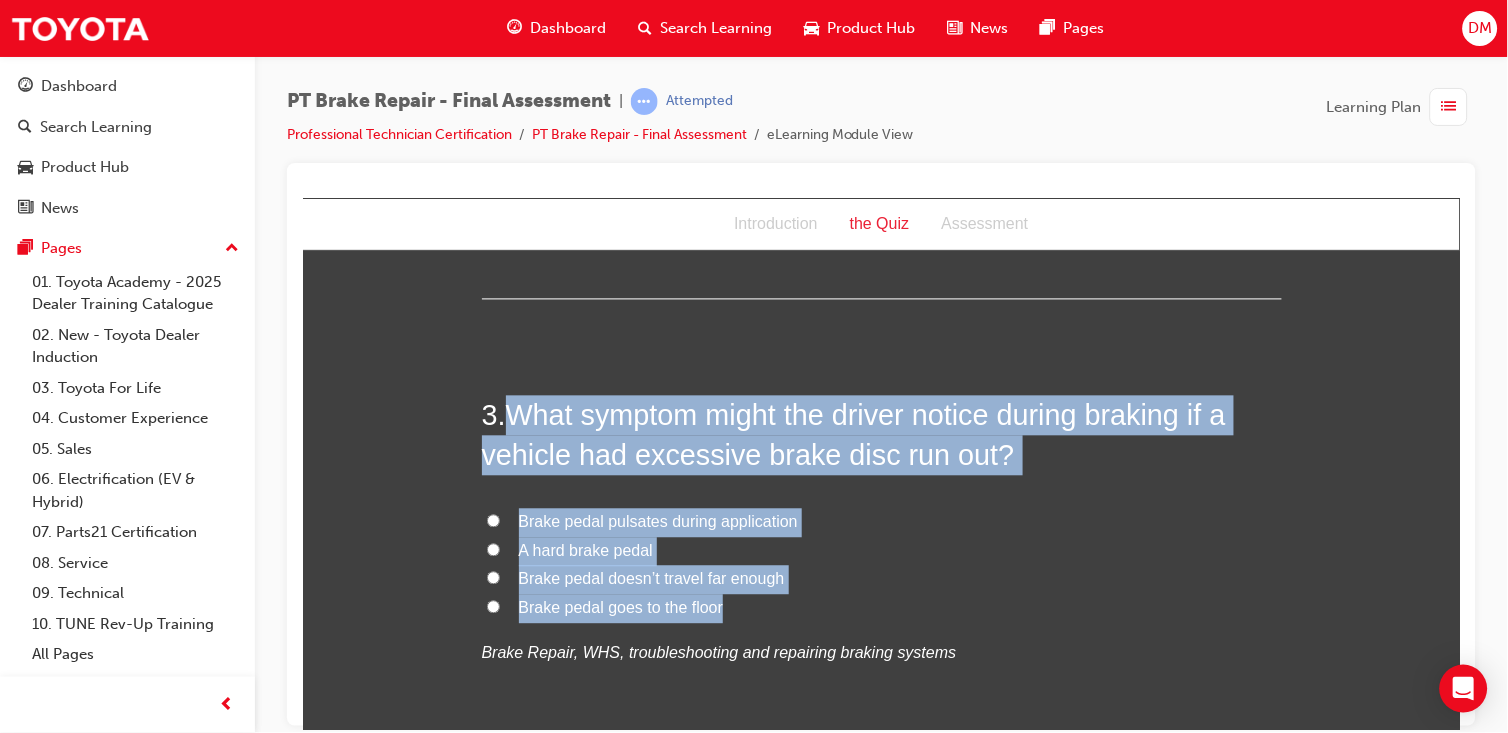 drag, startPoint x: 502, startPoint y: 417, endPoint x: 722, endPoint y: 618, distance: 297.99496 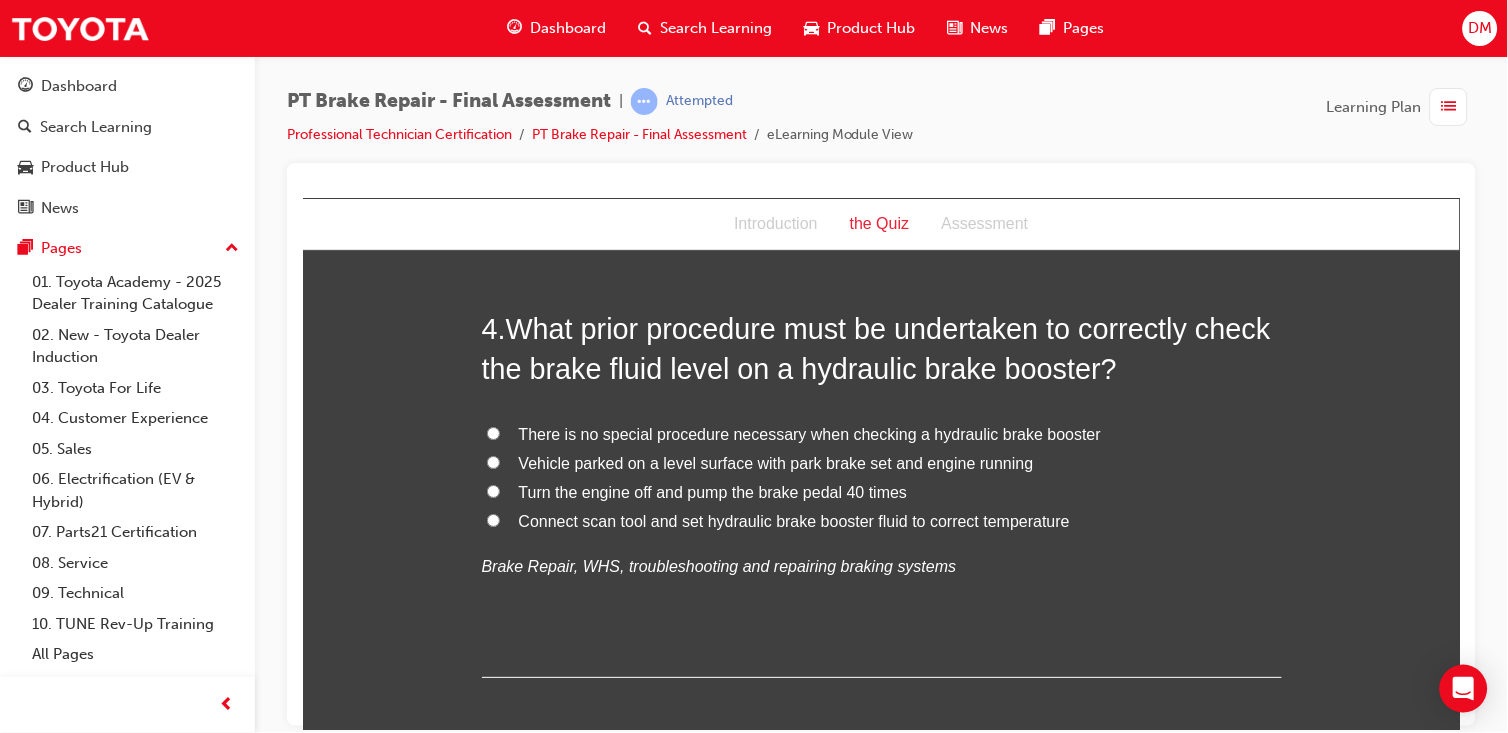 scroll, scrollTop: 1480, scrollLeft: 0, axis: vertical 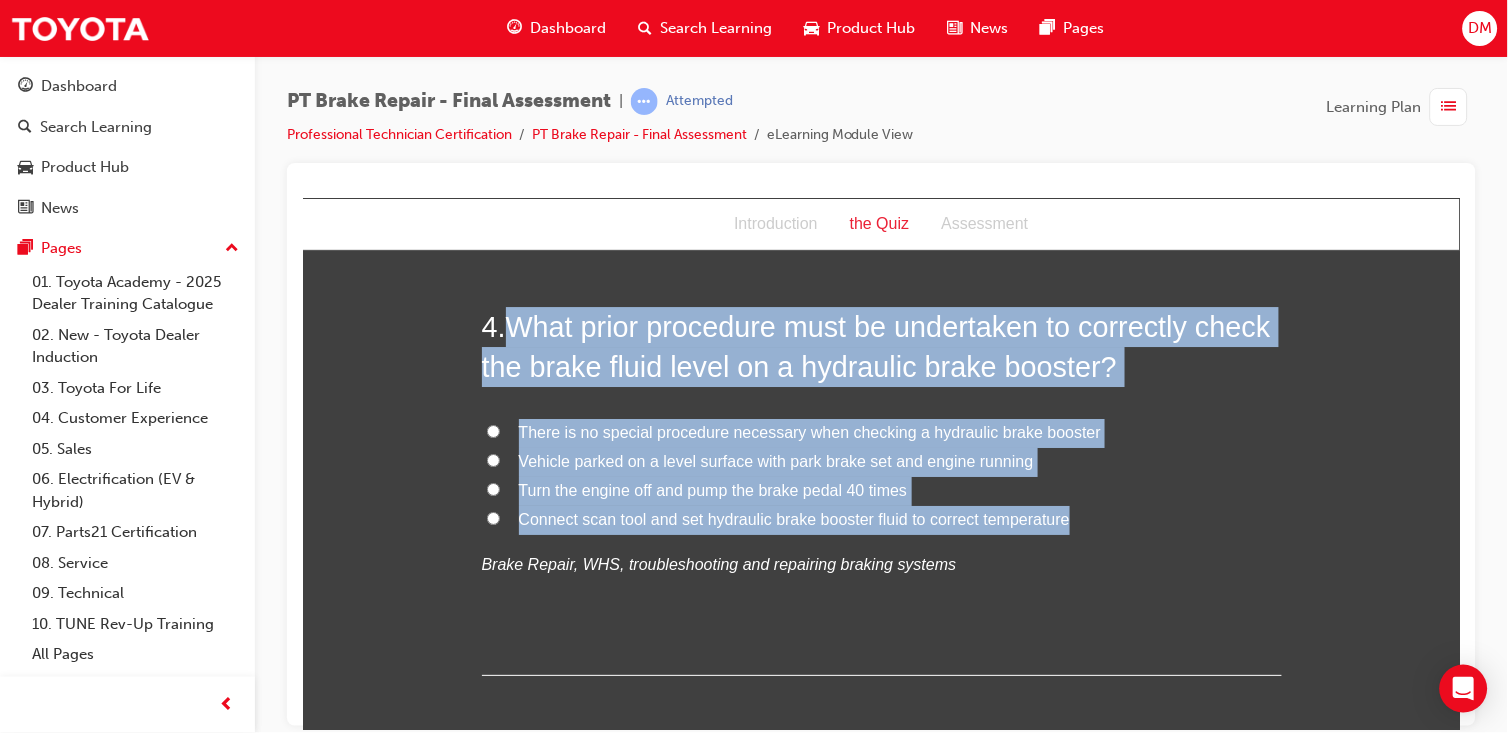 drag, startPoint x: 499, startPoint y: 321, endPoint x: 1073, endPoint y: 515, distance: 605.8977 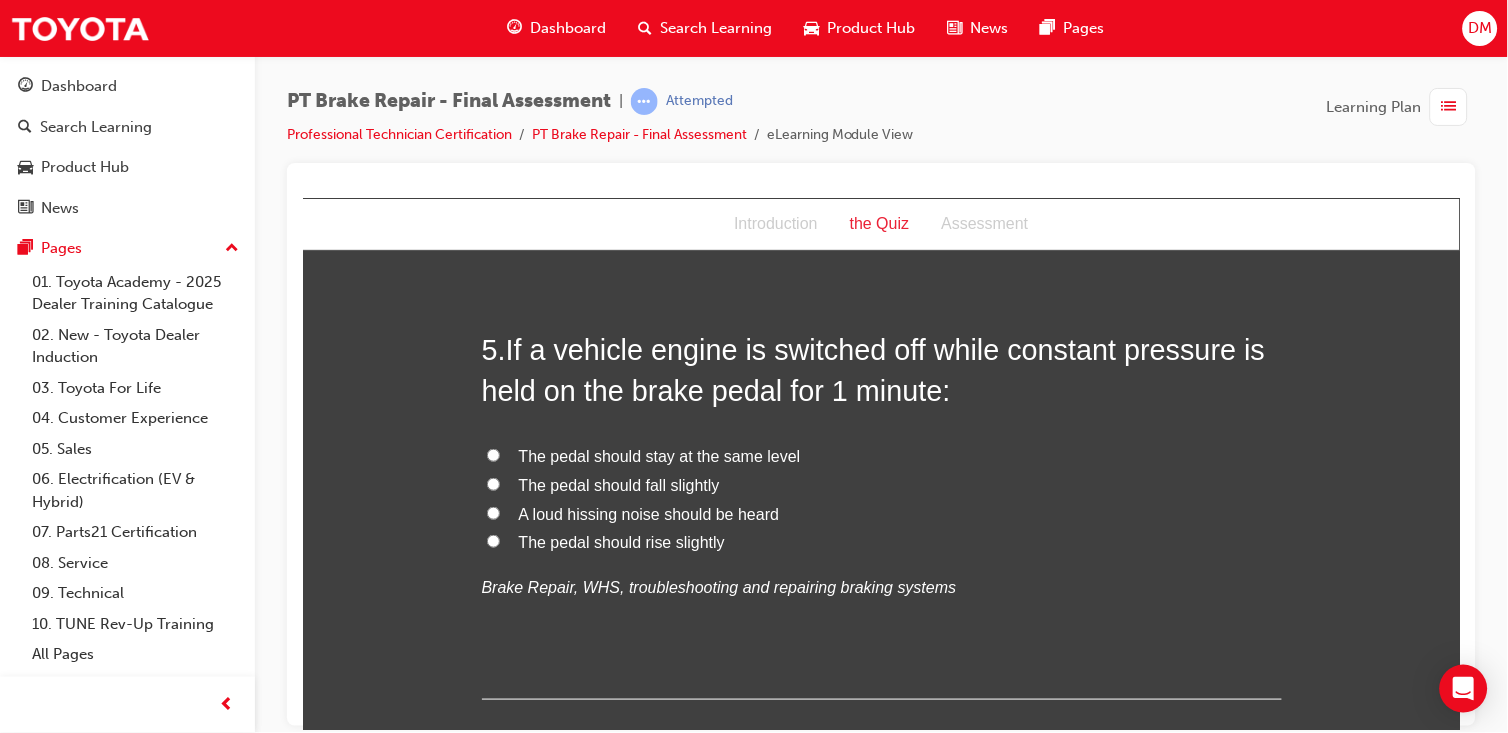 scroll, scrollTop: 1924, scrollLeft: 0, axis: vertical 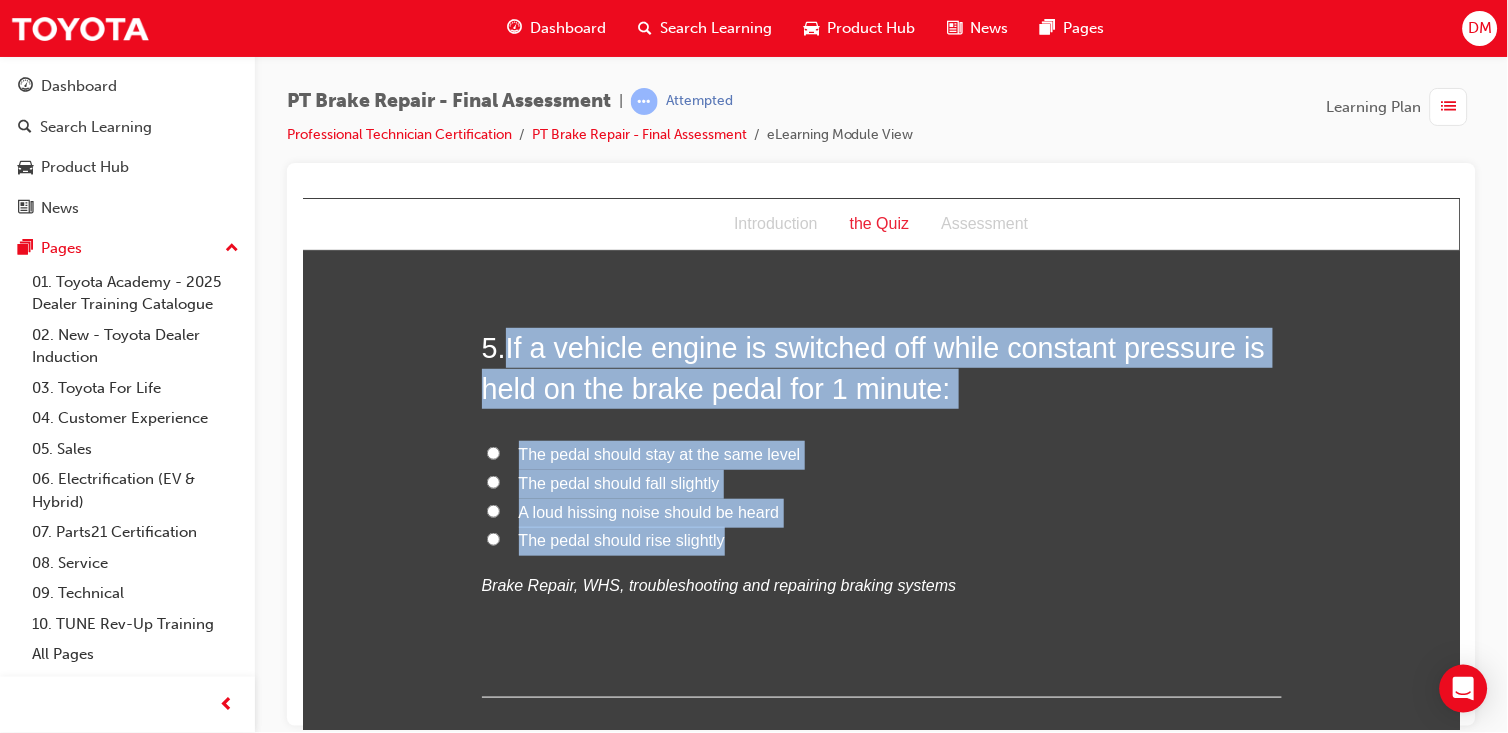 drag, startPoint x: 500, startPoint y: 355, endPoint x: 749, endPoint y: 532, distance: 305.4996 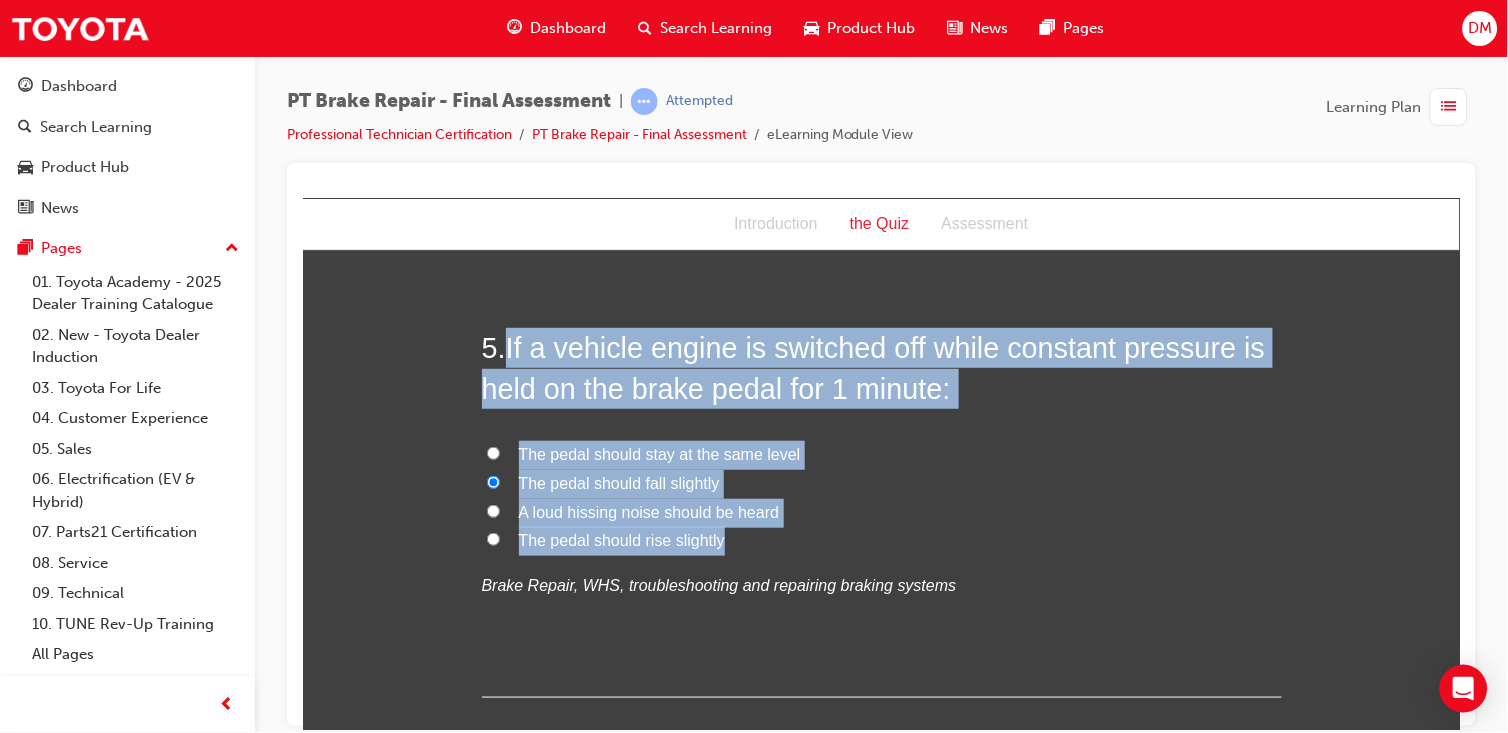 click on "You must select an answer for each question before you can submit. Please note, you will need 10 correct answers in order to pass this quiz. Good luck. 1 .  What is a possible cause for the brake pedal to continue to sink to the floor over a short period of time under constant pressure? External leak in the hydraulic circuit or internal leak within the master cylinder Bulge in flexible rubber line causing expansion under pressure All of these answers
Brake Repair, WHS, troubleshooting and repairing braking systems 2 .  If a vehicle is started with the vacuum exhausted from the brake booster and with pressure on the brake pedal: The pedal should rise slightly The pedal should stay at the same level A loud hissing noise should be heard The pedal should fall slightly
Brake Repair, WHS, troubleshooting and repairing braking systems 3 .  What symptom might the driver notice during braking if a vehicle had excessive brake disc run out? Brake pedal pulsates during application A hard brake pedal
4 .
5 ." at bounding box center (880, 1179) 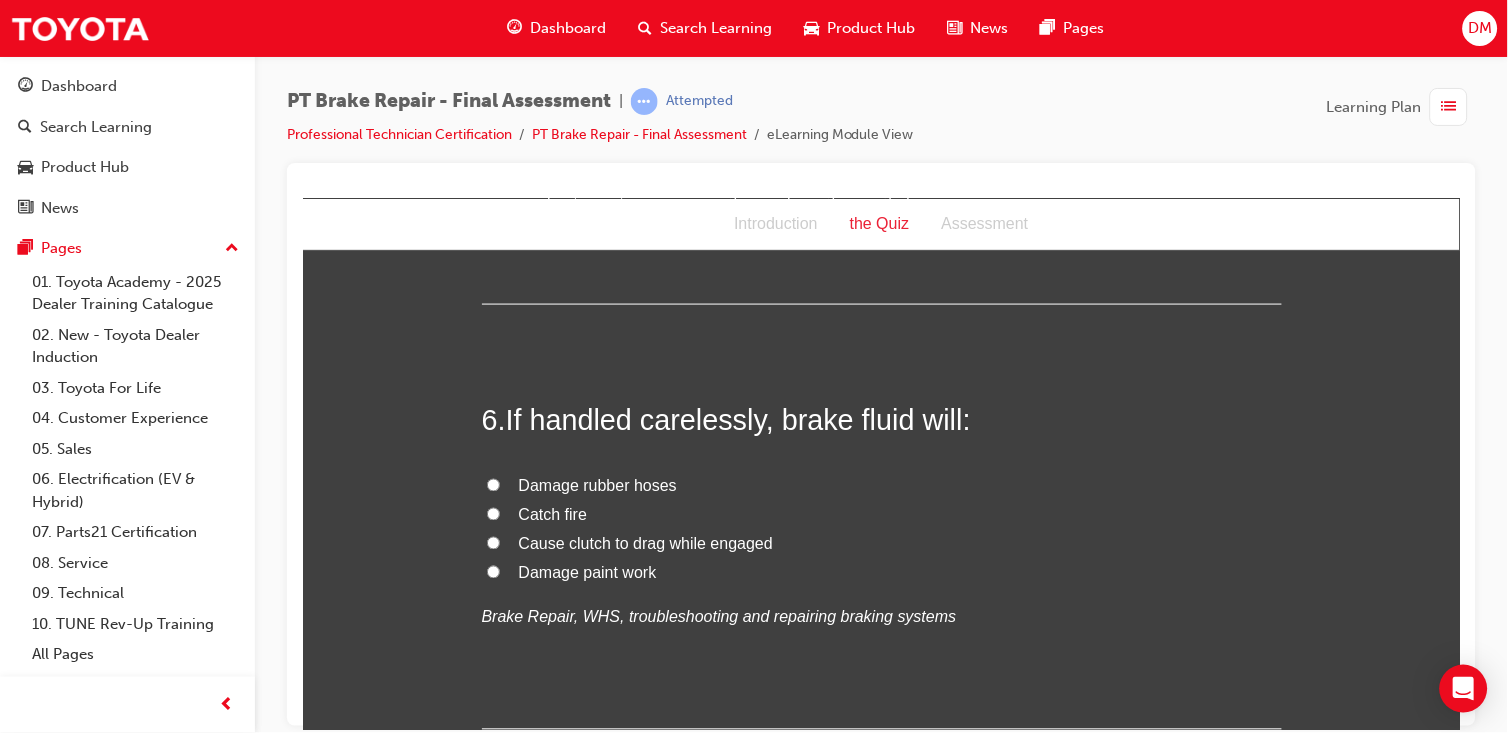 scroll, scrollTop: 2424, scrollLeft: 0, axis: vertical 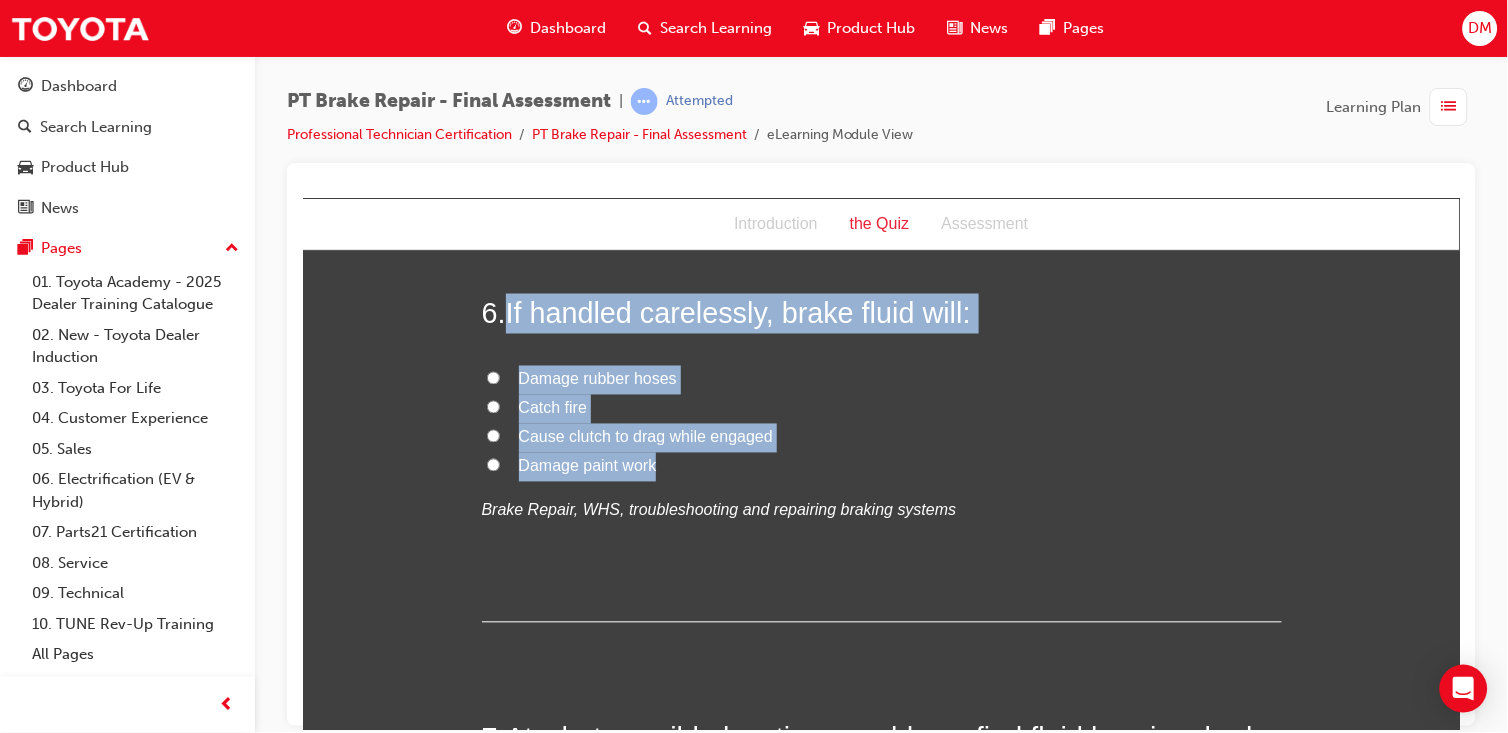 drag, startPoint x: 496, startPoint y: 312, endPoint x: 716, endPoint y: 462, distance: 266.27054 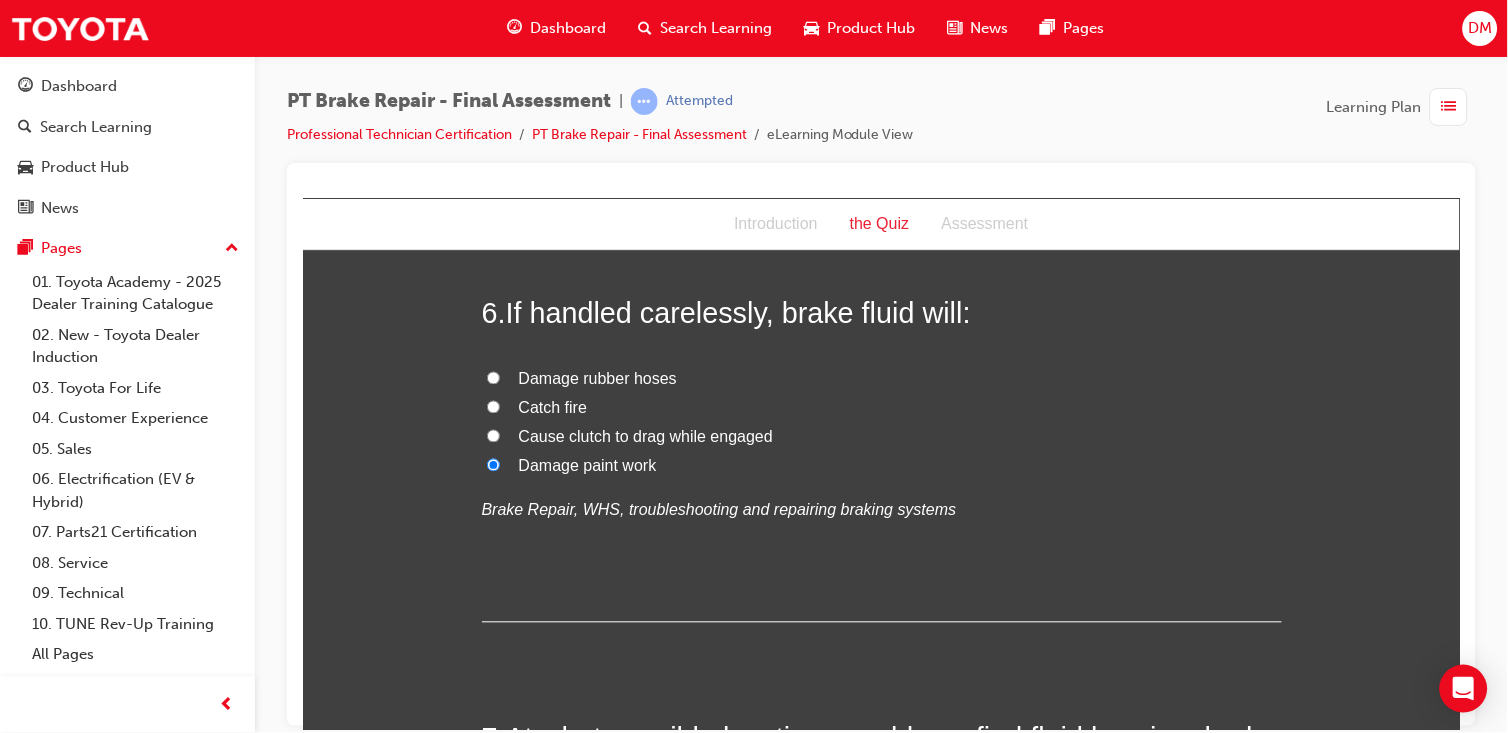click on "You must select an answer for each question before you can submit. Please note, you will need 10 correct answers in order to pass this quiz. Good luck. 1 .  What is a possible cause for the brake pedal to continue to sink to the floor over a short period of time under constant pressure? External leak in the hydraulic circuit or internal leak within the master cylinder Bulge in flexible rubber line causing expansion under pressure All of these answers
Brake Repair, WHS, troubleshooting and repairing braking systems 2 .  If a vehicle is started with the vacuum exhausted from the brake booster and with pressure on the brake pedal: The pedal should rise slightly The pedal should stay at the same level A loud hissing noise should be heard The pedal should fall slightly
Brake Repair, WHS, troubleshooting and repairing braking systems 3 .  What symptom might the driver notice during braking if a vehicle had excessive brake disc run out? Brake pedal pulsates during application A hard brake pedal
4 .
5 ." at bounding box center [880, 679] 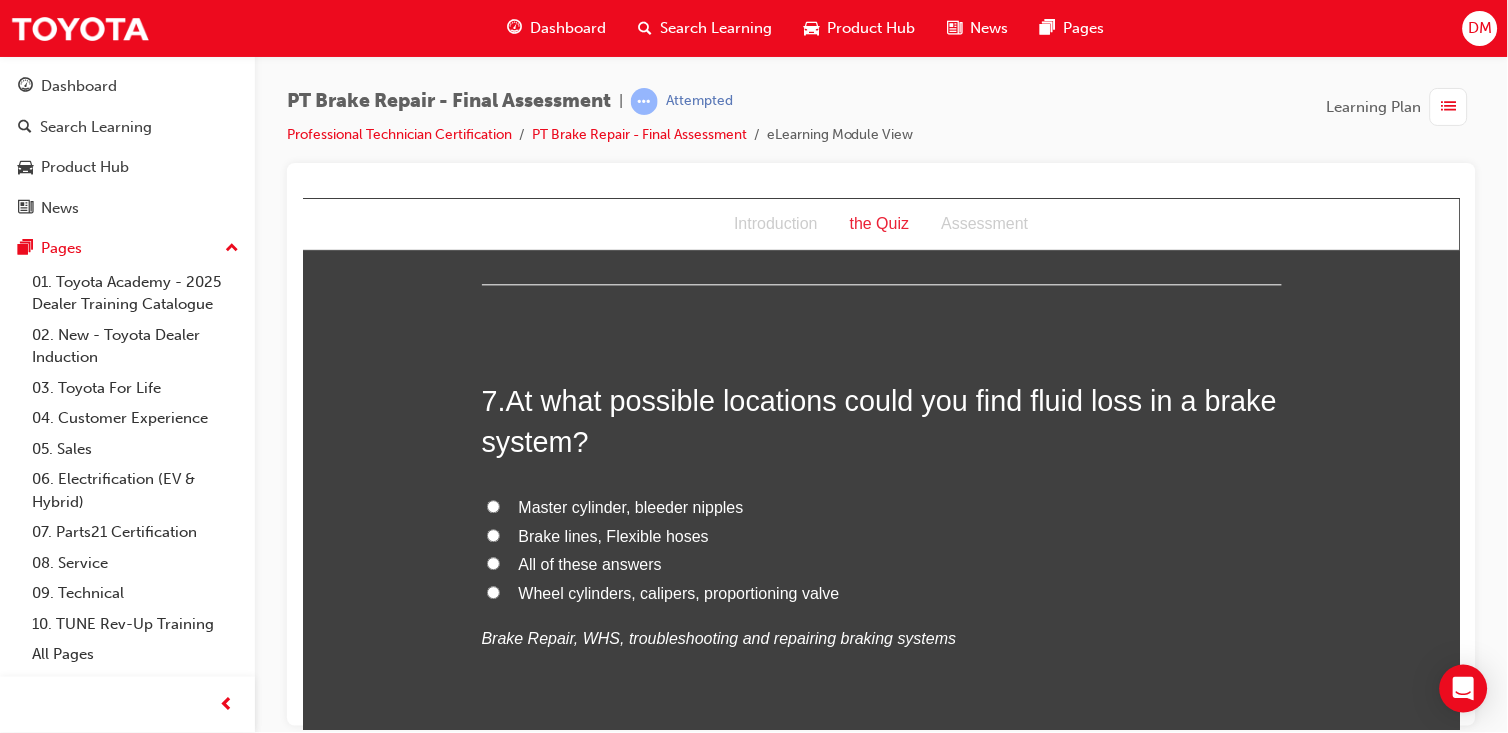 scroll, scrollTop: 2874, scrollLeft: 0, axis: vertical 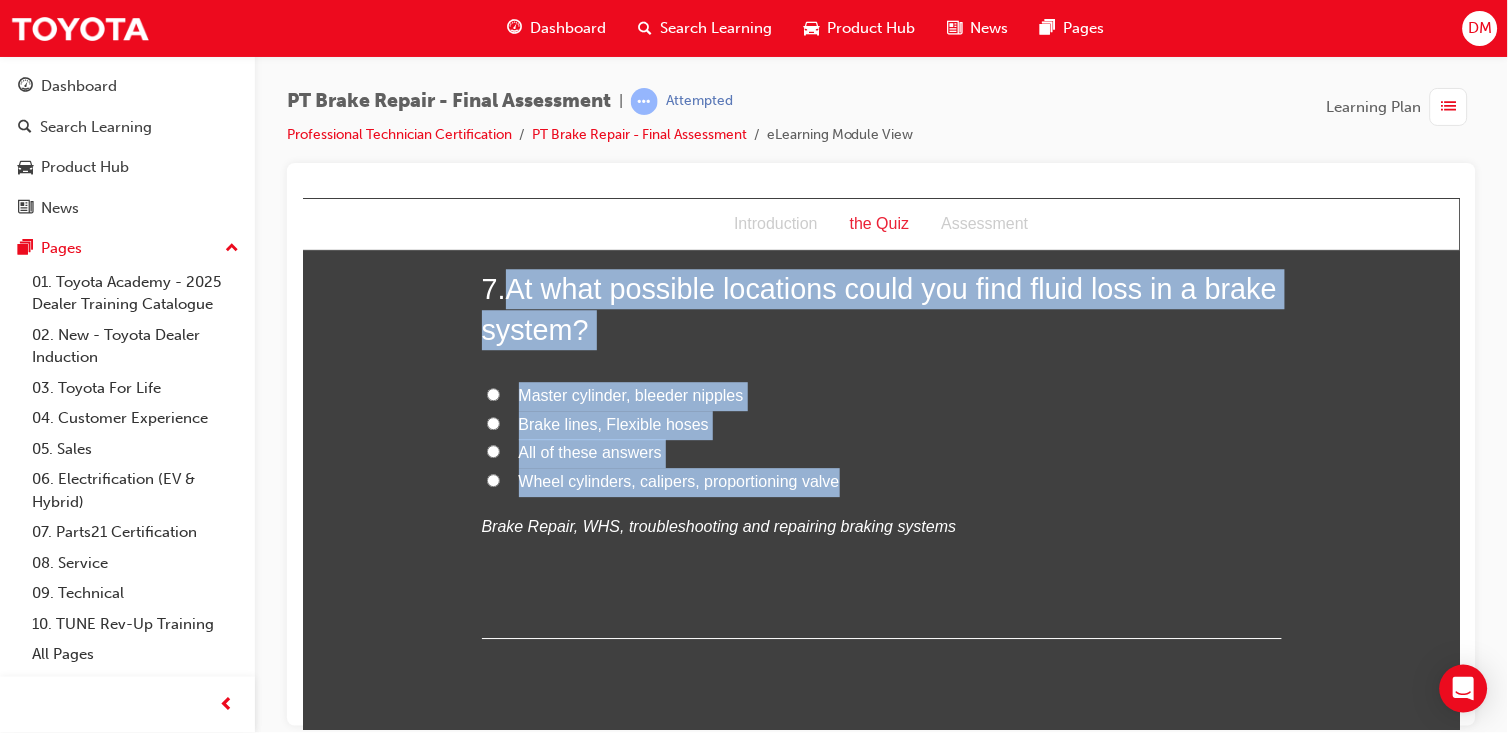 drag, startPoint x: 499, startPoint y: 281, endPoint x: 853, endPoint y: 485, distance: 408.57312 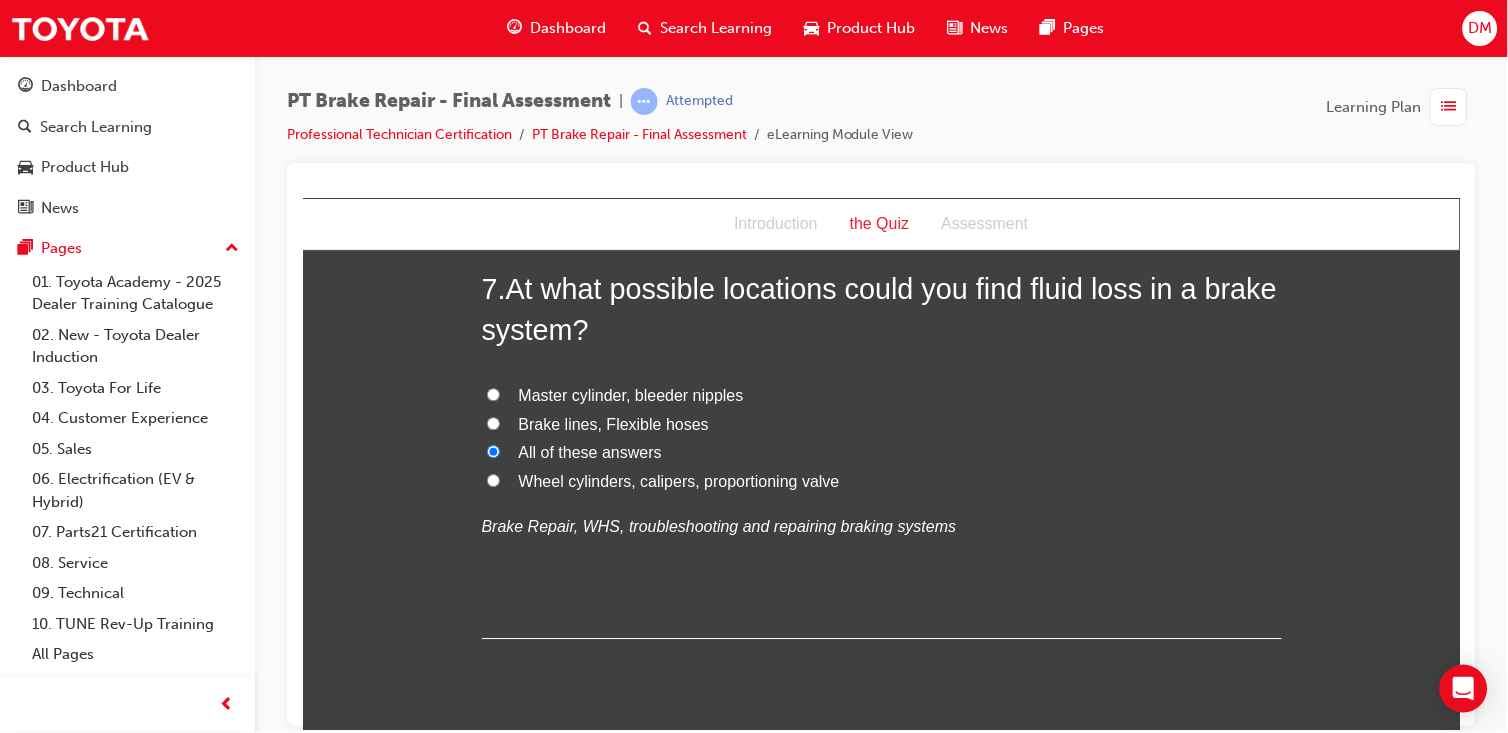 click on "You must select an answer for each question before you can submit. Please note, you will need 10 correct answers in order to pass this quiz. Good luck. 1 .  What is a possible cause for the brake pedal to continue to sink to the floor over a short period of time under constant pressure? External leak in the hydraulic circuit or internal leak within the master cylinder Bulge in flexible rubber line causing expansion under pressure All of these answers
Brake Repair, WHS, troubleshooting and repairing braking systems 2 .  If a vehicle is started with the vacuum exhausted from the brake booster and with pressure on the brake pedal: The pedal should rise slightly The pedal should stay at the same level A loud hissing noise should be heard The pedal should fall slightly
Brake Repair, WHS, troubleshooting and repairing braking systems 3 .  What symptom might the driver notice during braking if a vehicle had excessive brake disc run out? Brake pedal pulsates during application A hard brake pedal
4 .
5 ." at bounding box center (880, 229) 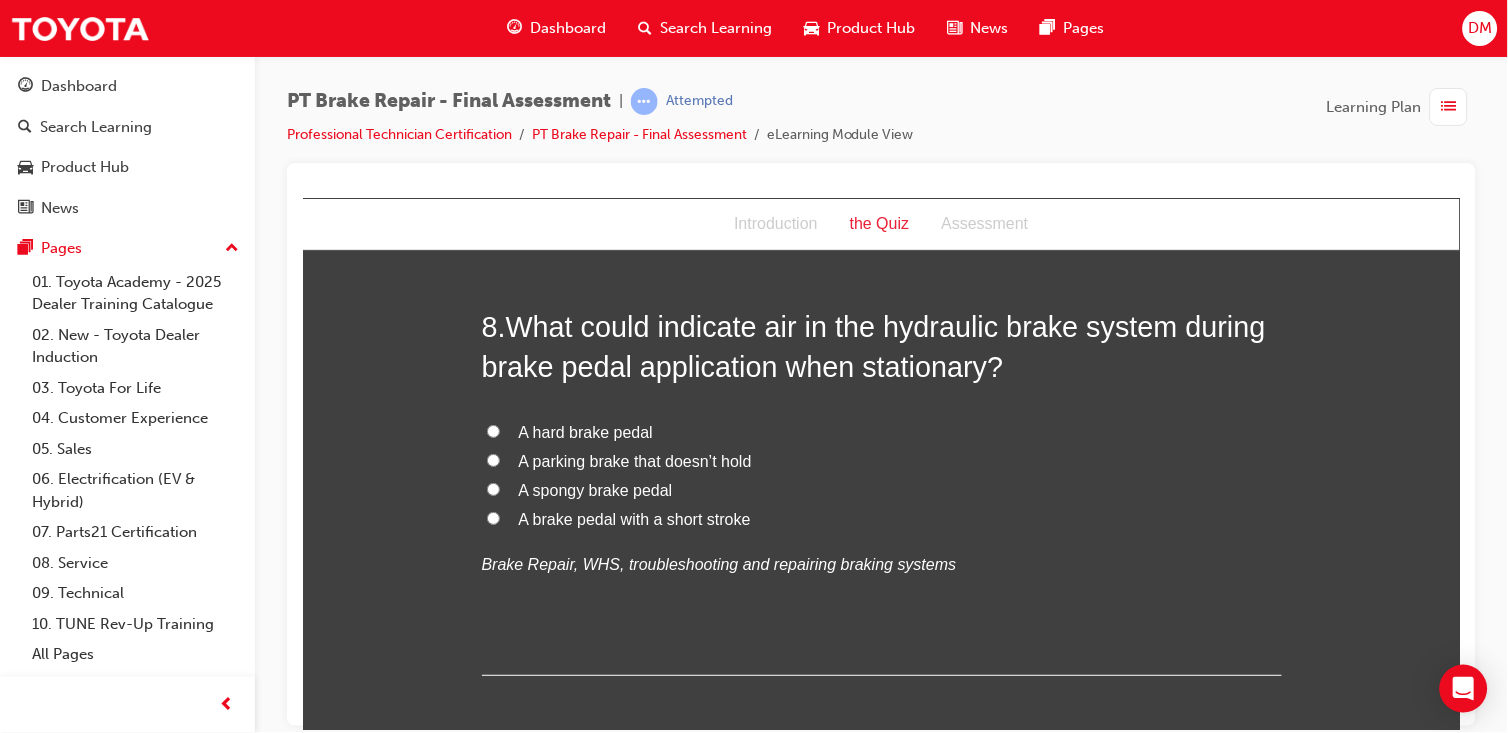 scroll, scrollTop: 3301, scrollLeft: 0, axis: vertical 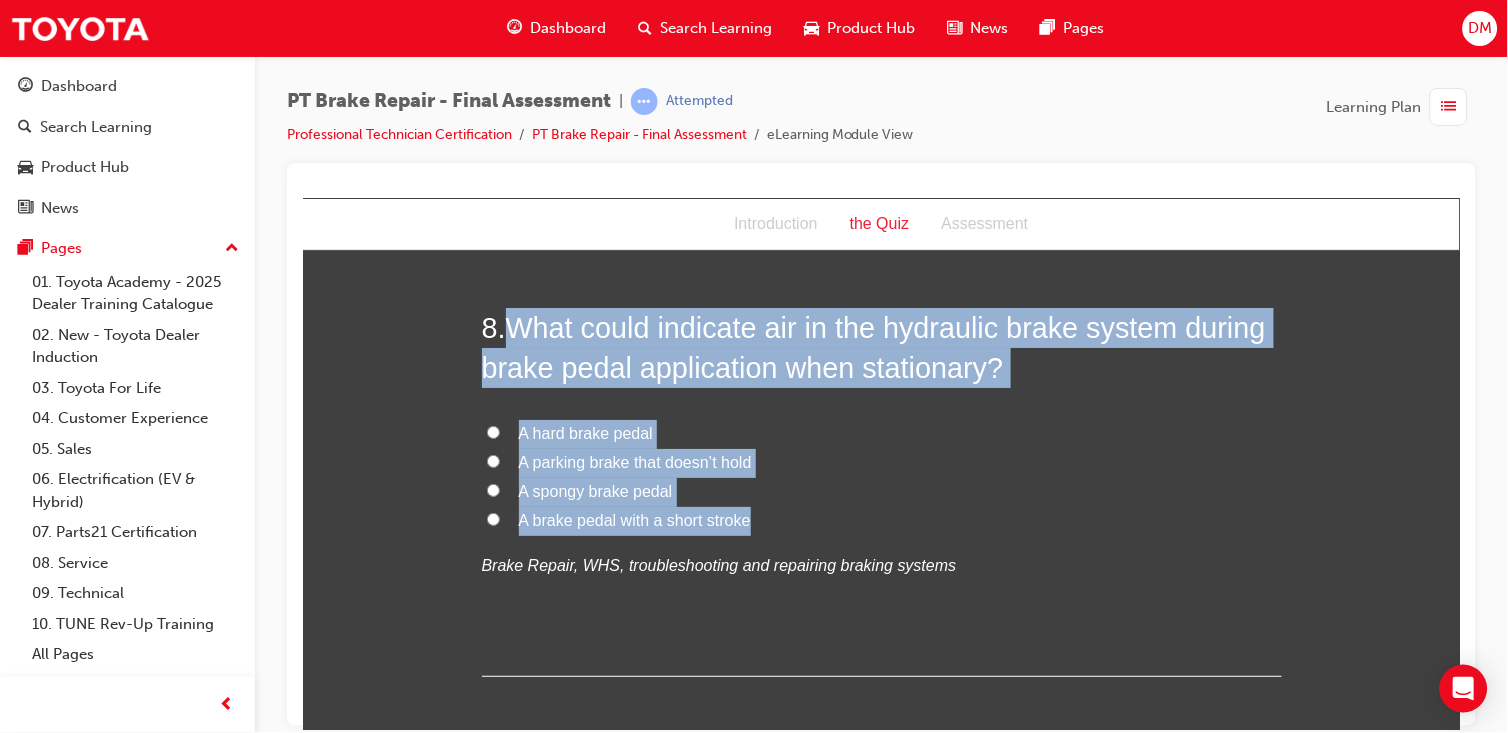 drag, startPoint x: 503, startPoint y: 325, endPoint x: 746, endPoint y: 511, distance: 306.0147 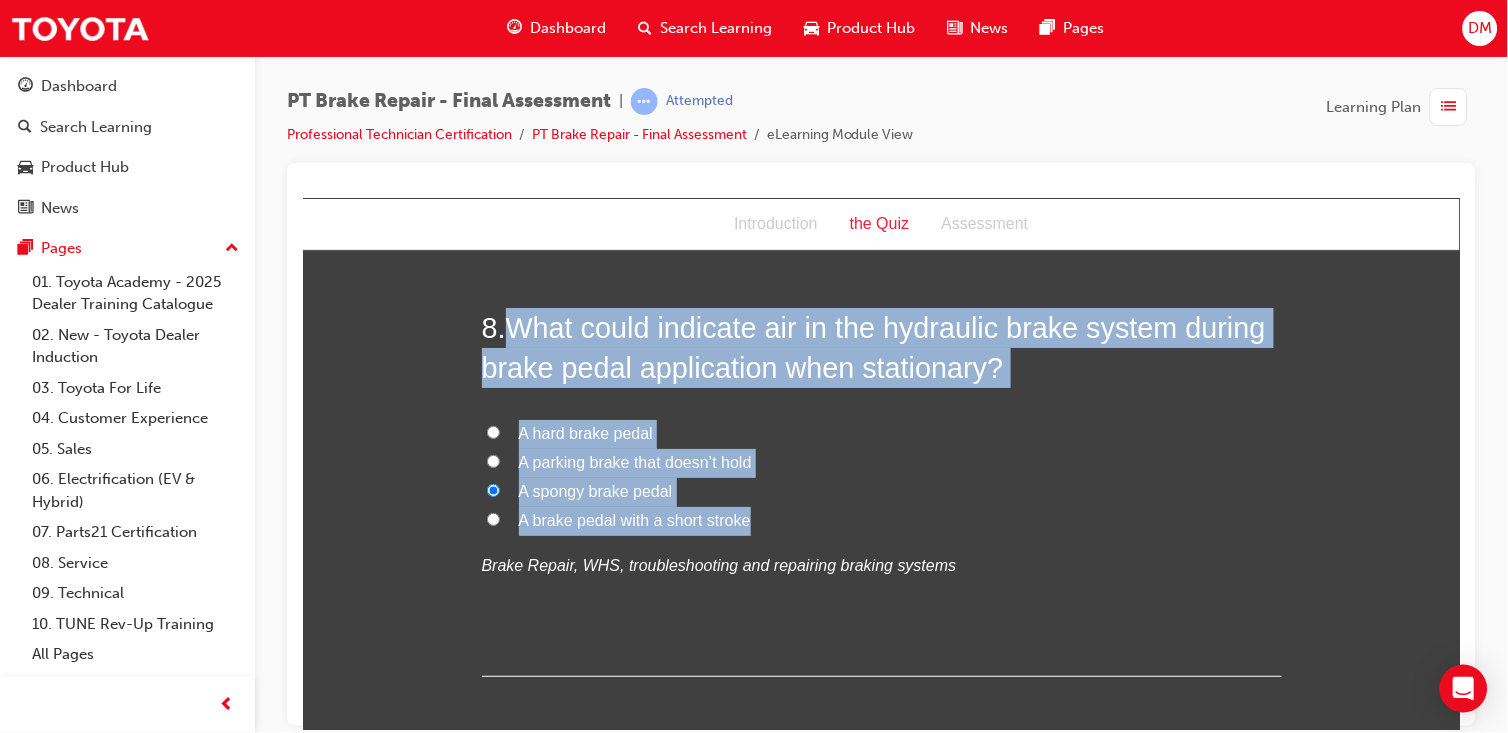 click on "You must select an answer for each question before you can submit. Please note, you will need 10 correct answers in order to pass this quiz. Good luck. 1 .  What is a possible cause for the brake pedal to continue to sink to the floor over a short period of time under constant pressure? External leak in the hydraulic circuit or internal leak within the master cylinder Bulge in flexible rubber line causing expansion under pressure All of these answers
Brake Repair, WHS, troubleshooting and repairing braking systems 2 .  If a vehicle is started with the vacuum exhausted from the brake booster and with pressure on the brake pedal: The pedal should rise slightly The pedal should stay at the same level A loud hissing noise should be heard The pedal should fall slightly
Brake Repair, WHS, troubleshooting and repairing braking systems 3 .  What symptom might the driver notice during braking if a vehicle had excessive brake disc run out? Brake pedal pulsates during application A hard brake pedal
4 .
5 ." at bounding box center [880, -198] 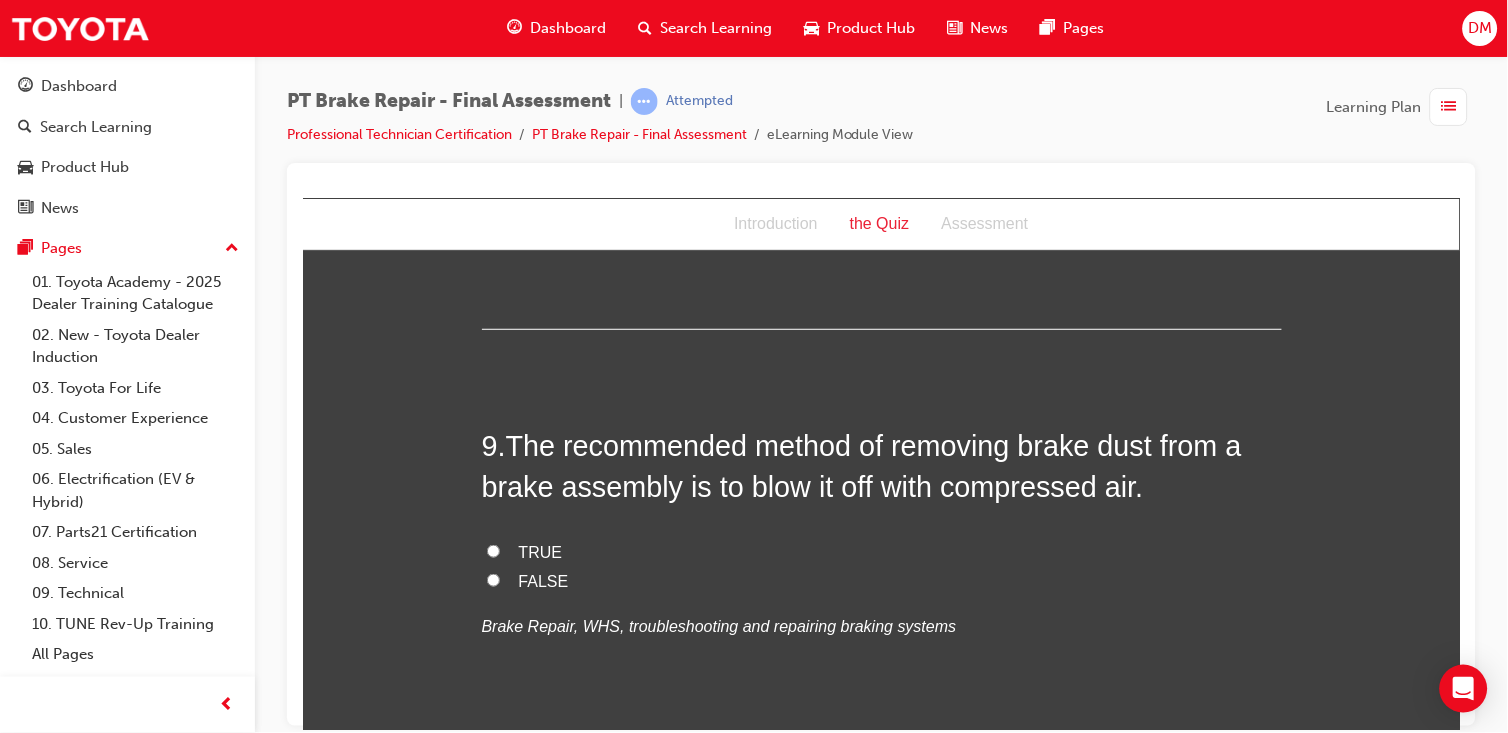 scroll, scrollTop: 3651, scrollLeft: 0, axis: vertical 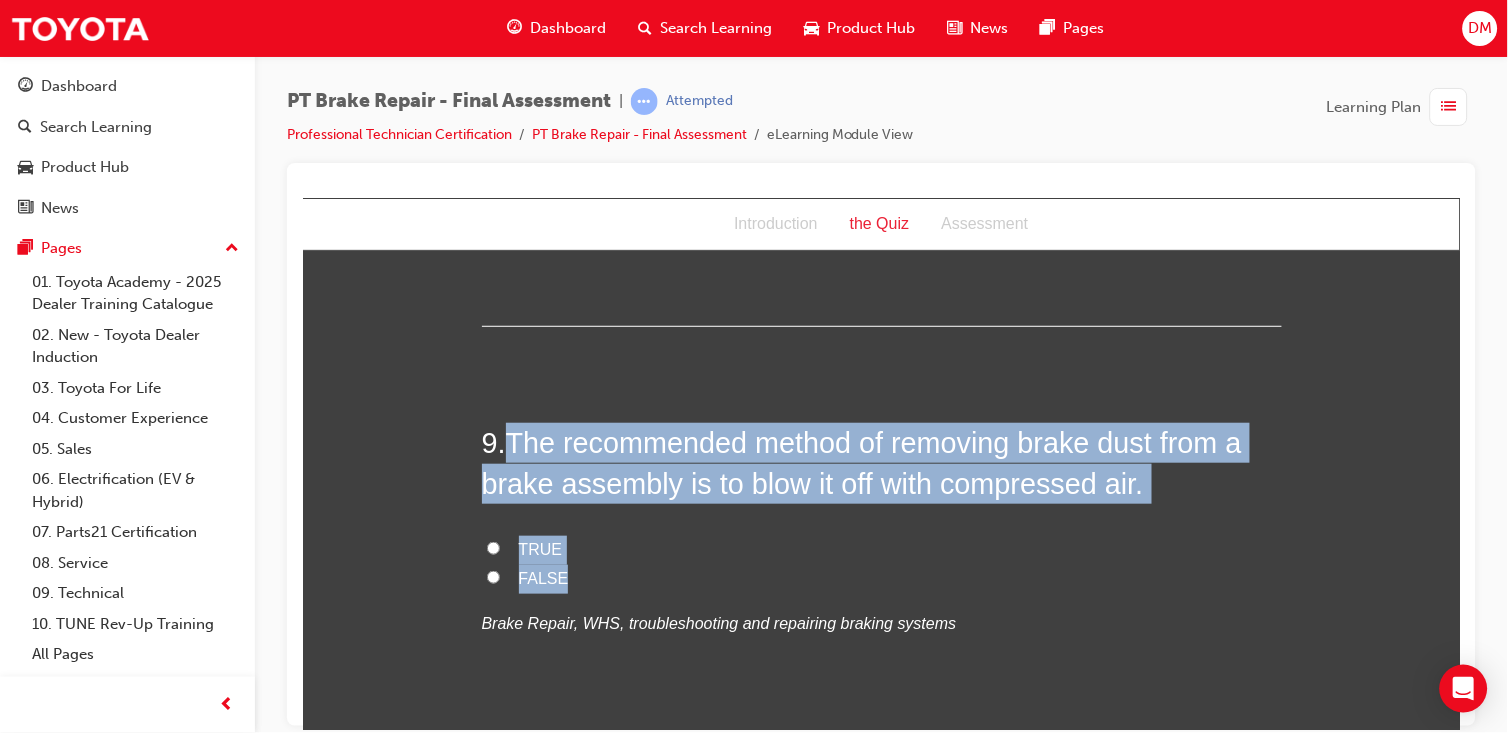 drag, startPoint x: 502, startPoint y: 446, endPoint x: 576, endPoint y: 568, distance: 142.68848 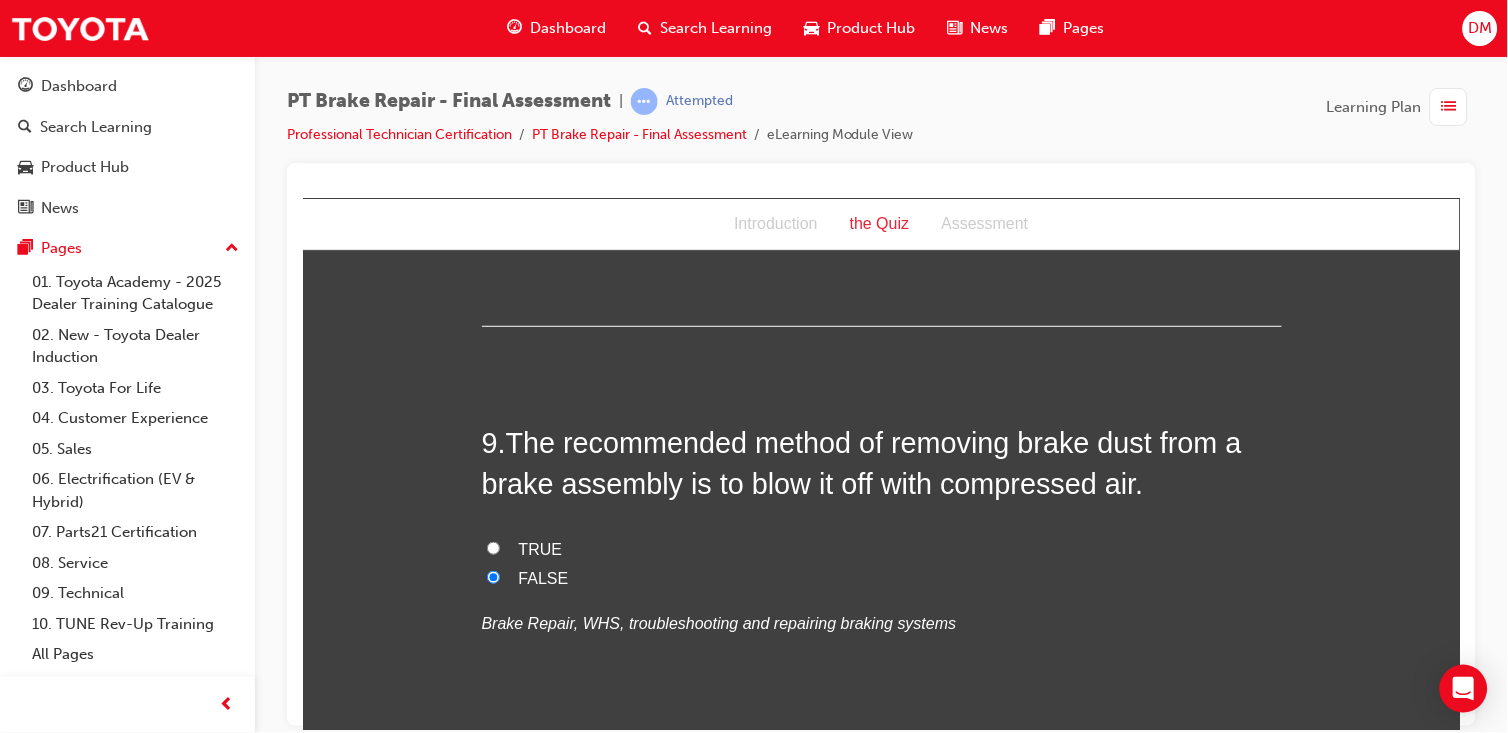 click on "You must select an answer for each question before you can submit. Please note, you will need 10 correct answers in order to pass this quiz. Good luck. 1 .  What is a possible cause for the brake pedal to continue to sink to the floor over a short period of time under constant pressure? External leak in the hydraulic circuit or internal leak within the master cylinder Bulge in flexible rubber line causing expansion under pressure All of these answers
Brake Repair, WHS, troubleshooting and repairing braking systems 2 .  If a vehicle is started with the vacuum exhausted from the brake booster and with pressure on the brake pedal: The pedal should rise slightly The pedal should stay at the same level A loud hissing noise should be heard The pedal should fall slightly
Brake Repair, WHS, troubleshooting and repairing braking systems 3 .  What symptom might the driver notice during braking if a vehicle had excessive brake disc run out? Brake pedal pulsates during application A hard brake pedal
4 .
5 ." at bounding box center [880, -548] 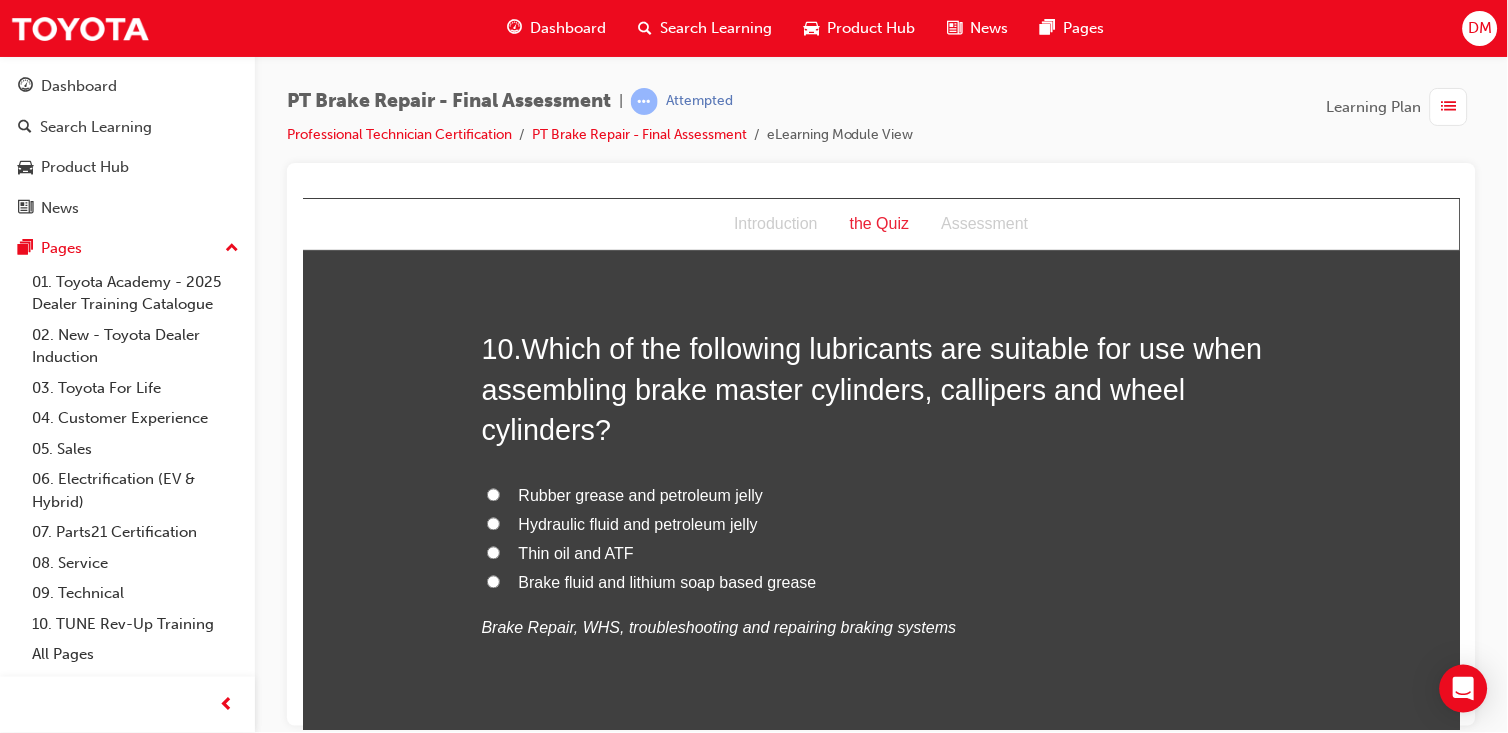scroll, scrollTop: 4156, scrollLeft: 0, axis: vertical 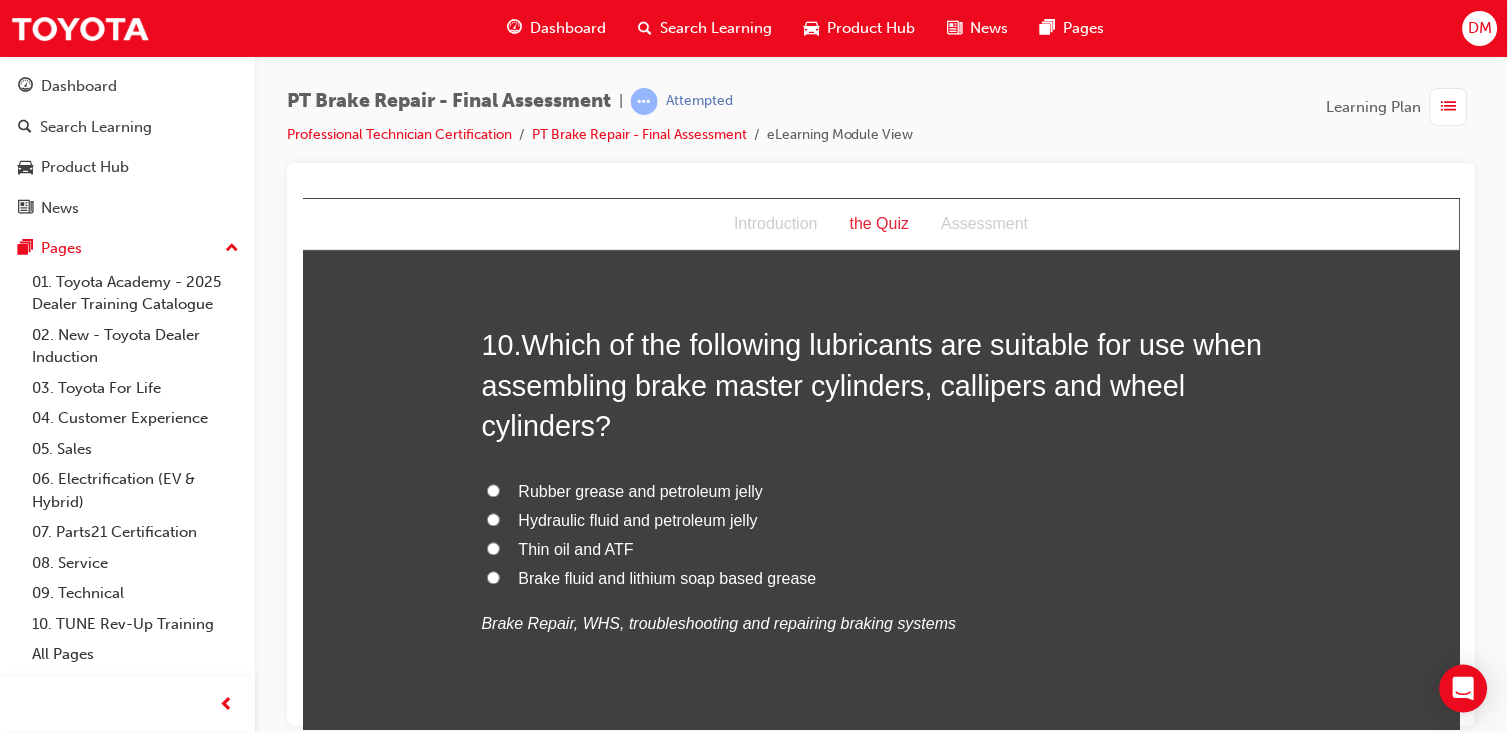 click on "Rubber grease and petroleum jelly" at bounding box center [881, 492] 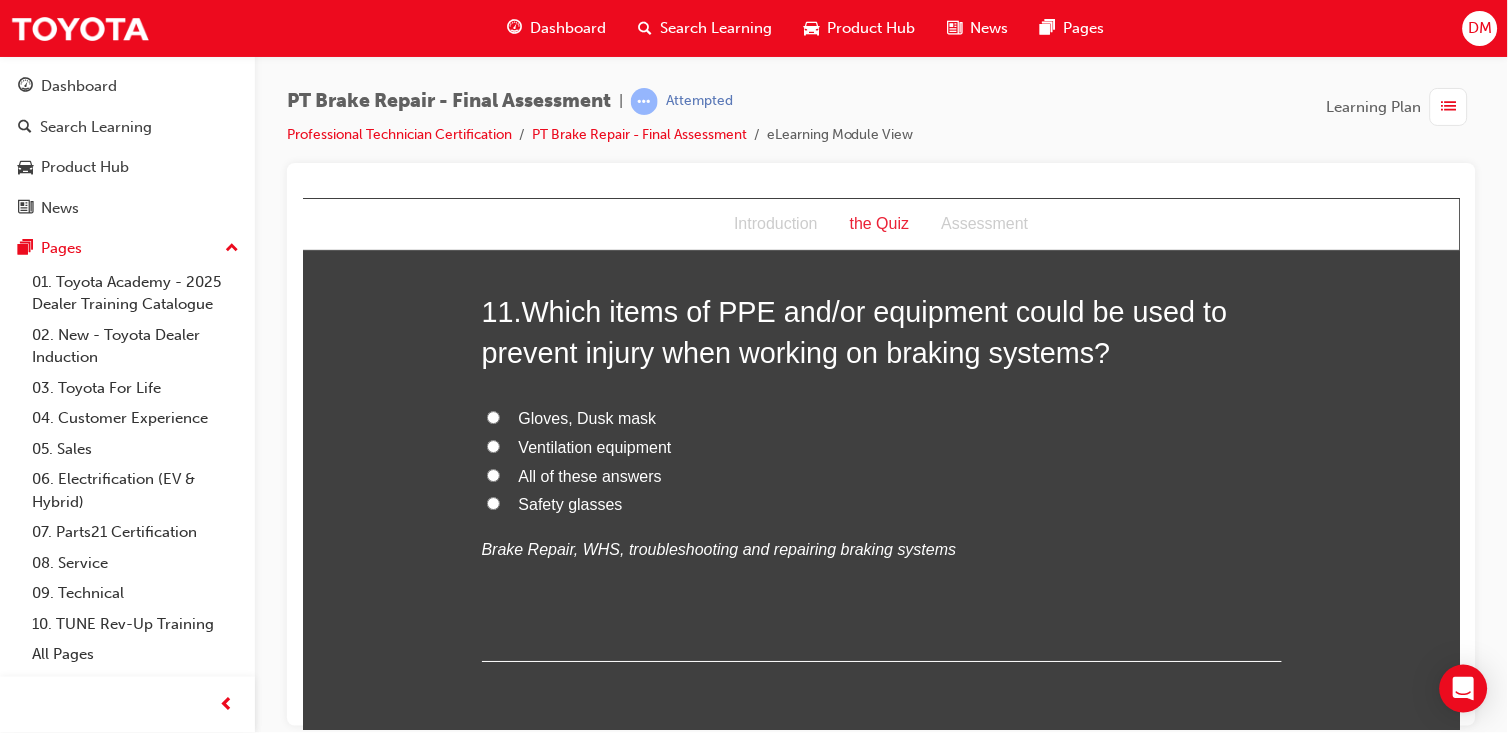 scroll, scrollTop: 4606, scrollLeft: 0, axis: vertical 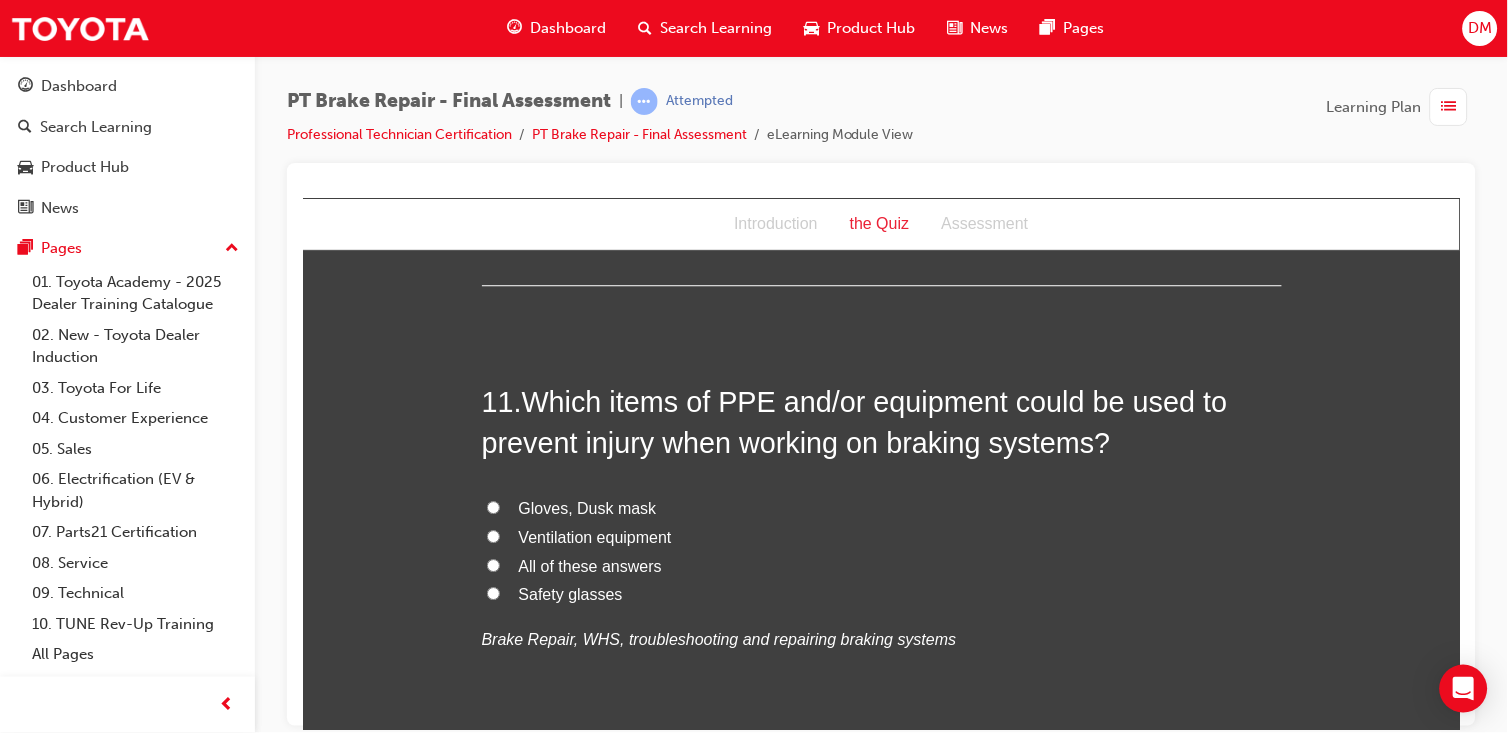 drag, startPoint x: 519, startPoint y: 400, endPoint x: 389, endPoint y: 382, distance: 131.24023 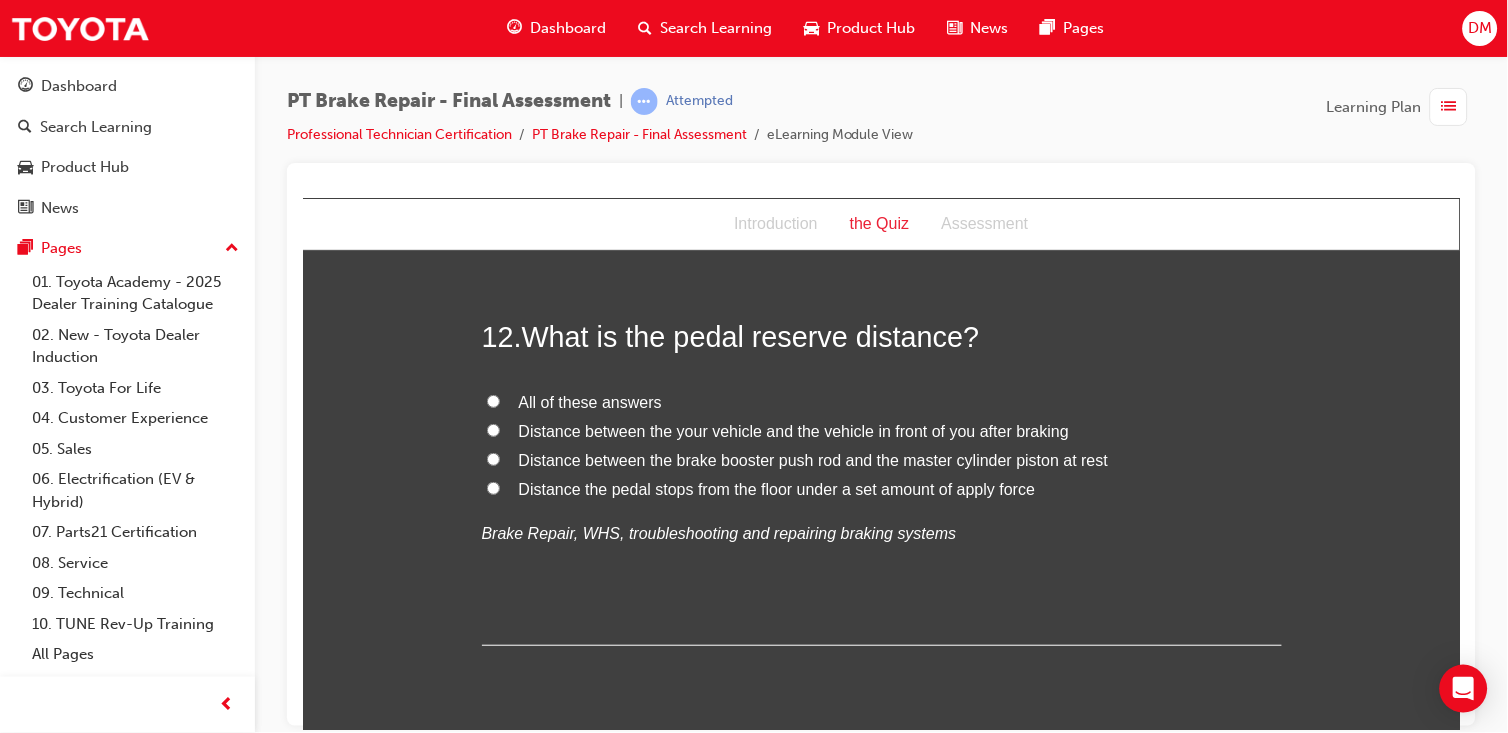 scroll, scrollTop: 5138, scrollLeft: 0, axis: vertical 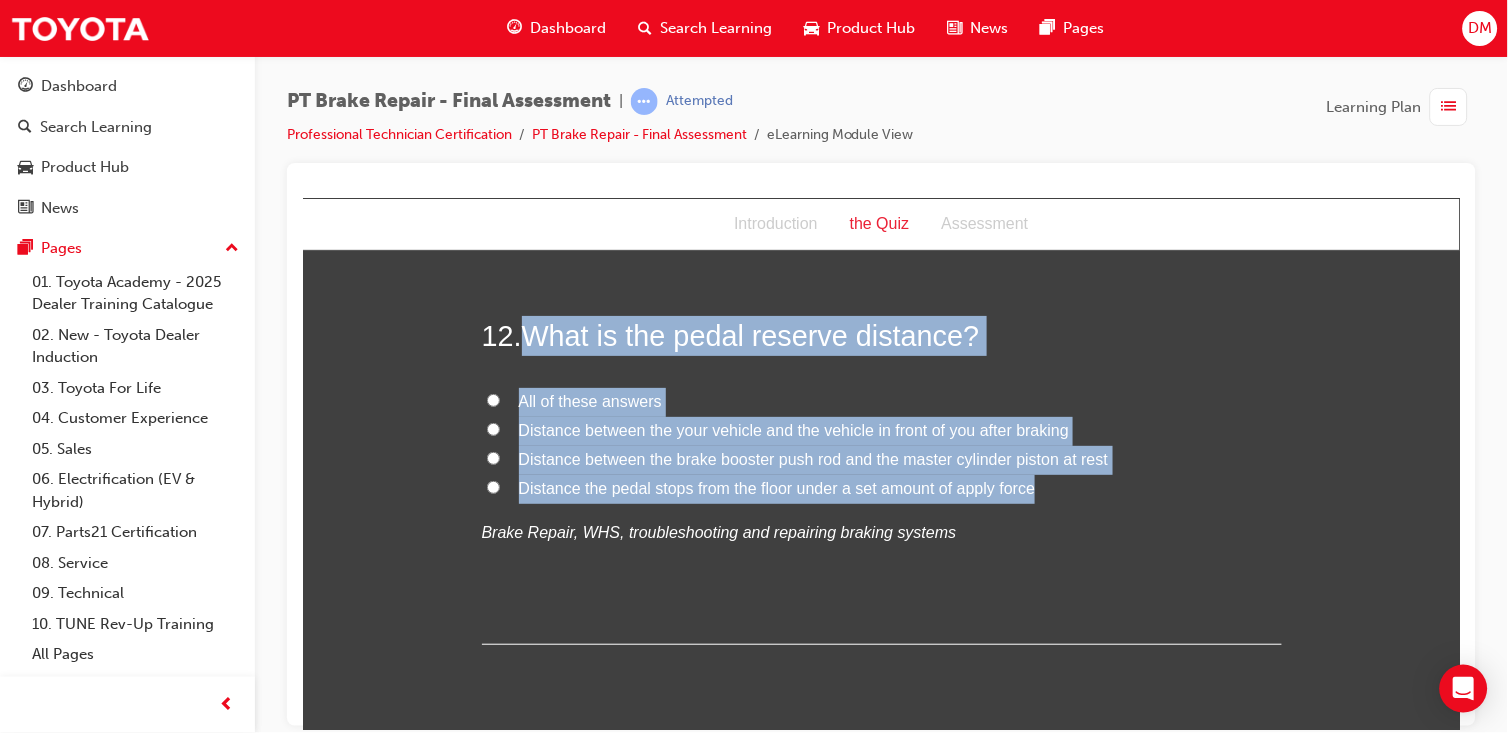 drag, startPoint x: 514, startPoint y: 341, endPoint x: 1039, endPoint y: 490, distance: 545.7344 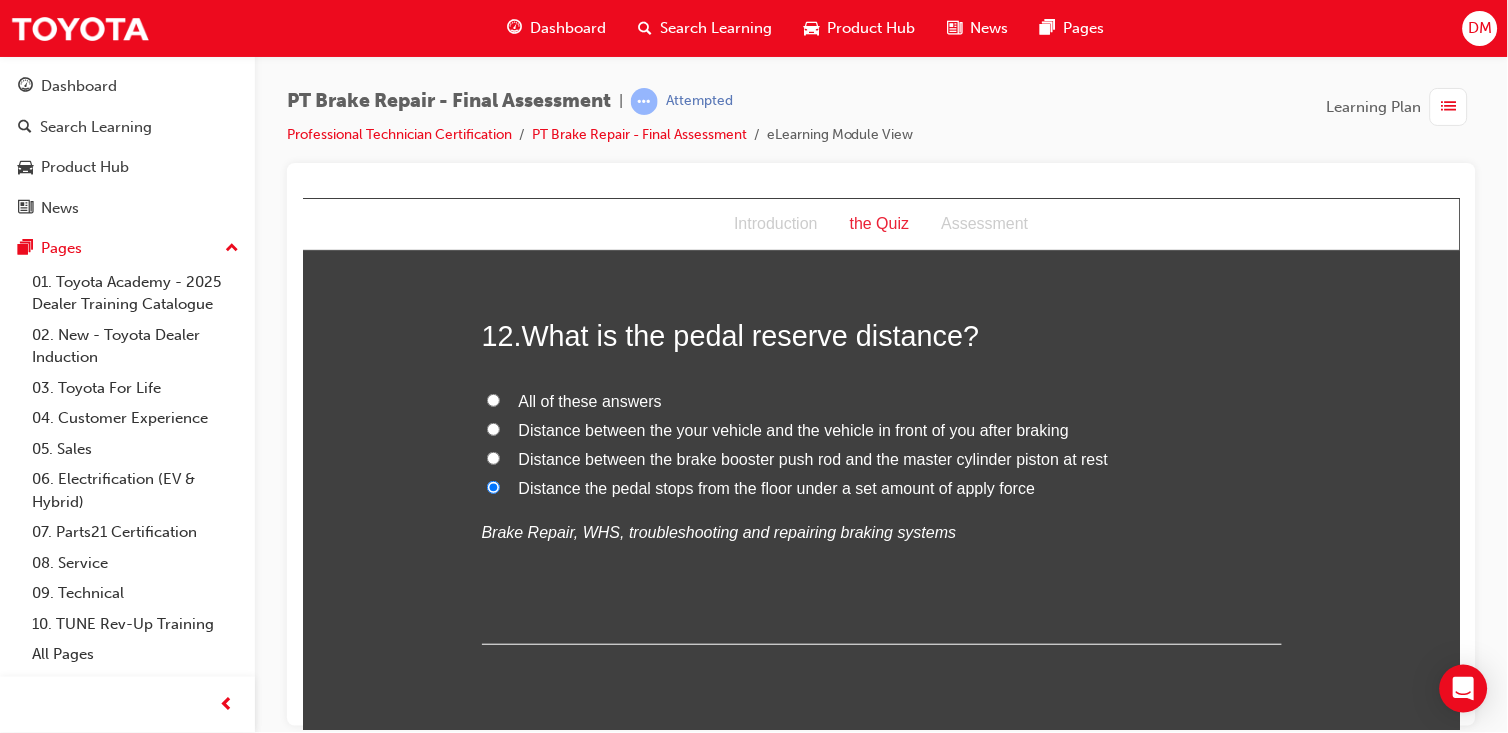 click on "You must select an answer for each question before you can submit. Please note, you will need 10 correct answers in order to pass this quiz. Good luck. 1 .  What is a possible cause for the brake pedal to continue to sink to the floor over a short period of time under constant pressure? External leak in the hydraulic circuit or internal leak within the master cylinder Bulge in flexible rubber line causing expansion under pressure All of these answers
Brake Repair, WHS, troubleshooting and repairing braking systems 2 .  If a vehicle is started with the vacuum exhausted from the brake booster and with pressure on the brake pedal: The pedal should rise slightly The pedal should stay at the same level A loud hissing noise should be heard The pedal should fall slightly
Brake Repair, WHS, troubleshooting and repairing braking systems 3 .  What symptom might the driver notice during braking if a vehicle had excessive brake disc run out? Brake pedal pulsates during application A hard brake pedal
4 .
5 ." at bounding box center [880, -2035] 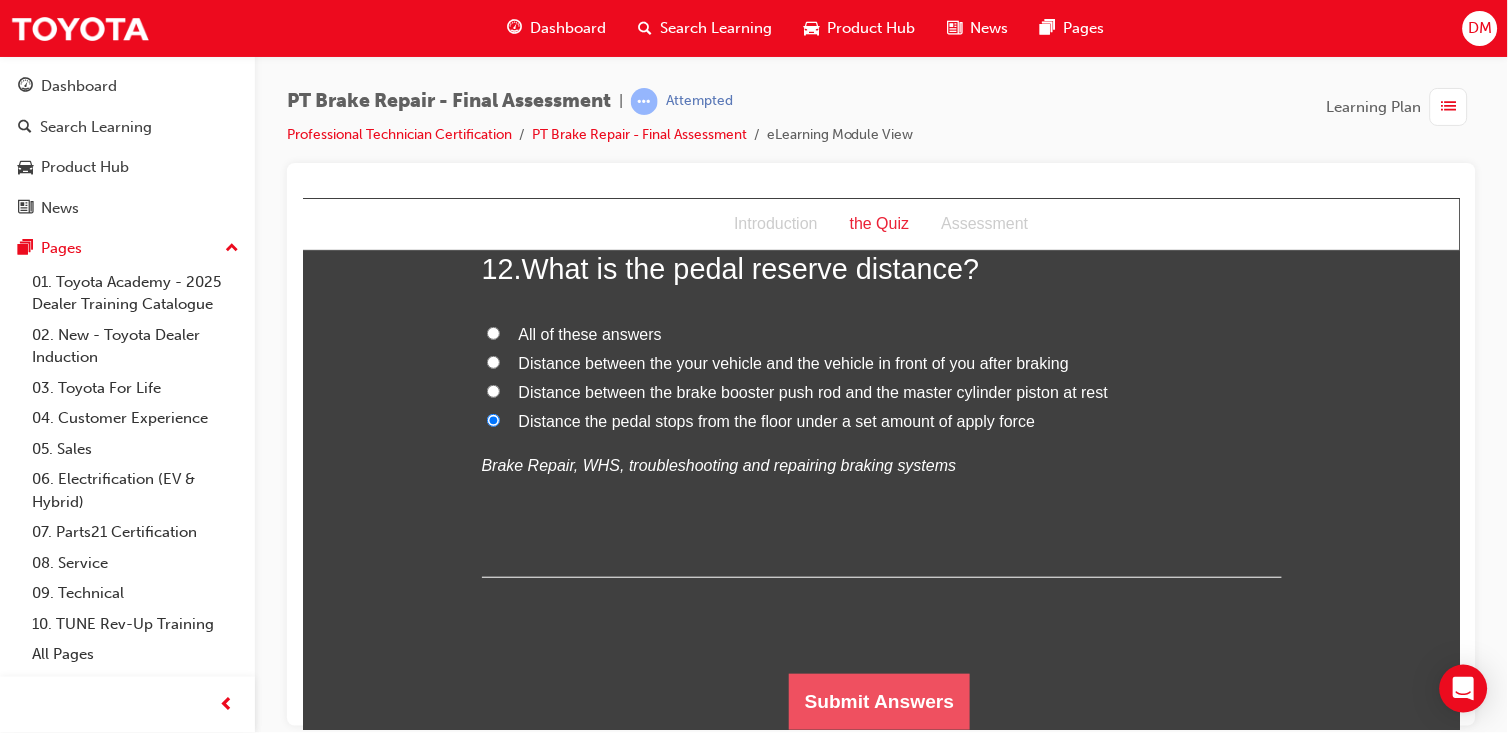 click on "Submit Answers" at bounding box center [879, 701] 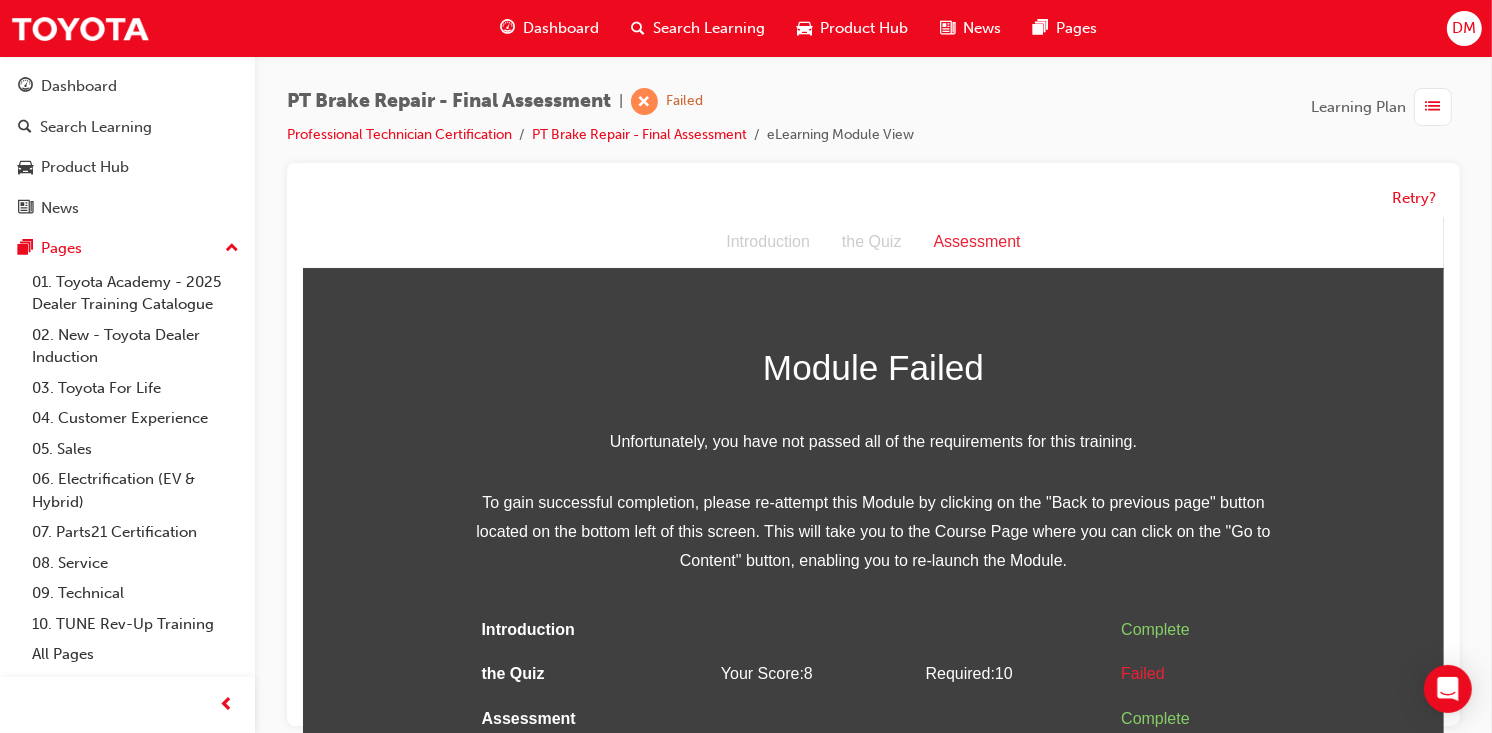 scroll, scrollTop: 14, scrollLeft: 0, axis: vertical 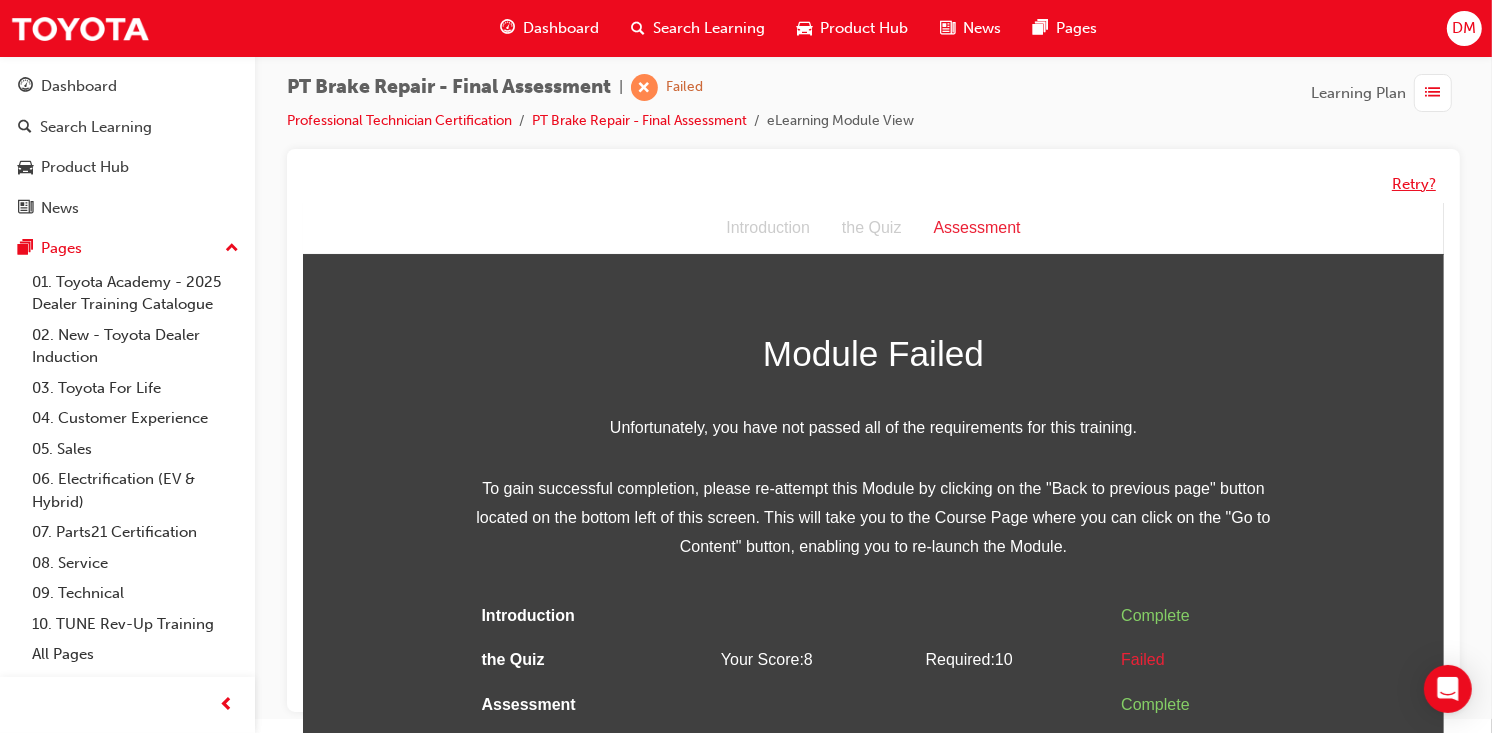 click on "Retry?" at bounding box center [1414, 184] 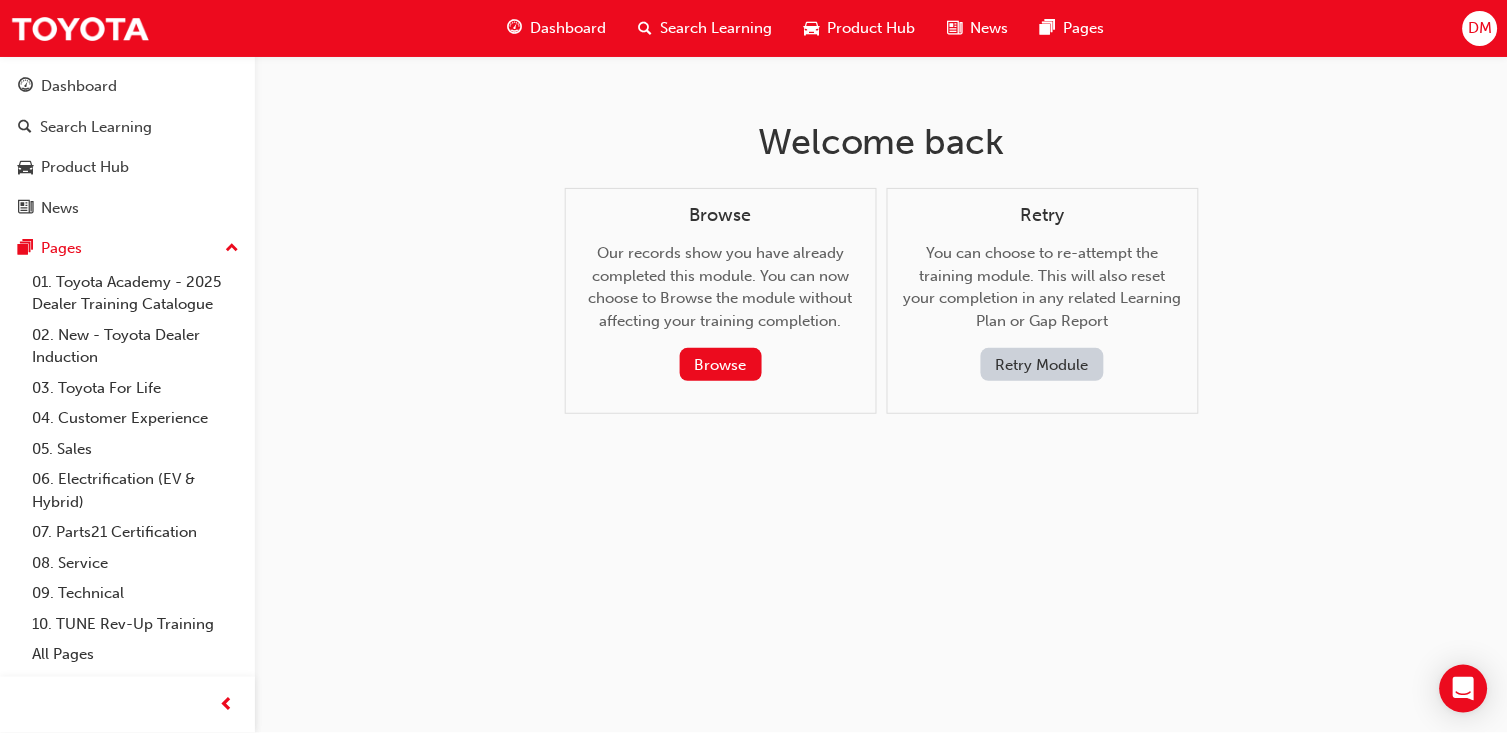 click on "Retry Module" at bounding box center (1042, 364) 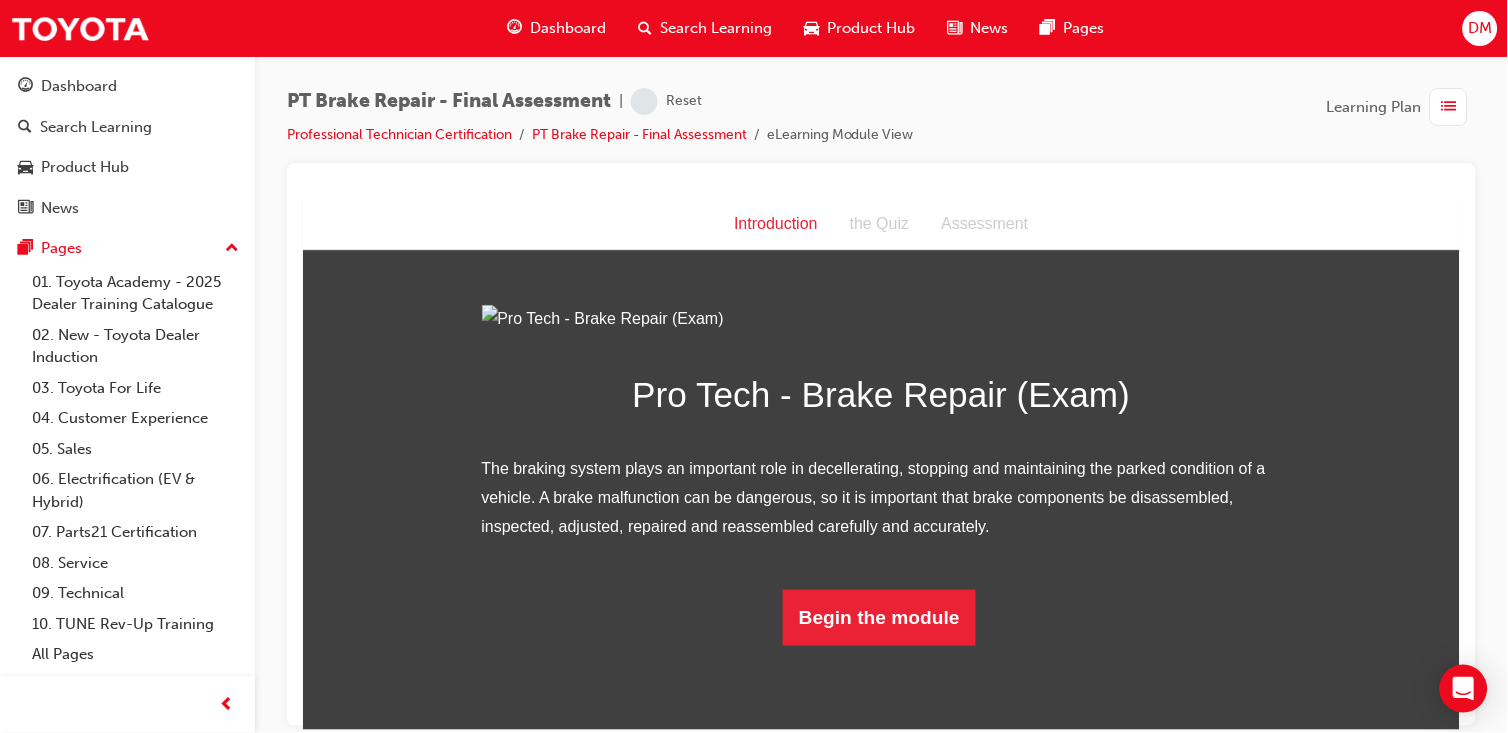 scroll, scrollTop: 135, scrollLeft: 0, axis: vertical 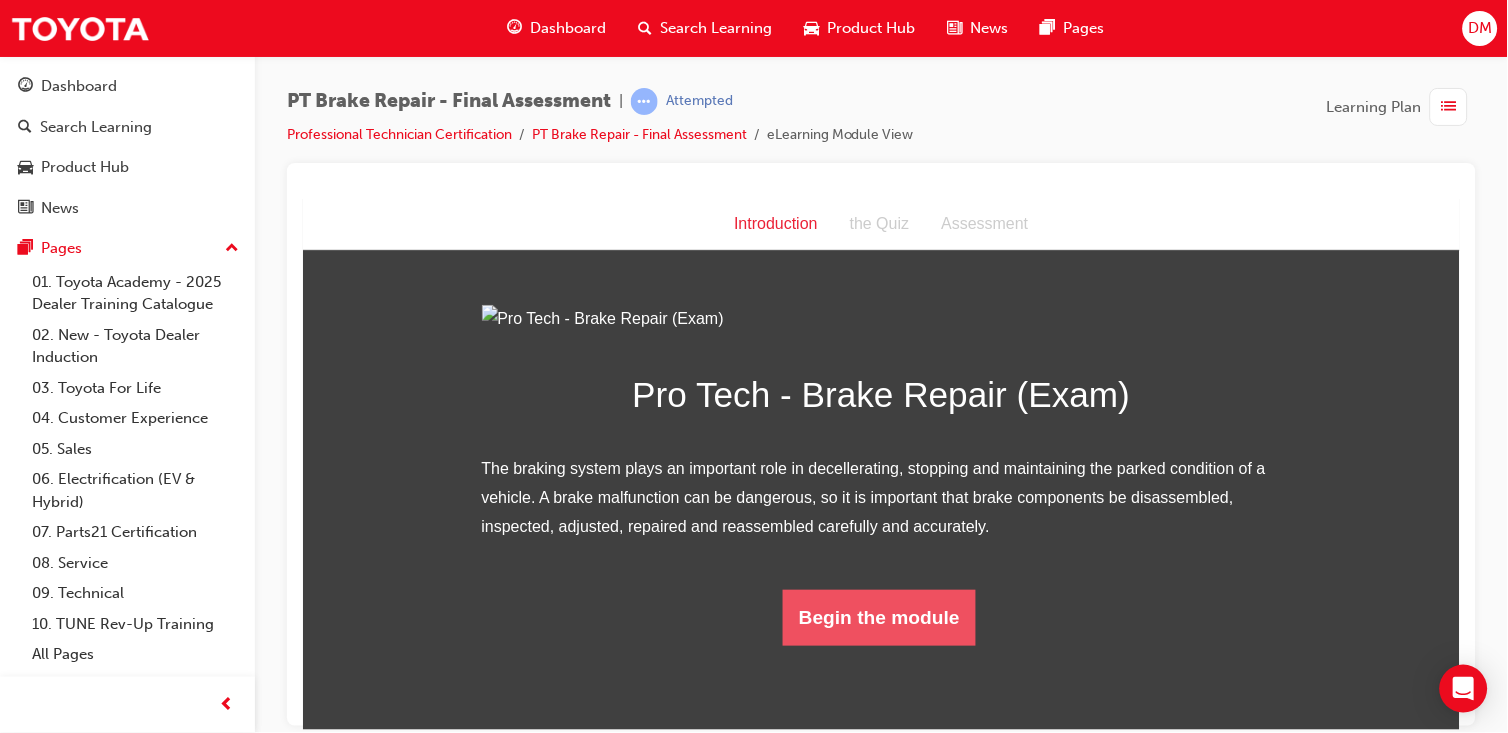 click on "Begin the module" at bounding box center [878, 617] 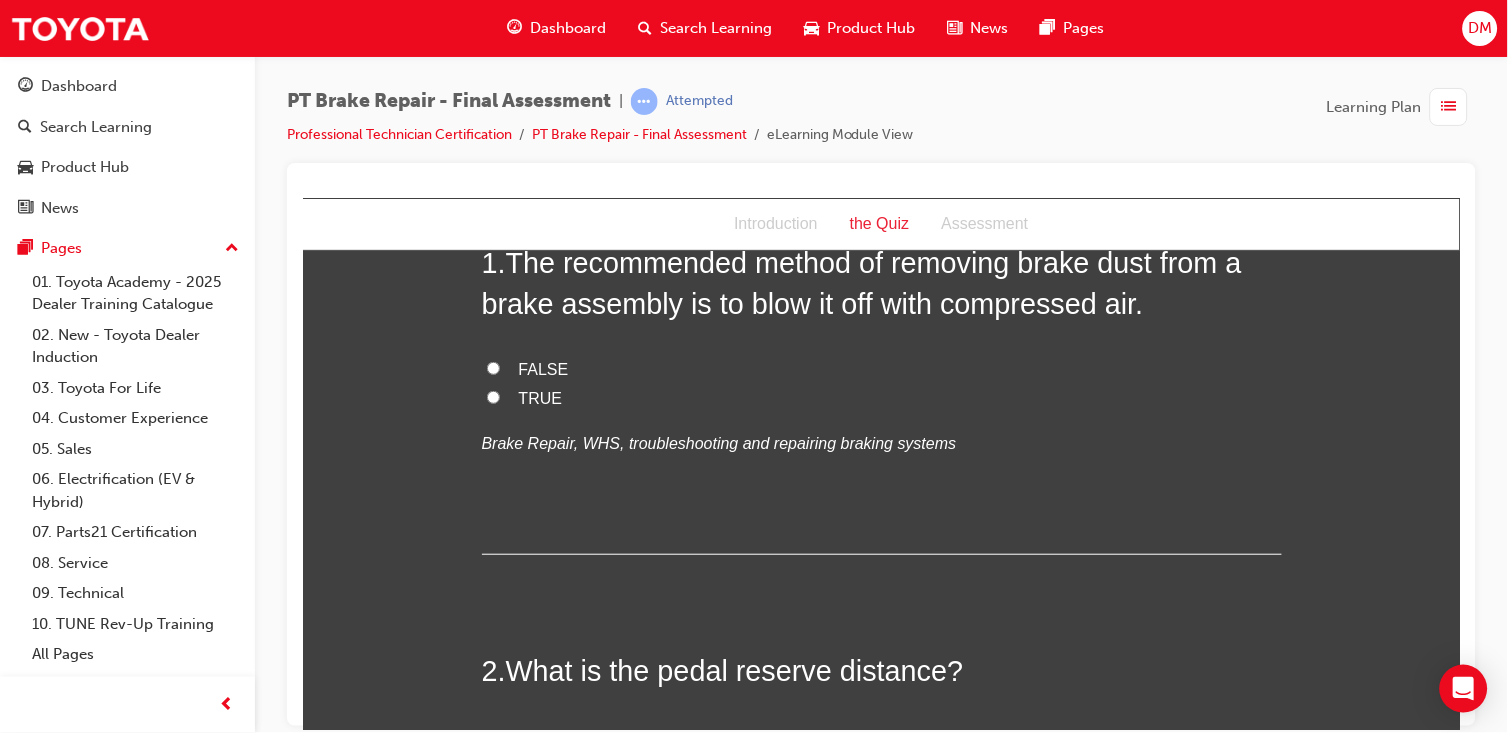 scroll, scrollTop: 0, scrollLeft: 0, axis: both 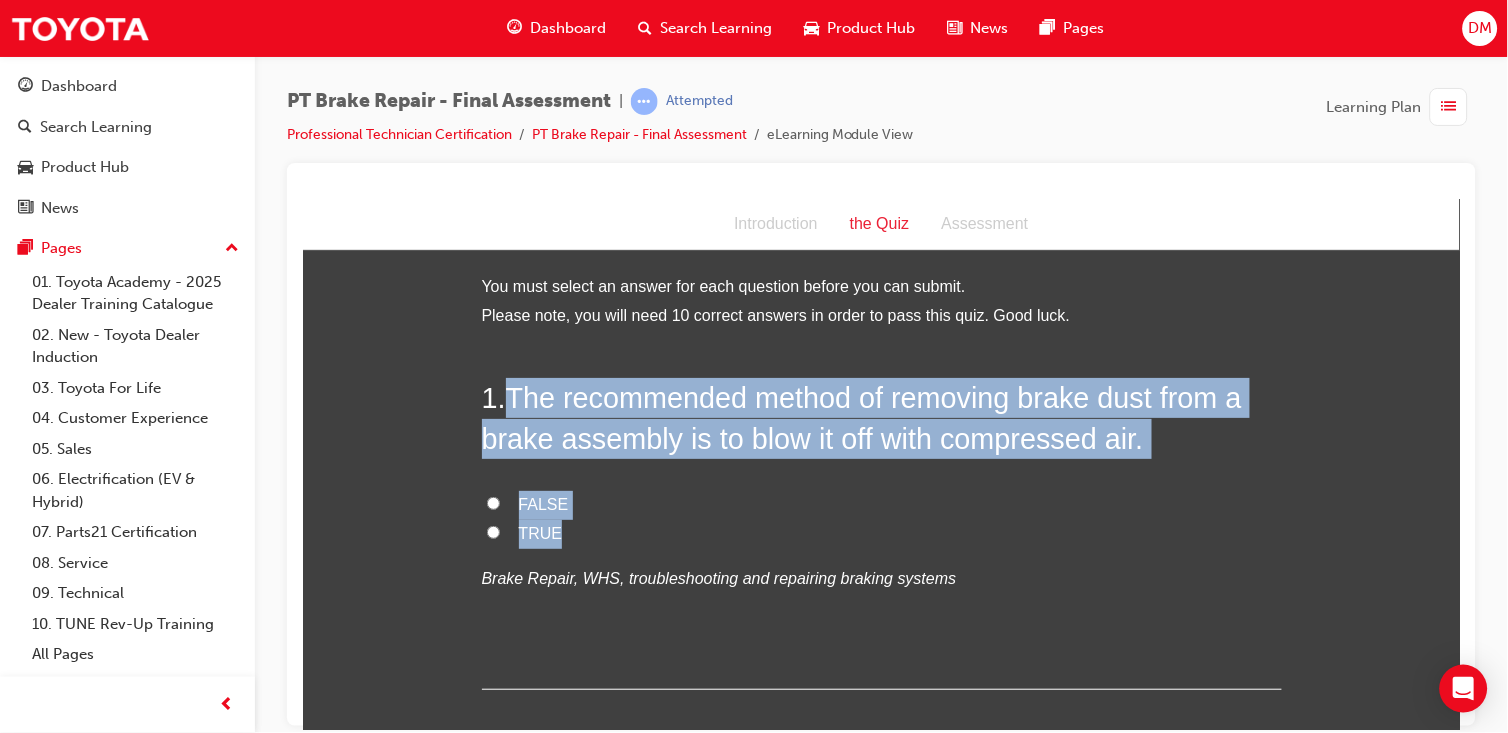 drag, startPoint x: 502, startPoint y: 388, endPoint x: 610, endPoint y: 530, distance: 178.40404 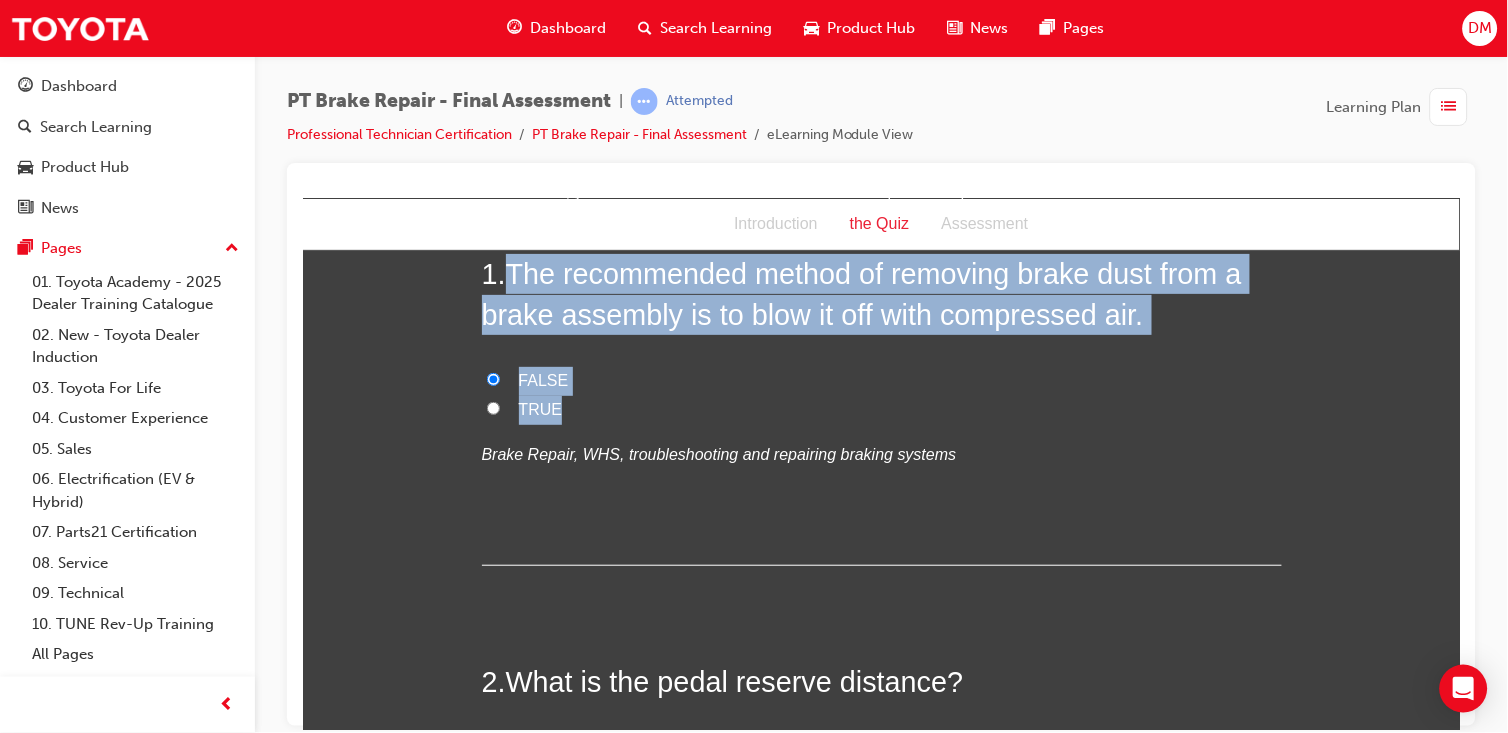 scroll, scrollTop: 381, scrollLeft: 0, axis: vertical 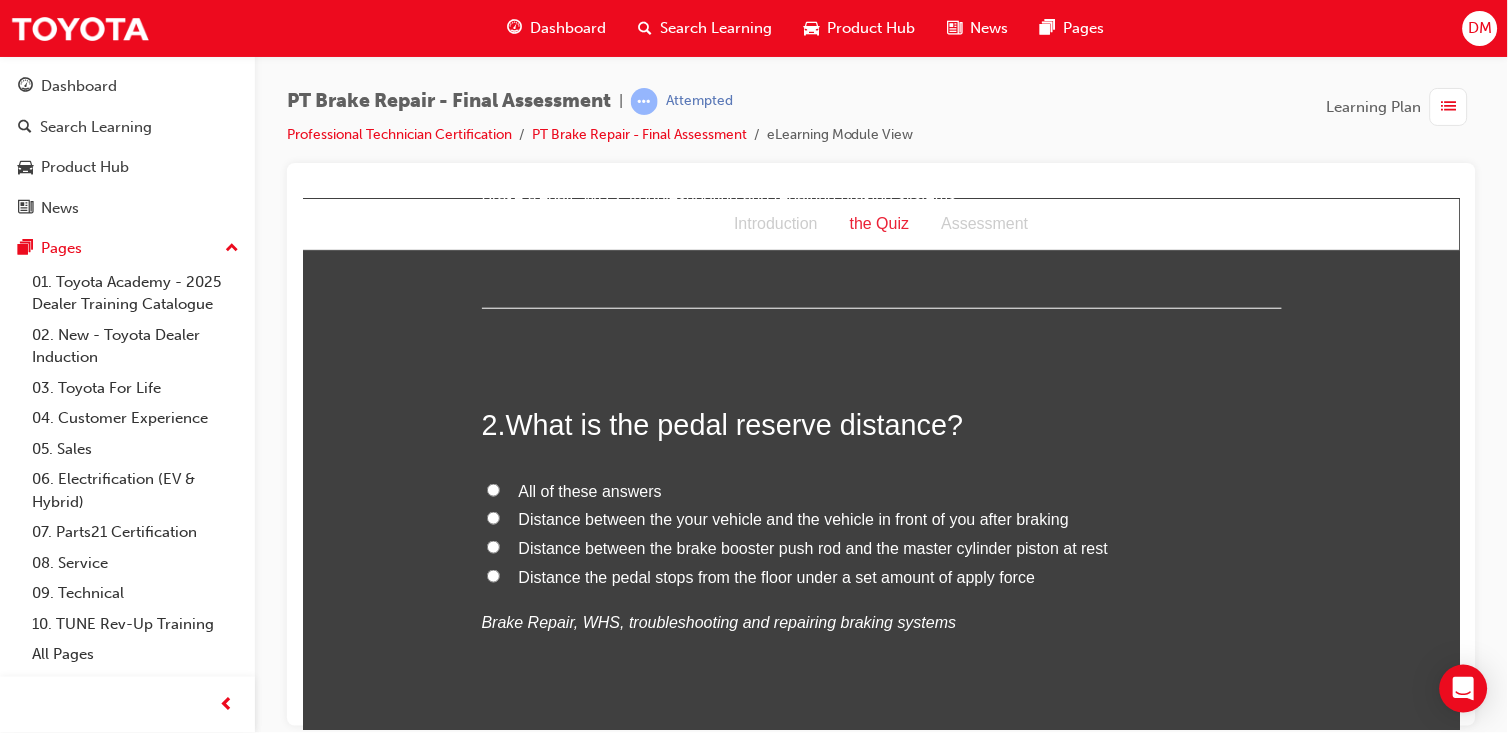 click on "Distance the pedal stops from the floor under a set amount of apply force" at bounding box center (492, 575) 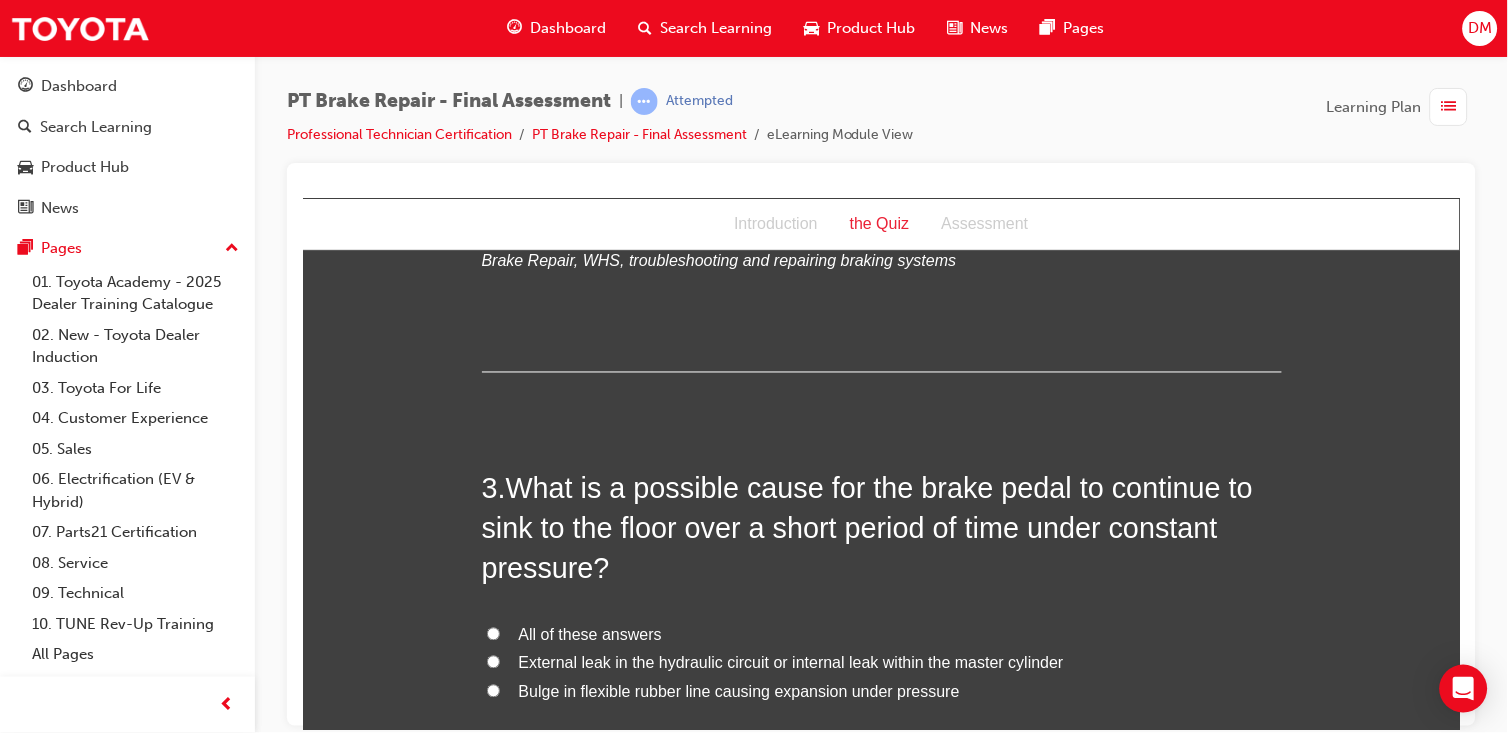 scroll, scrollTop: 882, scrollLeft: 0, axis: vertical 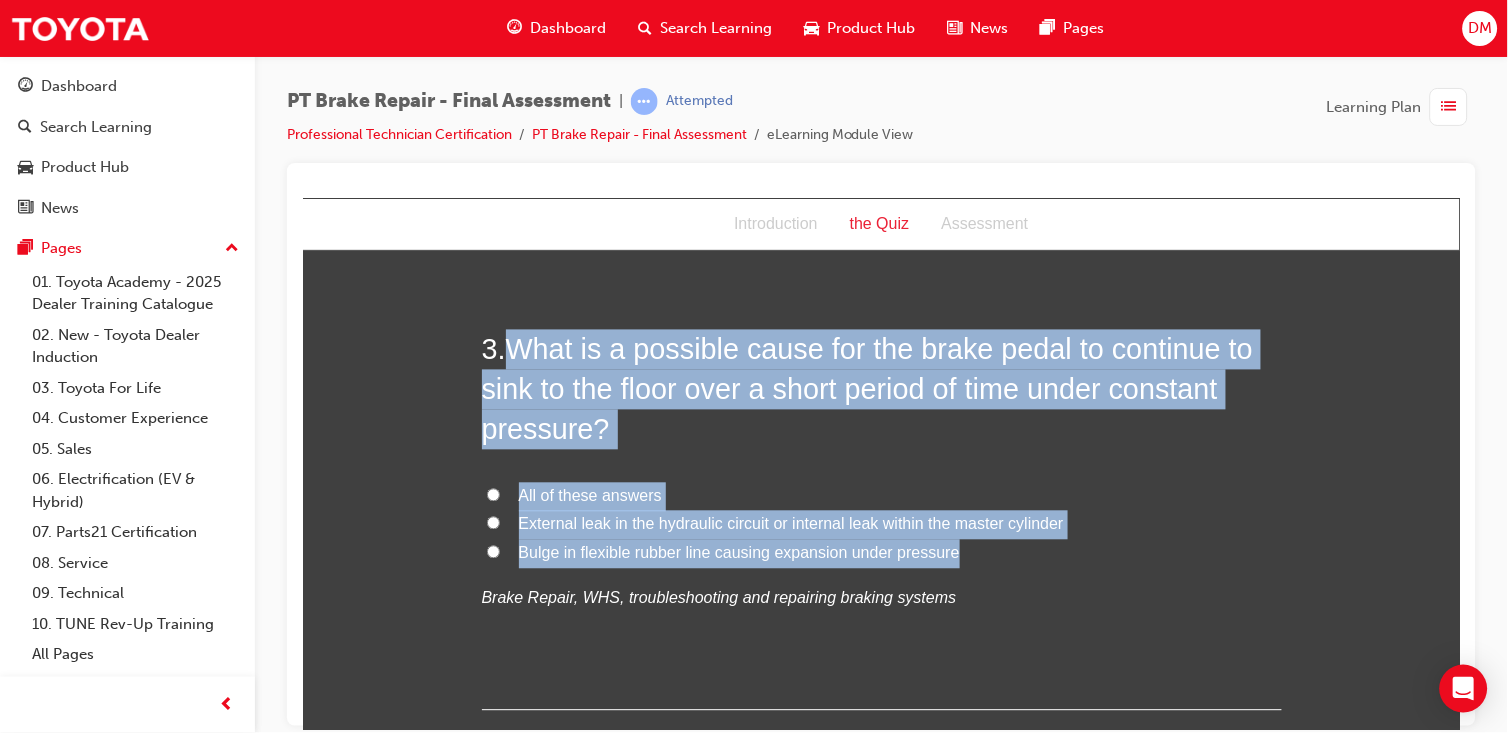 drag, startPoint x: 496, startPoint y: 350, endPoint x: 1006, endPoint y: 551, distance: 548.1797 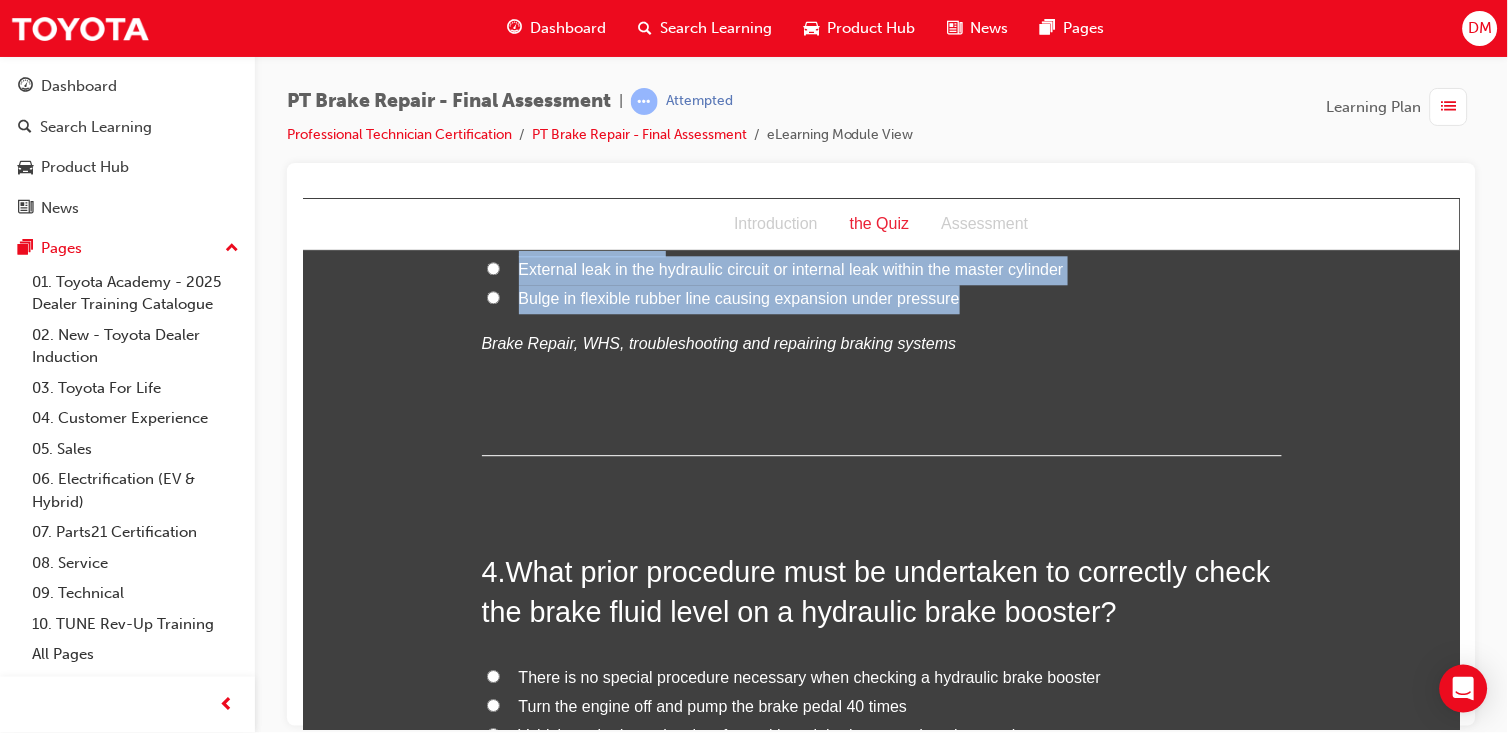 scroll, scrollTop: 1308, scrollLeft: 0, axis: vertical 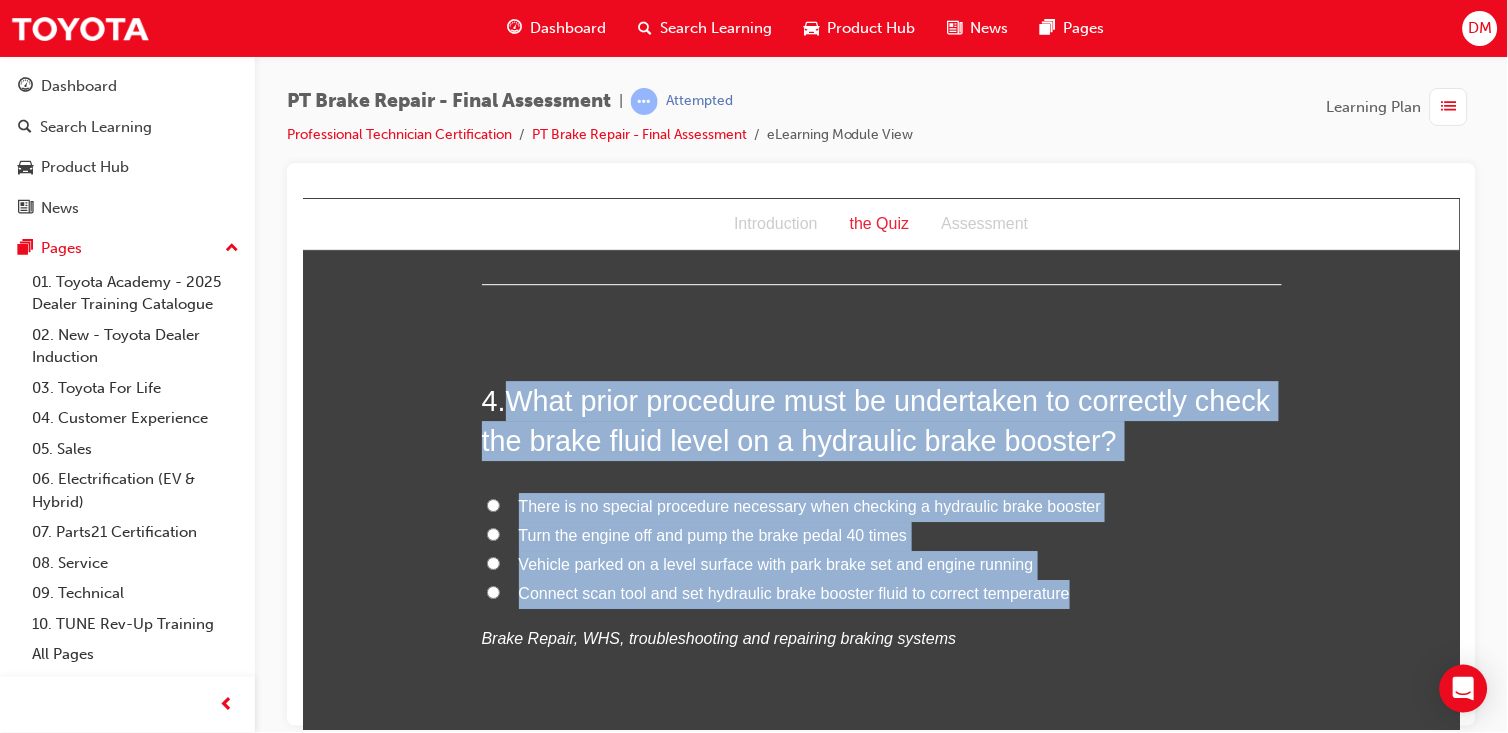 drag, startPoint x: 501, startPoint y: 390, endPoint x: 1101, endPoint y: 596, distance: 634.3784 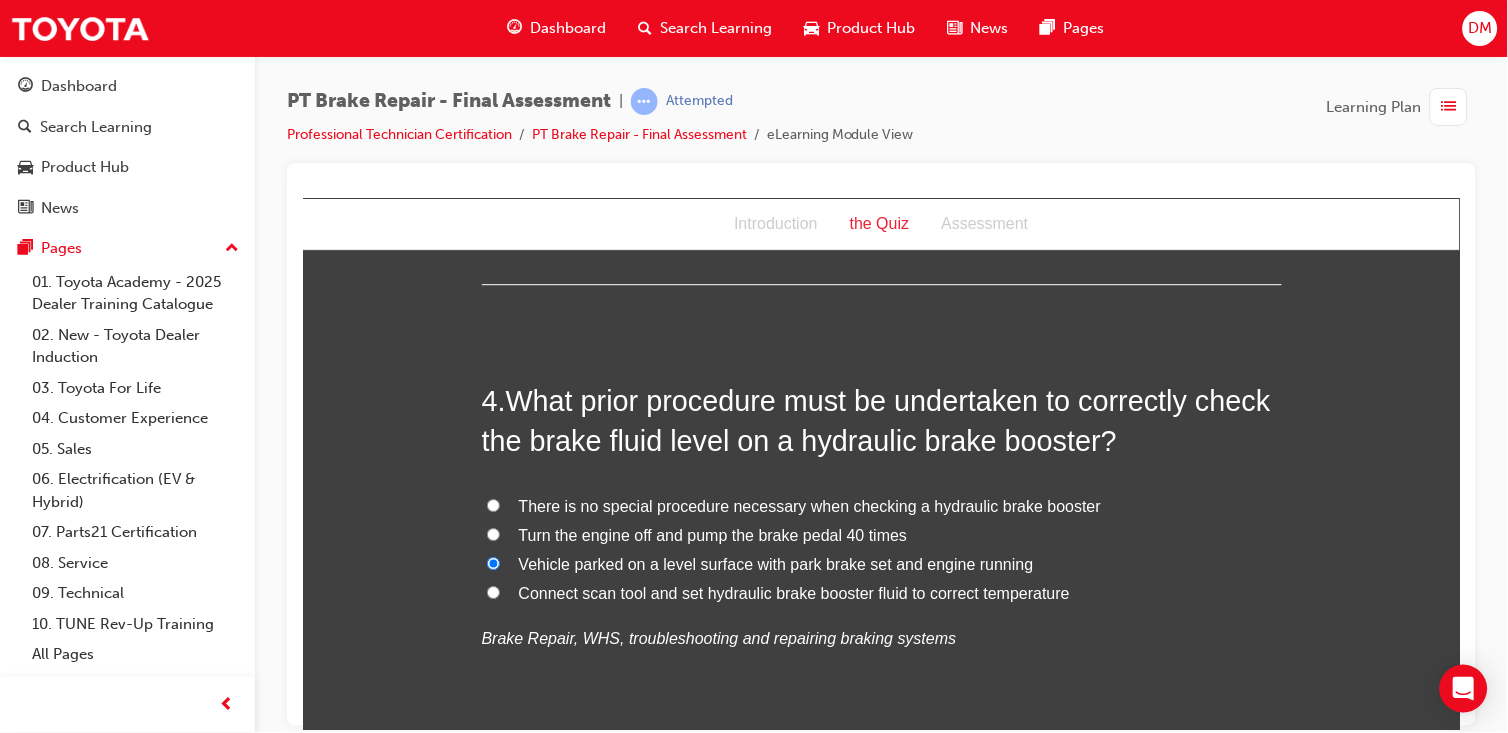 click on "You must select an answer for each question before you can submit. Please note, you will need 10 correct answers in order to pass this quiz. Good luck. 1 . The recommended method of removing brake dust from a brake assembly is to blow it off with compressed air. FALSE TRUE
Brake Repair, WHS, troubleshooting and repairing braking systems 2 . What is the pedal reserve distance? All of these answers Distance between the your vehicle and the vehicle in front of you after braking Distance between the brake booster push rod and the master cylinder piston at rest Distance the pedal stops from the floor under a set amount of apply force
Brake Repair, WHS, troubleshooting and repairing braking systems 3 . What is a possible cause for the brake pedal to continue to sink to the floor over a short period of time under constant pressure? All of these answers External leak in the hydraulic circuit or internal leak within the master cylinder Bulge in flexible rubber line causing expansion under pressure
4 ." at bounding box center [880, 1795] 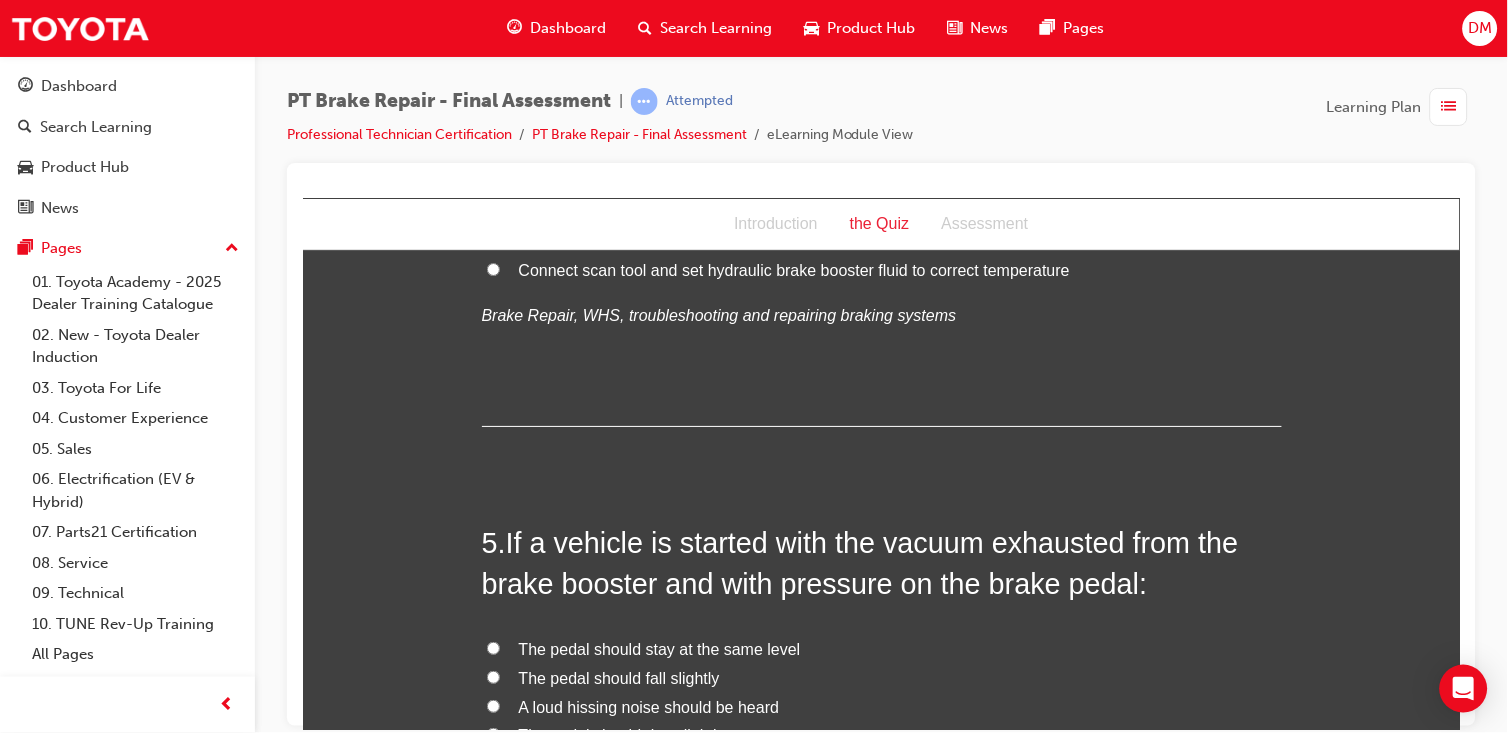 scroll, scrollTop: 1766, scrollLeft: 0, axis: vertical 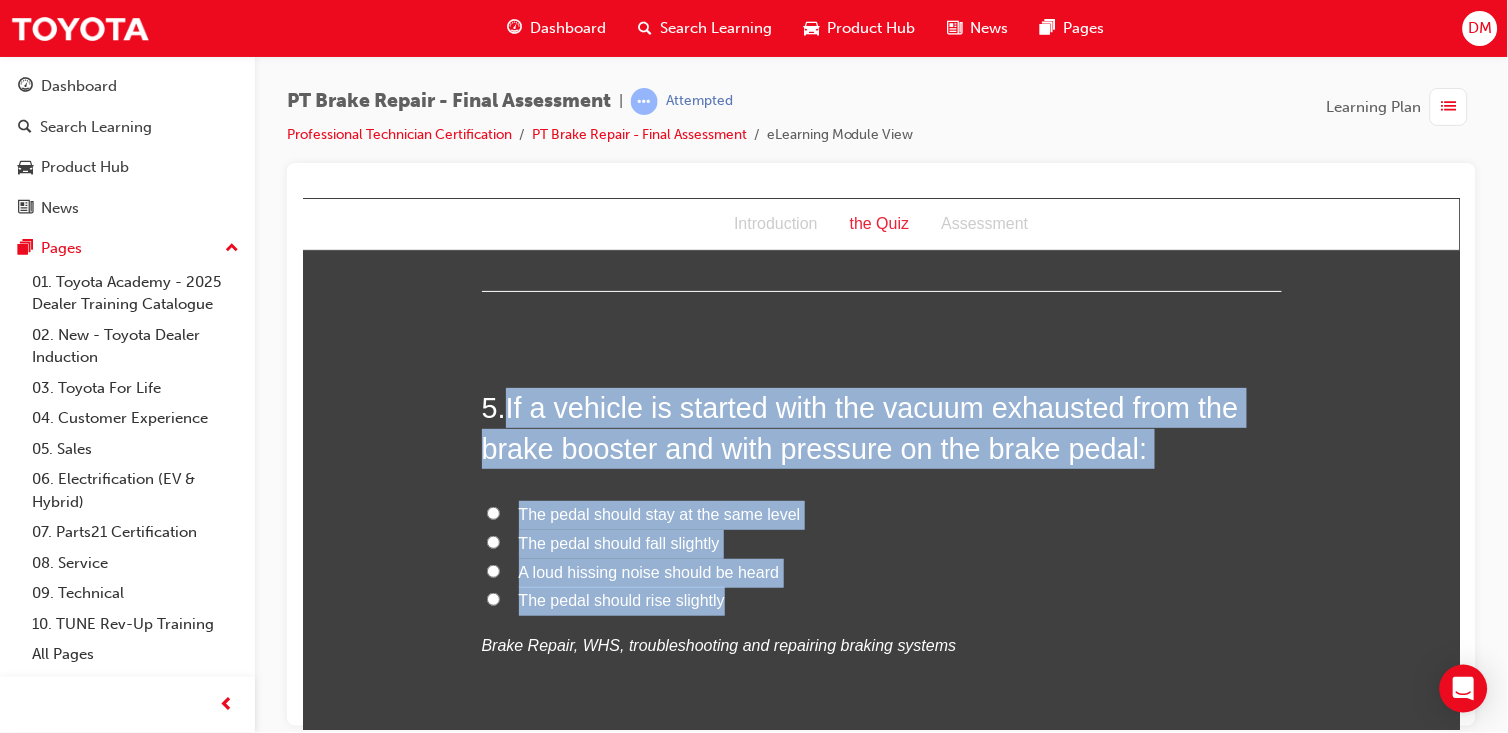 drag, startPoint x: 496, startPoint y: 412, endPoint x: 709, endPoint y: 613, distance: 292.86514 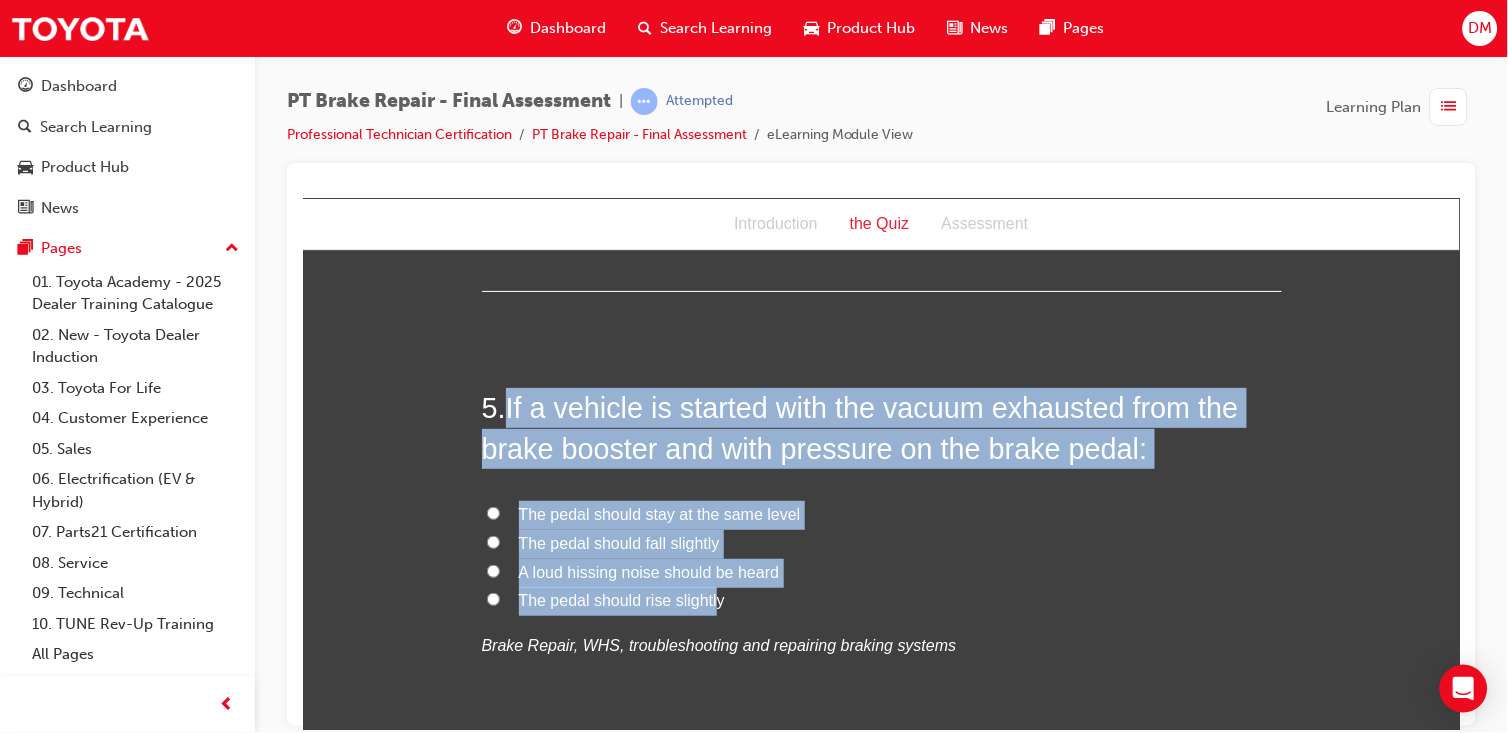 click on "The pedal should rise slightly" at bounding box center [492, 598] 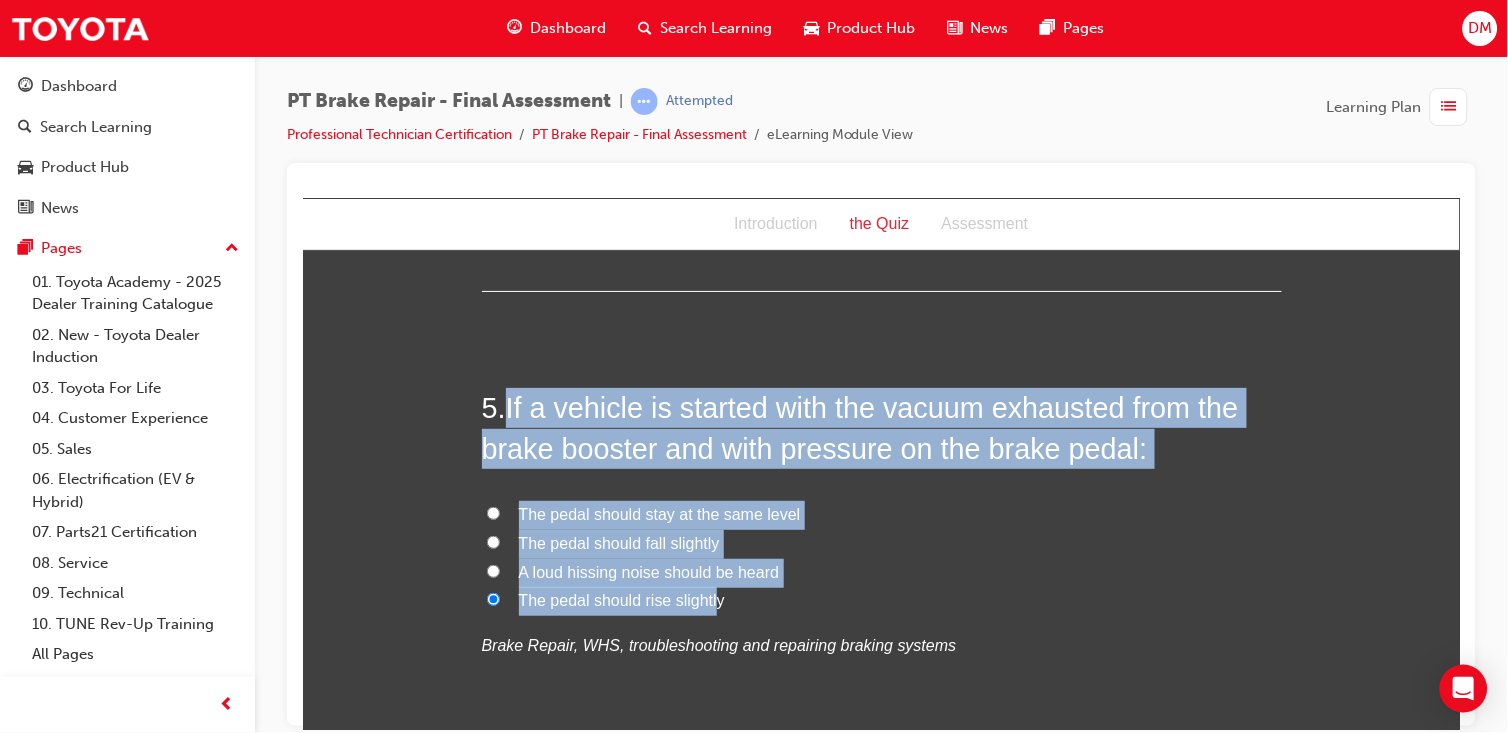 click on "You must select an answer for each question before you can submit. Please note, you will need 10 correct answers in order to pass this quiz. Good luck. 1 . The recommended method of removing brake dust from a brake assembly is to blow it off with compressed air. FALSE TRUE
Brake Repair, WHS, troubleshooting and repairing braking systems 2 . What is the pedal reserve distance? All of these answers Distance between the your vehicle and the vehicle in front of you after braking Distance between the brake booster push rod and the master cylinder piston at rest Distance the pedal stops from the floor under a set amount of apply force
Brake Repair, WHS, troubleshooting and repairing braking systems 3 . What is a possible cause for the brake pedal to continue to sink to the floor over a short period of time under constant pressure? All of these answers External leak in the hydraulic circuit or internal leak within the master cylinder Bulge in flexible rubber line causing expansion under pressure
4 ." at bounding box center [880, 1337] 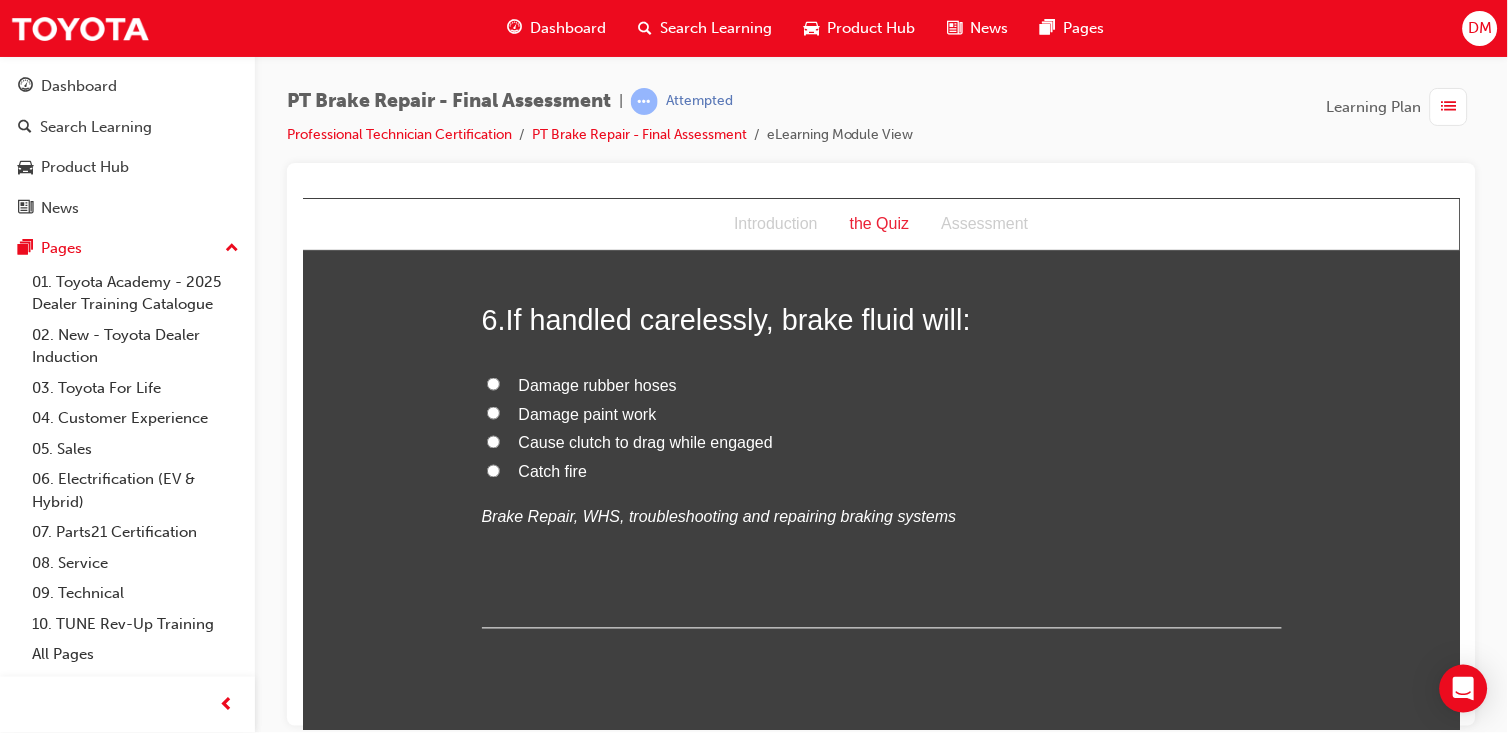 scroll, scrollTop: 2321, scrollLeft: 0, axis: vertical 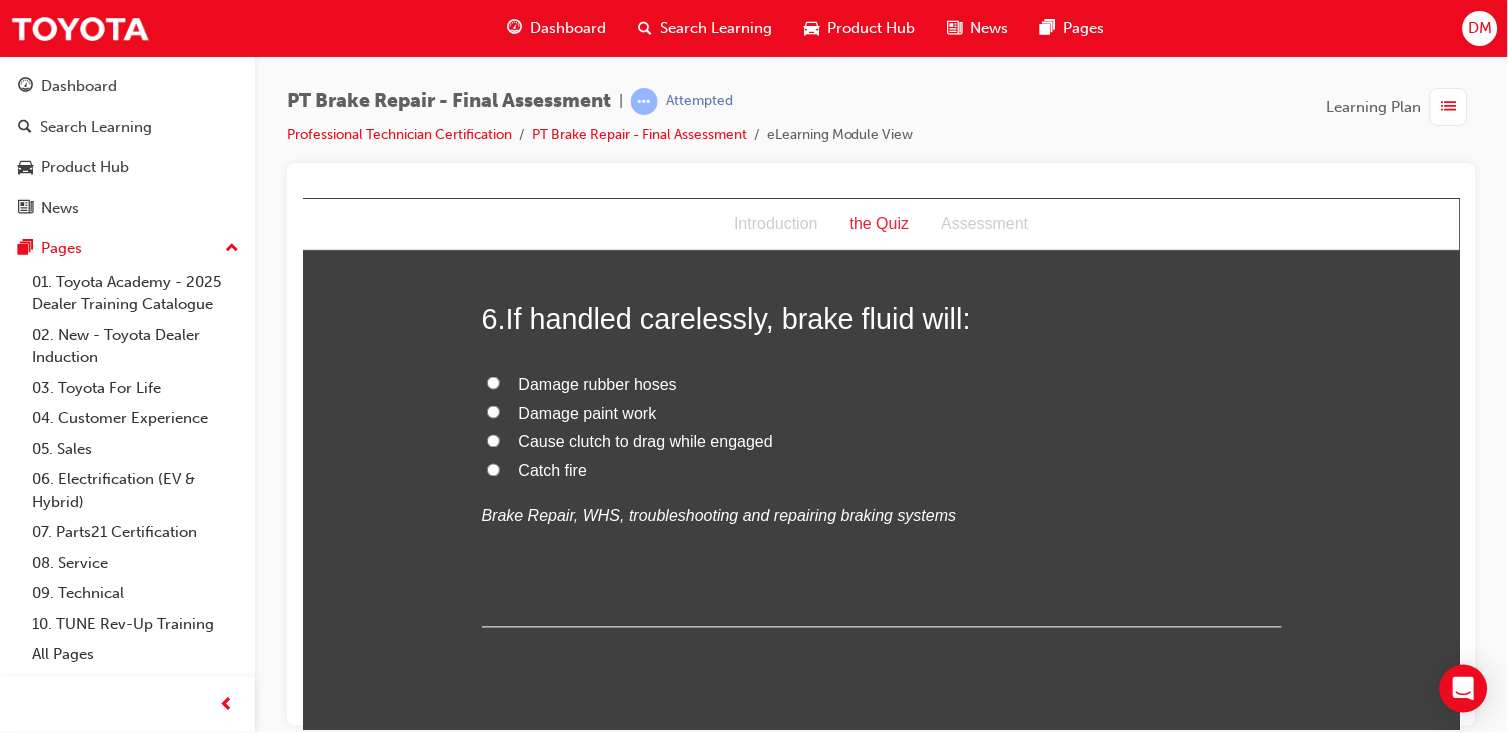 click on "Damage paint work" at bounding box center [492, 411] 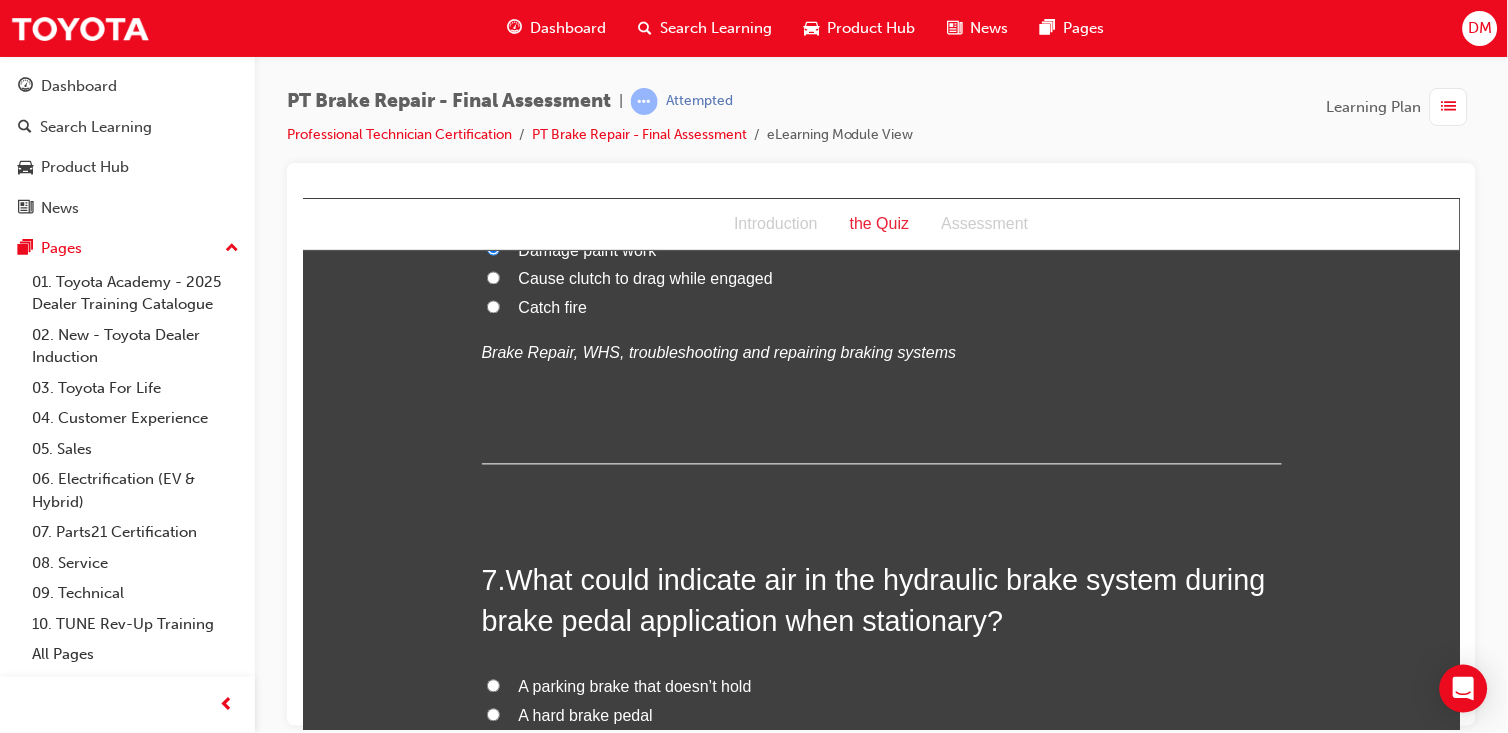 scroll, scrollTop: 2706, scrollLeft: 0, axis: vertical 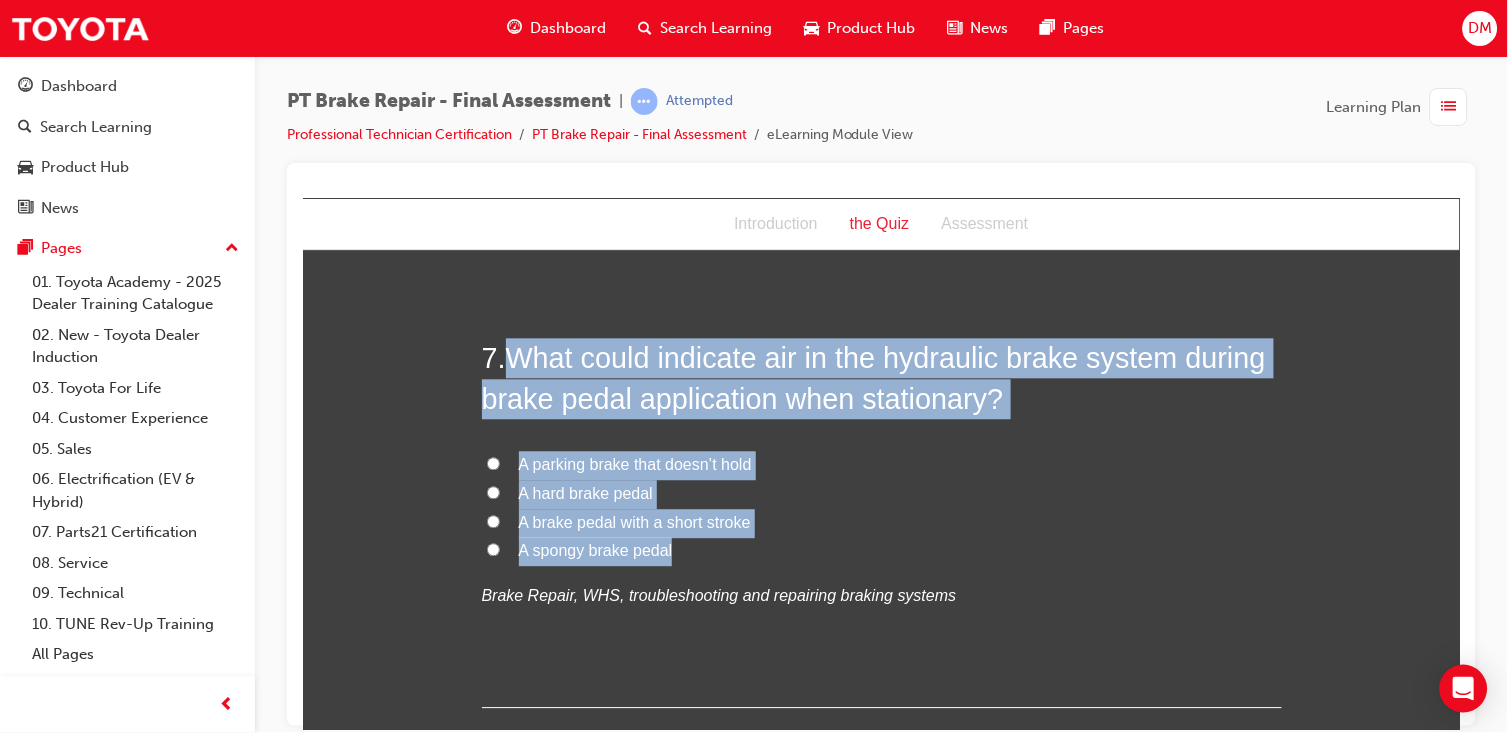 drag, startPoint x: 497, startPoint y: 359, endPoint x: 707, endPoint y: 552, distance: 285.21747 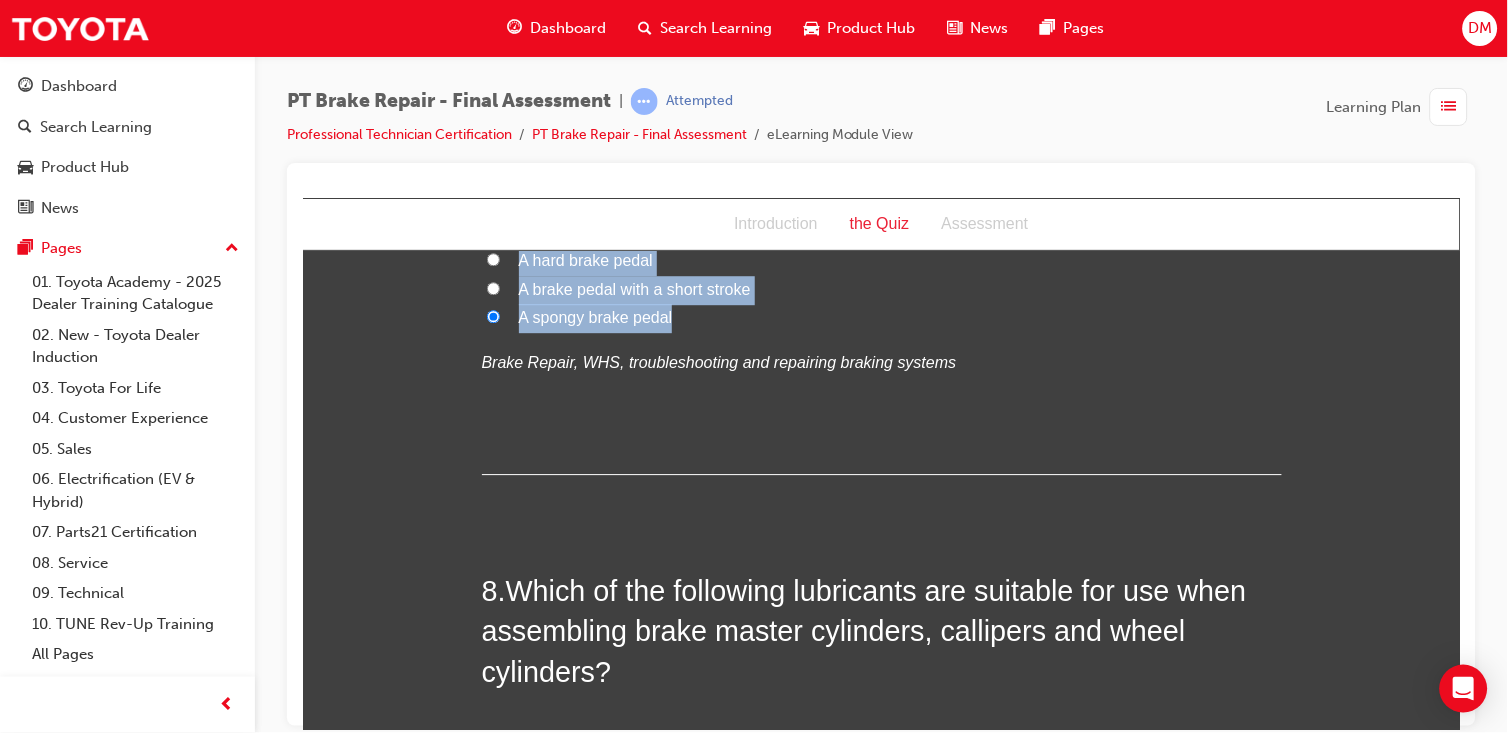 scroll, scrollTop: 3243, scrollLeft: 0, axis: vertical 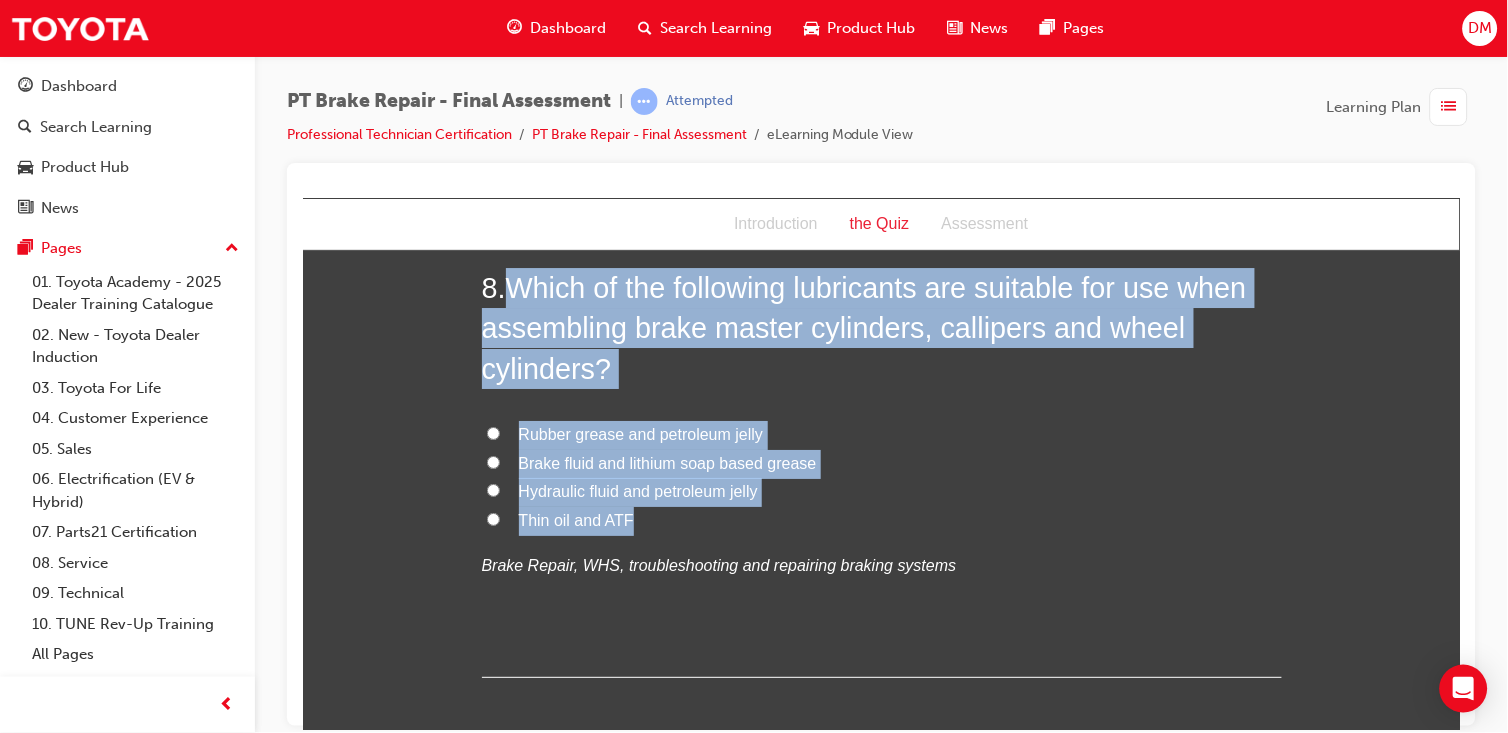 drag, startPoint x: 499, startPoint y: 278, endPoint x: 672, endPoint y: 522, distance: 299.107 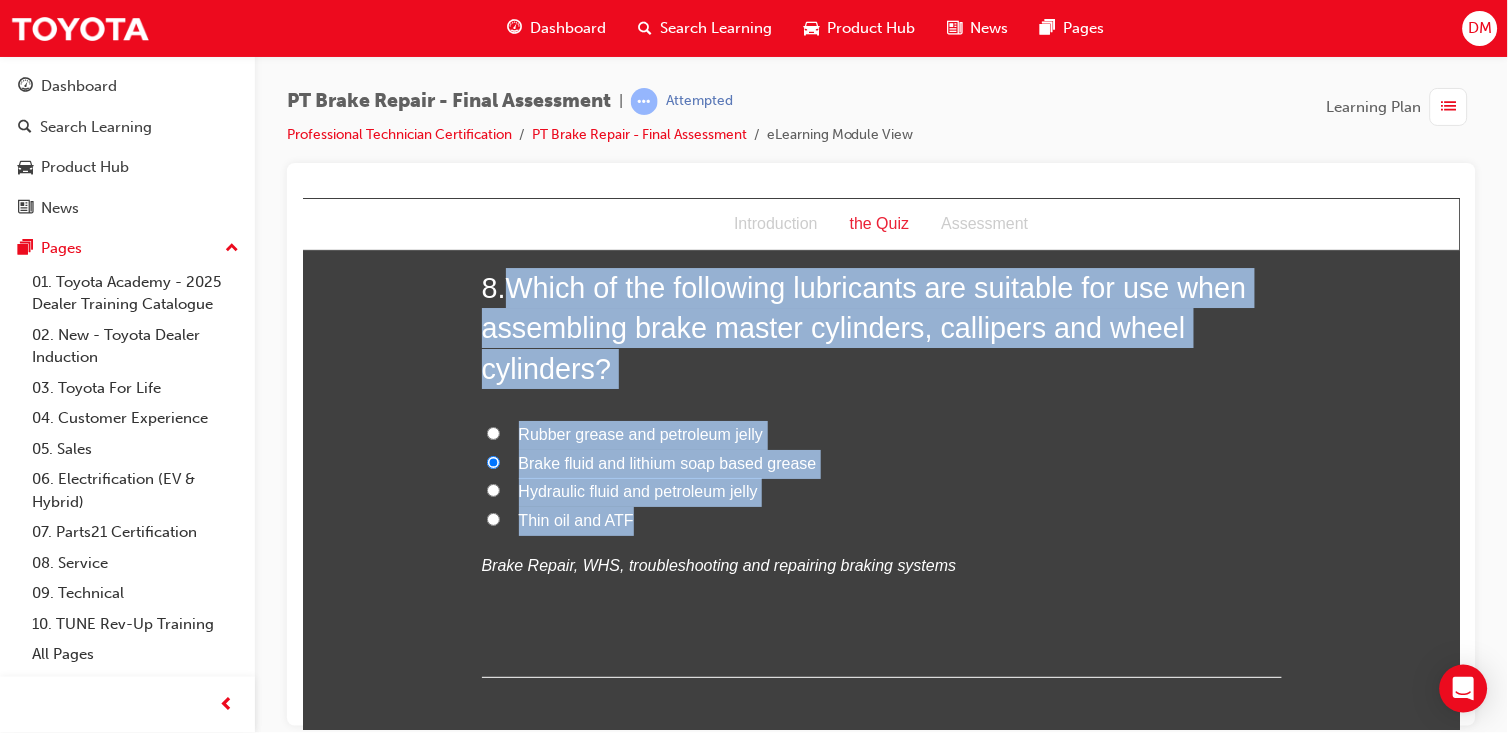 click on "You must select an answer for each question before you can submit. Please note, you will need 10 correct answers in order to pass this quiz. Good luck. 1 . The recommended method of removing brake dust from a brake assembly is to blow it off with compressed air. FALSE TRUE
Brake Repair, WHS, troubleshooting and repairing braking systems 2 . What is the pedal reserve distance? All of these answers Distance between the your vehicle and the vehicle in front of you after braking Distance between the brake booster push rod and the master cylinder piston at rest Distance the pedal stops from the floor under a set amount of apply force
Brake Repair, WHS, troubleshooting and repairing braking systems 3 . What is a possible cause for the brake pedal to continue to sink to the floor over a short period of time under constant pressure? All of these answers External leak in the hydraulic circuit or internal leak within the master cylinder Bulge in flexible rubber line causing expansion under pressure
4 ." at bounding box center [880, -140] 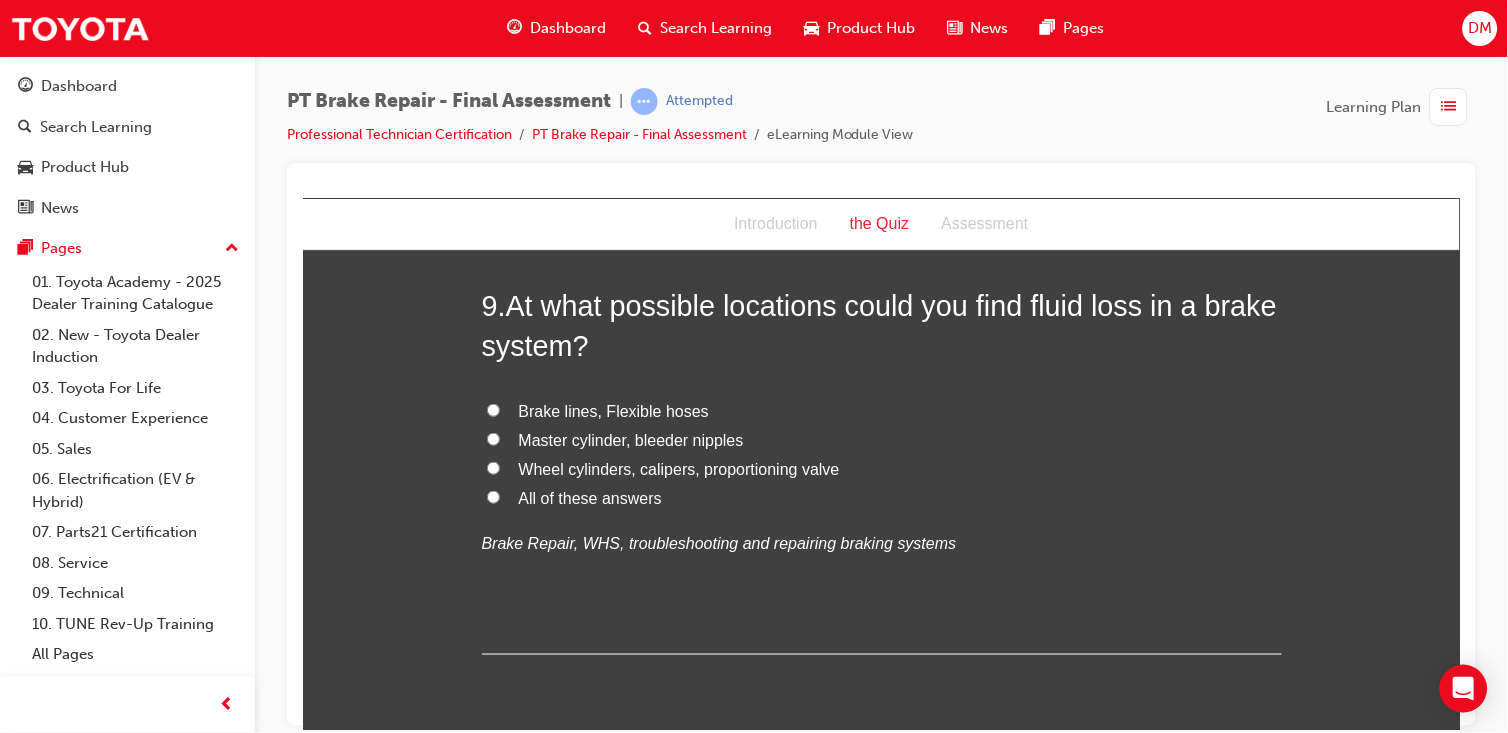 scroll, scrollTop: 3732, scrollLeft: 0, axis: vertical 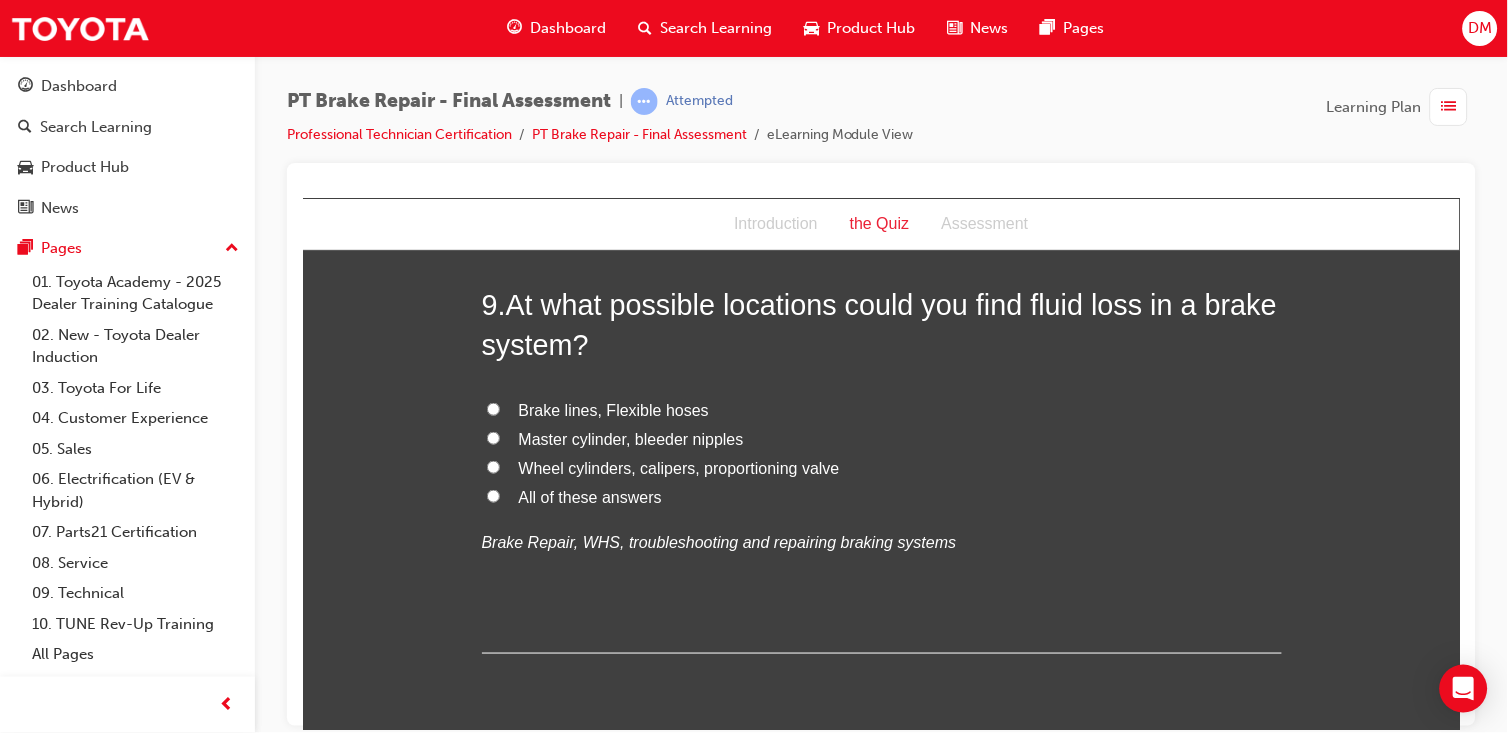 click on "All of these answers" at bounding box center [492, 495] 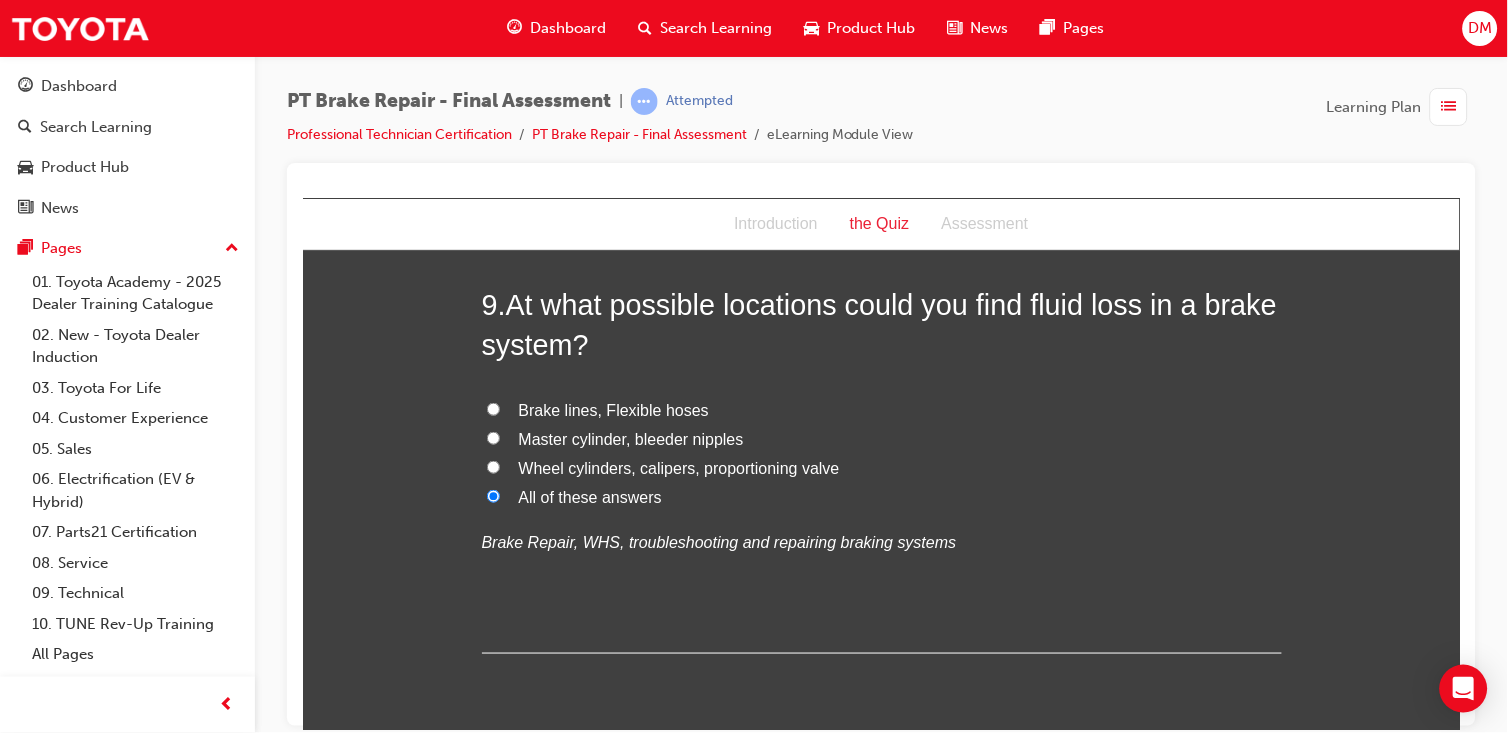 click on "All of these answers" at bounding box center [492, 495] 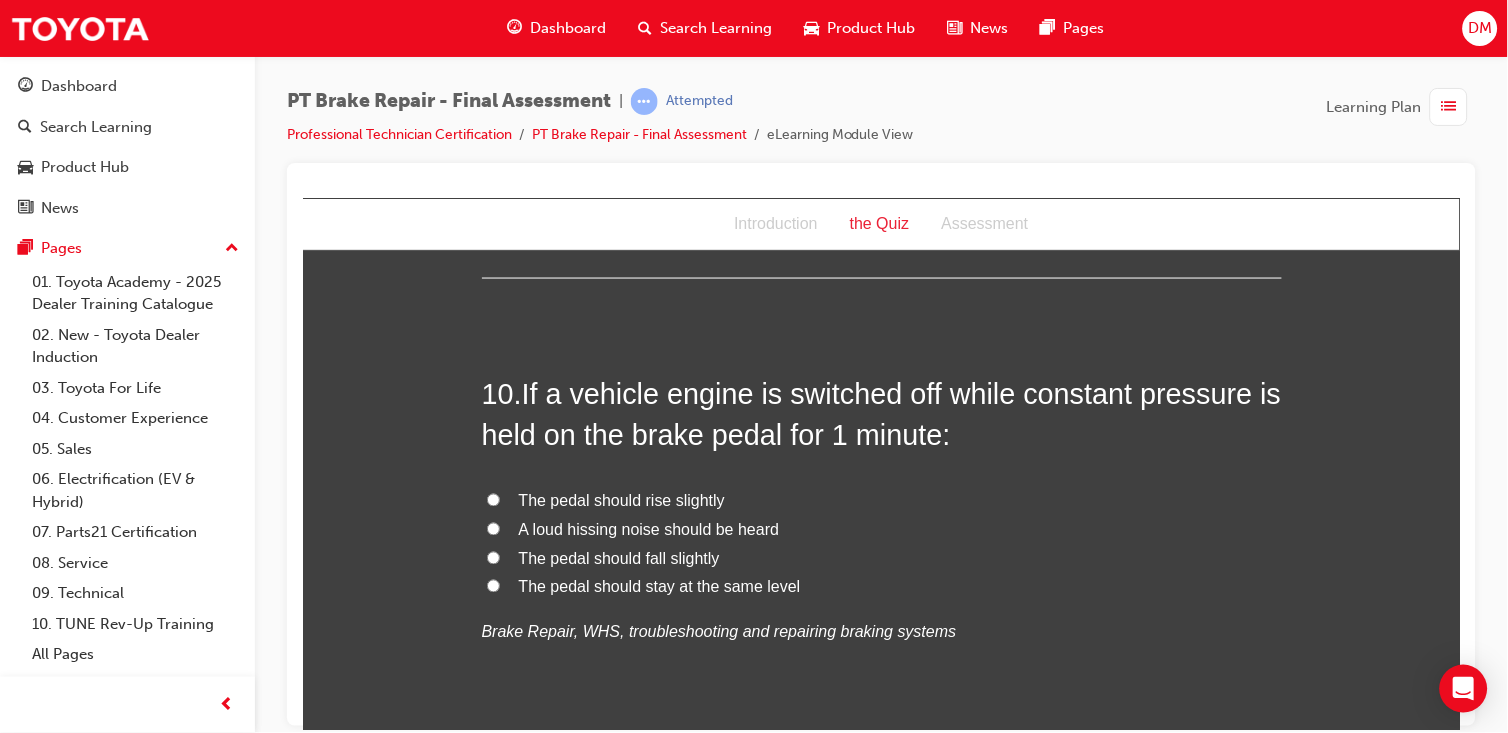 scroll, scrollTop: 4108, scrollLeft: 0, axis: vertical 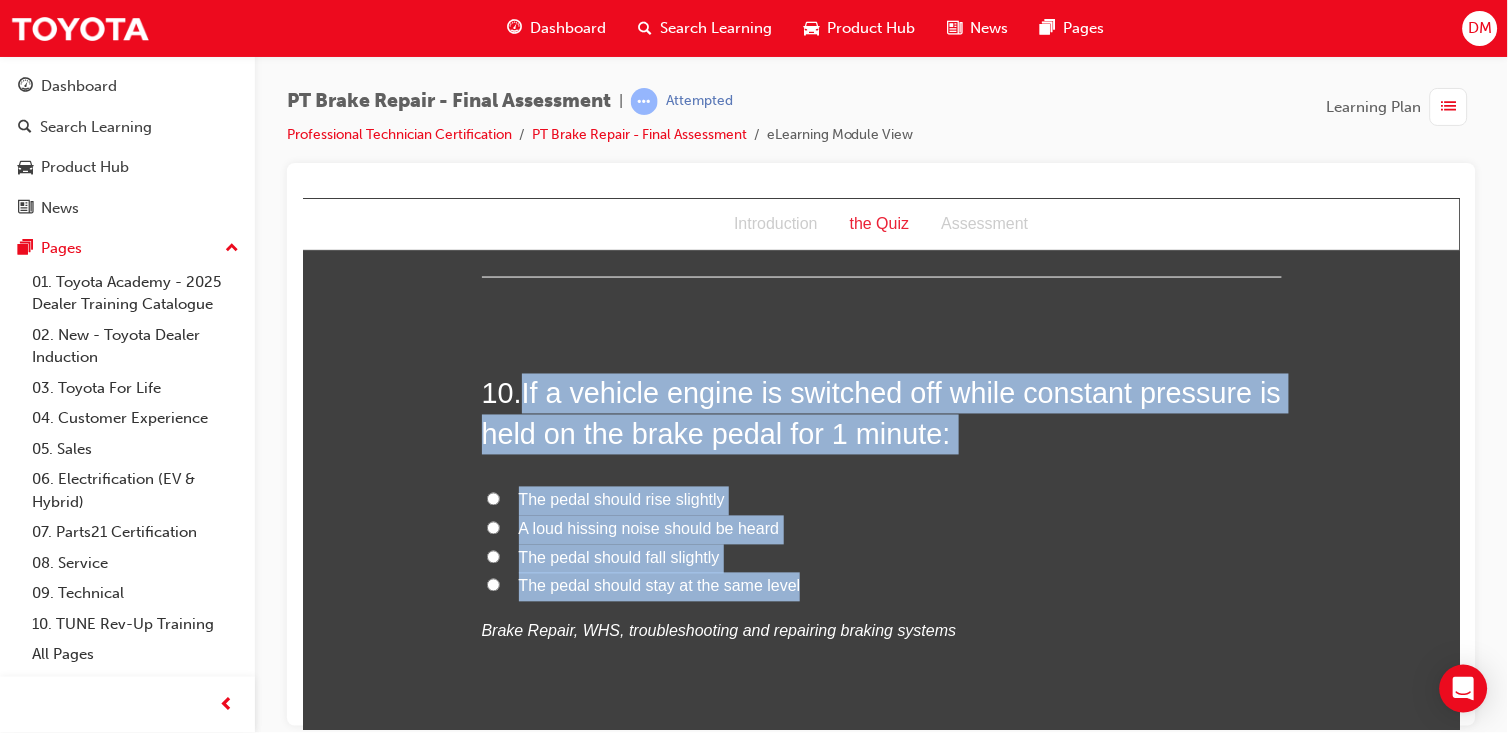 drag, startPoint x: 515, startPoint y: 389, endPoint x: 785, endPoint y: 590, distance: 336.60214 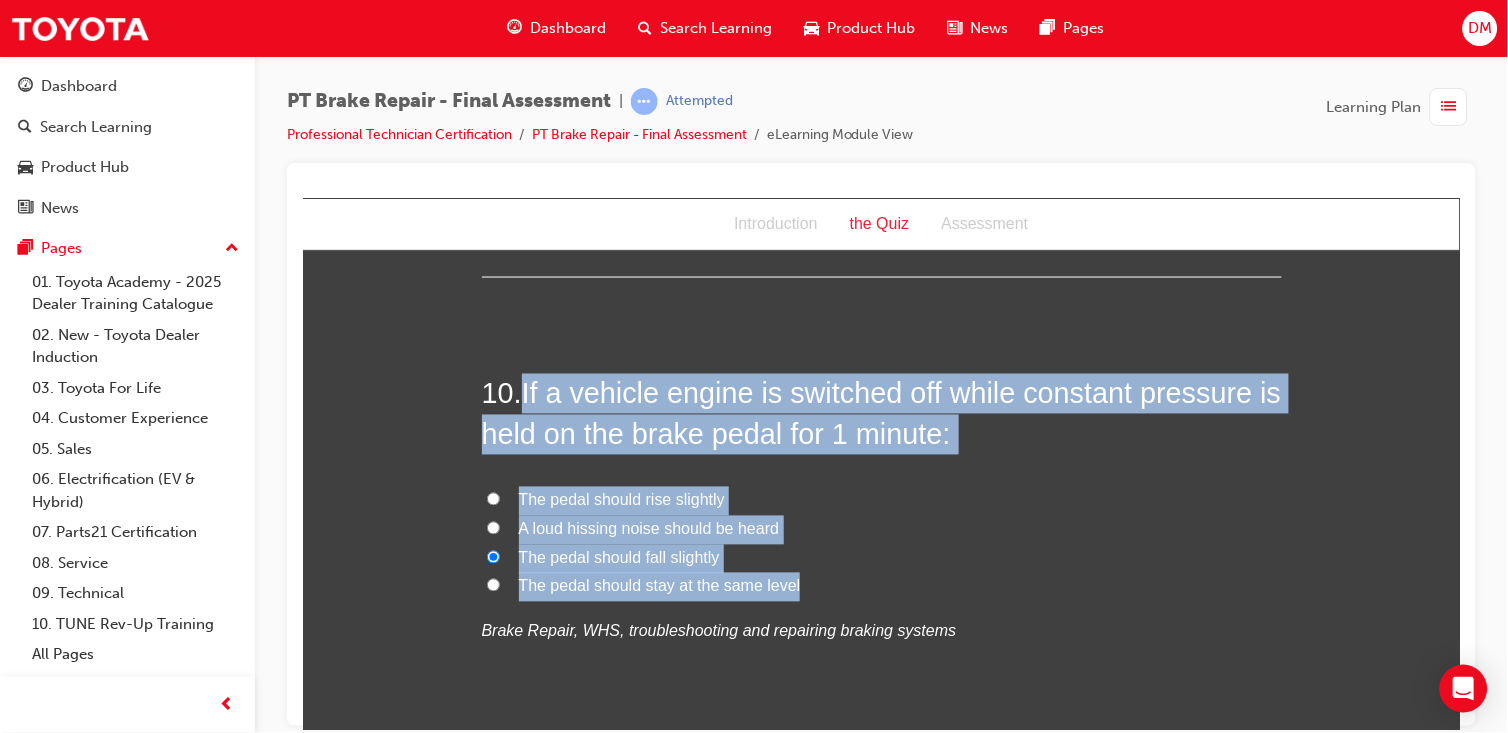click on "You must select an answer for each question before you can submit. Please note, you will need 10 correct answers in order to pass this quiz. Good luck. 1 . The recommended method of removing brake dust from a brake assembly is to blow it off with compressed air. FALSE TRUE
Brake Repair, WHS, troubleshooting and repairing braking systems 2 . What is the pedal reserve distance? All of these answers Distance between the your vehicle and the vehicle in front of you after braking Distance between the brake booster push rod and the master cylinder piston at rest Distance the pedal stops from the floor under a set amount of apply force
Brake Repair, WHS, troubleshooting and repairing braking systems 3 . What is a possible cause for the brake pedal to continue to sink to the floor over a short period of time under constant pressure? All of these answers External leak in the hydraulic circuit or internal leak within the master cylinder Bulge in flexible rubber line causing expansion under pressure
4 ." at bounding box center (880, -1005) 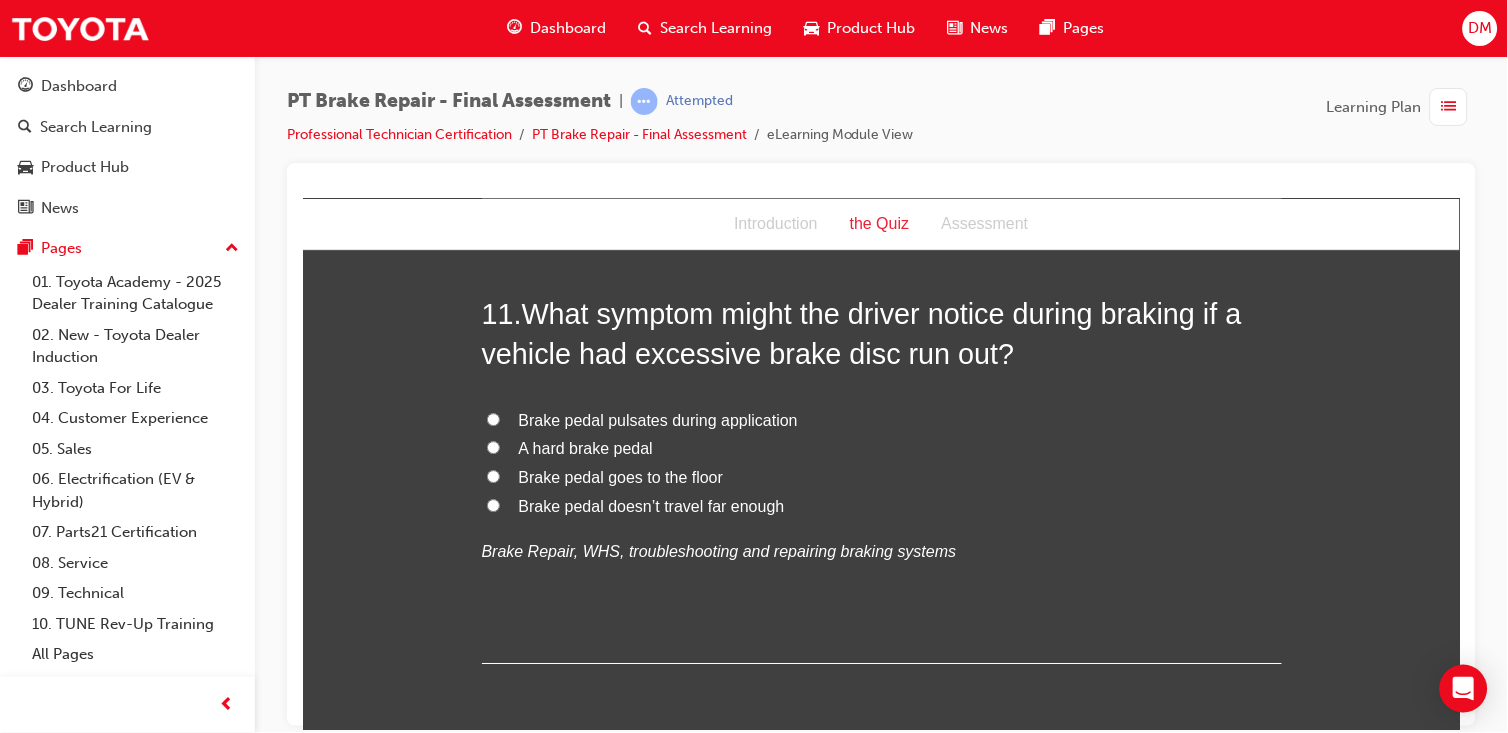 scroll, scrollTop: 4655, scrollLeft: 0, axis: vertical 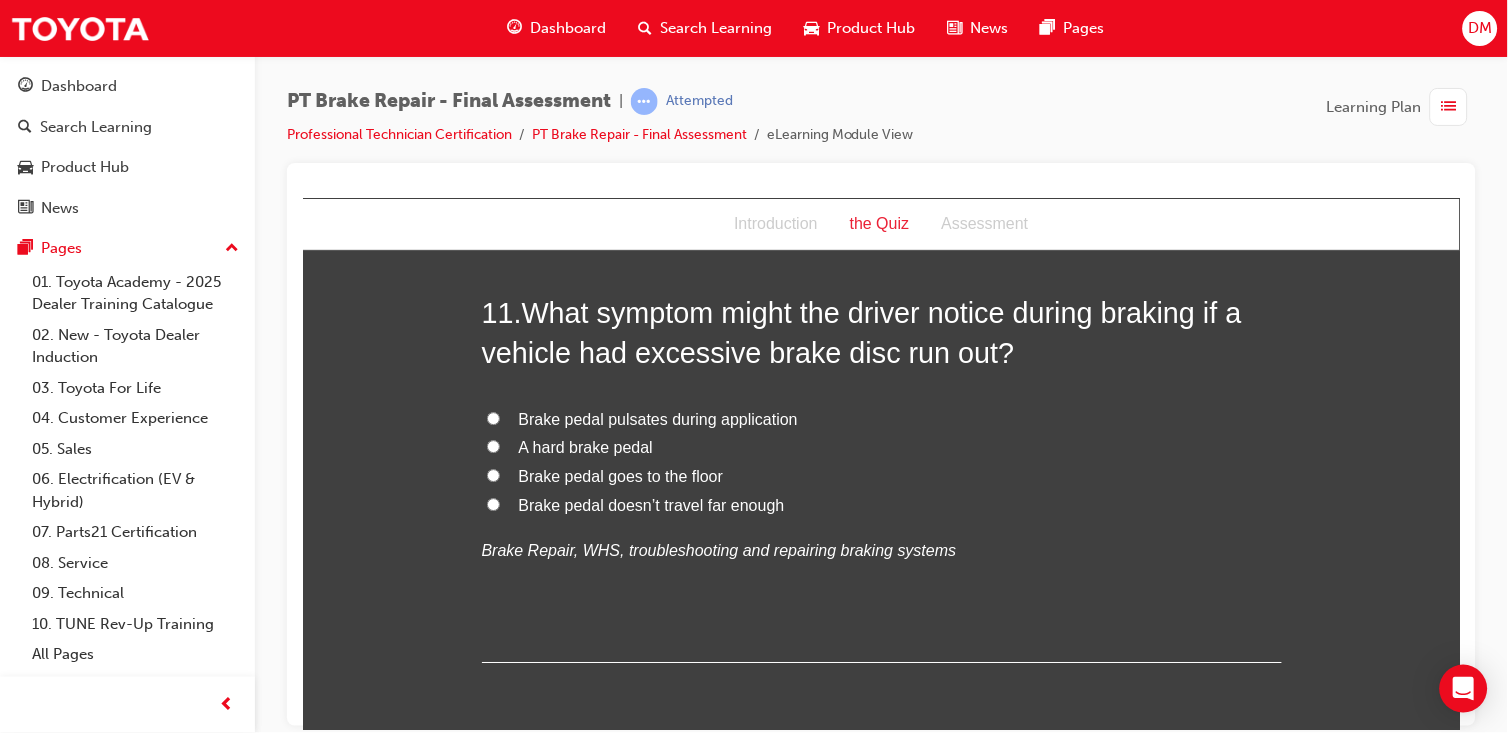drag, startPoint x: 516, startPoint y: 318, endPoint x: 662, endPoint y: 456, distance: 200.89798 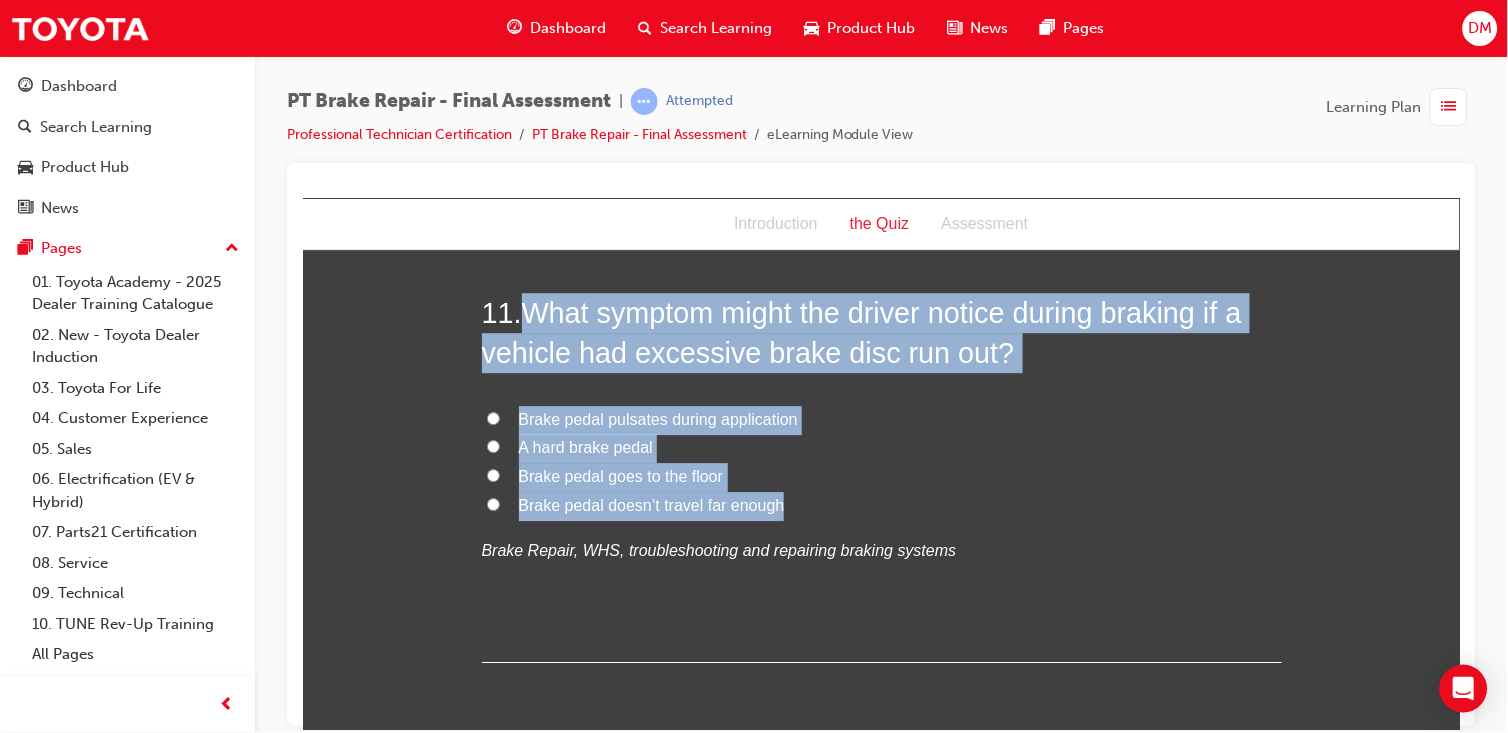 drag, startPoint x: 512, startPoint y: 308, endPoint x: 784, endPoint y: 511, distance: 339.40094 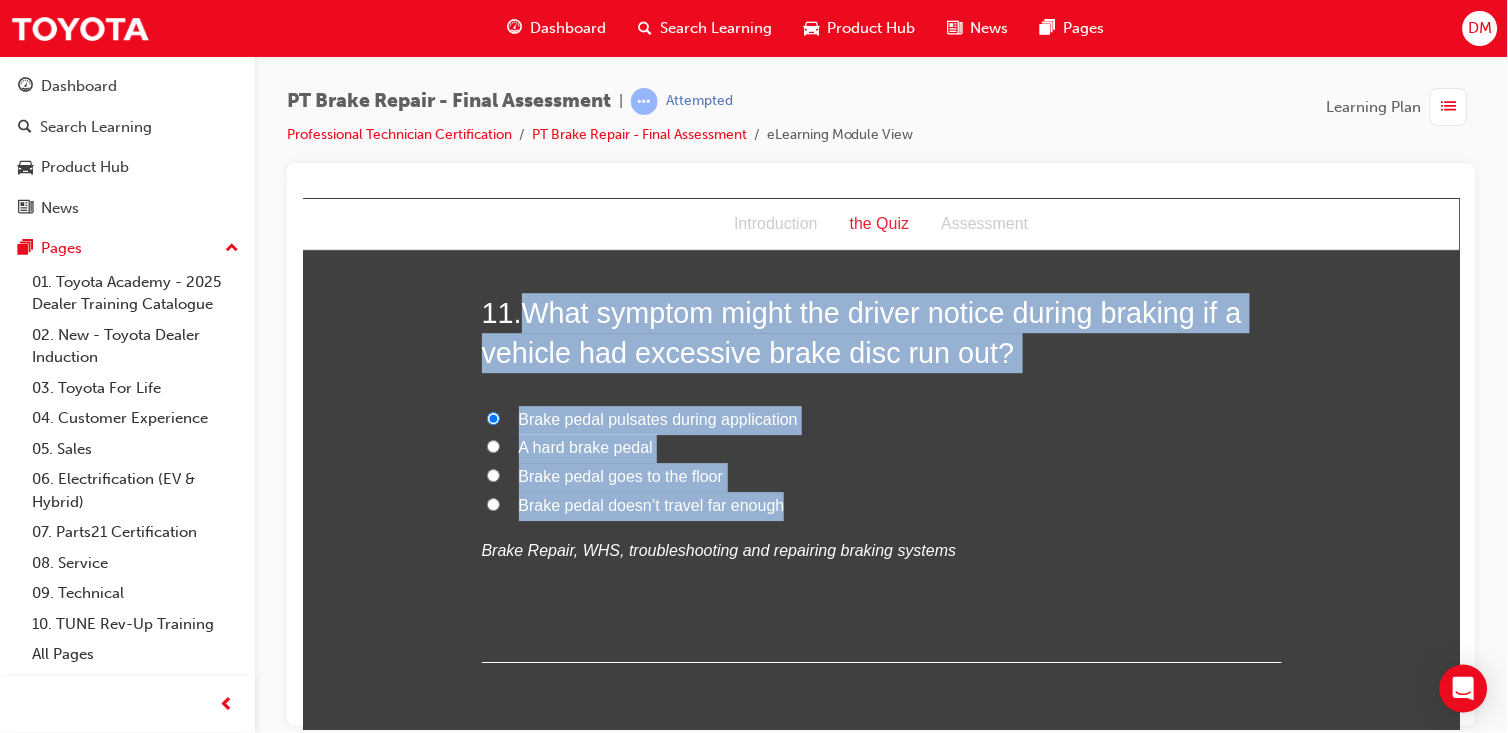click on "You must select an answer for each question before you can submit. Please note, you will need 10 correct answers in order to pass this quiz. Good luck. 1 . The recommended method of removing brake dust from a brake assembly is to blow it off with compressed air. FALSE TRUE
Brake Repair, WHS, troubleshooting and repairing braking systems 2 . What is the pedal reserve distance? All of these answers Distance between the your vehicle and the vehicle in front of you after braking Distance between the brake booster push rod and the master cylinder piston at rest Distance the pedal stops from the floor under a set amount of apply force
Brake Repair, WHS, troubleshooting and repairing braking systems 3 . What is a possible cause for the brake pedal to continue to sink to the floor over a short period of time under constant pressure? All of these answers External leak in the hydraulic circuit or internal leak within the master cylinder Bulge in flexible rubber line causing expansion under pressure
4 ." at bounding box center (880, -1552) 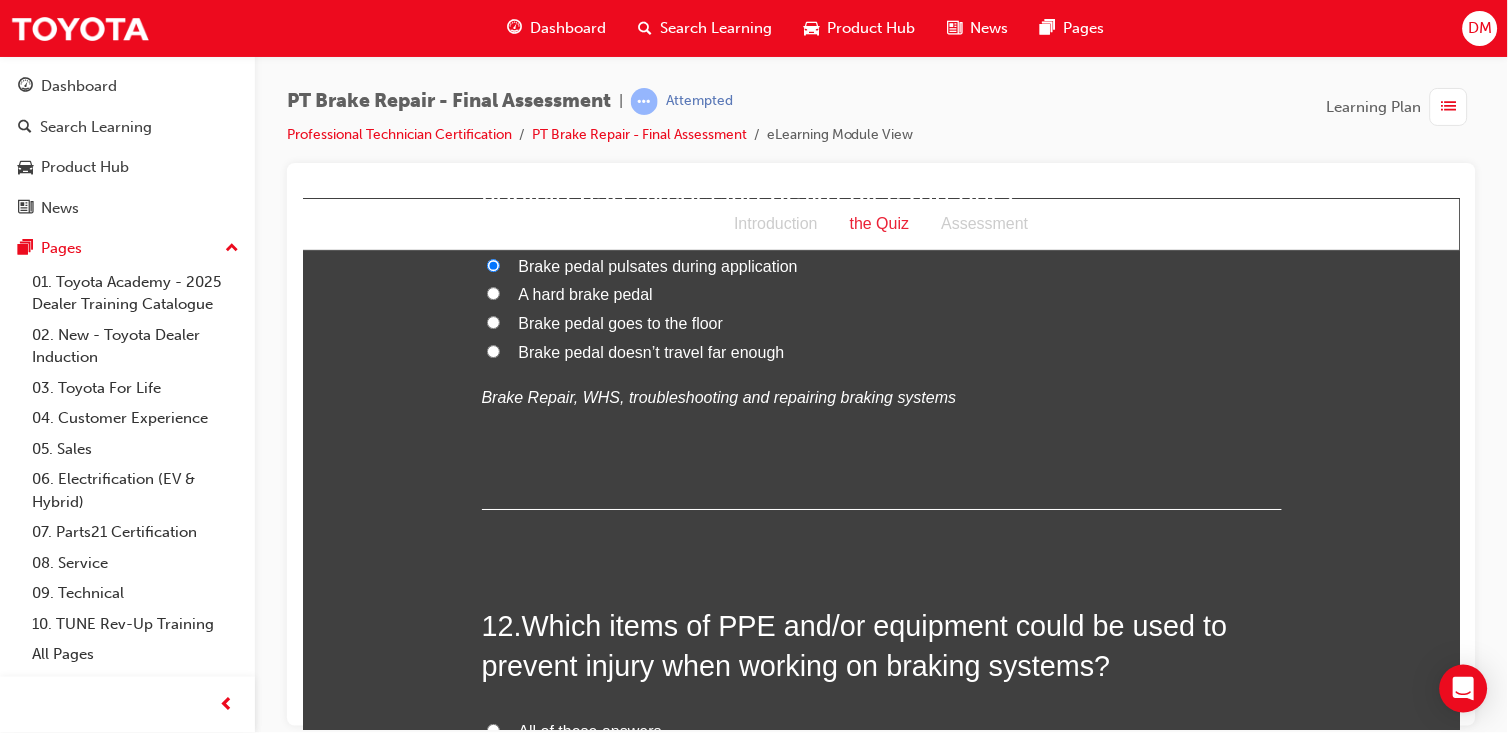 scroll, scrollTop: 5065, scrollLeft: 0, axis: vertical 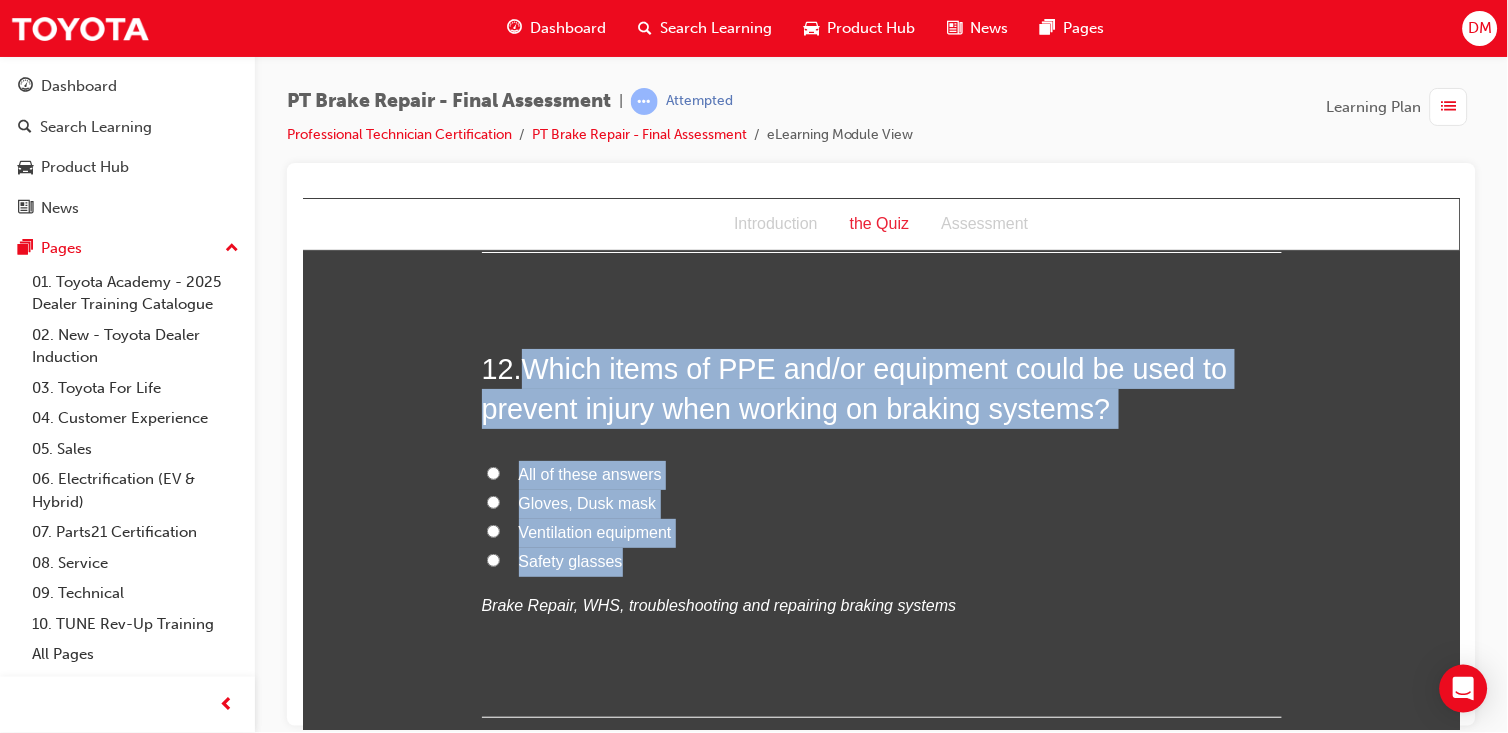 drag, startPoint x: 517, startPoint y: 366, endPoint x: 695, endPoint y: 560, distance: 263.28693 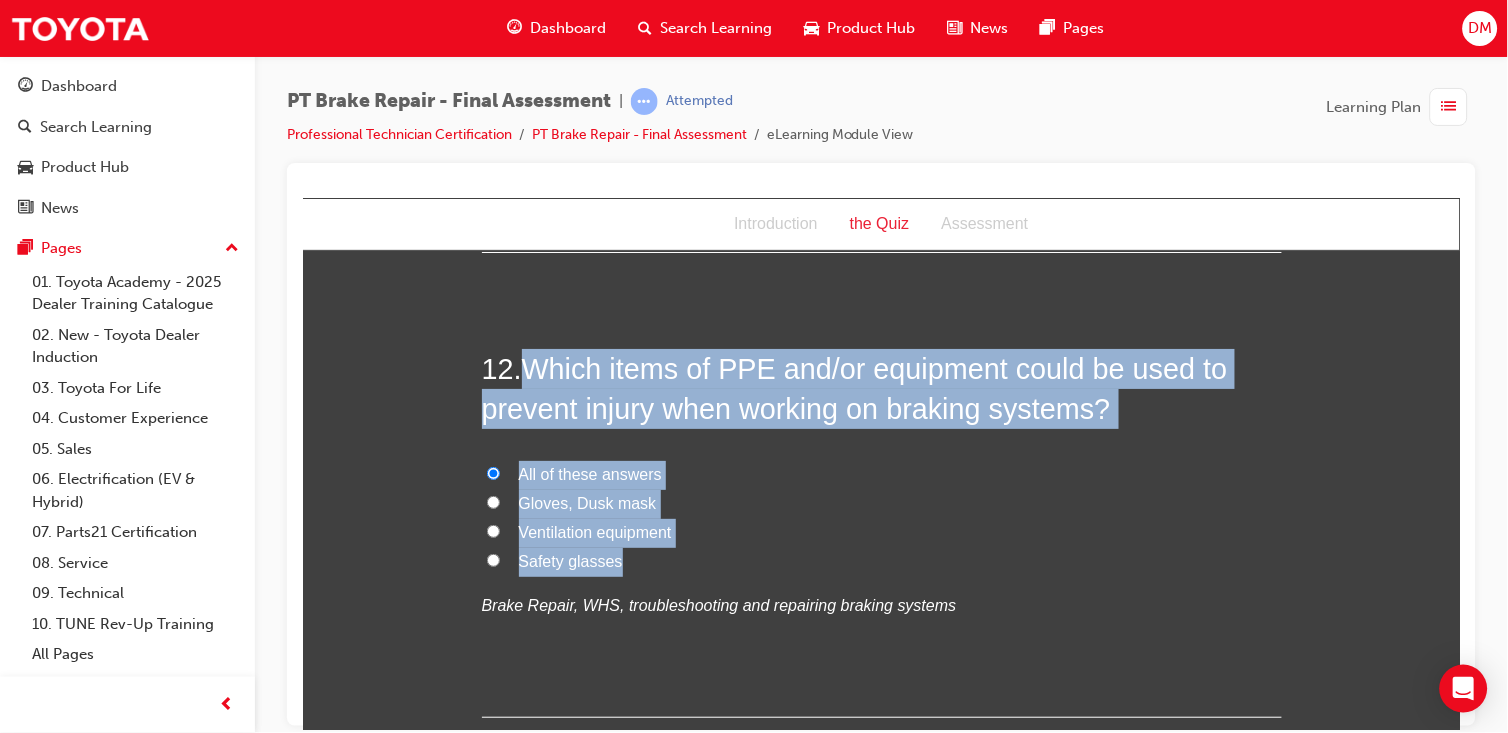 click on "You must select an answer for each question before you can submit. Please note, you will need 10 correct answers in order to pass this quiz. Good luck. 1 . The recommended method of removing brake dust from a brake assembly is to blow it off with compressed air. FALSE TRUE
Brake Repair, WHS, troubleshooting and repairing braking systems 2 . What is the pedal reserve distance? All of these answers Distance between the your vehicle and the vehicle in front of you after braking Distance between the brake booster push rod and the master cylinder piston at rest Distance the pedal stops from the floor under a set amount of apply force
Brake Repair, WHS, troubleshooting and repairing braking systems 3 . What is a possible cause for the brake pedal to continue to sink to the floor over a short period of time under constant pressure? All of these answers External leak in the hydraulic circuit or internal leak within the master cylinder Bulge in flexible rubber line causing expansion under pressure
4 ." at bounding box center (880, -1962) 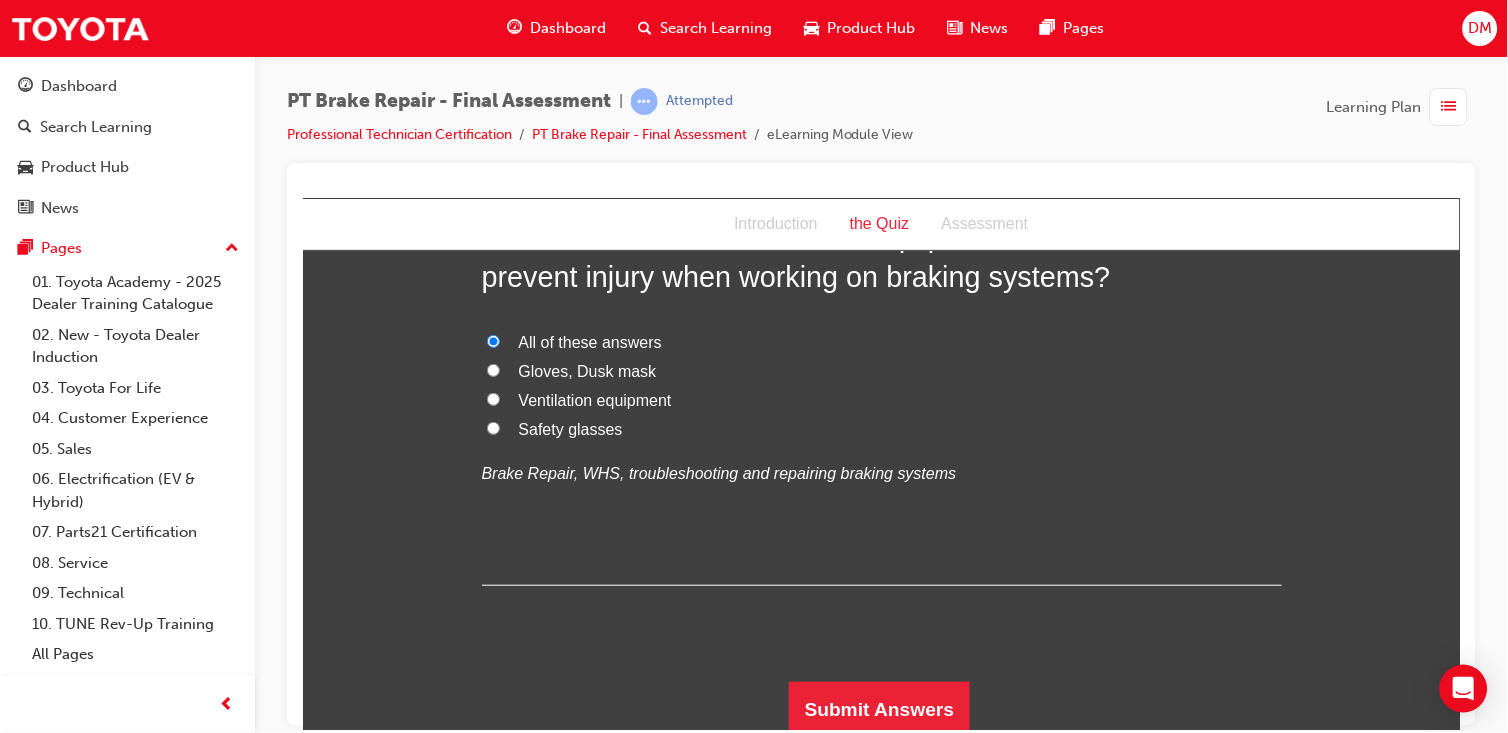 scroll, scrollTop: 5205, scrollLeft: 0, axis: vertical 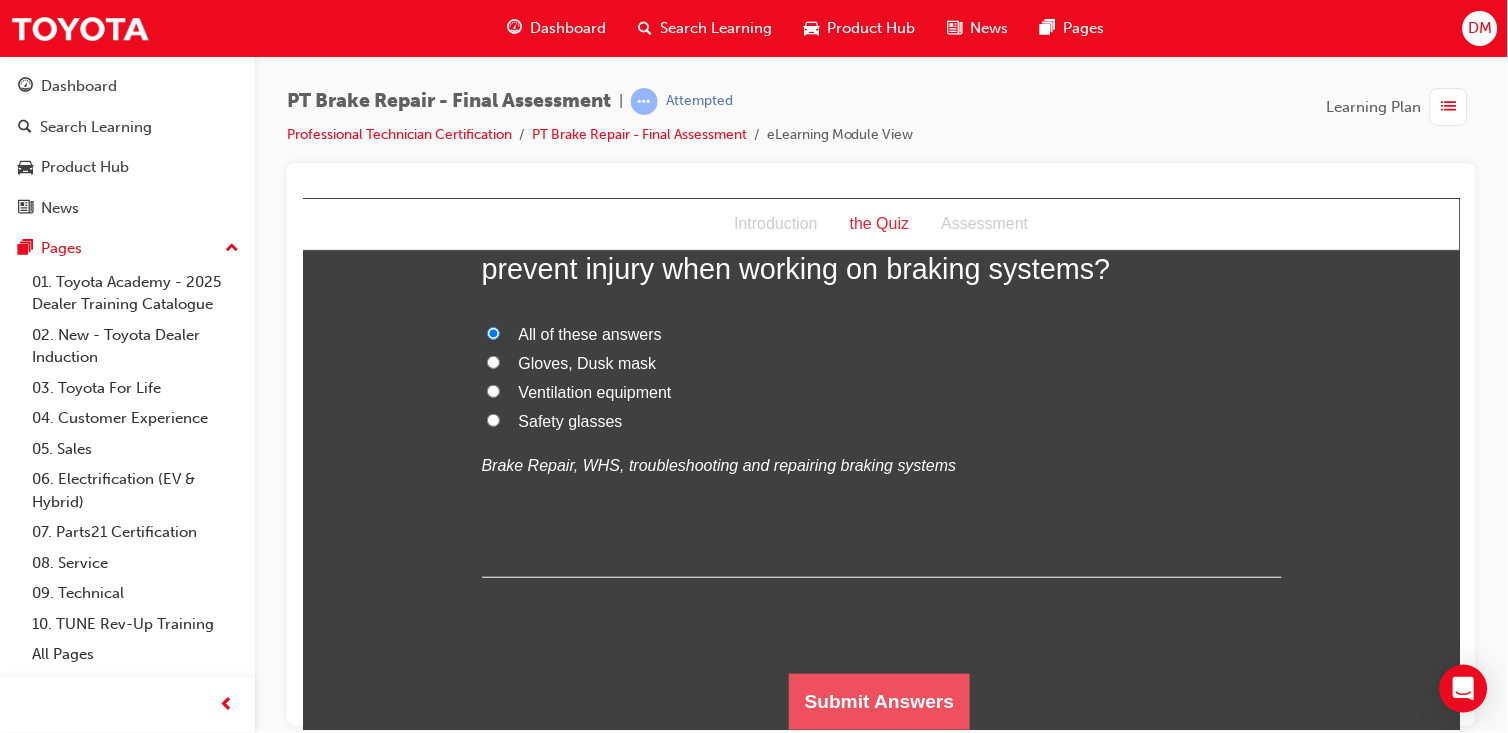click on "Submit Answers" at bounding box center (879, 701) 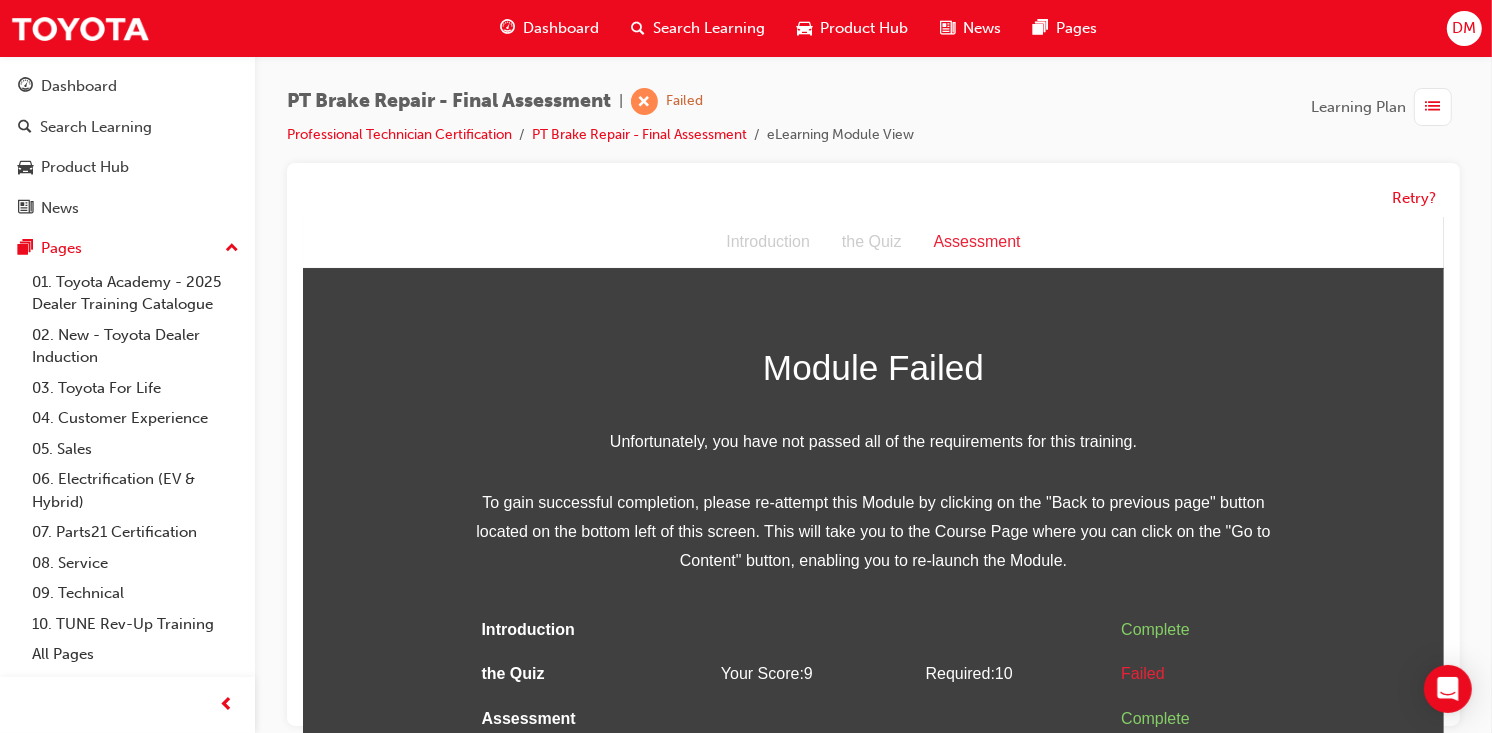 scroll, scrollTop: 14, scrollLeft: 0, axis: vertical 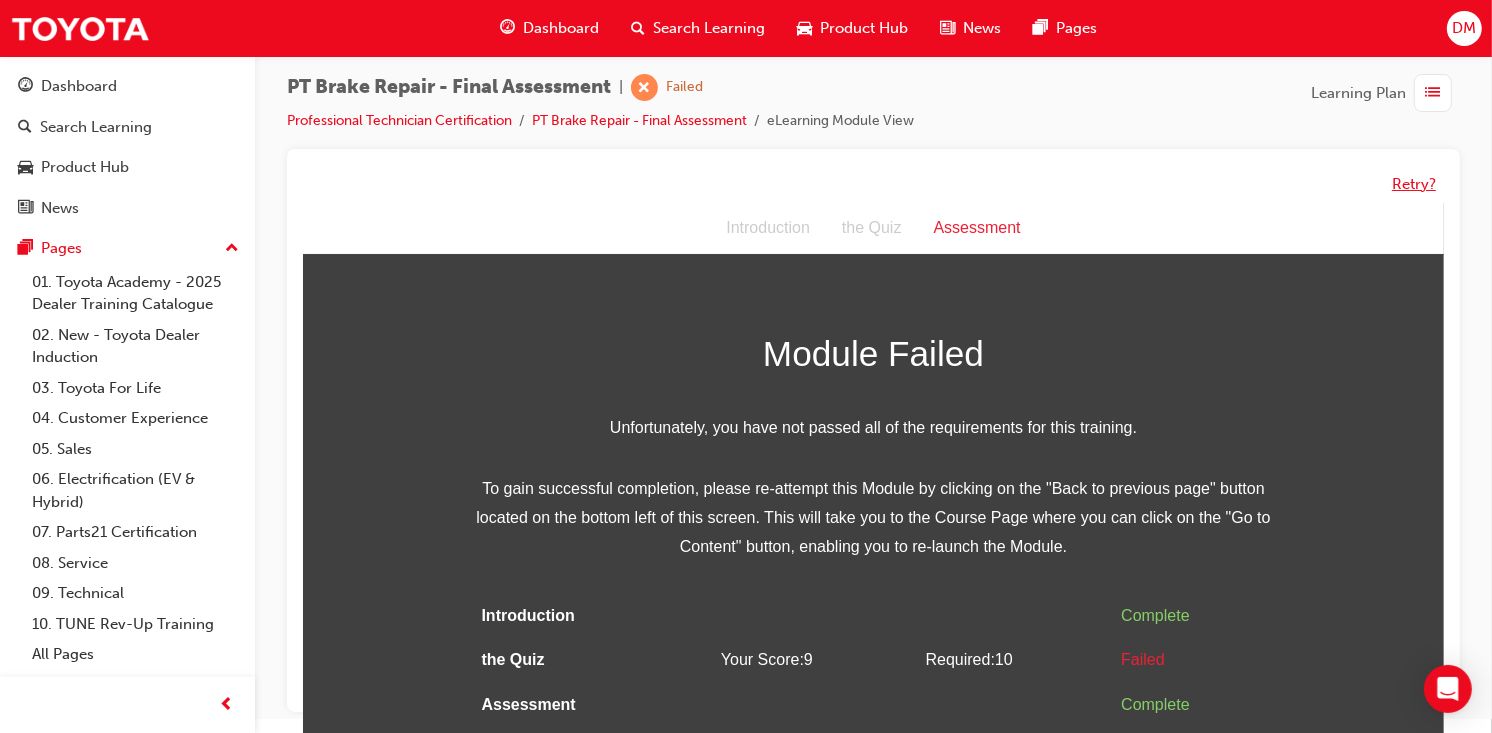 click on "Retry?" at bounding box center [1414, 184] 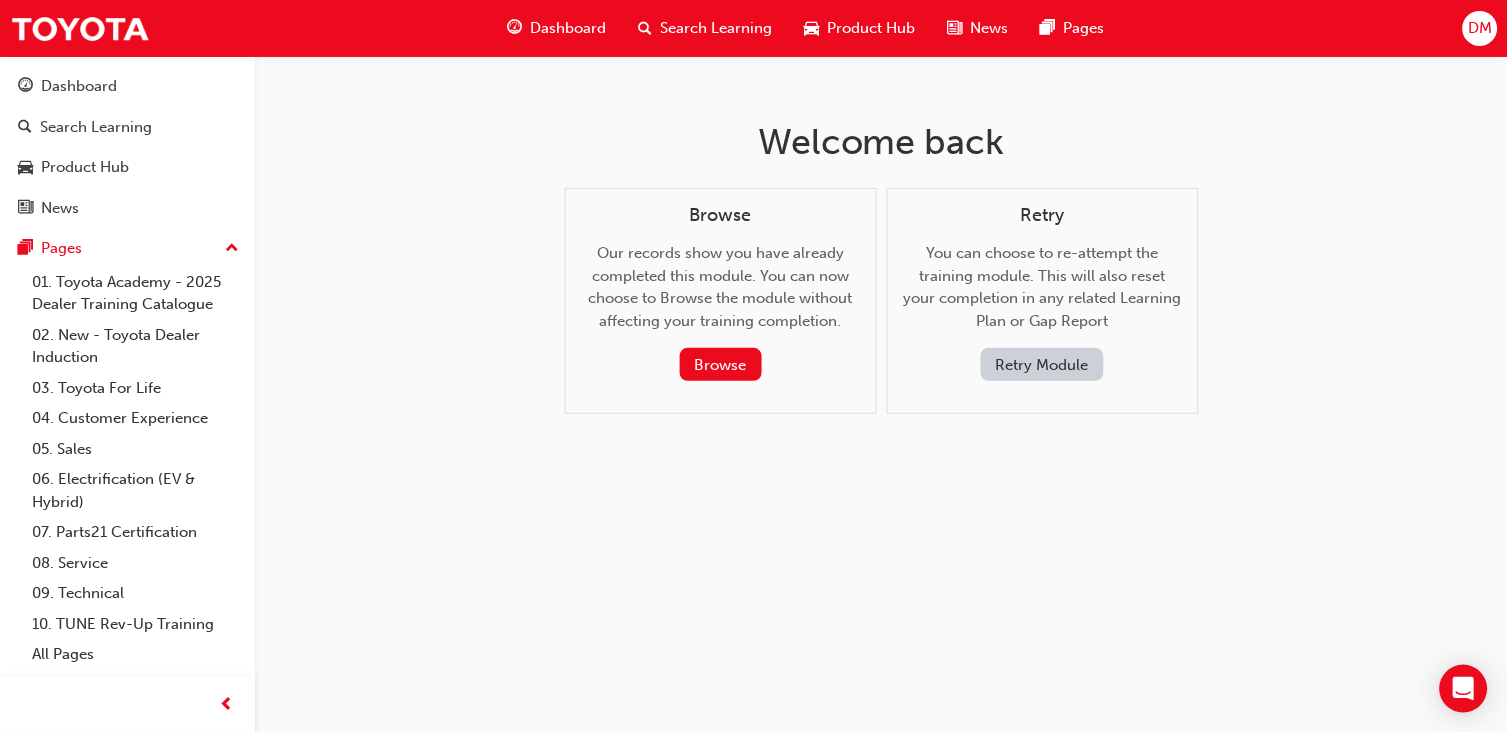 click on "Retry Module" at bounding box center (1042, 364) 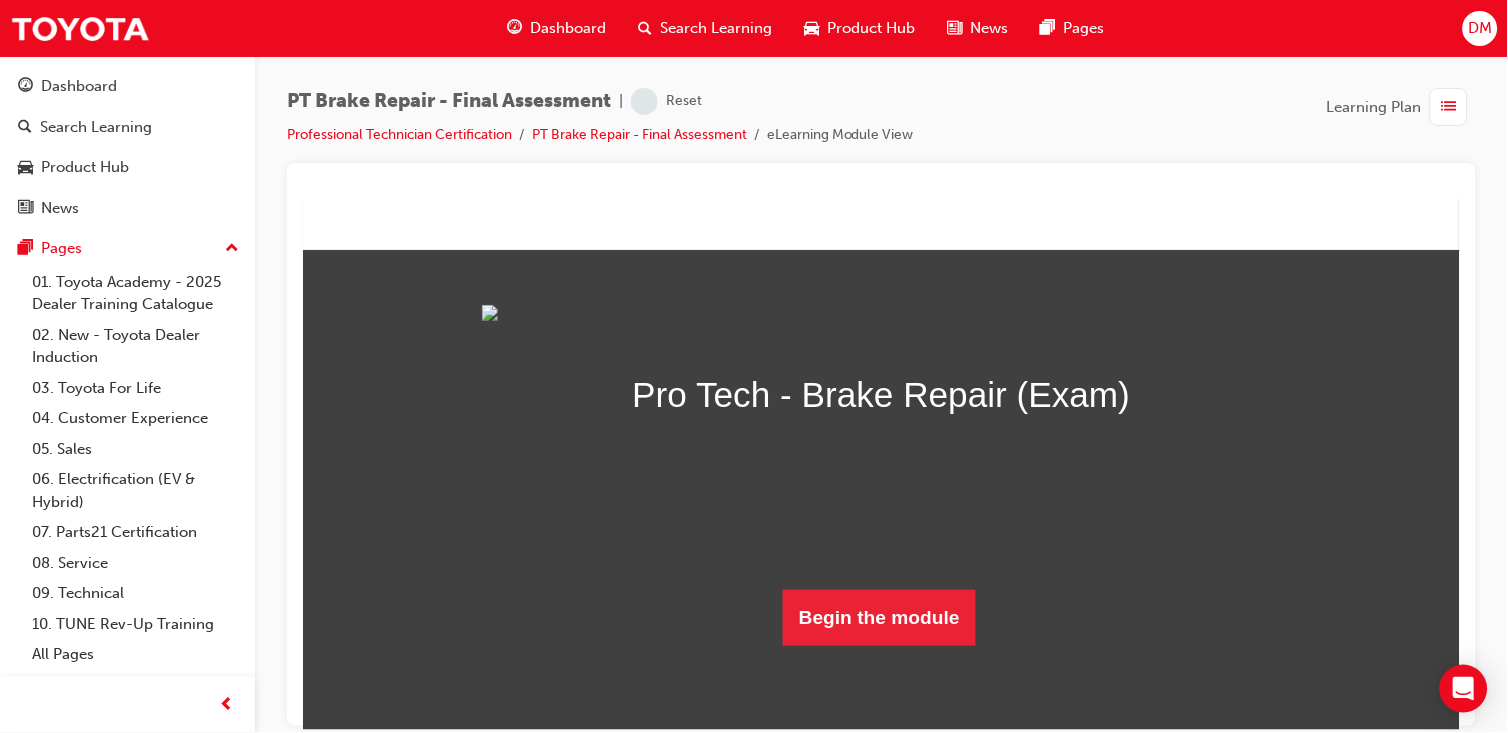 scroll, scrollTop: 135, scrollLeft: 0, axis: vertical 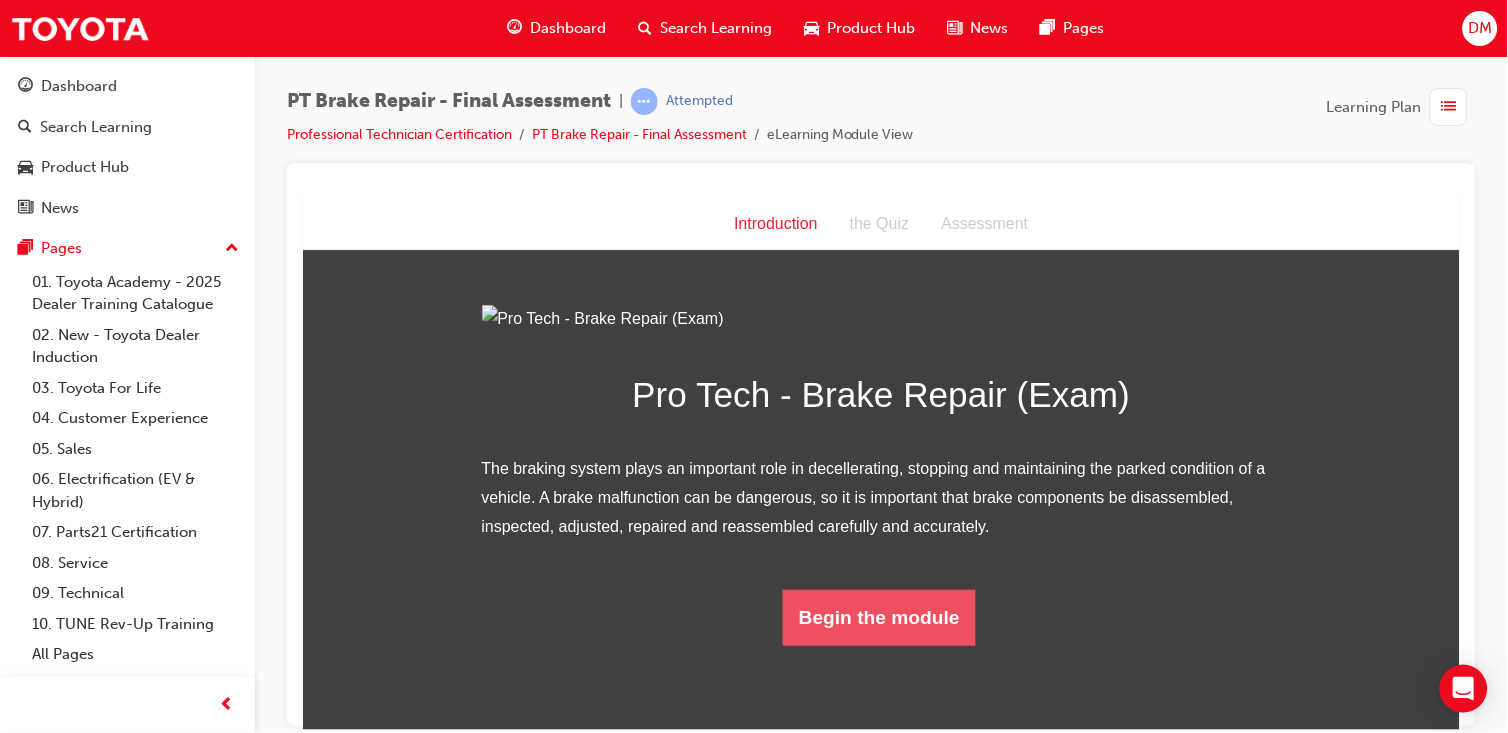 click on "Begin the module" at bounding box center (878, 617) 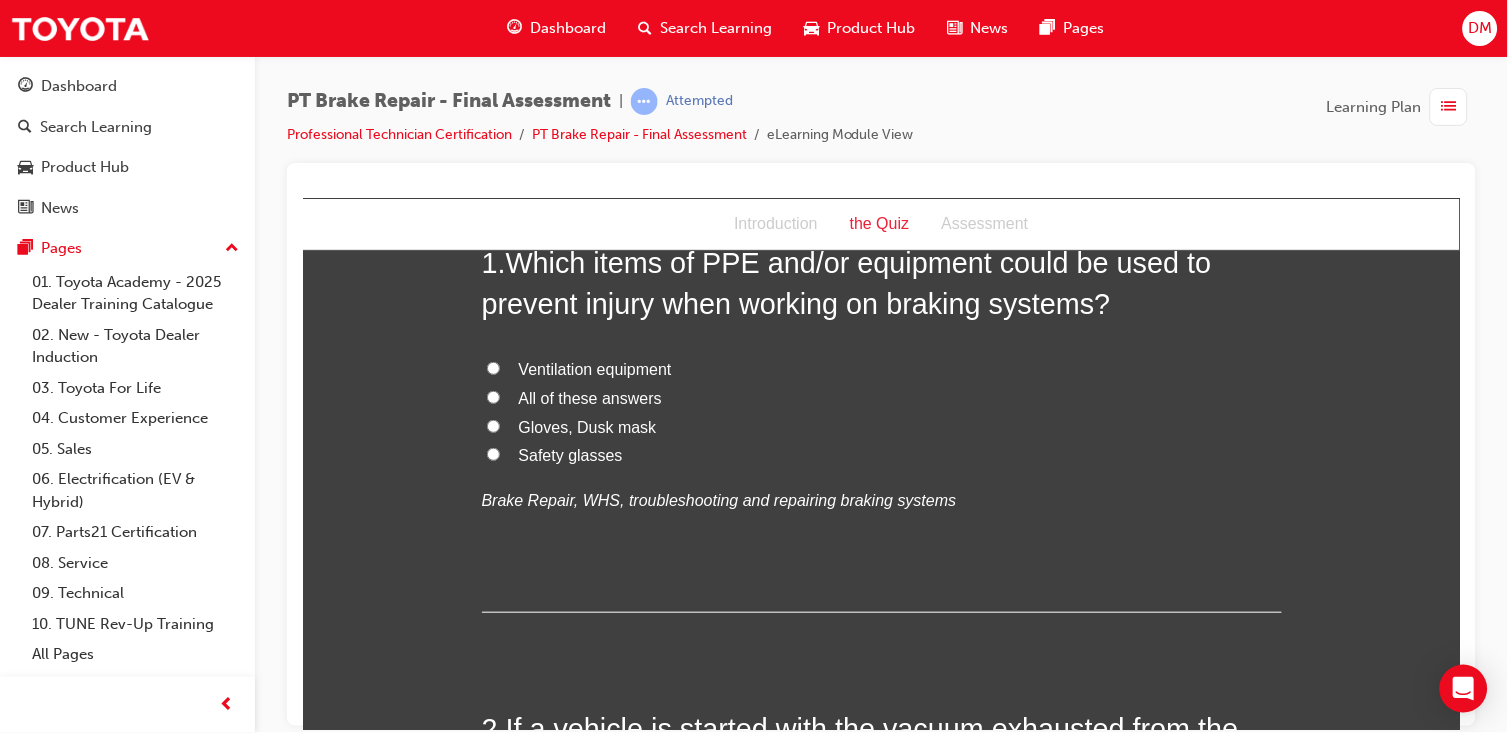 scroll, scrollTop: 0, scrollLeft: 0, axis: both 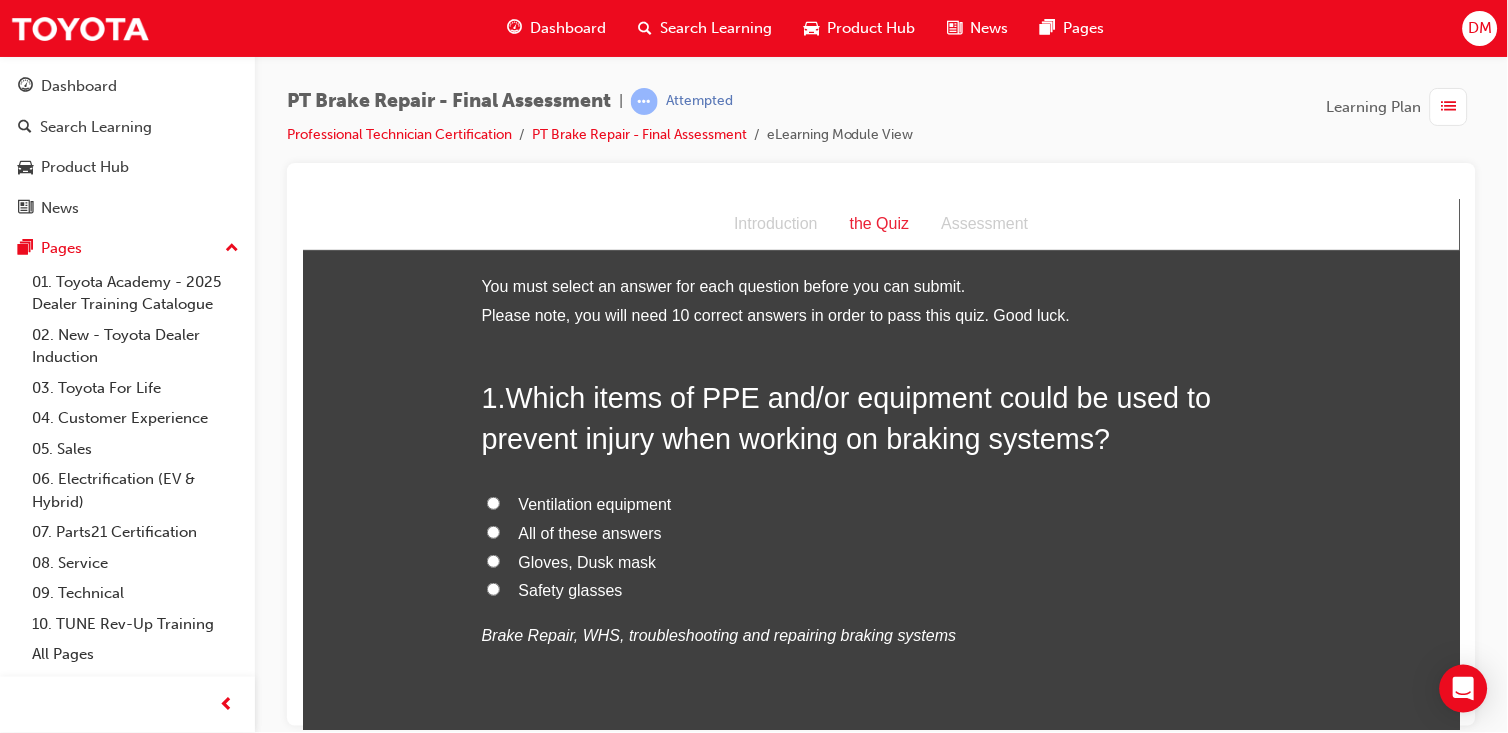 click on "All of these answers" at bounding box center [492, 531] 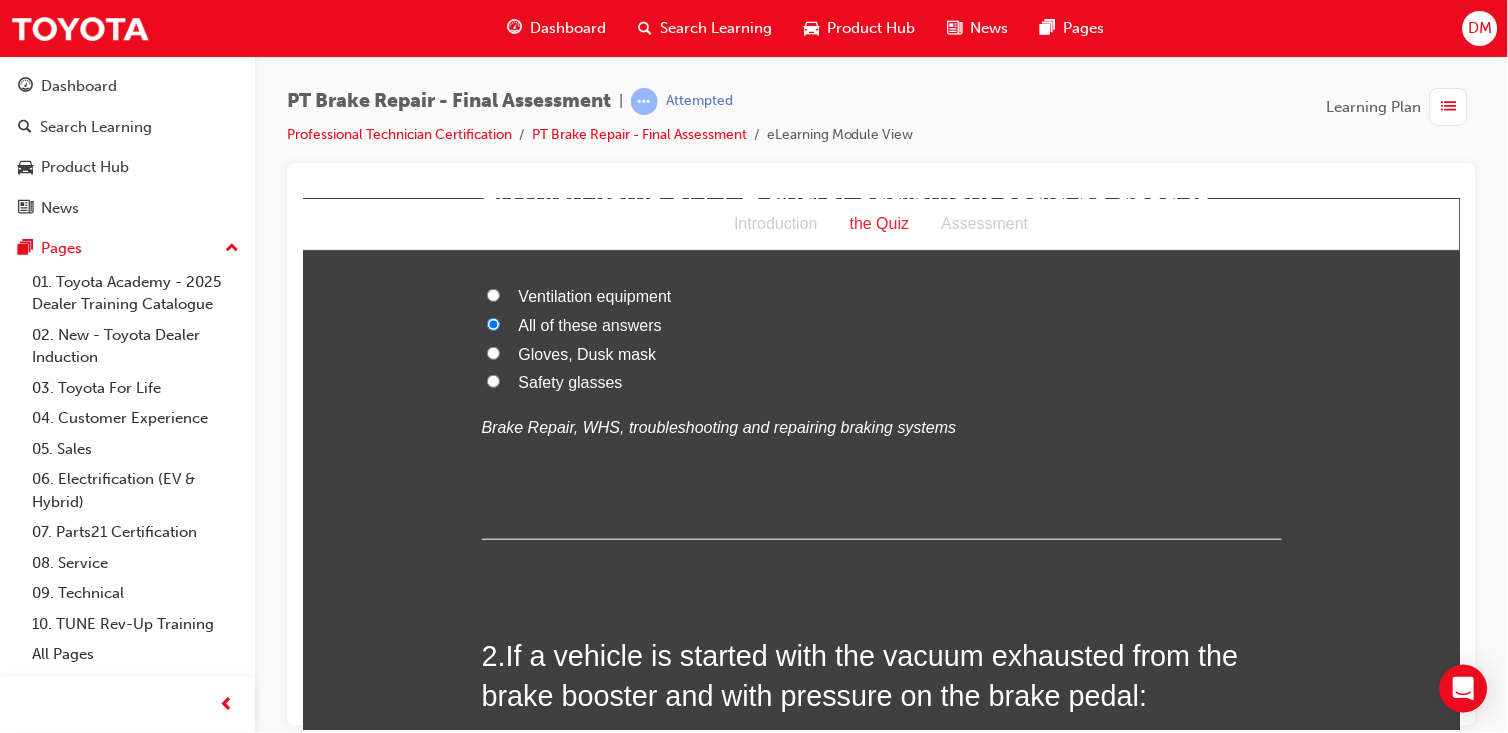 scroll, scrollTop: 482, scrollLeft: 0, axis: vertical 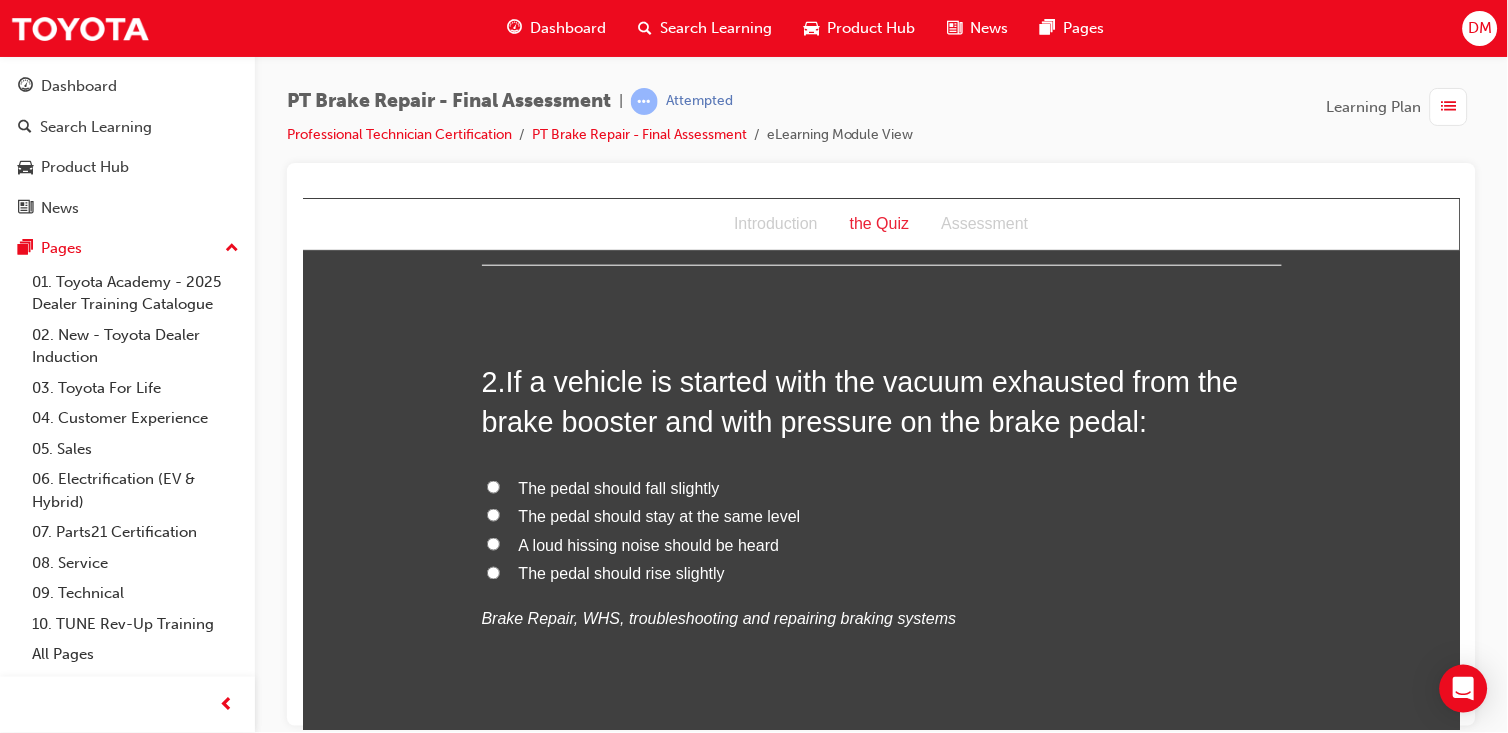 click on "The pedal should rise slightly" at bounding box center (492, 572) 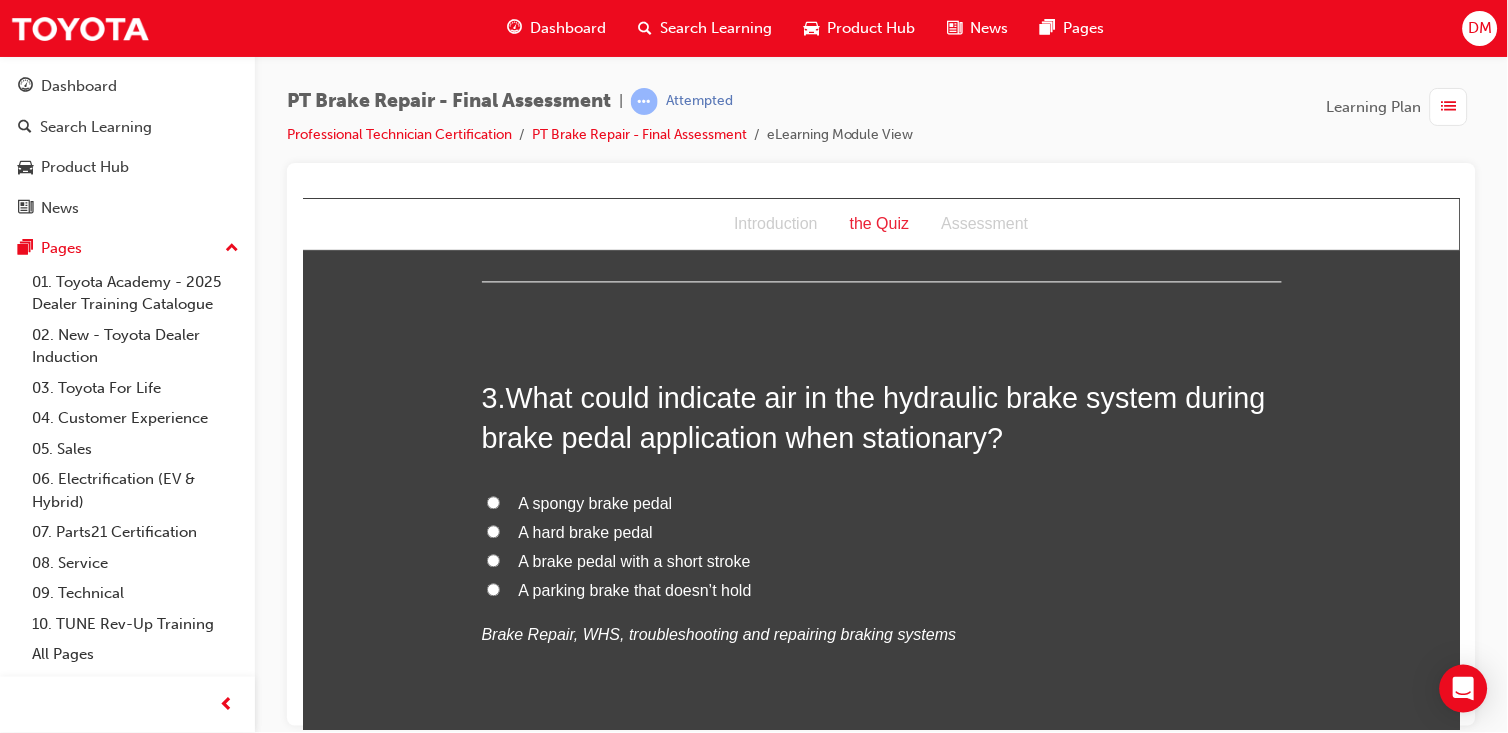 scroll, scrollTop: 930, scrollLeft: 0, axis: vertical 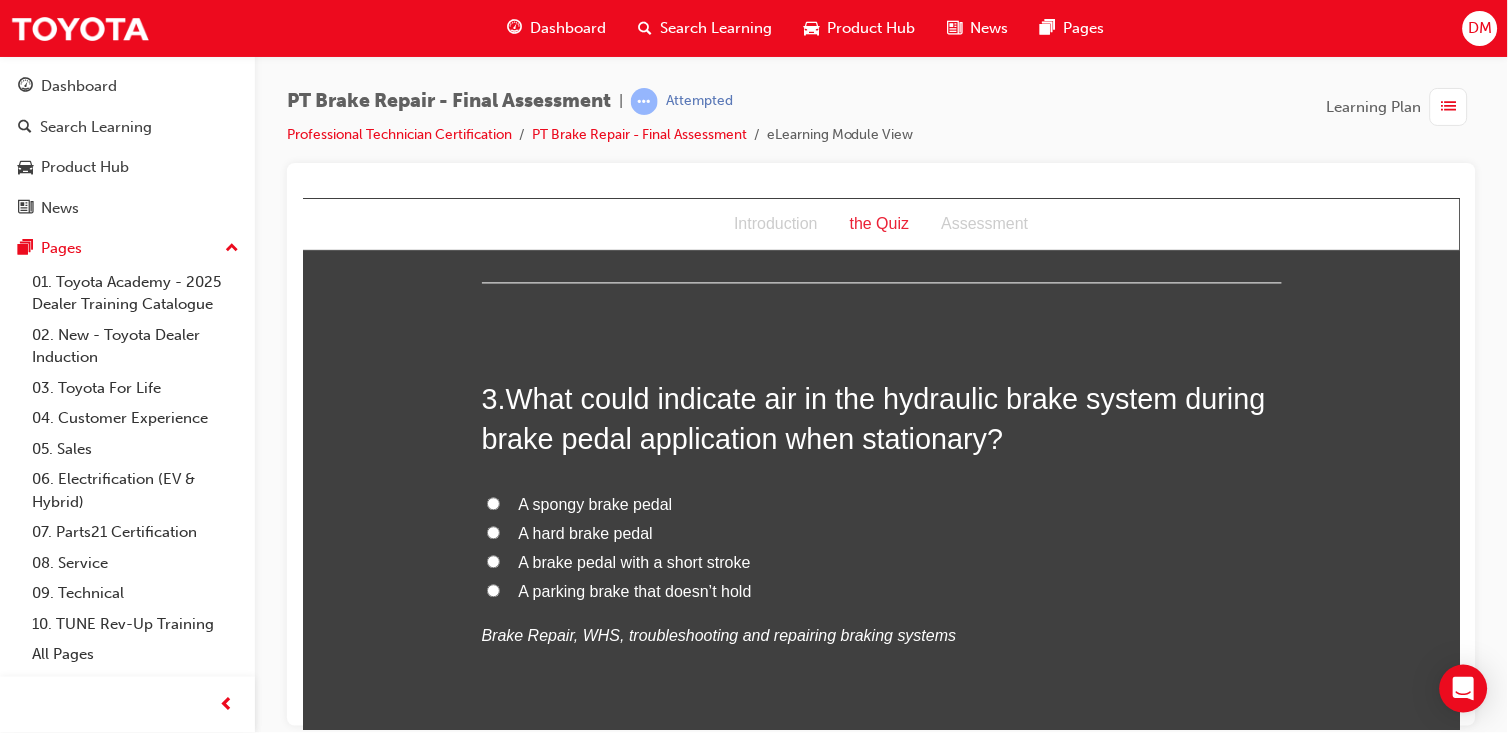click on "A spongy brake pedal" at bounding box center (881, 505) 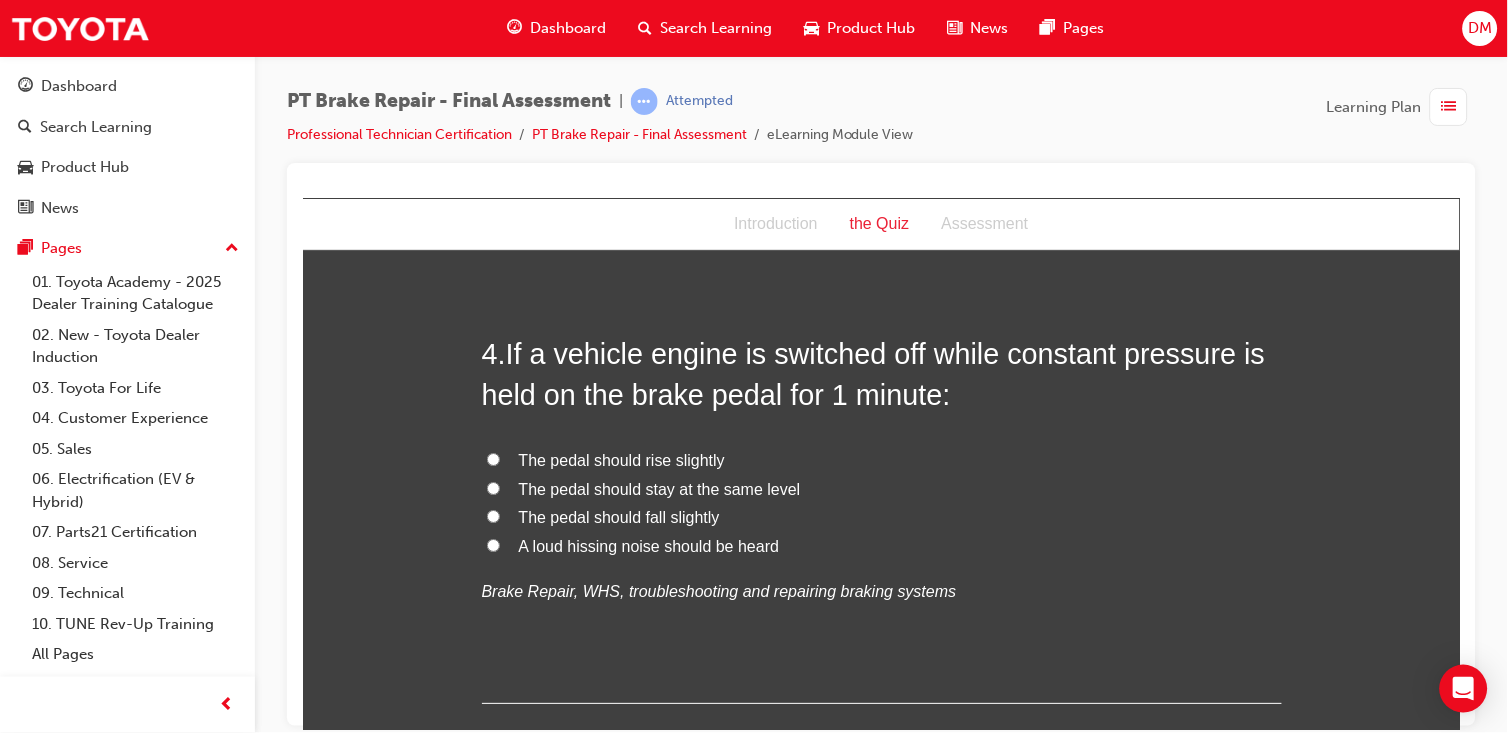 scroll, scrollTop: 1442, scrollLeft: 0, axis: vertical 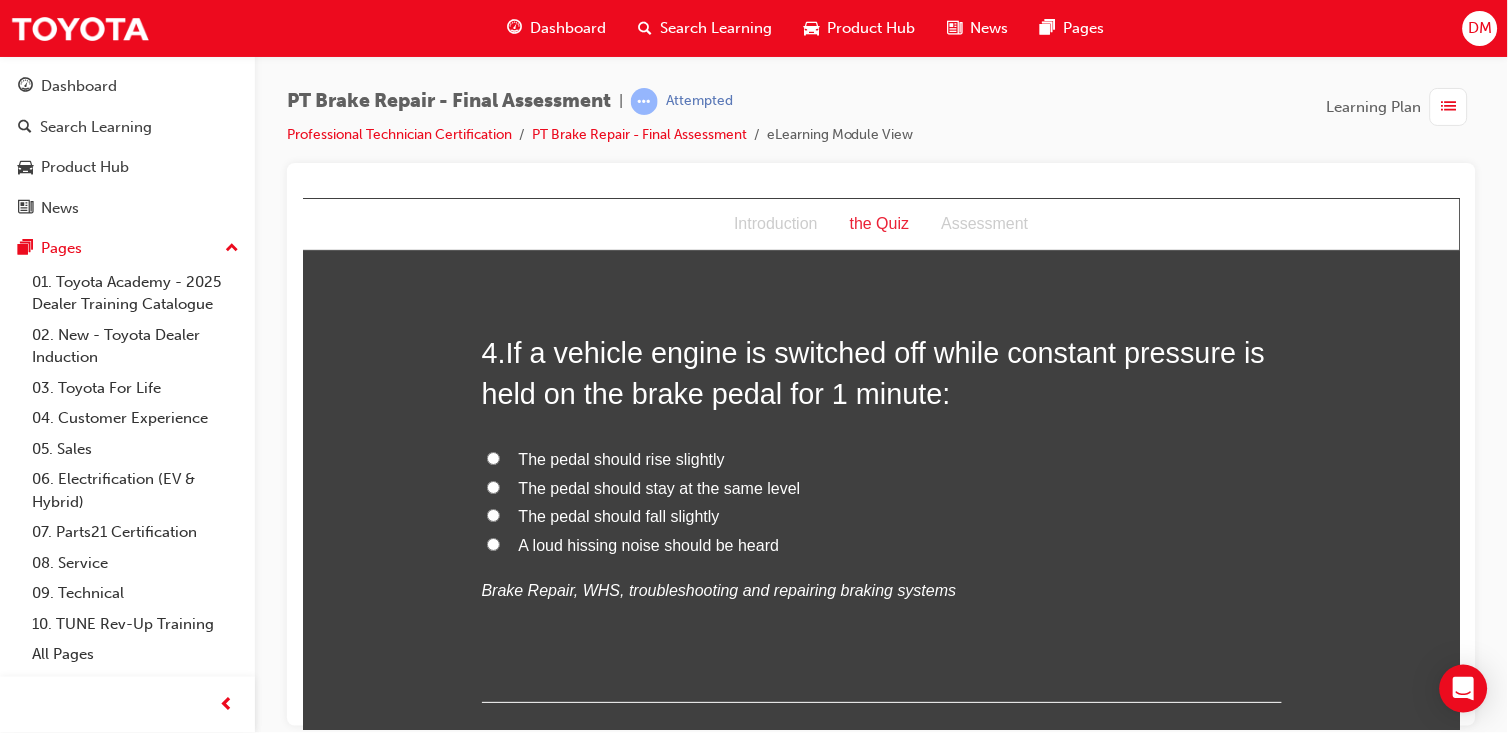 click on "The pedal should rise slightly" at bounding box center [492, 457] 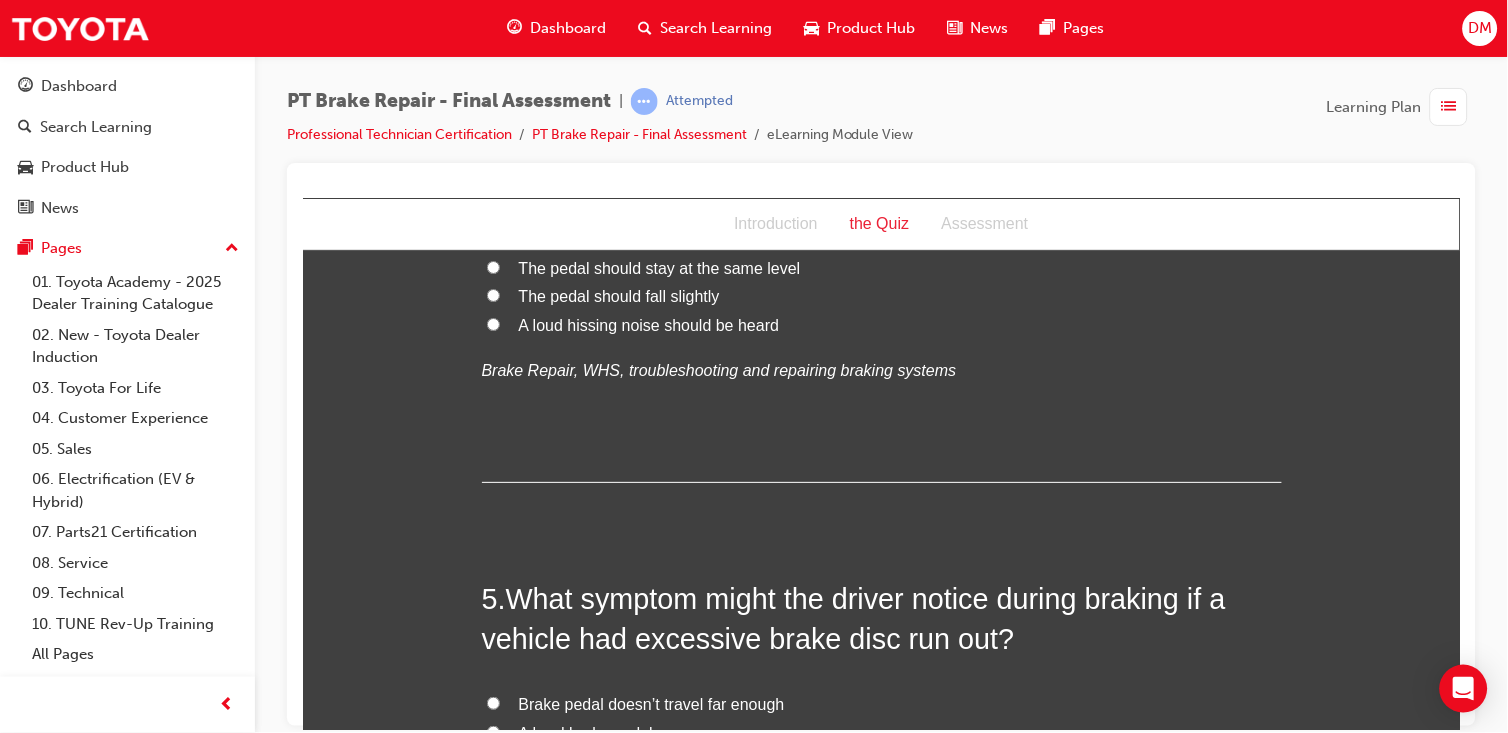 scroll, scrollTop: 1923, scrollLeft: 0, axis: vertical 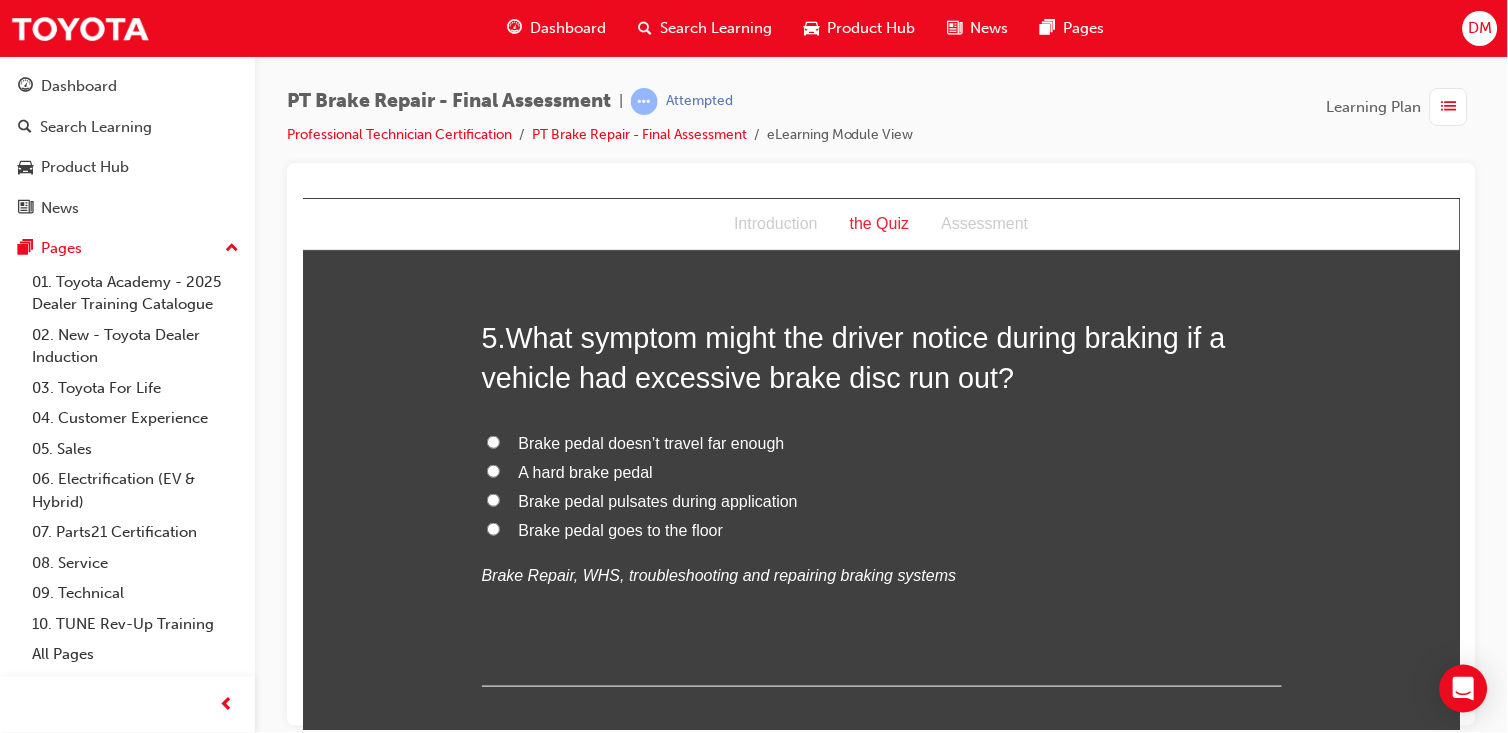 click on "Brake pedal pulsates during application" at bounding box center (492, 499) 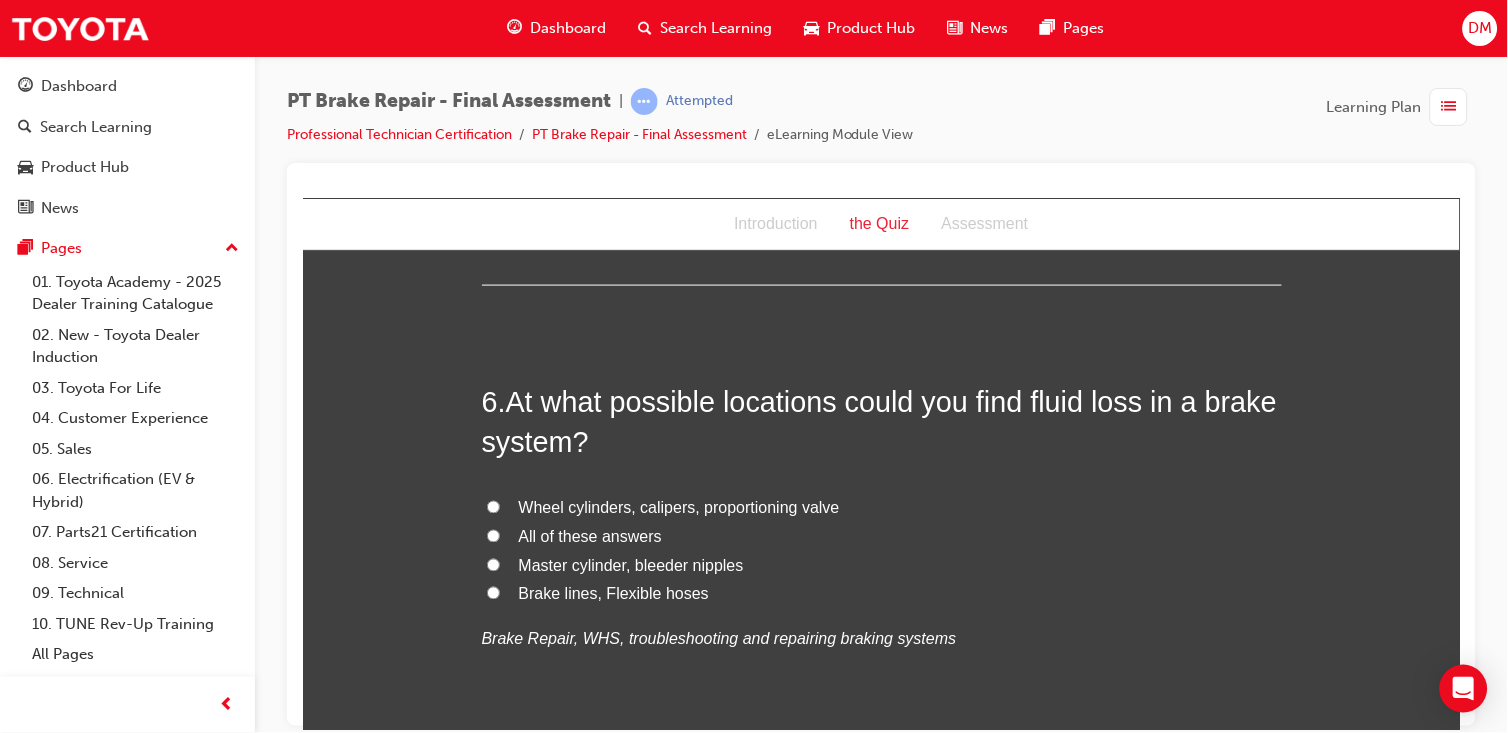 scroll, scrollTop: 2325, scrollLeft: 0, axis: vertical 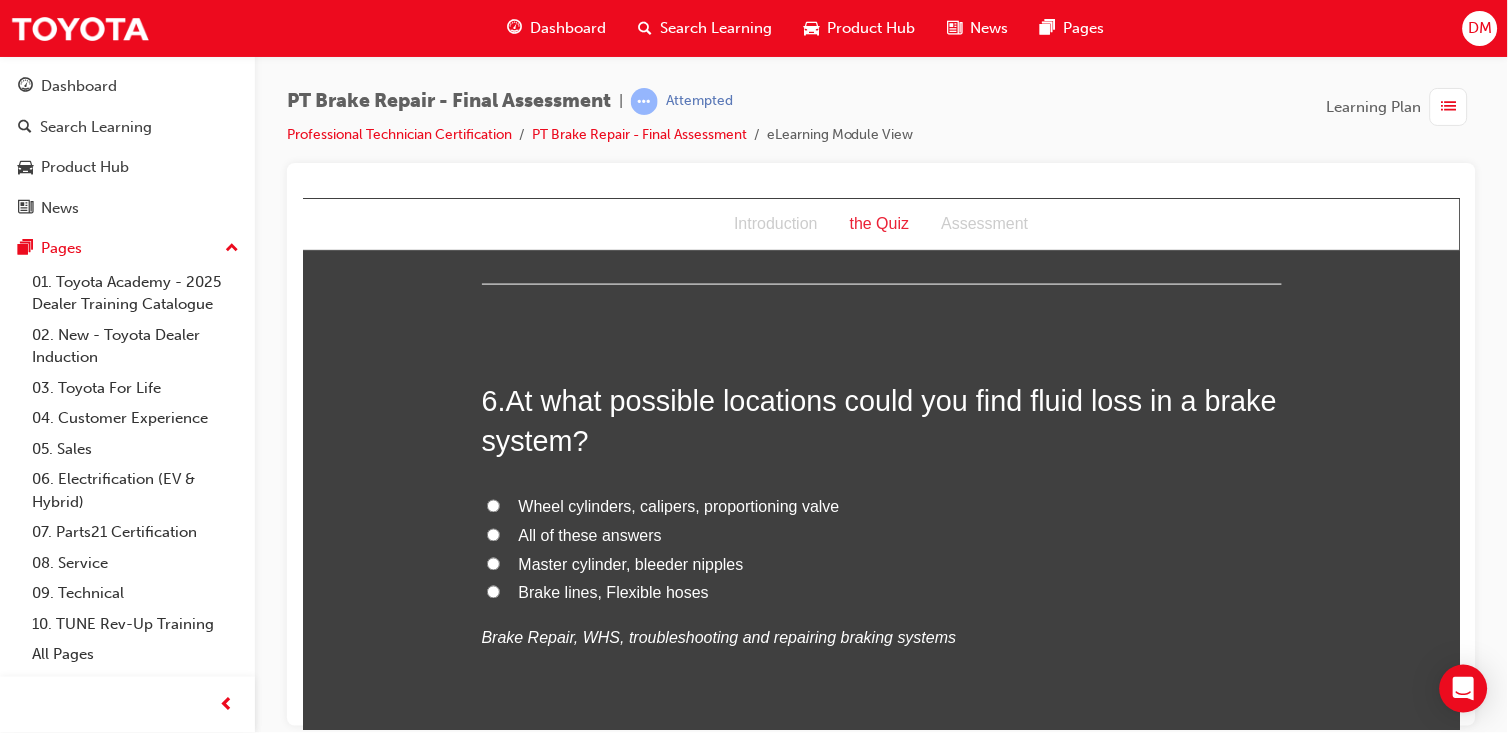click on "All of these answers" at bounding box center (492, 534) 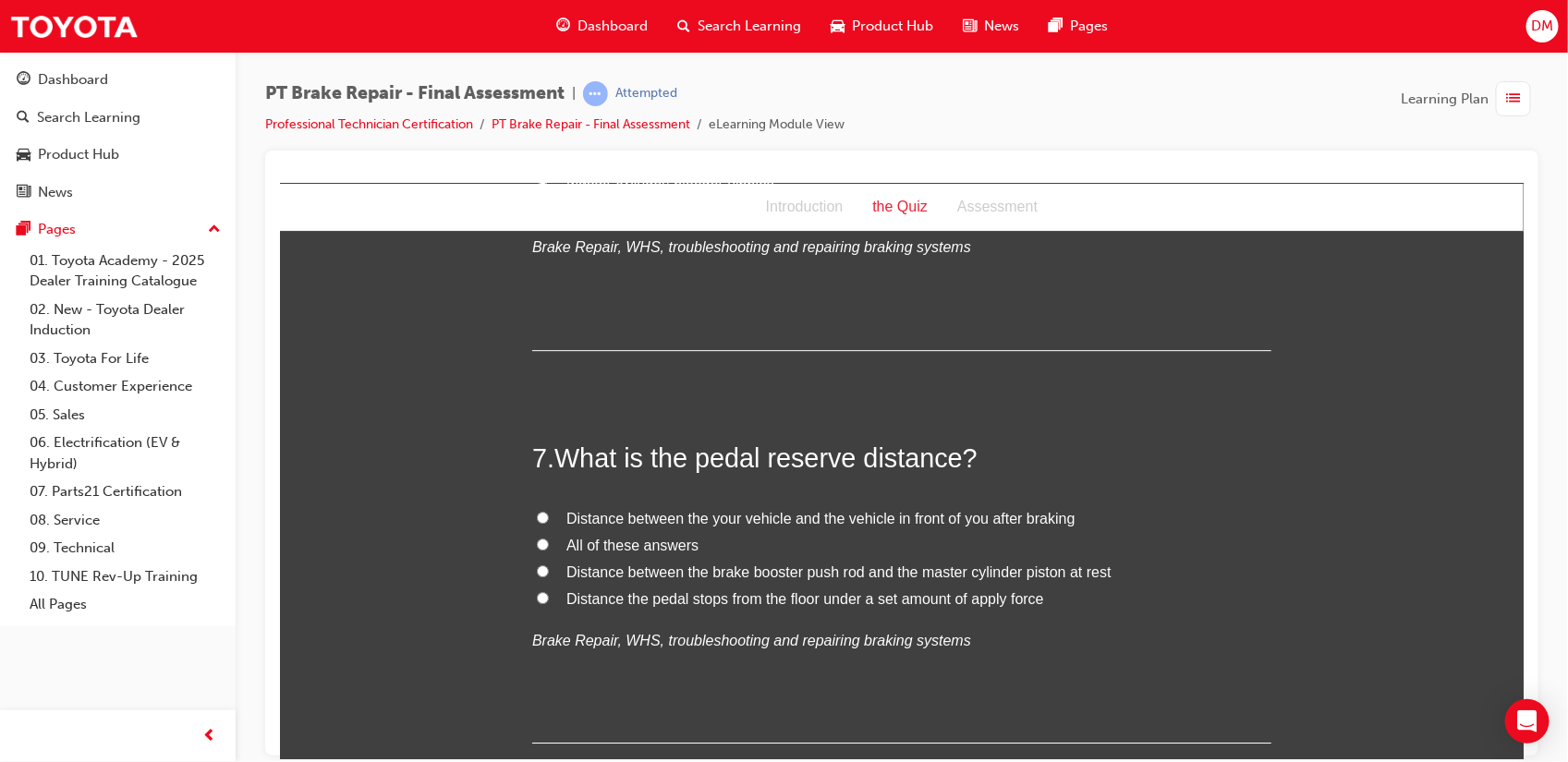 scroll, scrollTop: 2542, scrollLeft: 0, axis: vertical 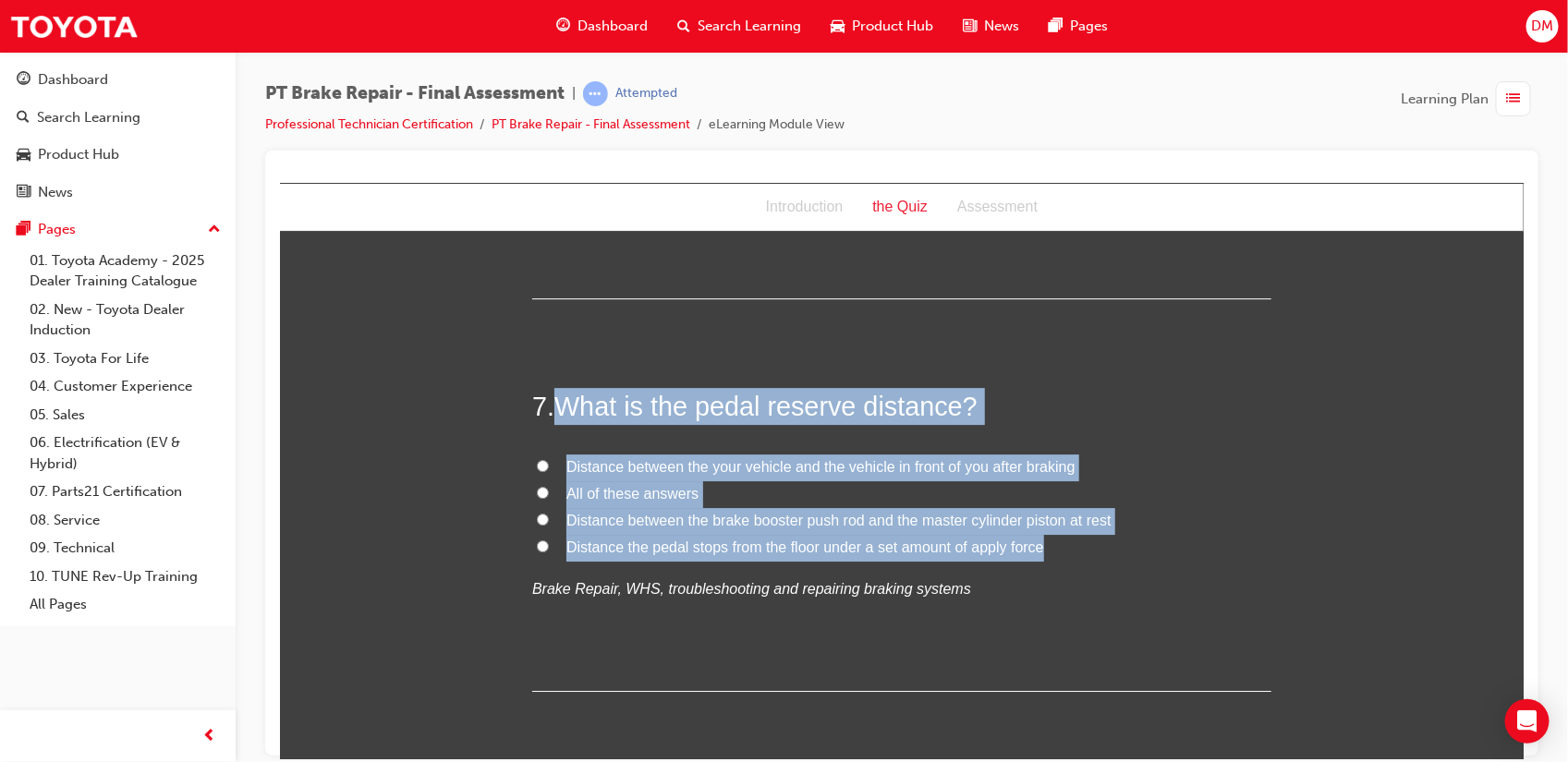 drag, startPoint x: 542, startPoint y: 407, endPoint x: 1048, endPoint y: 555, distance: 527.20015 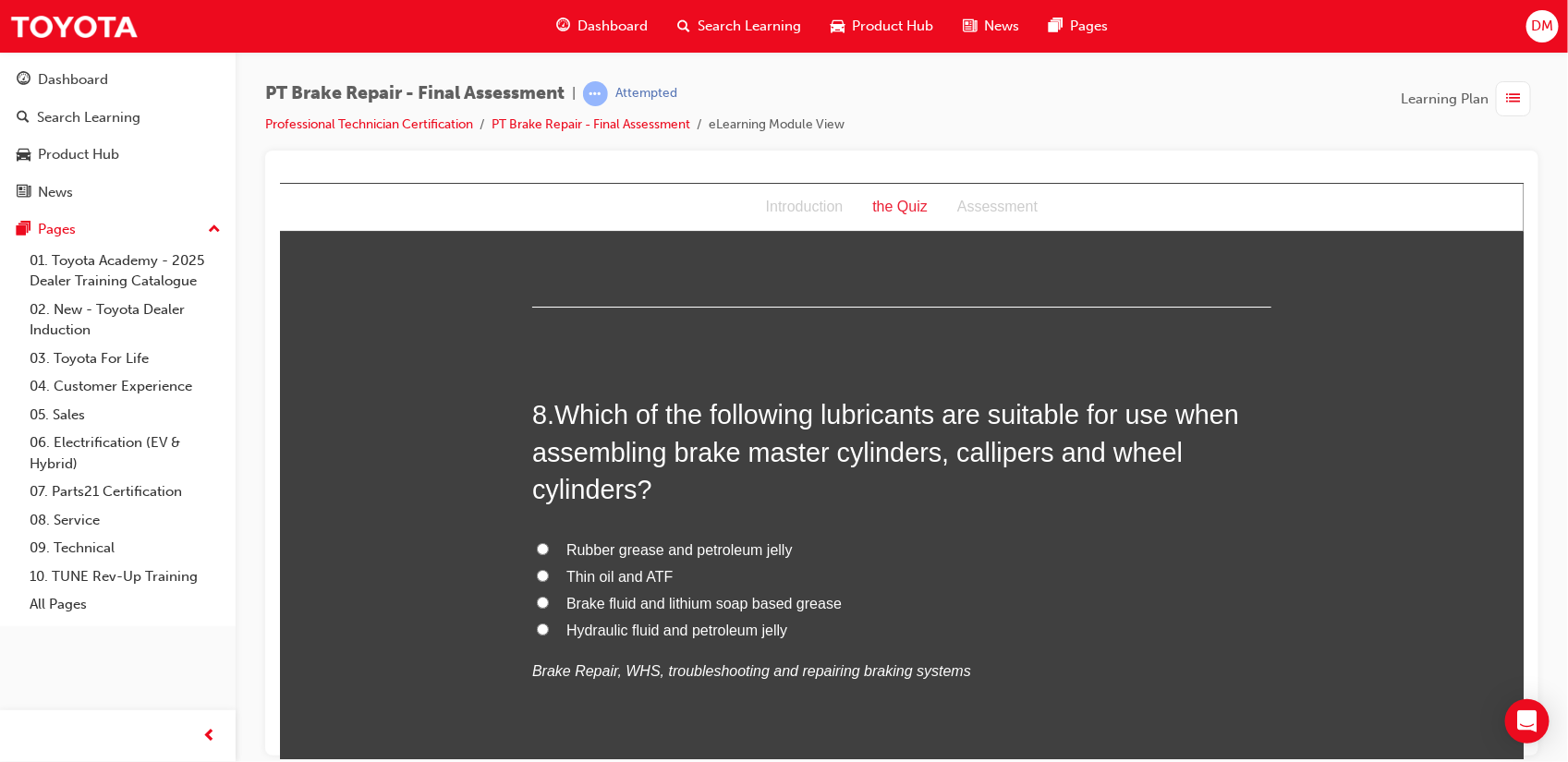 scroll, scrollTop: 3037, scrollLeft: 0, axis: vertical 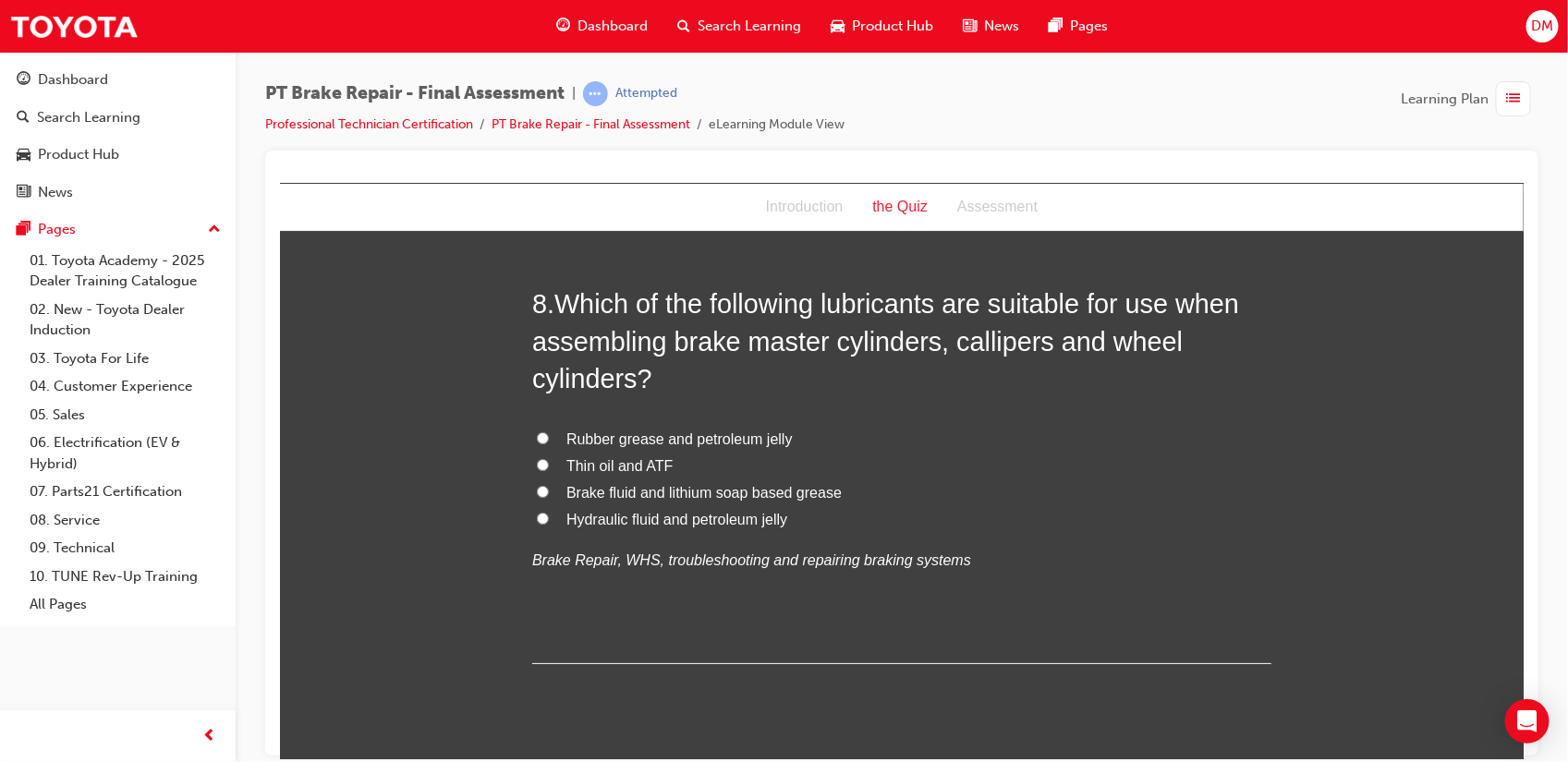 click on "Rubber grease and petroleum jelly" at bounding box center [541, 437] 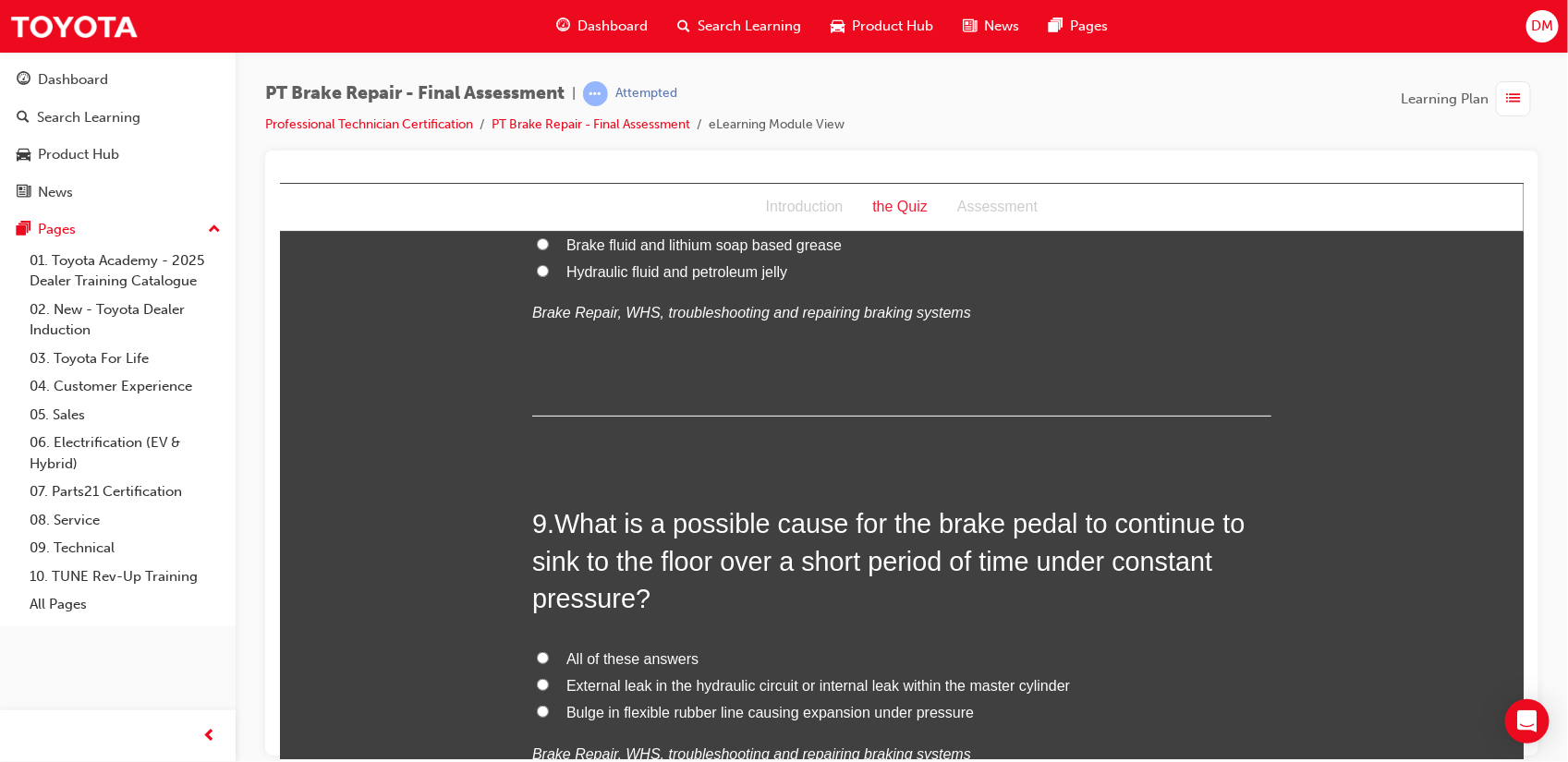 scroll, scrollTop: 3371, scrollLeft: 0, axis: vertical 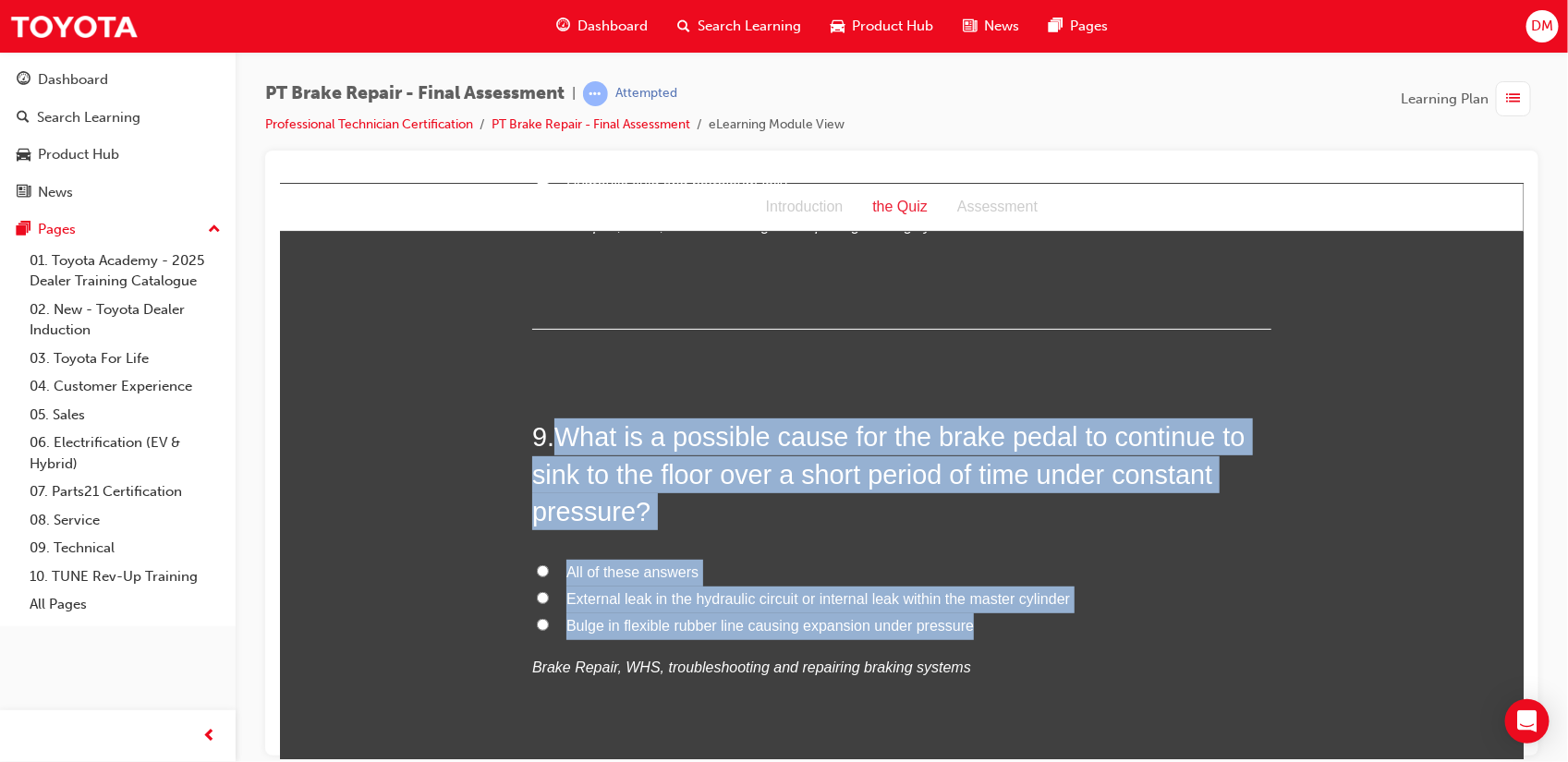 drag, startPoint x: 544, startPoint y: 440, endPoint x: 984, endPoint y: 638, distance: 482.4977 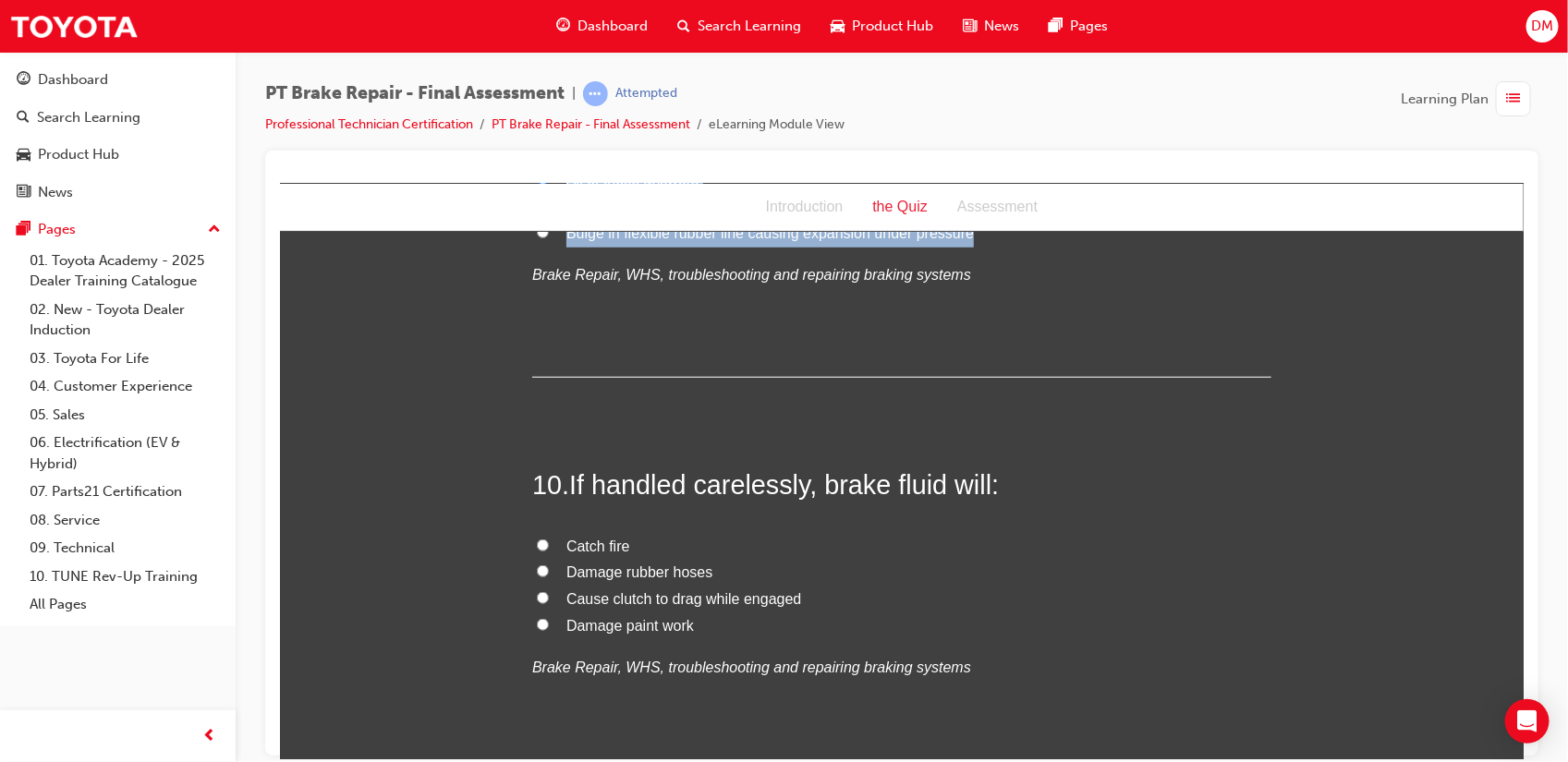 scroll, scrollTop: 3857, scrollLeft: 0, axis: vertical 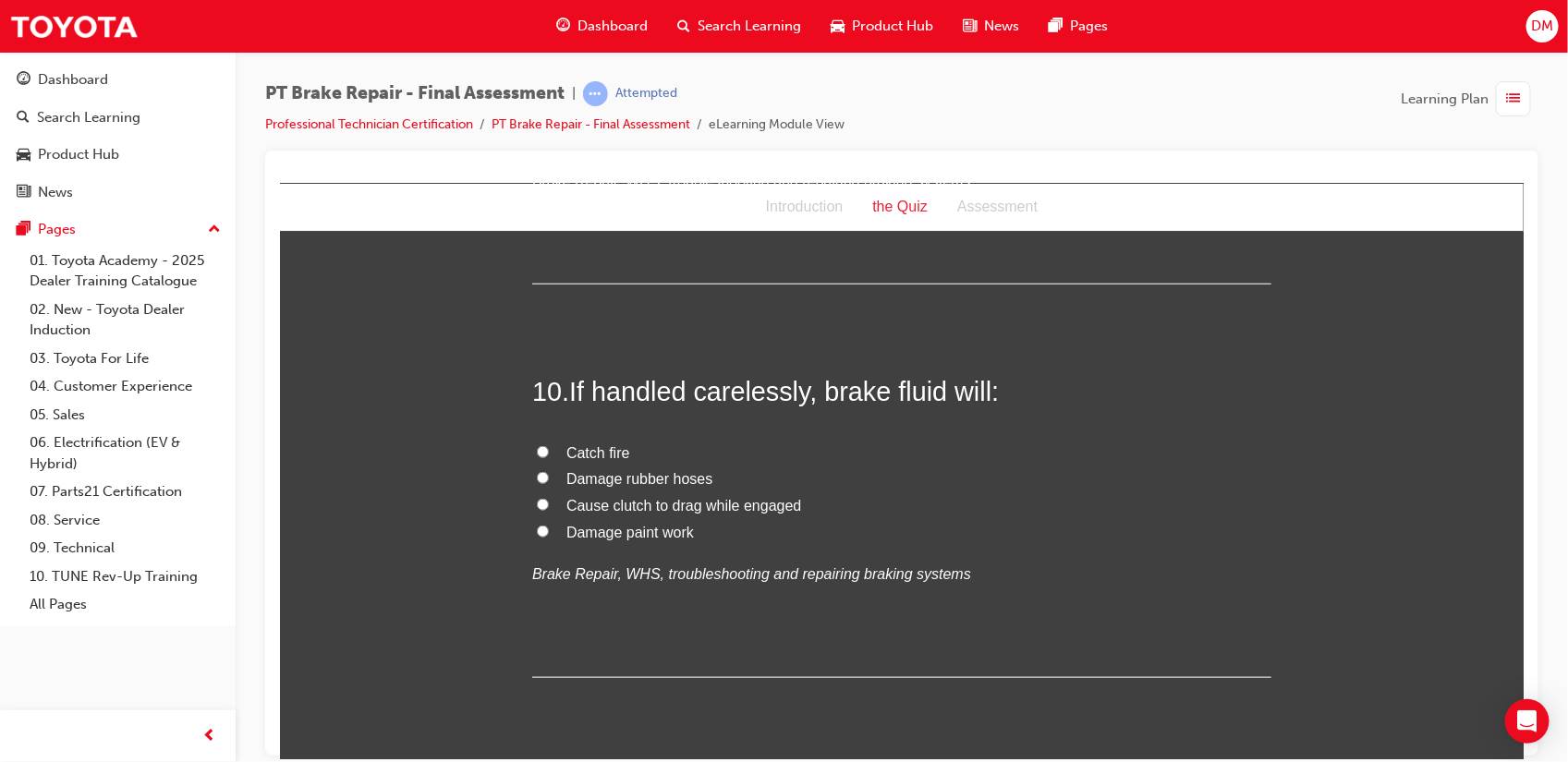 click on "Damage paint work" at bounding box center (541, 530) 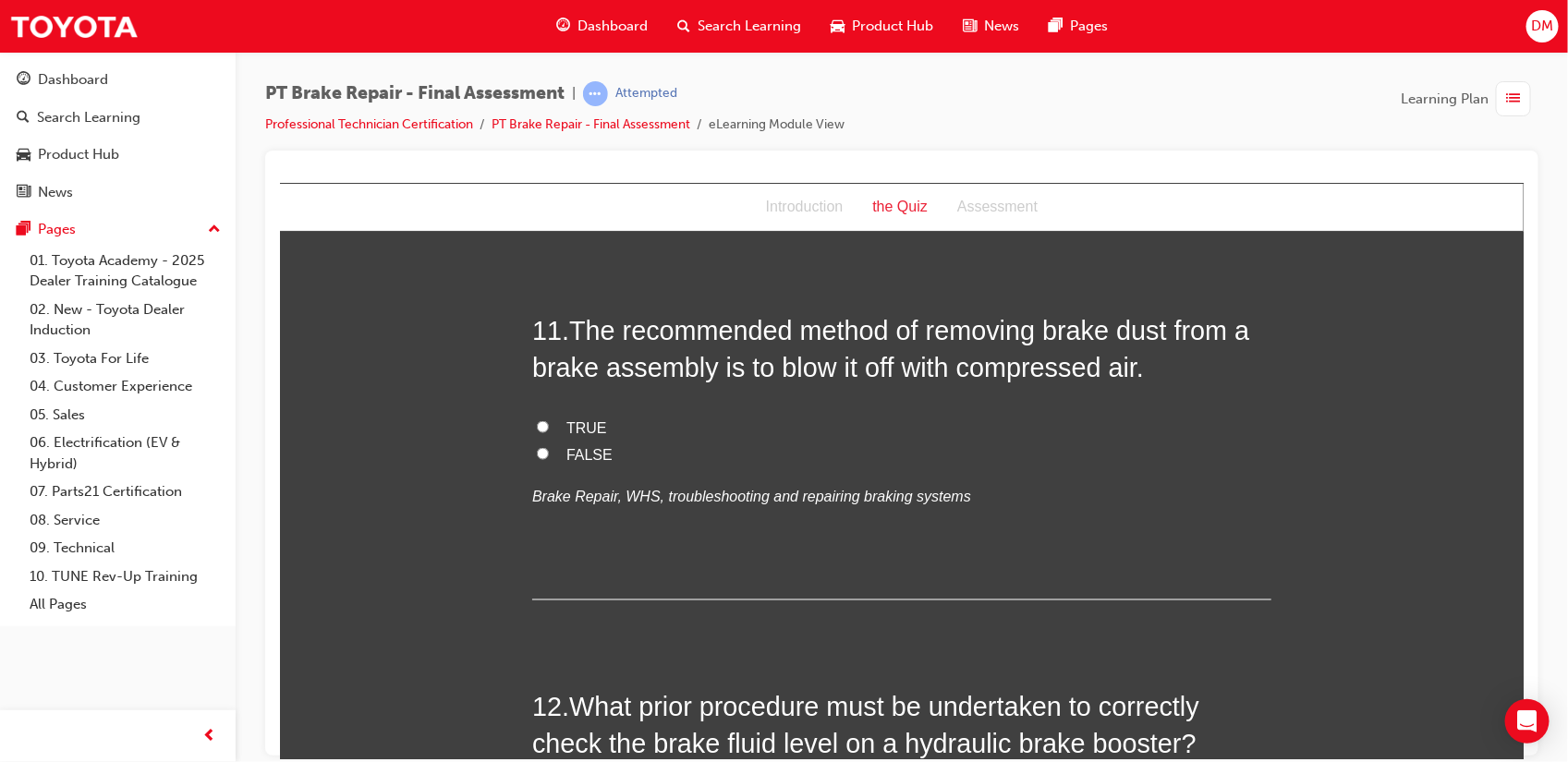 scroll, scrollTop: 4313, scrollLeft: 0, axis: vertical 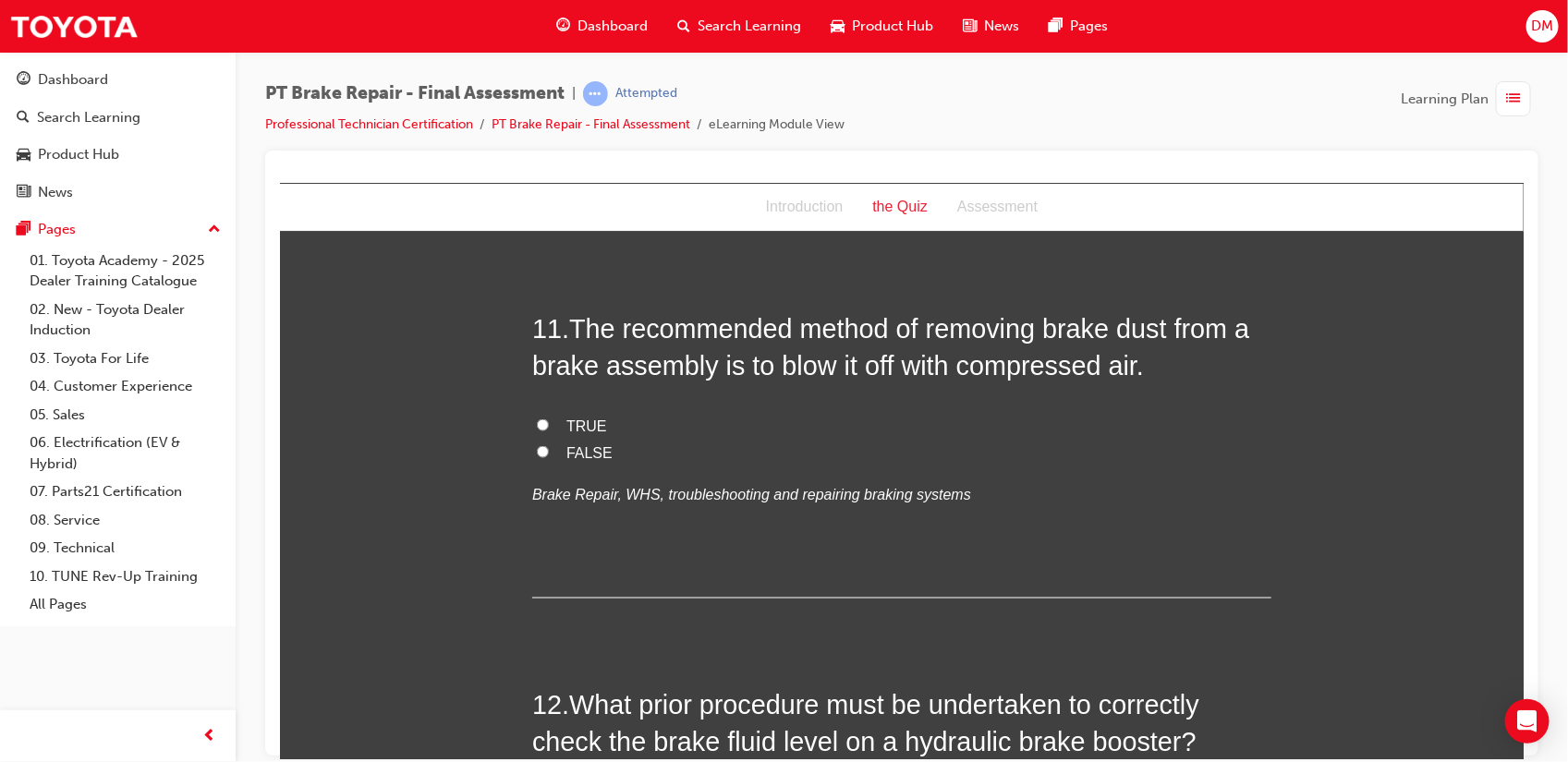 click on "FALSE" at bounding box center [541, 451] 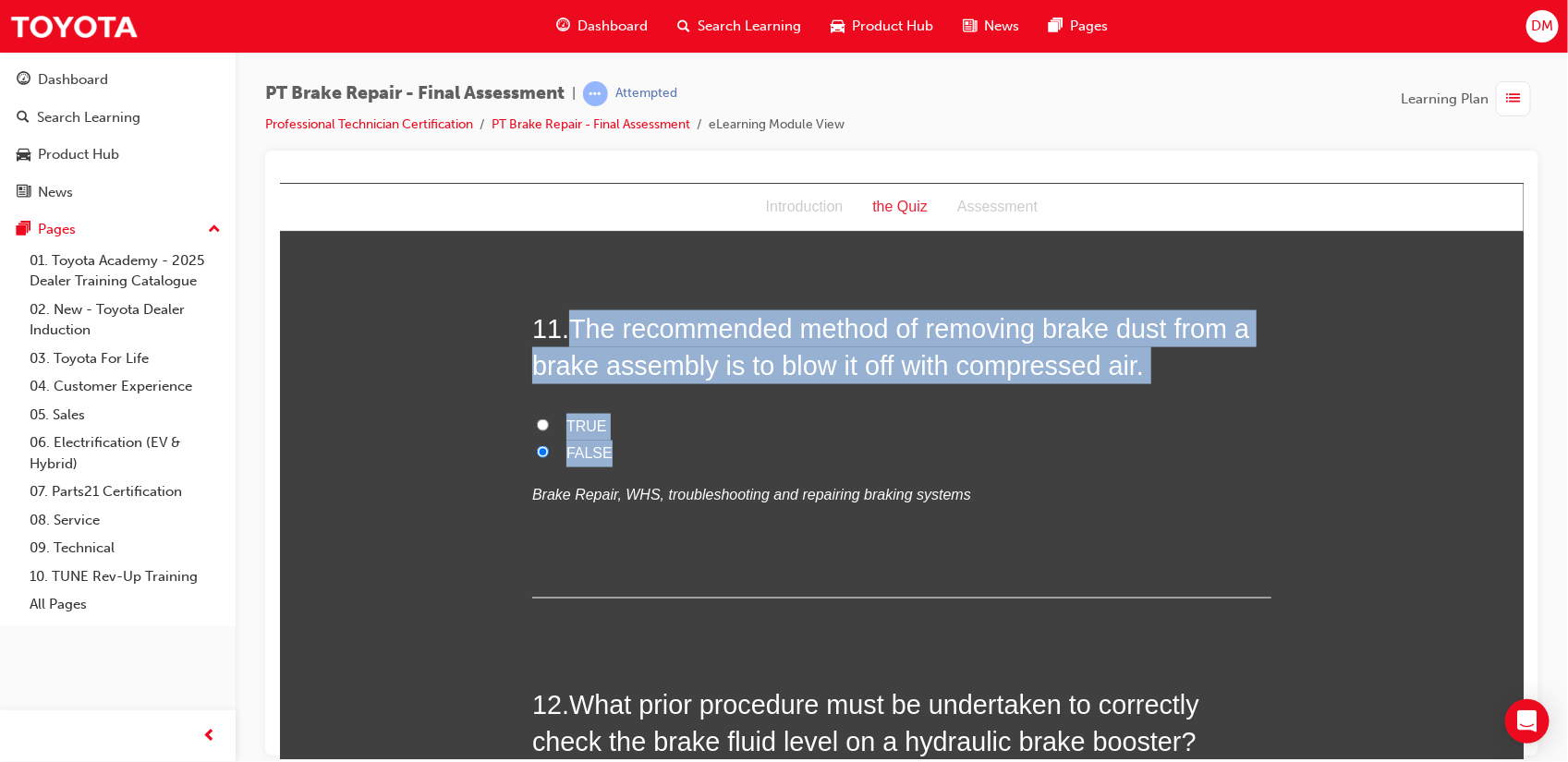 drag, startPoint x: 560, startPoint y: 327, endPoint x: 637, endPoint y: 462, distance: 155.41557 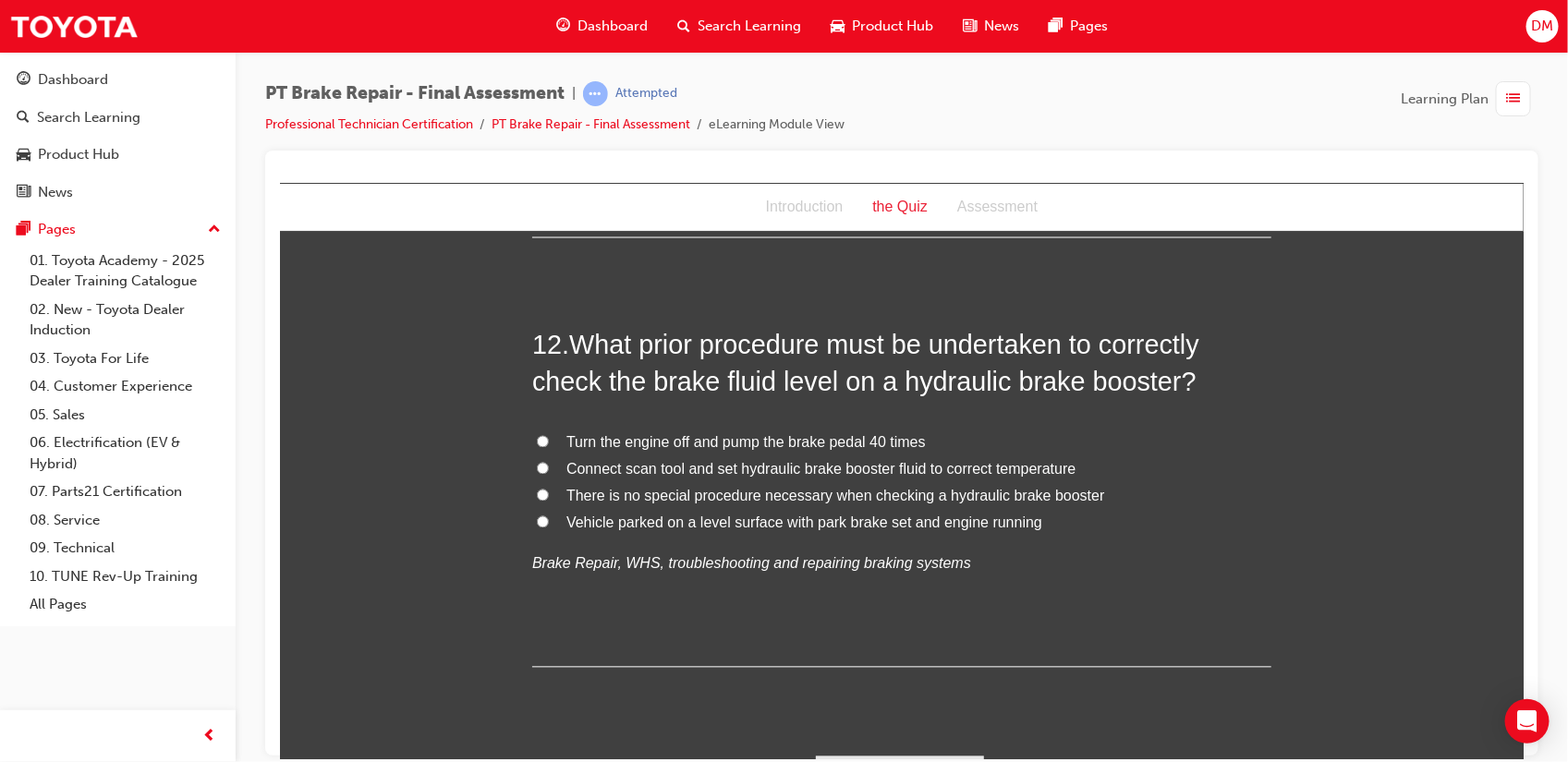 scroll, scrollTop: 4684, scrollLeft: 0, axis: vertical 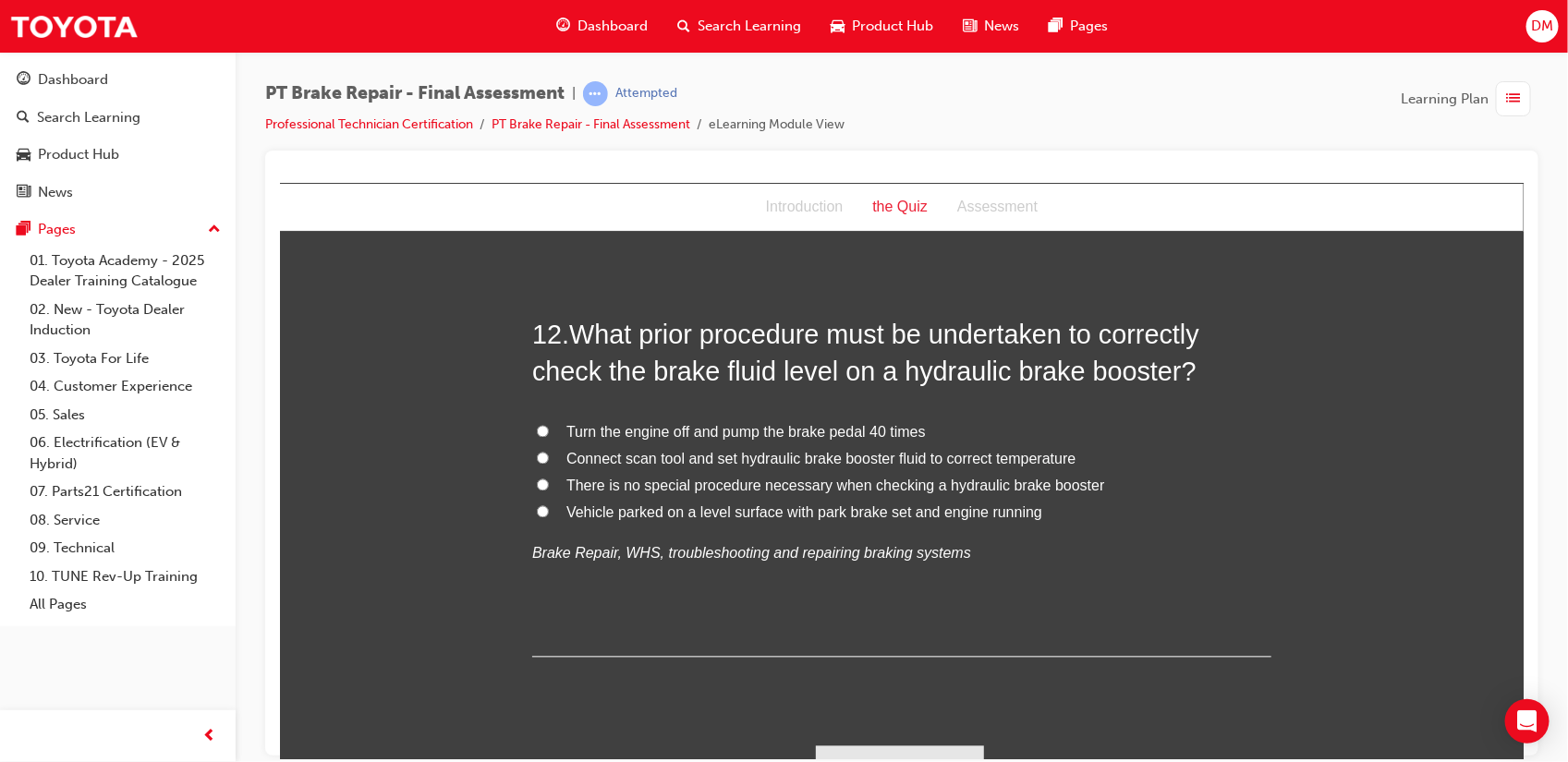 click on "Vehicle parked on a level surface with park brake set and engine running" at bounding box center [541, 511] 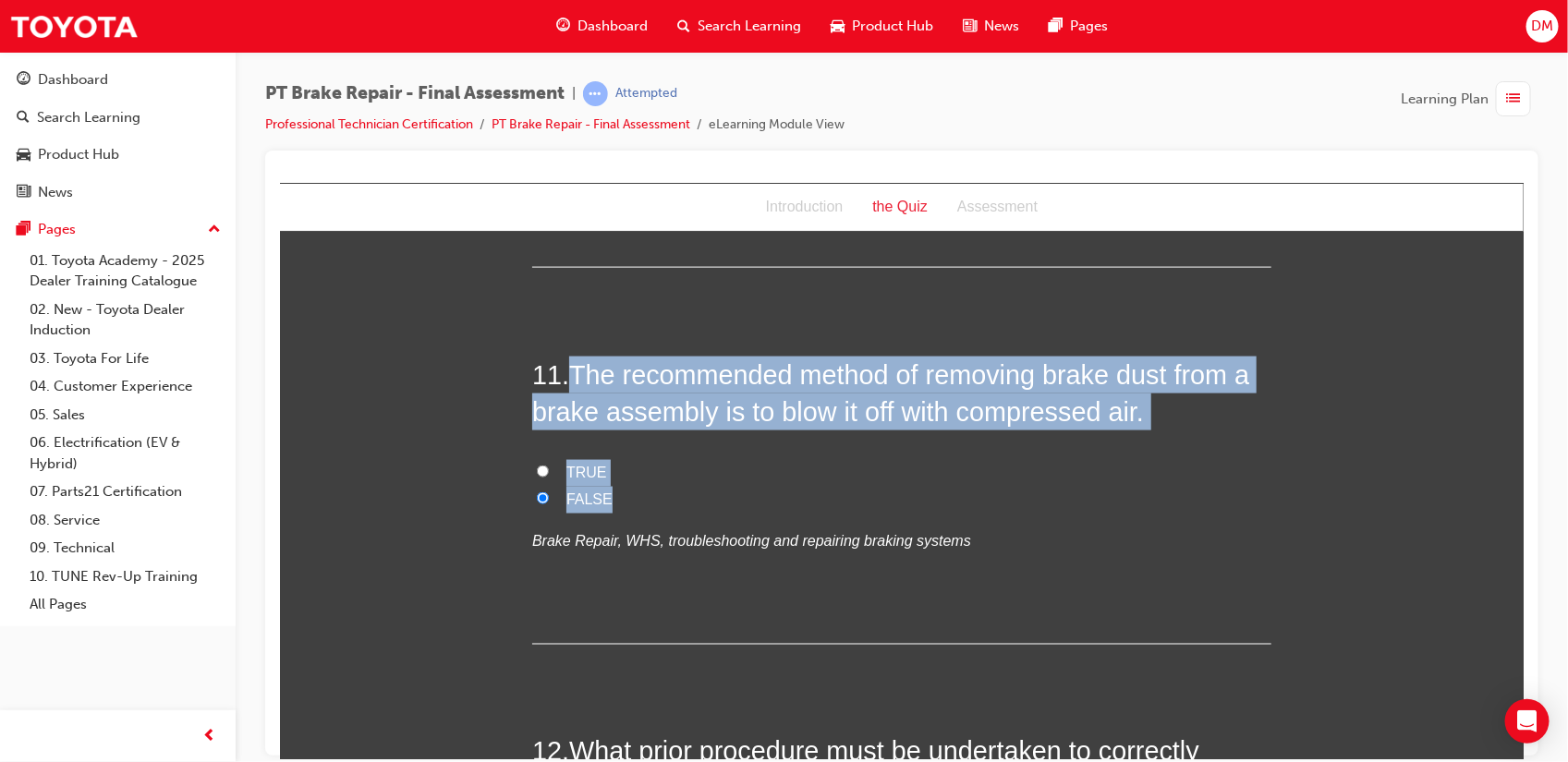 scroll, scrollTop: 3931, scrollLeft: 0, axis: vertical 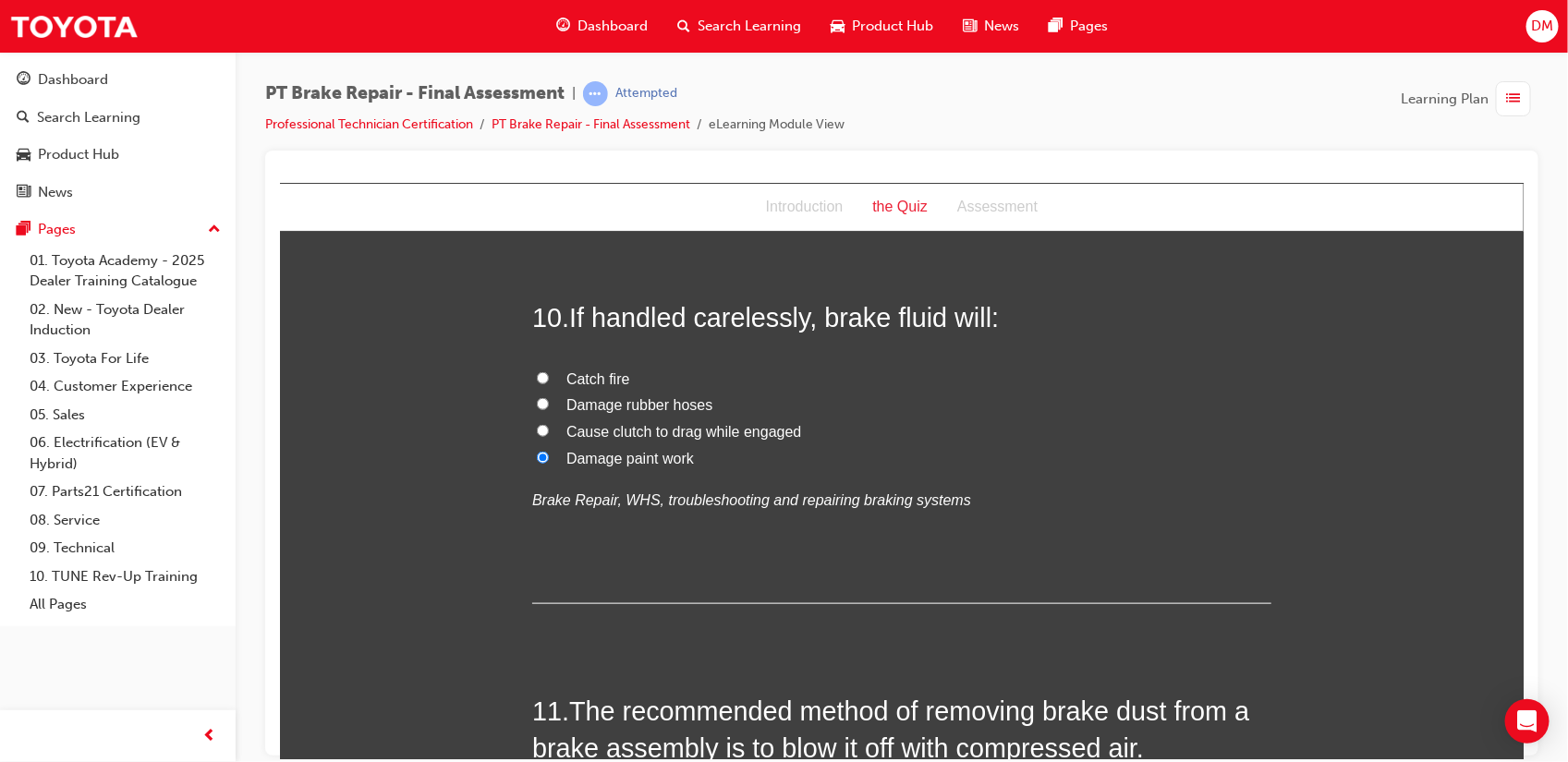click on "You must select an answer for each question before you can submit. Please note, you will need 10 correct answers in order to pass this quiz. Good luck. 1 .  Which items of PPE and/or equipment could be used to prevent injury when working on braking systems? Ventilation equipment All of these answers Gloves, Dusk mask Safety glasses
Brake Repair, WHS, troubleshooting and repairing braking systems 2 .  If a vehicle is started with the vacuum exhausted from the brake booster and with pressure on the brake pedal: The pedal should fall slightly The pedal should stay at the same level A loud hissing noise should be heard The pedal should rise slightly
Brake Repair, WHS, troubleshooting and repairing braking systems 3 .  What could indicate air in the hydraulic brake system during brake pedal application when stationary? A spongy brake pedal A hard brake pedal A brake pedal with a short stroke A parking brake that doesn’t hold
Brake Repair, WHS, troubleshooting and repairing braking systems 4 .
5 .  6" at bounding box center (901, -1065) 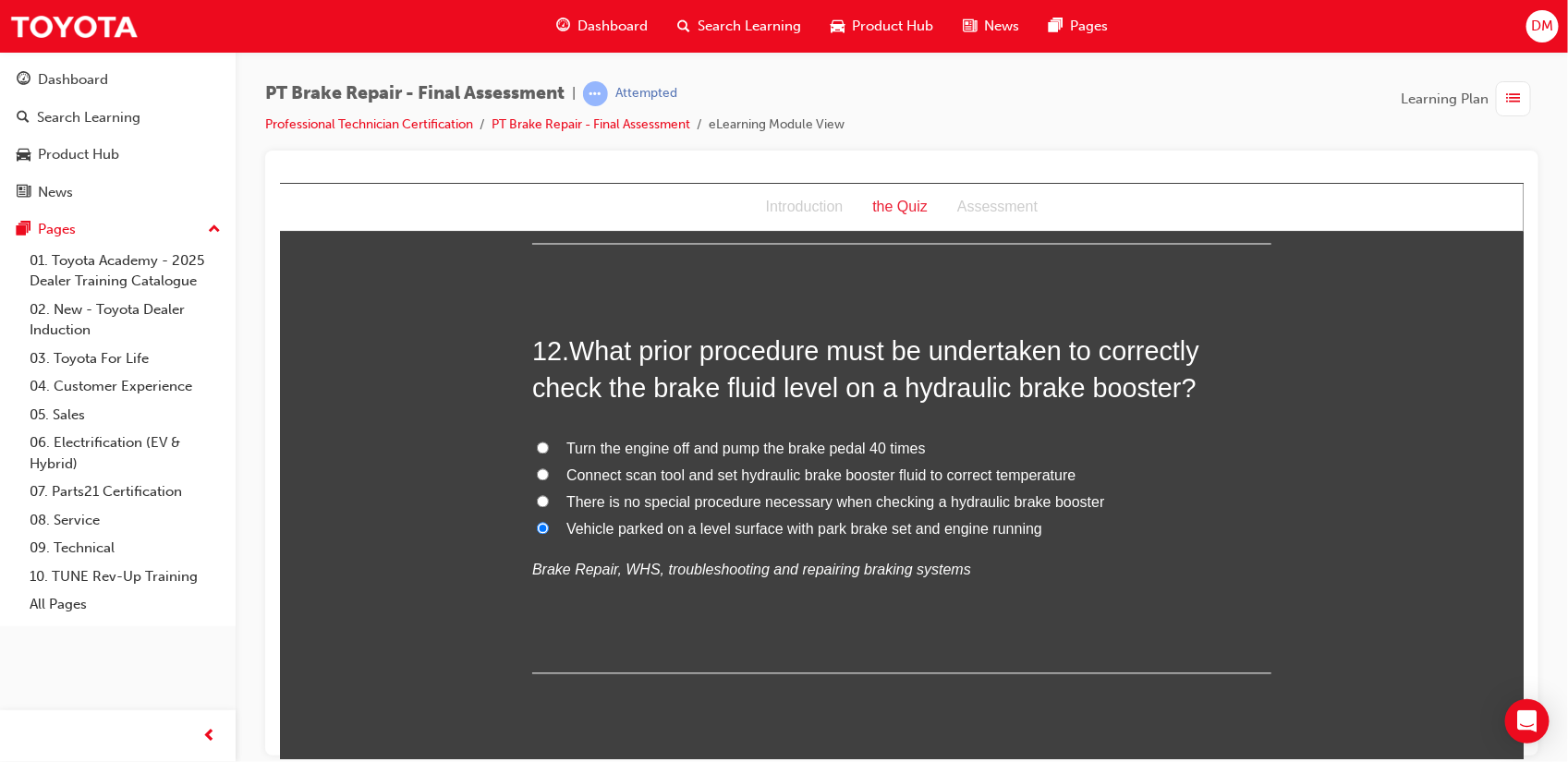 scroll, scrollTop: 4725, scrollLeft: 0, axis: vertical 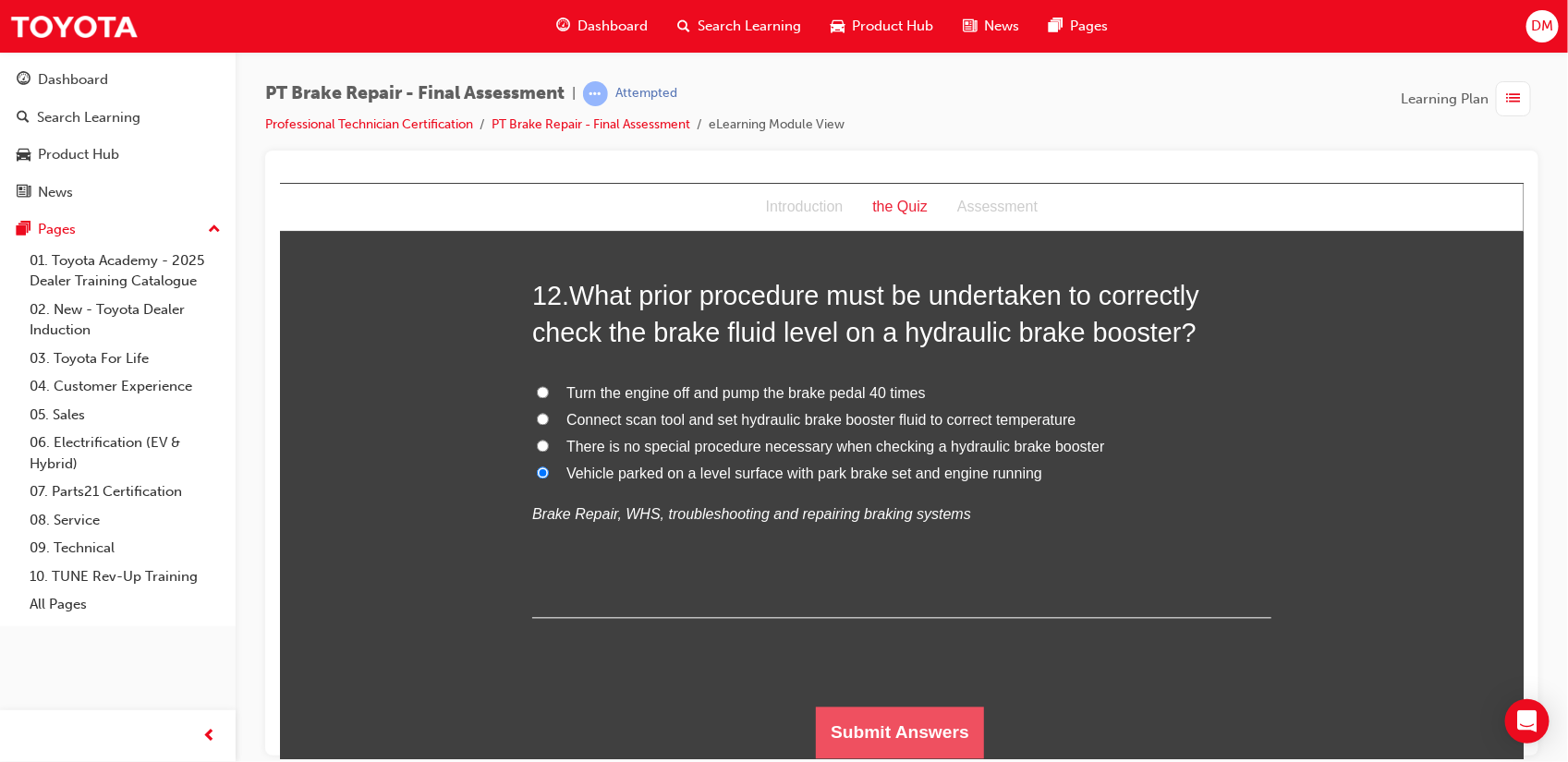 click on "Submit Answers" at bounding box center [899, 732] 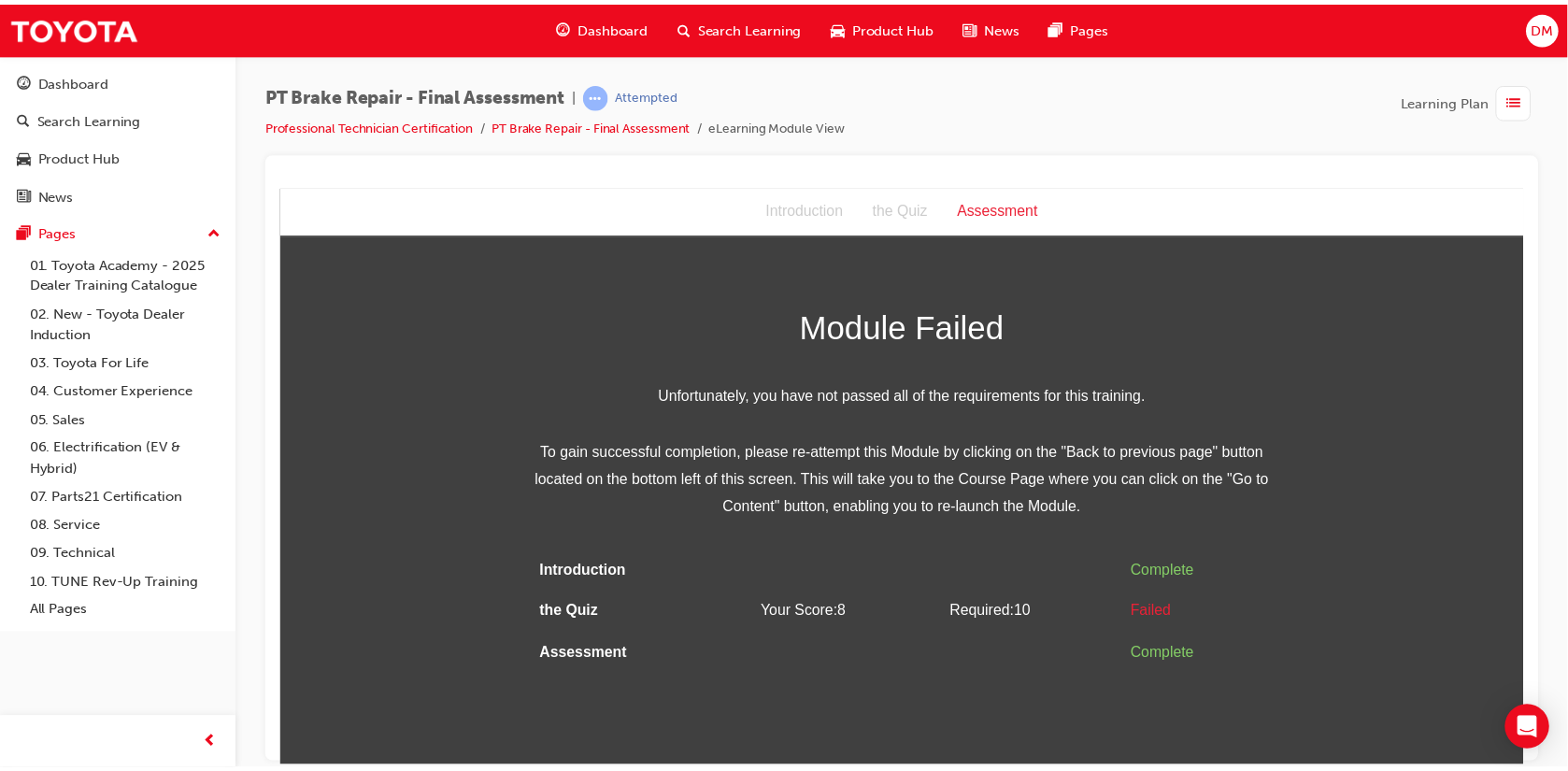 scroll, scrollTop: 0, scrollLeft: 0, axis: both 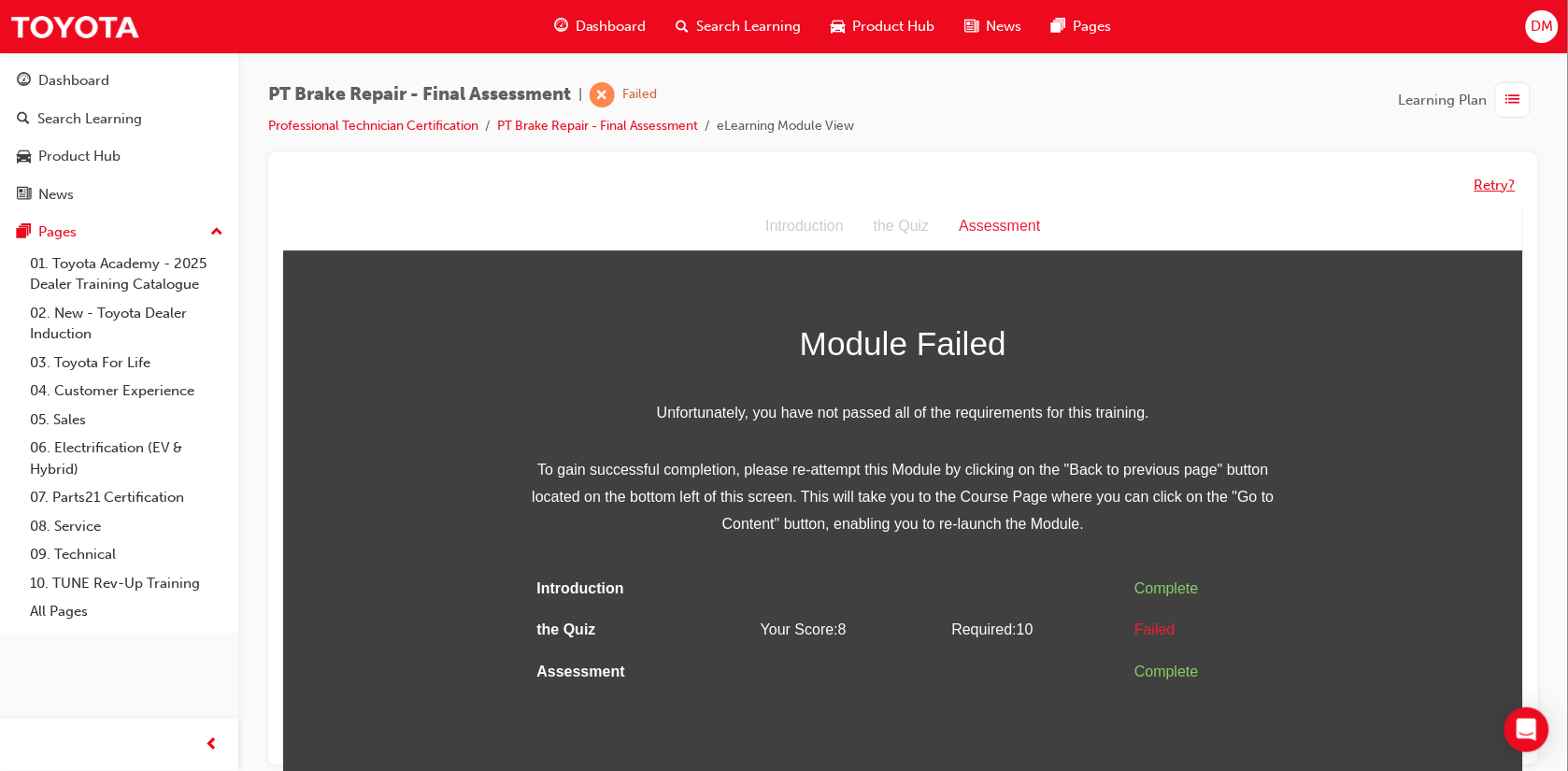 click on "Retry?" at bounding box center (1495, 185) 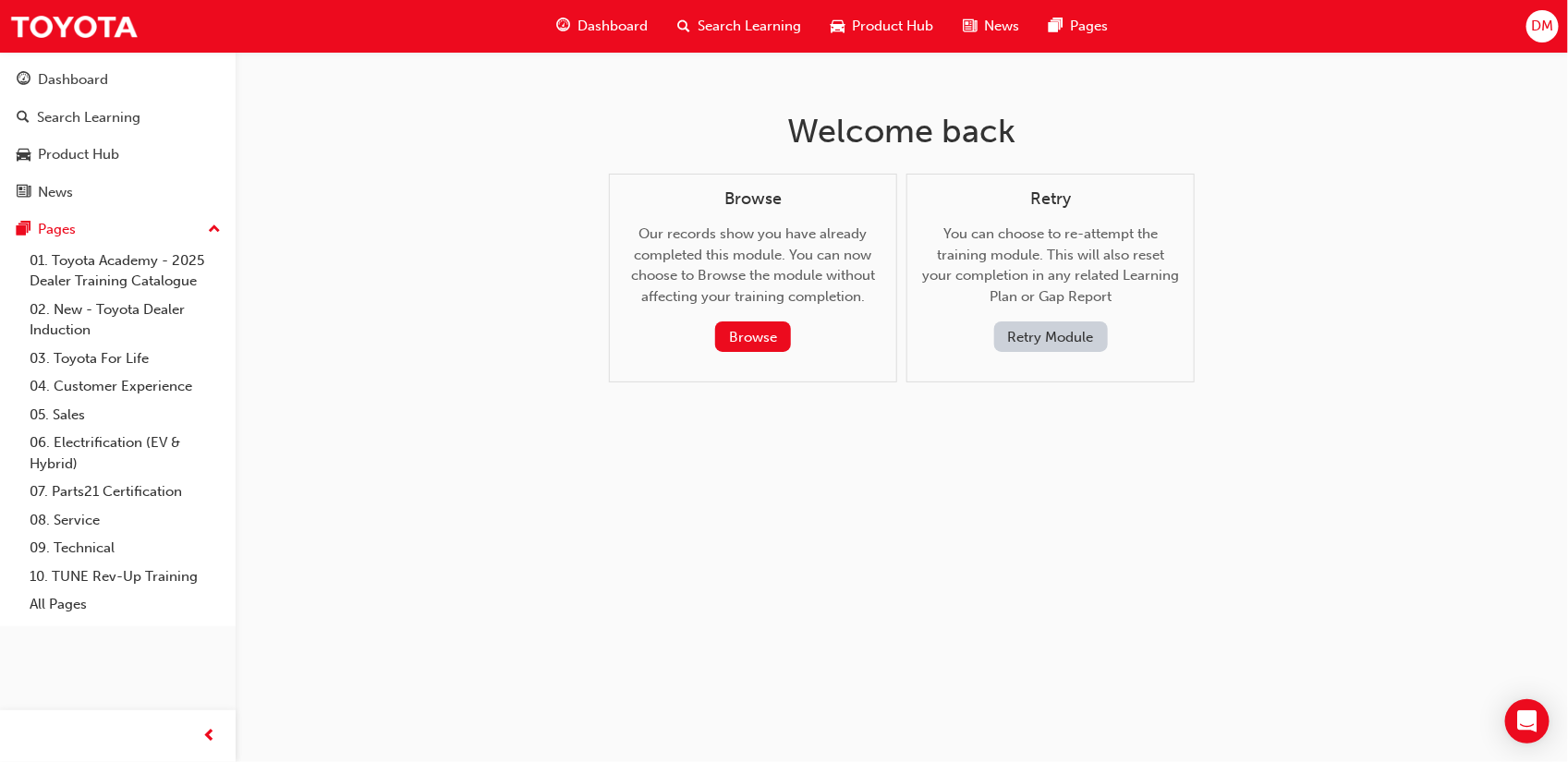 click on "Retry Module" at bounding box center [1051, 336] 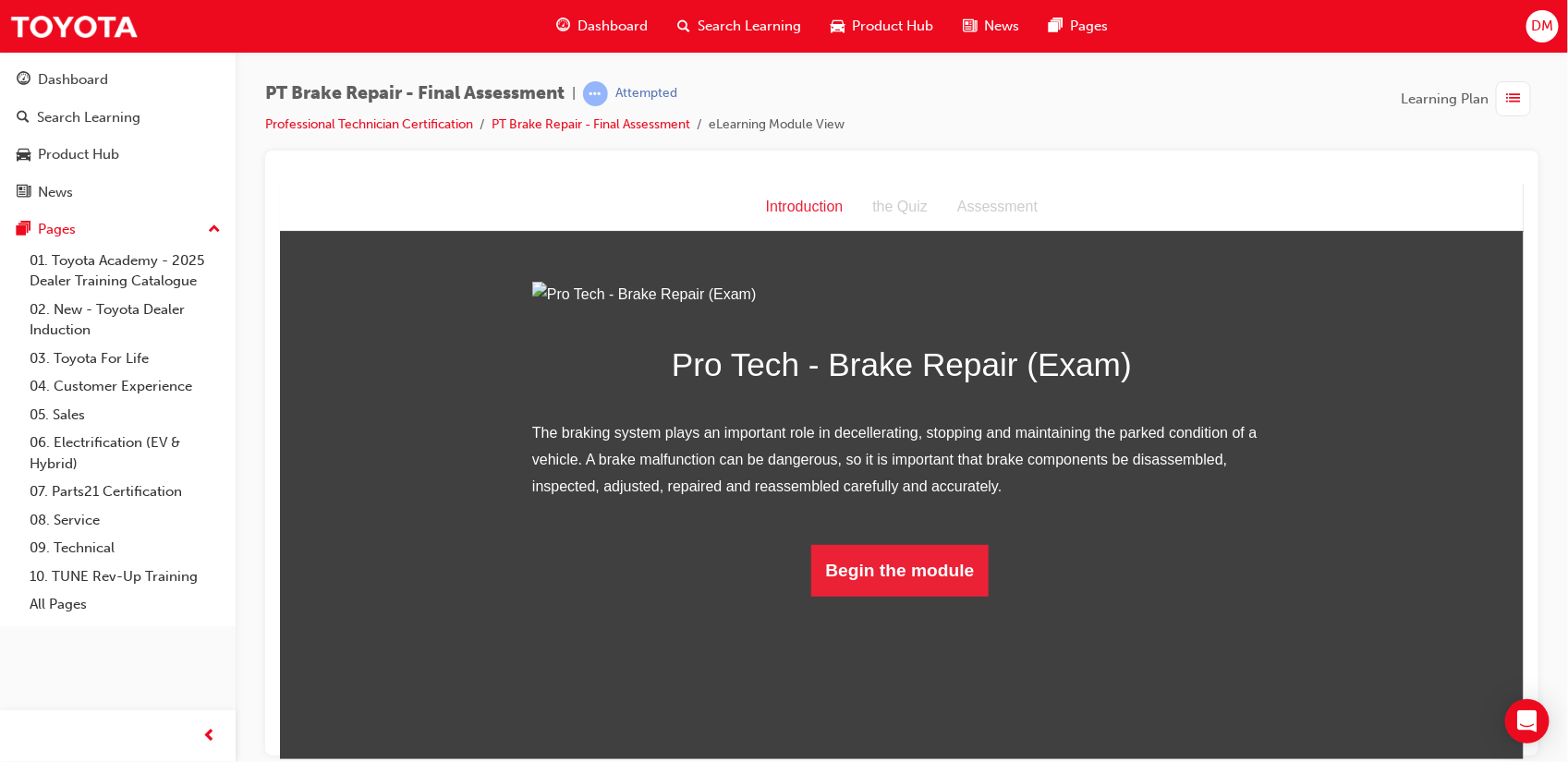 scroll, scrollTop: 40, scrollLeft: 0, axis: vertical 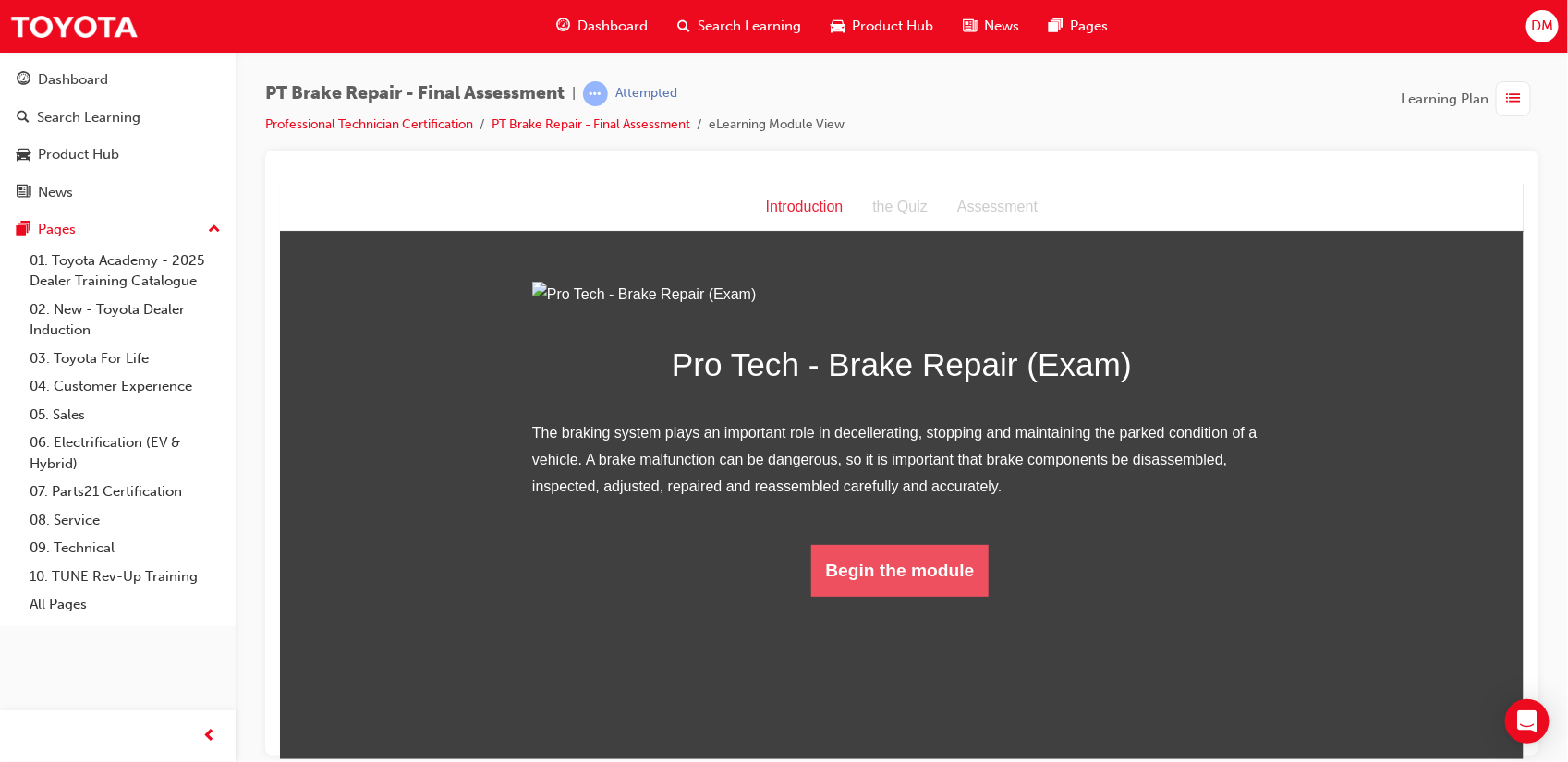 click on "Begin the module" at bounding box center (899, 570) 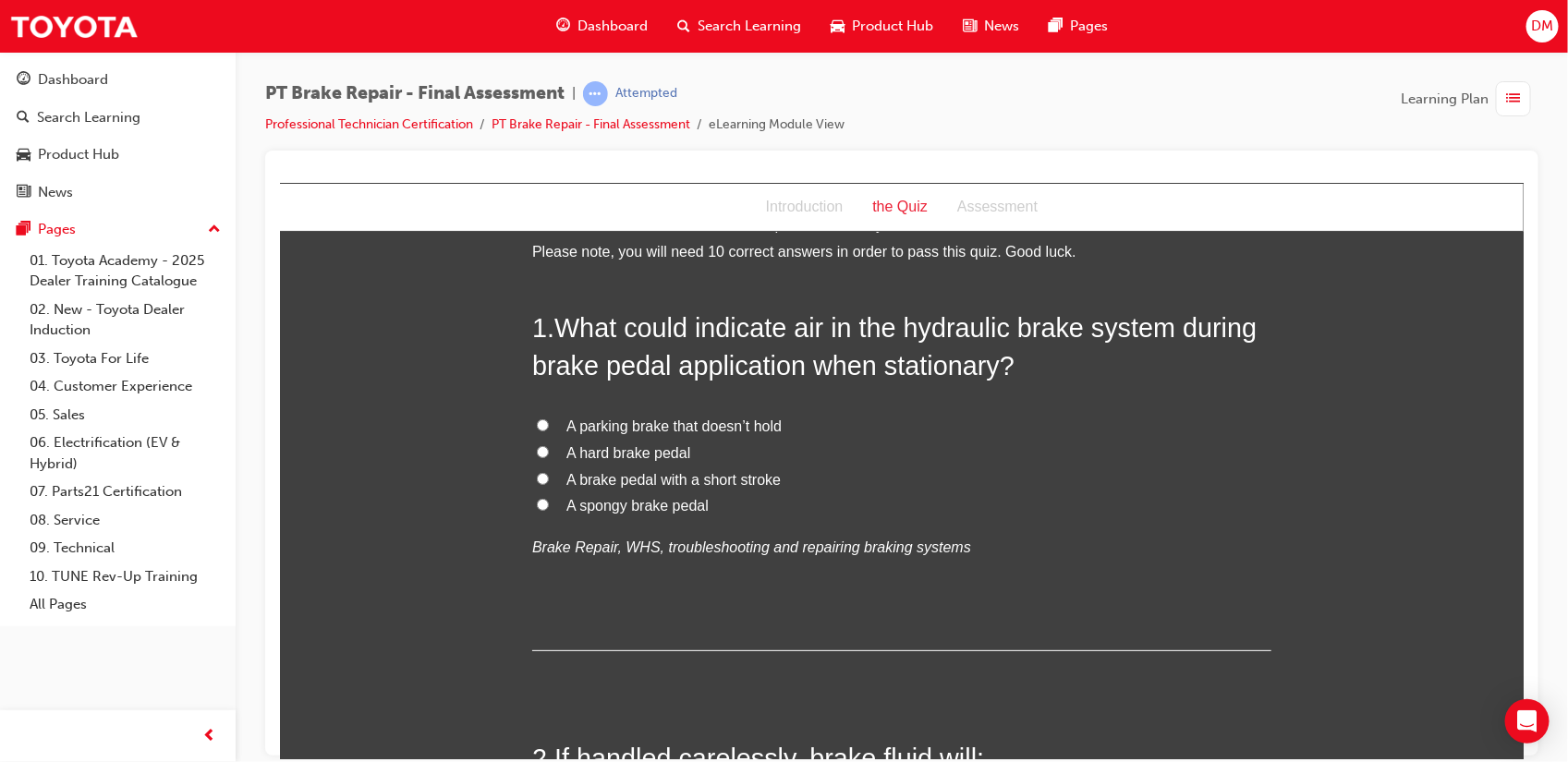 scroll, scrollTop: 0, scrollLeft: 0, axis: both 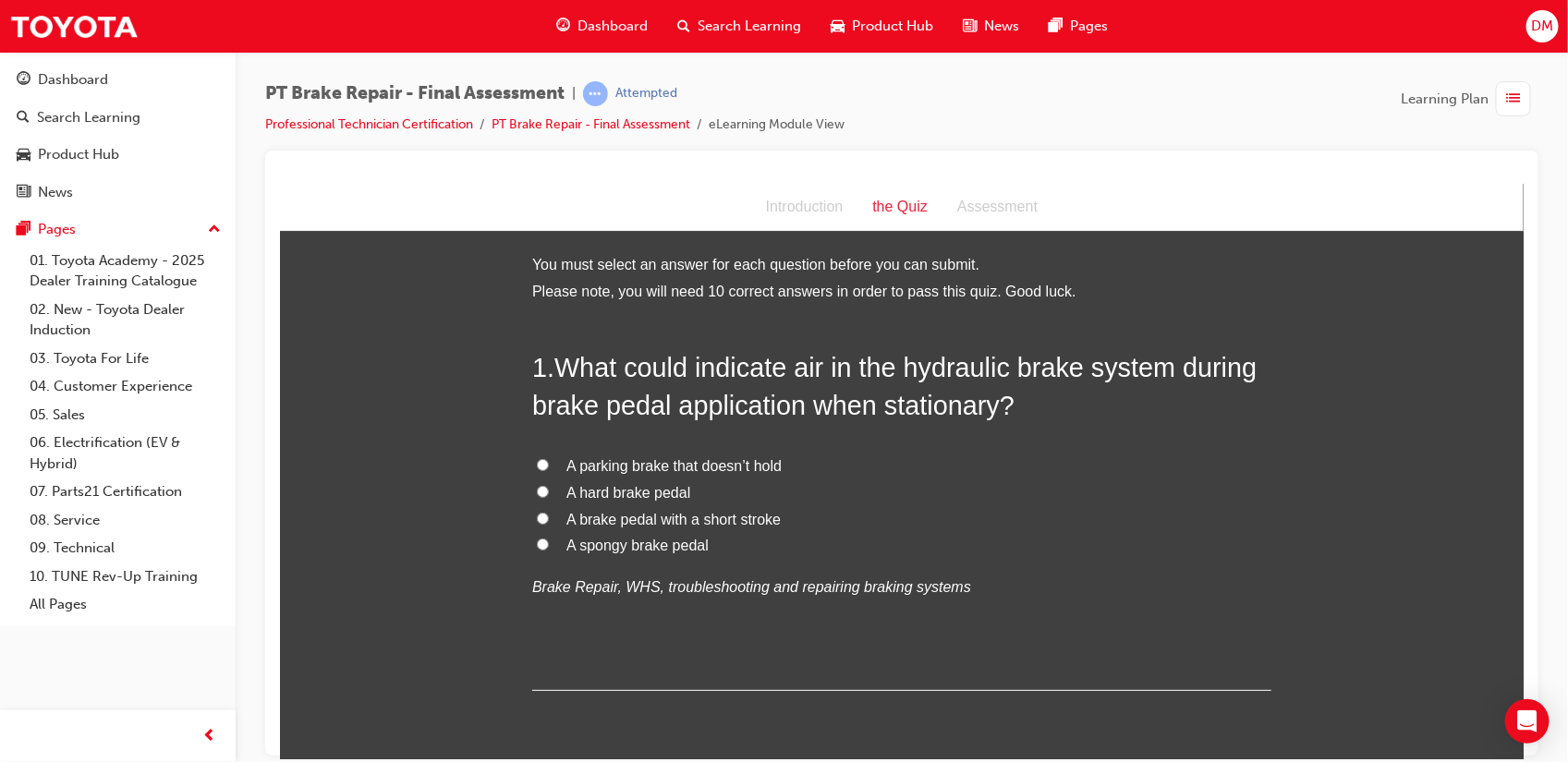 click on "A spongy brake pedal" at bounding box center (541, 543) 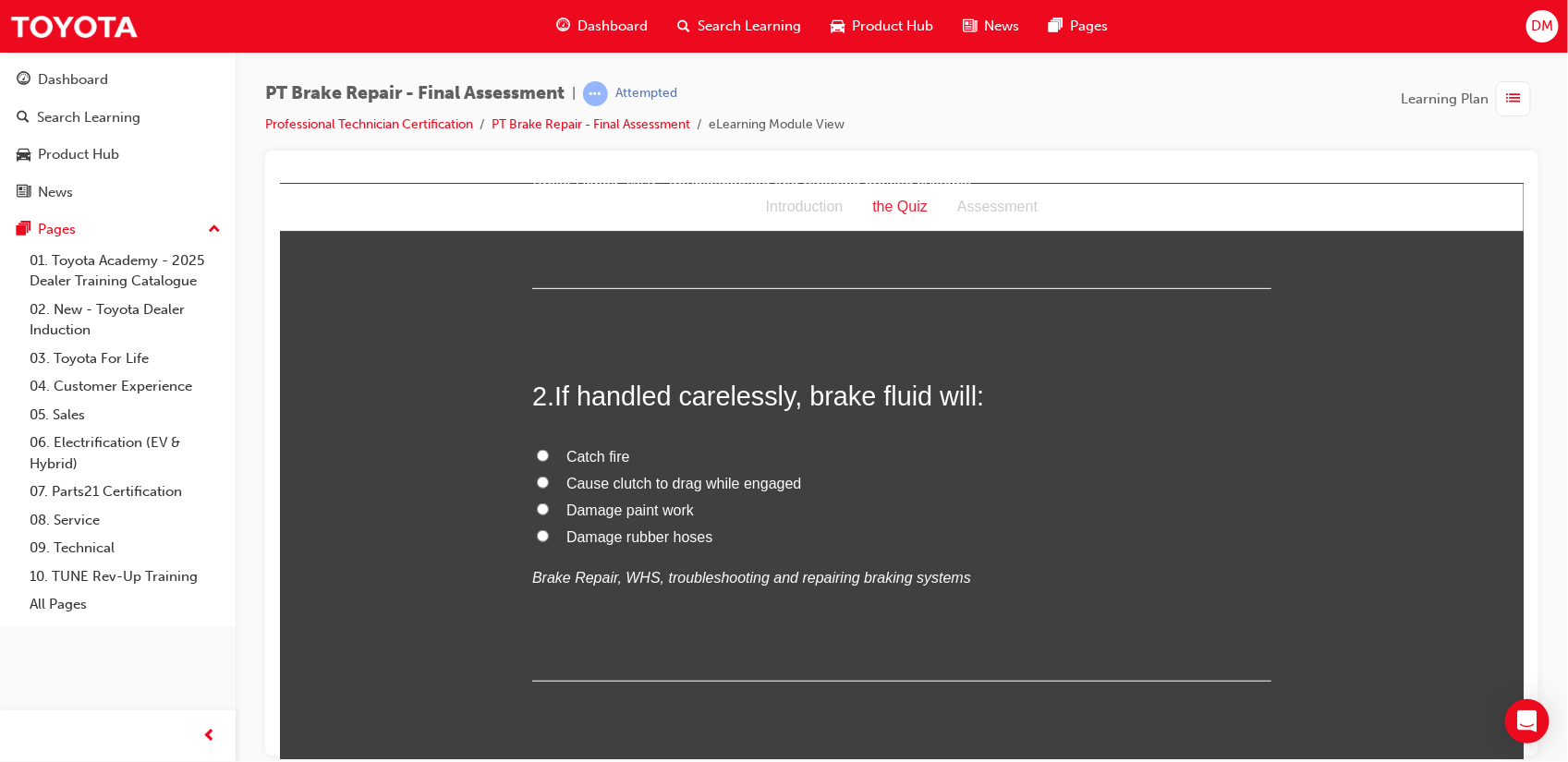scroll, scrollTop: 403, scrollLeft: 0, axis: vertical 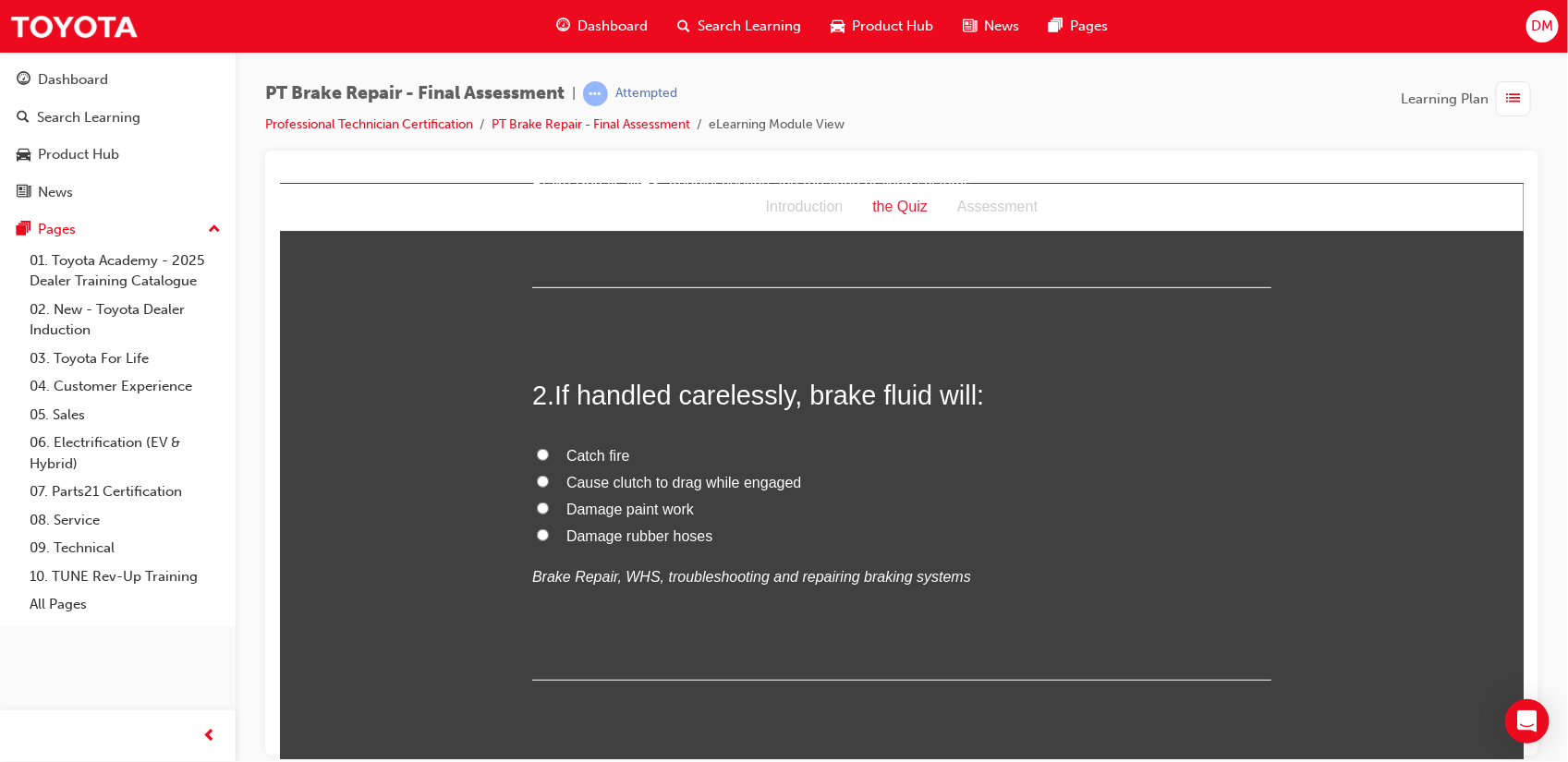 click on "Damage paint work" at bounding box center (541, 507) 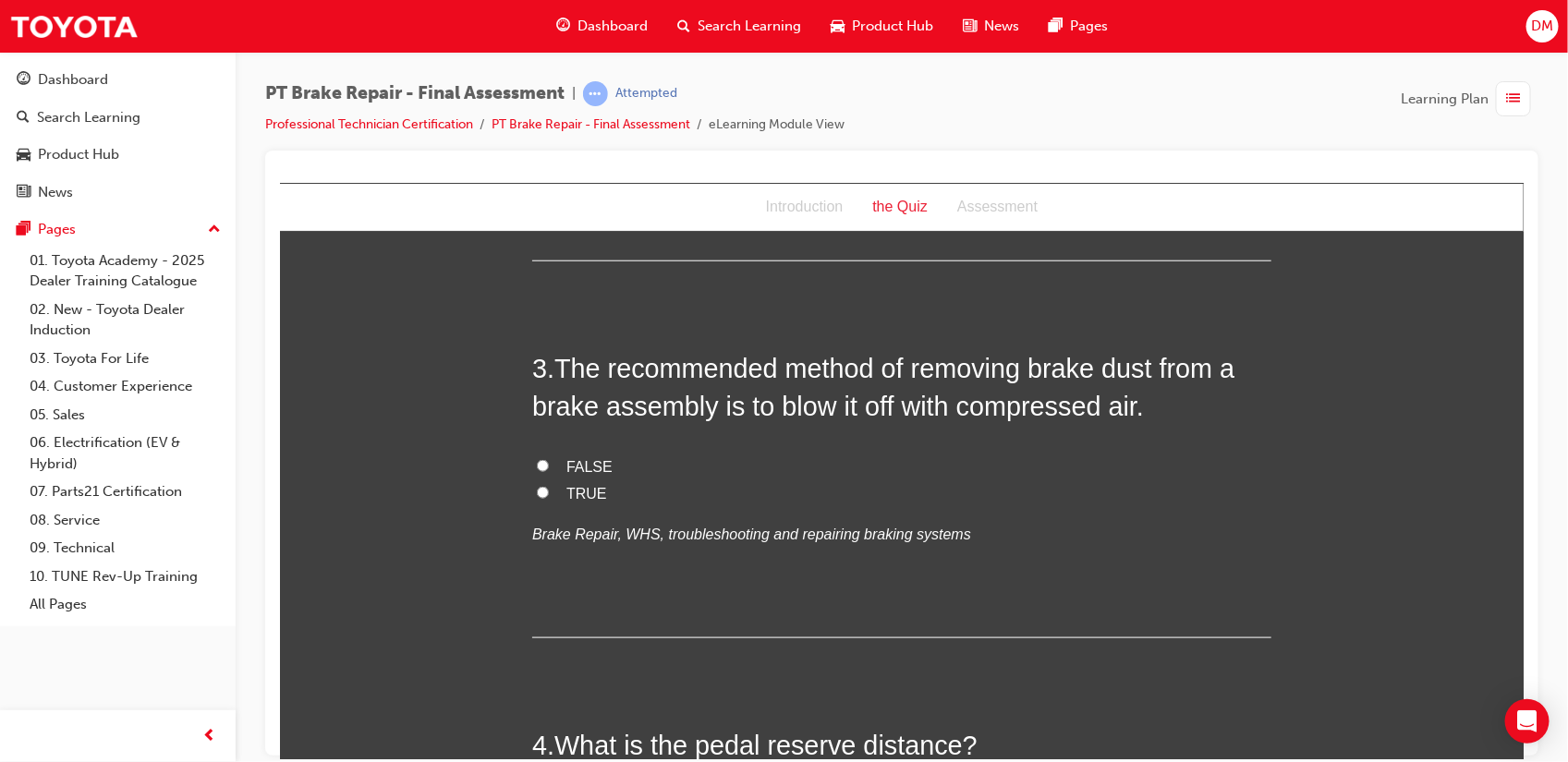 scroll, scrollTop: 823, scrollLeft: 0, axis: vertical 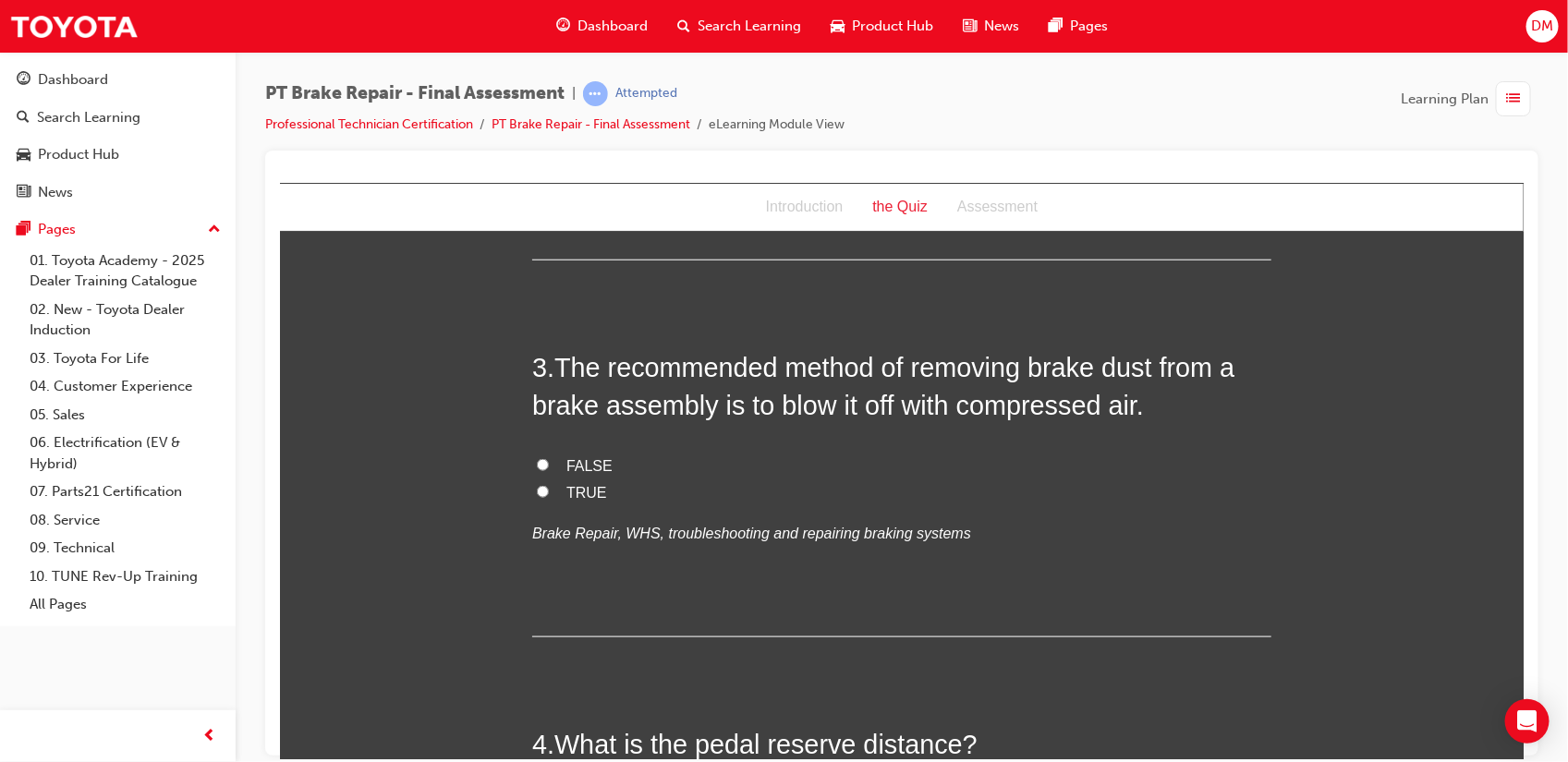 click on "FALSE" at bounding box center [541, 464] 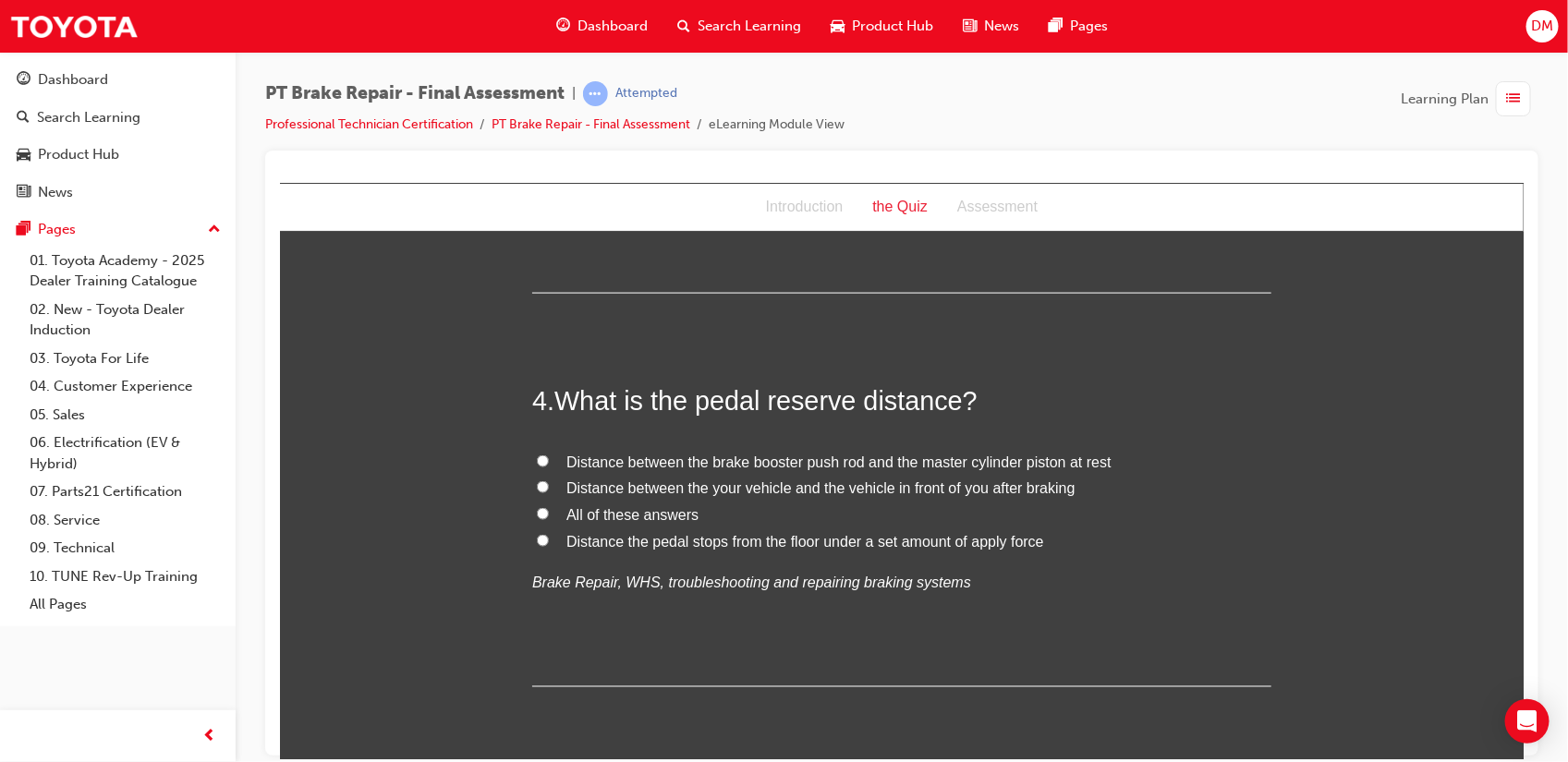 scroll, scrollTop: 1168, scrollLeft: 0, axis: vertical 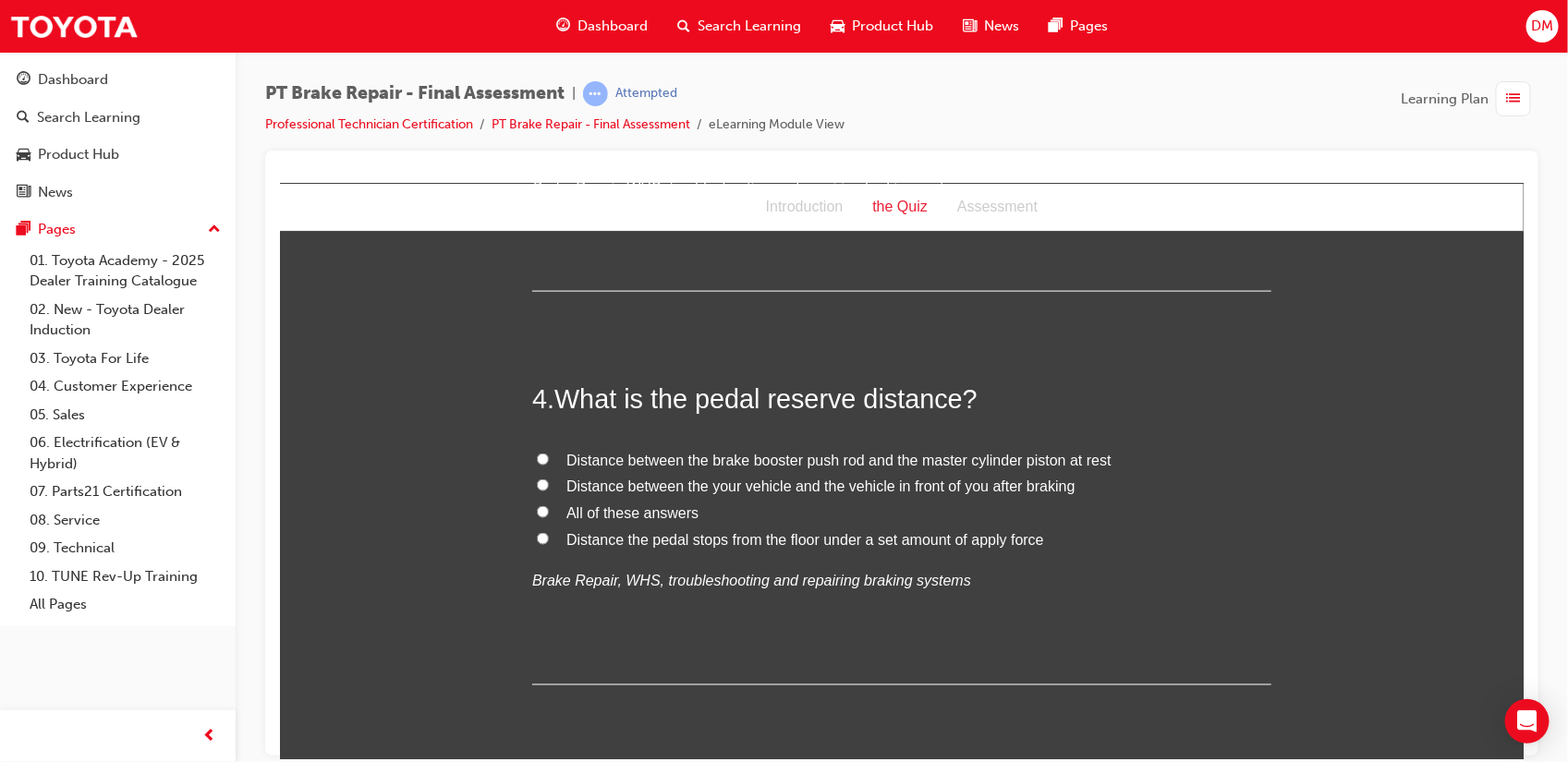 click on "Distance the pedal stops from the floor under a set amount of apply force" at bounding box center (541, 538) 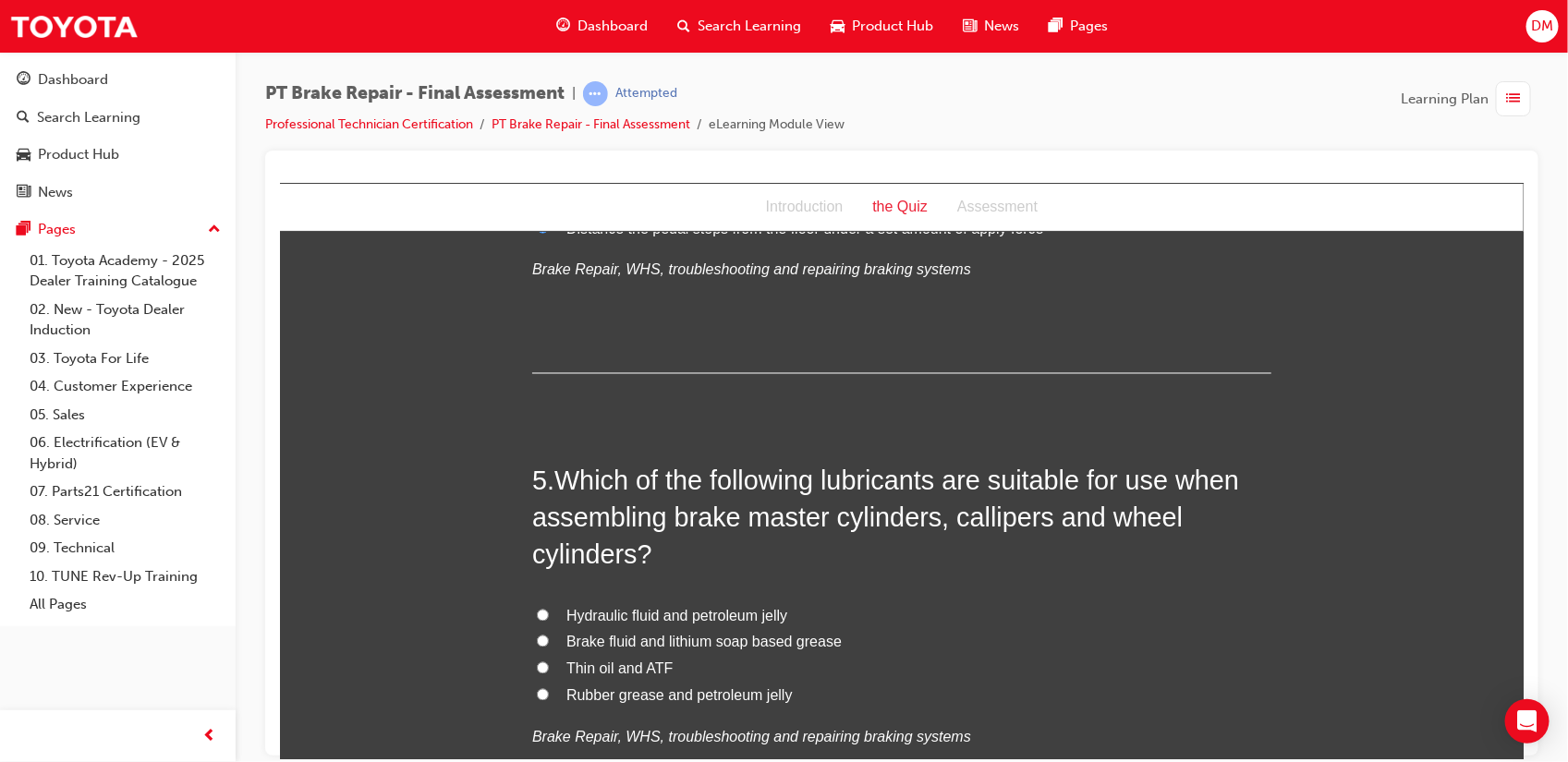 scroll, scrollTop: 1623, scrollLeft: 0, axis: vertical 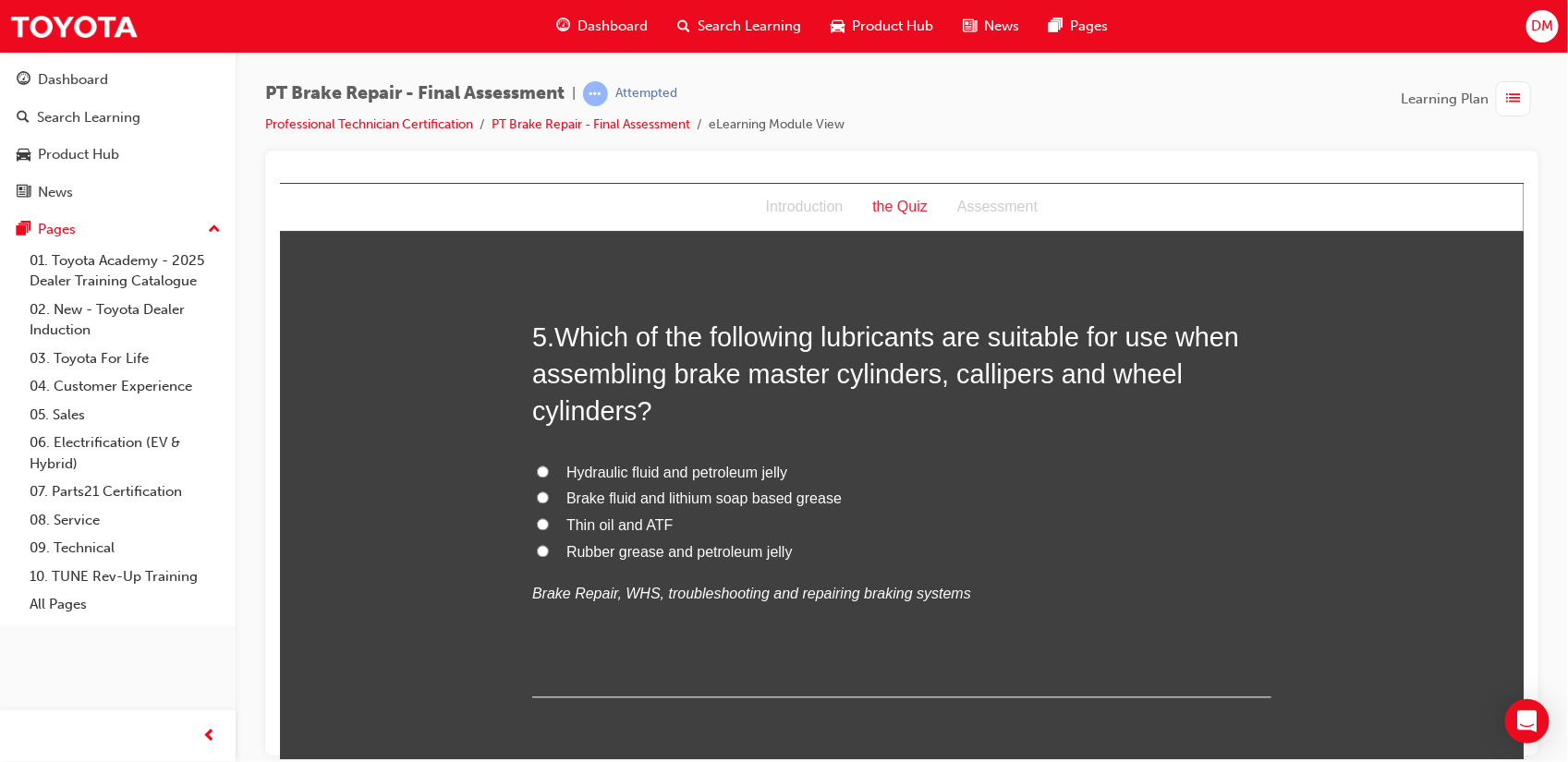click on "Brake fluid and lithium soap based grease" at bounding box center [541, 497] 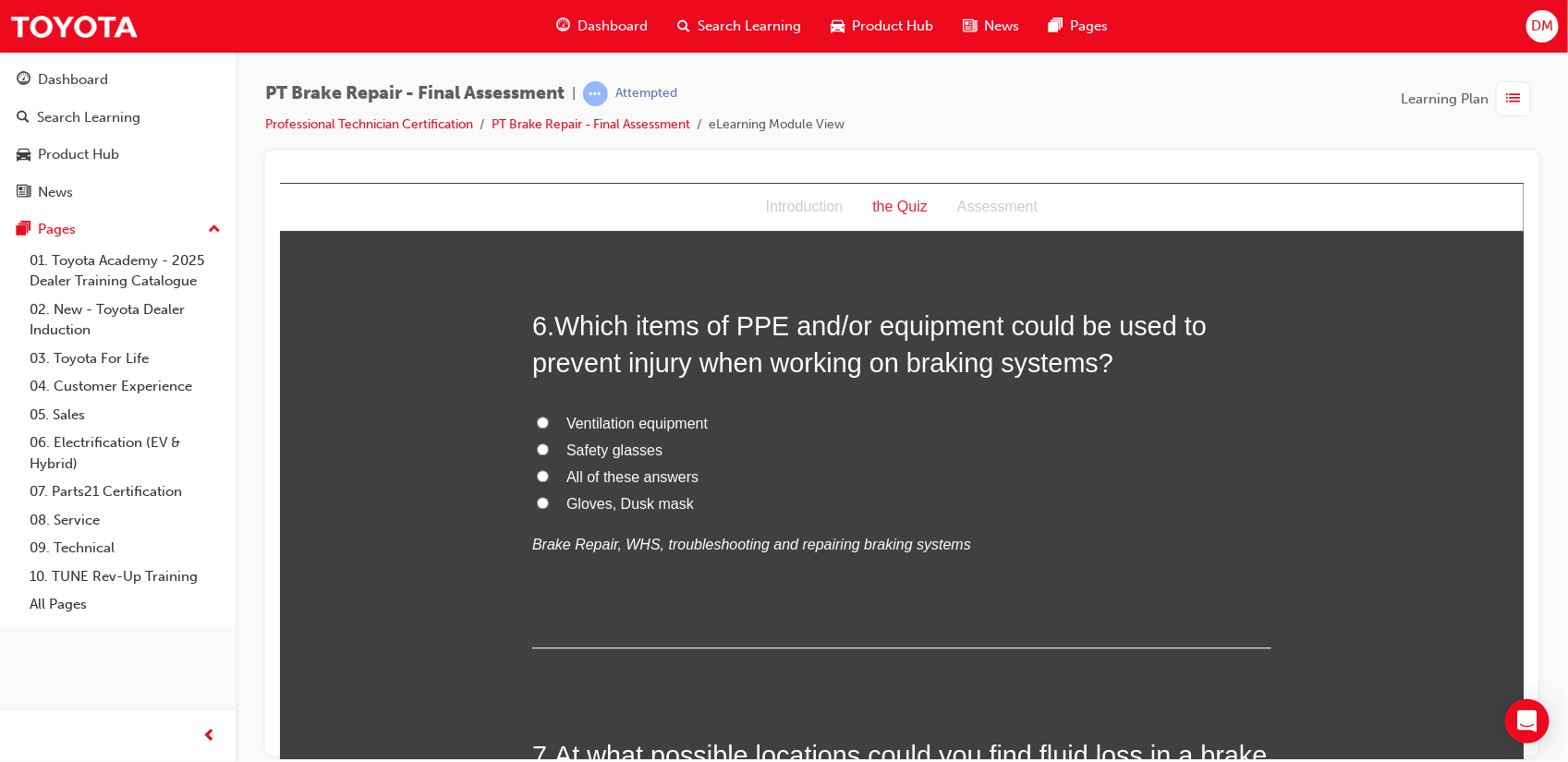 scroll, scrollTop: 2103, scrollLeft: 0, axis: vertical 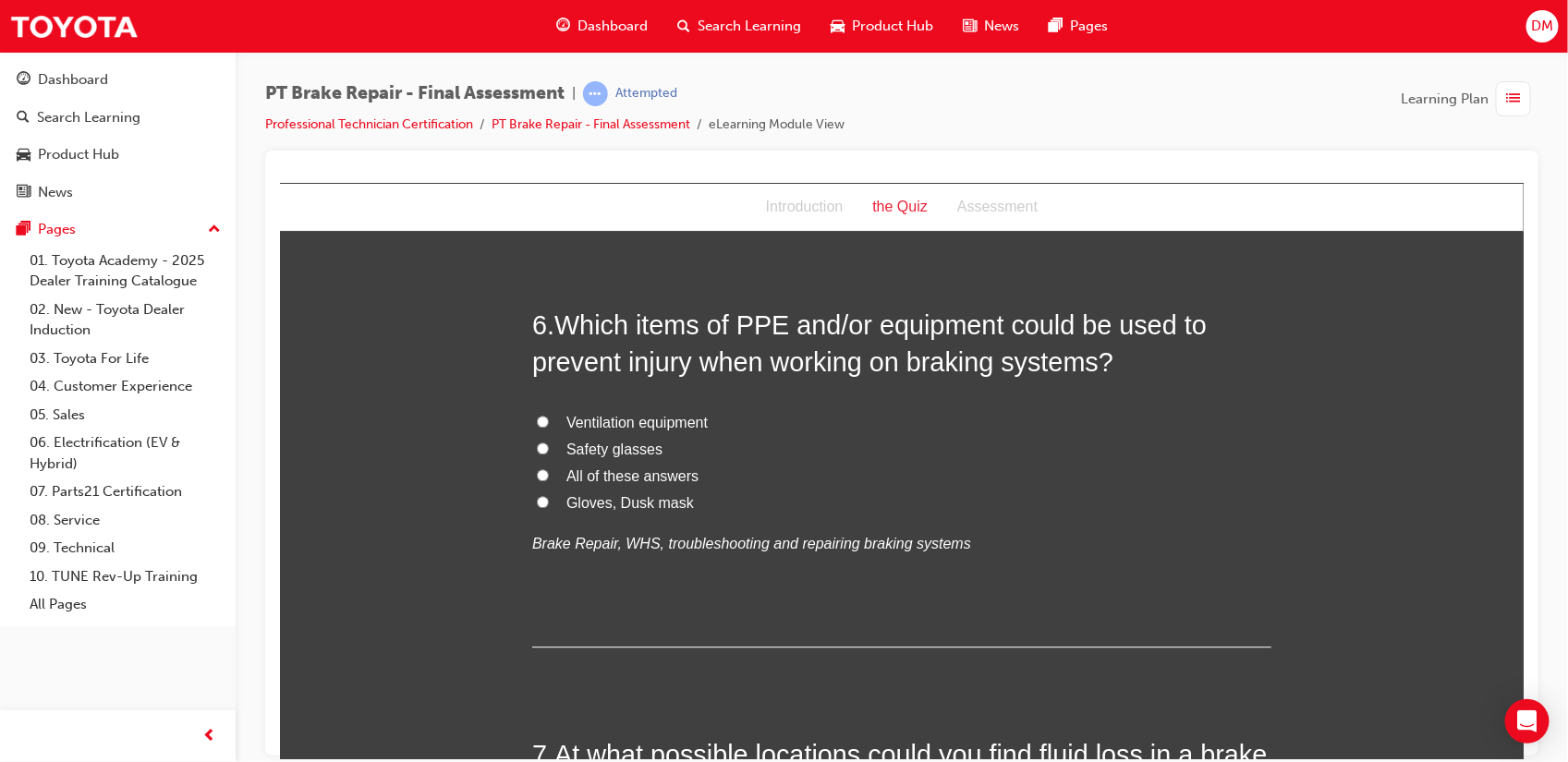 click on "All of these answers" at bounding box center [541, 474] 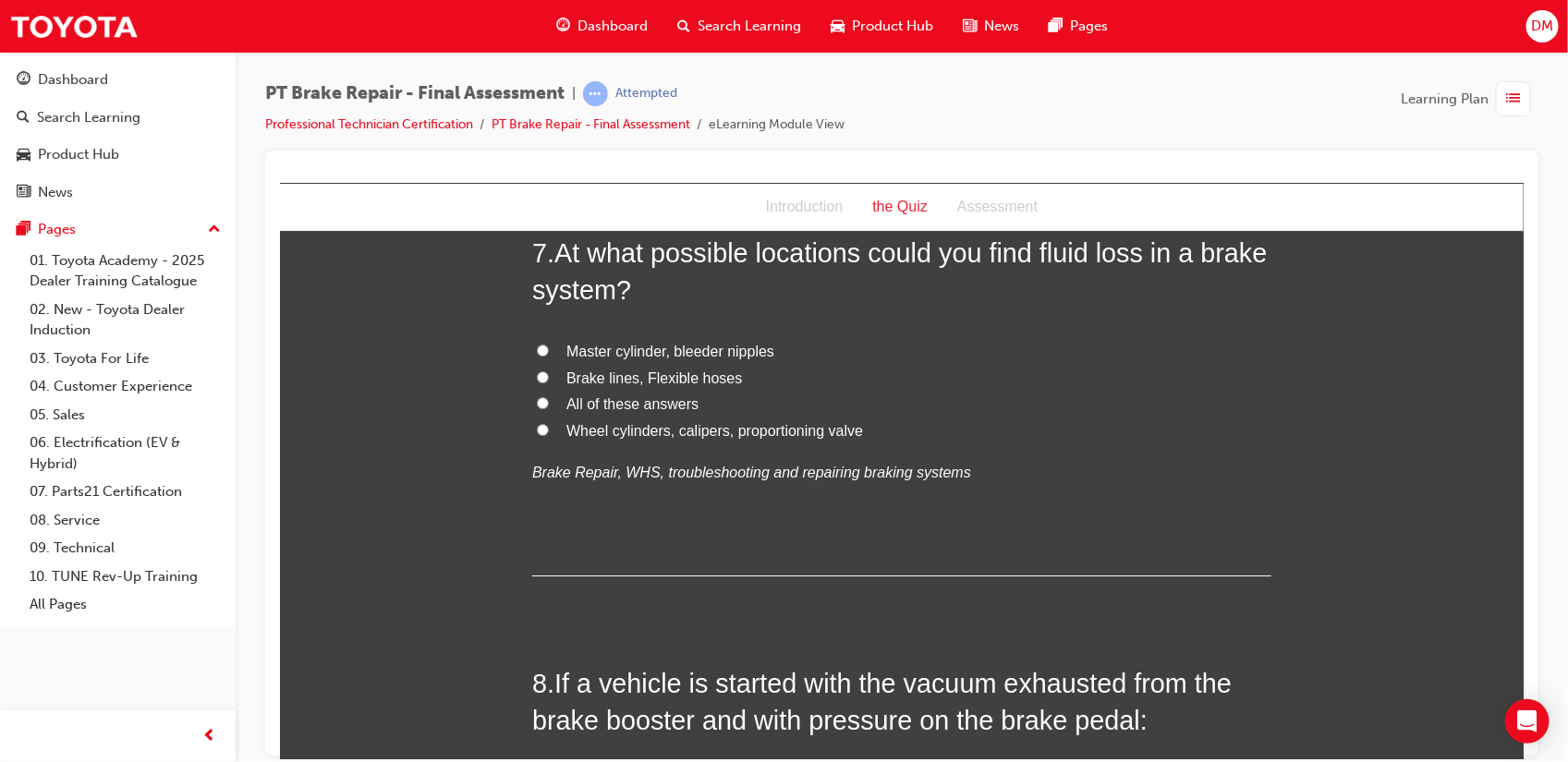 scroll, scrollTop: 2606, scrollLeft: 0, axis: vertical 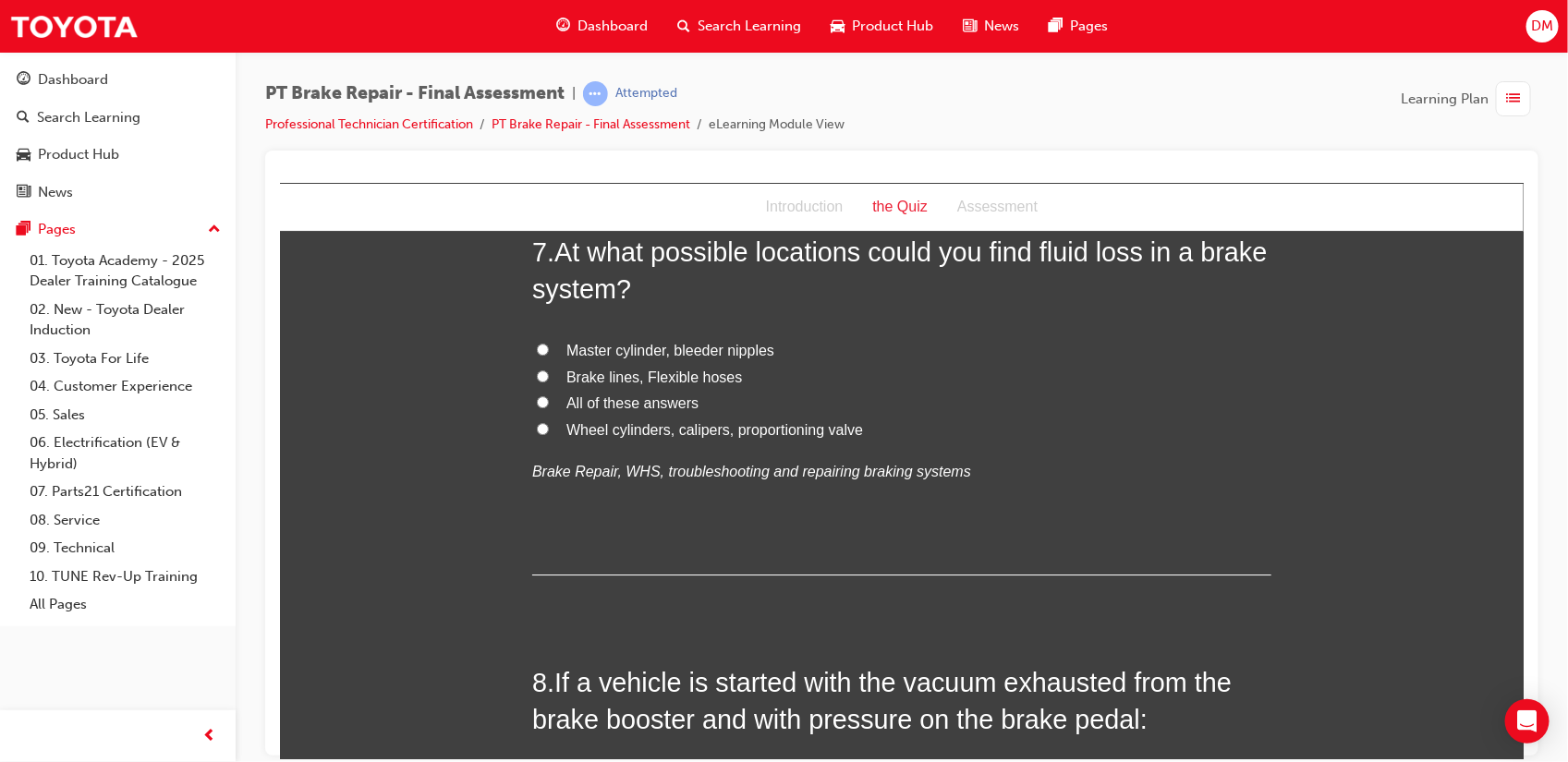 click on "All of these answers" at bounding box center (541, 401) 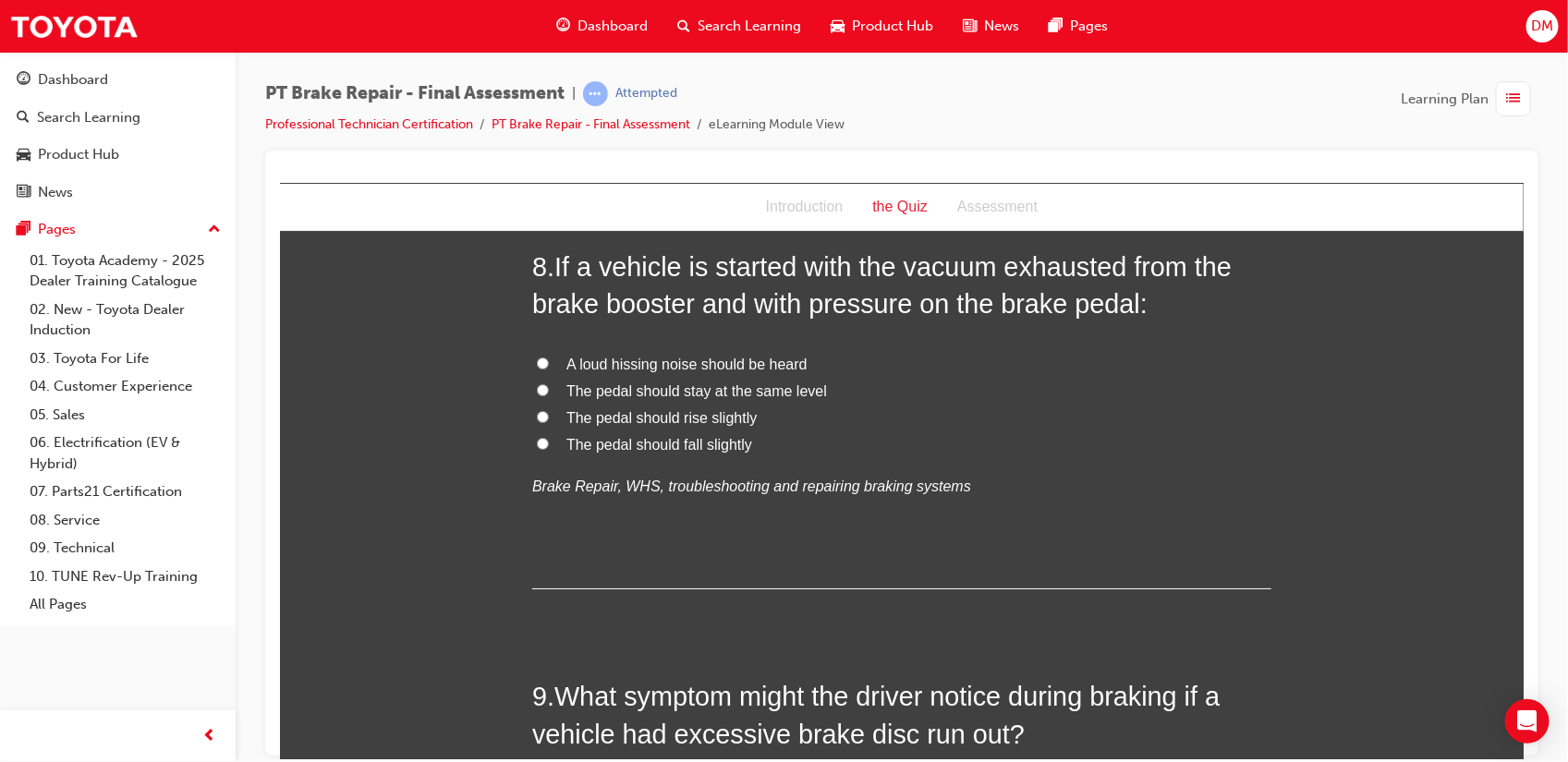 scroll, scrollTop: 3023, scrollLeft: 0, axis: vertical 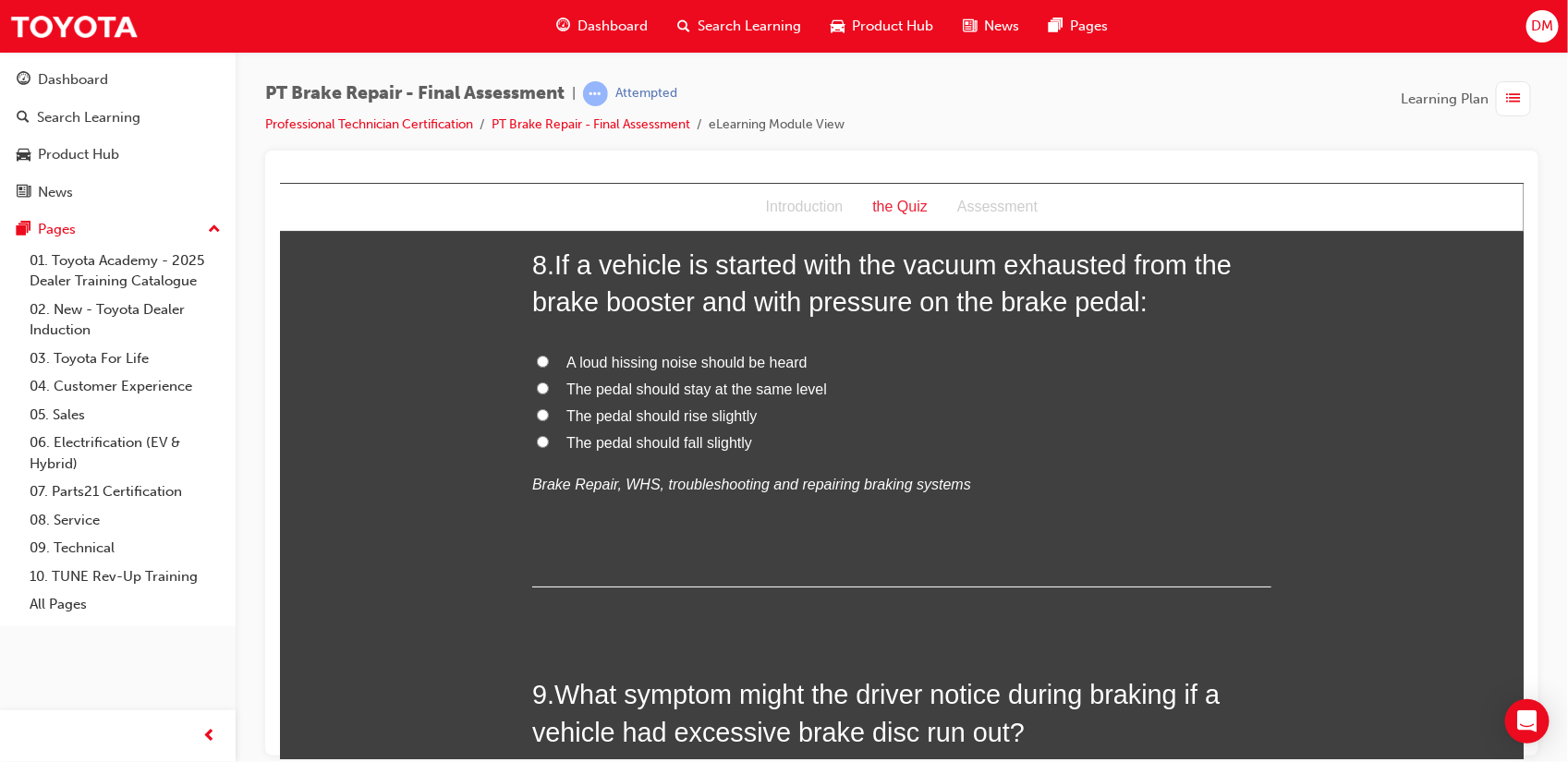 click on "The pedal should rise slightly" at bounding box center (541, 414) 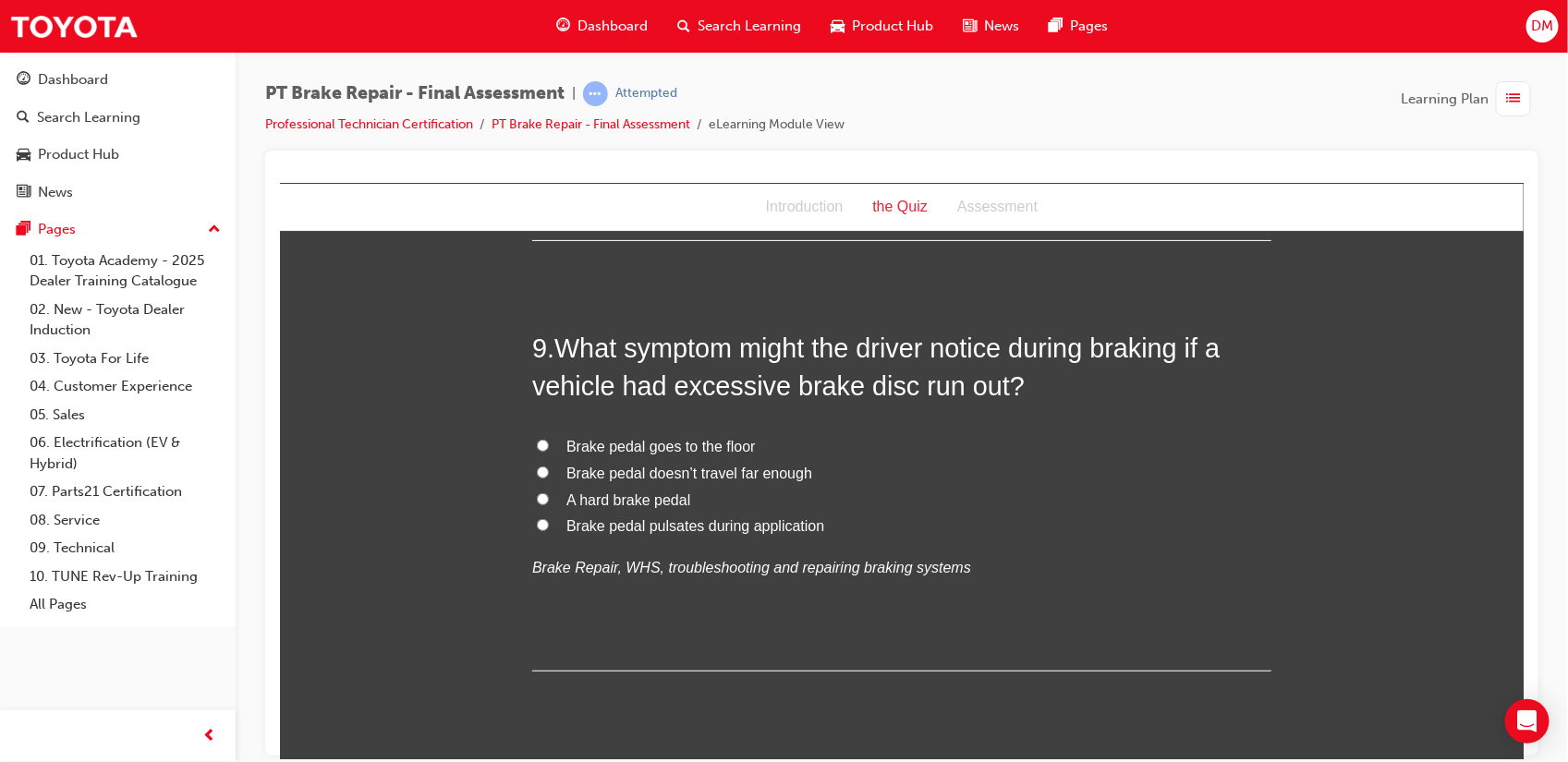 scroll, scrollTop: 3371, scrollLeft: 0, axis: vertical 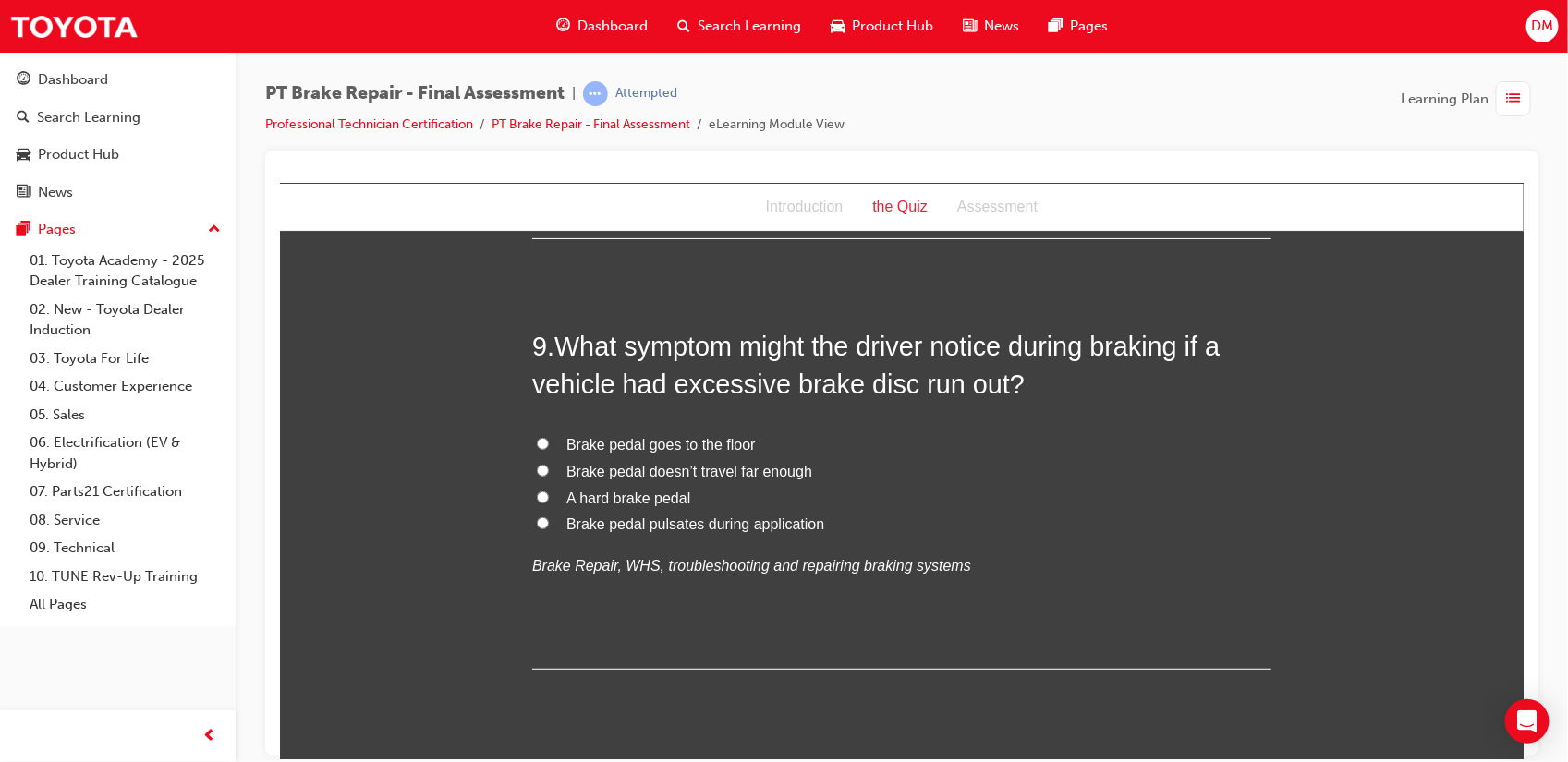 click on "Brake pedal pulsates during application" at bounding box center (541, 522) 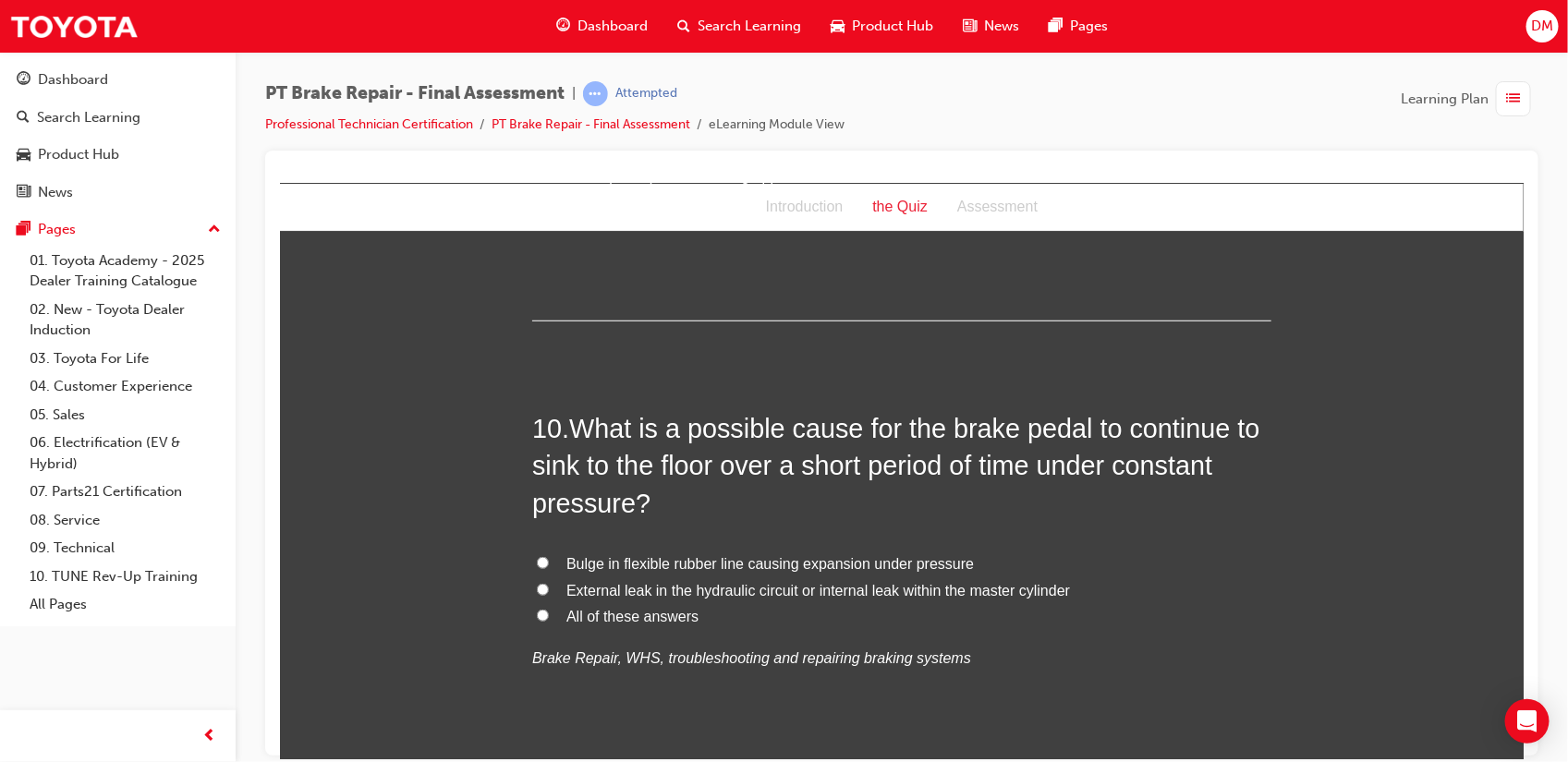 scroll, scrollTop: 3820, scrollLeft: 0, axis: vertical 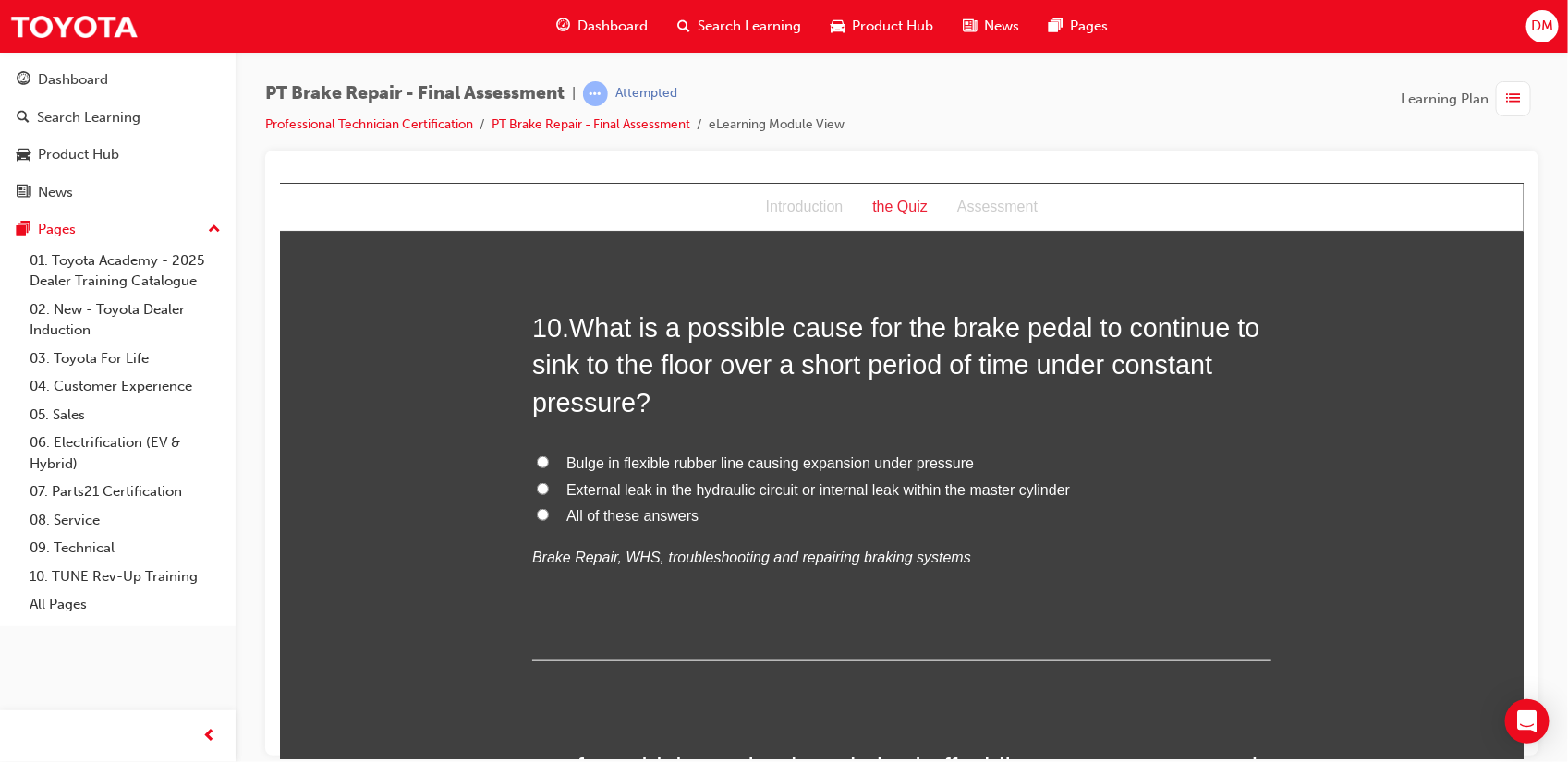 click on "All of these answers" at bounding box center (541, 514) 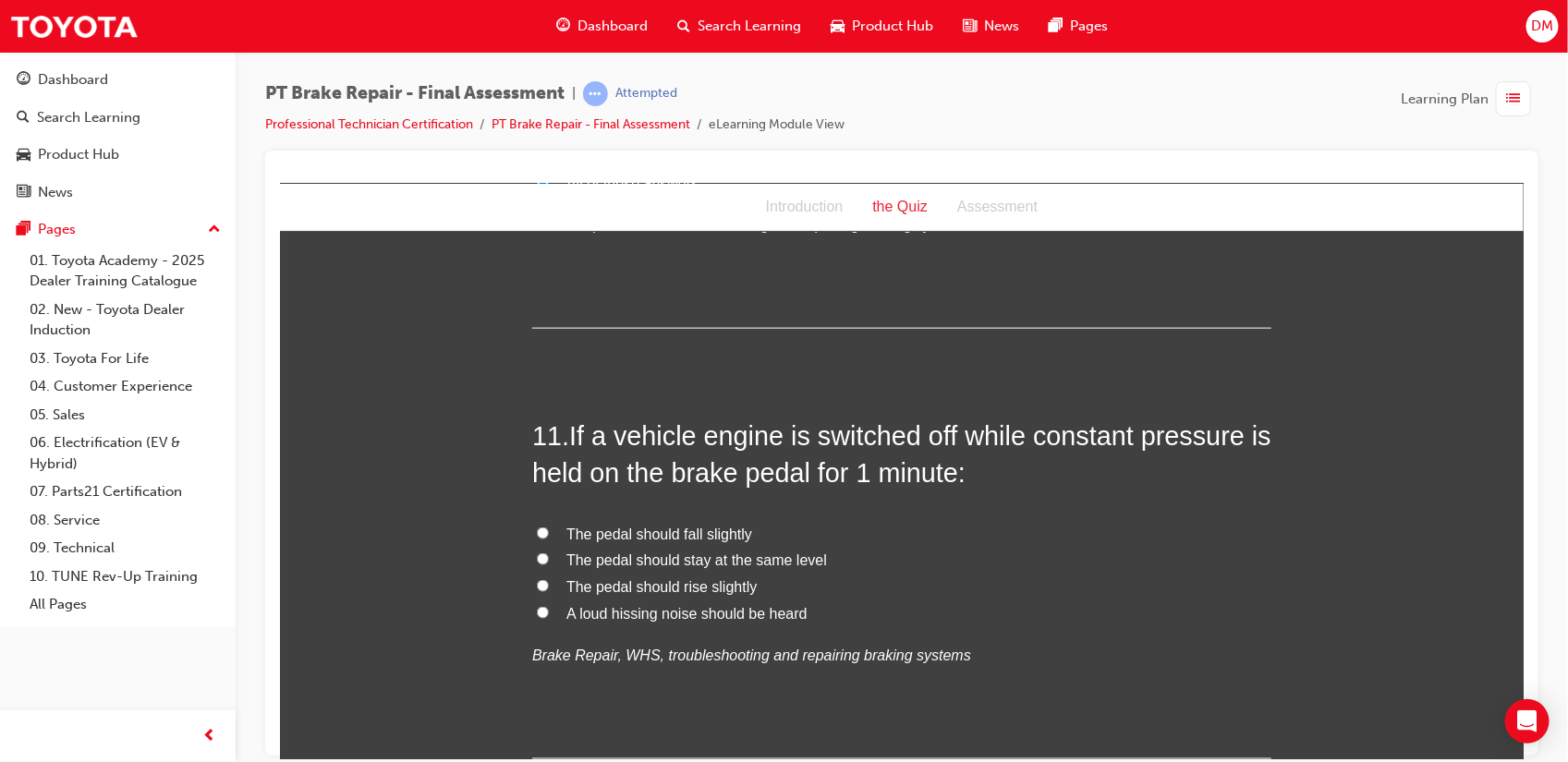 scroll, scrollTop: 4204, scrollLeft: 0, axis: vertical 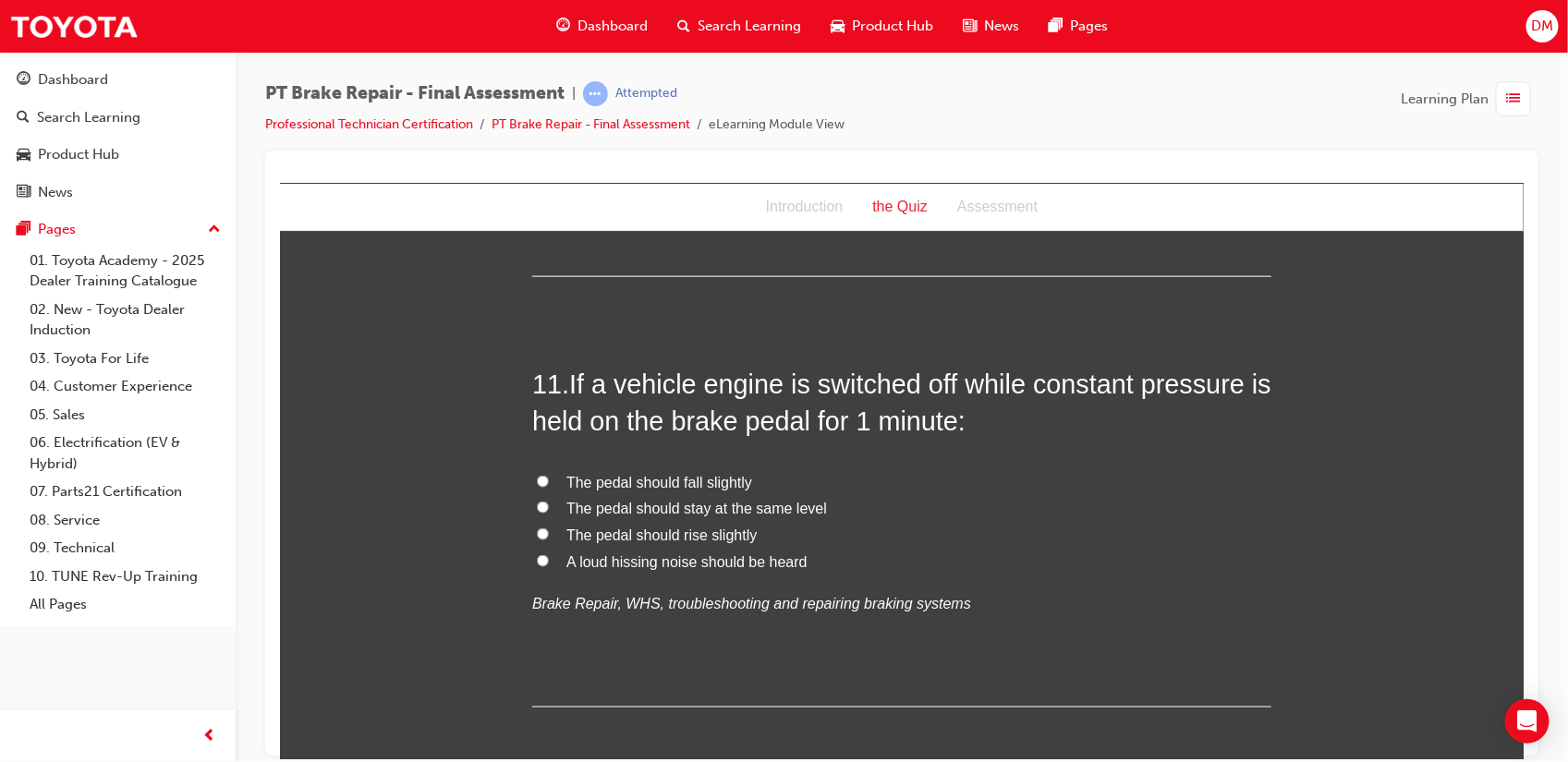 click on "The pedal should rise slightly" at bounding box center [901, 535] 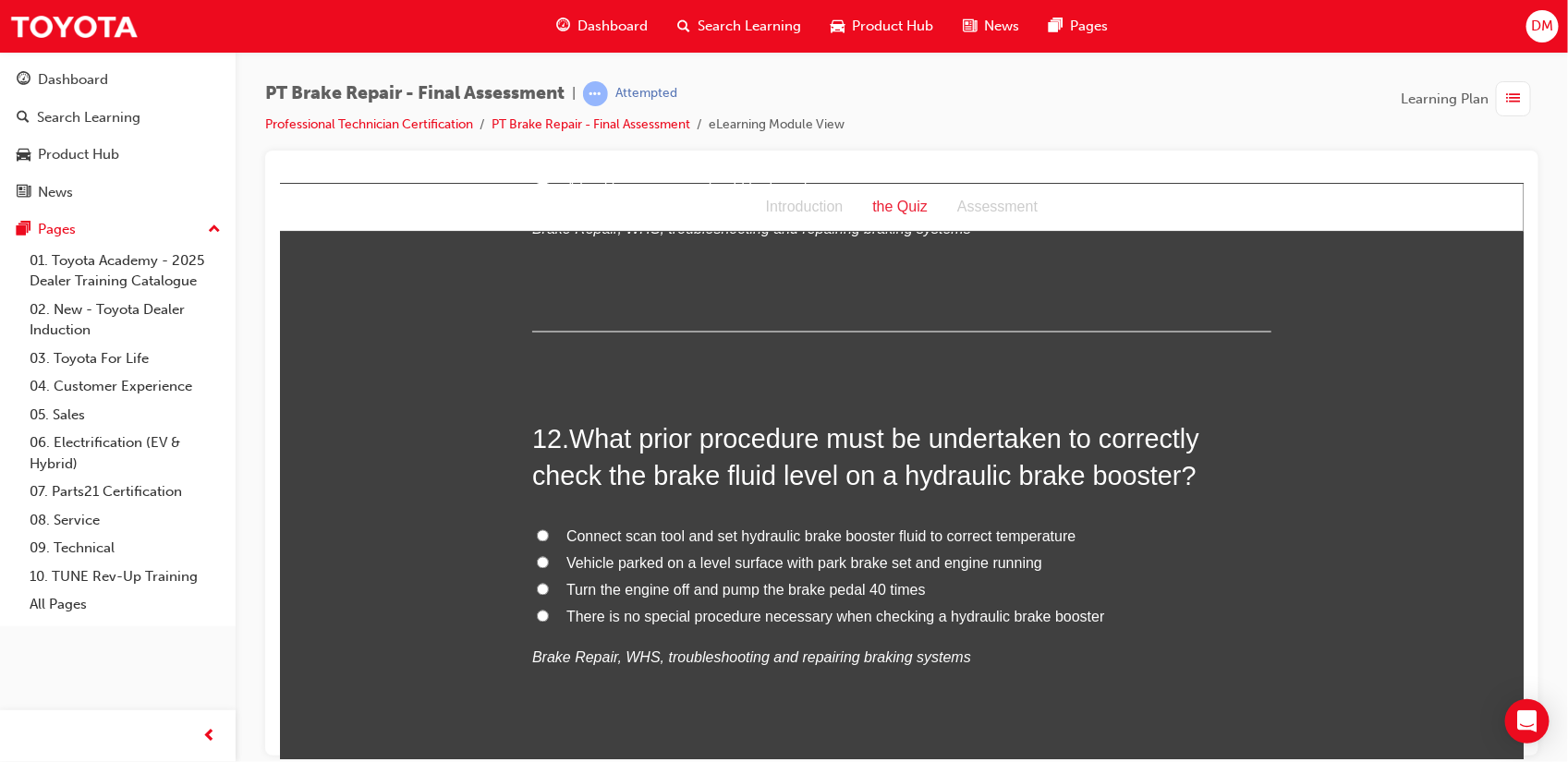 scroll, scrollTop: 4678, scrollLeft: 0, axis: vertical 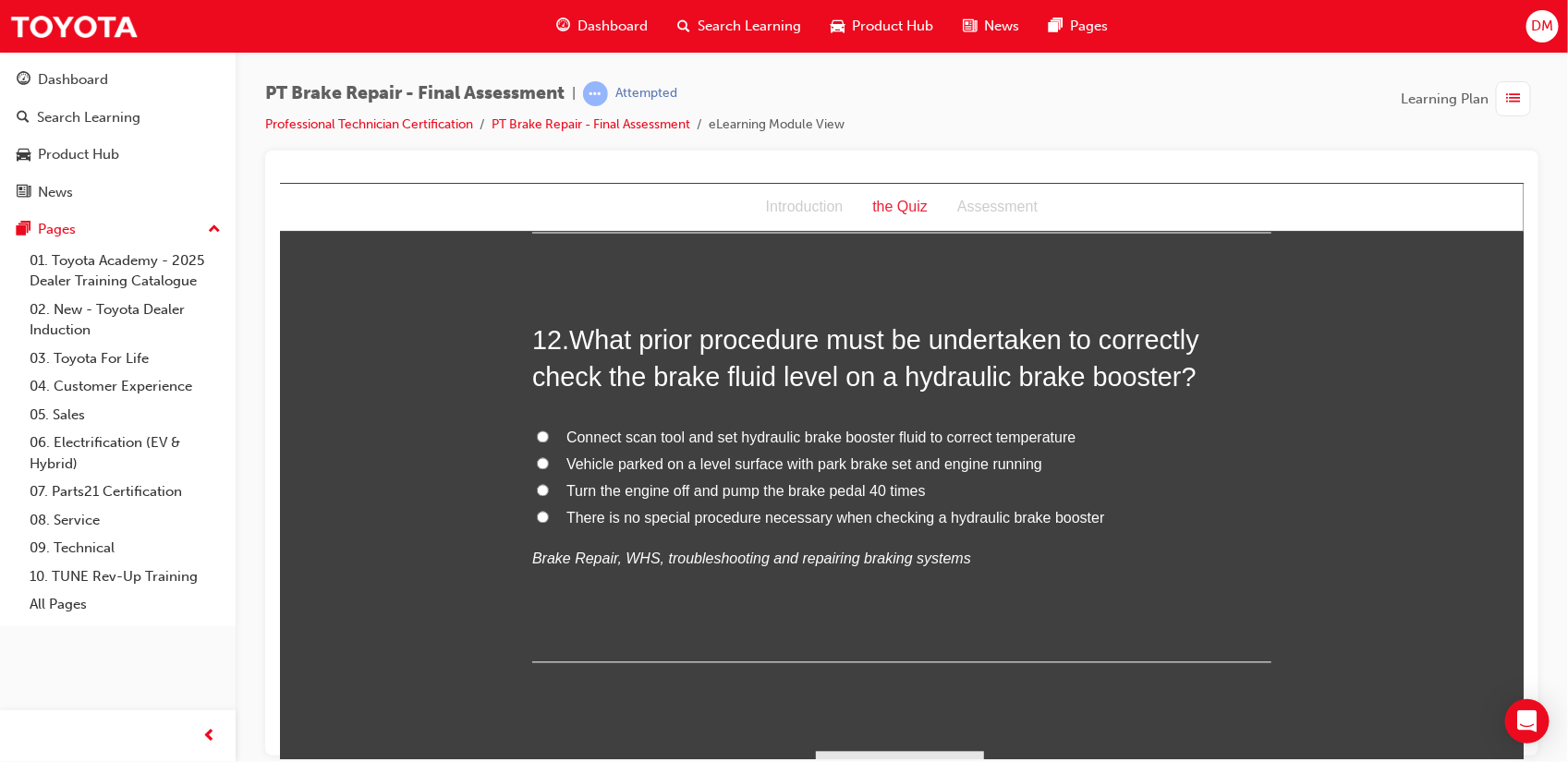 click on "Vehicle parked on a level surface with park brake set and engine running" at bounding box center [541, 463] 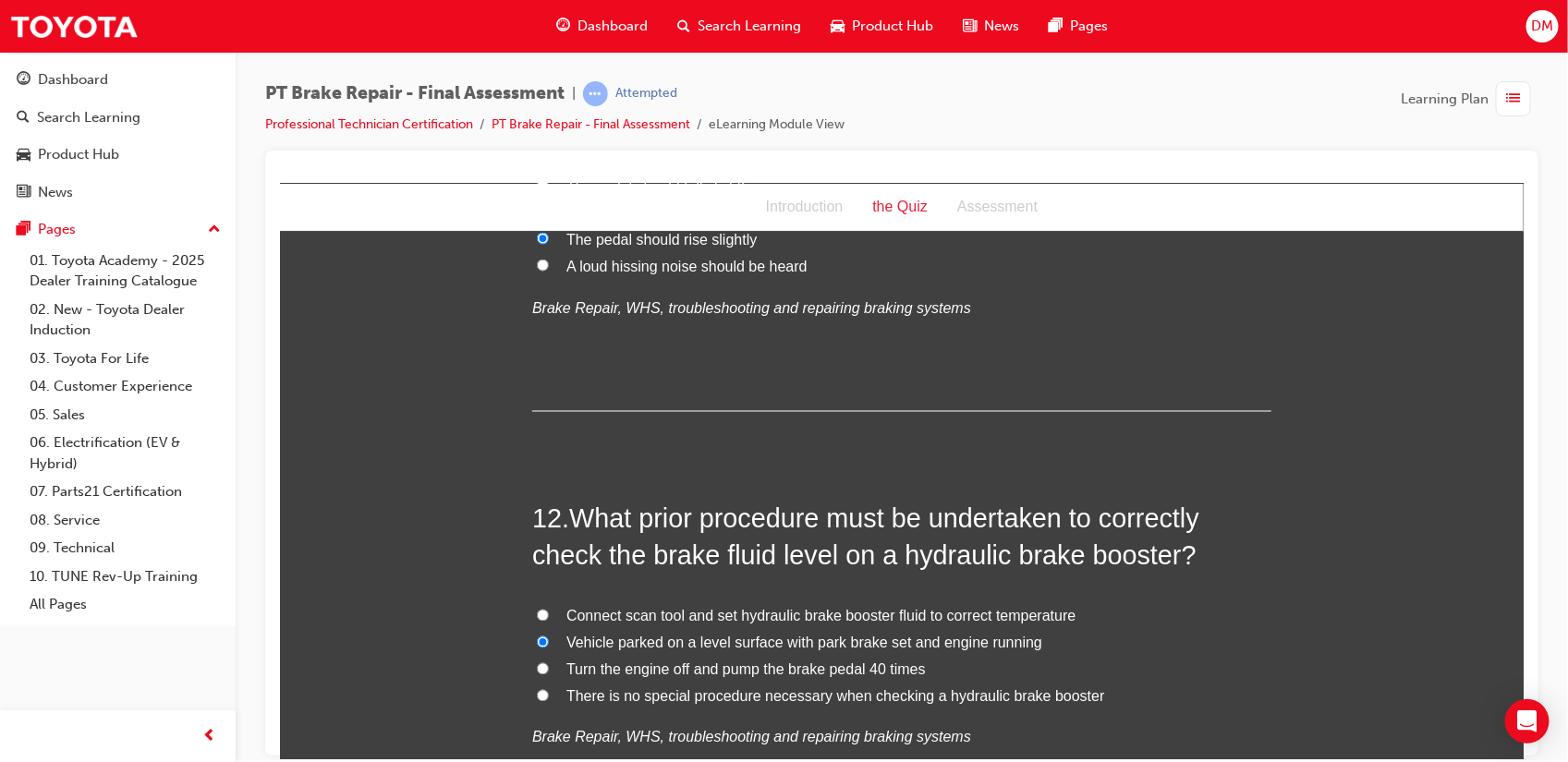 scroll, scrollTop: 4725, scrollLeft: 0, axis: vertical 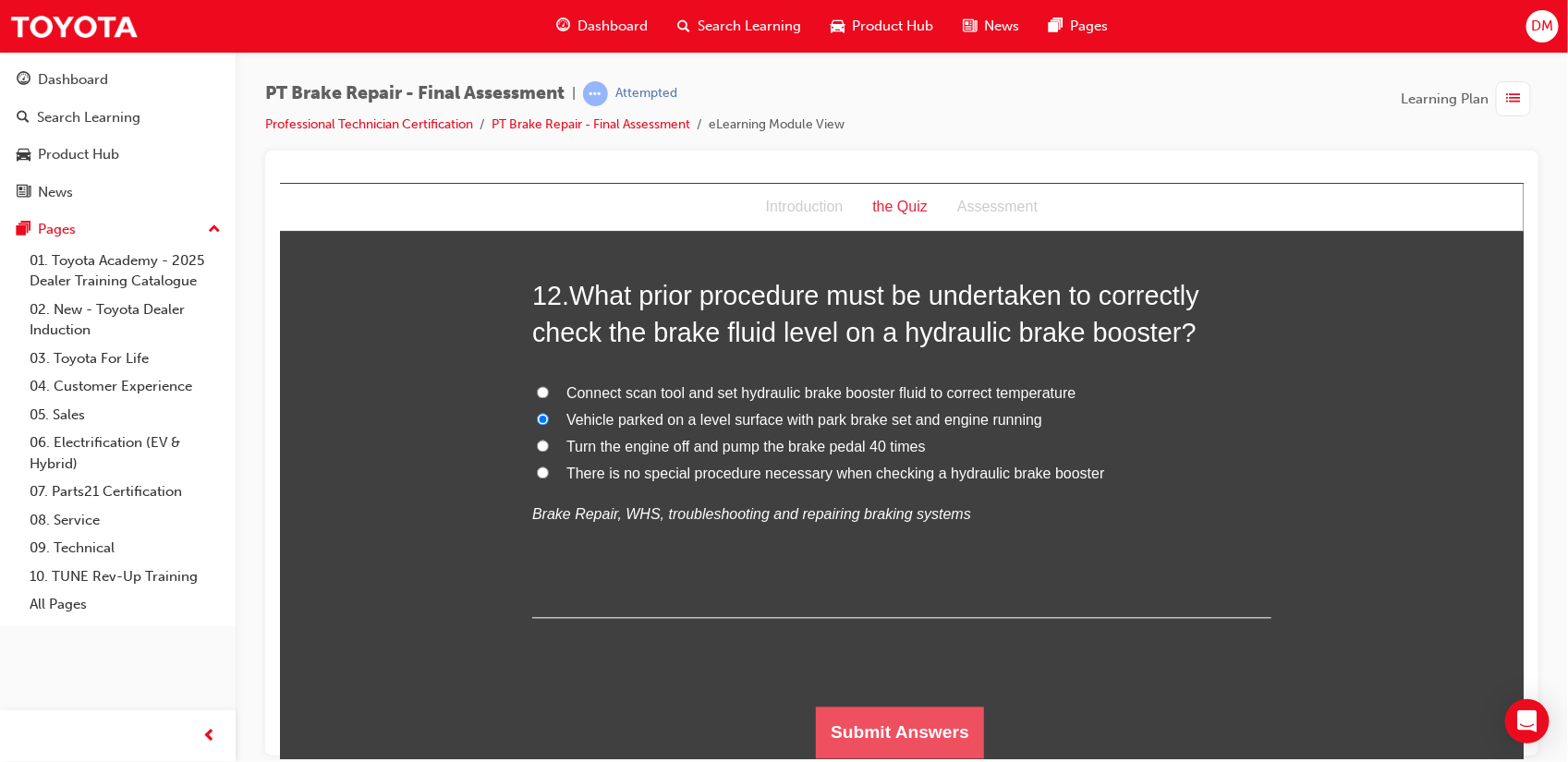 click on "Submit Answers" at bounding box center [899, 732] 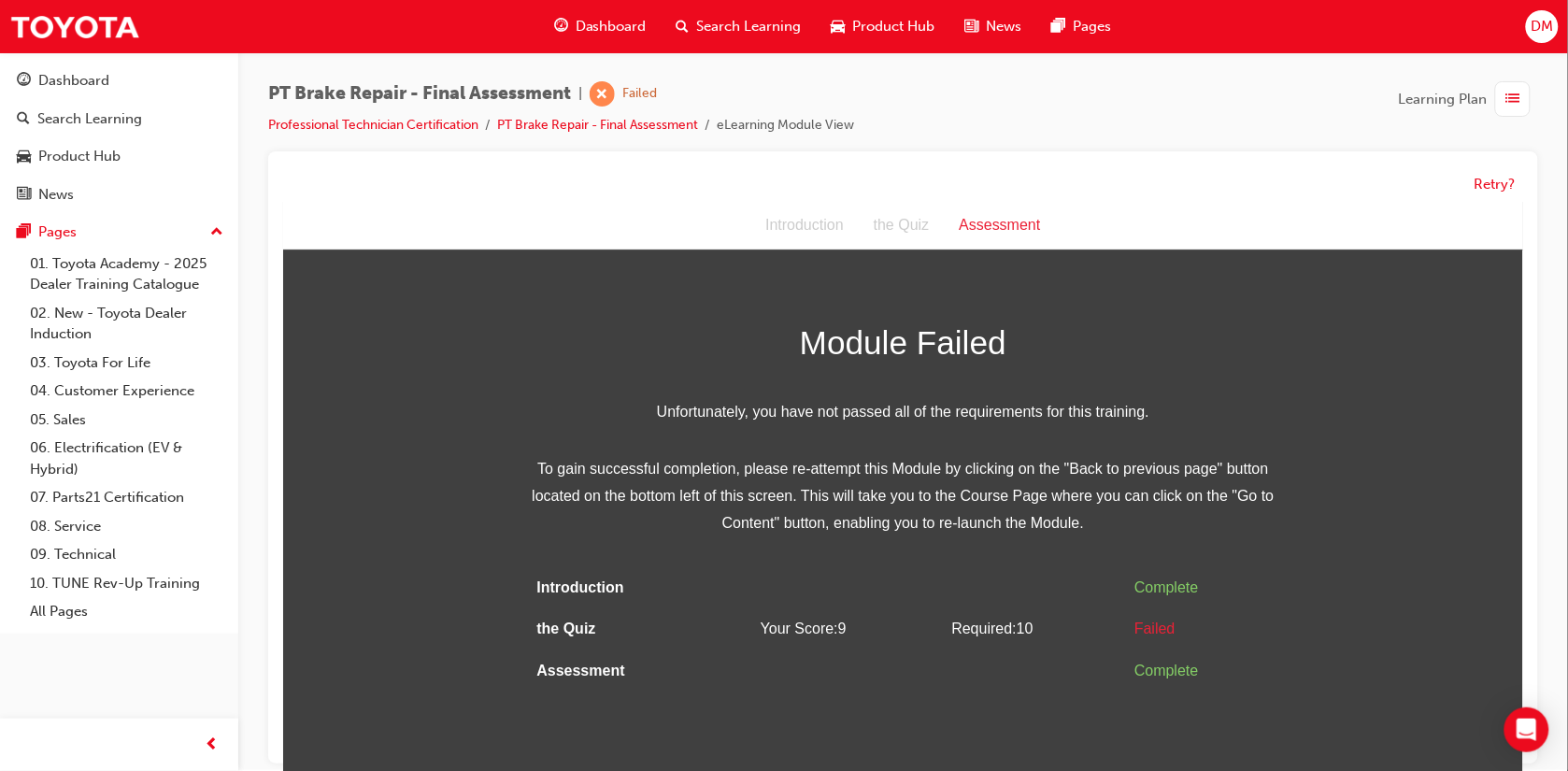 scroll, scrollTop: 14, scrollLeft: 0, axis: vertical 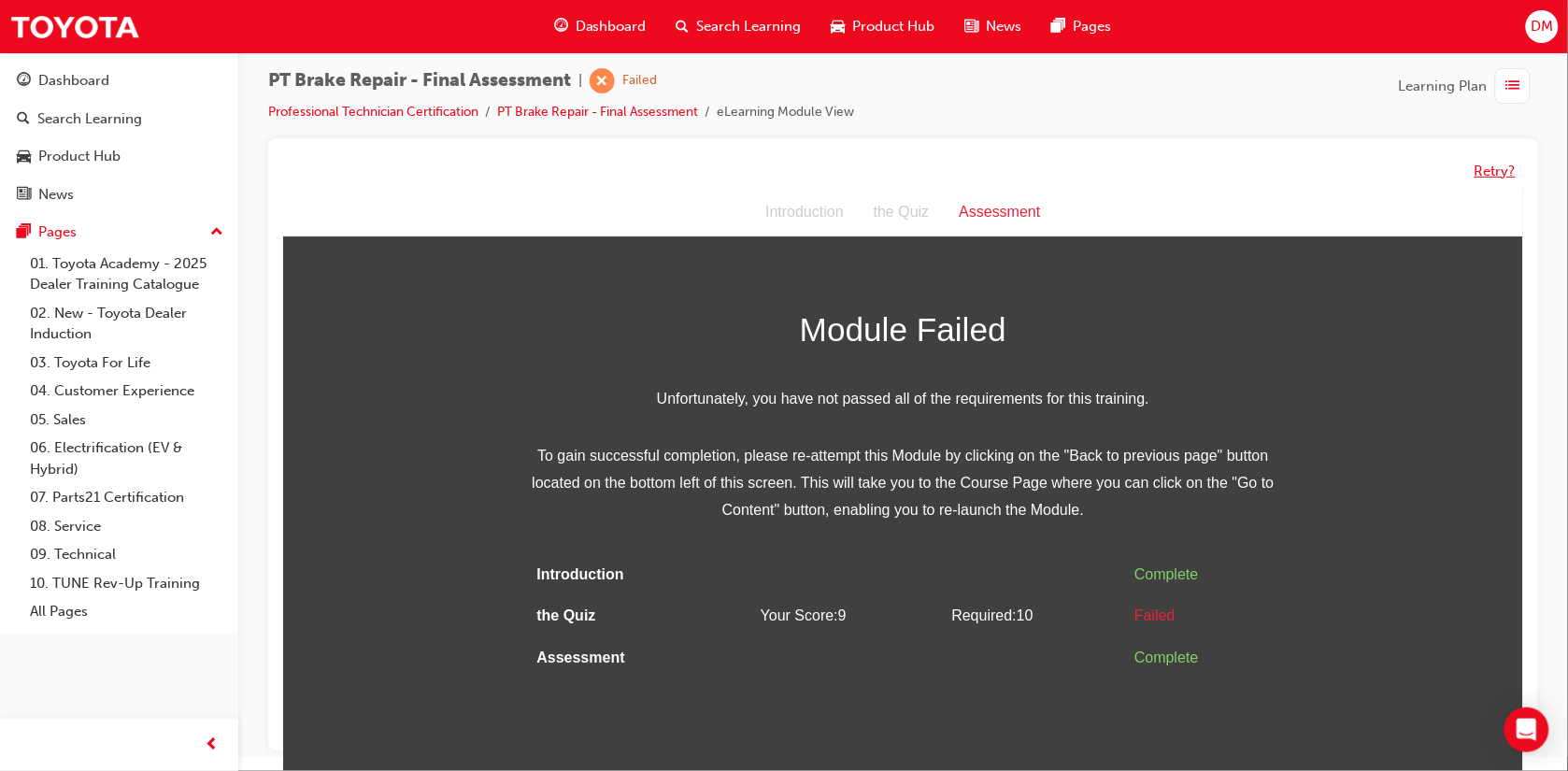 click on "Retry?" at bounding box center (1495, 171) 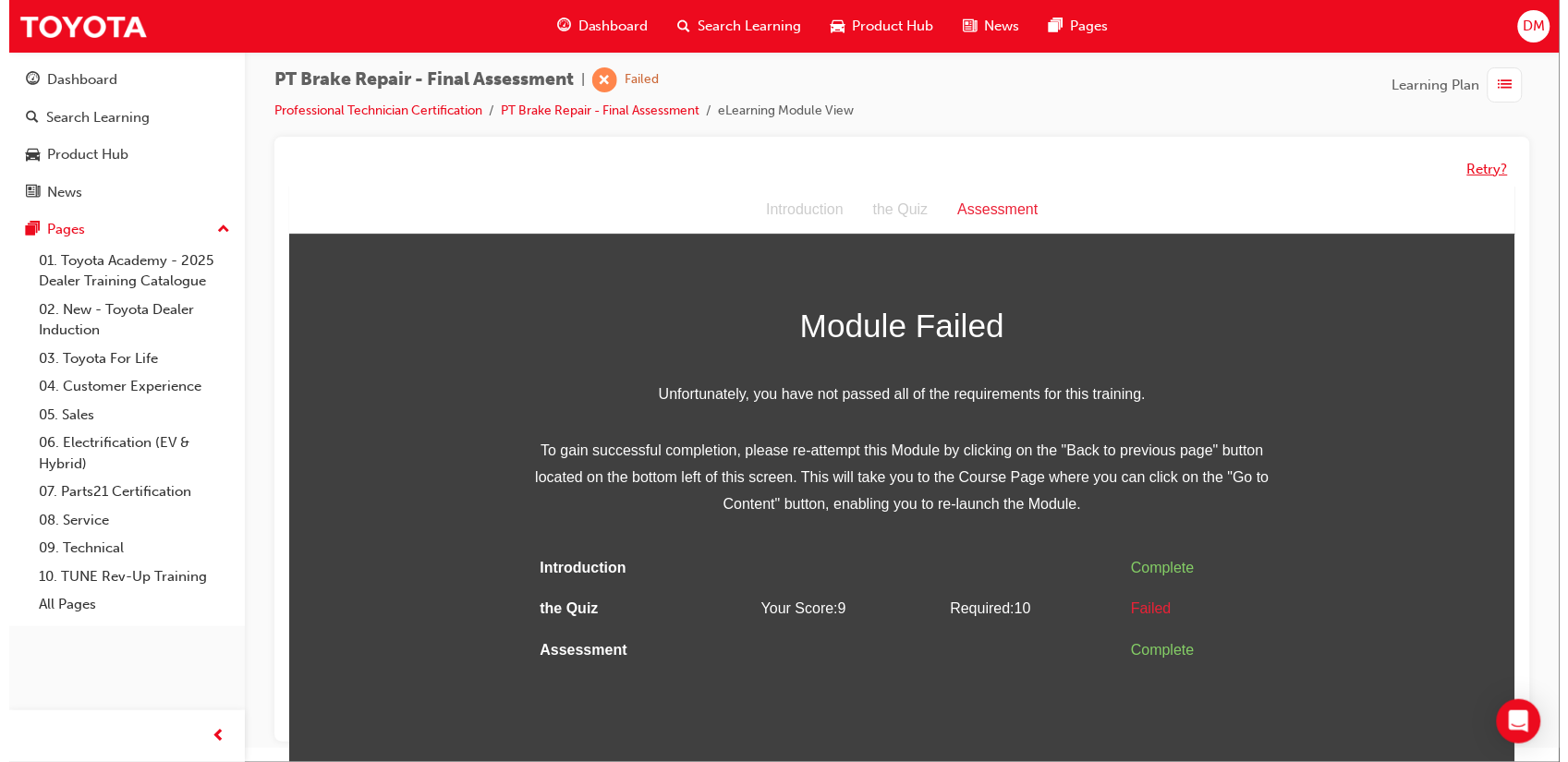 scroll, scrollTop: 0, scrollLeft: 0, axis: both 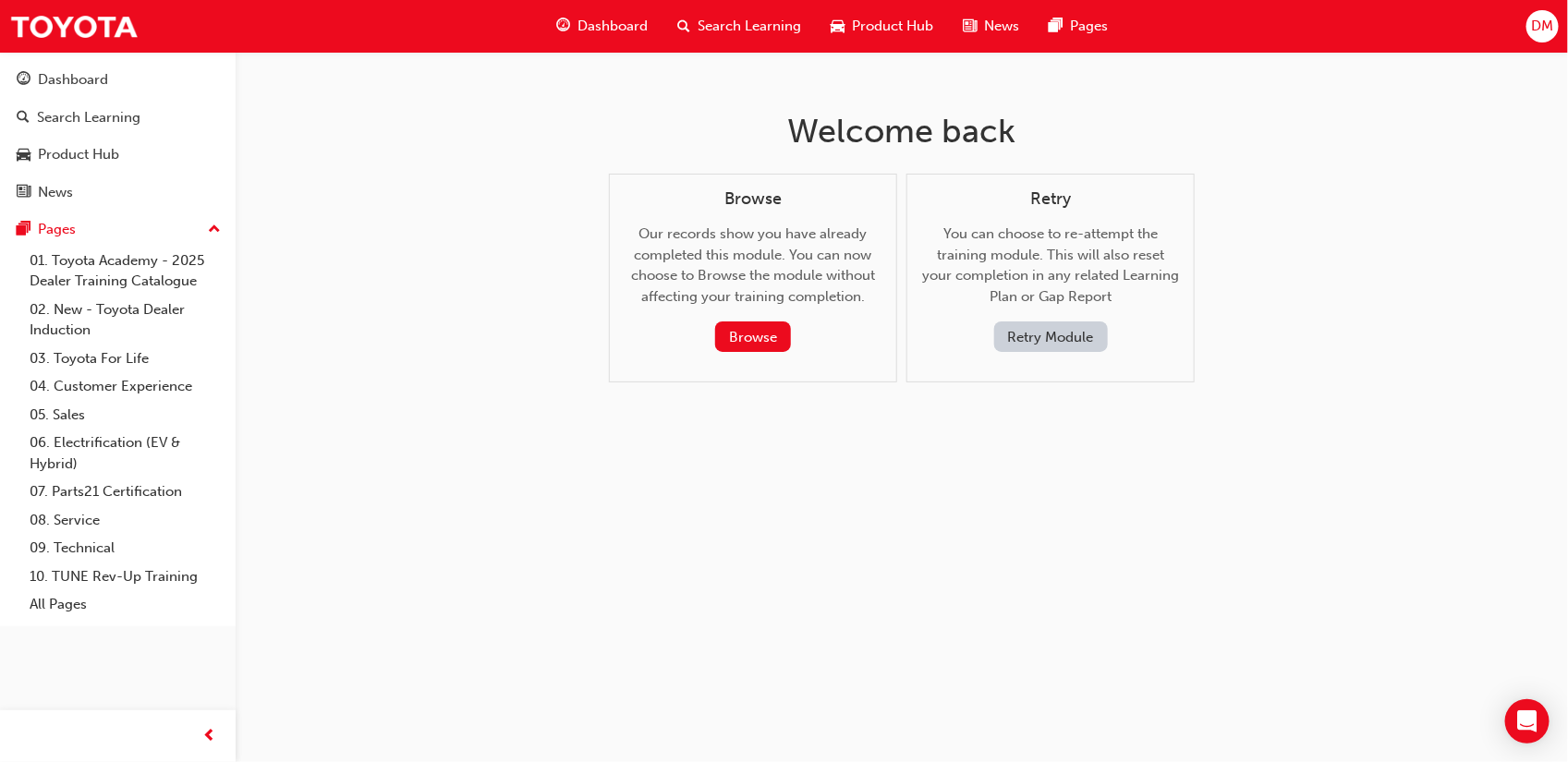 click on "Retry Module" at bounding box center [1051, 336] 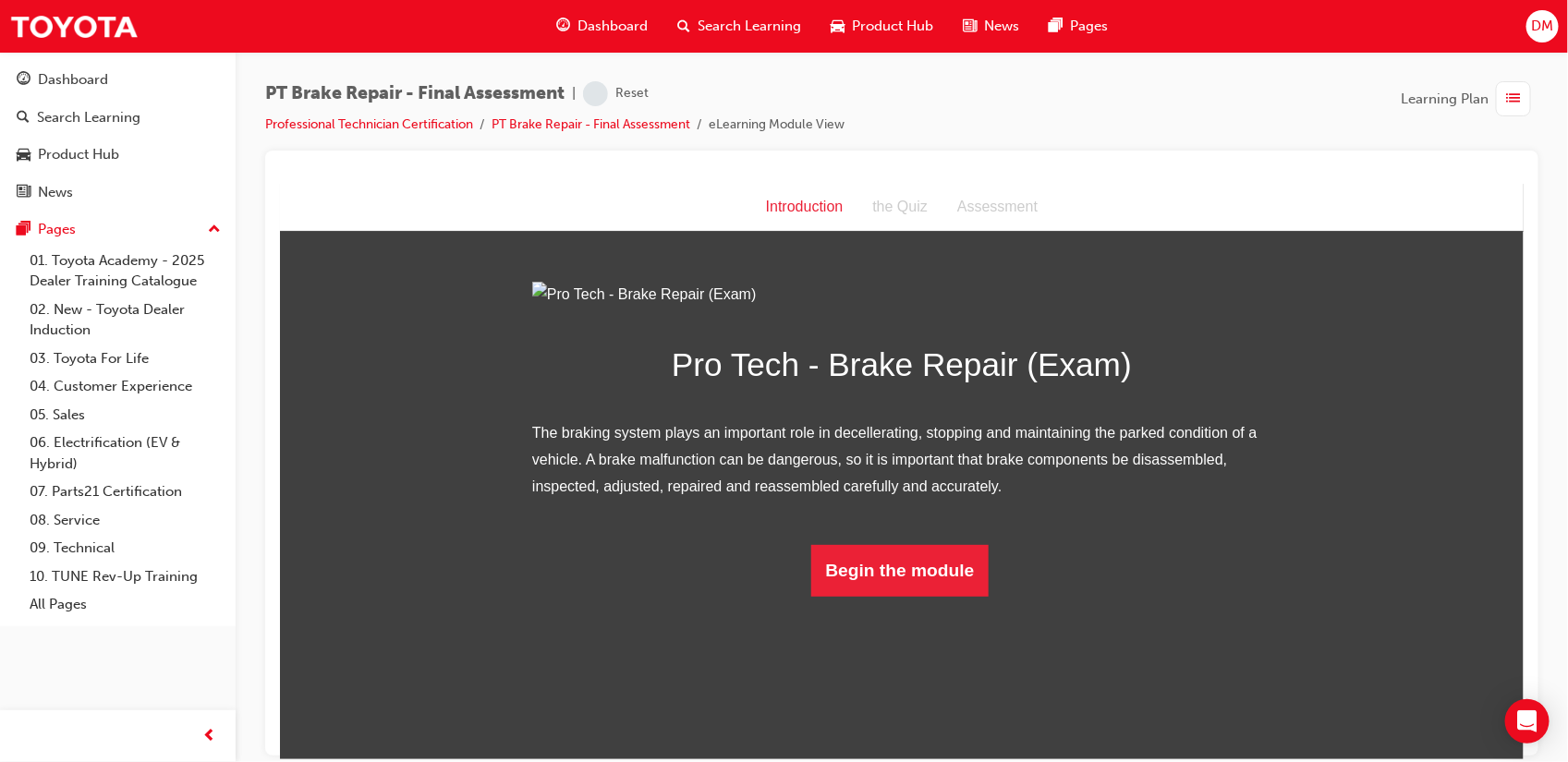 scroll, scrollTop: 40, scrollLeft: 0, axis: vertical 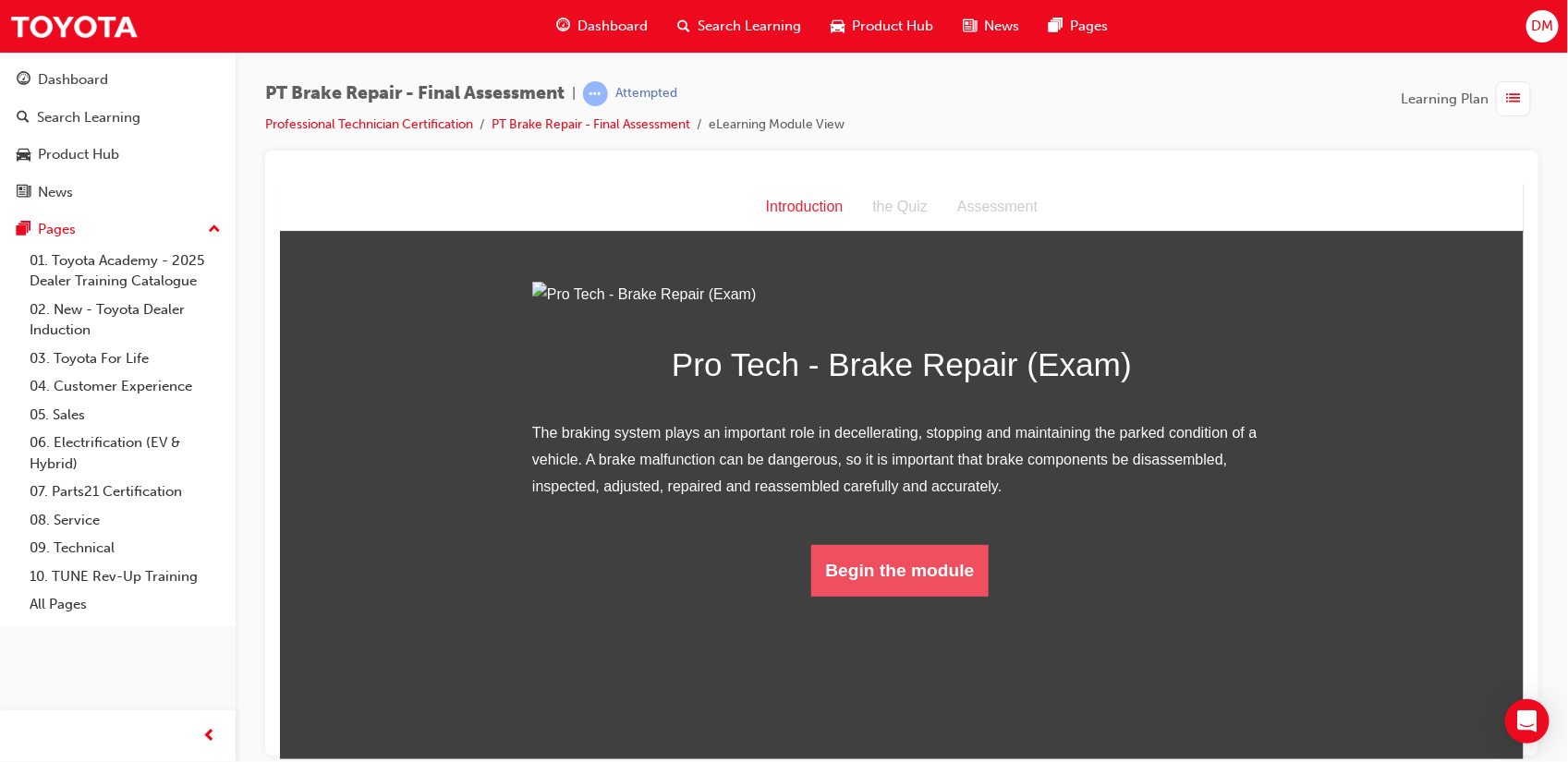click on "Begin the module" at bounding box center (899, 570) 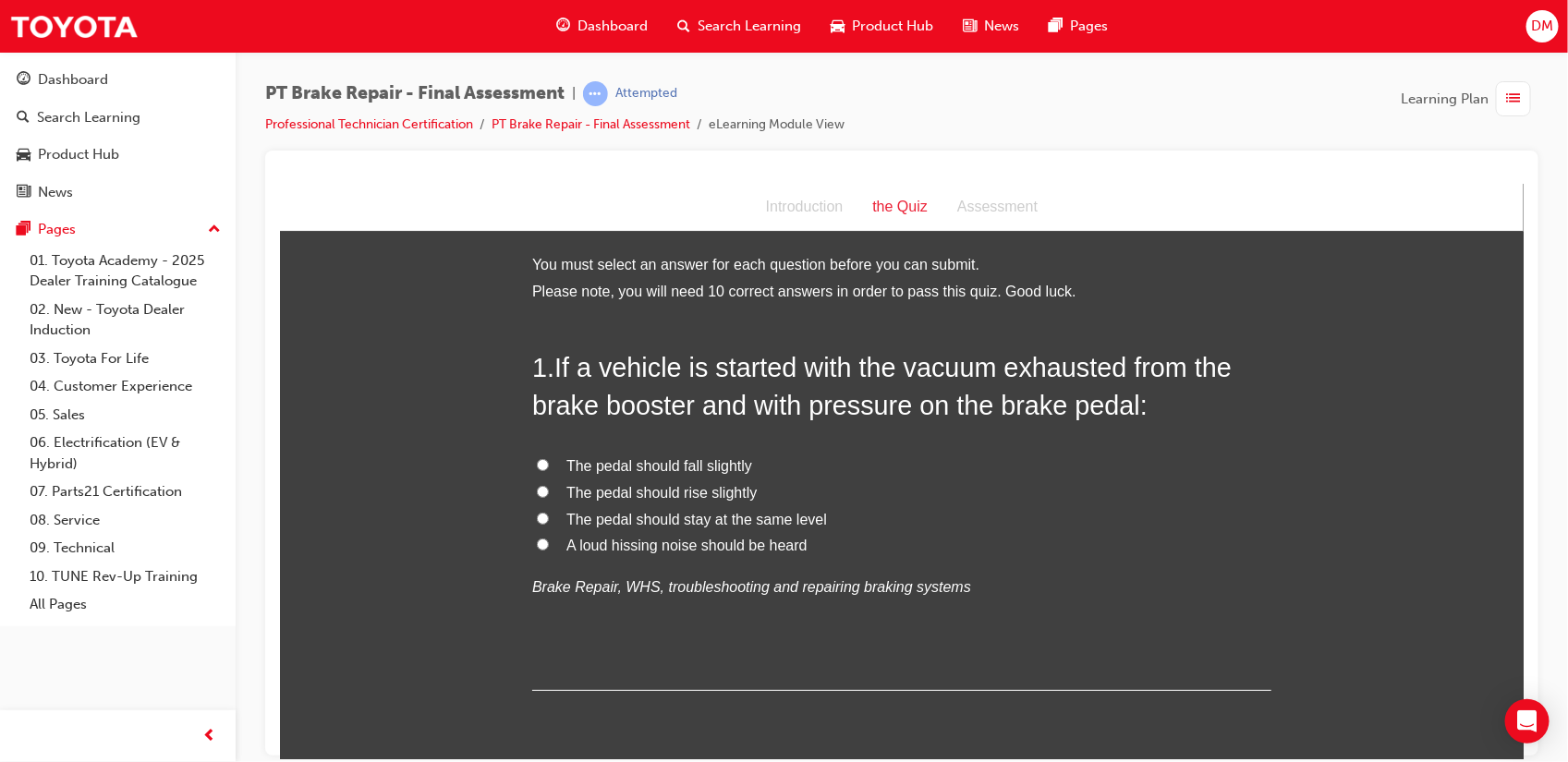 click on "The pedal should rise slightly" at bounding box center (541, 490) 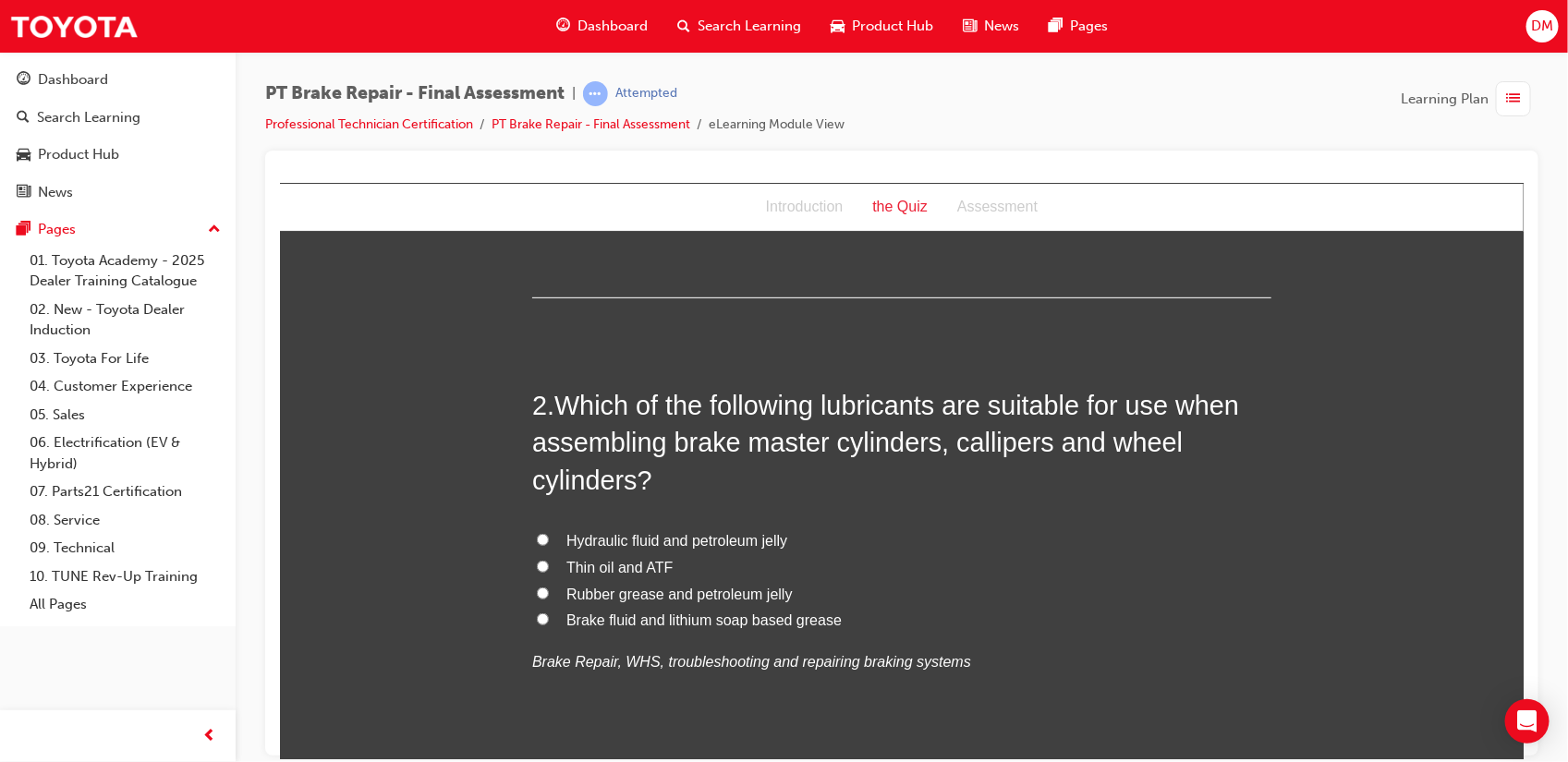 scroll, scrollTop: 393, scrollLeft: 0, axis: vertical 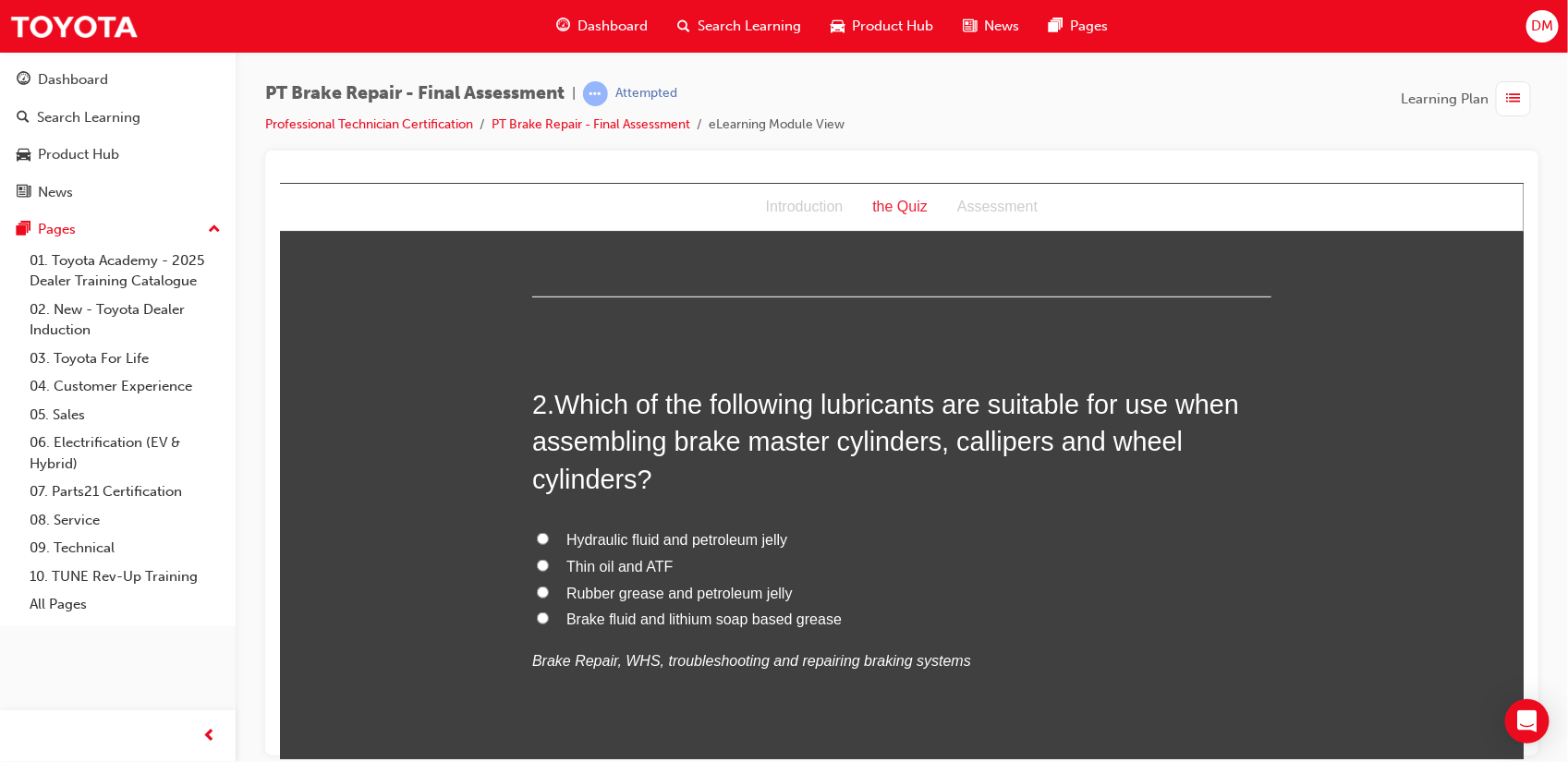 click on "Brake fluid and lithium soap based grease" at bounding box center [901, 619] 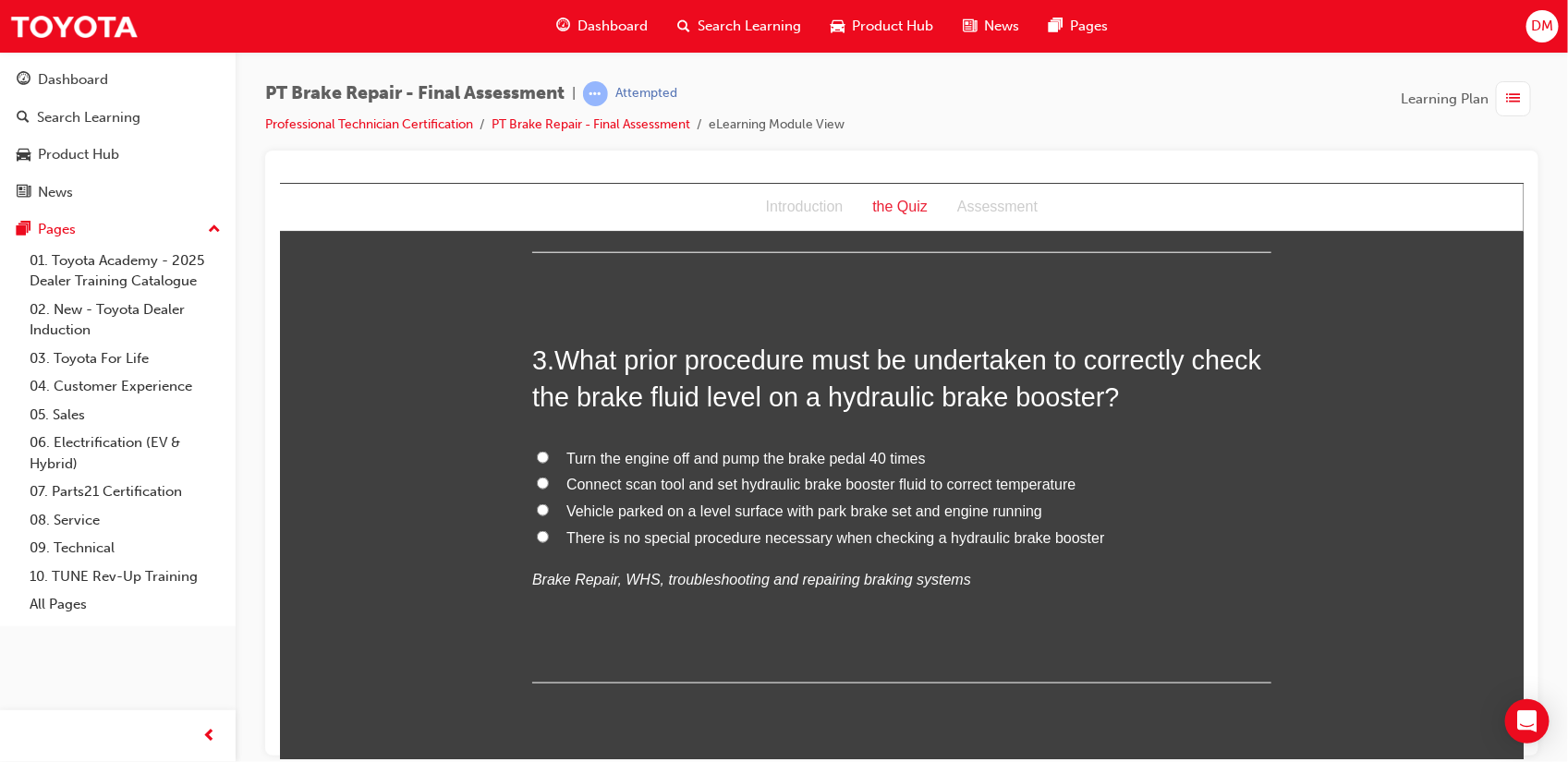 scroll, scrollTop: 910, scrollLeft: 0, axis: vertical 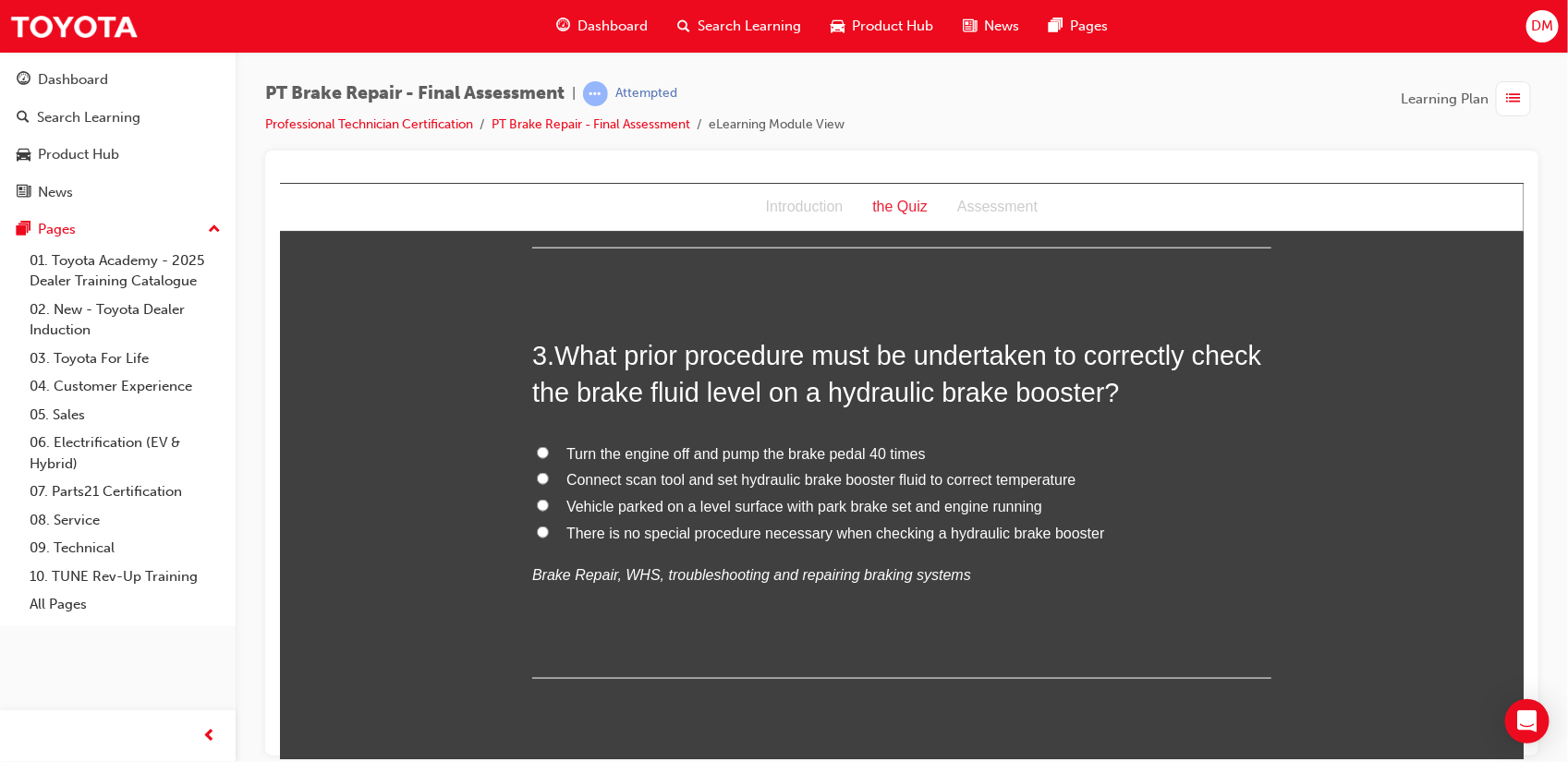 click on "Vehicle parked on a level surface with park brake set and engine running" at bounding box center [541, 504] 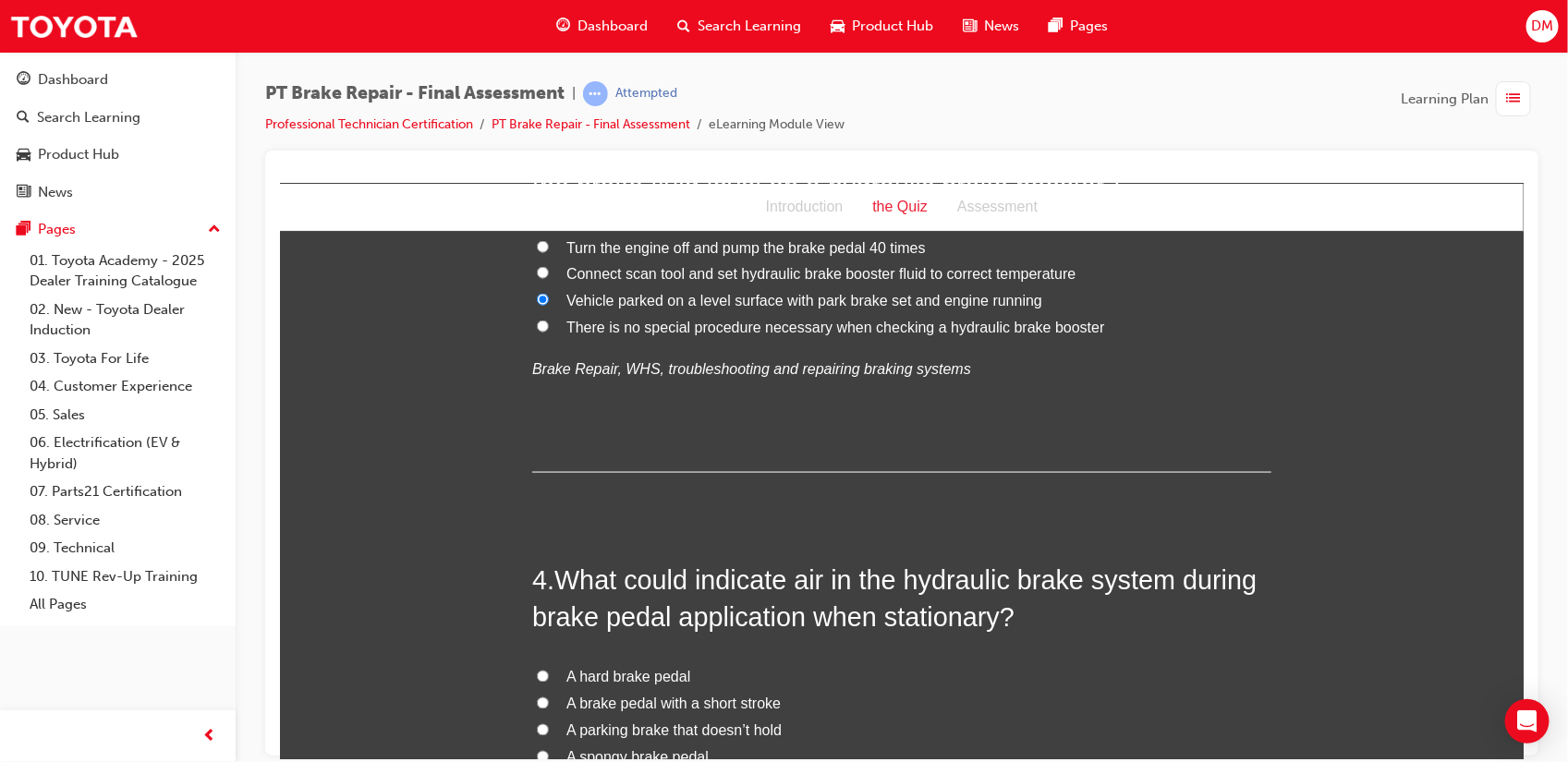 scroll, scrollTop: 1373, scrollLeft: 0, axis: vertical 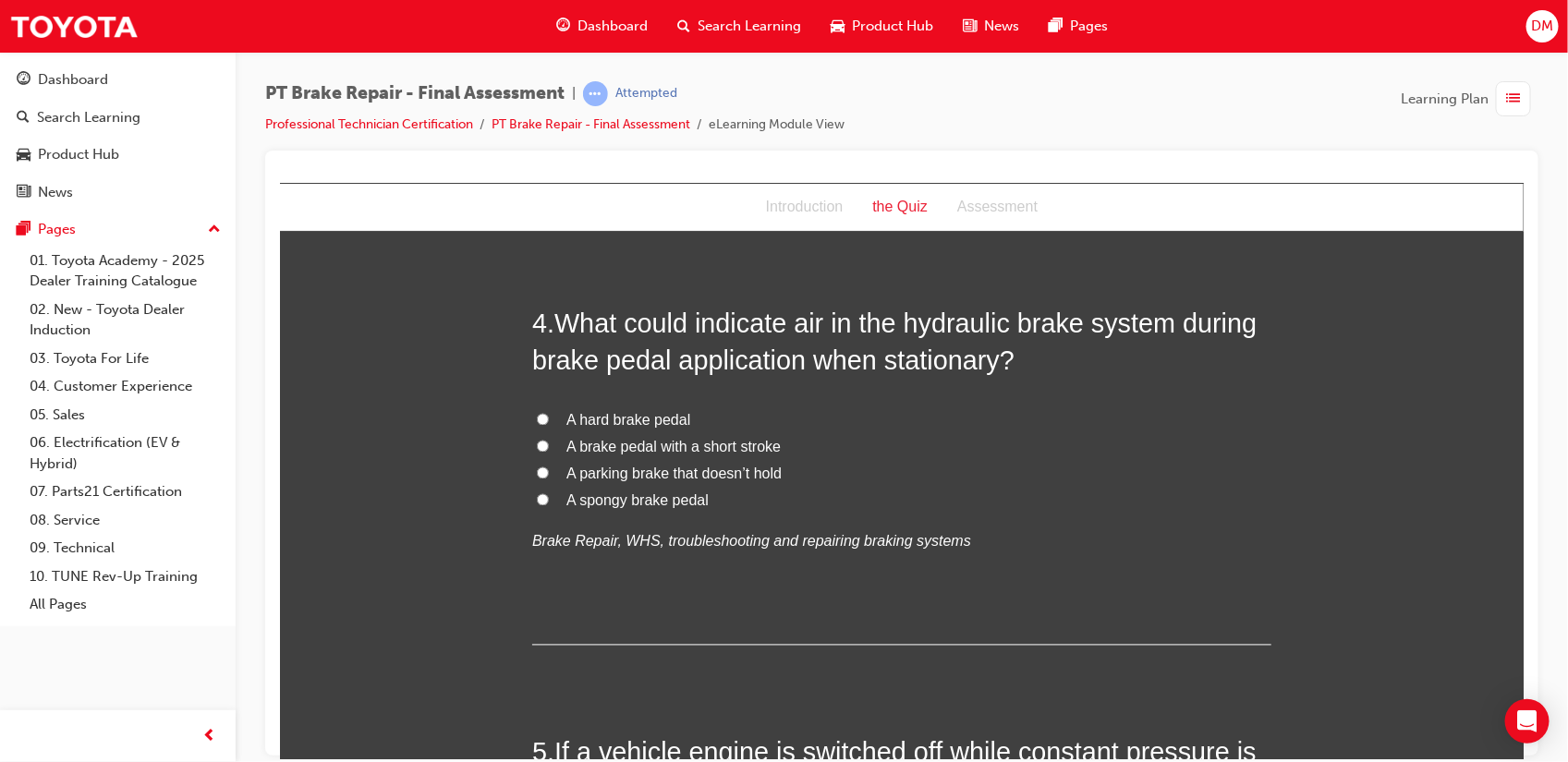 click on "A spongy brake pedal" at bounding box center [901, 501] 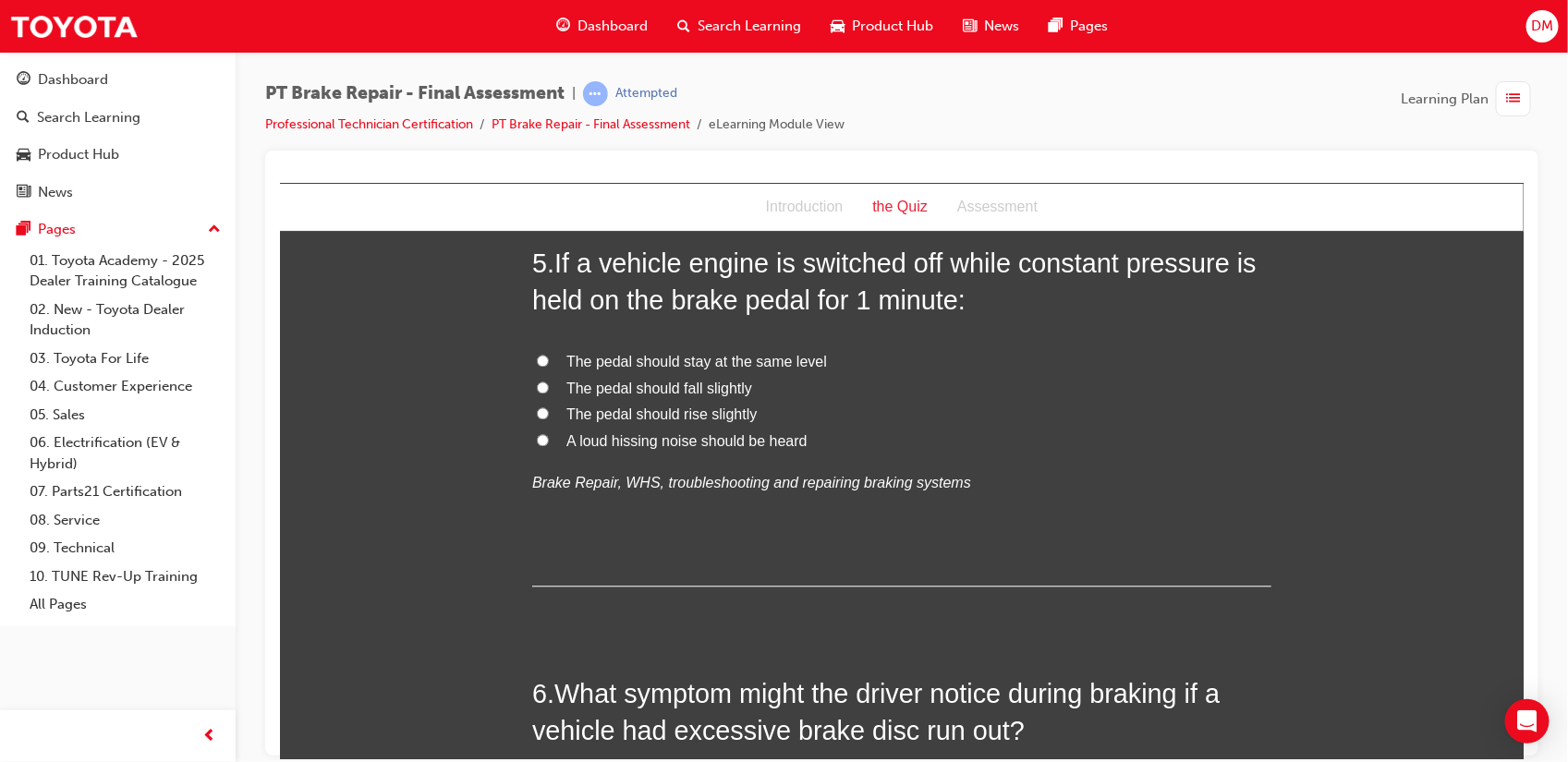 scroll, scrollTop: 1869, scrollLeft: 0, axis: vertical 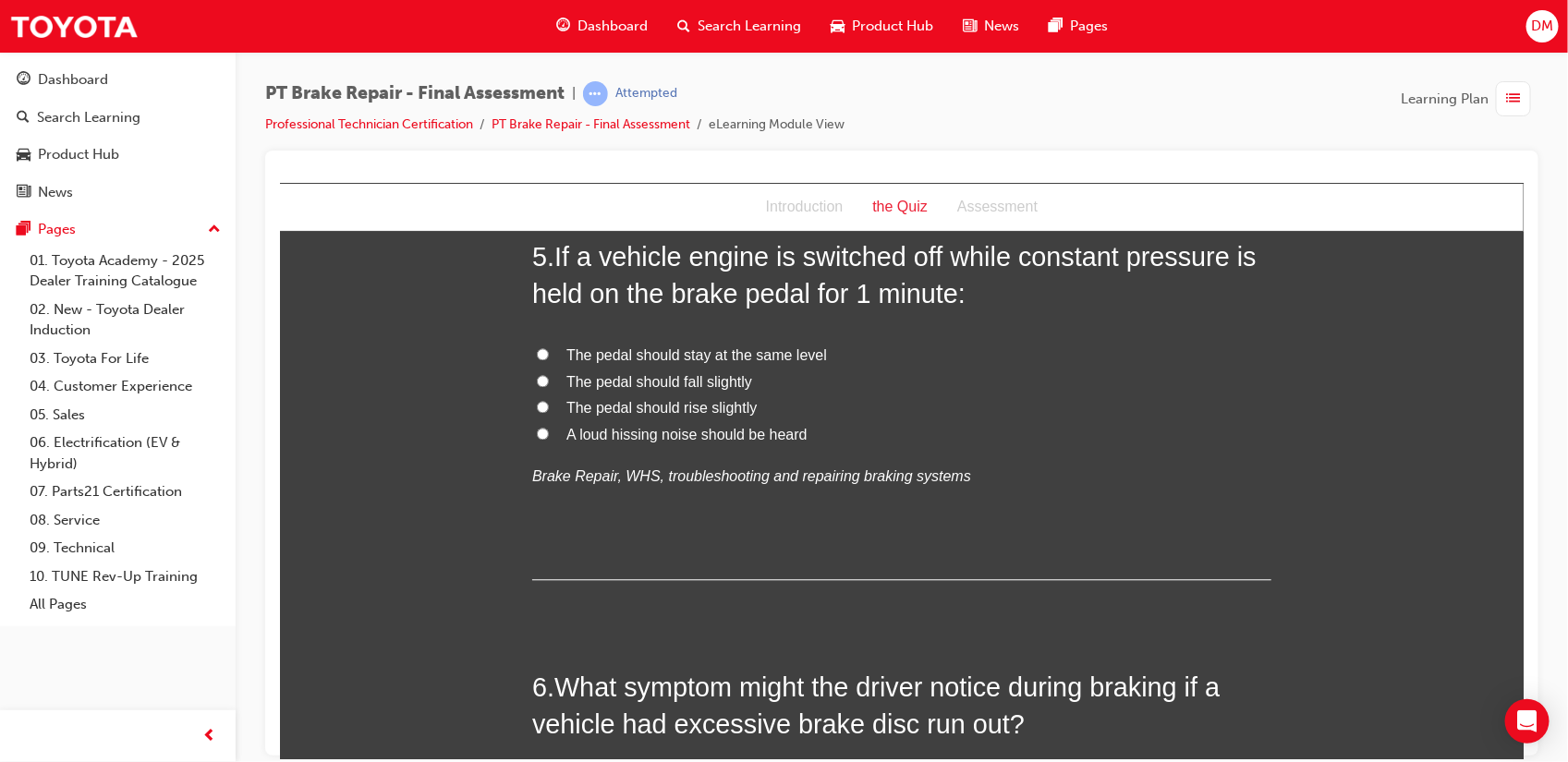 click on "The pedal should stay at the same level" at bounding box center (541, 353) 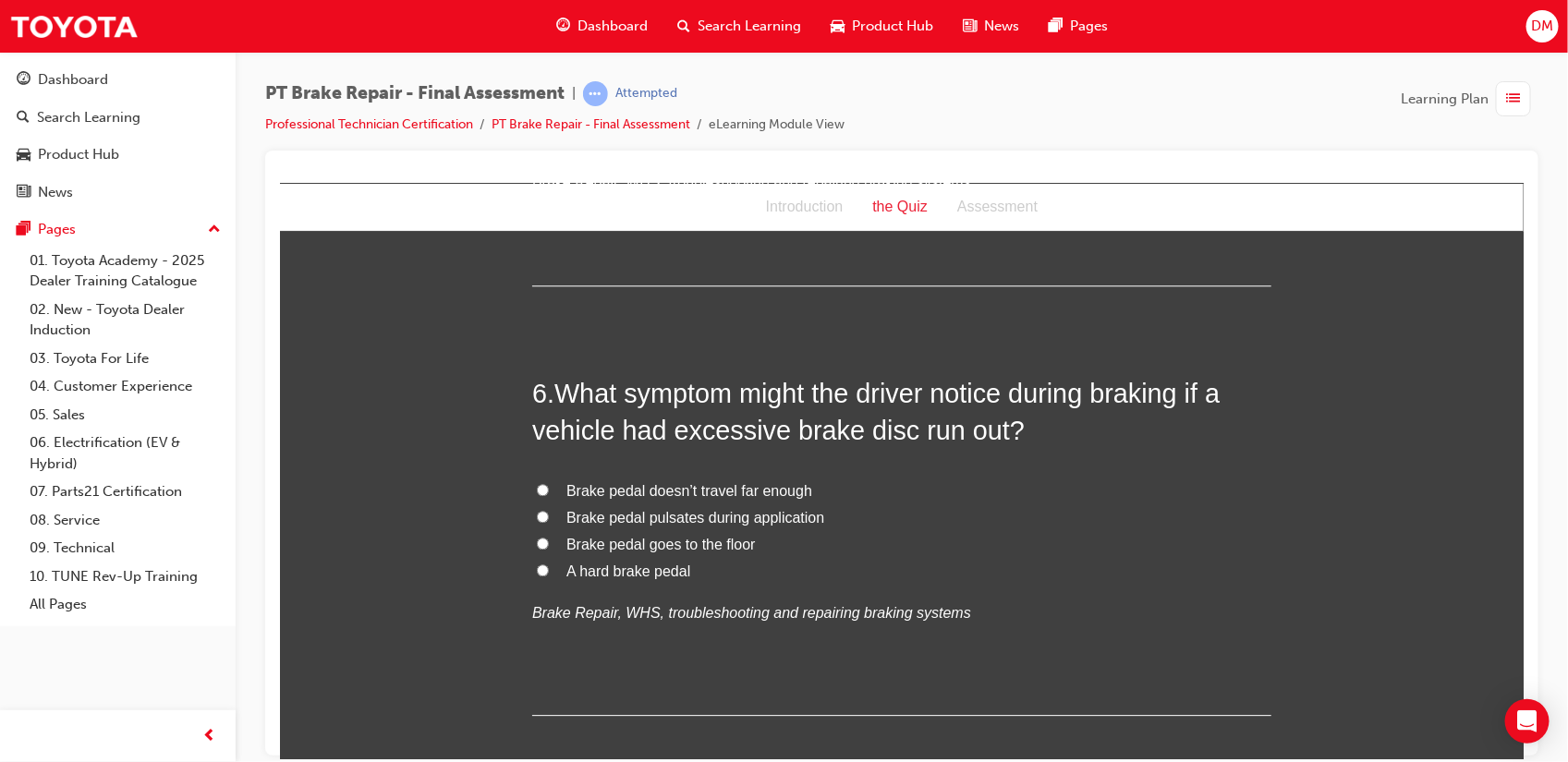 scroll, scrollTop: 2164, scrollLeft: 0, axis: vertical 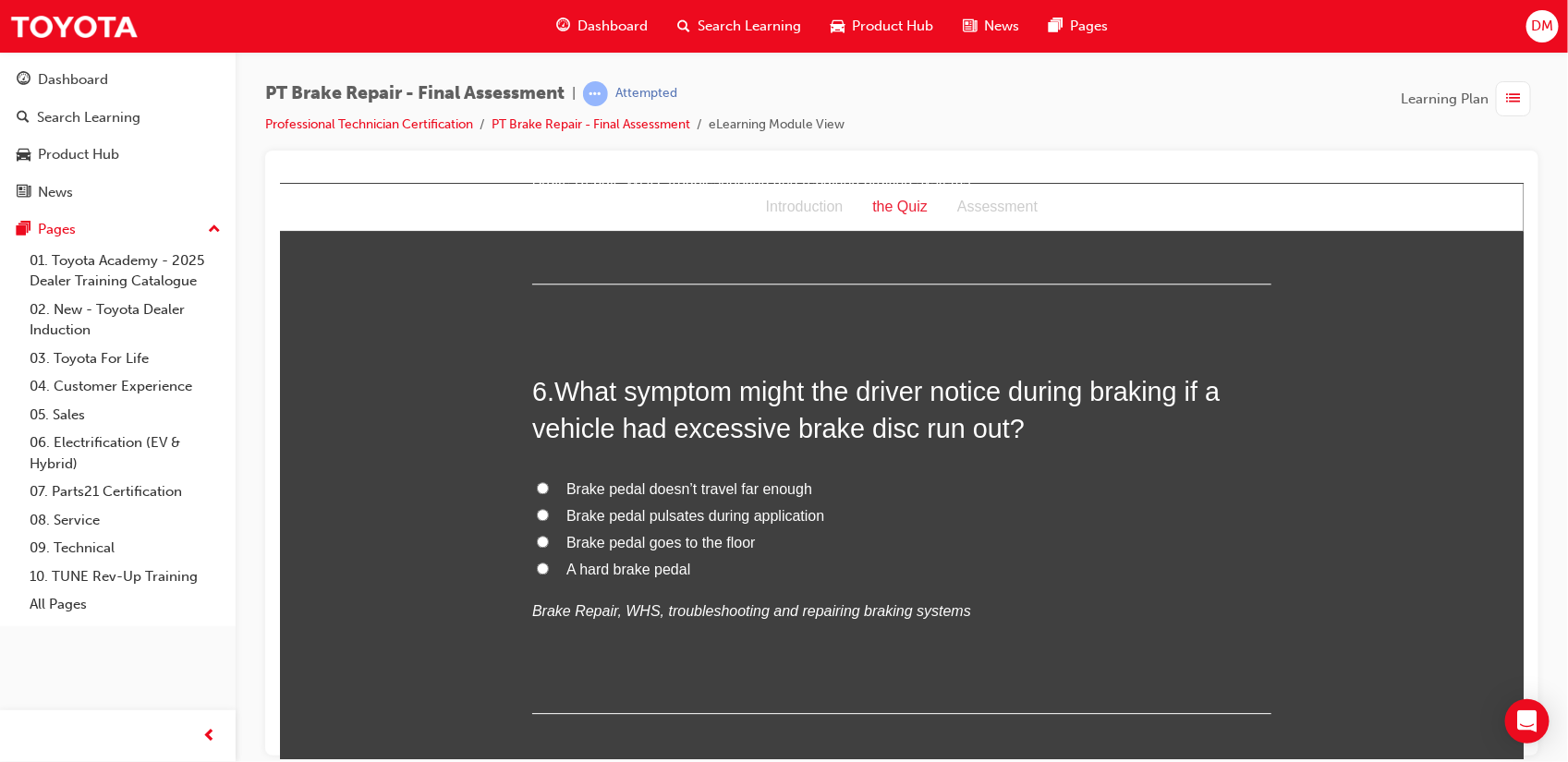 click on "Brake pedal pulsates during application" at bounding box center (901, 515) 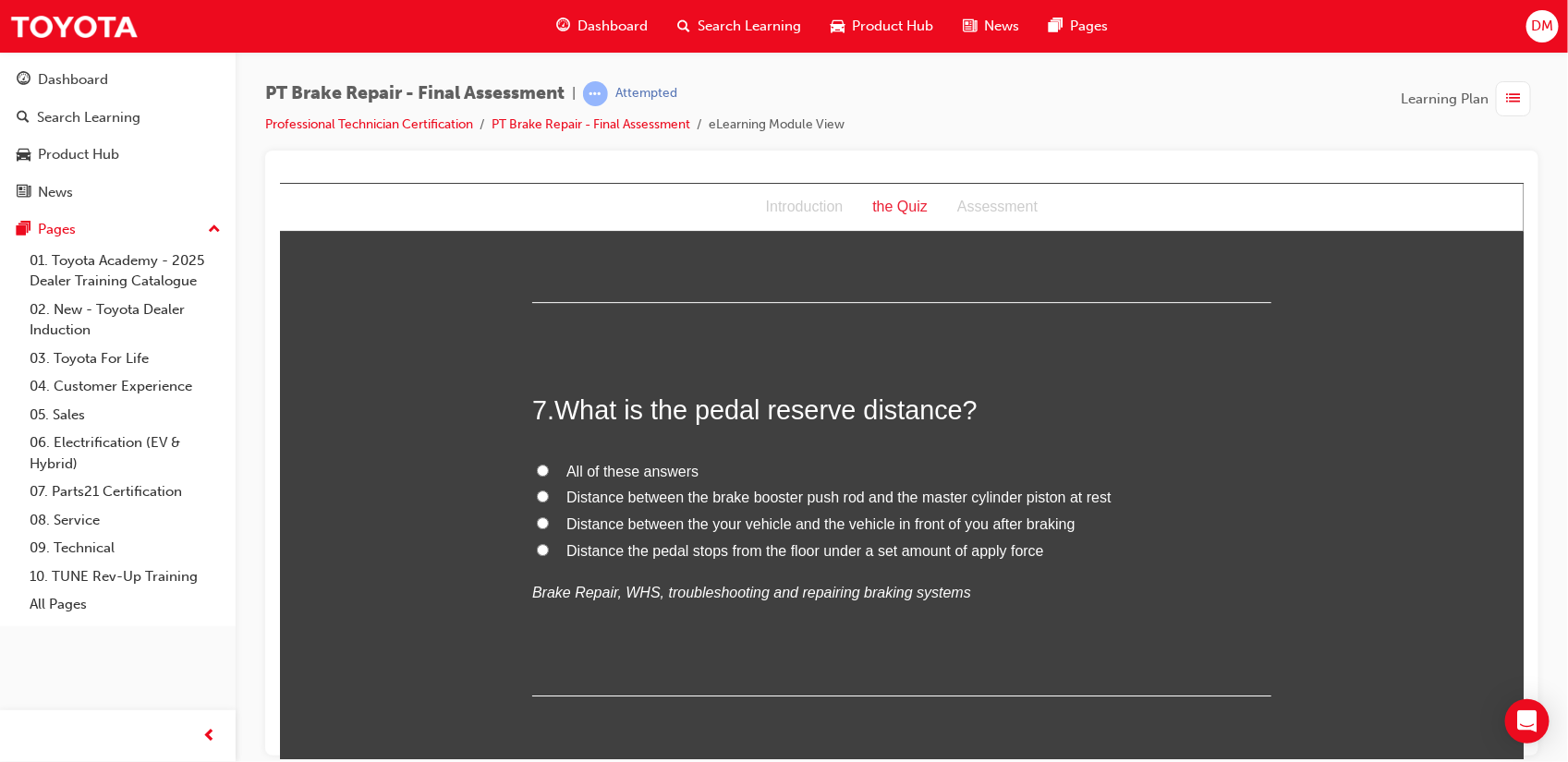 scroll, scrollTop: 2614, scrollLeft: 0, axis: vertical 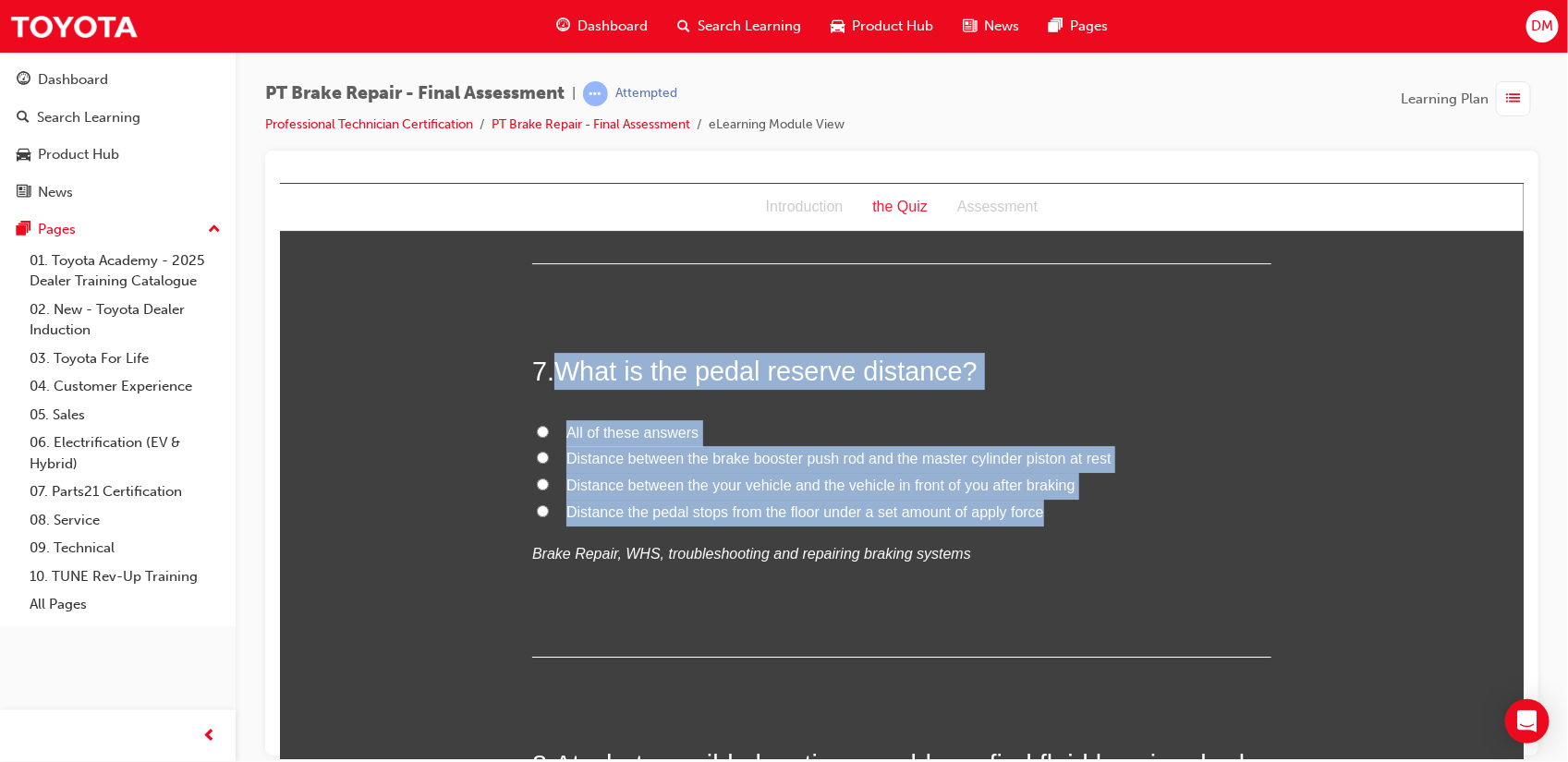 drag, startPoint x: 542, startPoint y: 368, endPoint x: 1082, endPoint y: 517, distance: 560.1794 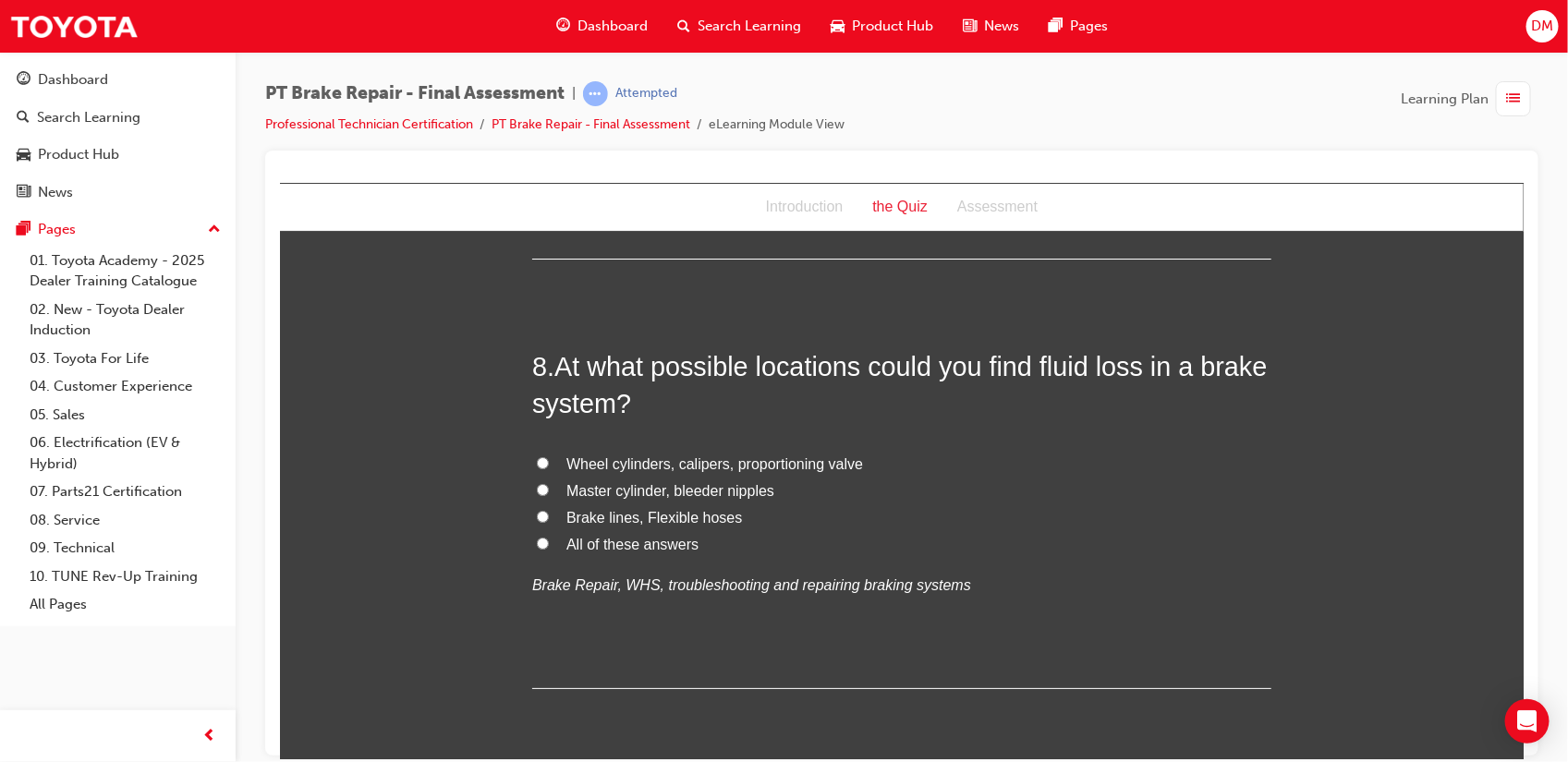 scroll, scrollTop: 3013, scrollLeft: 0, axis: vertical 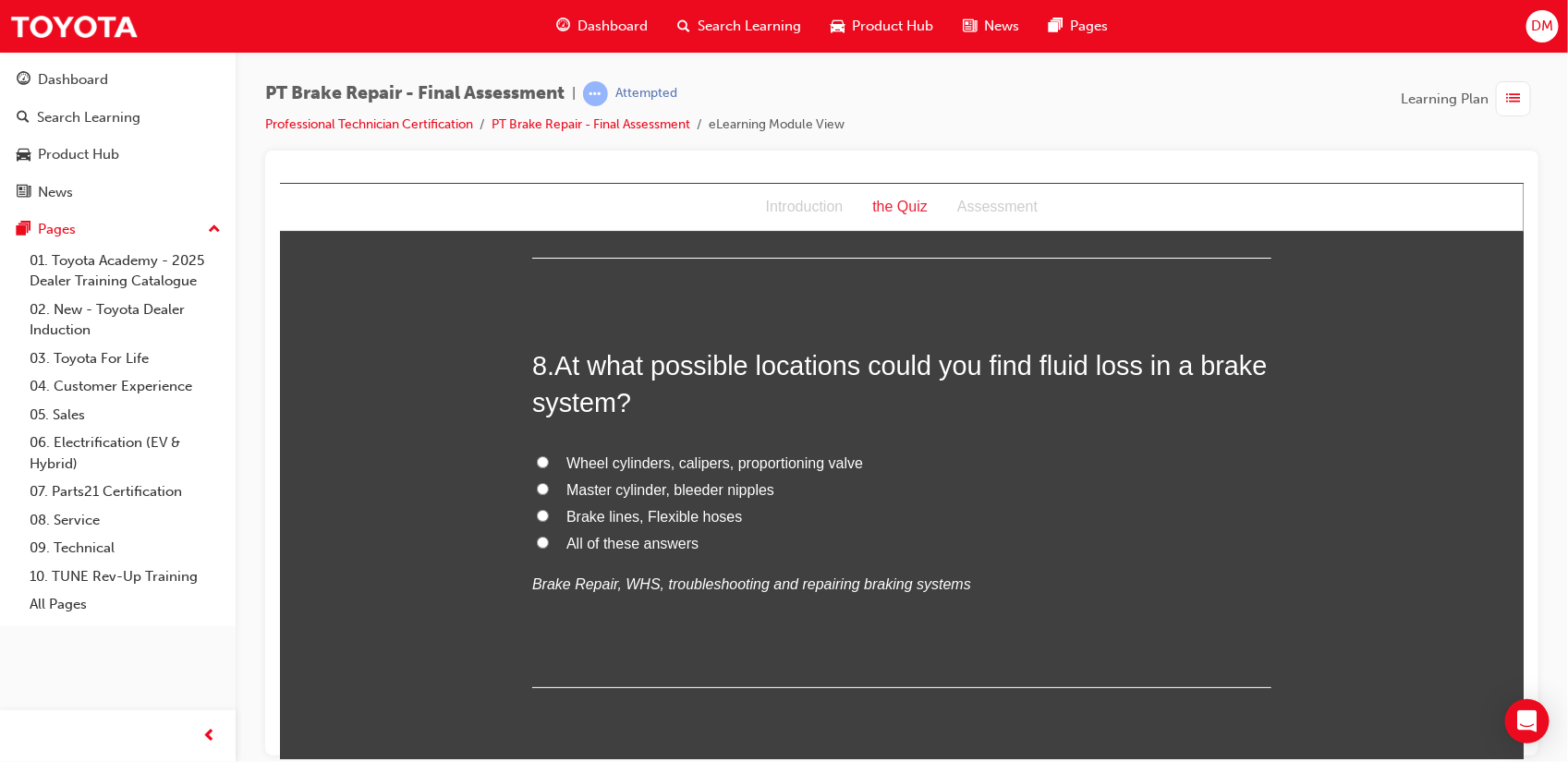 click on "All of these answers" at bounding box center [541, 541] 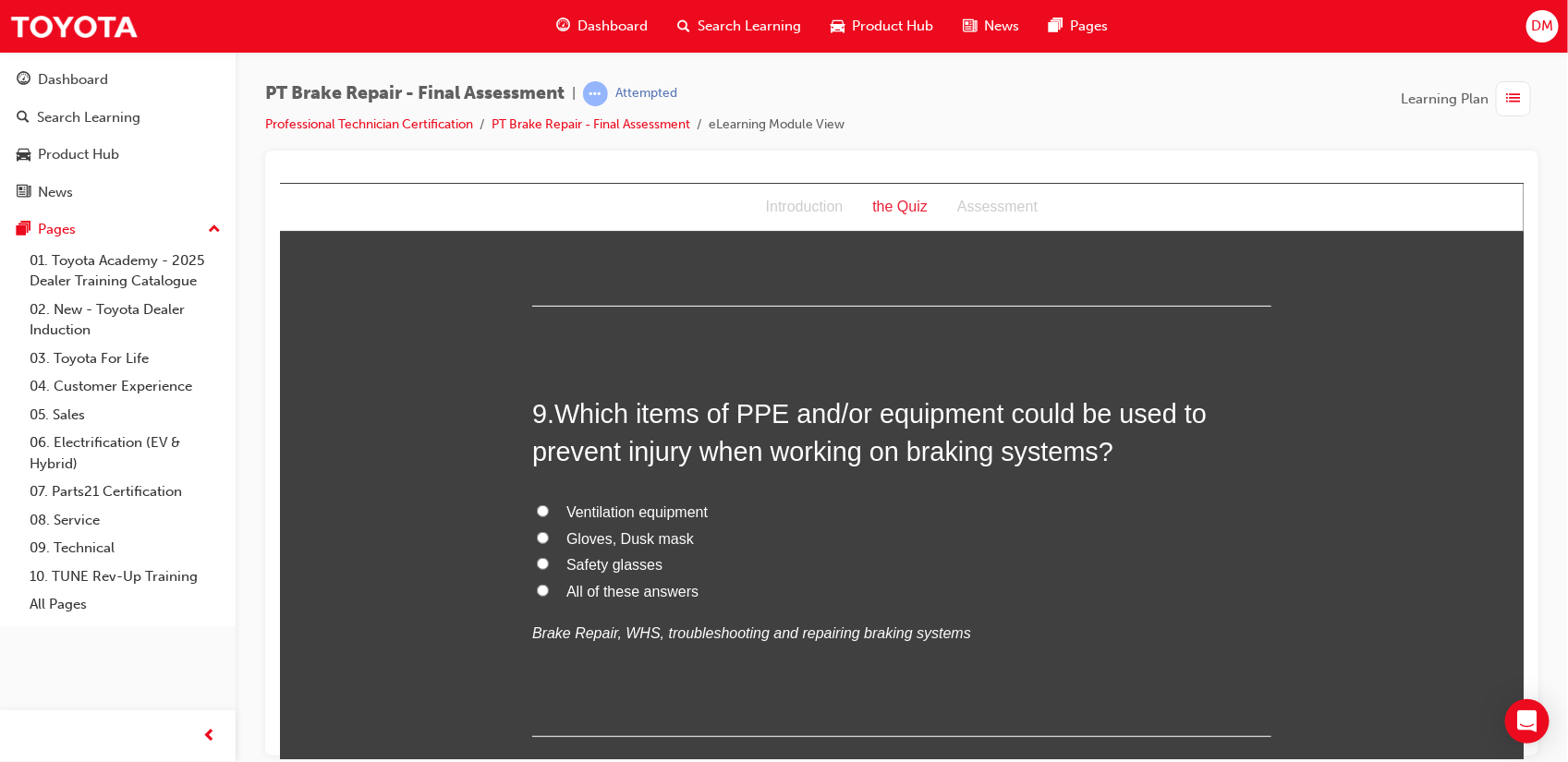 scroll, scrollTop: 3506, scrollLeft: 0, axis: vertical 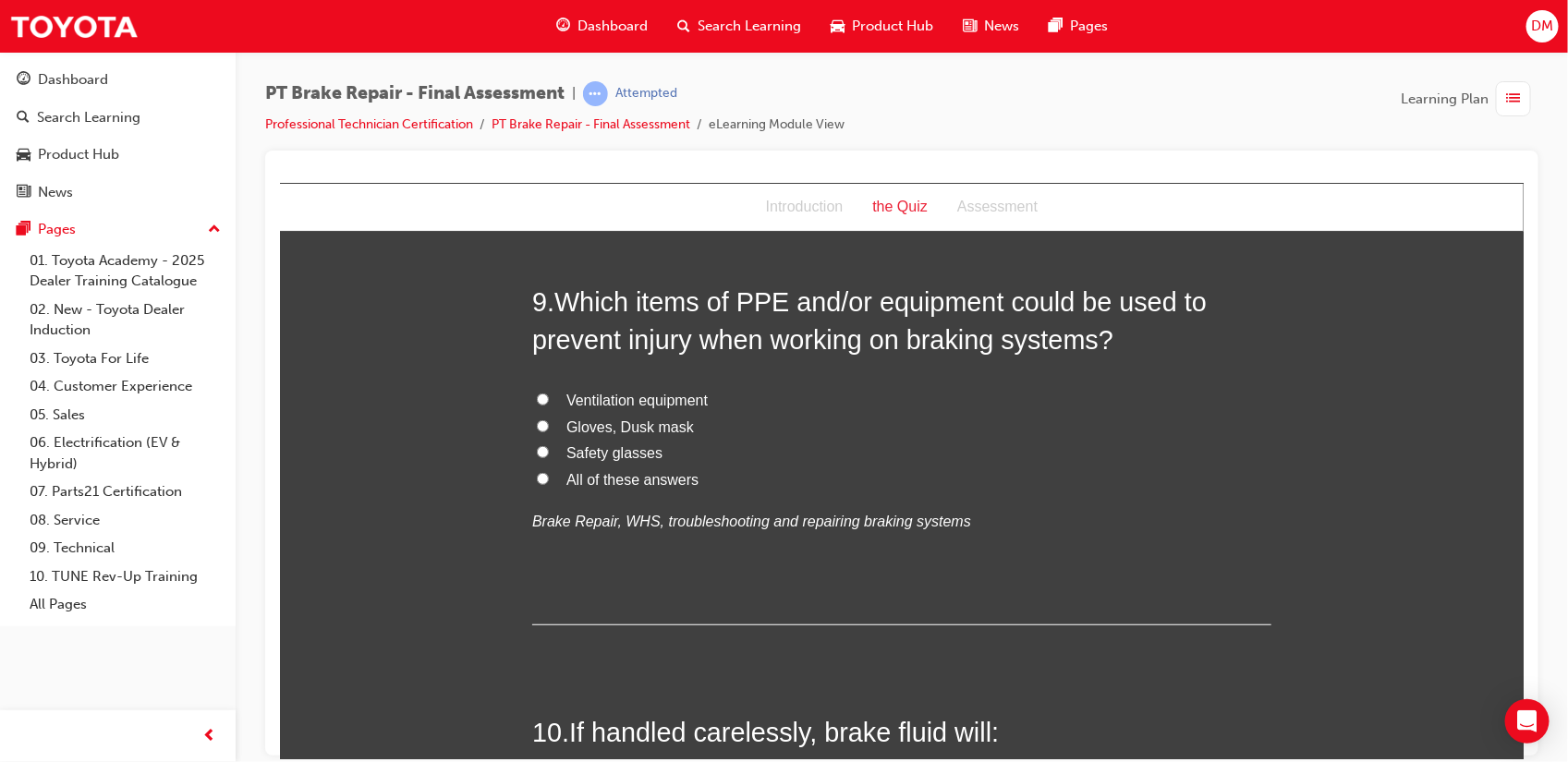 click on "All of these answers" at bounding box center (541, 478) 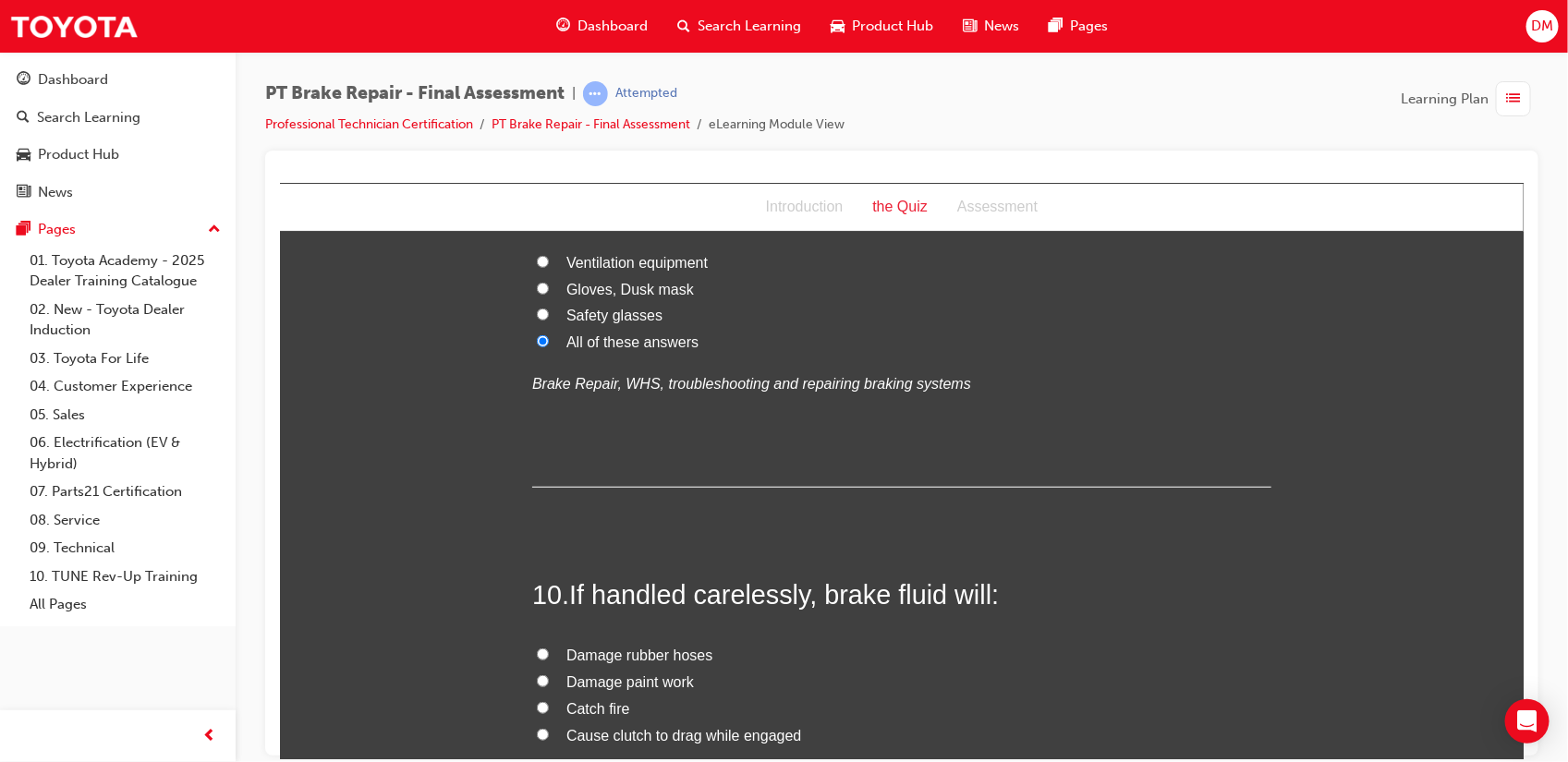 scroll, scrollTop: 3827, scrollLeft: 0, axis: vertical 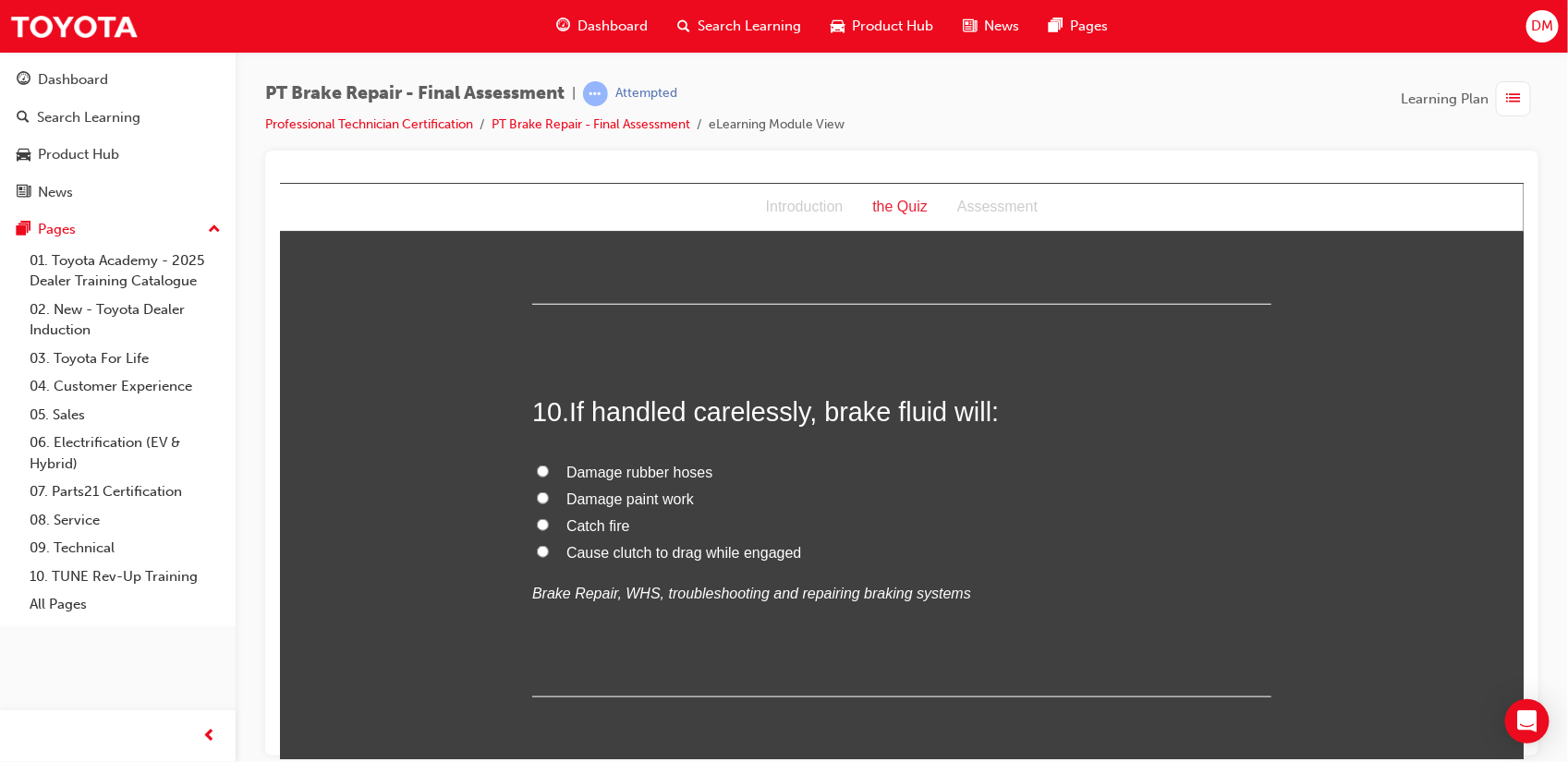 click on "Damage paint work" at bounding box center [541, 497] 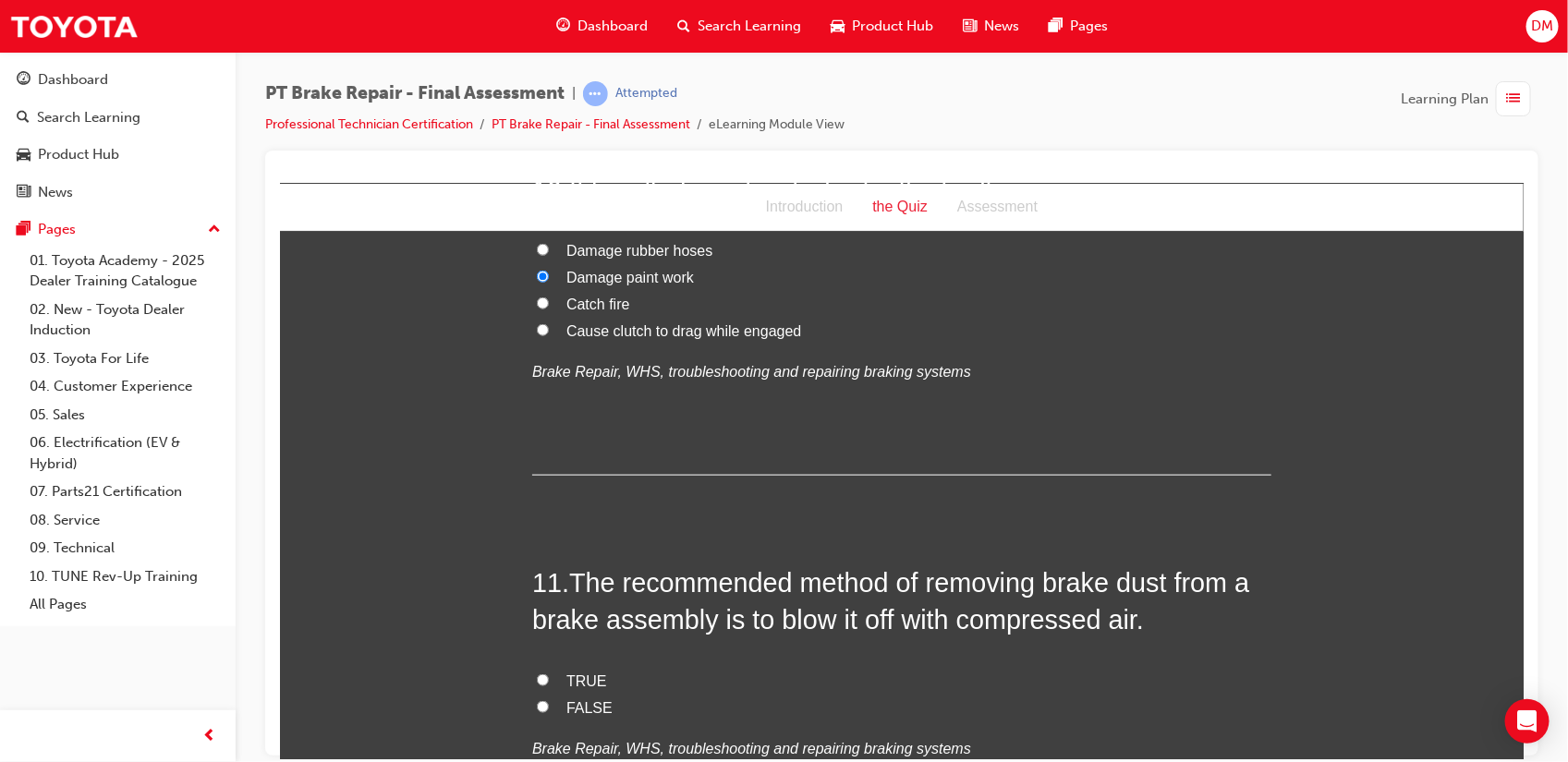 scroll, scrollTop: 4239, scrollLeft: 0, axis: vertical 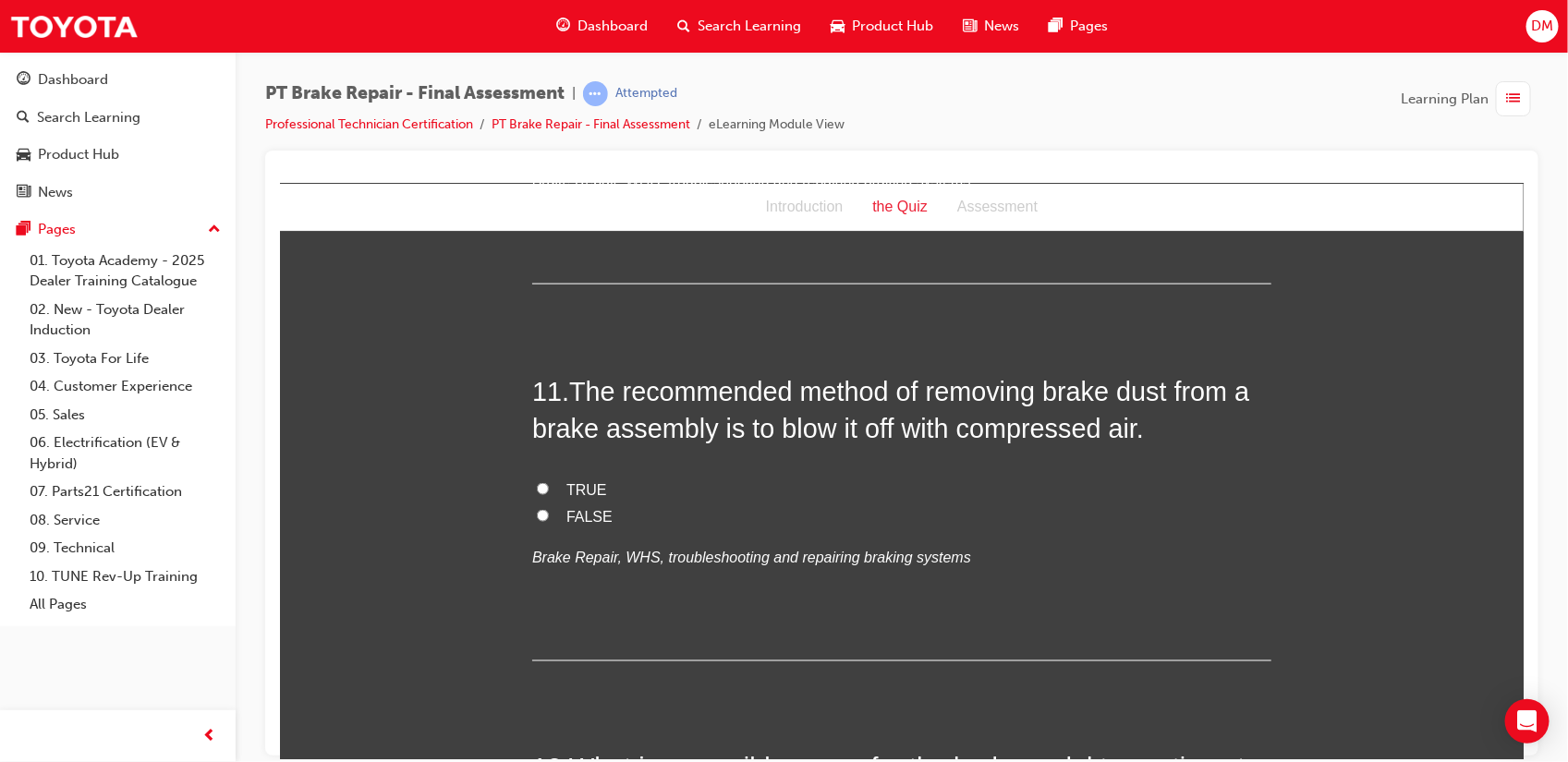 click on "FALSE" at bounding box center [901, 516] 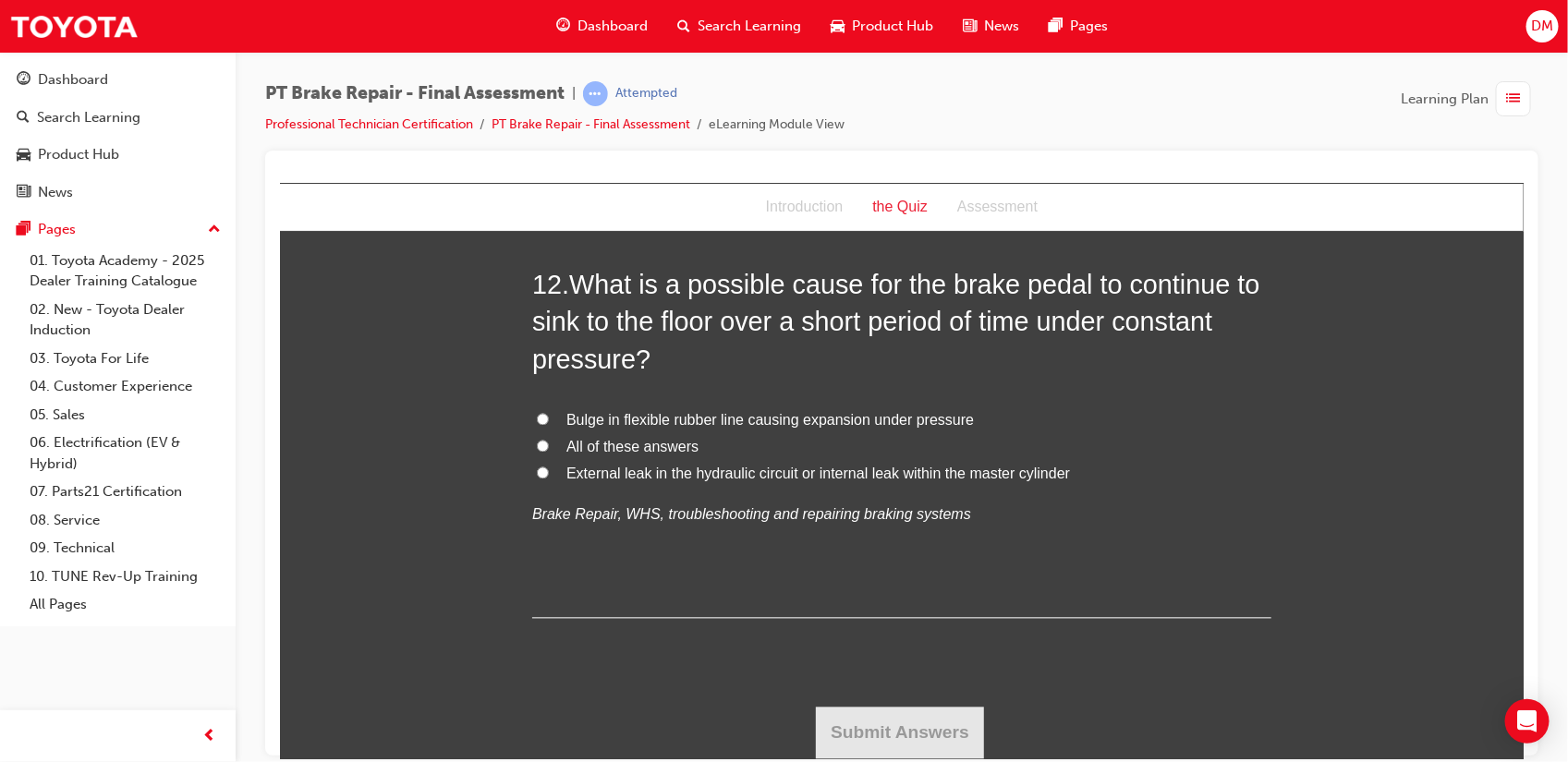 scroll, scrollTop: 4690, scrollLeft: 0, axis: vertical 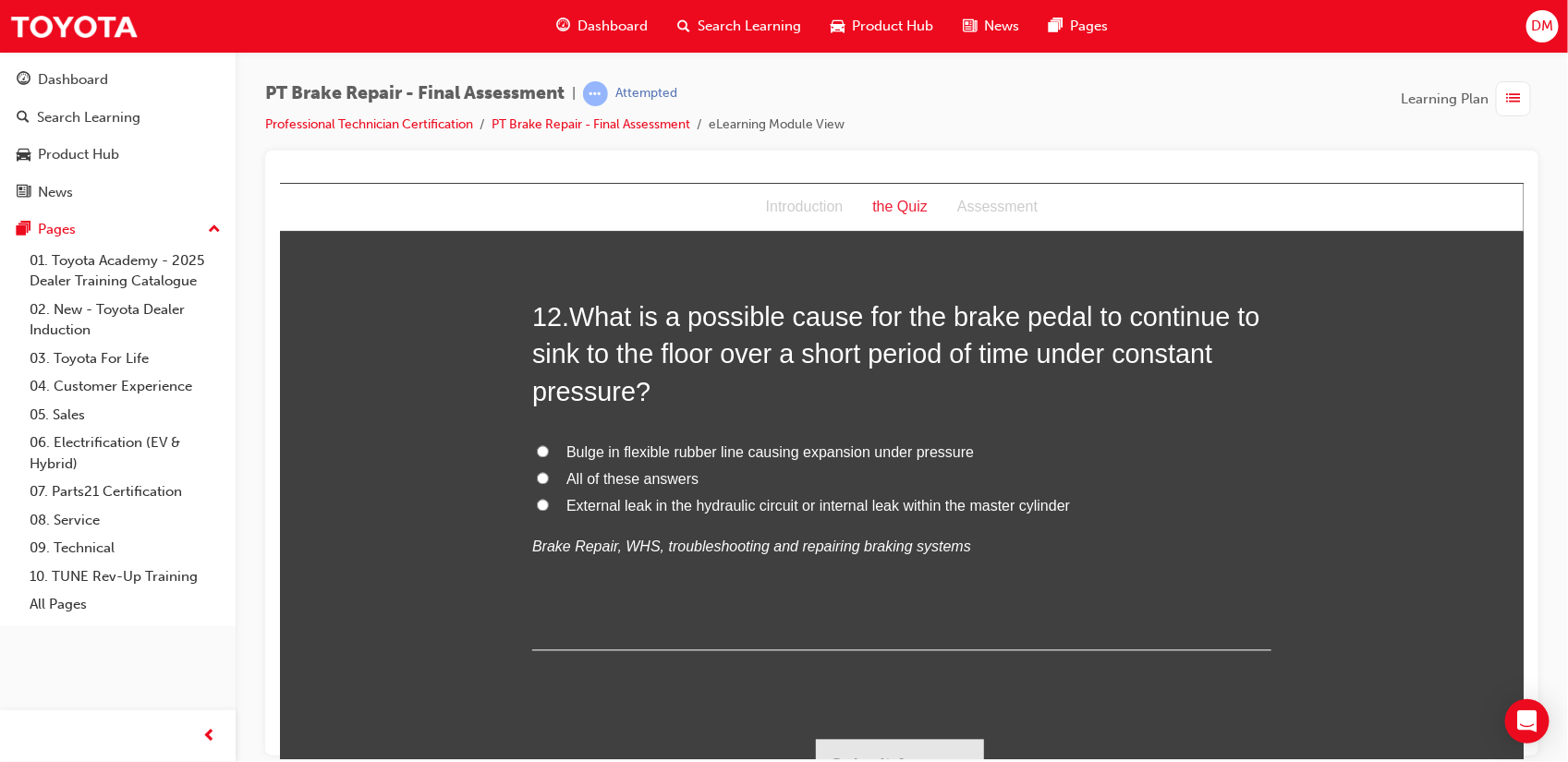 click on "All of these answers" at bounding box center (541, 478) 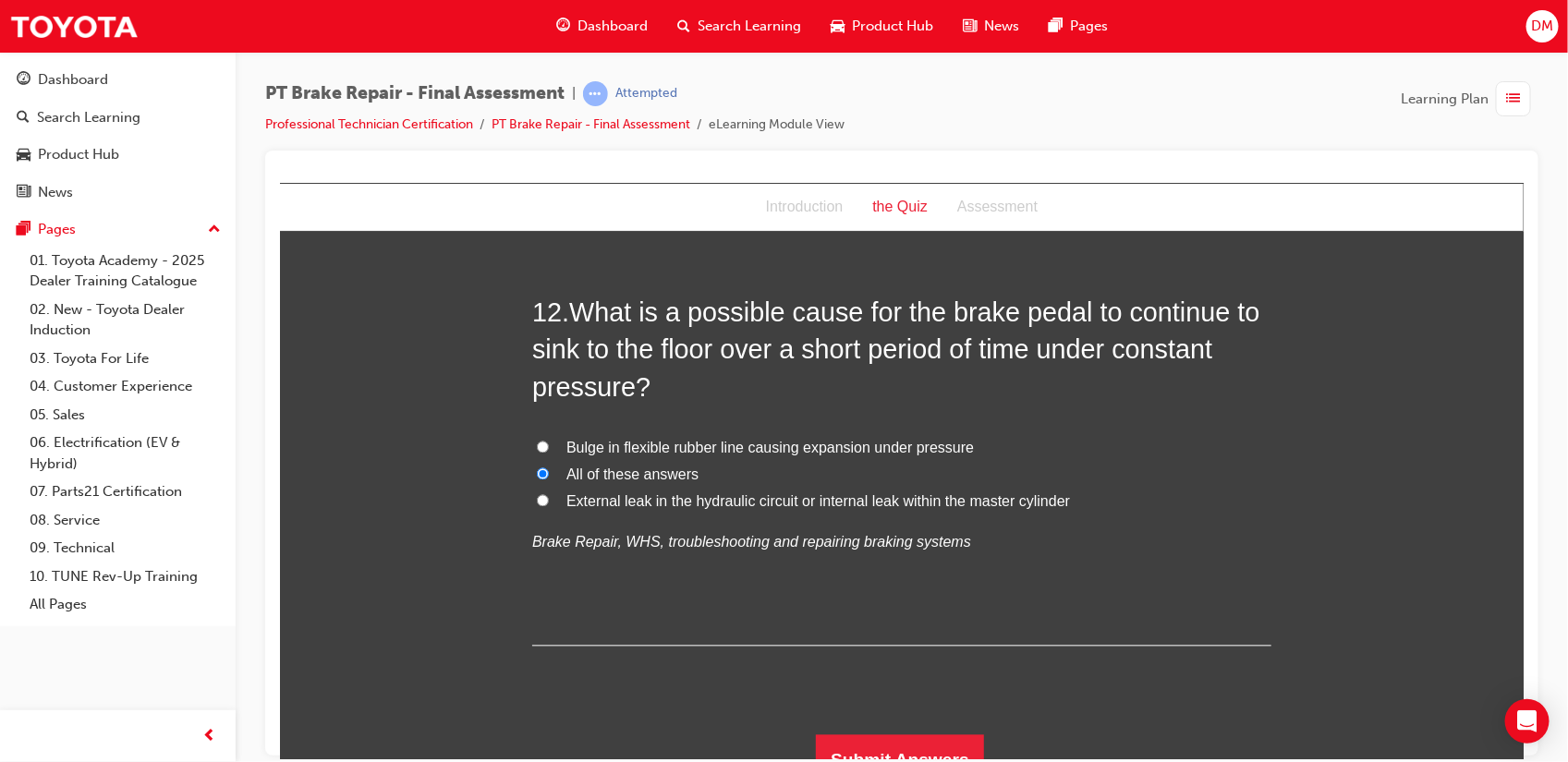 scroll, scrollTop: 4725, scrollLeft: 0, axis: vertical 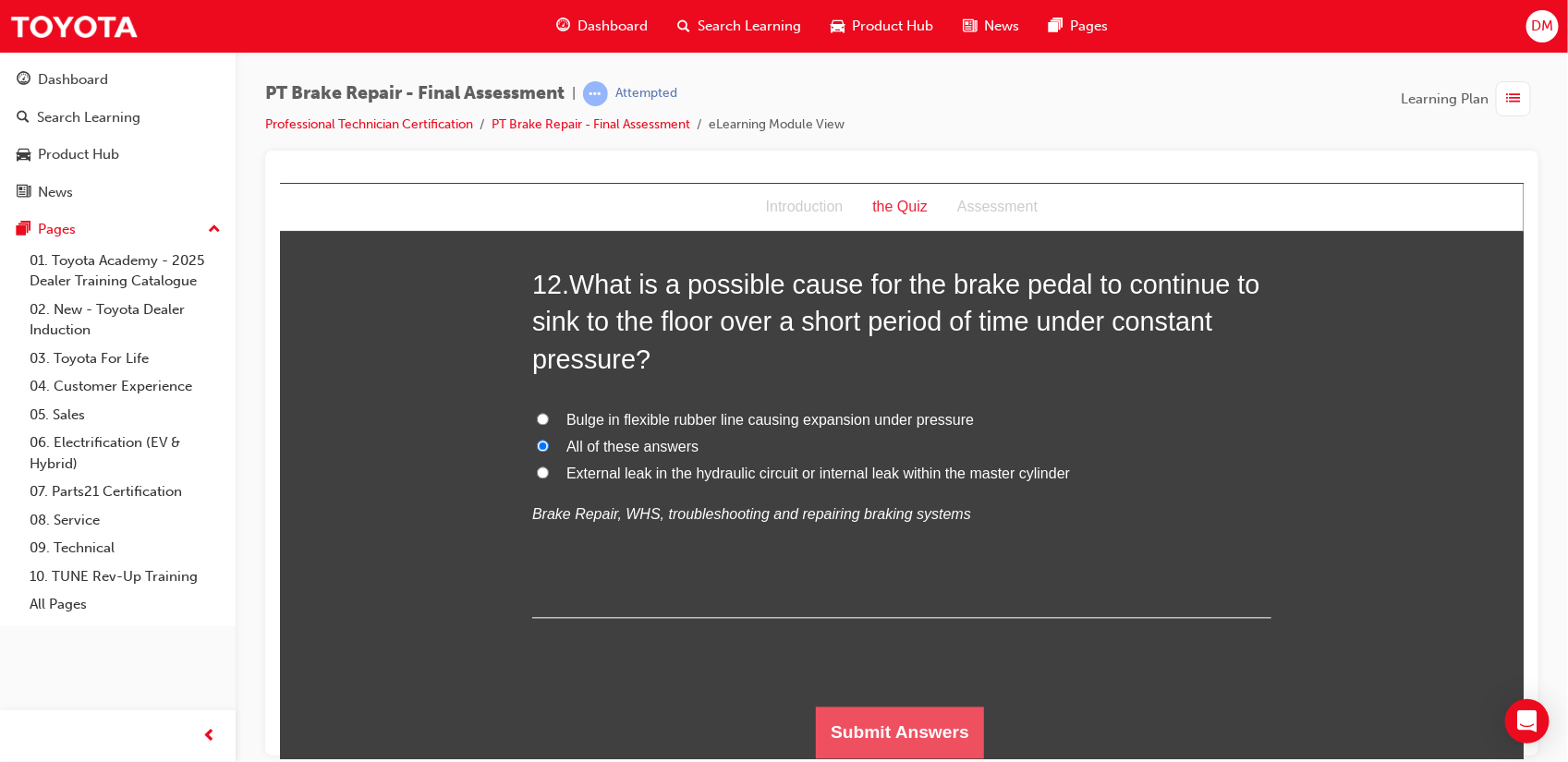 click on "Submit Answers" at bounding box center [899, 732] 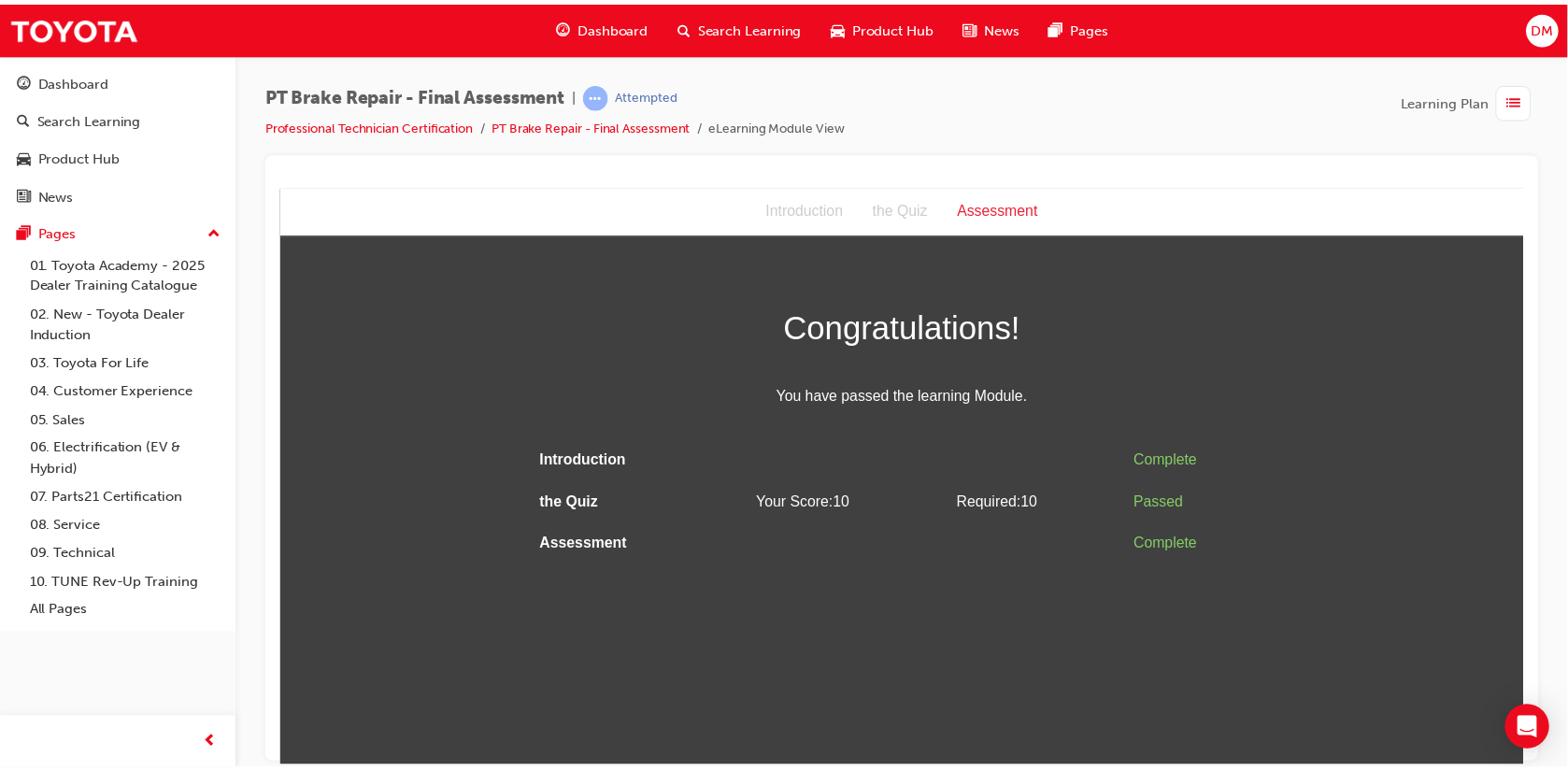 scroll, scrollTop: 0, scrollLeft: 0, axis: both 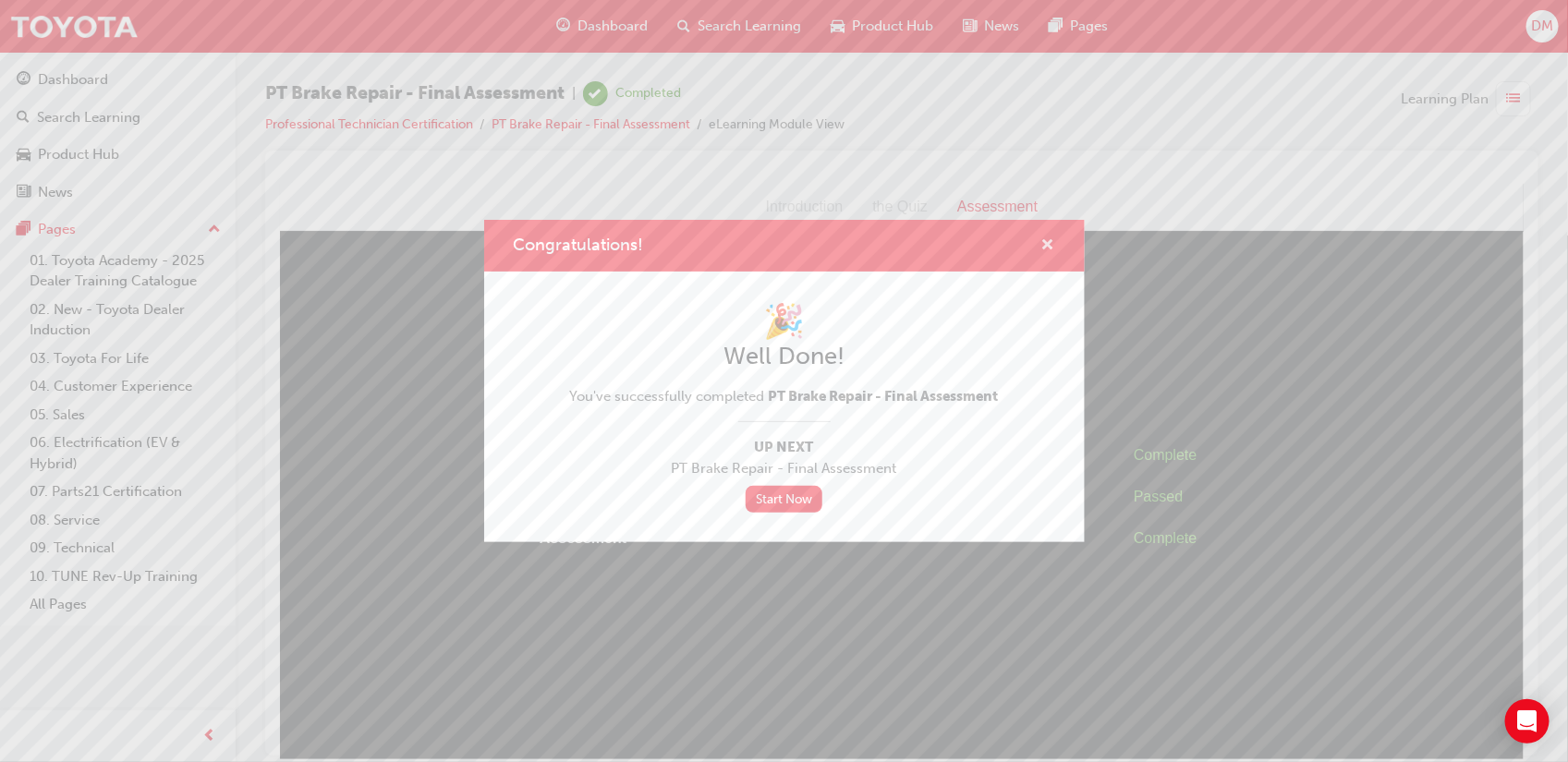 click at bounding box center [1048, 247] 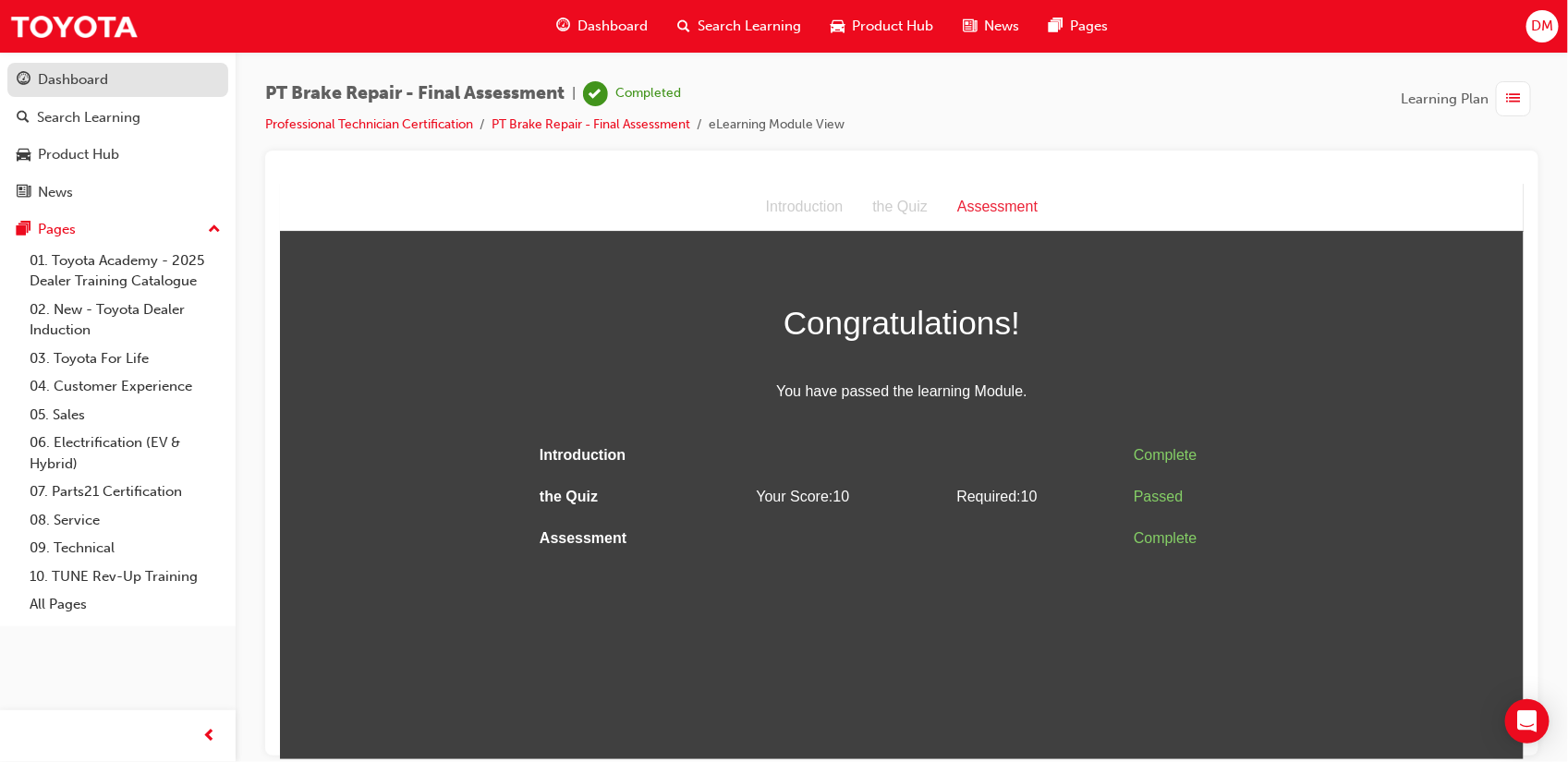 click on "Dashboard" at bounding box center (117, 79) 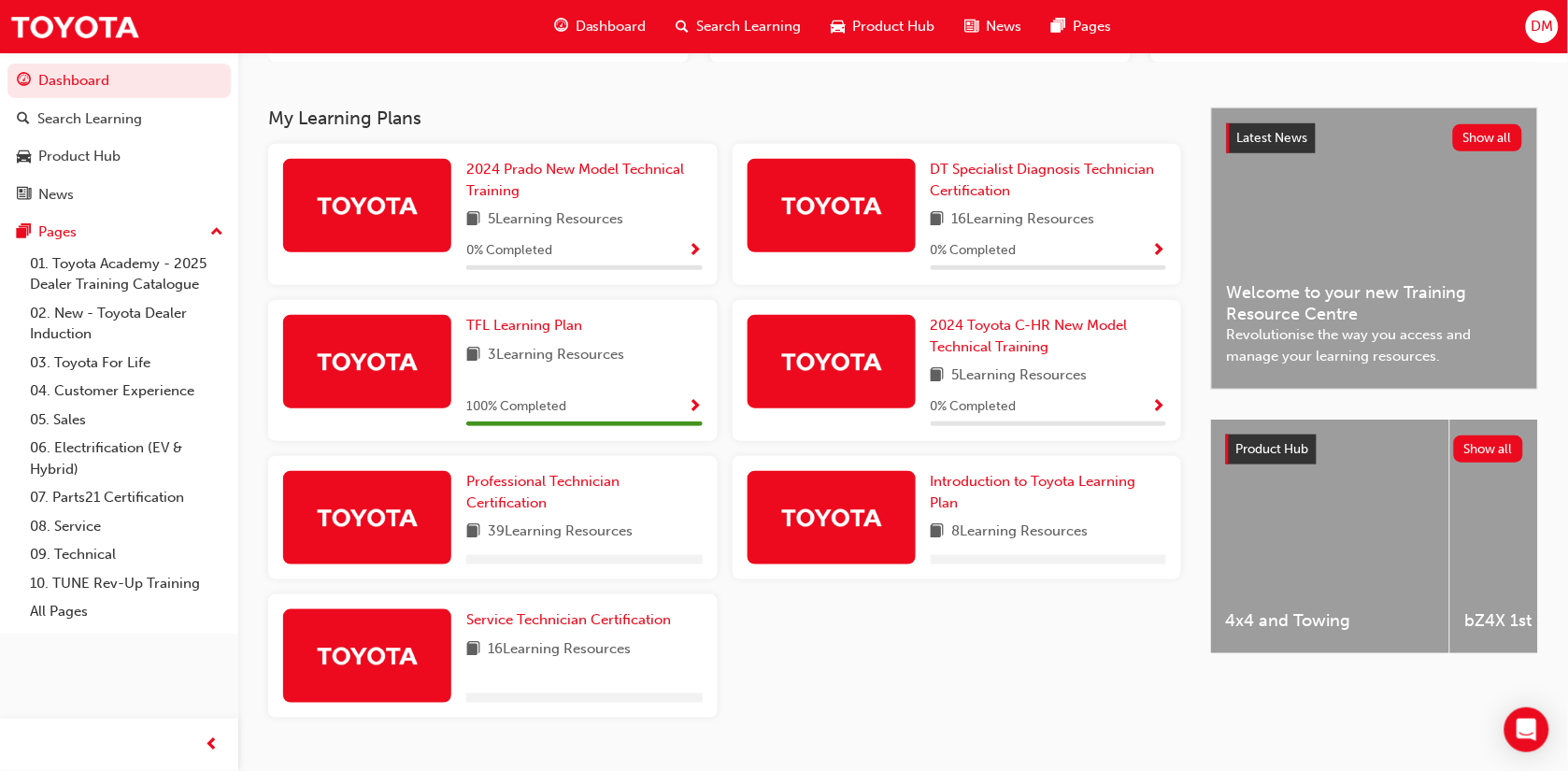 scroll, scrollTop: 342, scrollLeft: 0, axis: vertical 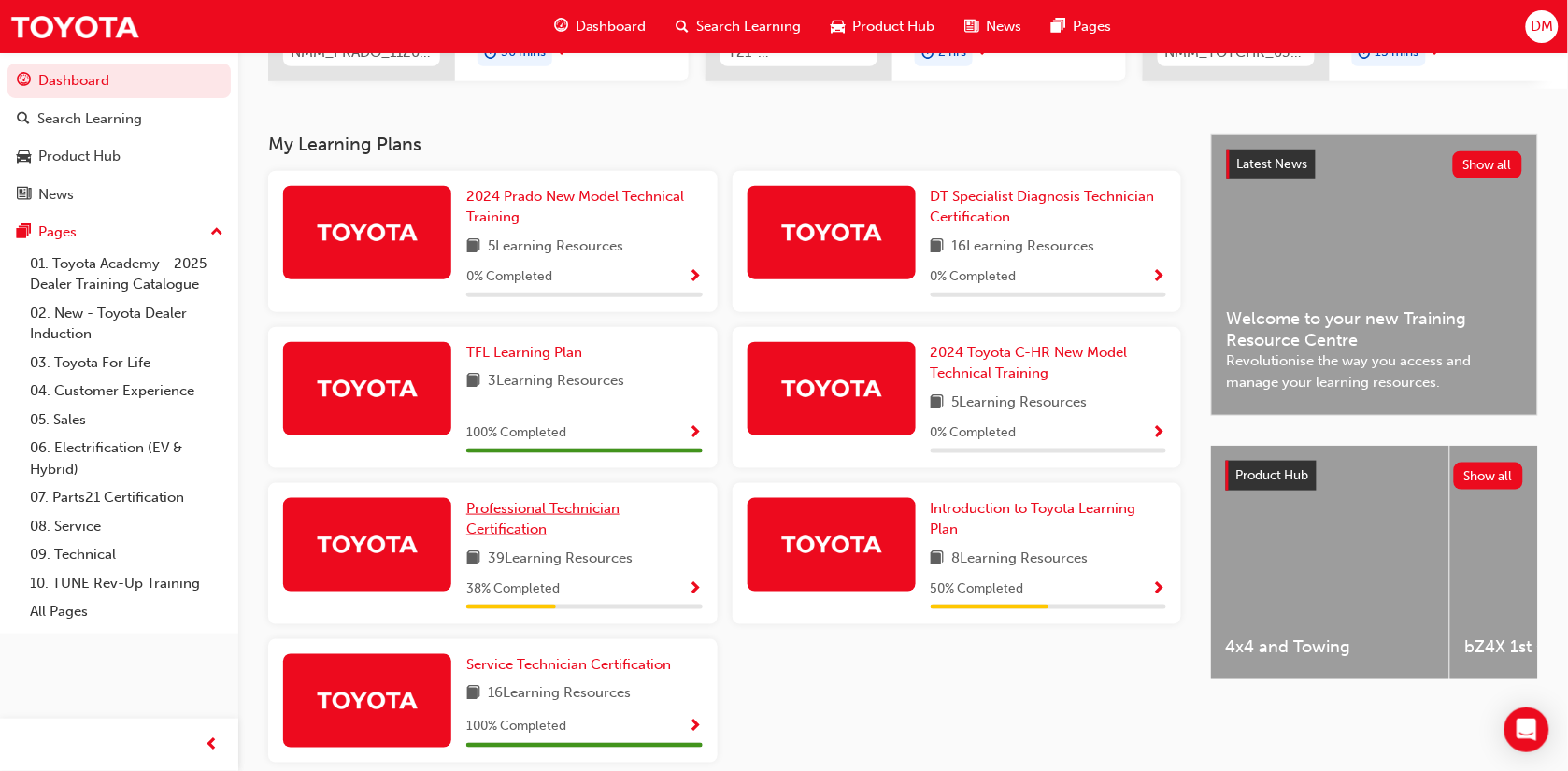 click on "Professional Technician Certification" at bounding box center [543, 519] 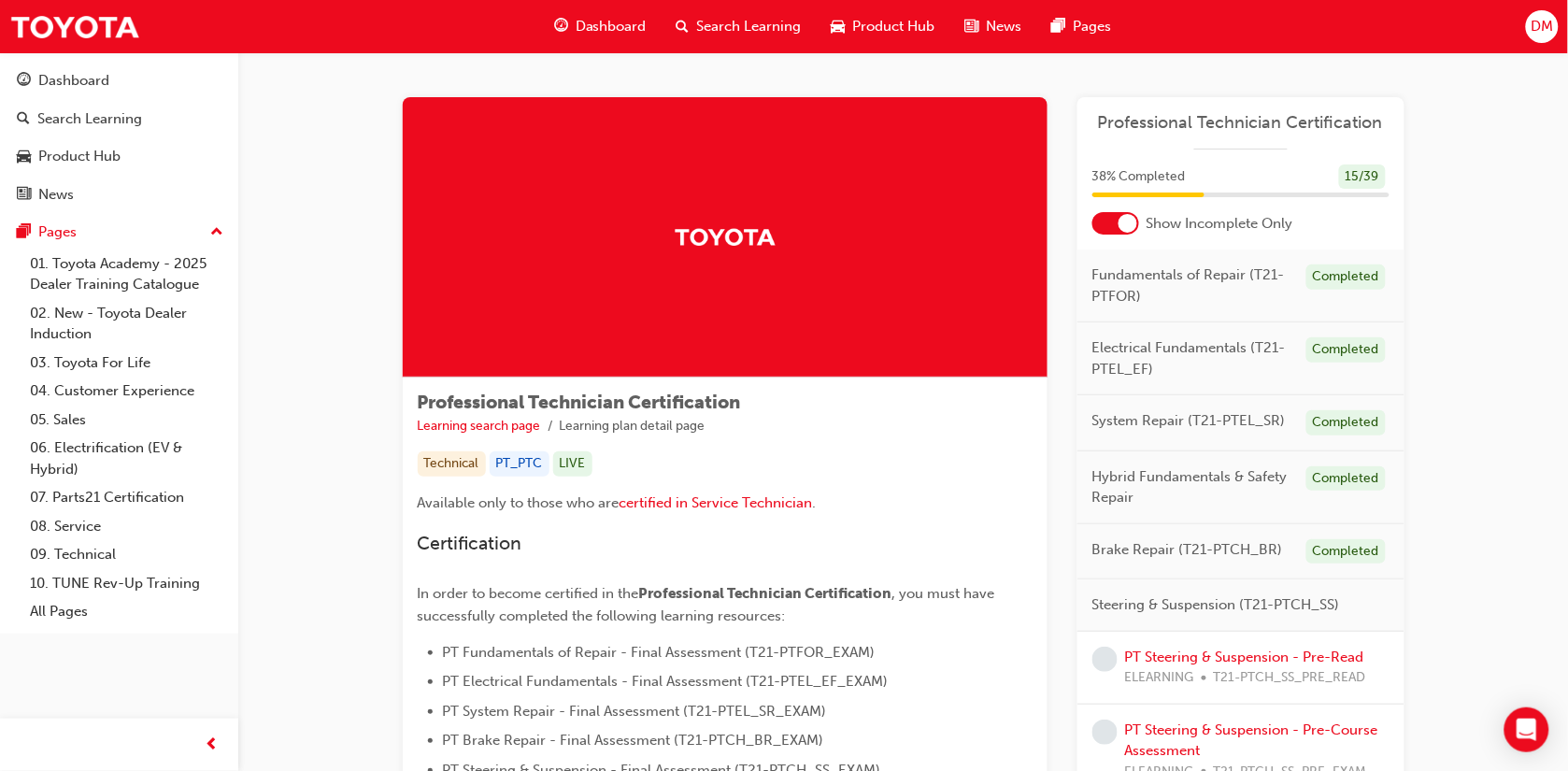 scroll, scrollTop: 267, scrollLeft: 0, axis: vertical 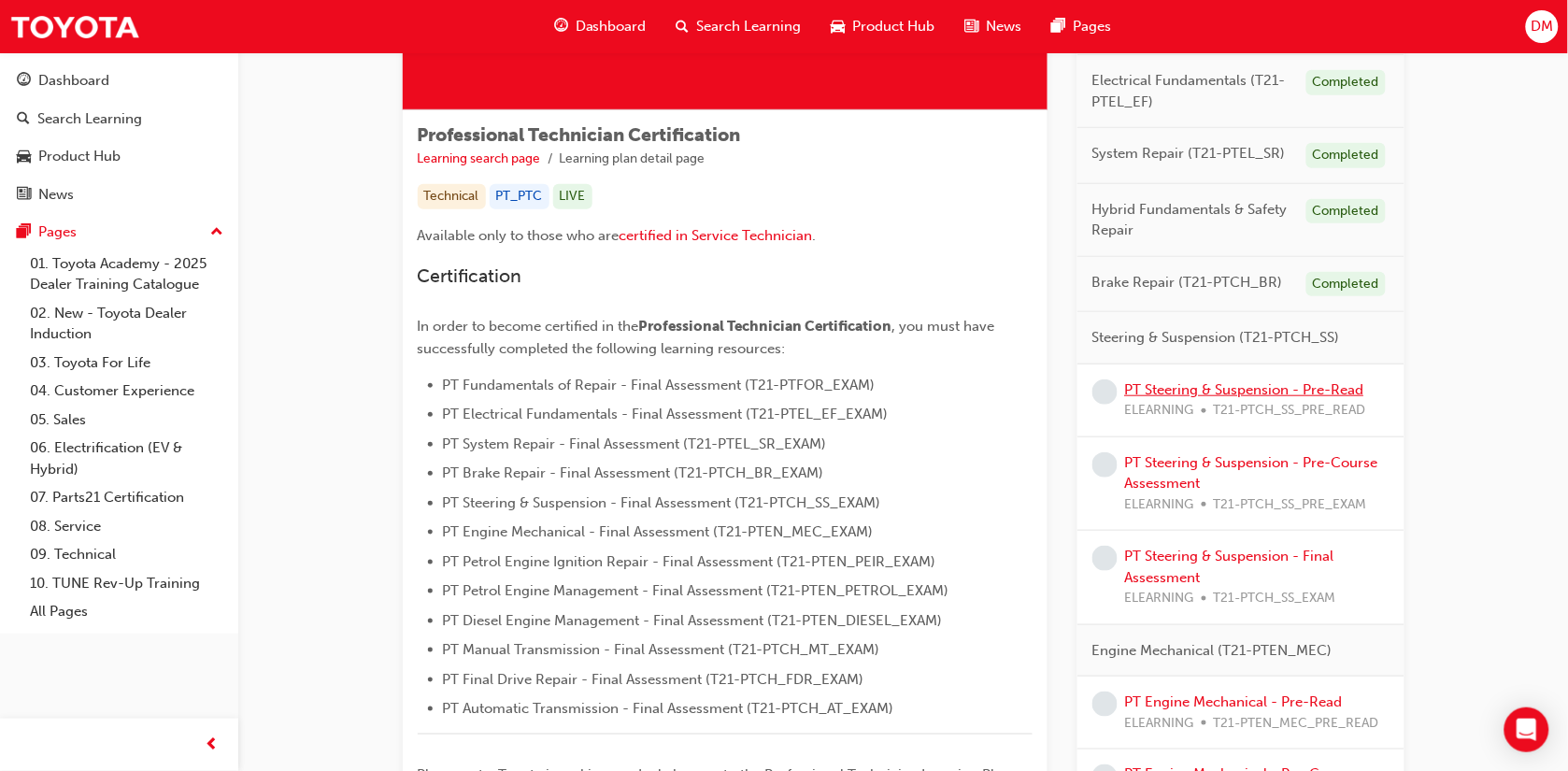 click on "PT Steering & Suspension - Pre-Read" at bounding box center [1245, 390] 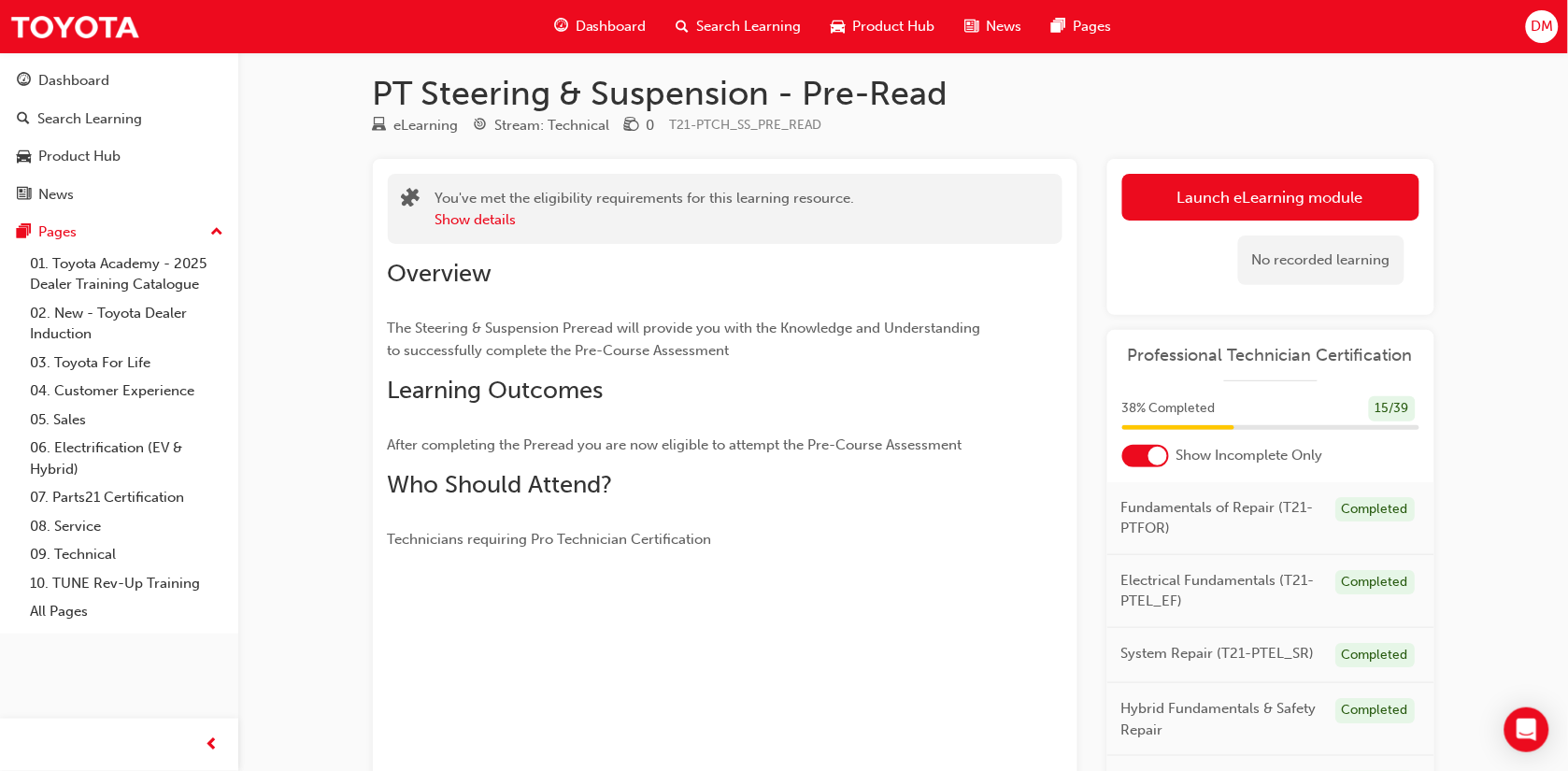scroll, scrollTop: 7, scrollLeft: 0, axis: vertical 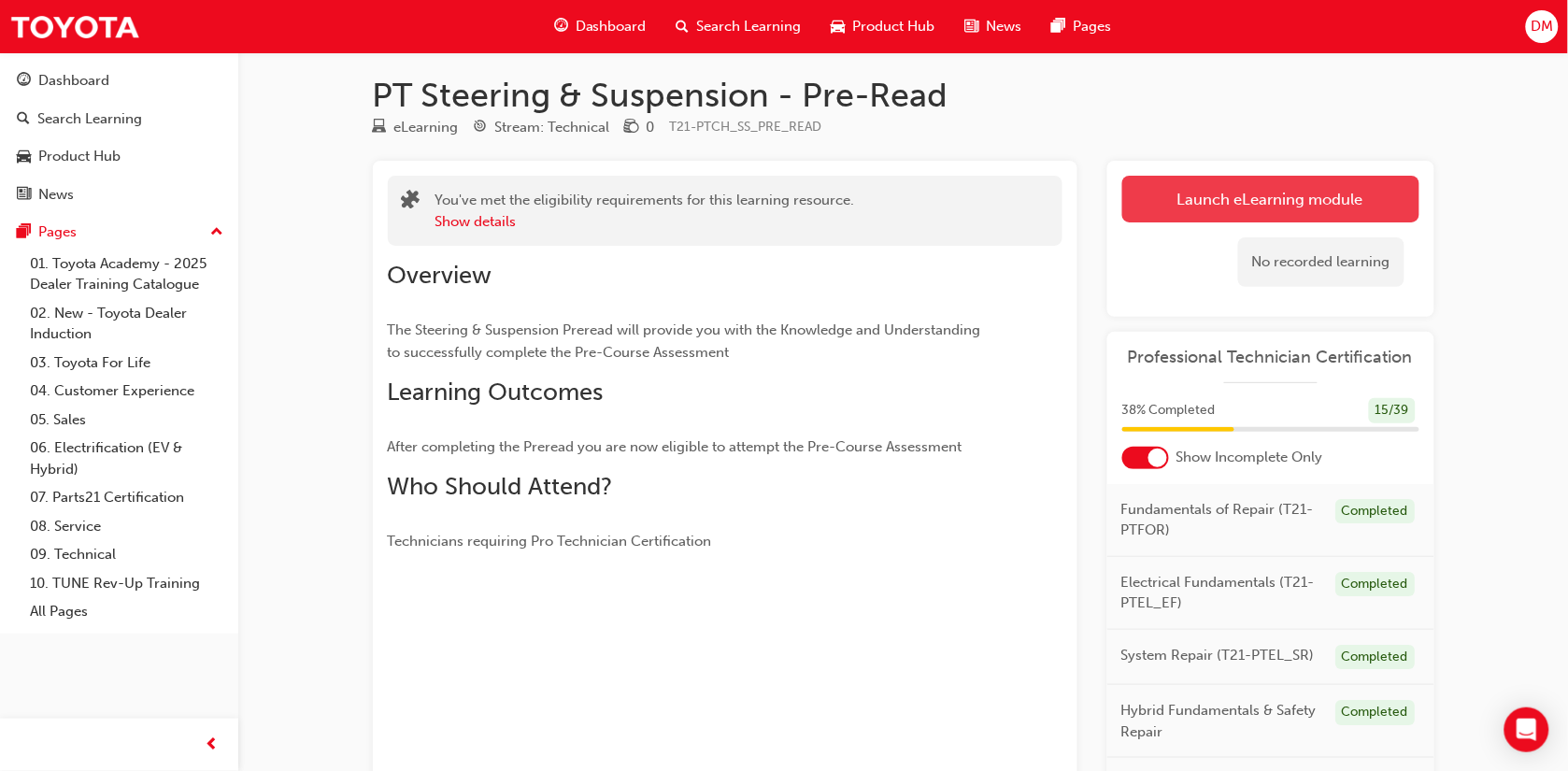 click on "Launch eLearning module" at bounding box center [1271, 199] 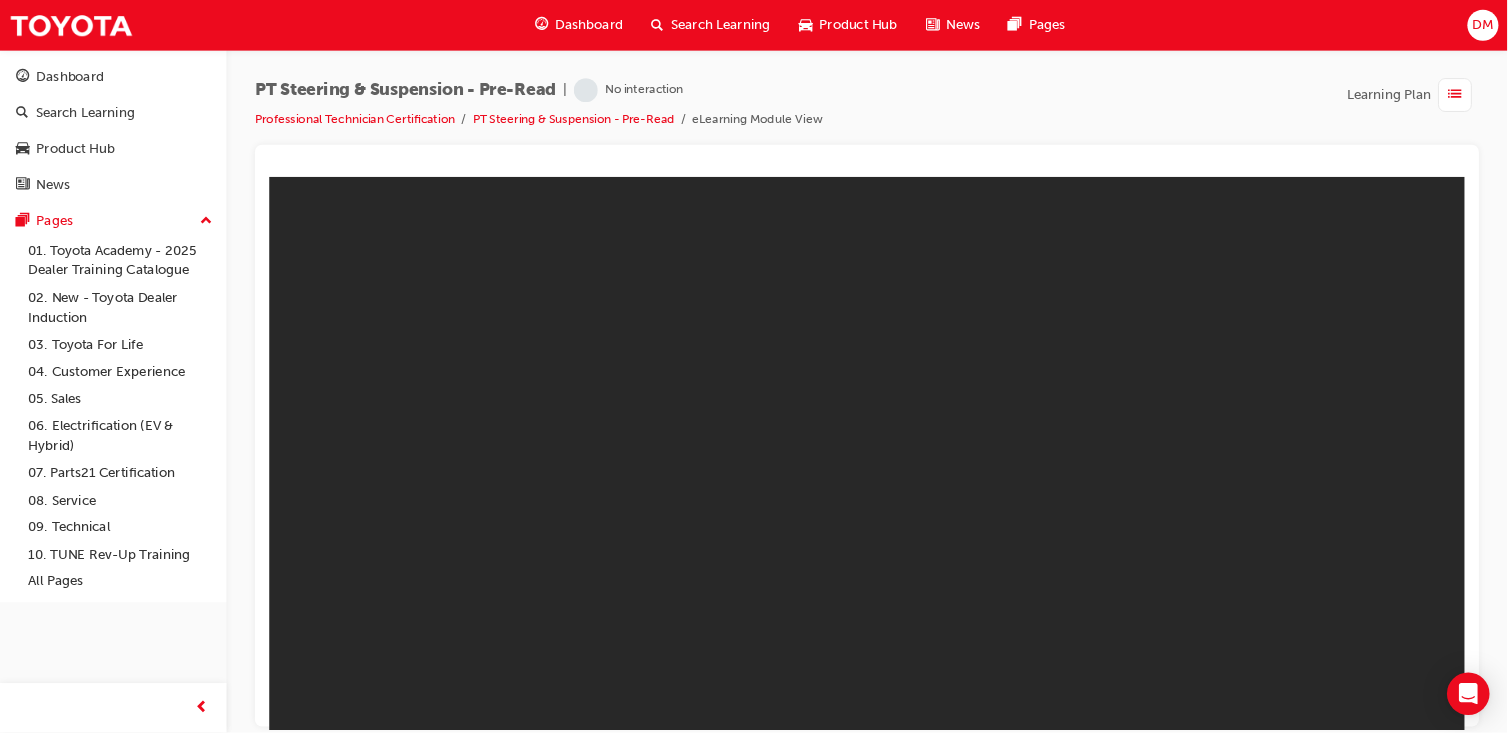 scroll, scrollTop: 0, scrollLeft: 0, axis: both 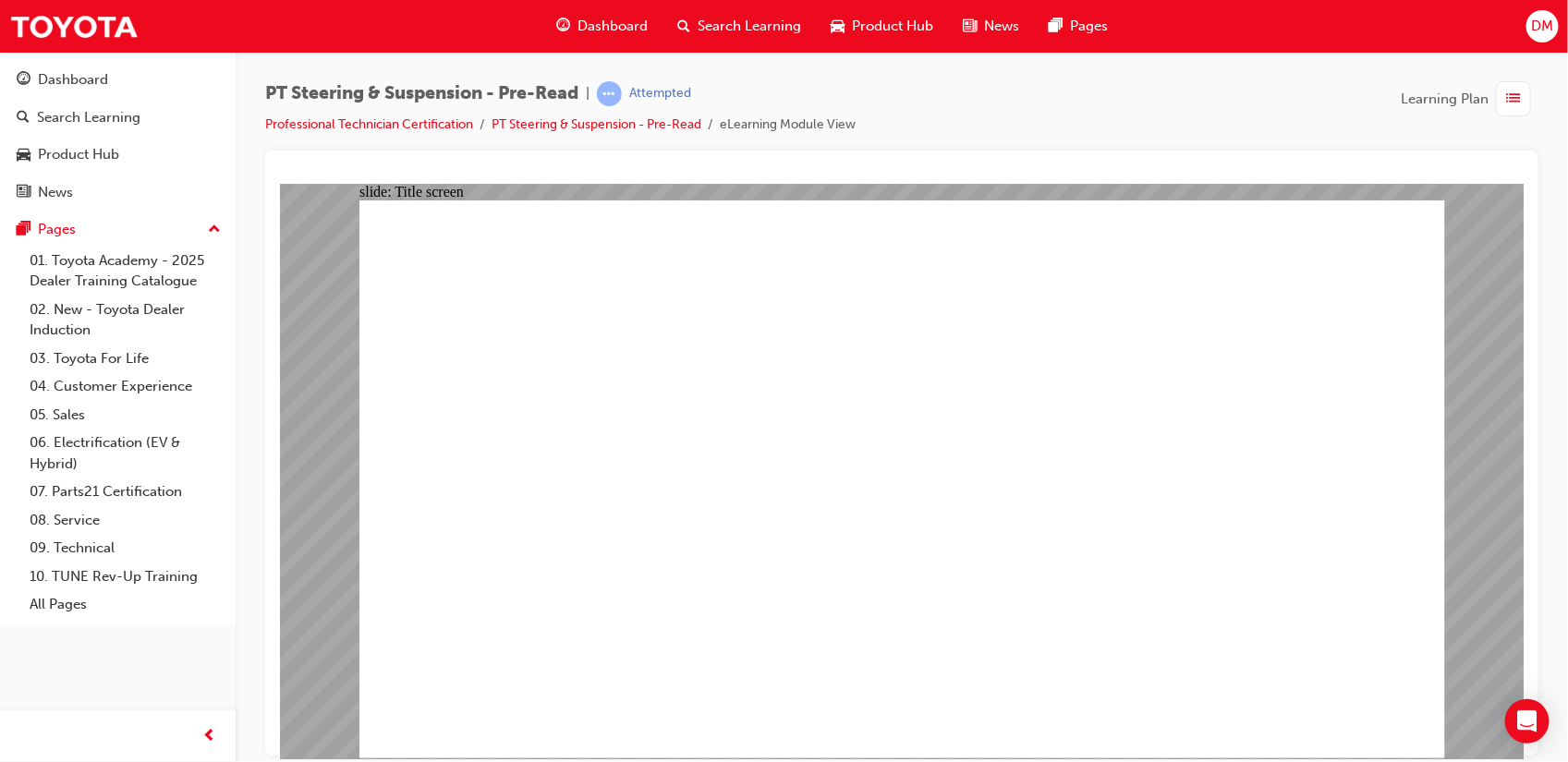 click 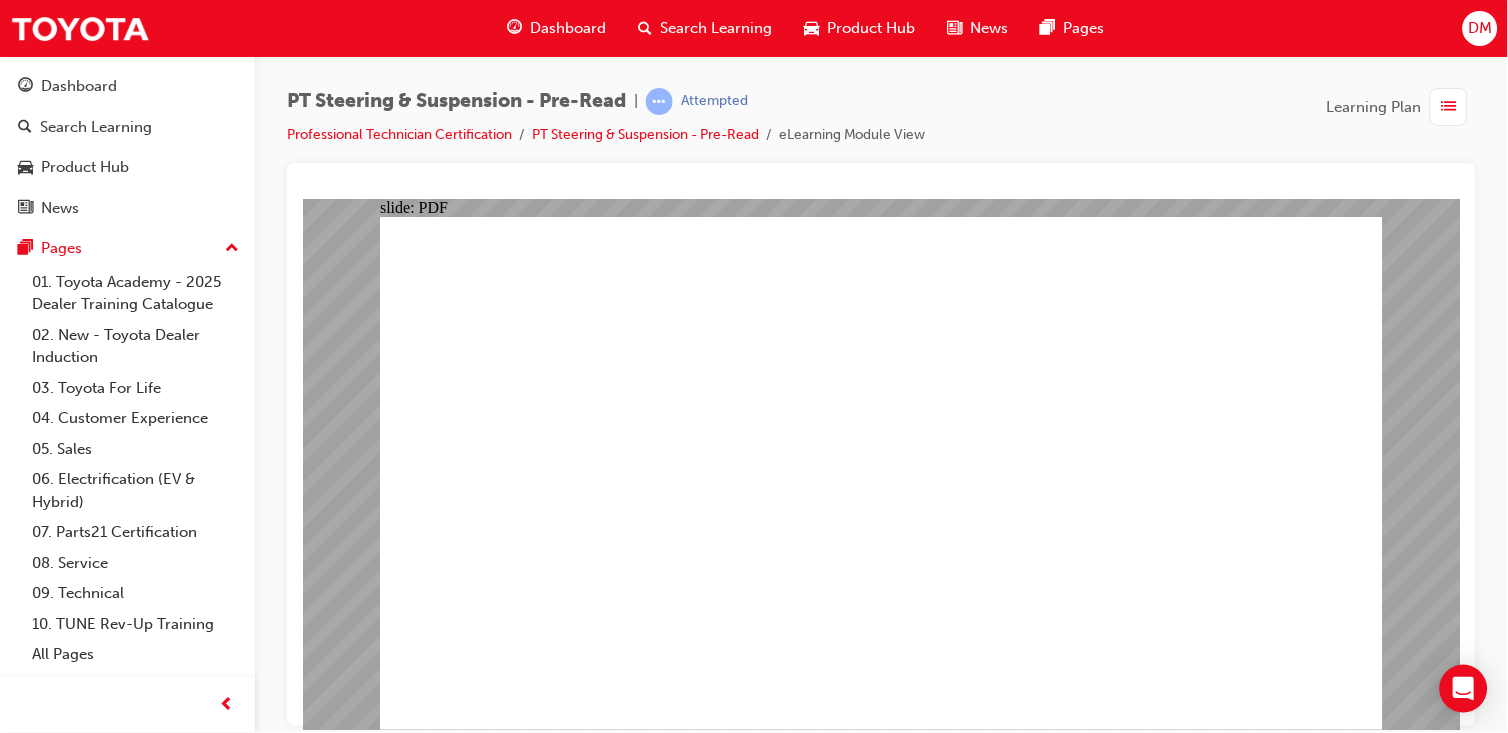 click 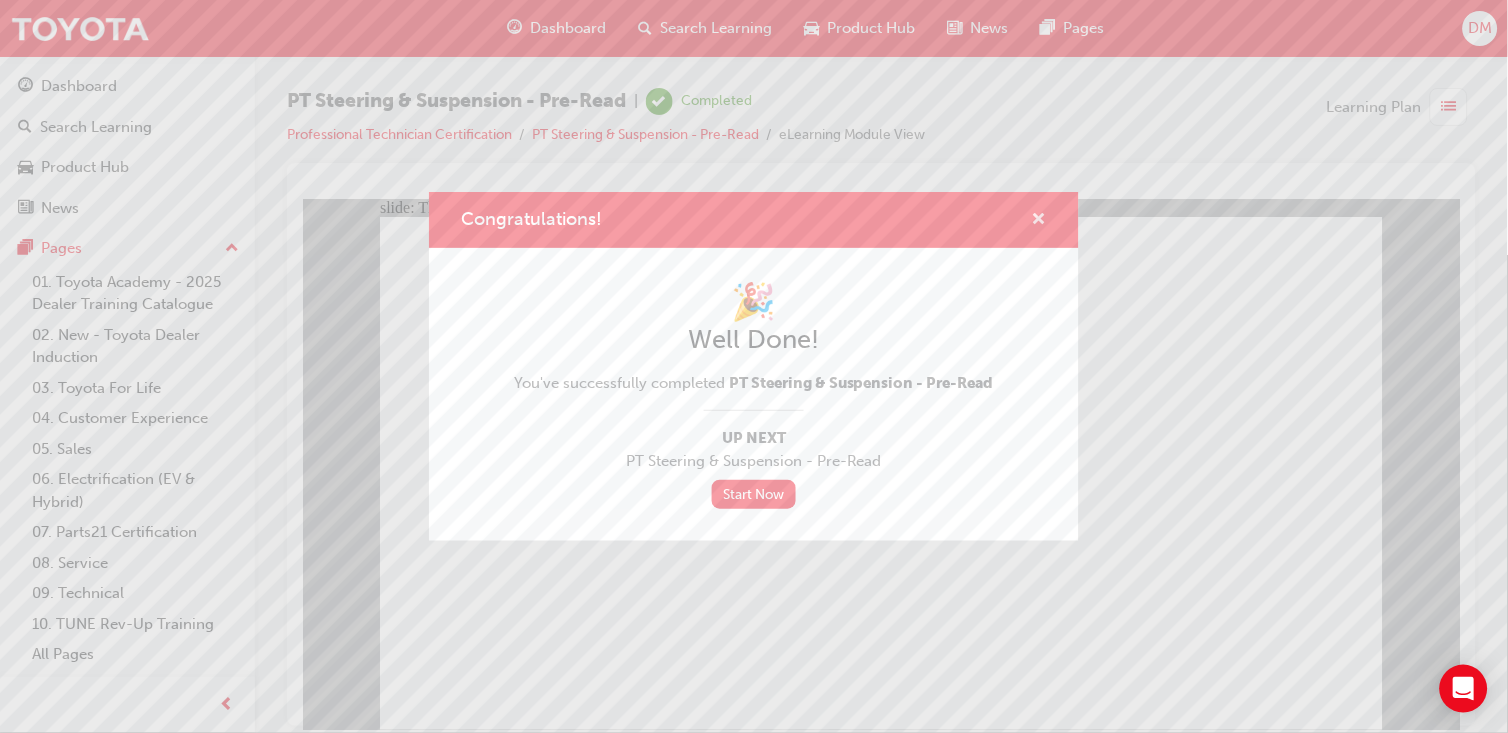 click at bounding box center [1039, 221] 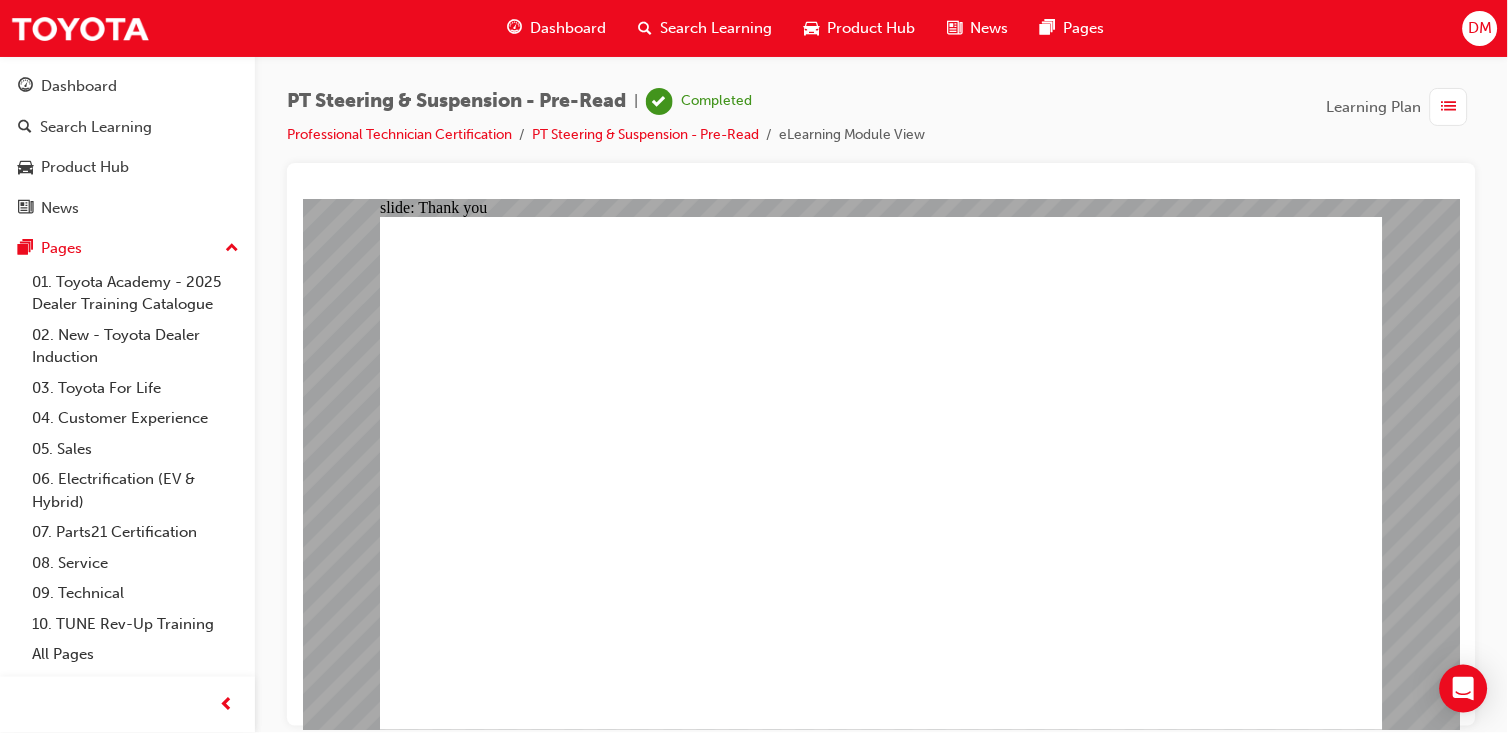 click 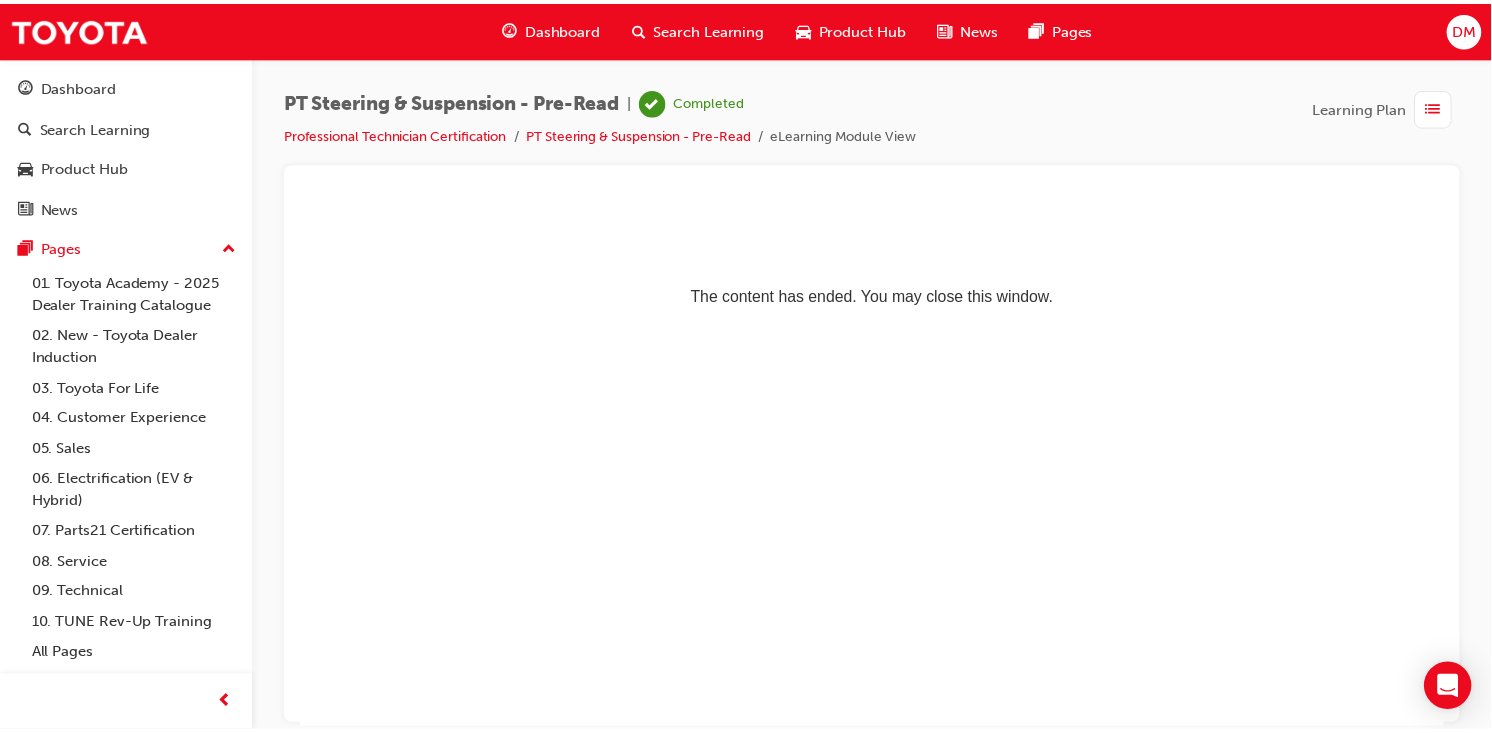 scroll, scrollTop: 0, scrollLeft: 0, axis: both 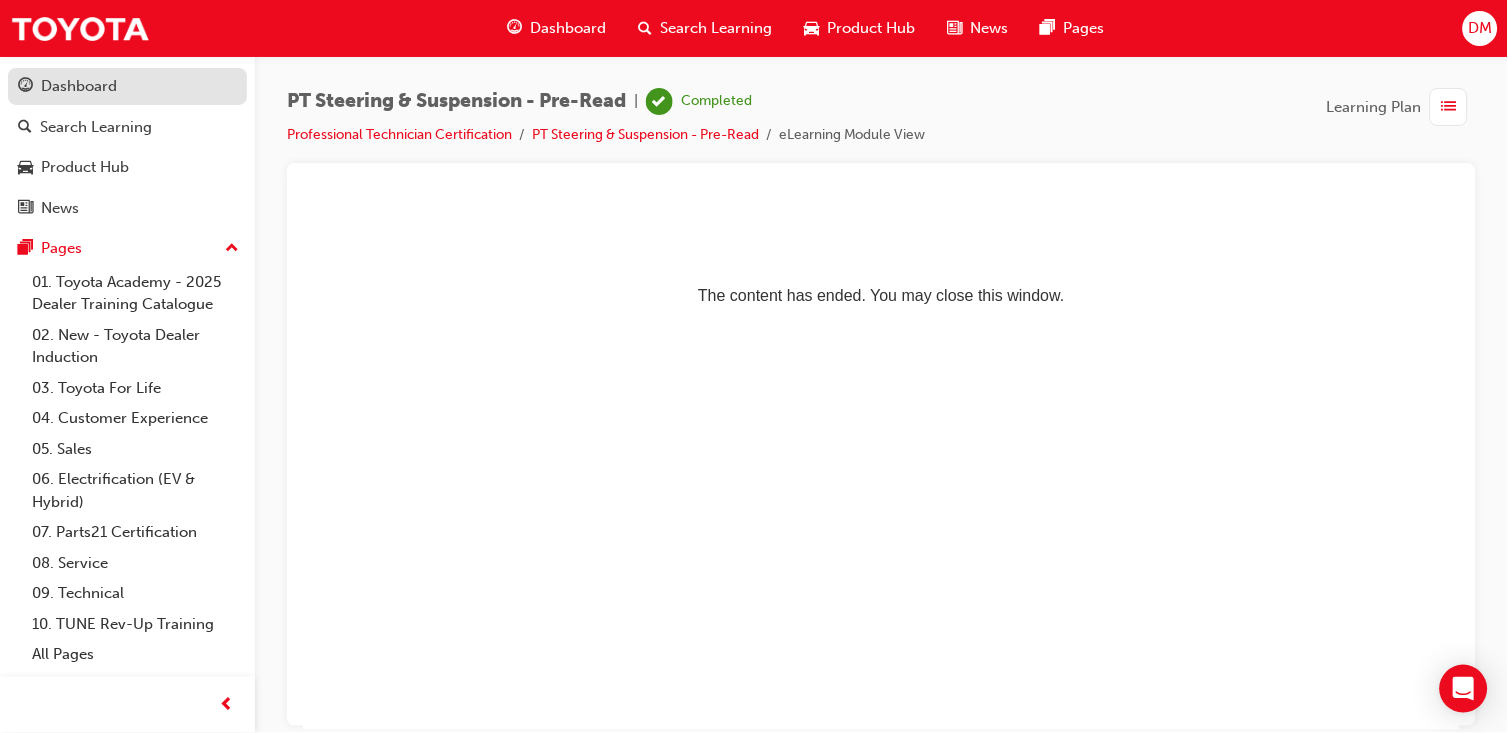 click on "Dashboard" at bounding box center [79, 86] 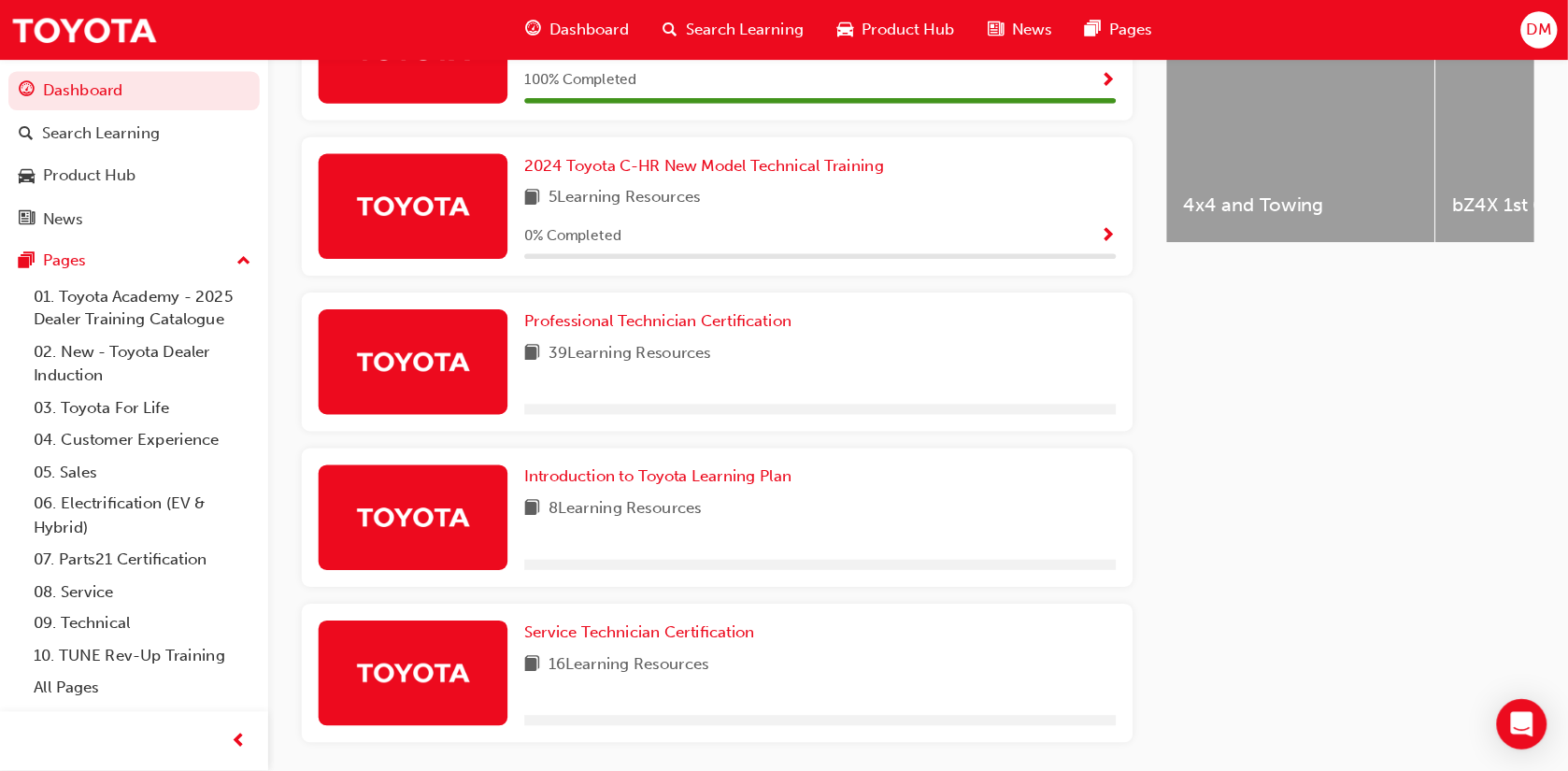scroll, scrollTop: 416, scrollLeft: 0, axis: vertical 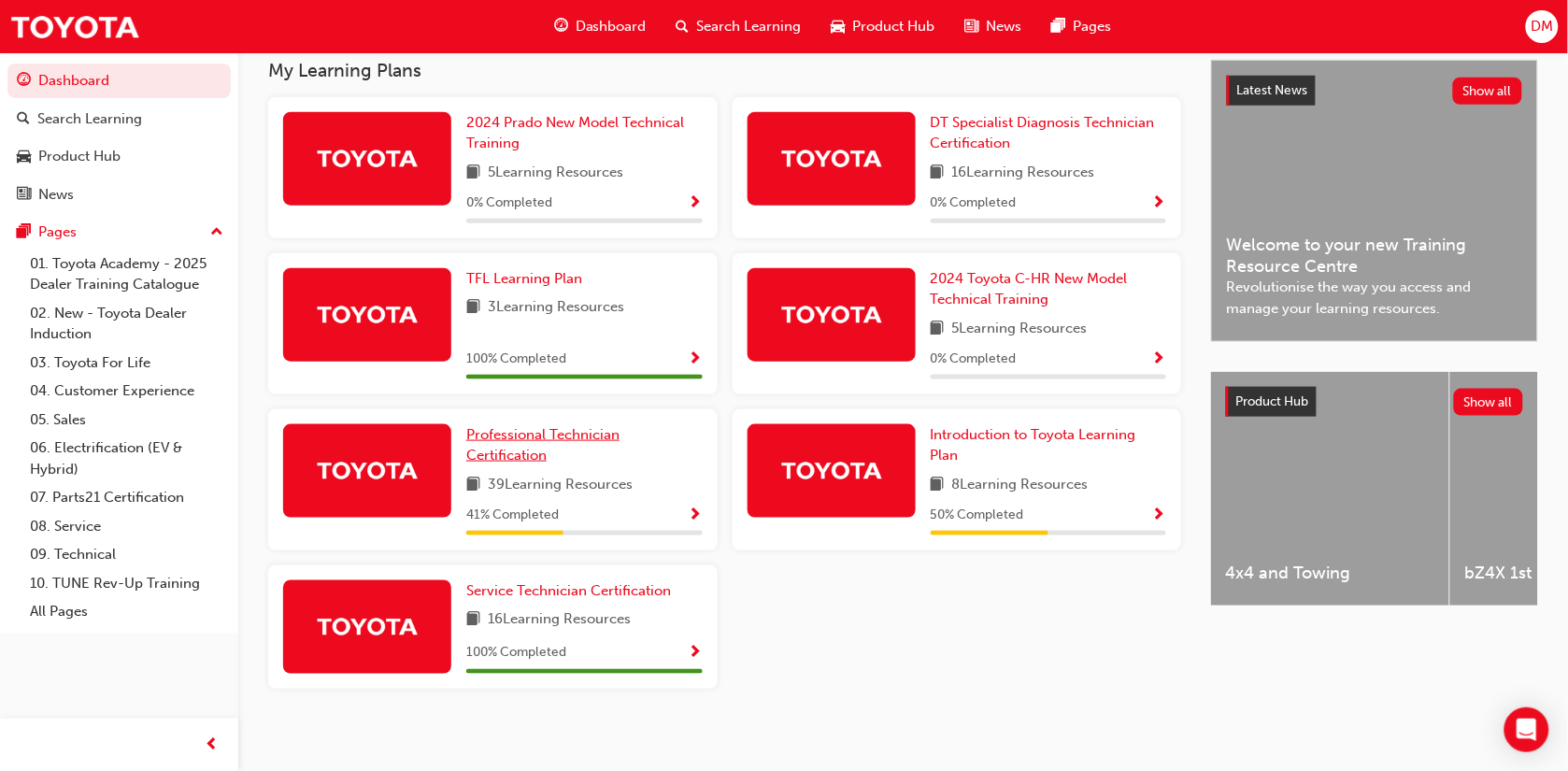 click on "Professional Technician Certification" at bounding box center (543, 445) 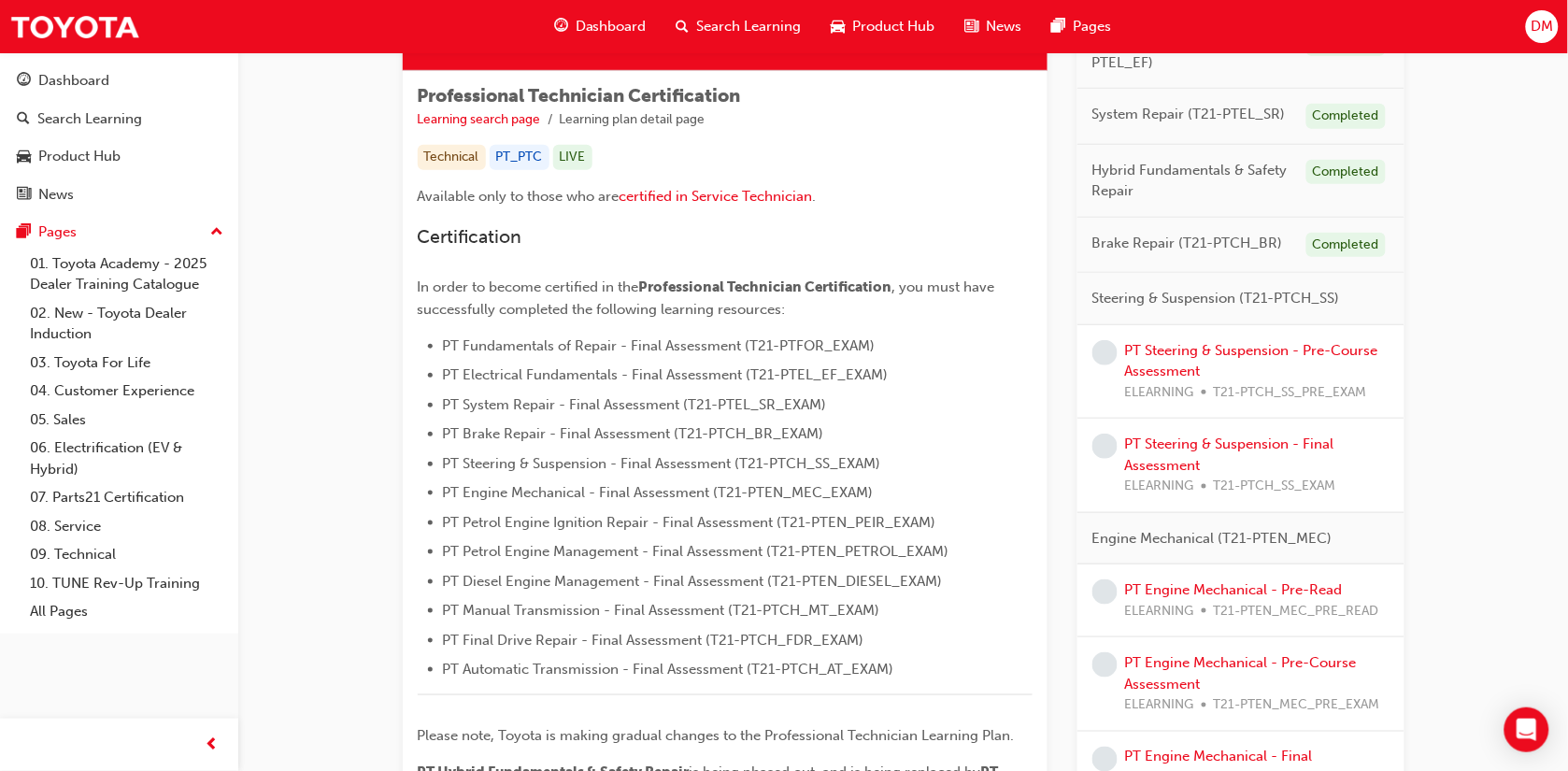 scroll, scrollTop: 324, scrollLeft: 0, axis: vertical 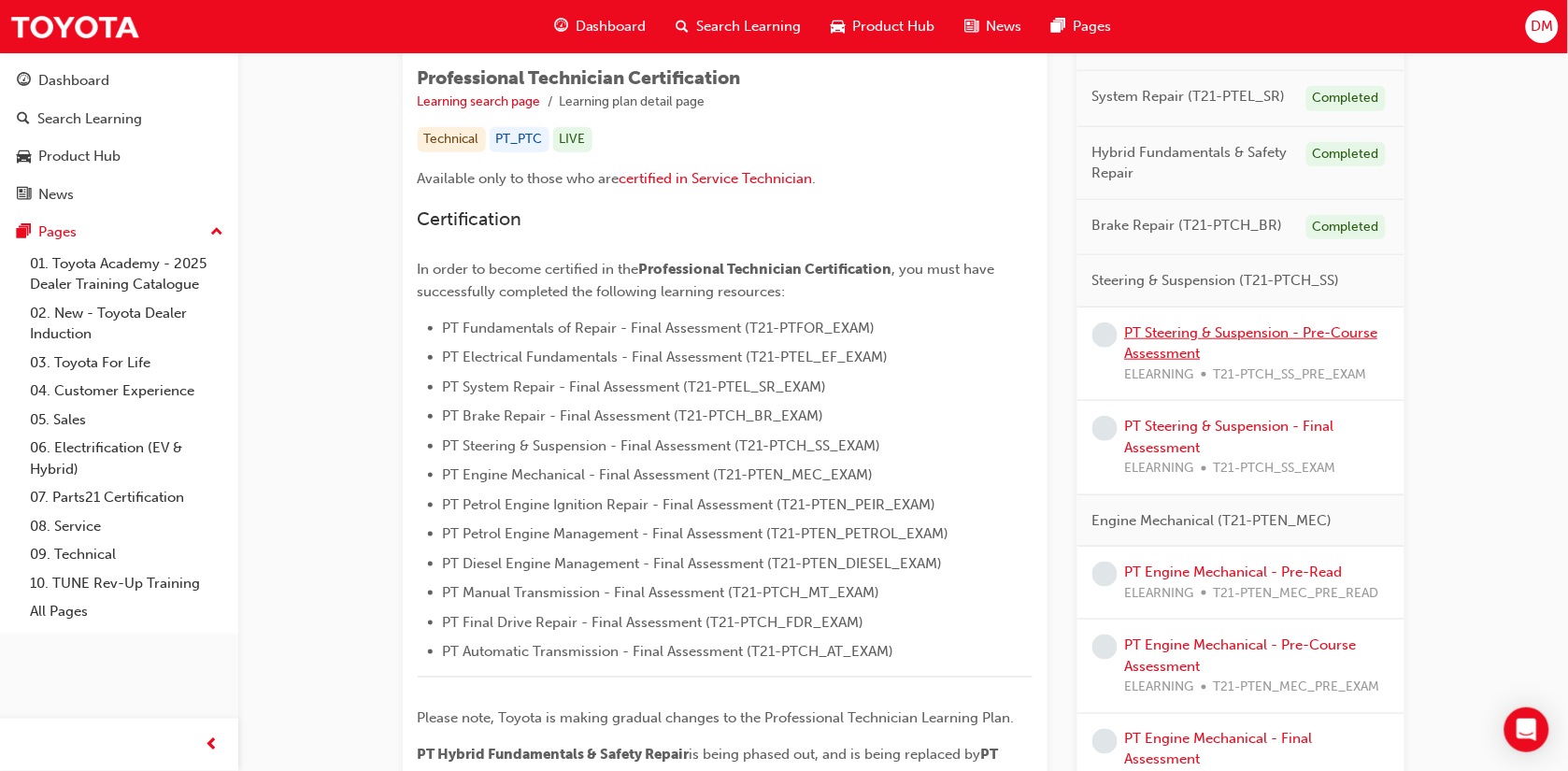 click on "PT Steering & Suspension - Pre-Course Assessment" at bounding box center [1251, 343] 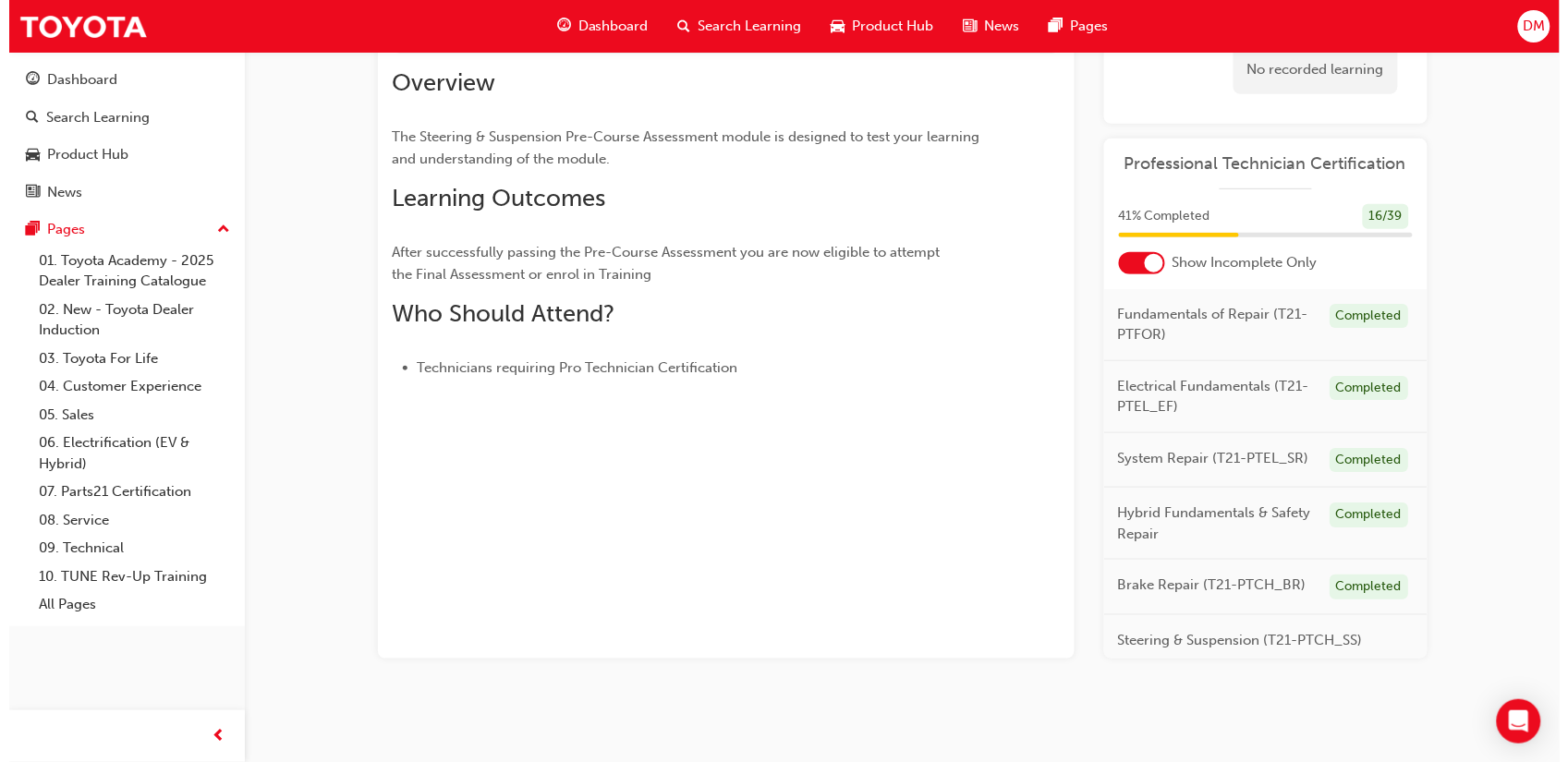 scroll, scrollTop: 0, scrollLeft: 0, axis: both 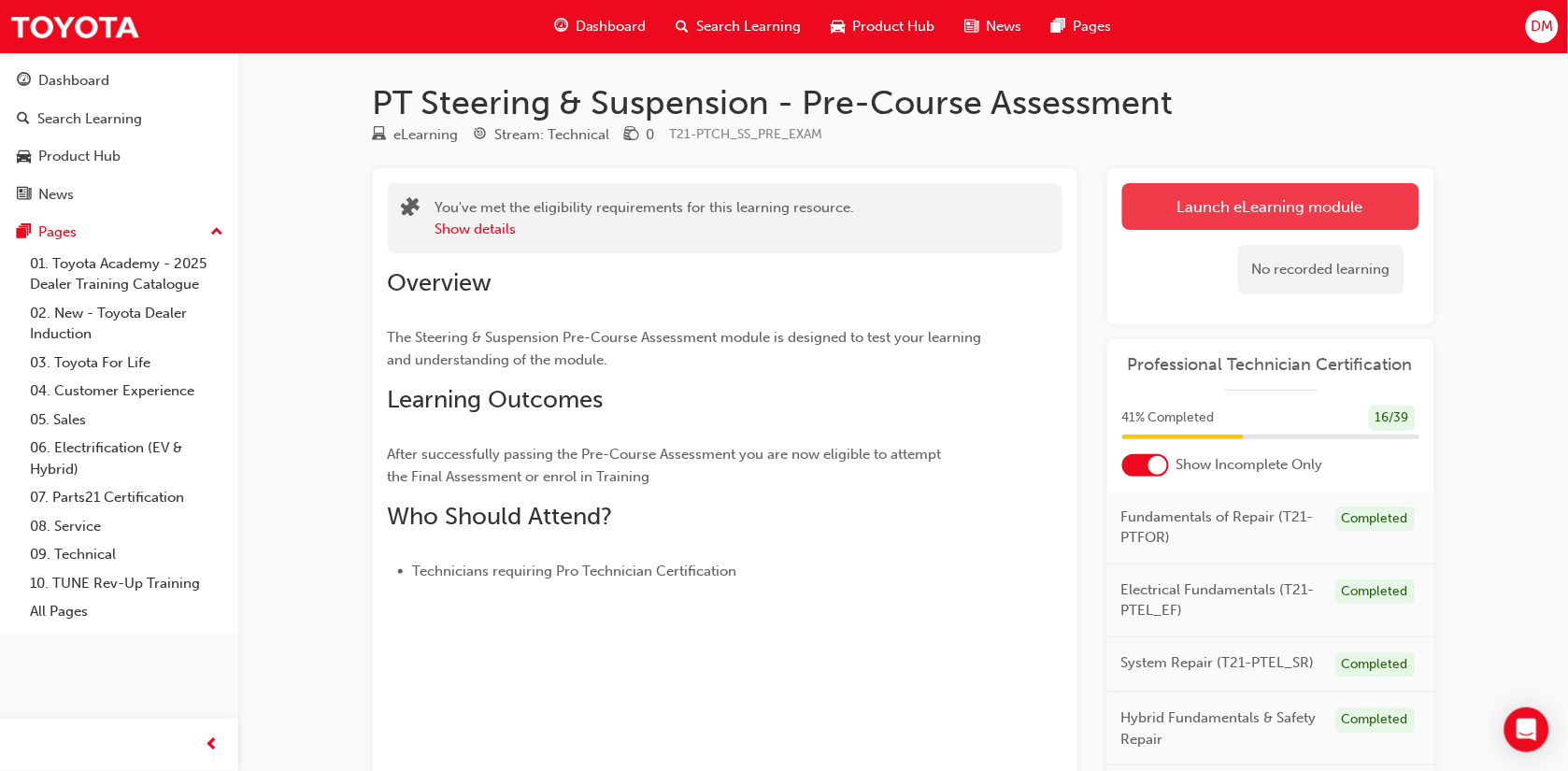 click on "Launch eLearning module" at bounding box center (1271, 207) 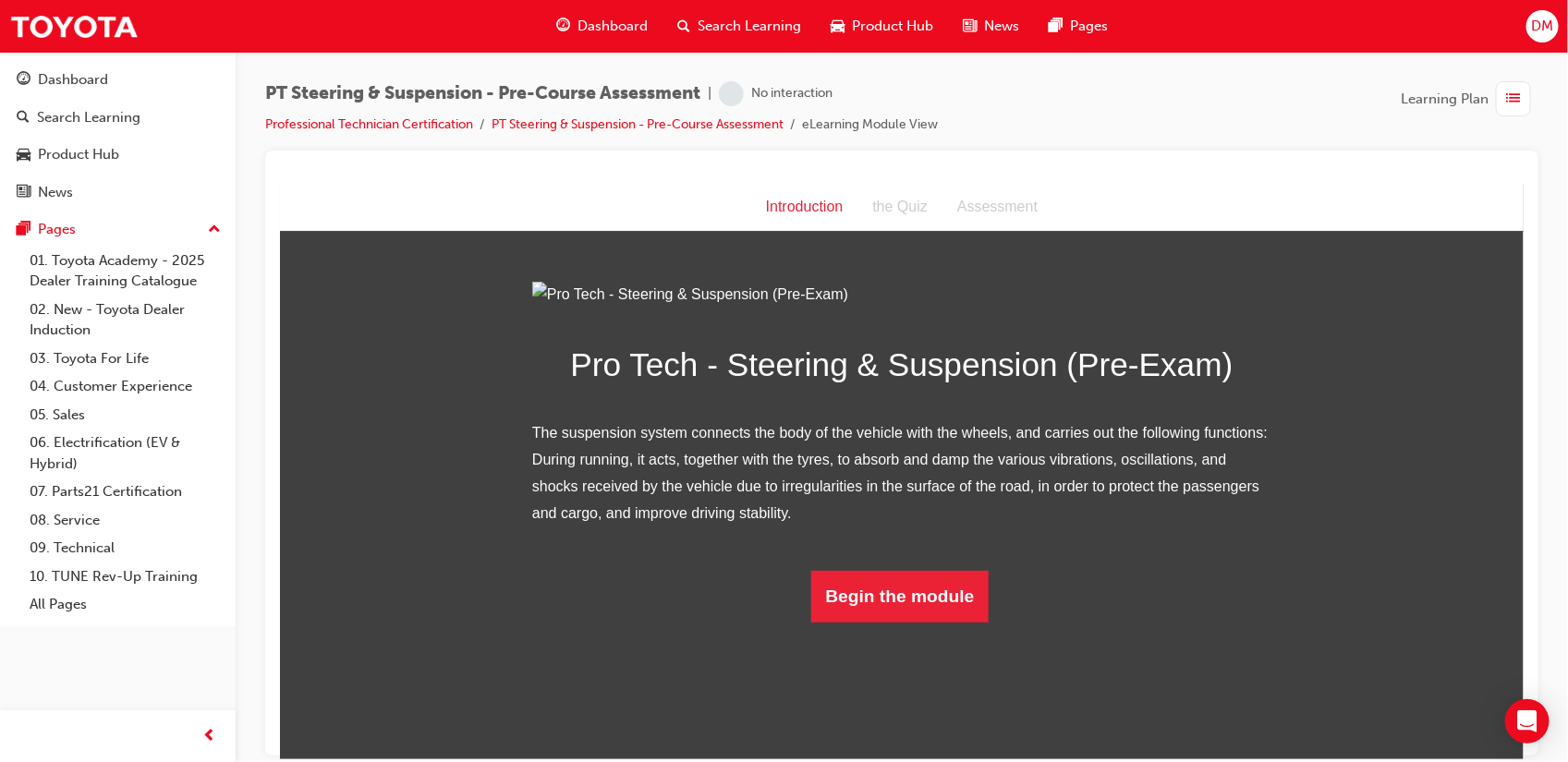 scroll, scrollTop: 67, scrollLeft: 0, axis: vertical 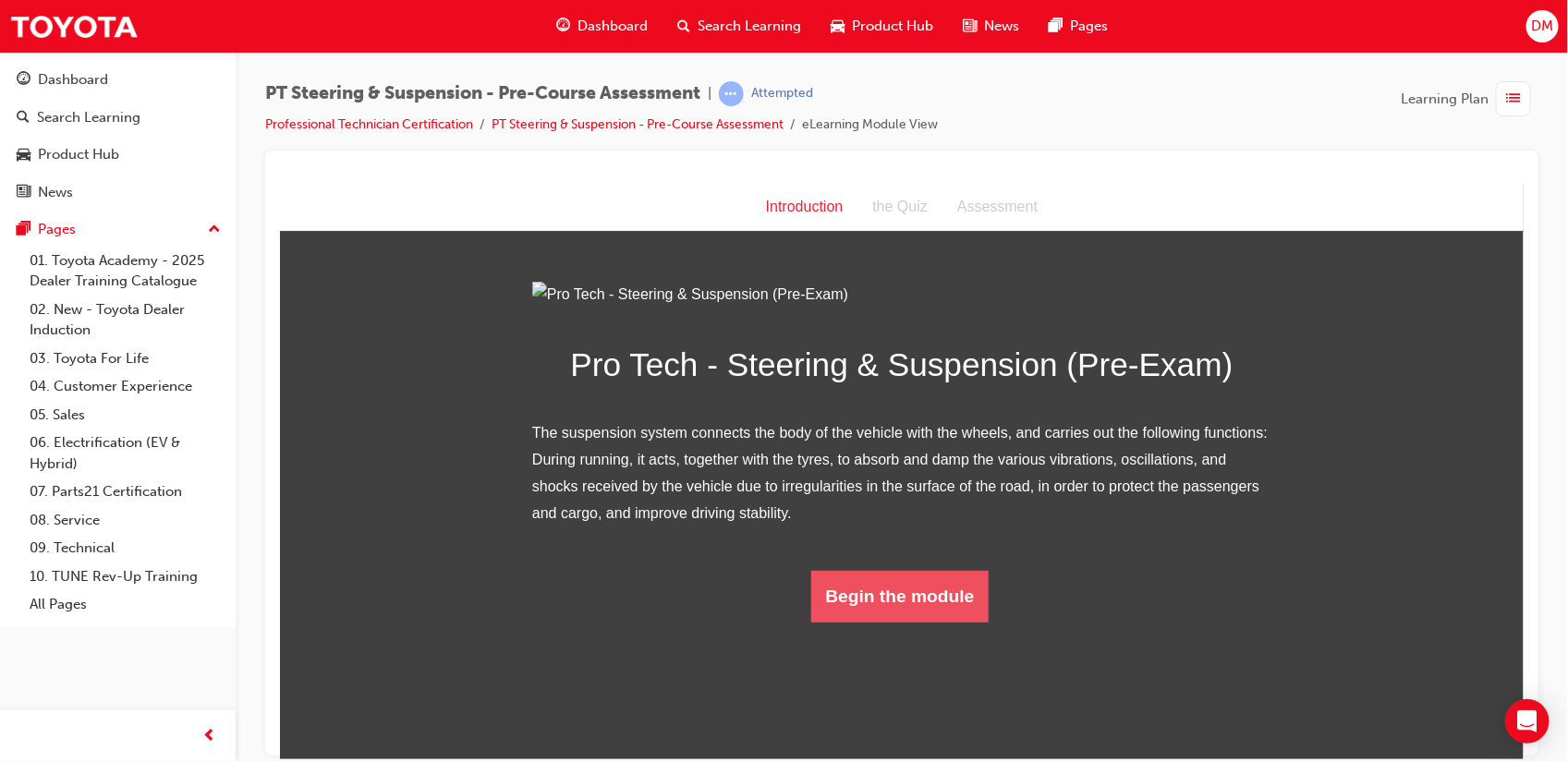 click on "Begin the module" at bounding box center (899, 596) 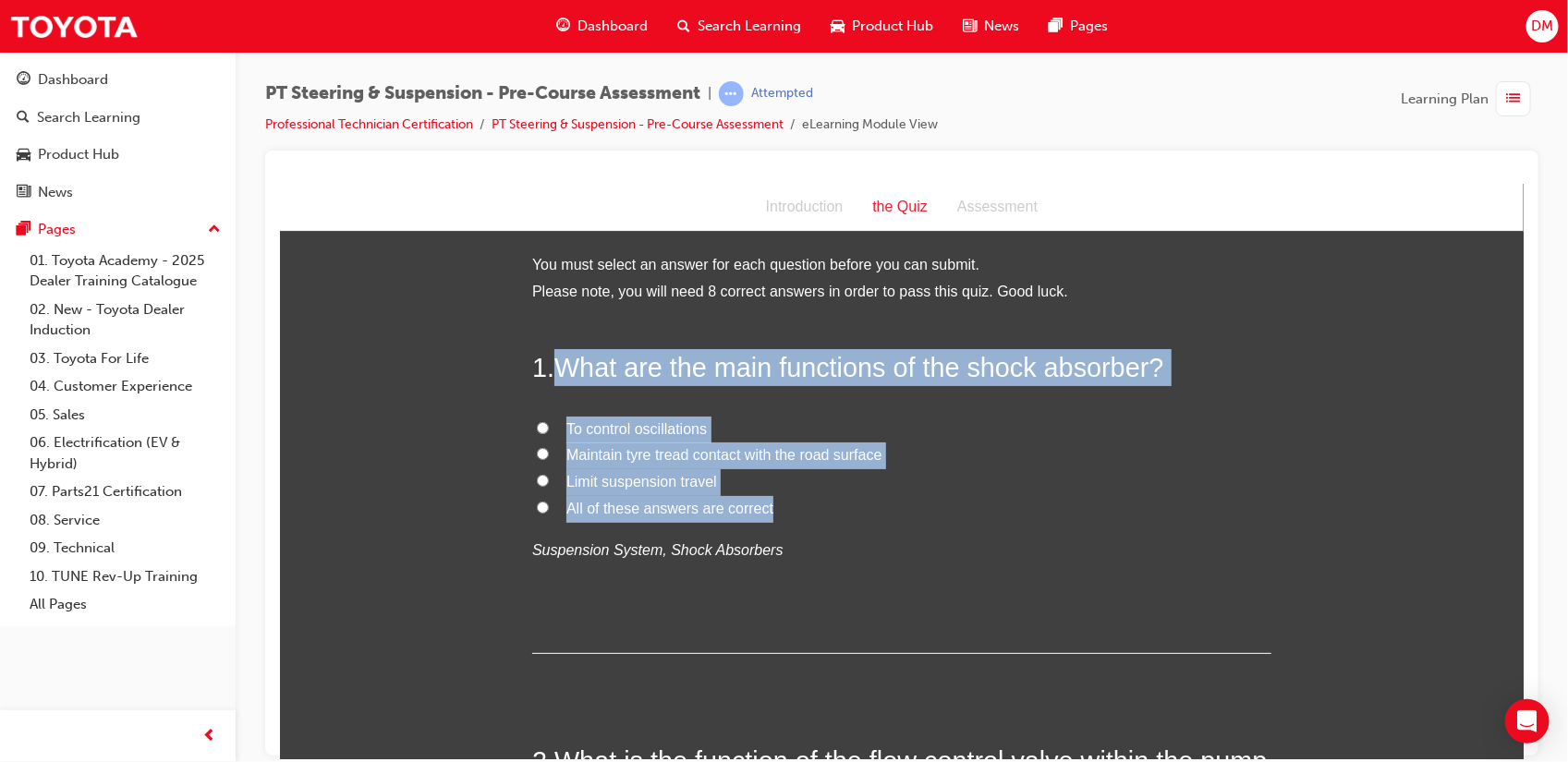 drag, startPoint x: 544, startPoint y: 368, endPoint x: 763, endPoint y: 504, distance: 257.79255 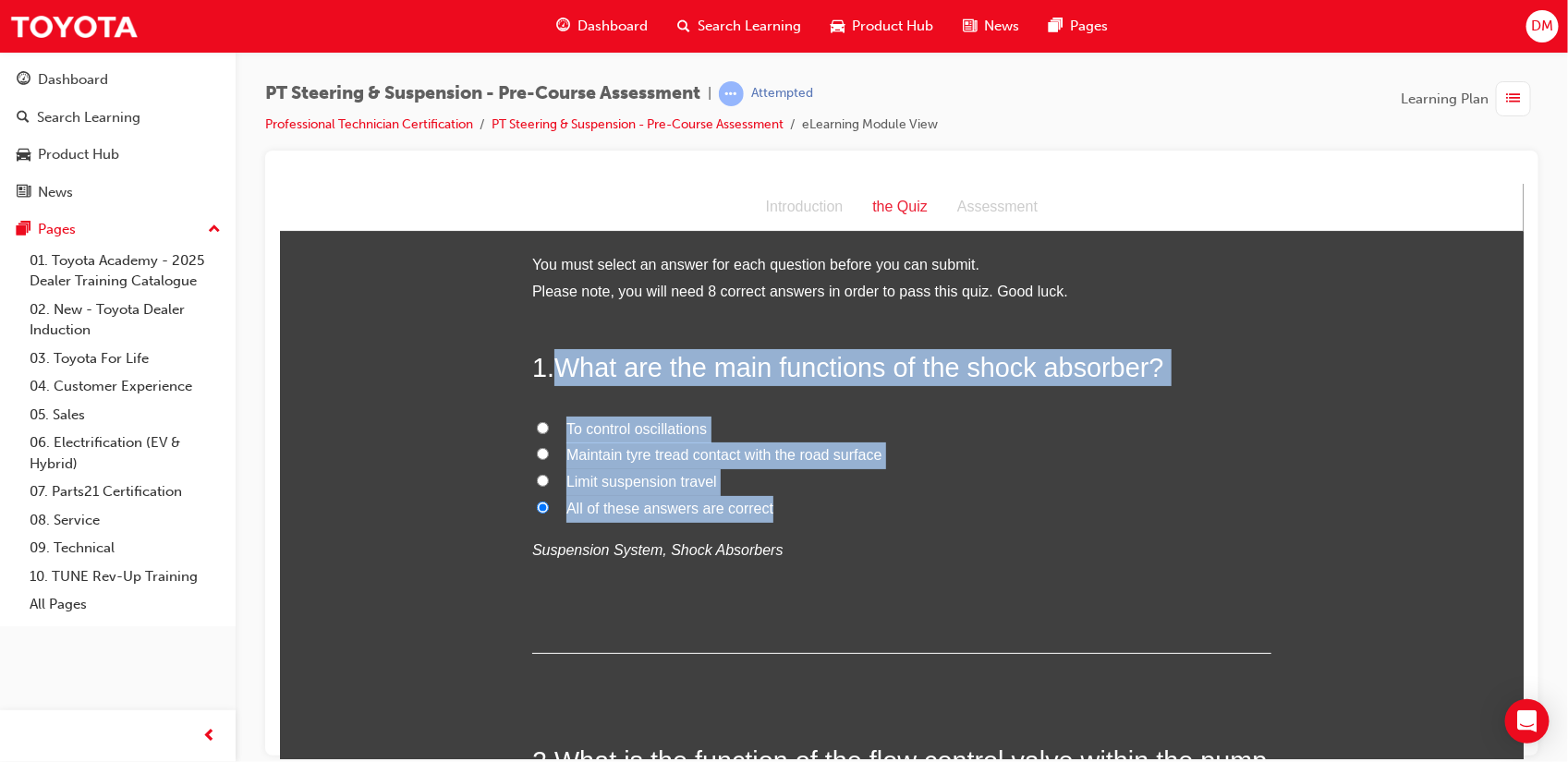 scroll, scrollTop: 201, scrollLeft: 0, axis: vertical 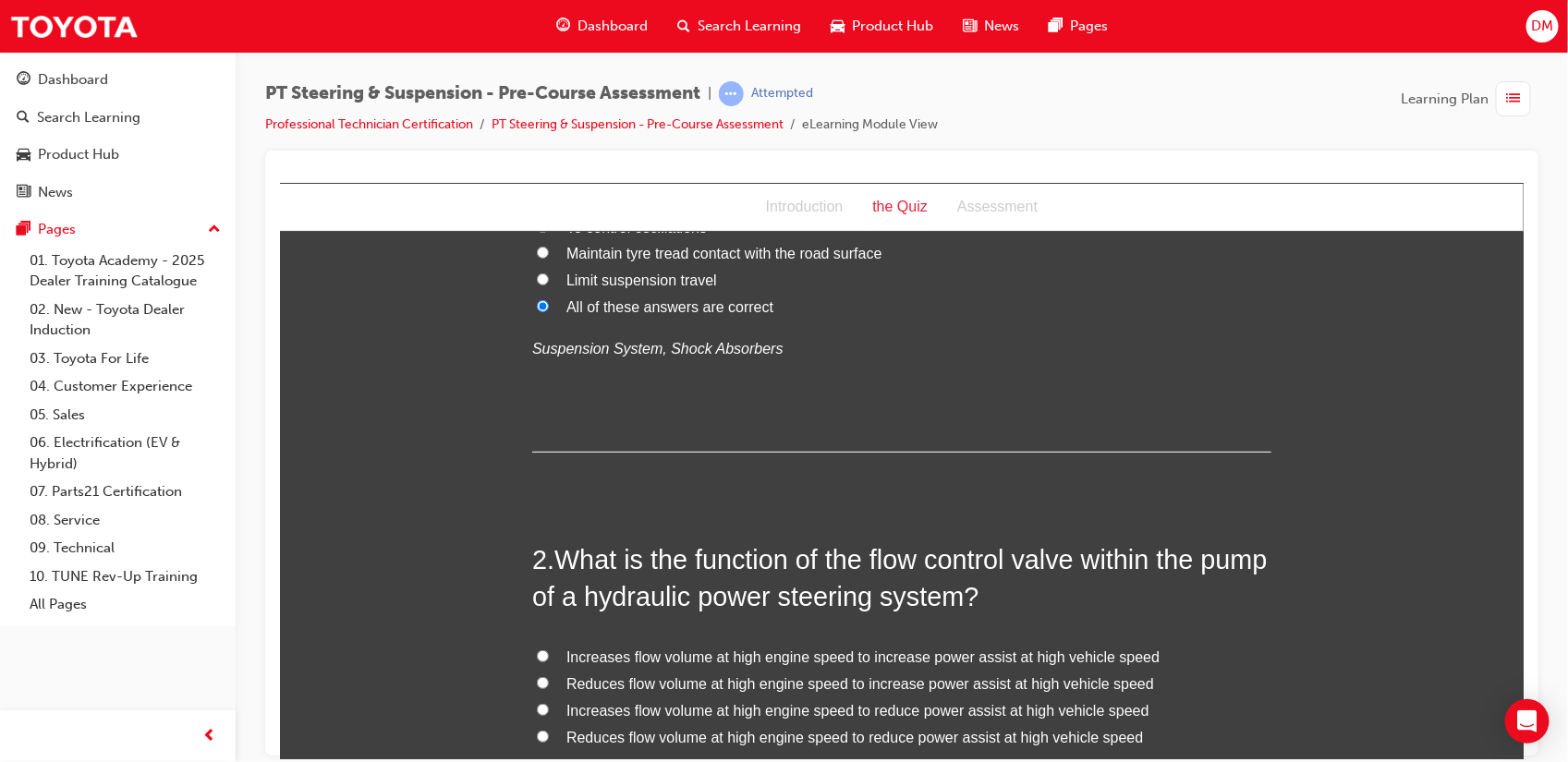 click on "You must select an answer for each question before you can submit. Please note, you will need 8 correct answers in order to pass this quiz. Good luck. 1 . What are the main functions of the shock absorber? To control oscillations Maintain tyre tread contact with the road surface Limit suspension travel All of these answers are correct
Suspension System, Shock Absorbers 2 . What is the function of the flow control valve within the pump of a hydraulic power steering system? Increases flow volume at high engine speed to increase power assist at high vehicle speed Reduces flow volume at high engine speed to increase power assist at high vehicle speed Increases flow volume at high engine speed to reduce power assist at high vehicle speed Reduces flow volume at high engine speed to reduce power assist at high vehicle speed
Steering System, Hydraulic Power Steering 3 . Caster angle affects: Toe out on turns Straight-line stability
Wheel alignment and tyres, Caster and Caster Trail 4 . TRUE FALSE
5 ." at bounding box center (901, 2025) 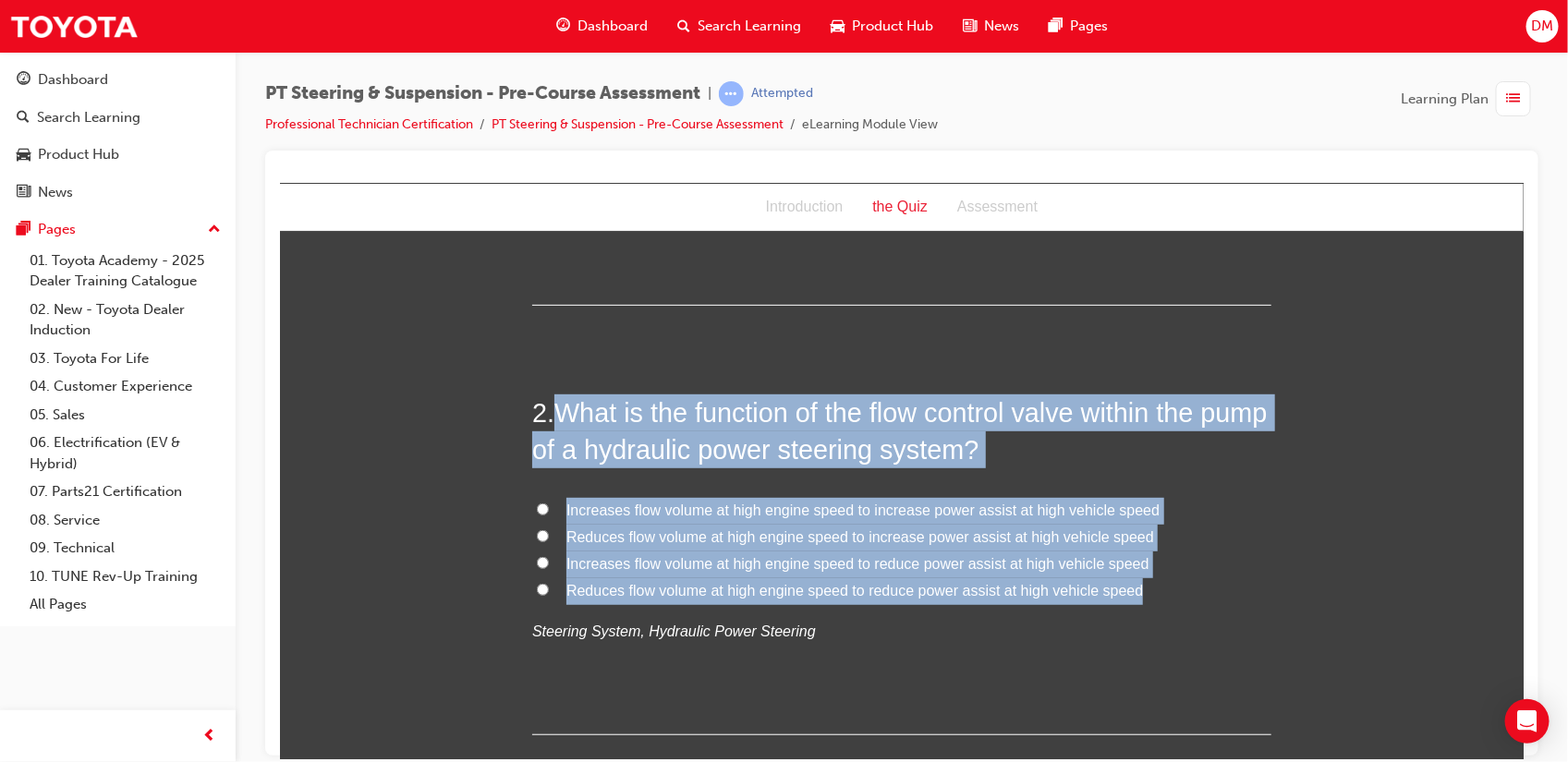 drag, startPoint x: 542, startPoint y: 410, endPoint x: 1136, endPoint y: 581, distance: 618.1238 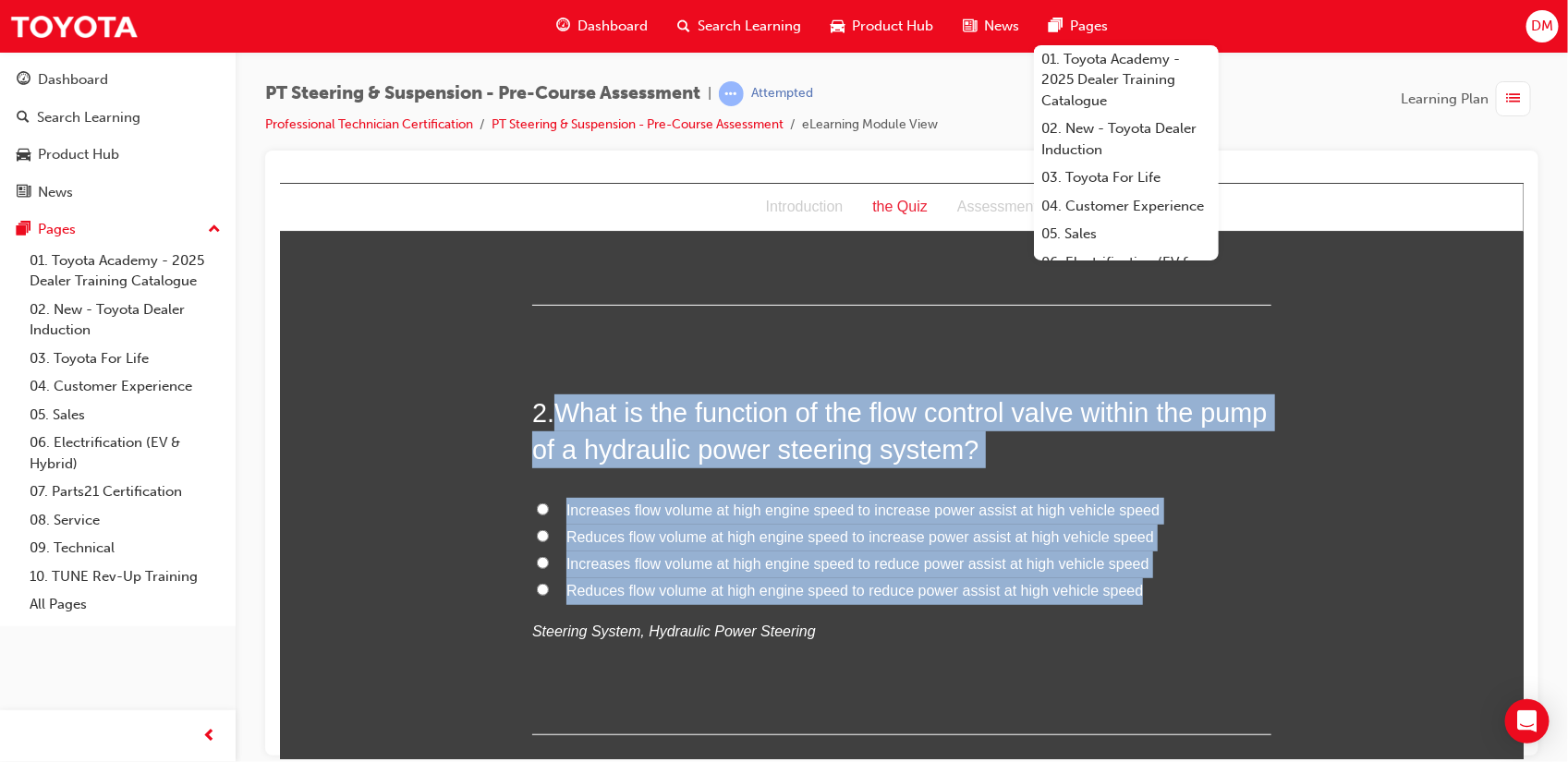 click on "Reduces flow volume at high engine speed to reduce power assist at high vehicle speed" at bounding box center [541, 588] 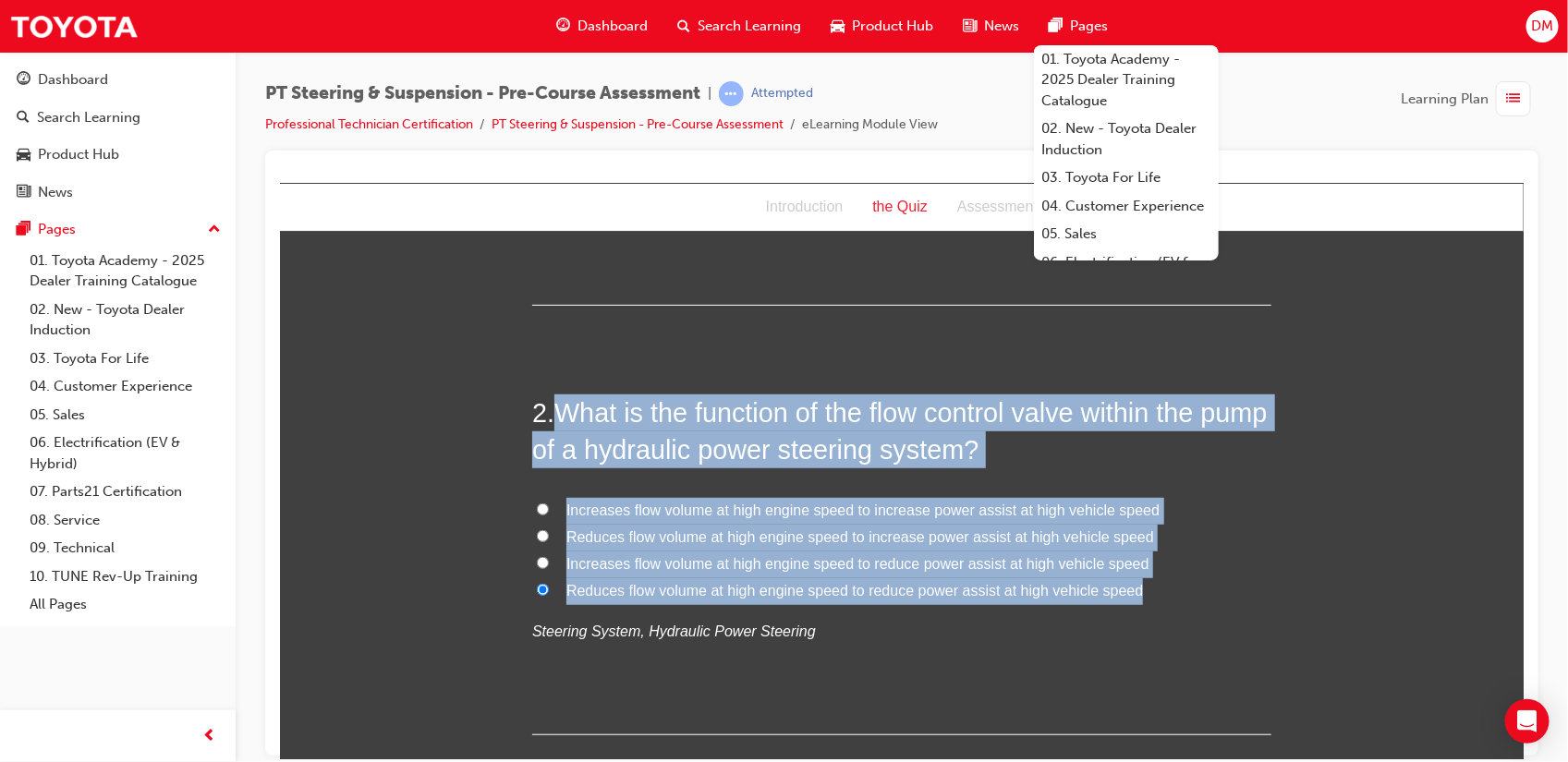click on "You must select an answer for each question before you can submit. Please note, you will need 8 correct answers in order to pass this quiz. Good luck. 1 . What are the main functions of the shock absorber? To control oscillations Maintain tyre tread contact with the road surface Limit suspension travel All of these answers are correct
Suspension System, Shock Absorbers 2 . What is the function of the flow control valve within the pump of a hydraulic power steering system? Increases flow volume at high engine speed to increase power assist at high vehicle speed Reduces flow volume at high engine speed to increase power assist at high vehicle speed Increases flow volume at high engine speed to reduce power assist at high vehicle speed Reduces flow volume at high engine speed to reduce power assist at high vehicle speed
Steering System, Hydraulic Power Steering 3 . Caster angle affects: Toe out on turns Straight-line stability
Wheel alignment and tyres, Caster and Caster Trail 4 . TRUE FALSE
5 ." at bounding box center (901, 1878) 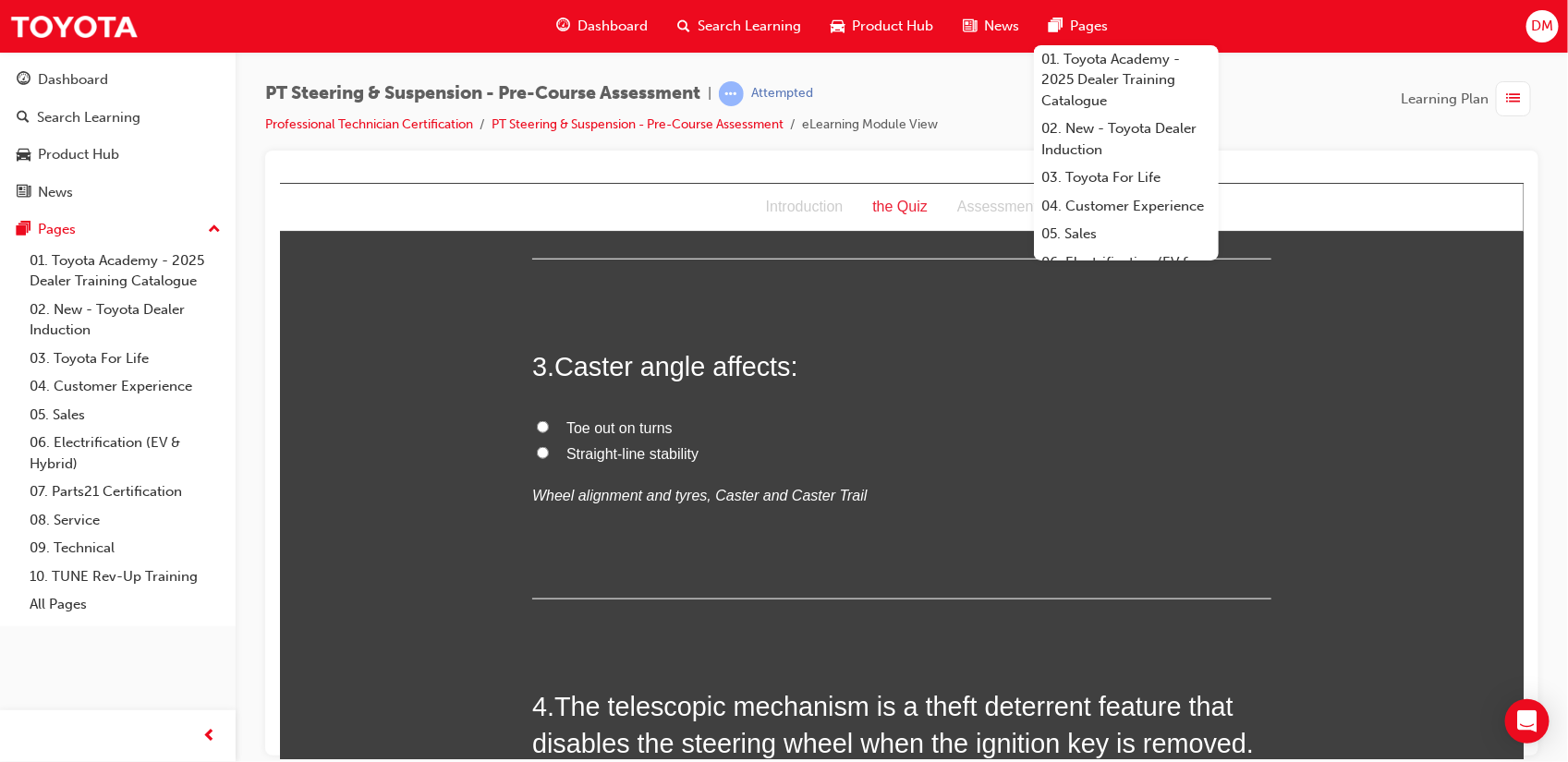 scroll, scrollTop: 825, scrollLeft: 0, axis: vertical 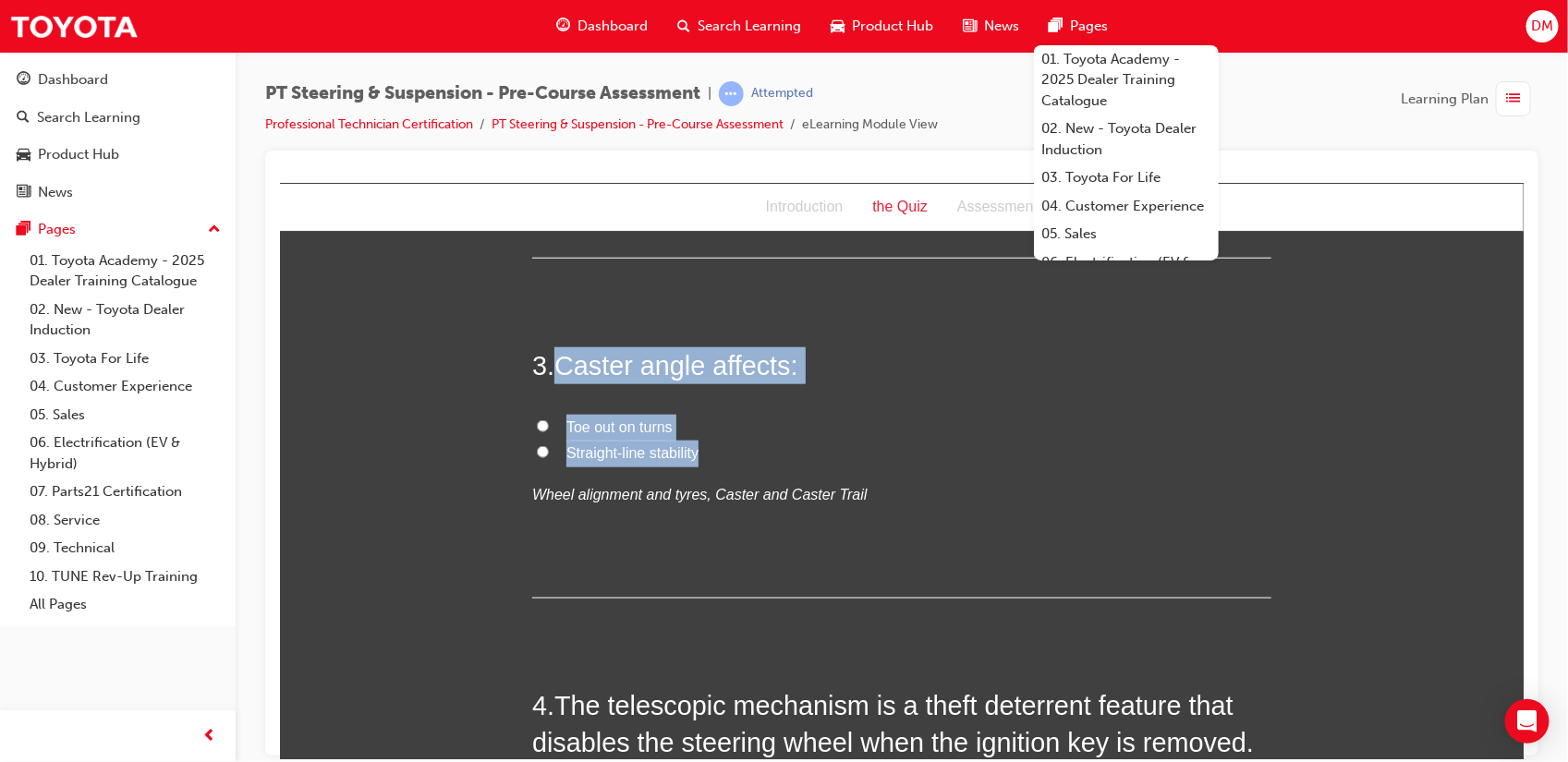 drag, startPoint x: 547, startPoint y: 365, endPoint x: 703, endPoint y: 455, distance: 180.09997 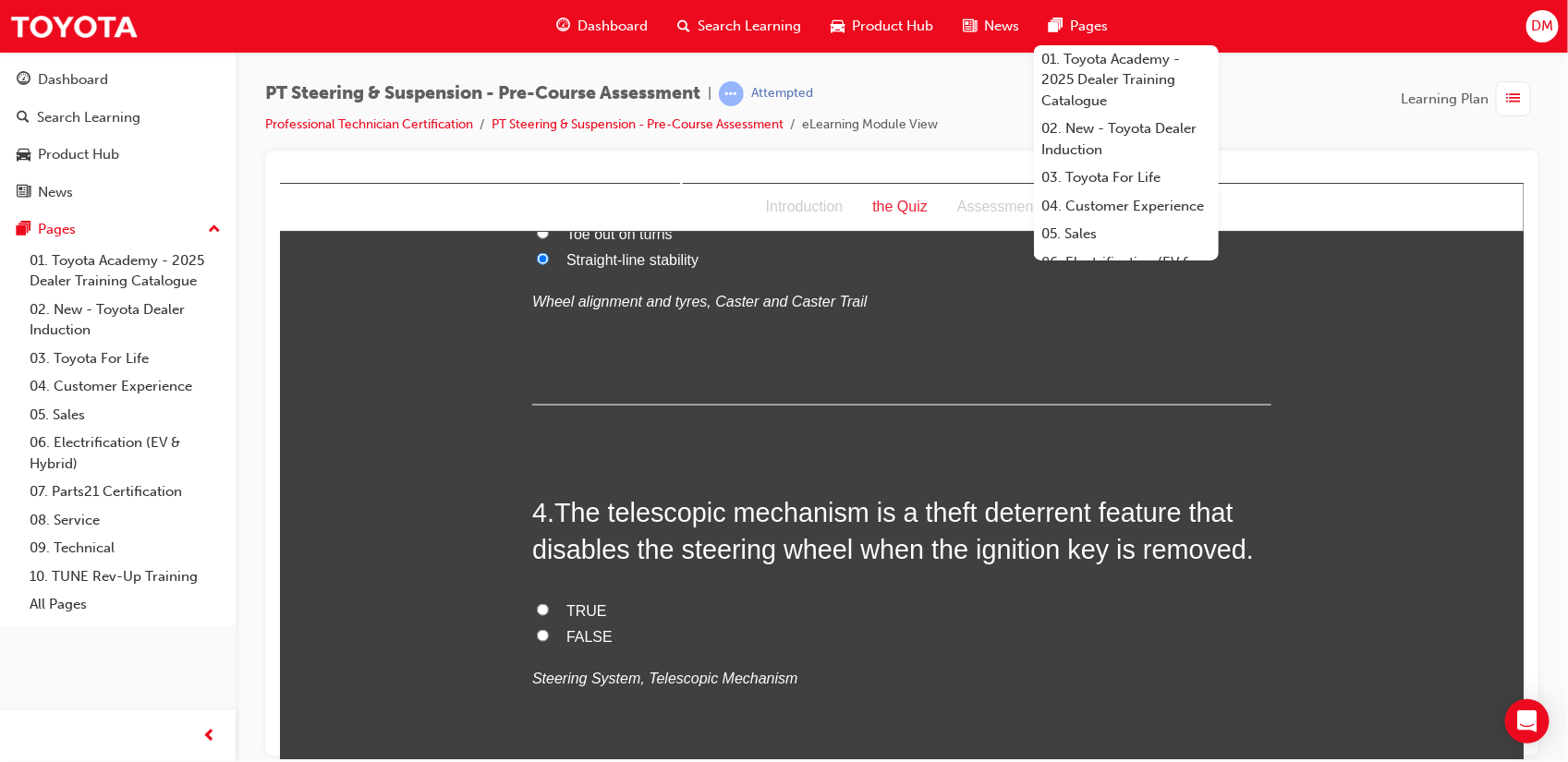 scroll, scrollTop: 1107, scrollLeft: 0, axis: vertical 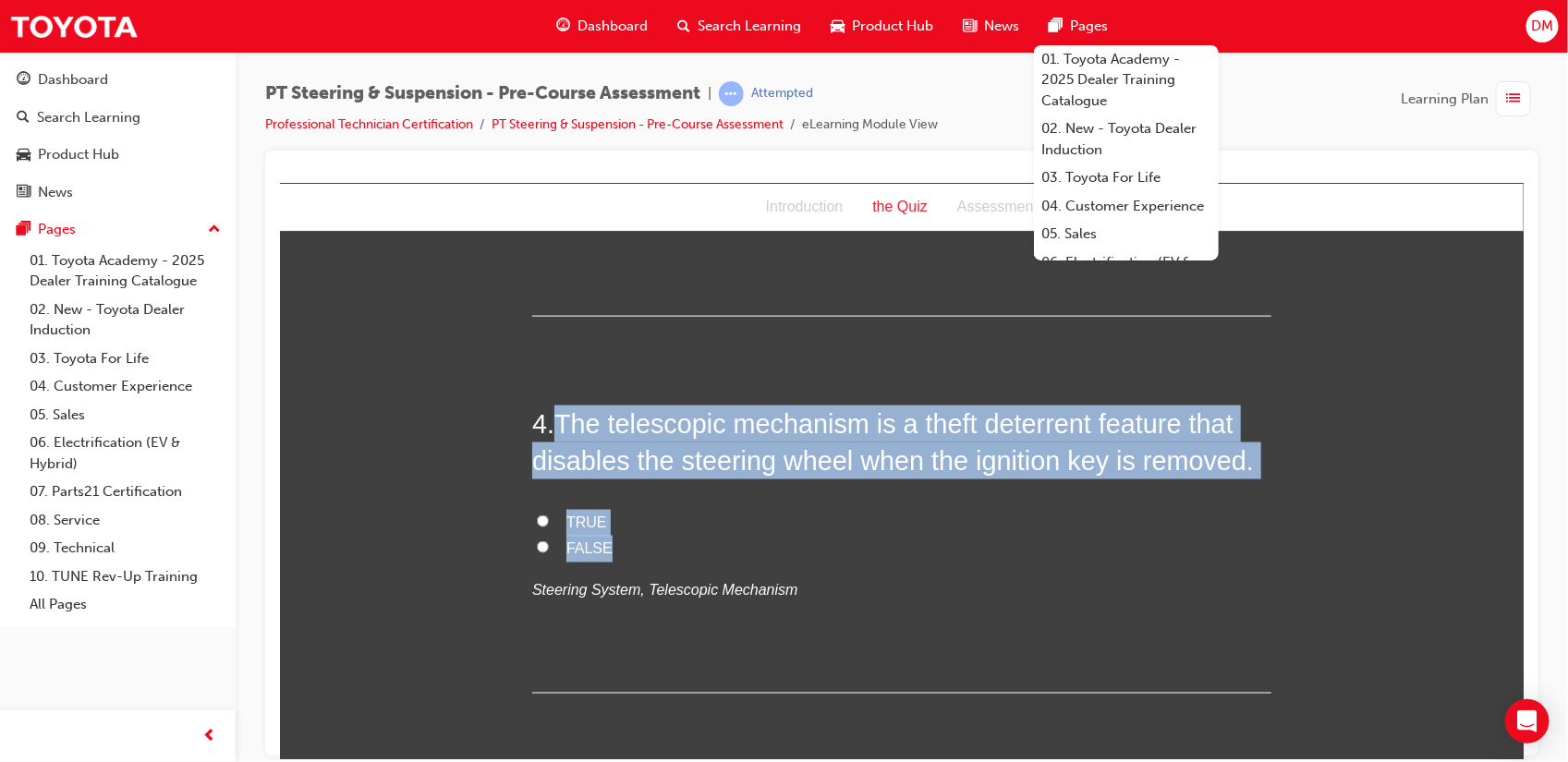 drag, startPoint x: 549, startPoint y: 418, endPoint x: 630, endPoint y: 548, distance: 153.16984 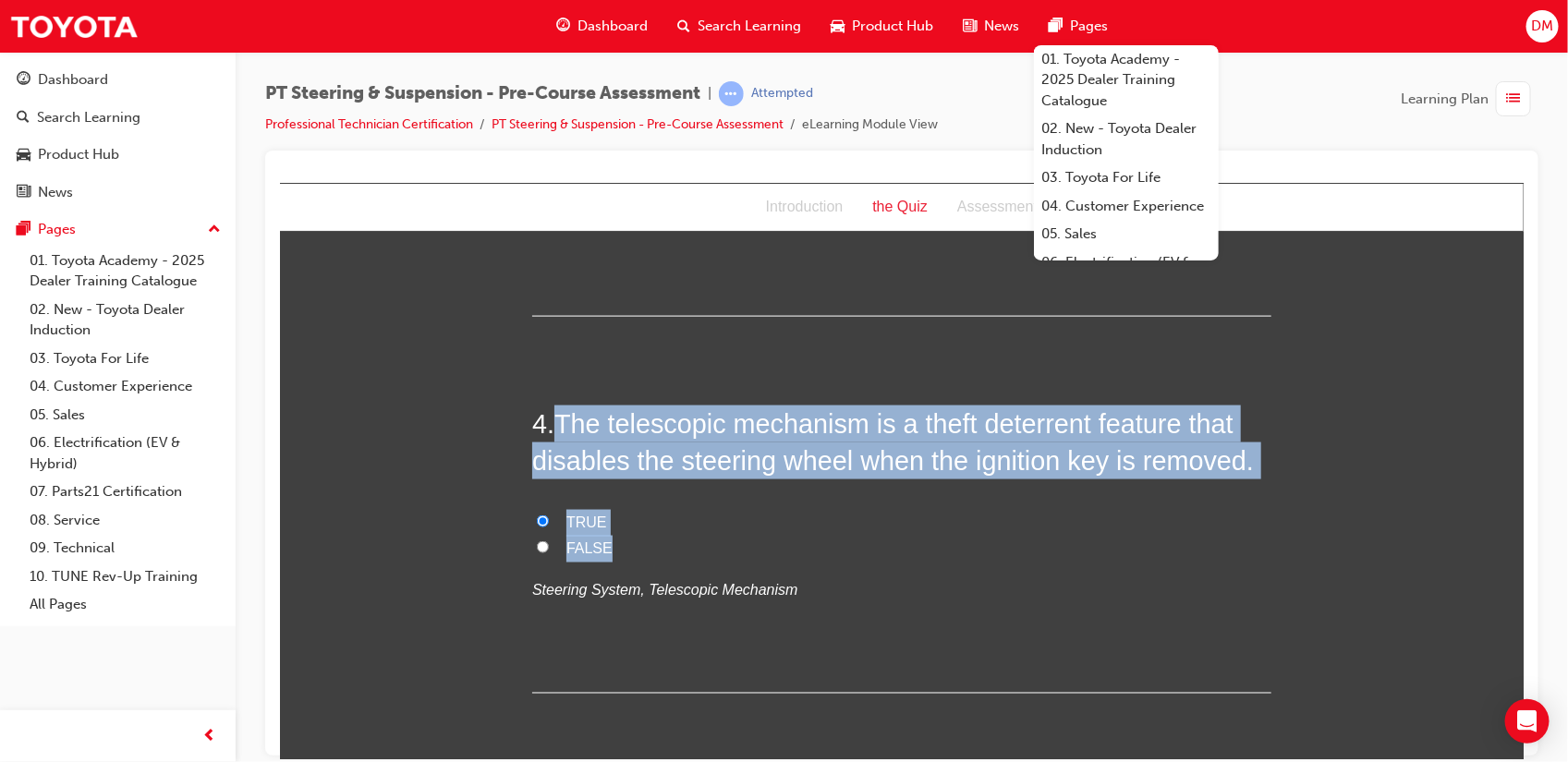 click on "You must select an answer for each question before you can submit. Please note, you will need 8 correct answers in order to pass this quiz. Good luck. 1 . What are the main functions of the shock absorber? To control oscillations Maintain tyre tread contact with the road surface Limit suspension travel All of these answers are correct
Suspension System, Shock Absorbers 2 . What is the function of the flow control valve within the pump of a hydraulic power steering system? Increases flow volume at high engine speed to increase power assist at high vehicle speed Reduces flow volume at high engine speed to increase power assist at high vehicle speed Increases flow volume at high engine speed to reduce power assist at high vehicle speed Reduces flow volume at high engine speed to reduce power assist at high vehicle speed
Steering System, Hydraulic Power Steering 3 . Caster angle affects: Toe out on turns Straight-line stability
Wheel alignment and tyres, Caster and Caster Trail 4 . TRUE FALSE
5 ." at bounding box center [901, 1119] 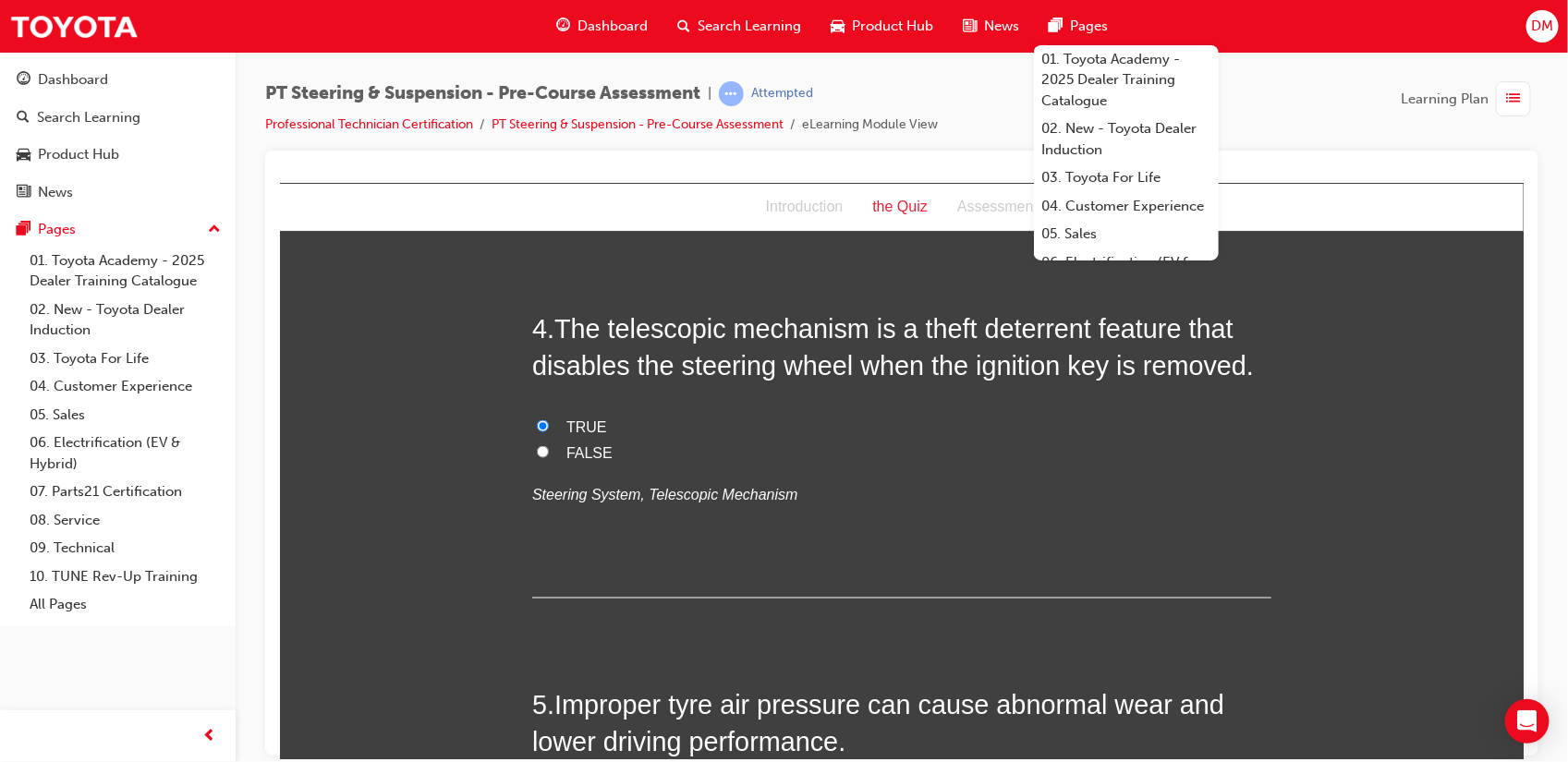 scroll, scrollTop: 1445, scrollLeft: 0, axis: vertical 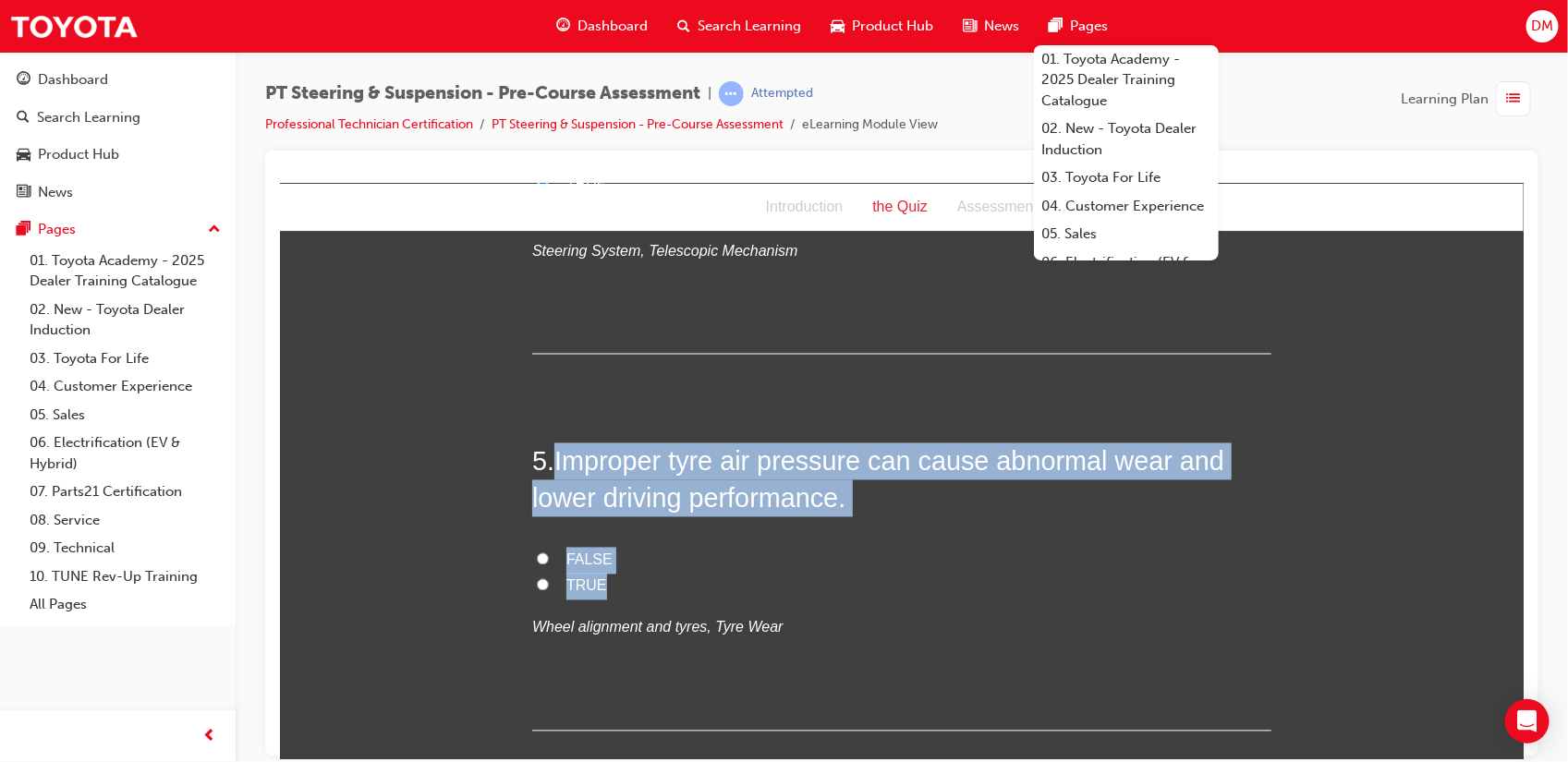 drag, startPoint x: 550, startPoint y: 465, endPoint x: 598, endPoint y: 594, distance: 137.64084 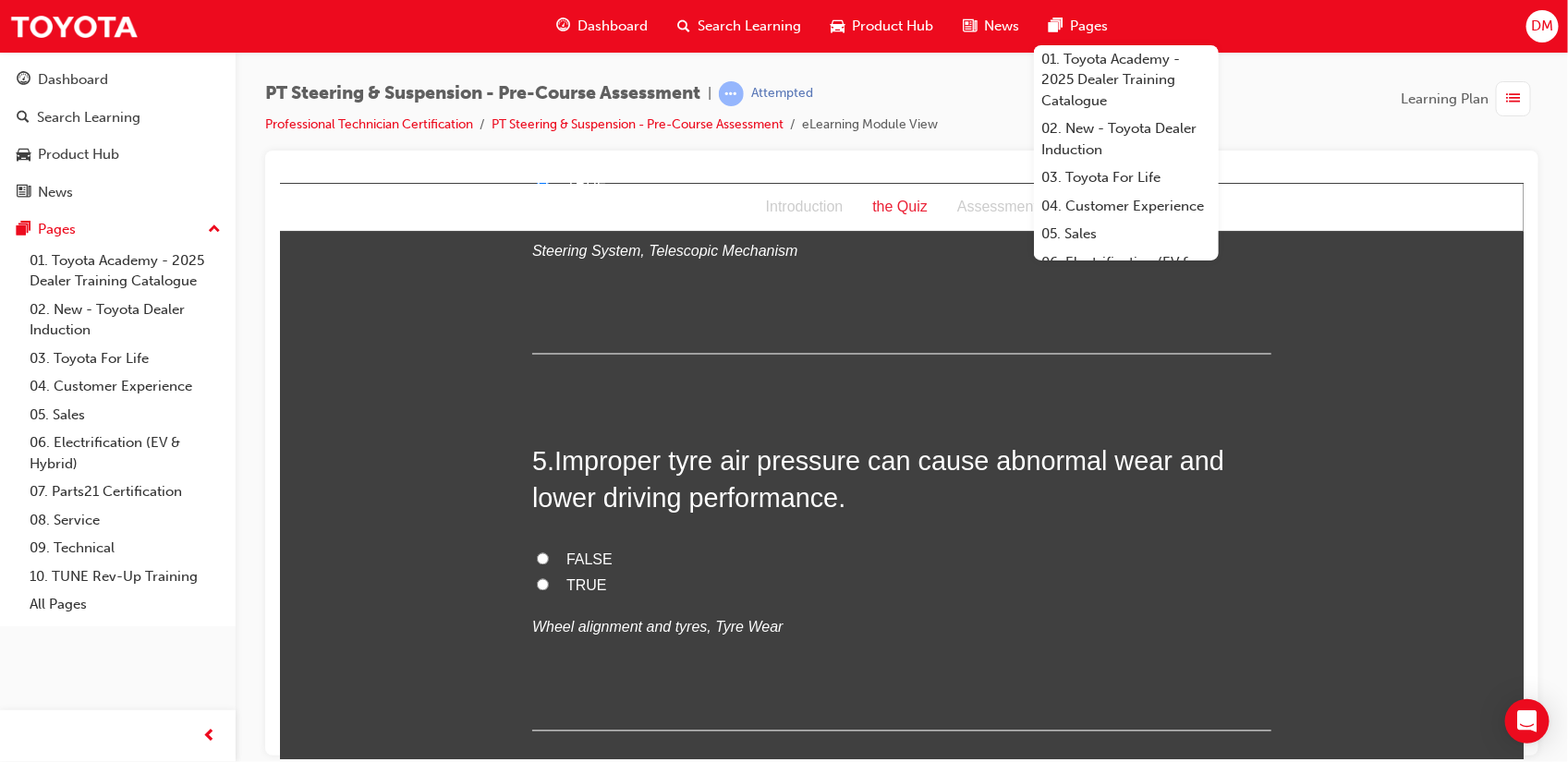 click on "TRUE" at bounding box center (541, 584) 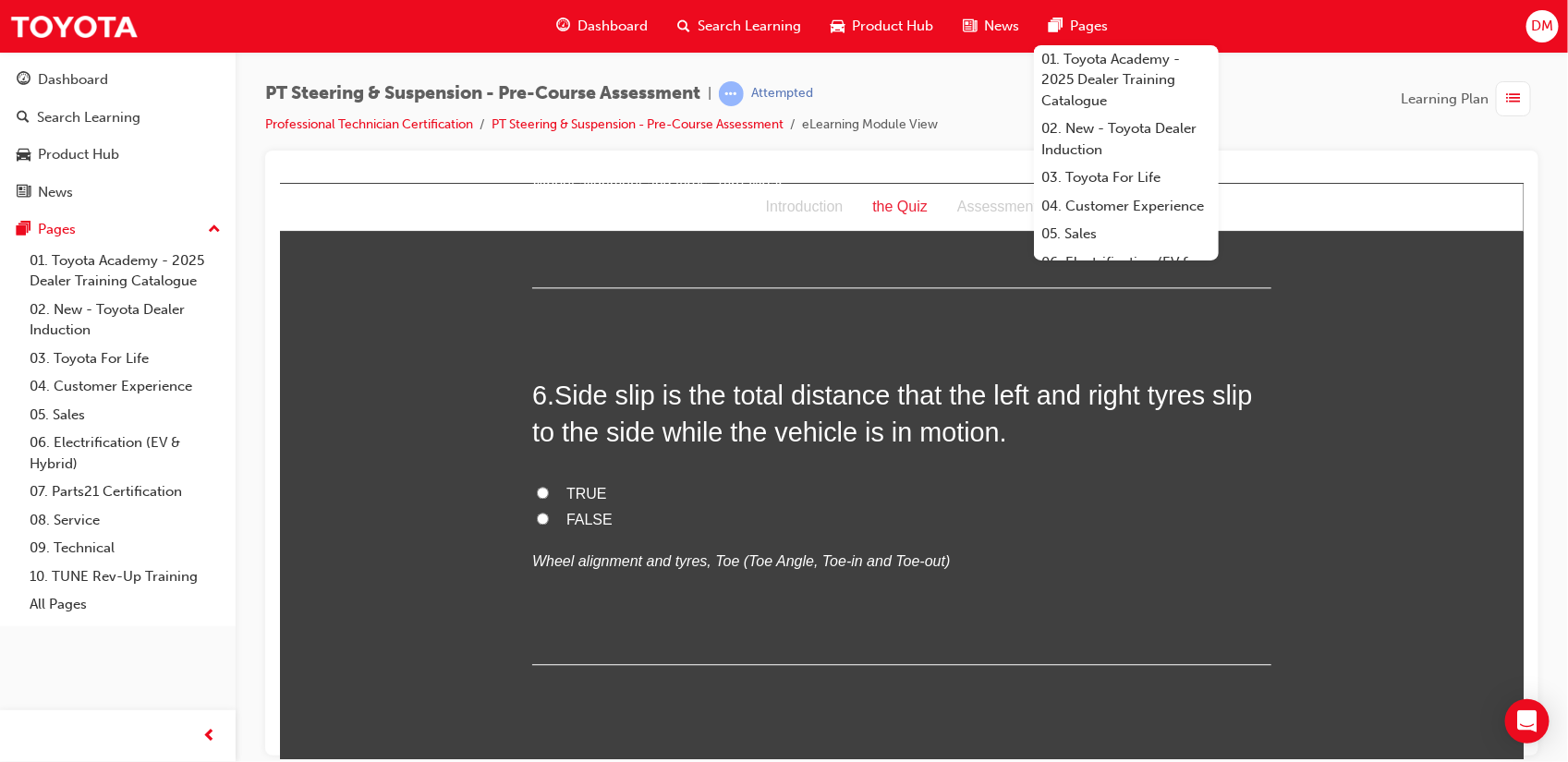 scroll, scrollTop: 1892, scrollLeft: 0, axis: vertical 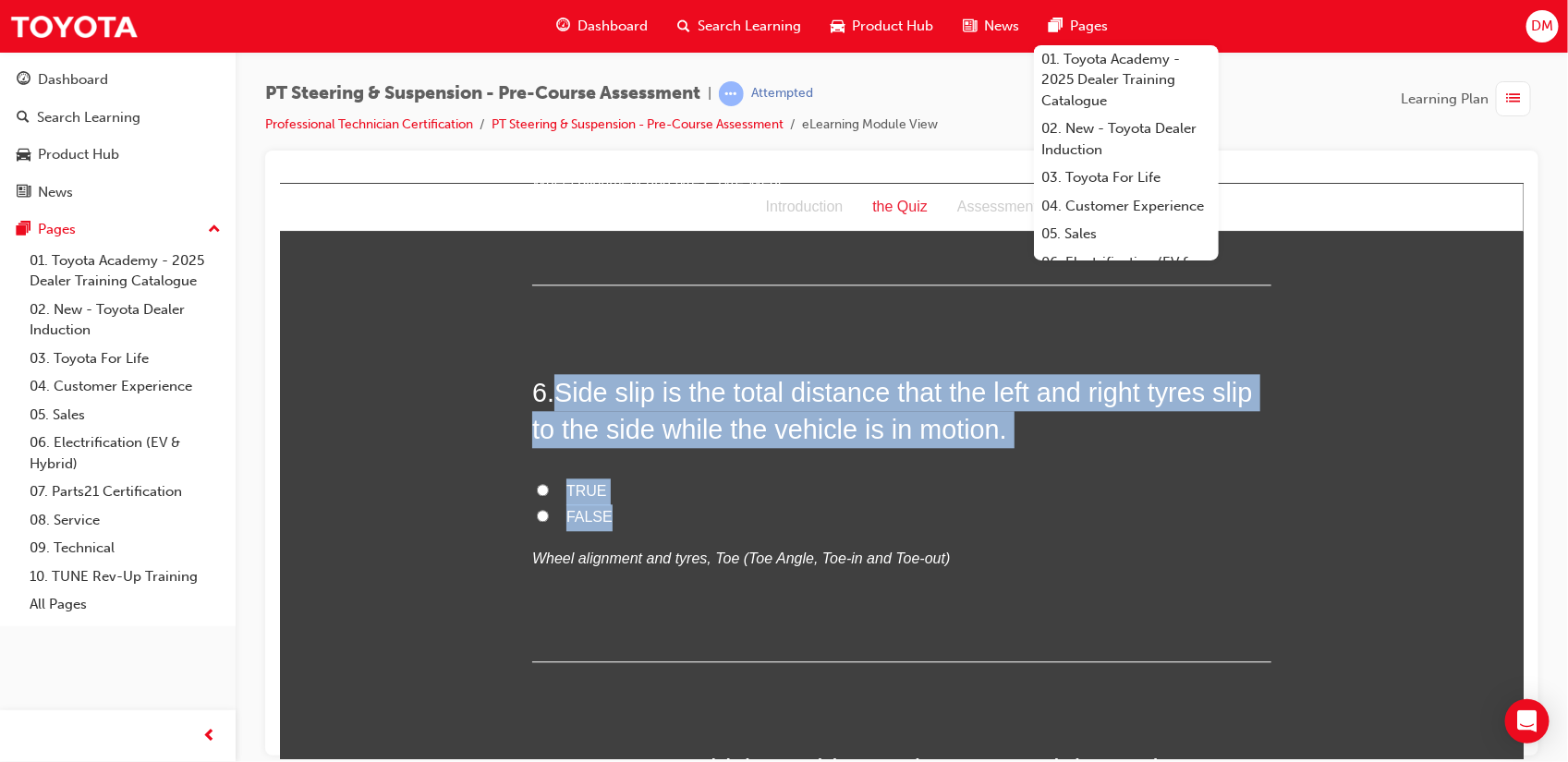 drag, startPoint x: 547, startPoint y: 388, endPoint x: 628, endPoint y: 509, distance: 145.60907 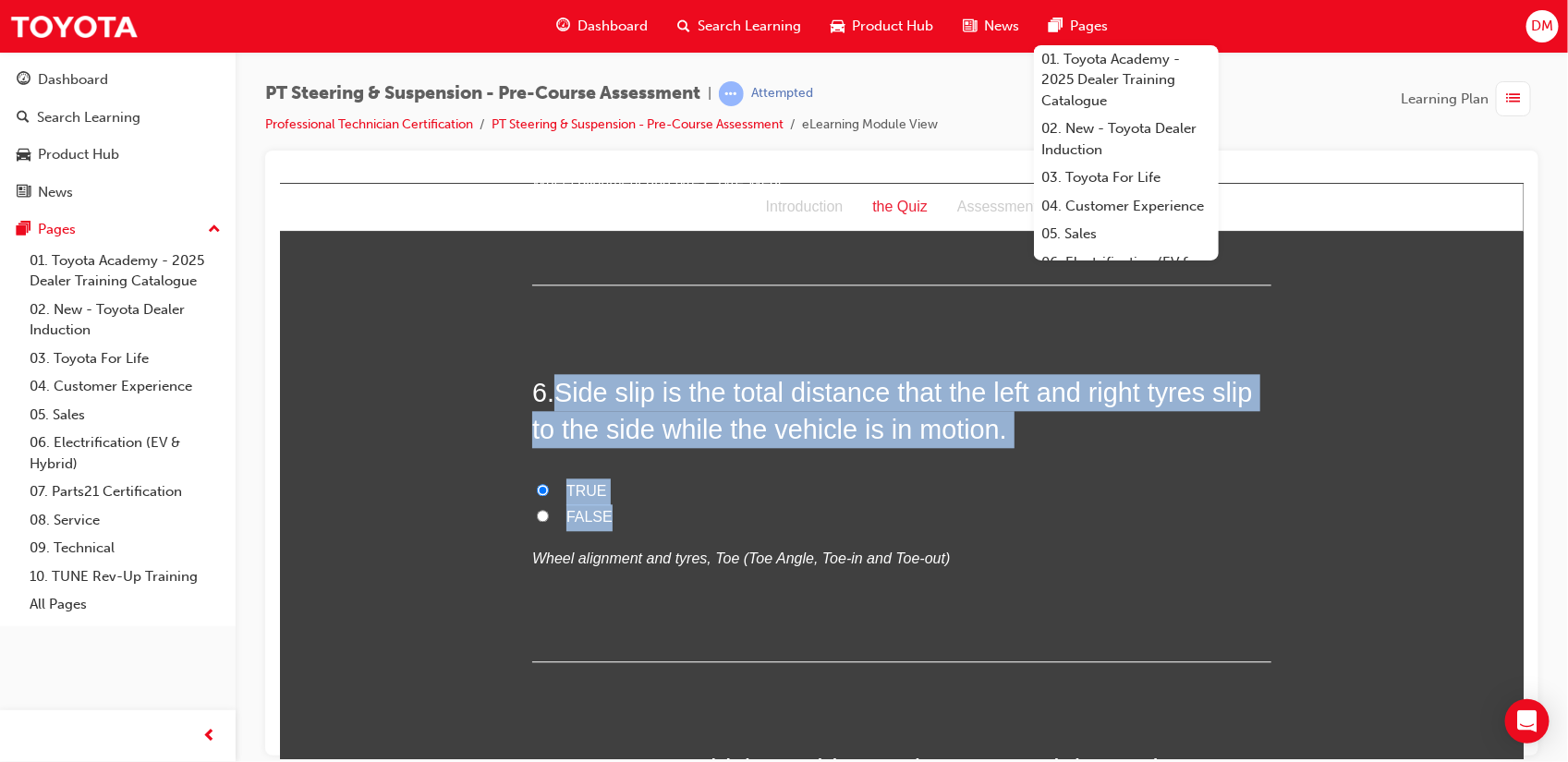 click on "You must select an answer for each question before you can submit. Please note, you will need 8 correct answers in order to pass this quiz. Good luck. 1 . What are the main functions of the shock absorber? To control oscillations Maintain tyre tread contact with the road surface Limit suspension travel All of these answers are correct
Suspension System, Shock Absorbers 2 . What is the function of the flow control valve within the pump of a hydraulic power steering system? Increases flow volume at high engine speed to increase power assist at high vehicle speed Reduces flow volume at high engine speed to increase power assist at high vehicle speed Increases flow volume at high engine speed to reduce power assist at high vehicle speed Reduces flow volume at high engine speed to reduce power assist at high vehicle speed
Steering System, Hydraulic Power Steering 3 . Caster angle affects: Toe out on turns Straight-line stability
Wheel alignment and tyres, Caster and Caster Trail 4 . TRUE FALSE
5 ." at bounding box center [901, 334] 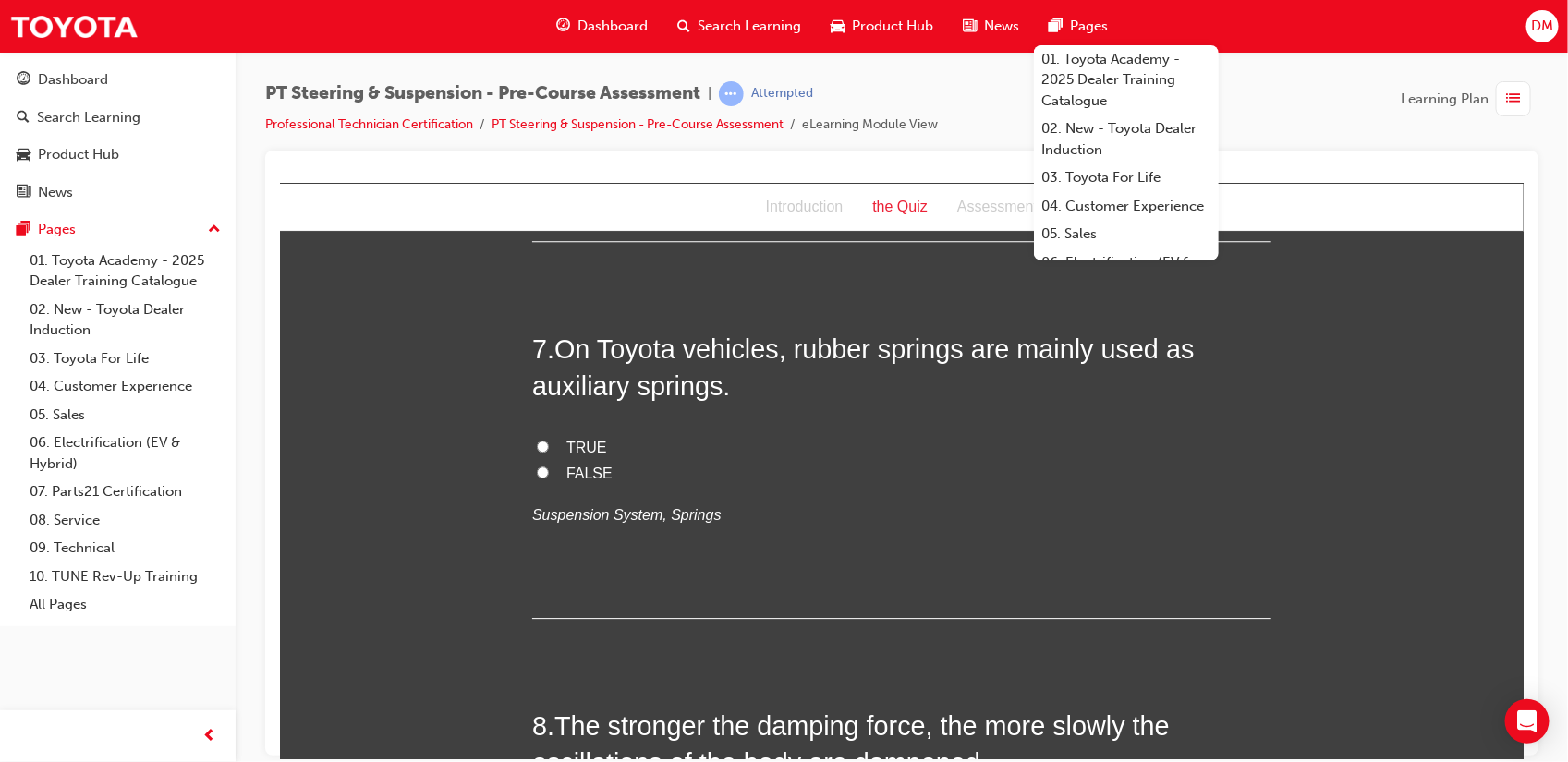 scroll, scrollTop: 2314, scrollLeft: 0, axis: vertical 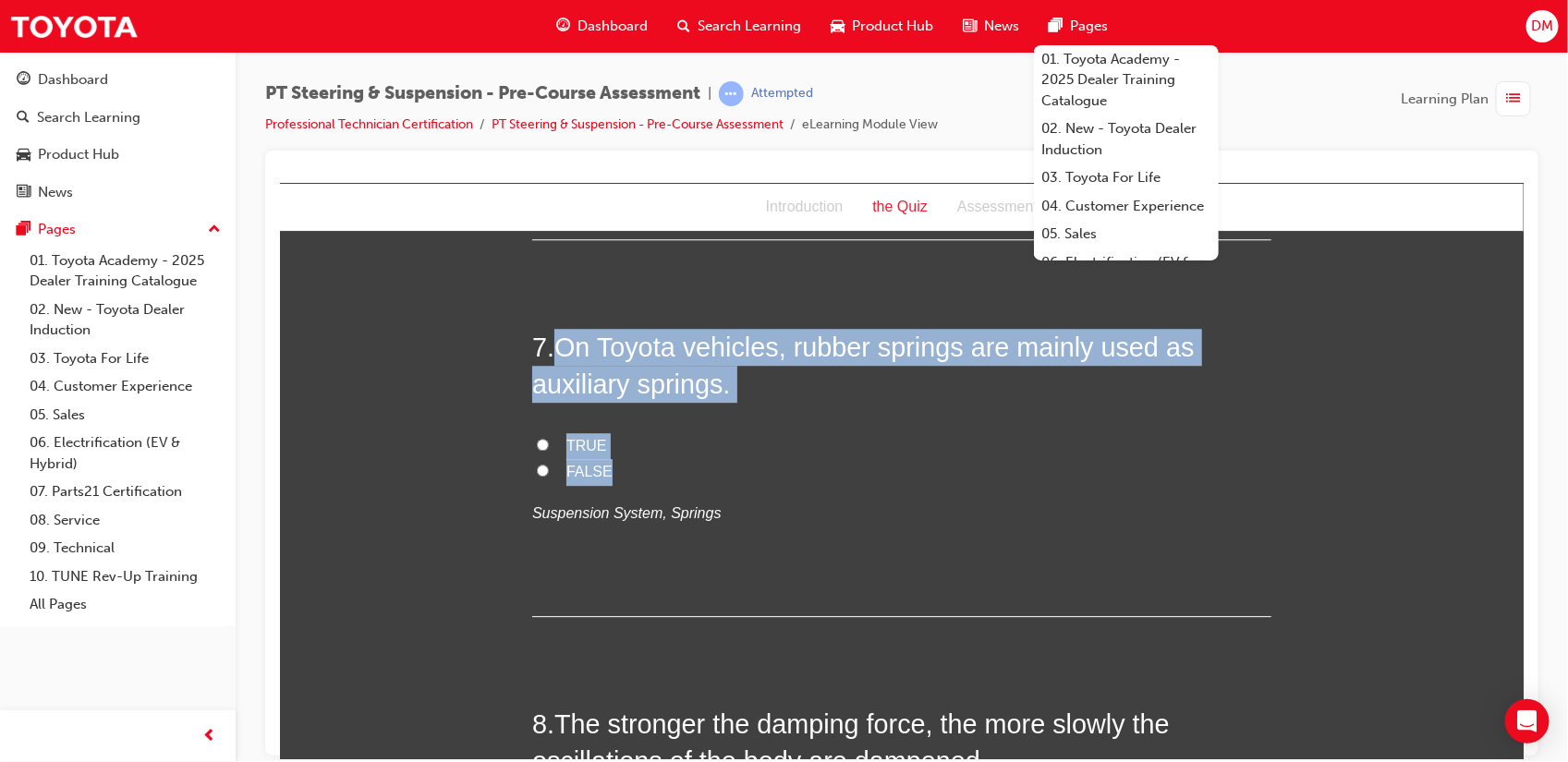 drag, startPoint x: 549, startPoint y: 341, endPoint x: 627, endPoint y: 466, distance: 147.33974 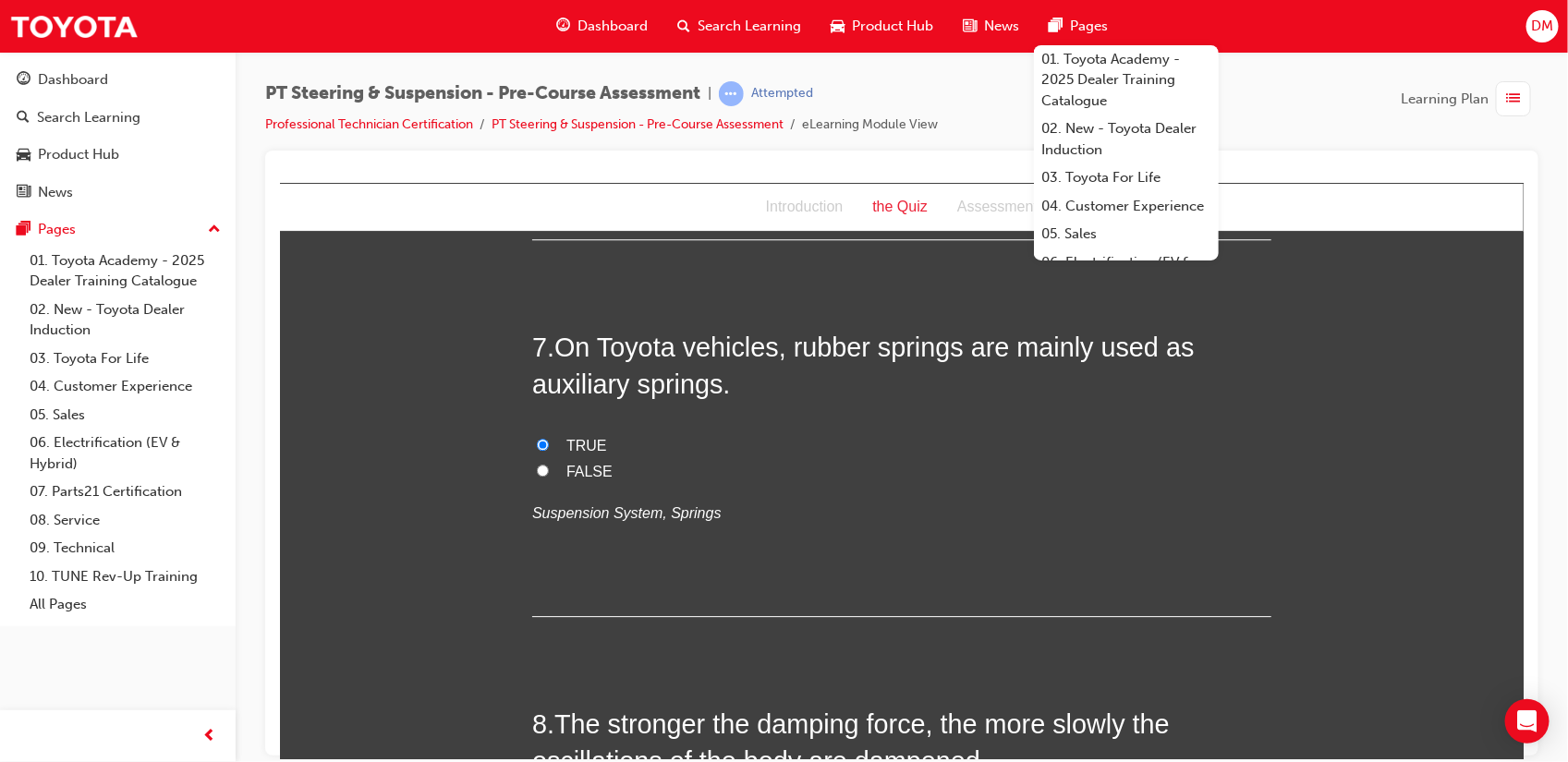 click on "You must select an answer for each question before you can submit. Please note, you will need 8 correct answers in order to pass this quiz. Good luck. 1 . What are the main functions of the shock absorber? To control oscillations Maintain tyre tread contact with the road surface Limit suspension travel All of these answers are correct
Suspension System, Shock Absorbers 2 . What is the function of the flow control valve within the pump of a hydraulic power steering system? Increases flow volume at high engine speed to increase power assist at high vehicle speed Reduces flow volume at high engine speed to increase power assist at high vehicle speed Increases flow volume at high engine speed to reduce power assist at high vehicle speed Reduces flow volume at high engine speed to reduce power assist at high vehicle speed
Steering System, Hydraulic Power Steering 3 . Caster angle affects: Toe out on turns Straight-line stability
Wheel alignment and tyres, Caster and Caster Trail 4 . TRUE FALSE
5 ." at bounding box center [901, -88] 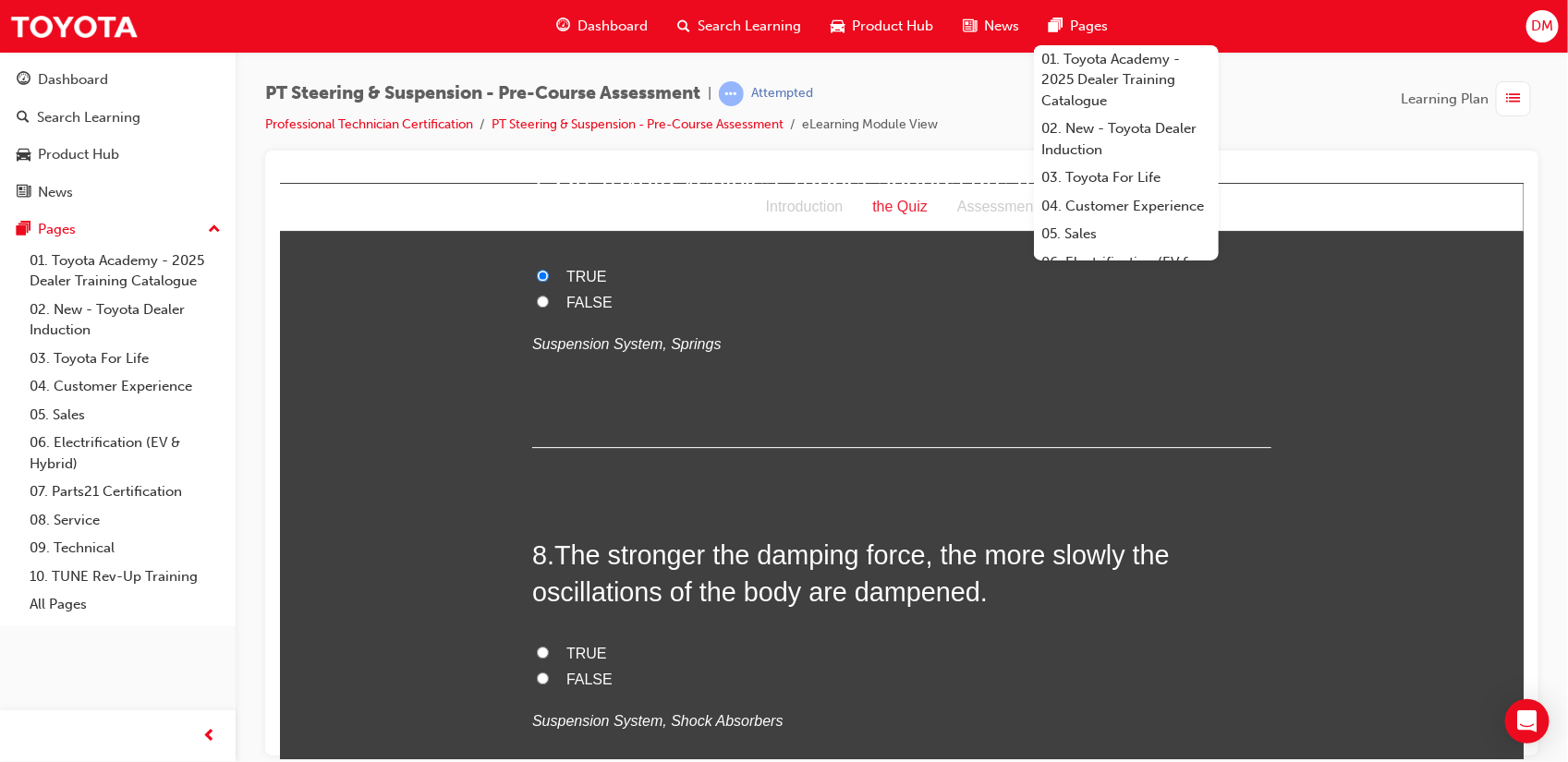 scroll, scrollTop: 2708, scrollLeft: 0, axis: vertical 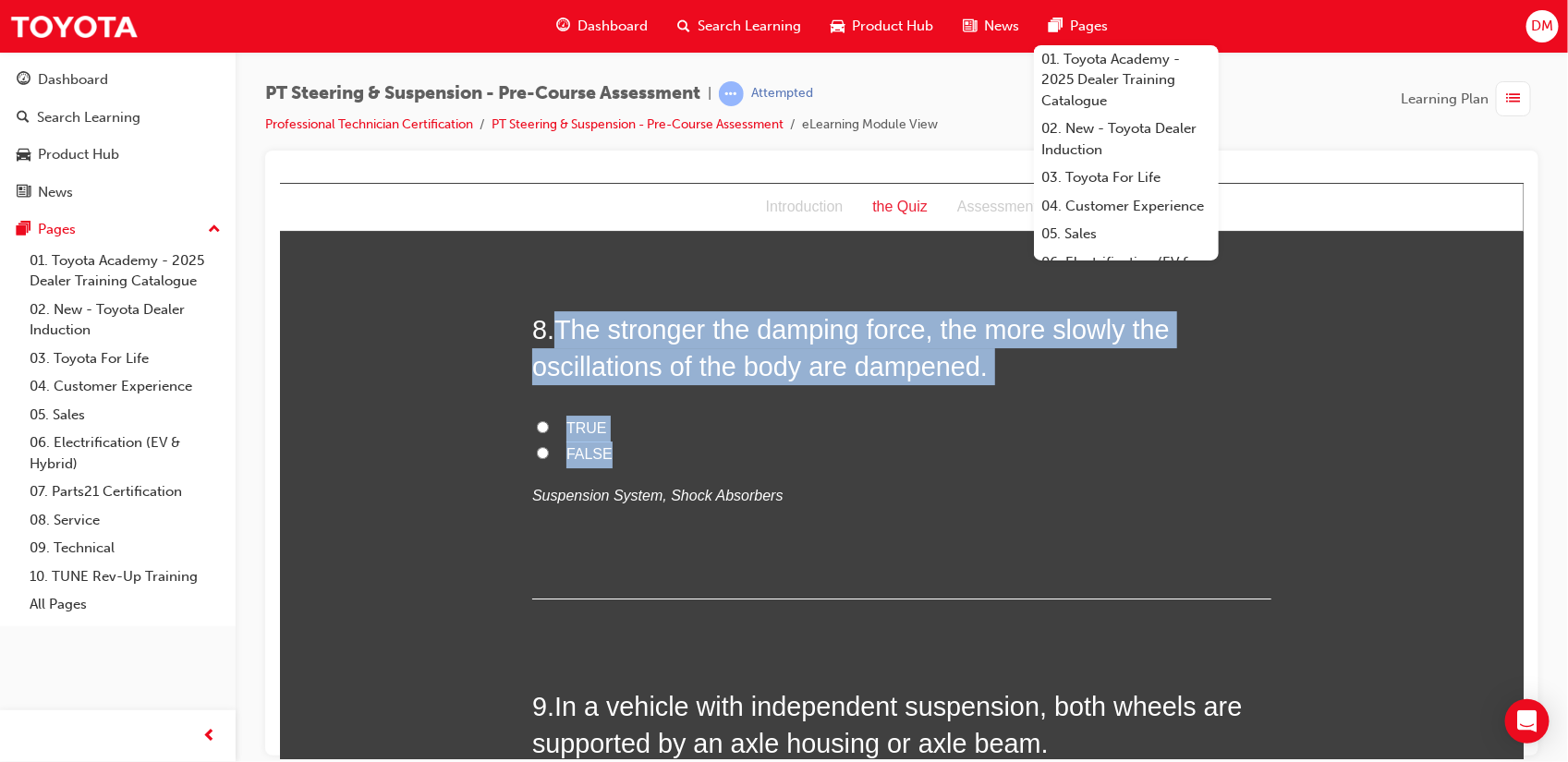 drag, startPoint x: 551, startPoint y: 333, endPoint x: 648, endPoint y: 452, distance: 153.525 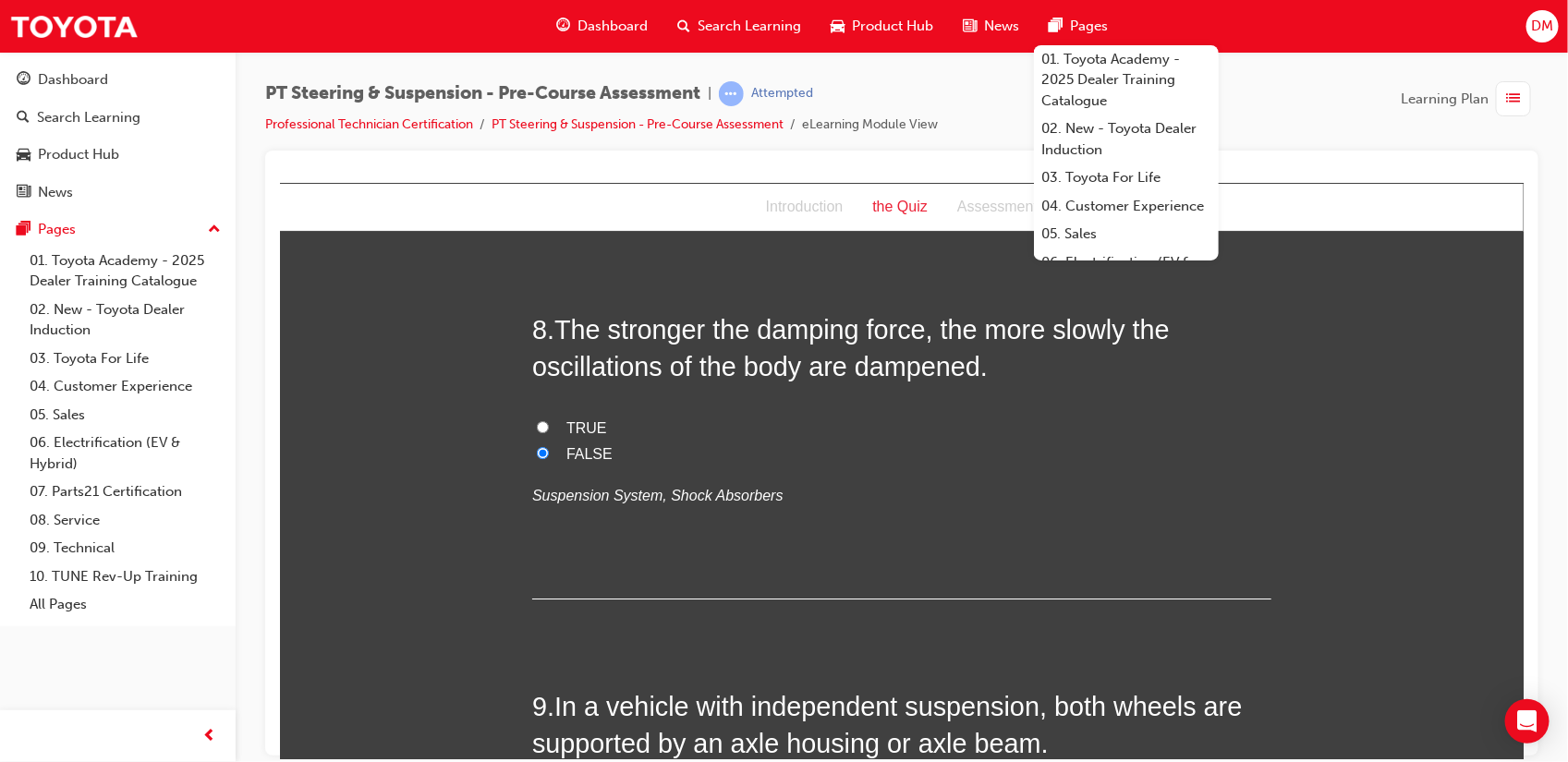click on "You must select an answer for each question before you can submit. Please note, you will need 8 correct answers in order to pass this quiz. Good luck. 1 . What are the main functions of the shock absorber? To control oscillations Maintain tyre tread contact with the road surface Limit suspension travel All of these answers are correct
Suspension System, Shock Absorbers 2 . What is the function of the flow control valve within the pump of a hydraulic power steering system? Increases flow volume at high engine speed to increase power assist at high vehicle speed Reduces flow volume at high engine speed to increase power assist at high vehicle speed Increases flow volume at high engine speed to reduce power assist at high vehicle speed Reduces flow volume at high engine speed to reduce power assist at high vehicle speed
Steering System, Hydraulic Power Steering 3 . Caster angle affects: Toe out on turns Straight-line stability
Wheel alignment and tyres, Caster and Caster Trail 4 . TRUE FALSE
5 ." at bounding box center (901, -482) 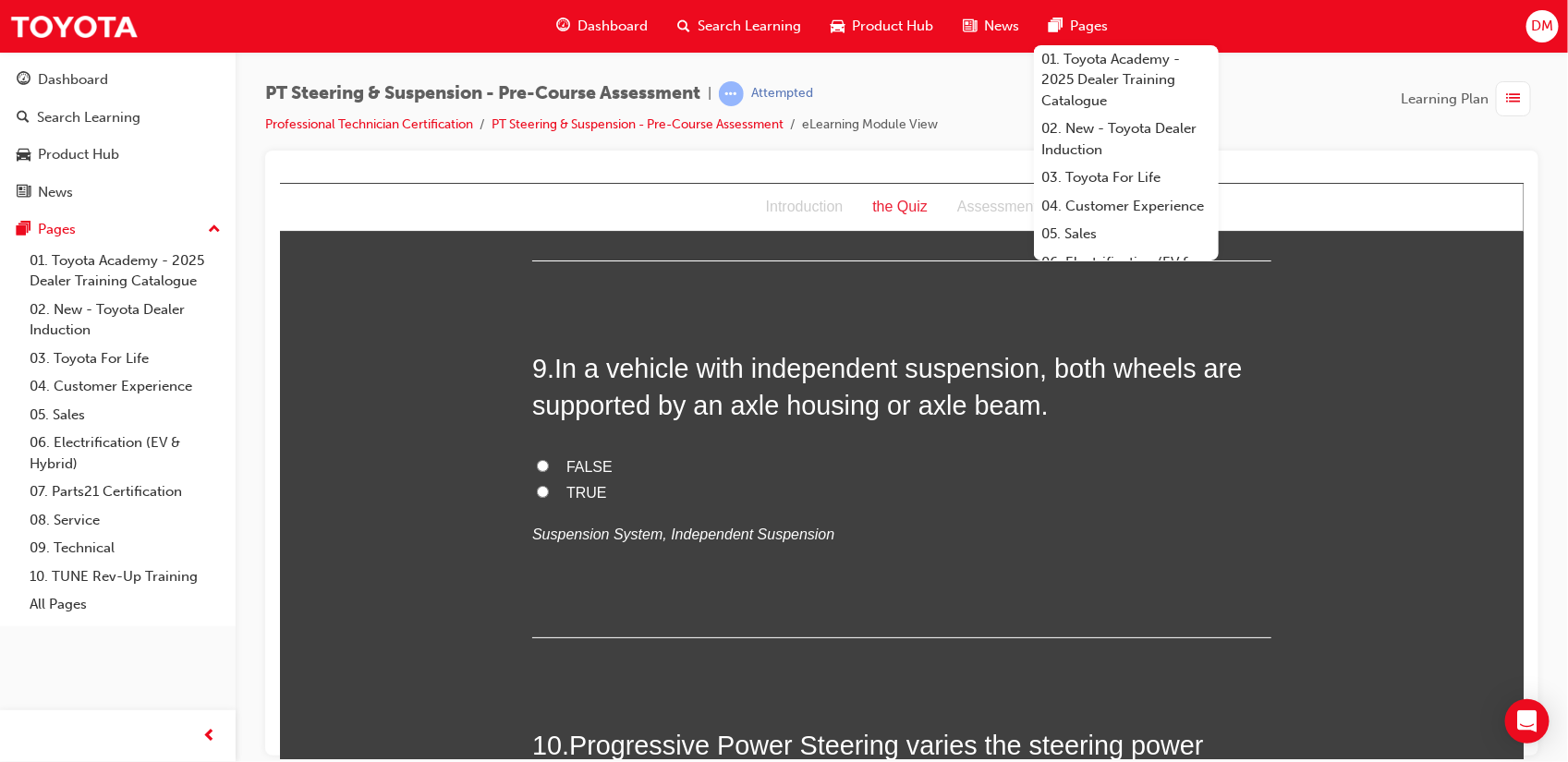 scroll, scrollTop: 3049, scrollLeft: 0, axis: vertical 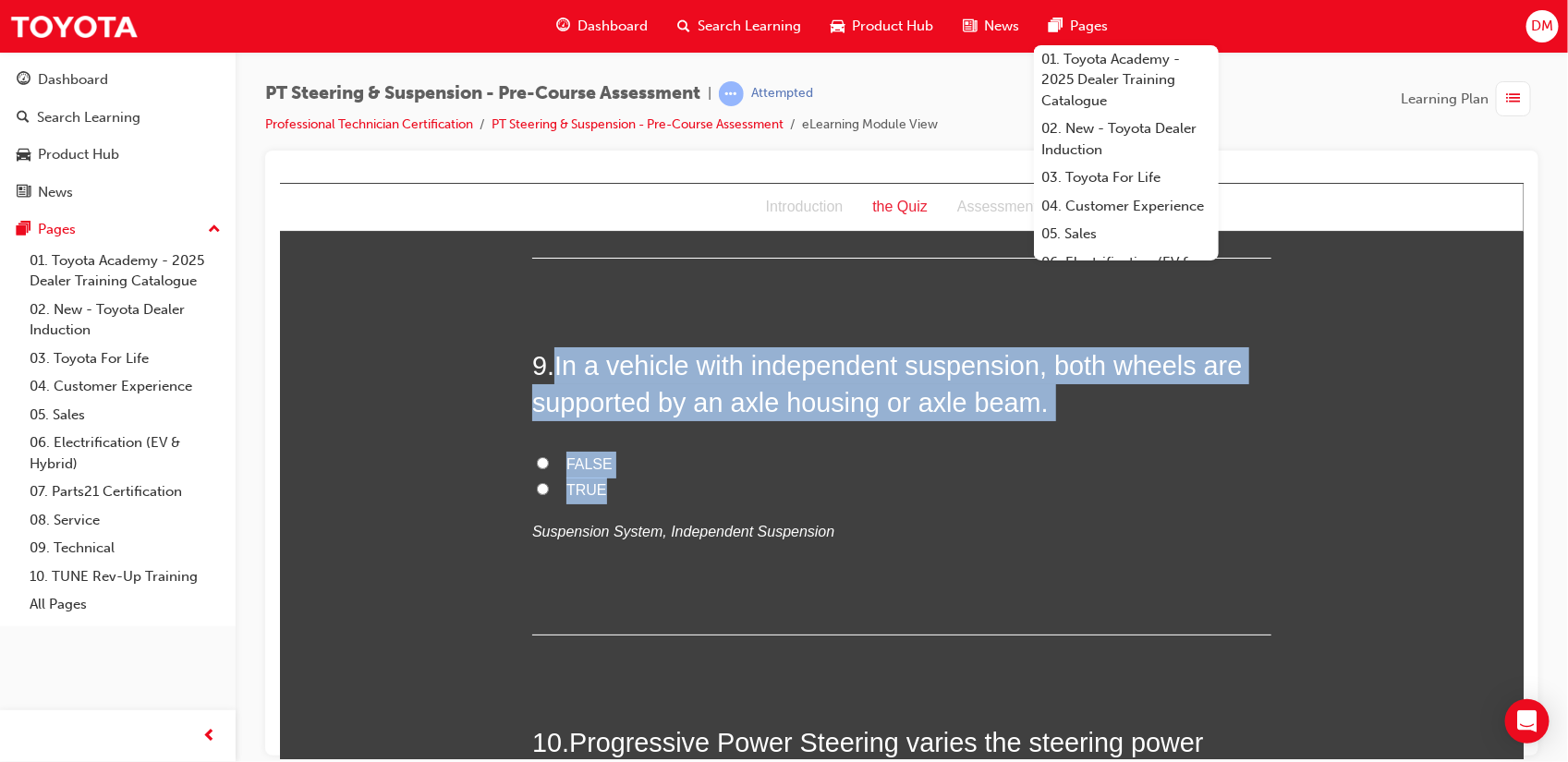 drag, startPoint x: 546, startPoint y: 368, endPoint x: 600, endPoint y: 489, distance: 132.50283 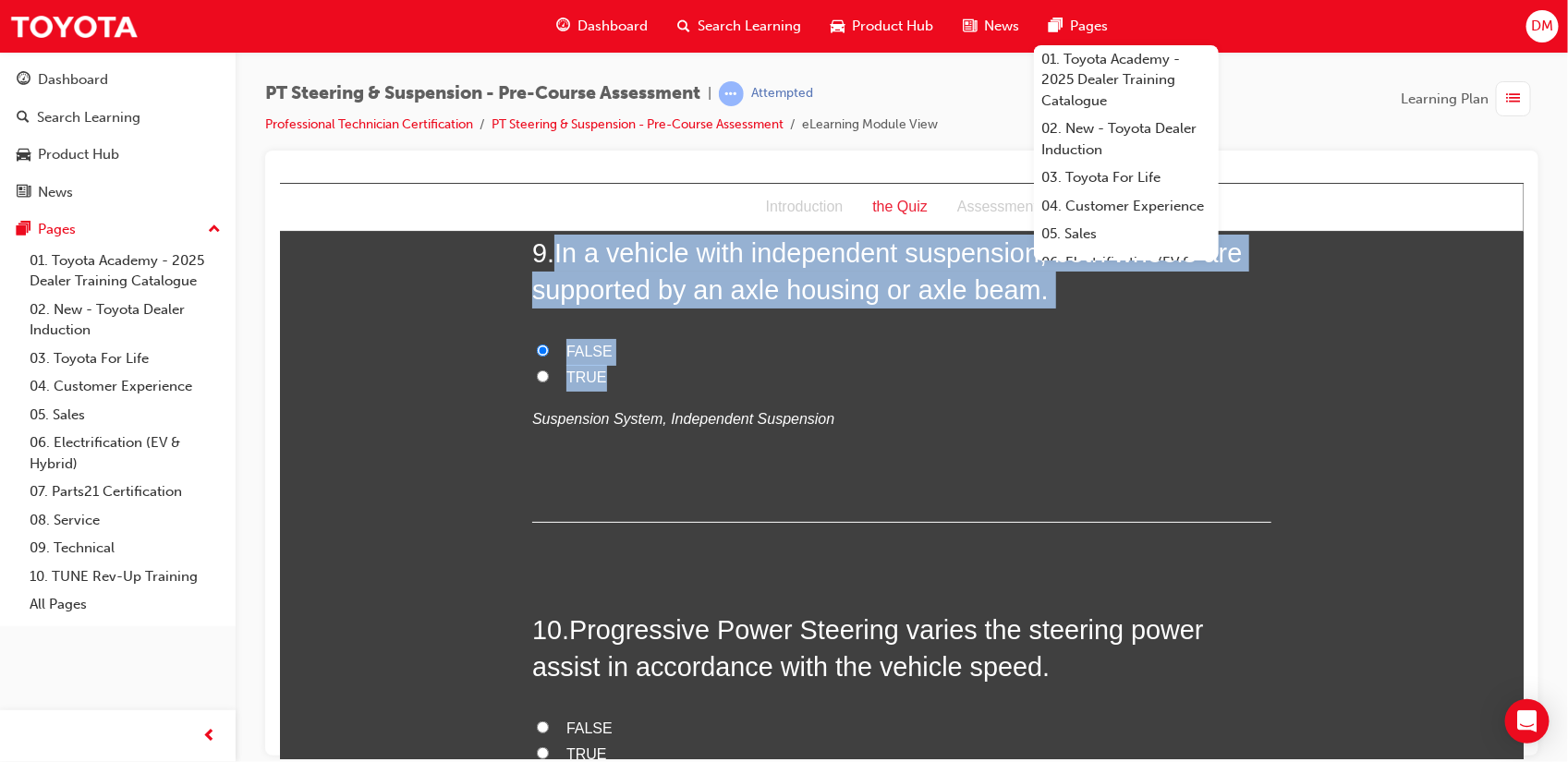 scroll, scrollTop: 3390, scrollLeft: 0, axis: vertical 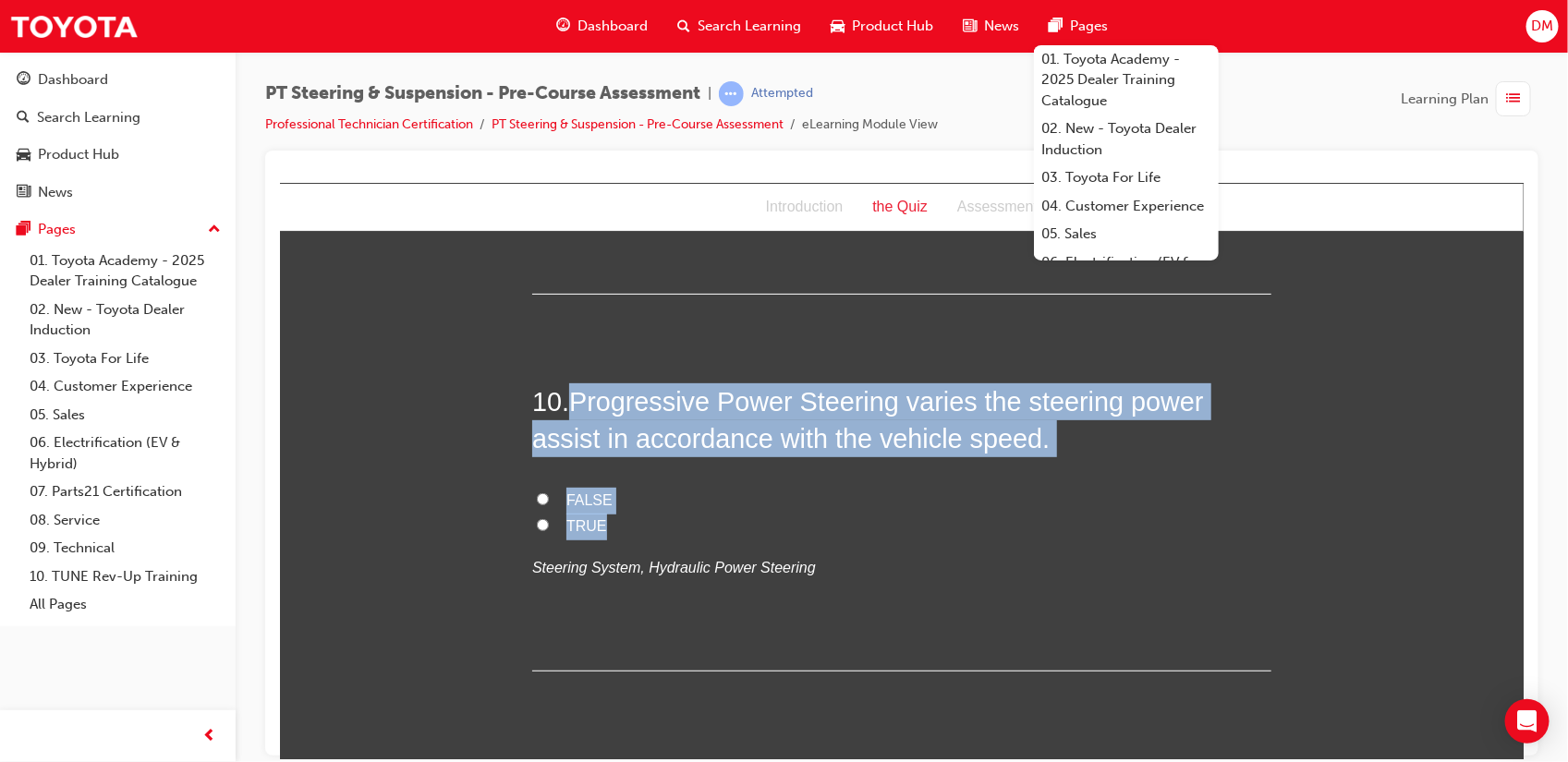 drag, startPoint x: 560, startPoint y: 401, endPoint x: 641, endPoint y: 540, distance: 160.87884 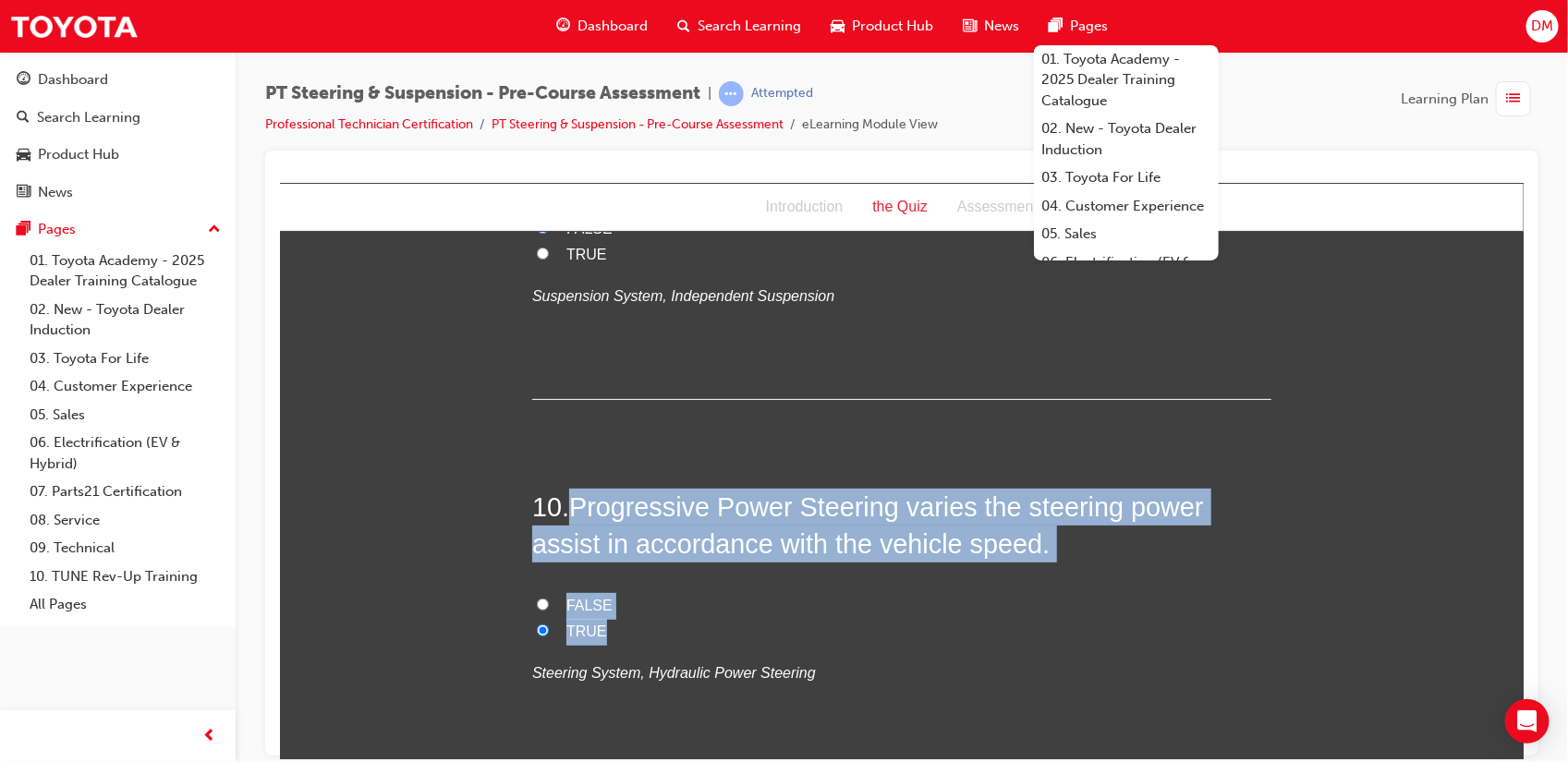 scroll, scrollTop: 3445, scrollLeft: 0, axis: vertical 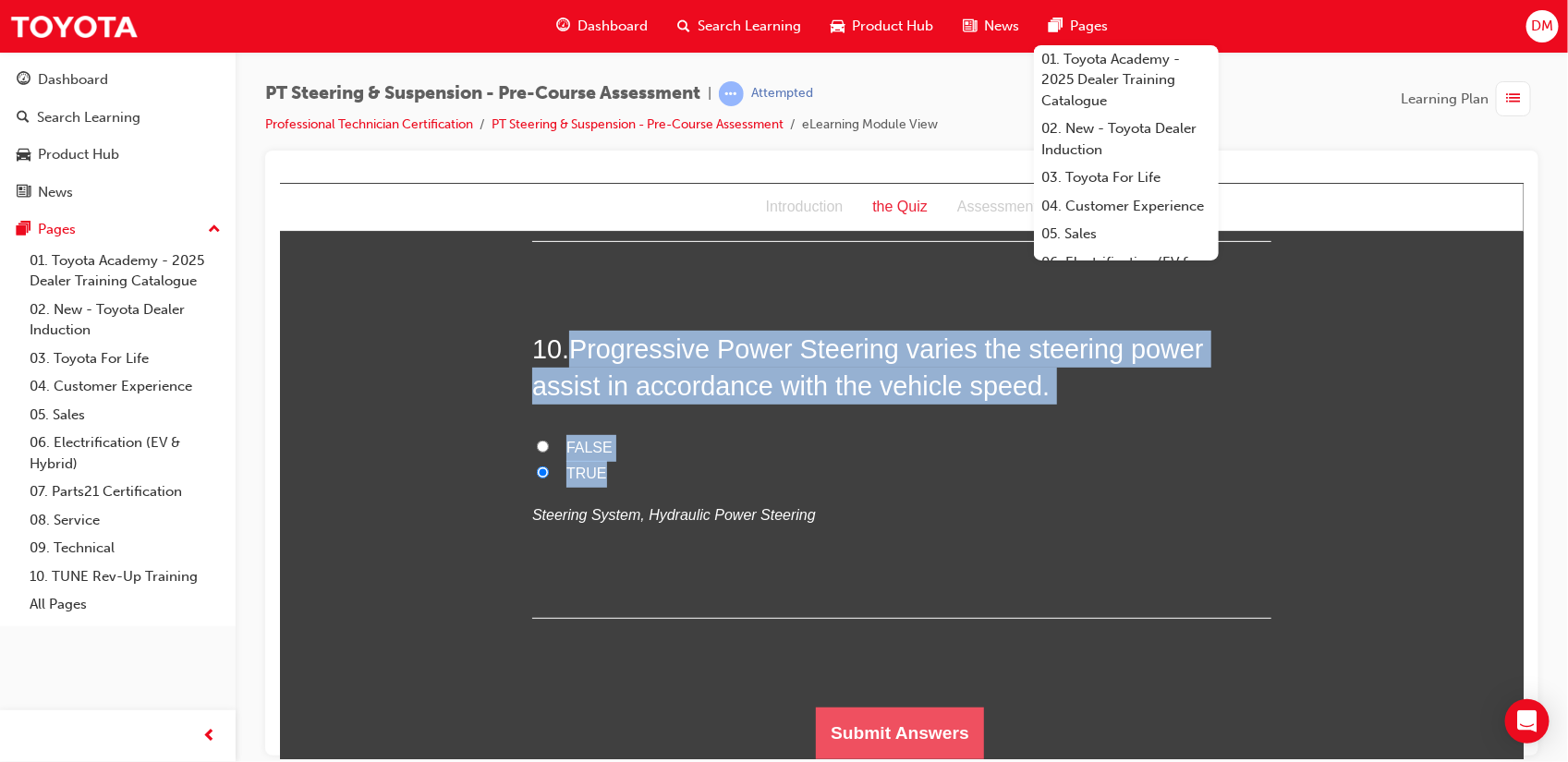 click on "Submit Answers" at bounding box center (899, 732) 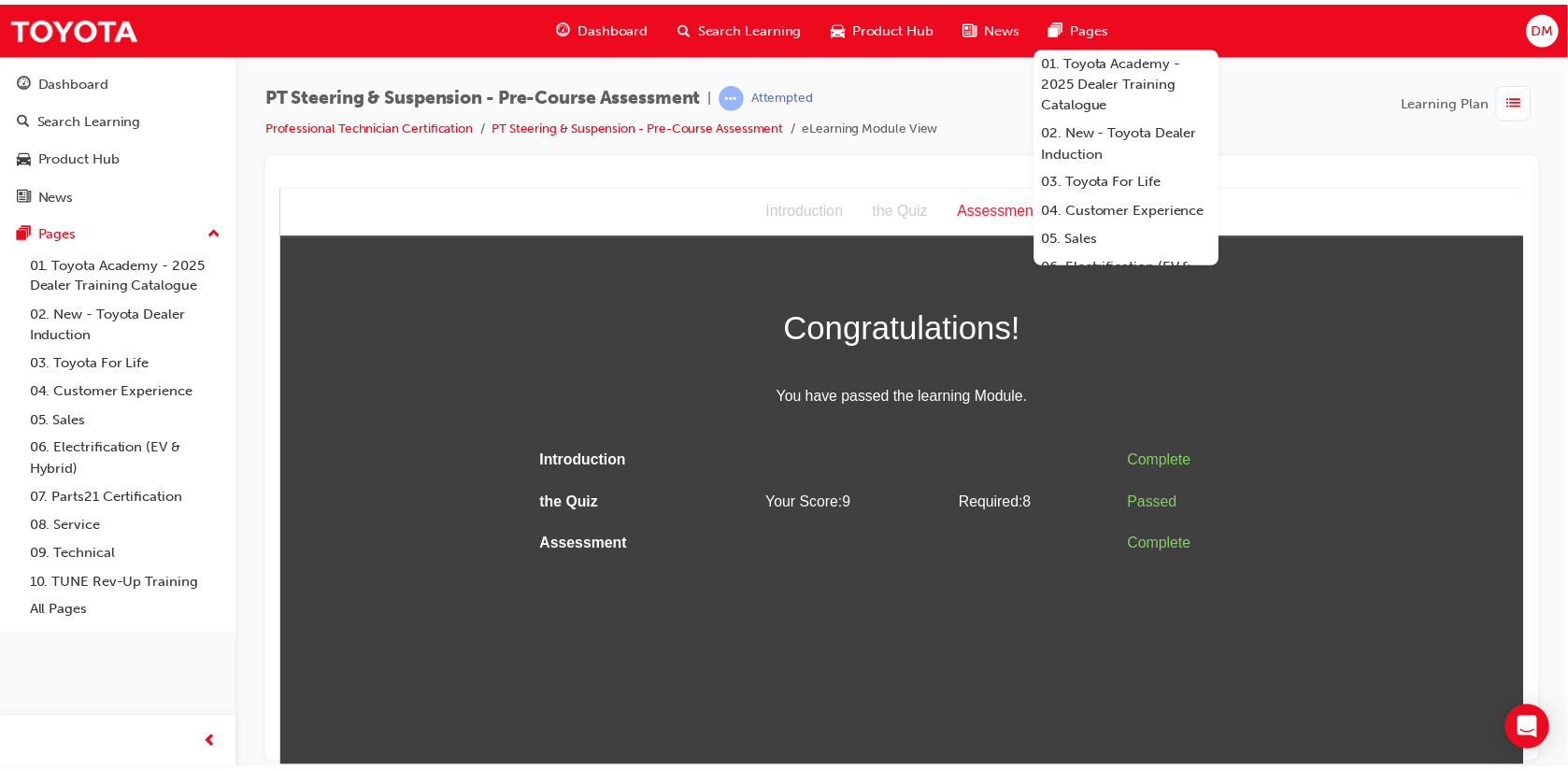 scroll, scrollTop: 0, scrollLeft: 0, axis: both 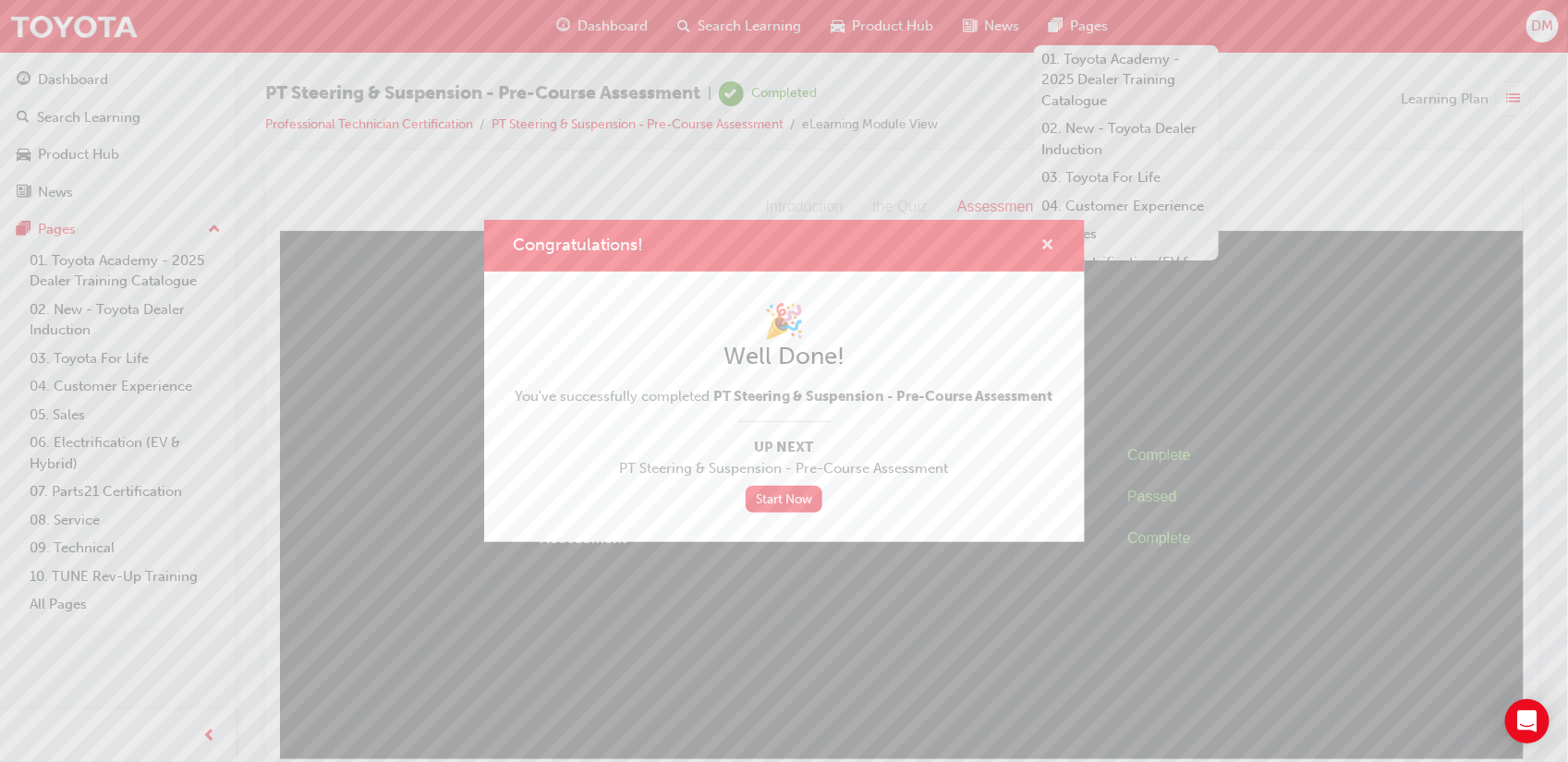 click at bounding box center [1048, 247] 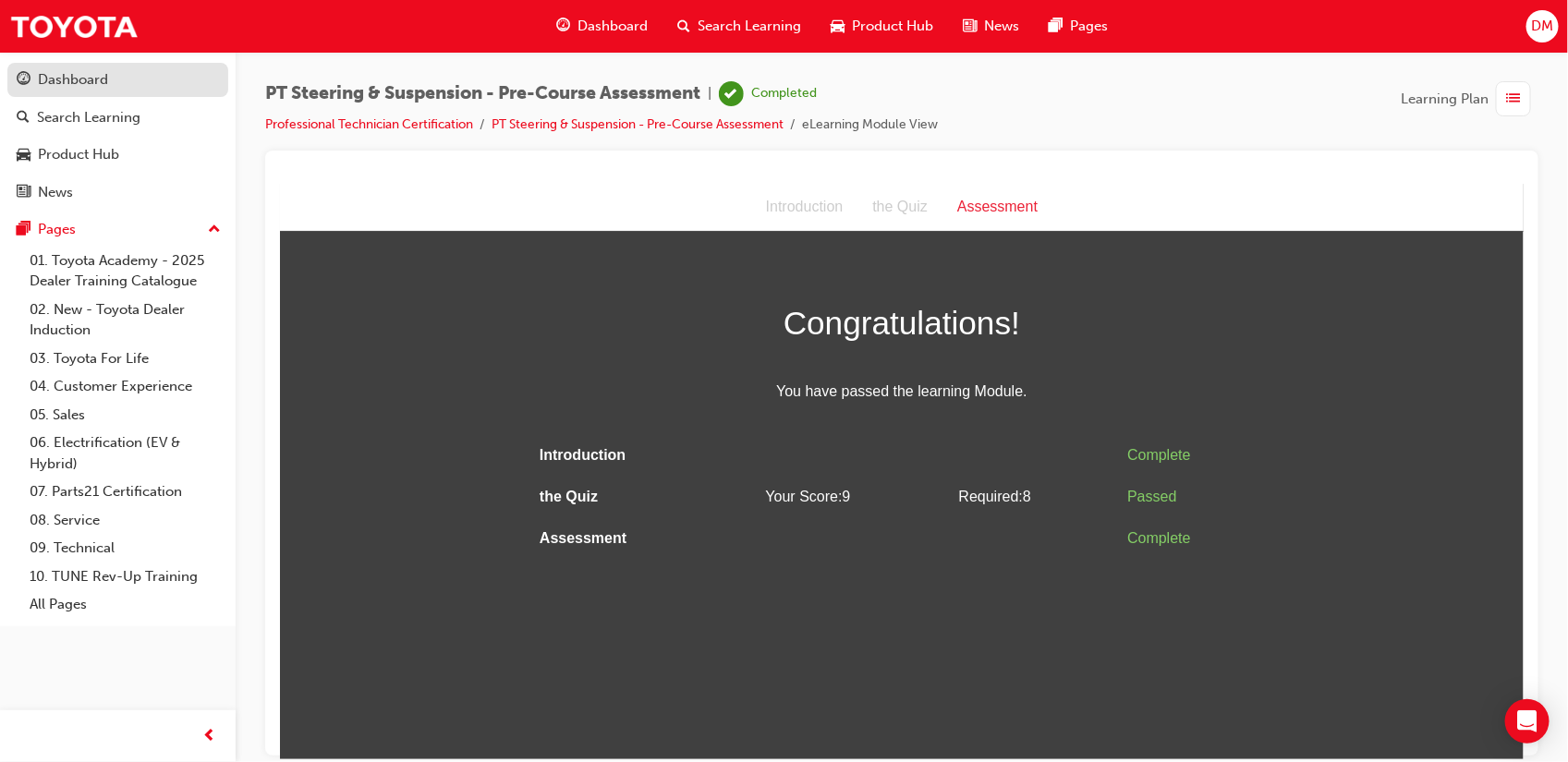 click on "Dashboard" at bounding box center [73, 79] 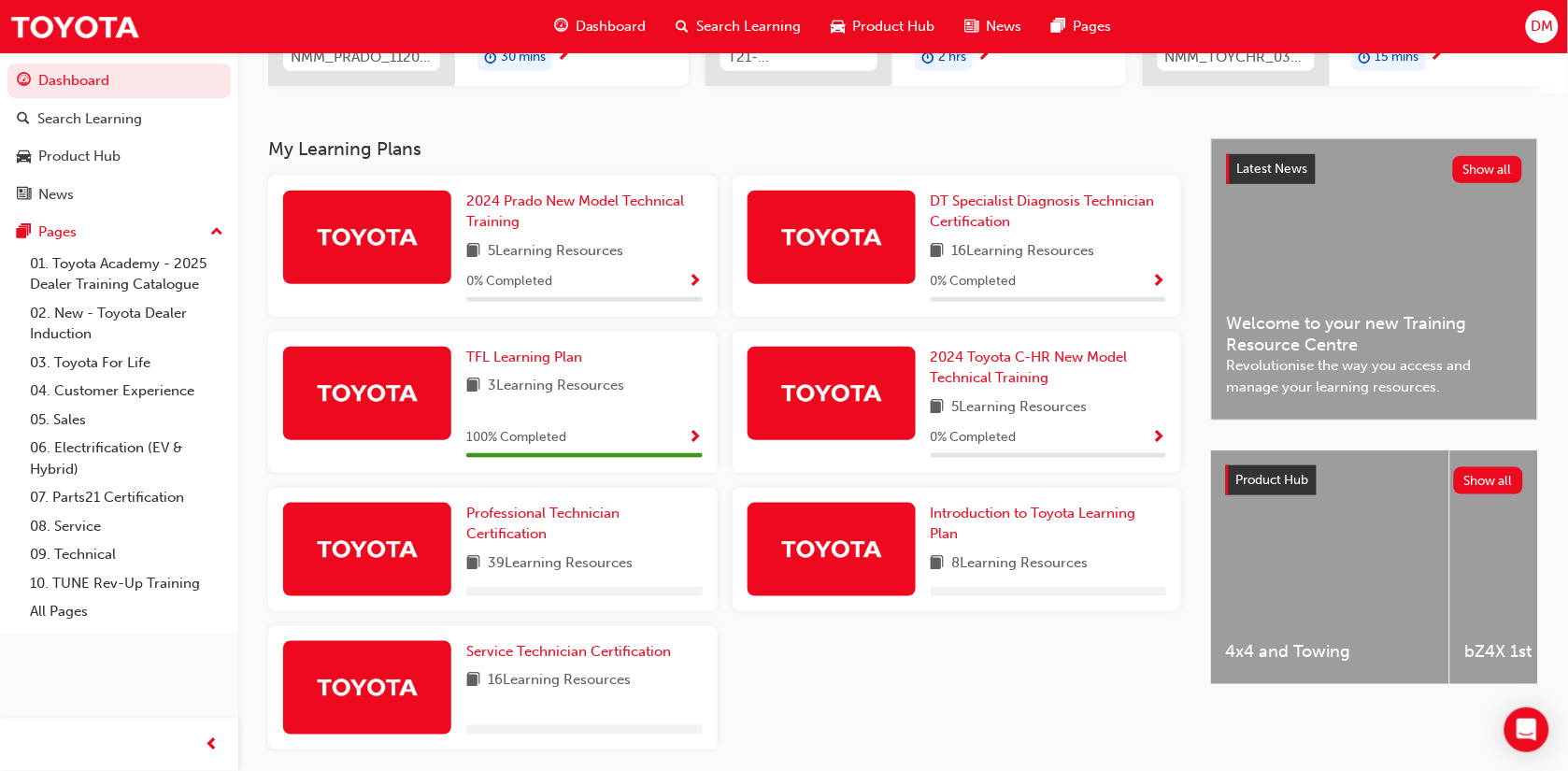 scroll, scrollTop: 416, scrollLeft: 0, axis: vertical 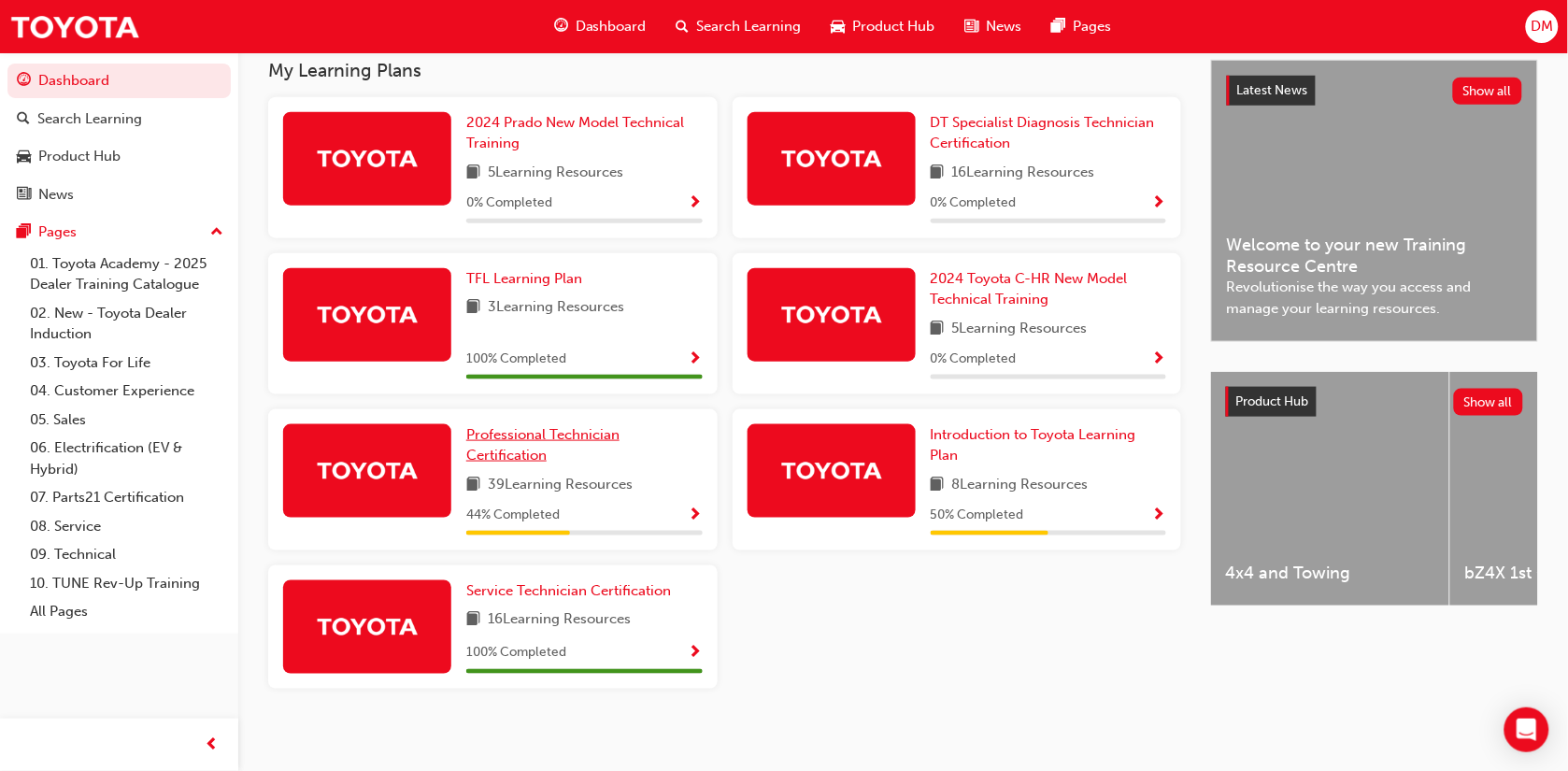 click on "Professional Technician Certification" at bounding box center (543, 445) 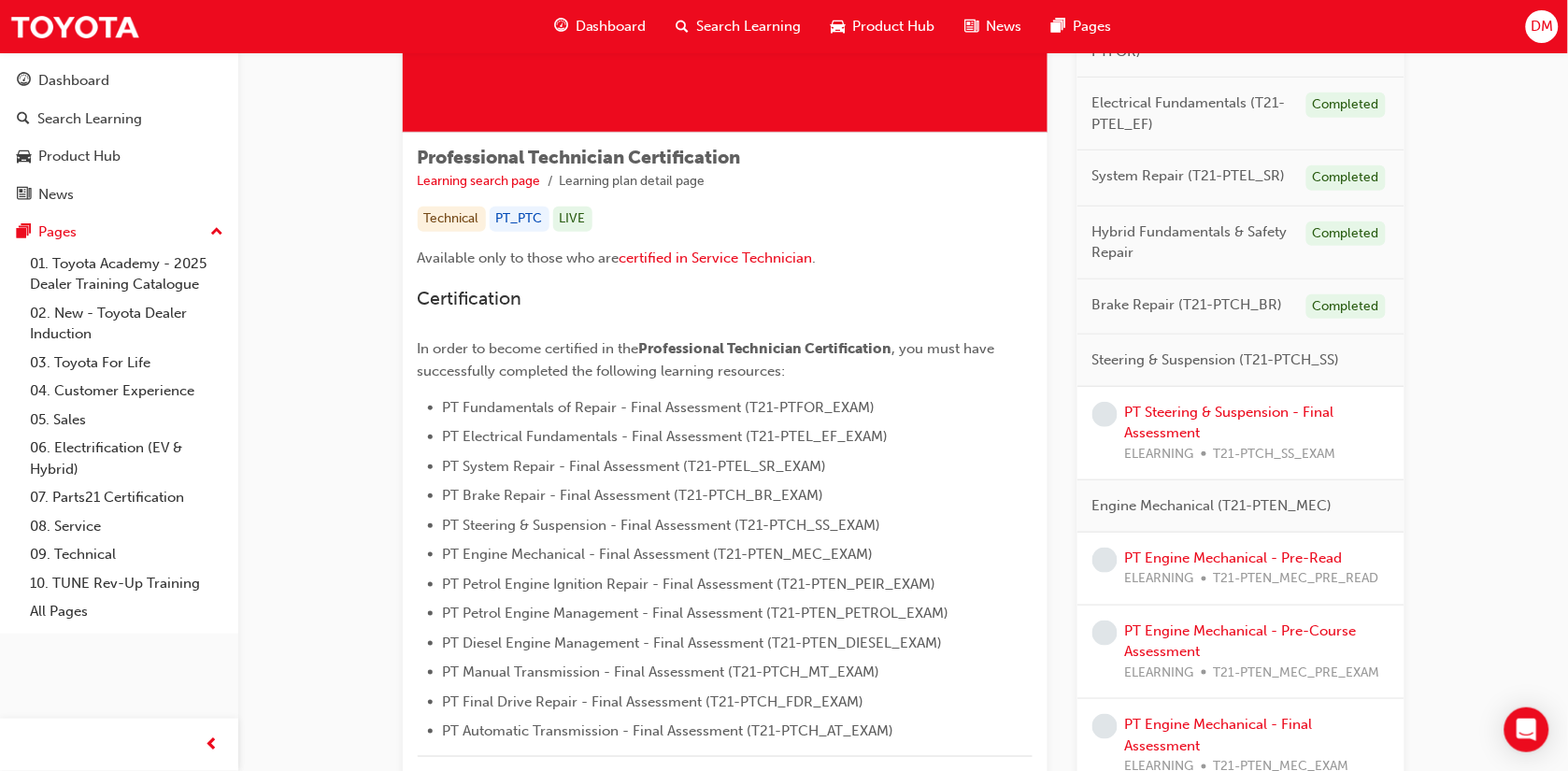 scroll, scrollTop: 248, scrollLeft: 0, axis: vertical 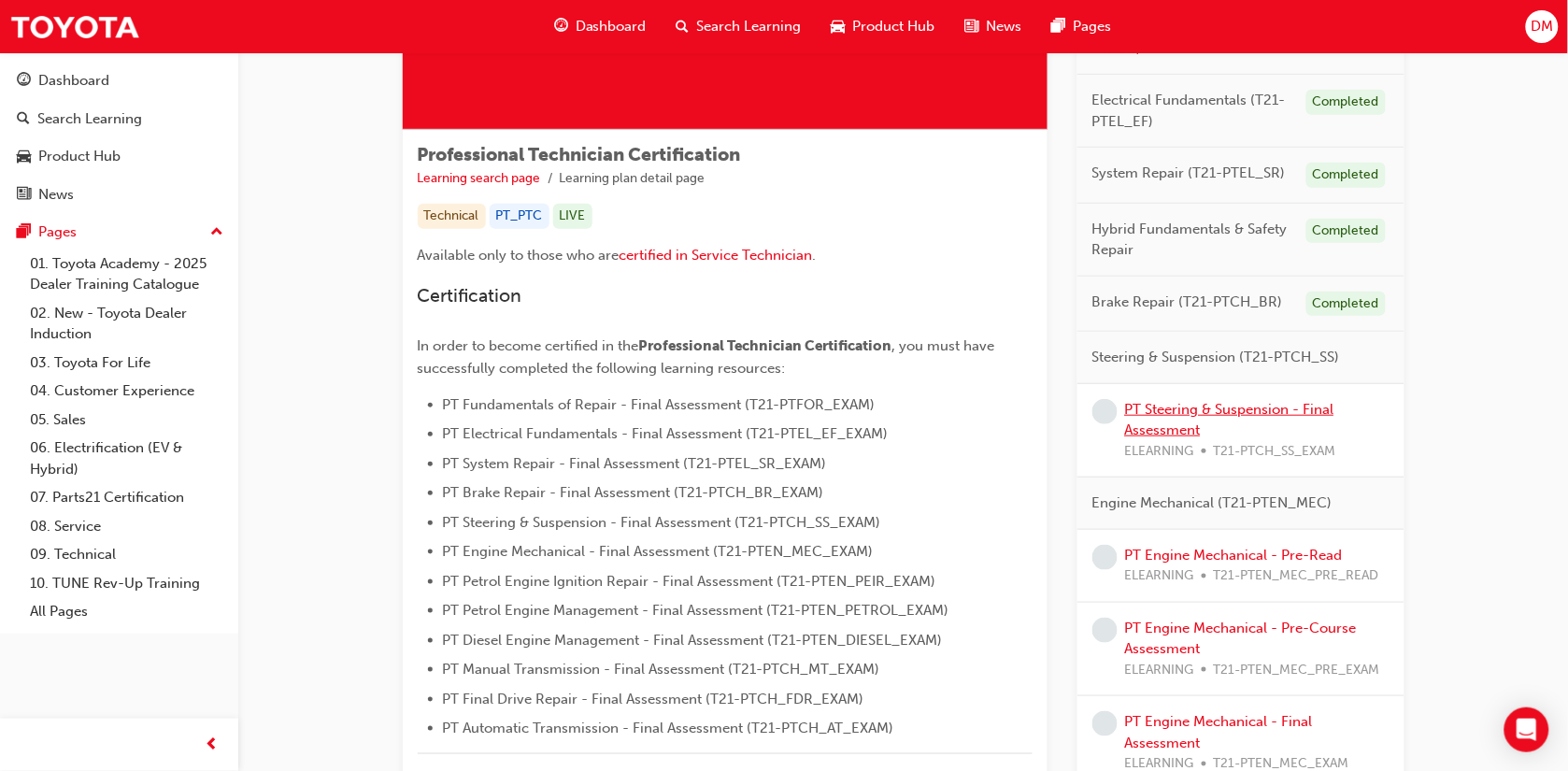 click on "PT Steering & Suspension - Final Assessment" at bounding box center (1230, 420) 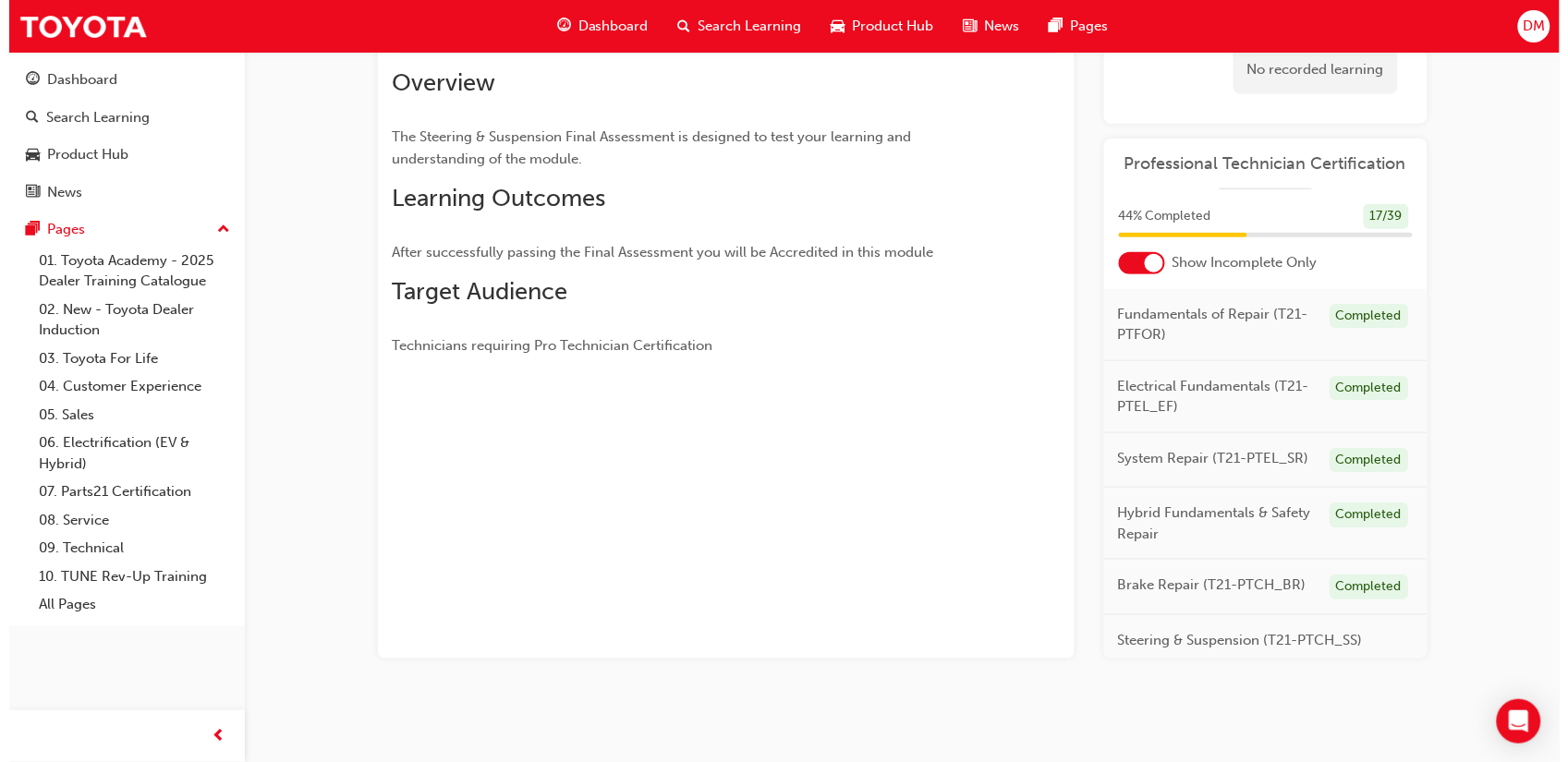 scroll, scrollTop: 0, scrollLeft: 0, axis: both 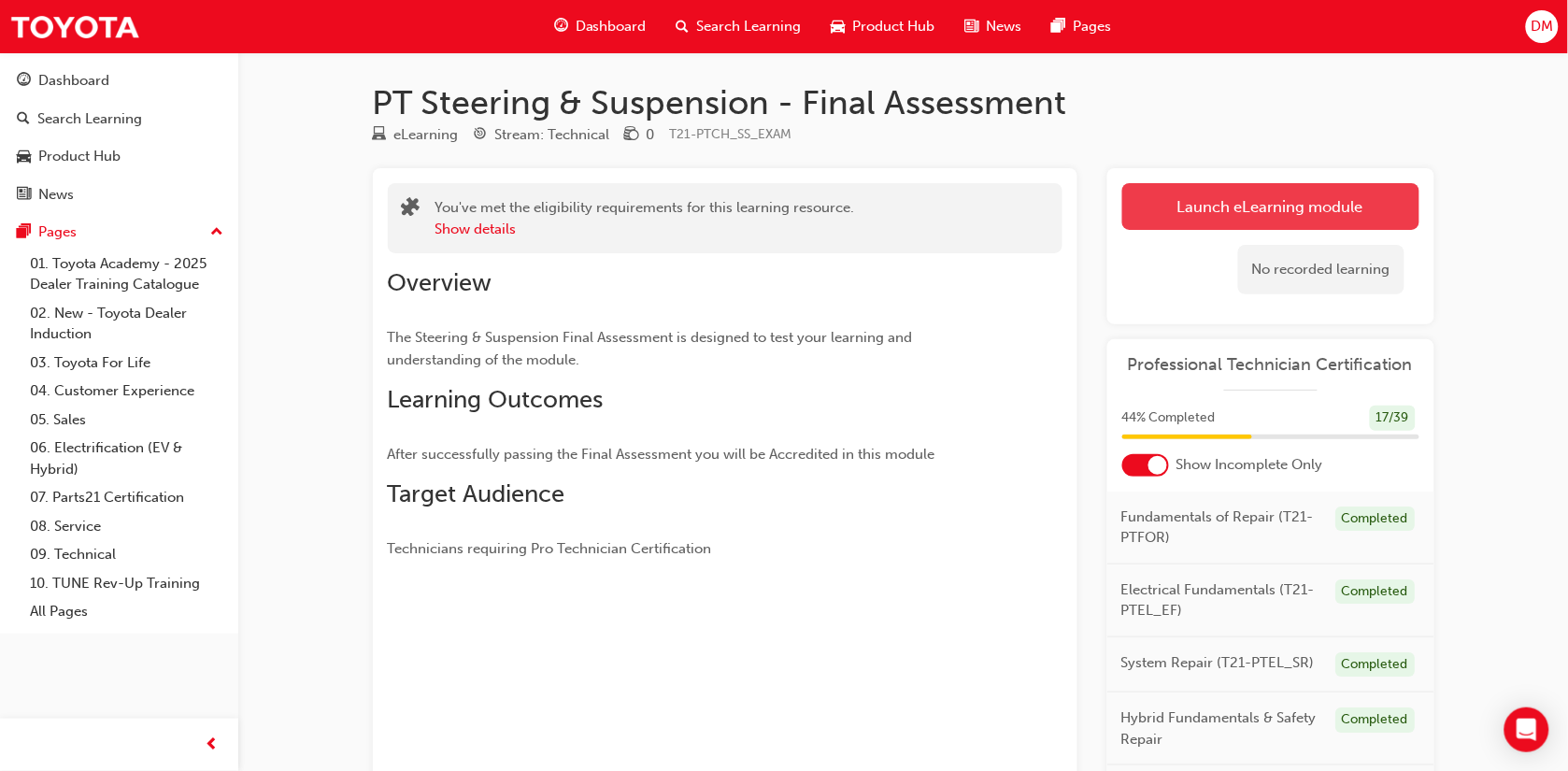 click on "Launch eLearning module" at bounding box center (1271, 207) 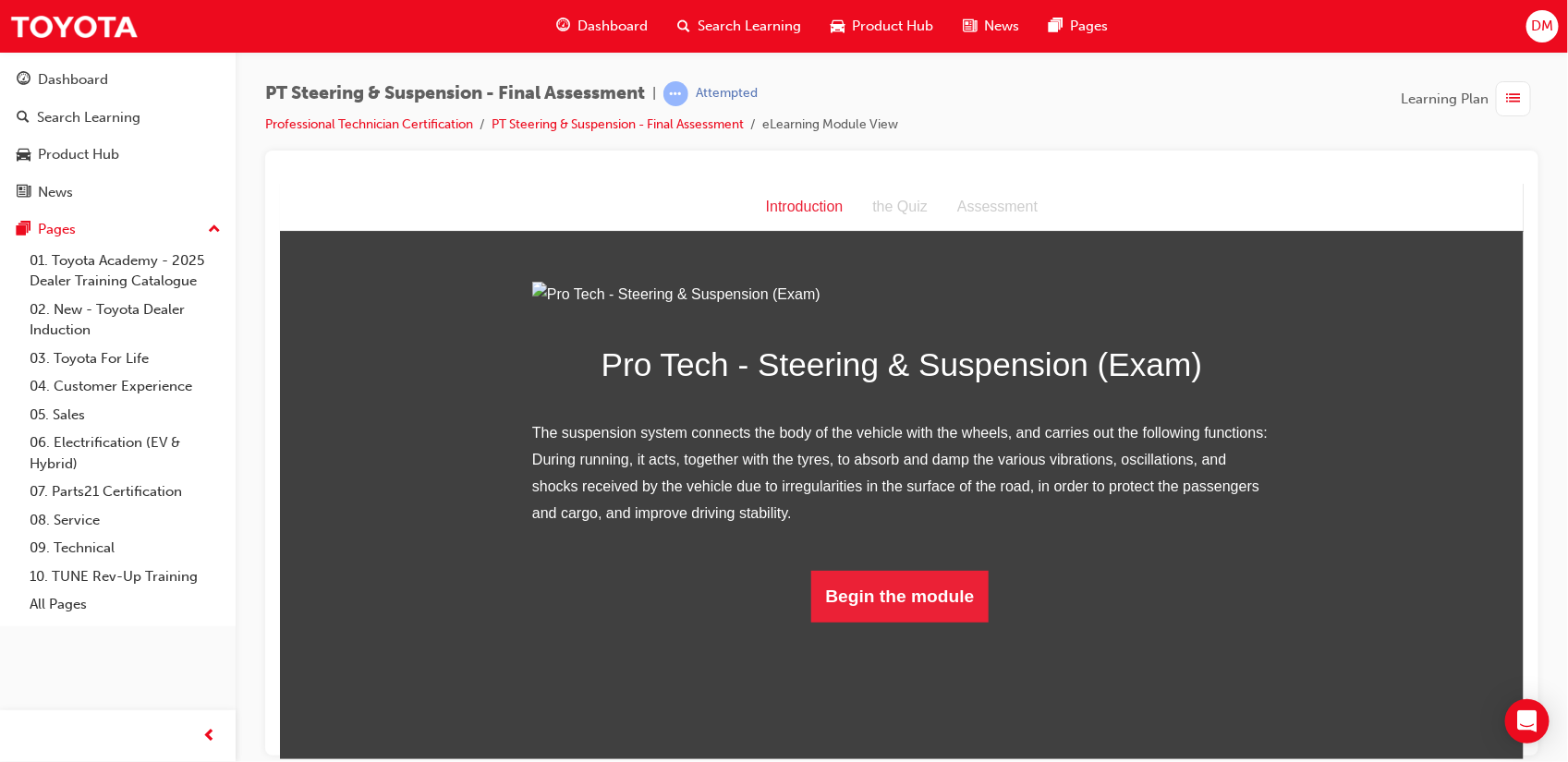 scroll, scrollTop: 67, scrollLeft: 0, axis: vertical 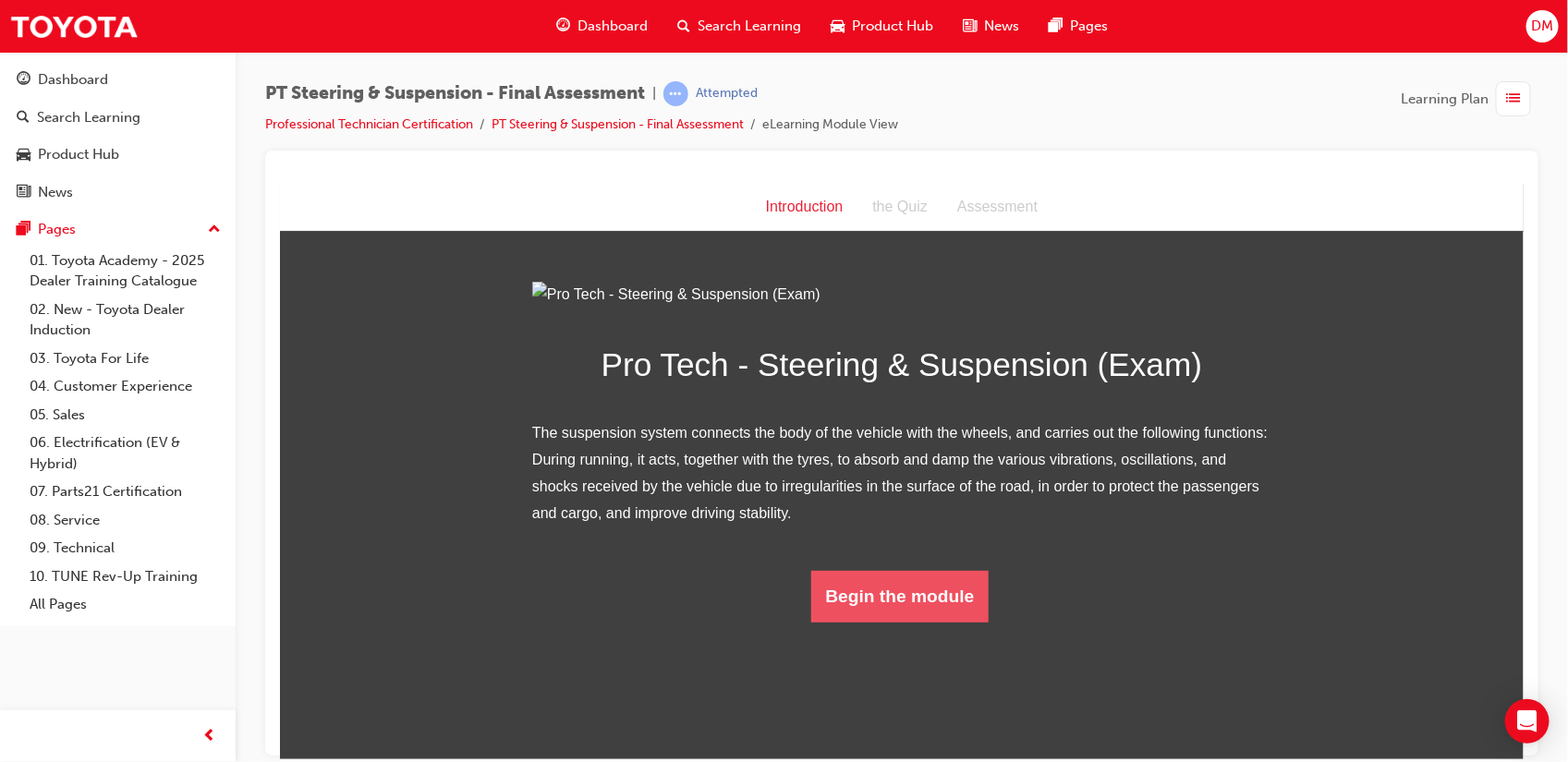 click on "Begin the module" at bounding box center [899, 596] 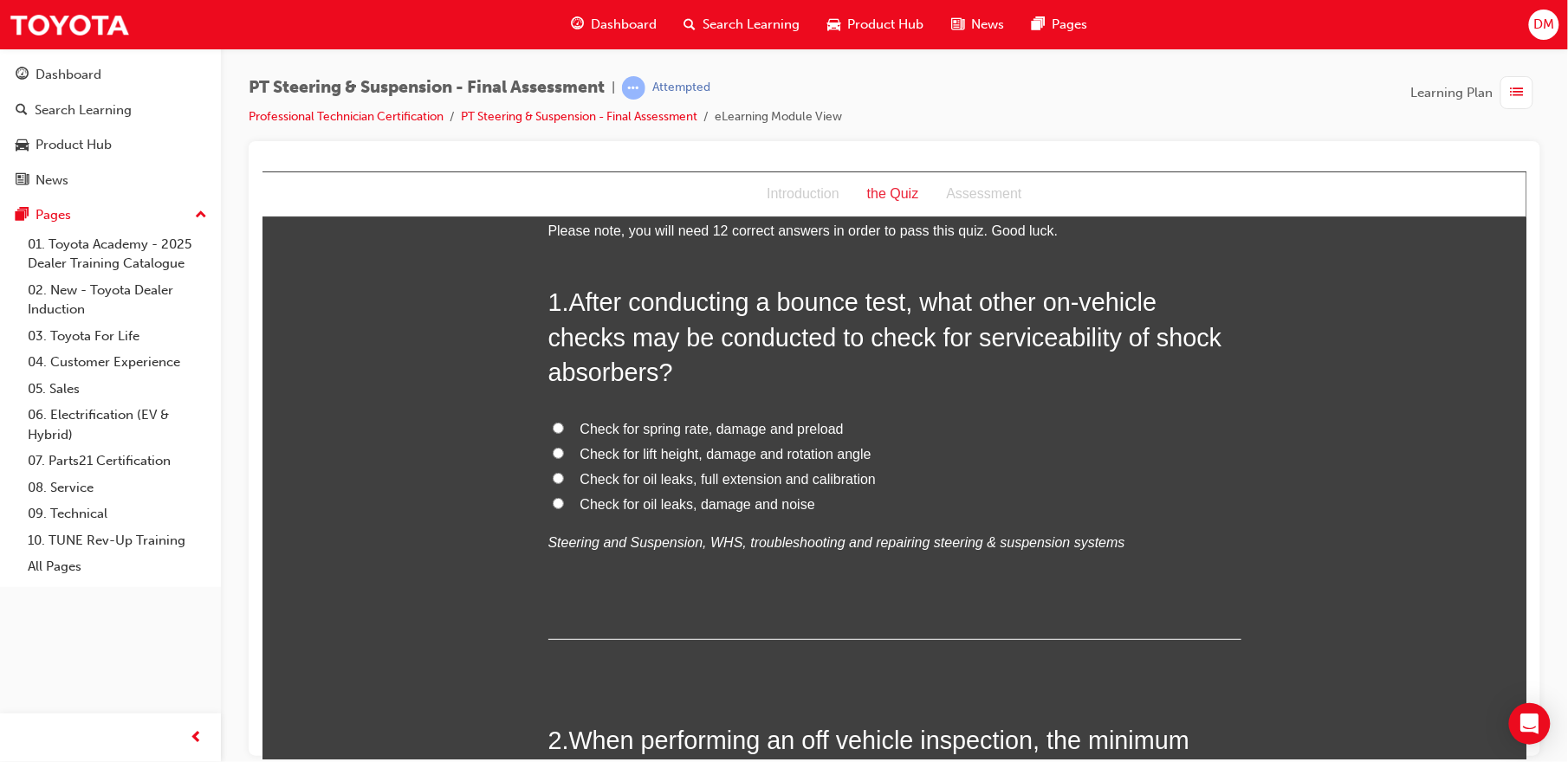 scroll, scrollTop: 0, scrollLeft: 0, axis: both 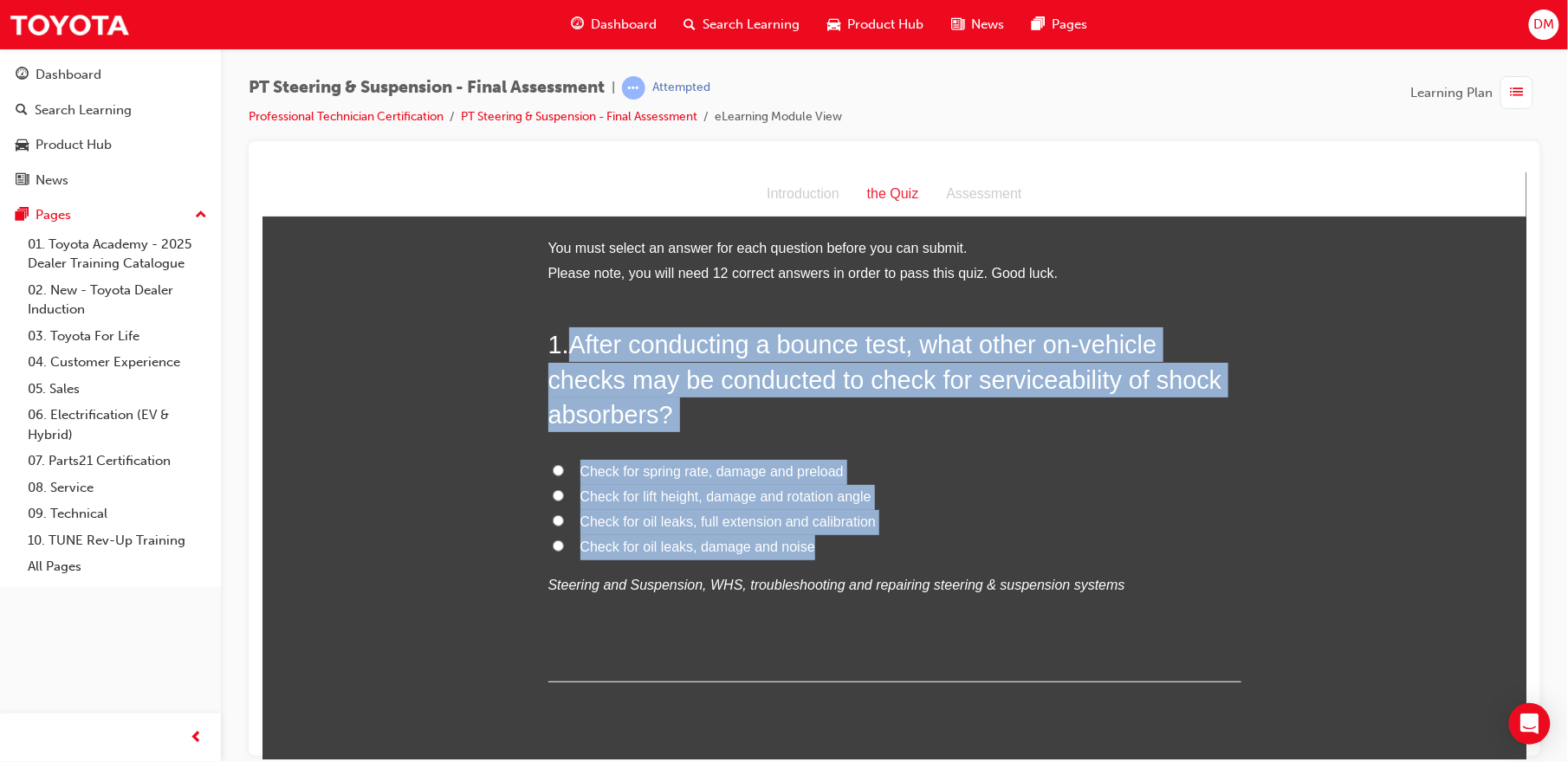 drag, startPoint x: 559, startPoint y: 349, endPoint x: 822, endPoint y: 545, distance: 328.00152 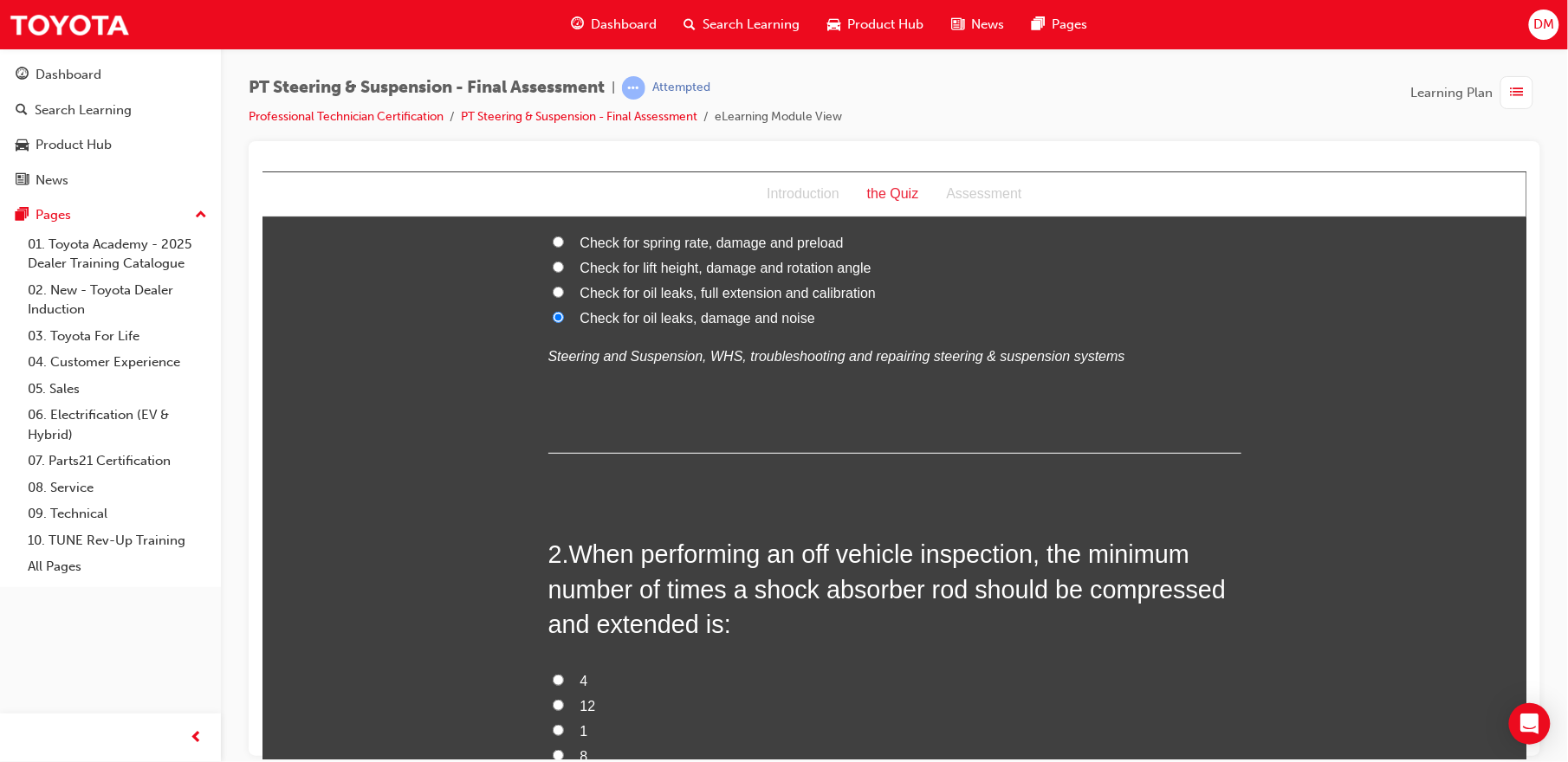 scroll, scrollTop: 271, scrollLeft: 0, axis: vertical 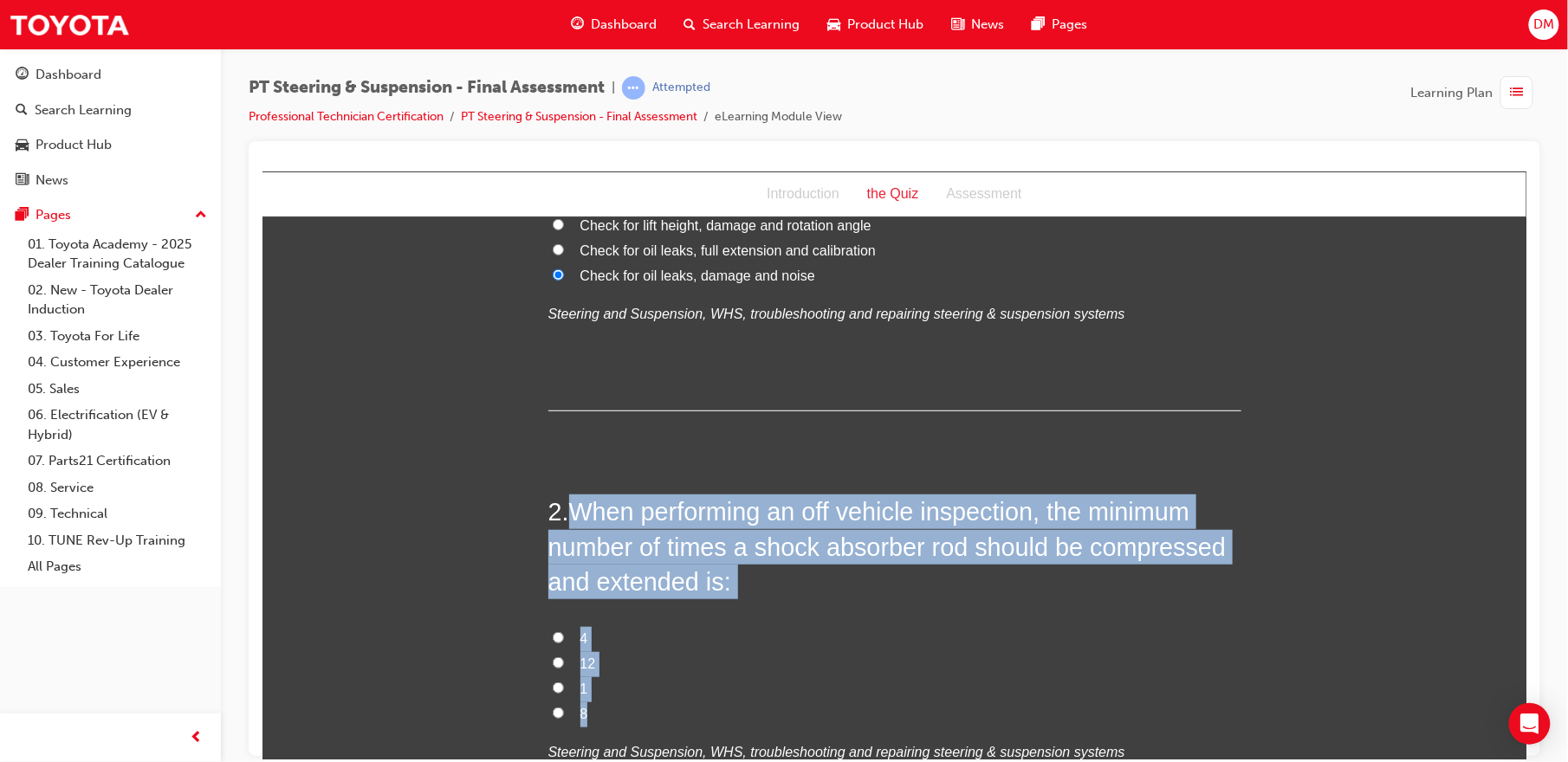 drag, startPoint x: 558, startPoint y: 517, endPoint x: 654, endPoint y: 703, distance: 209.31316 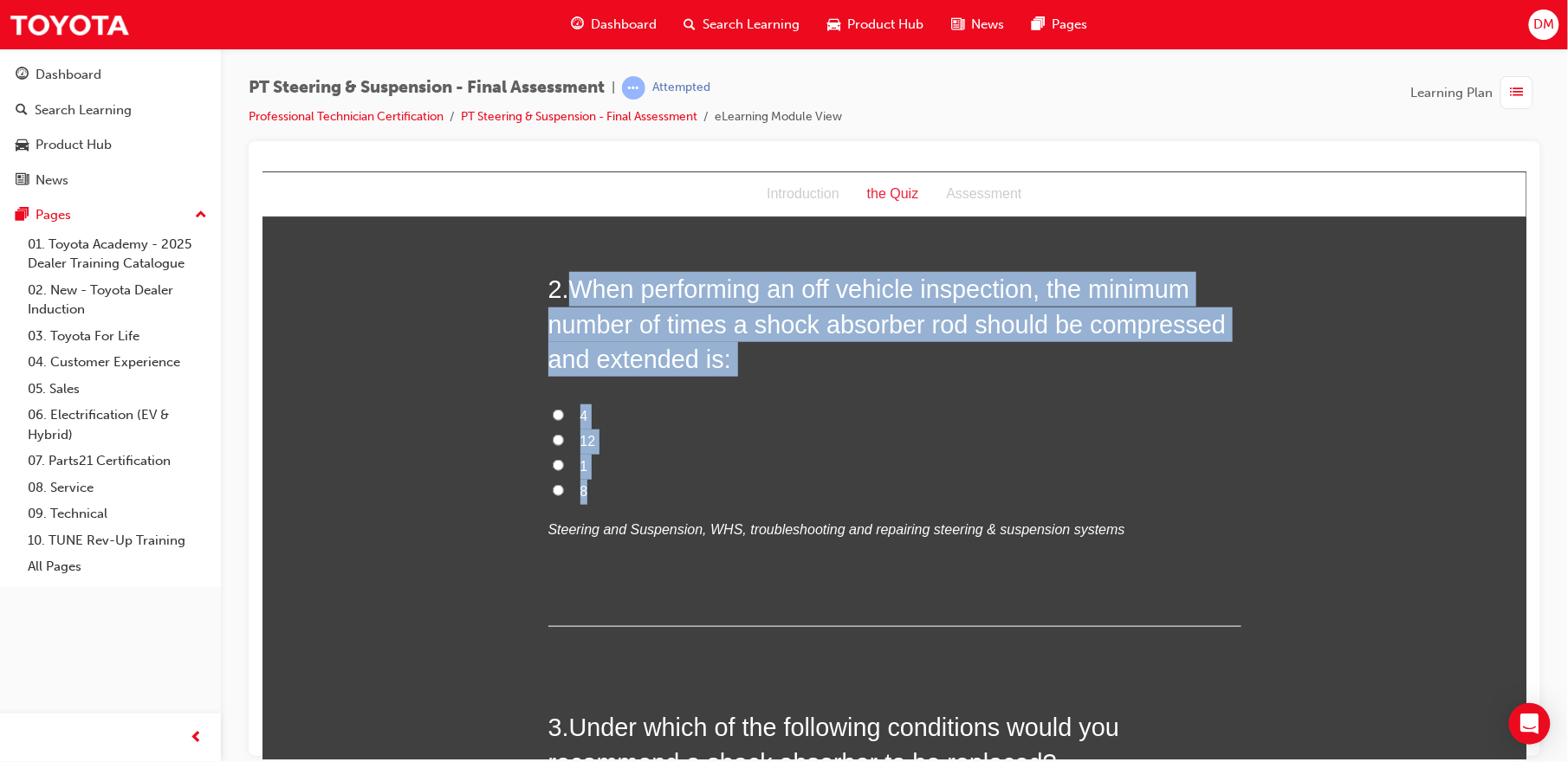 click on "8" at bounding box center (557, 489) 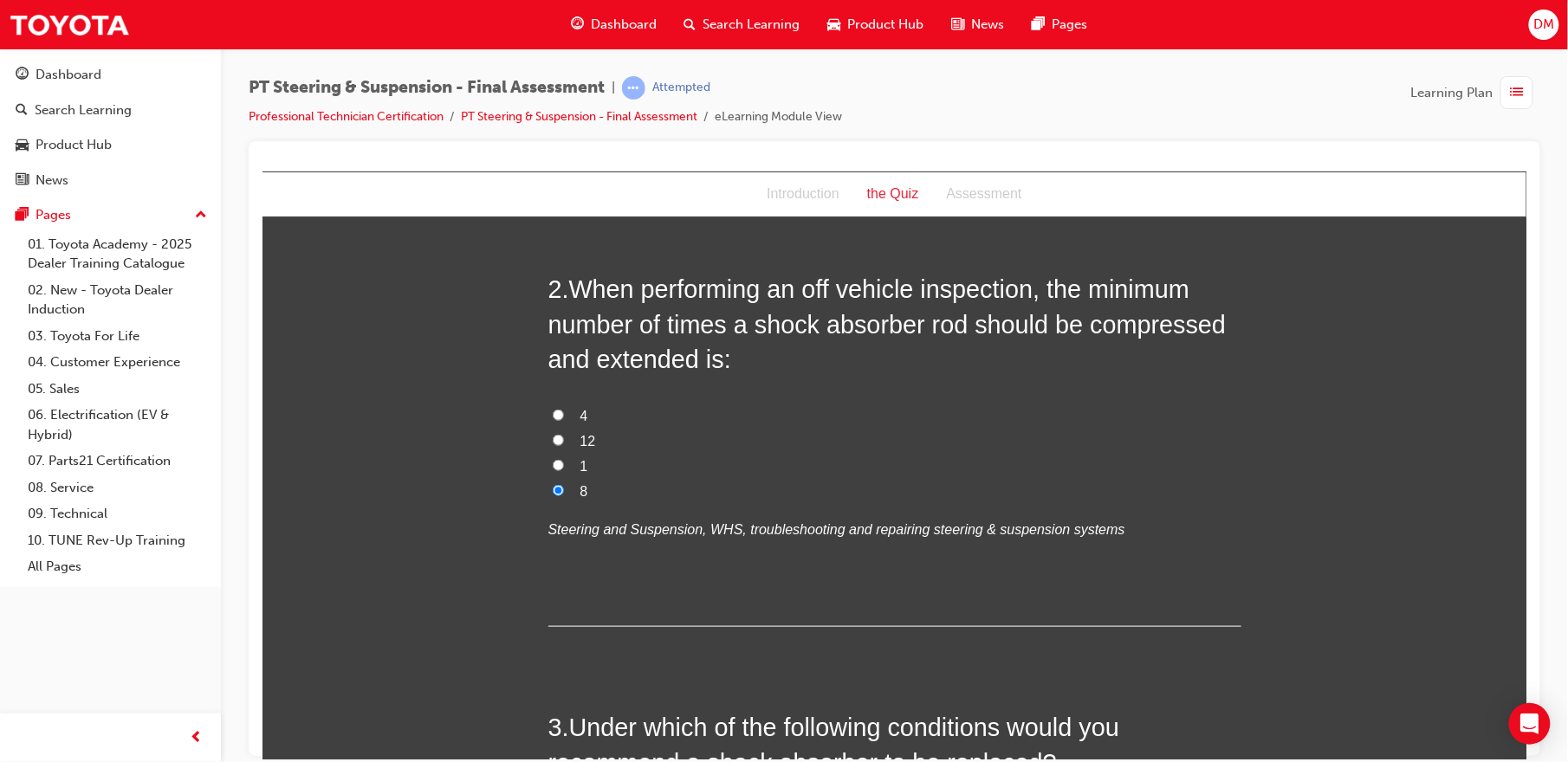 click on "You must select an answer for each question before you can submit. Please note, you will need 12 correct answers in order to pass this quiz. Good luck. 1 .  After conducting a bounce test, what other on-vehicle checks may be conducted to check for serviceability of shock absorbers? Check for spring rate, damage and preload Check for lift height, damage and rotation angle Check for oil leaks, full extension and calibration Check for oil leaks, damage and noise
Steering and Suspension, WHS, troubleshooting and repairing steering & suspension systems 2 .  When performing an off vehicle inspection, the minimum number of times a shock absorber rod should be compressed and extended is: 4 12 1 8
Steering and Suspension, WHS, troubleshooting and repairing steering & suspension systems 3 .  Under which of the following conditions would you recommend a shock absorber to be replaced? Oil leakage Oil leakage Physical damage All of these answers are correct
4 .  Tyres, Suspension, Shock absorbers and wheels
5" at bounding box center (893, 2873) 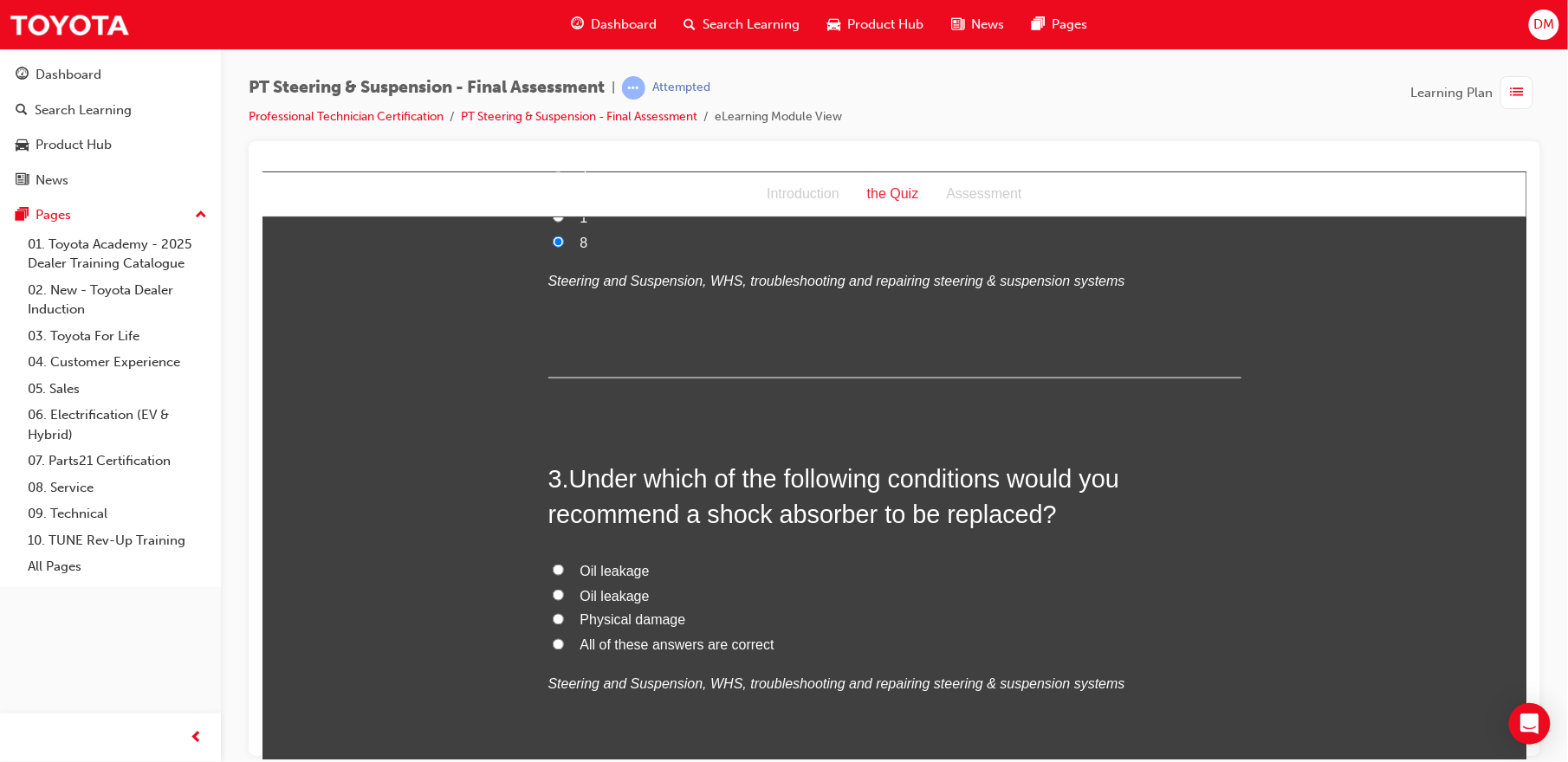 scroll, scrollTop: 743, scrollLeft: 0, axis: vertical 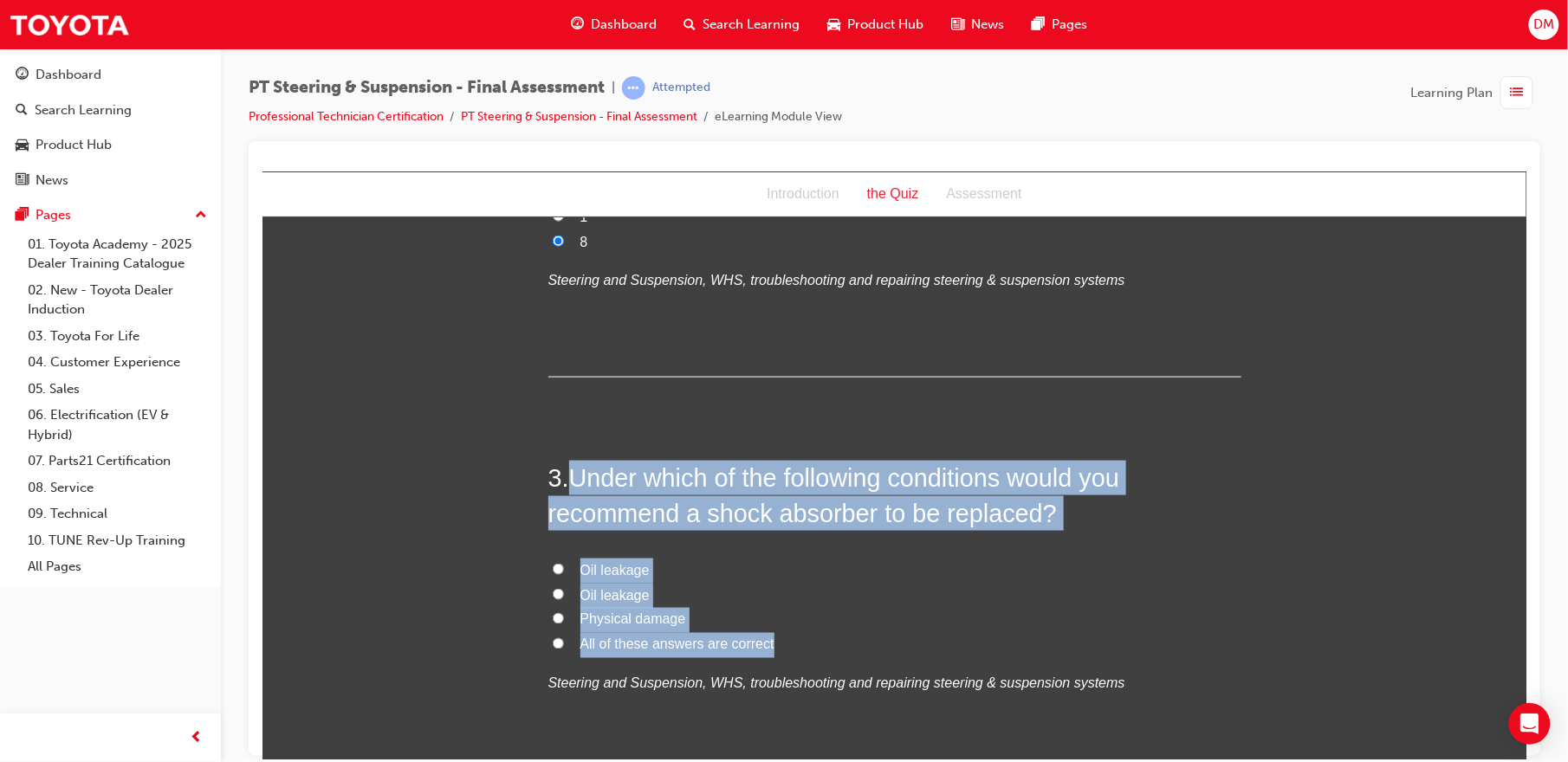 drag, startPoint x: 562, startPoint y: 475, endPoint x: 779, endPoint y: 652, distance: 280.03214 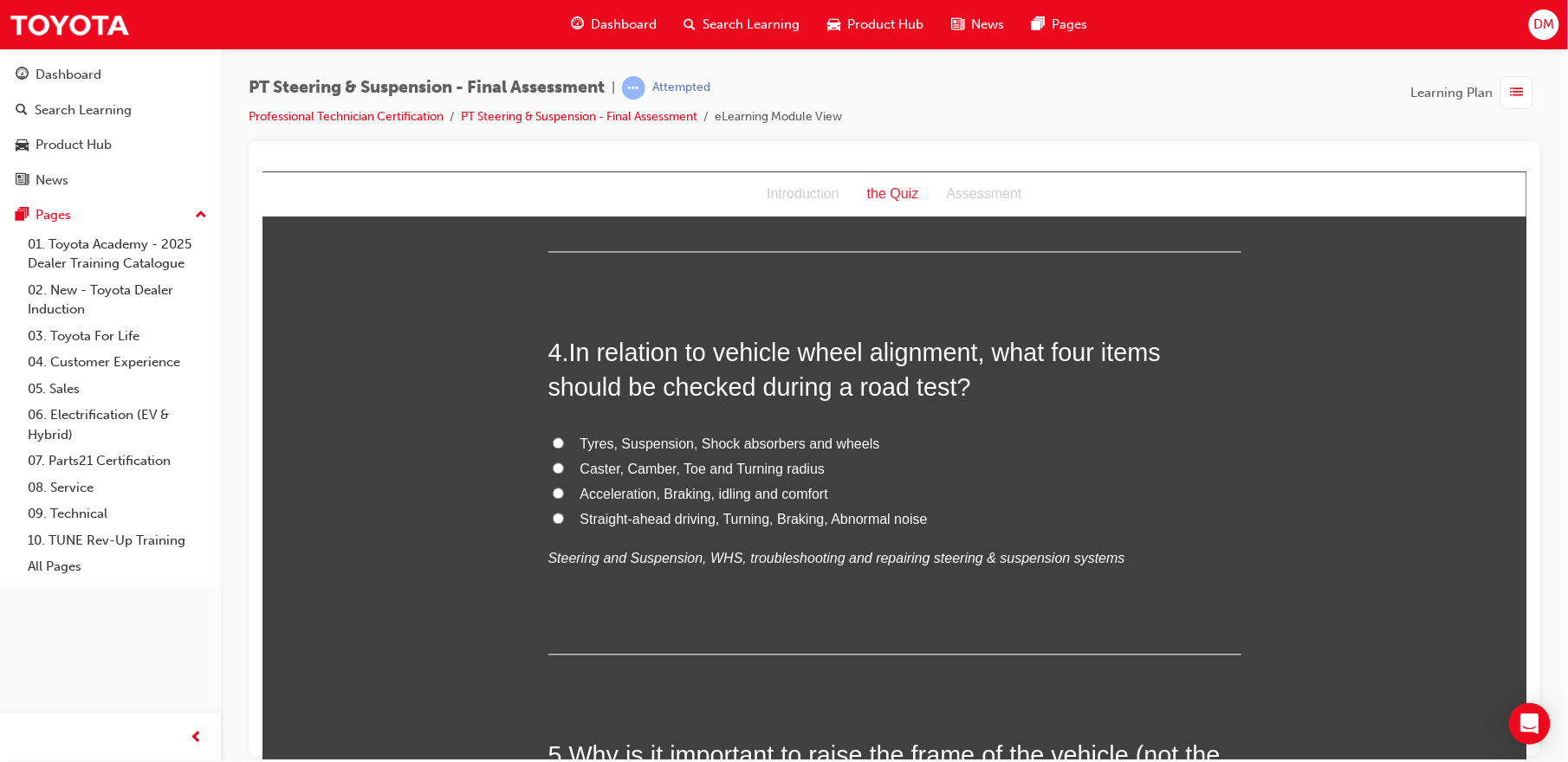 scroll, scrollTop: 1272, scrollLeft: 0, axis: vertical 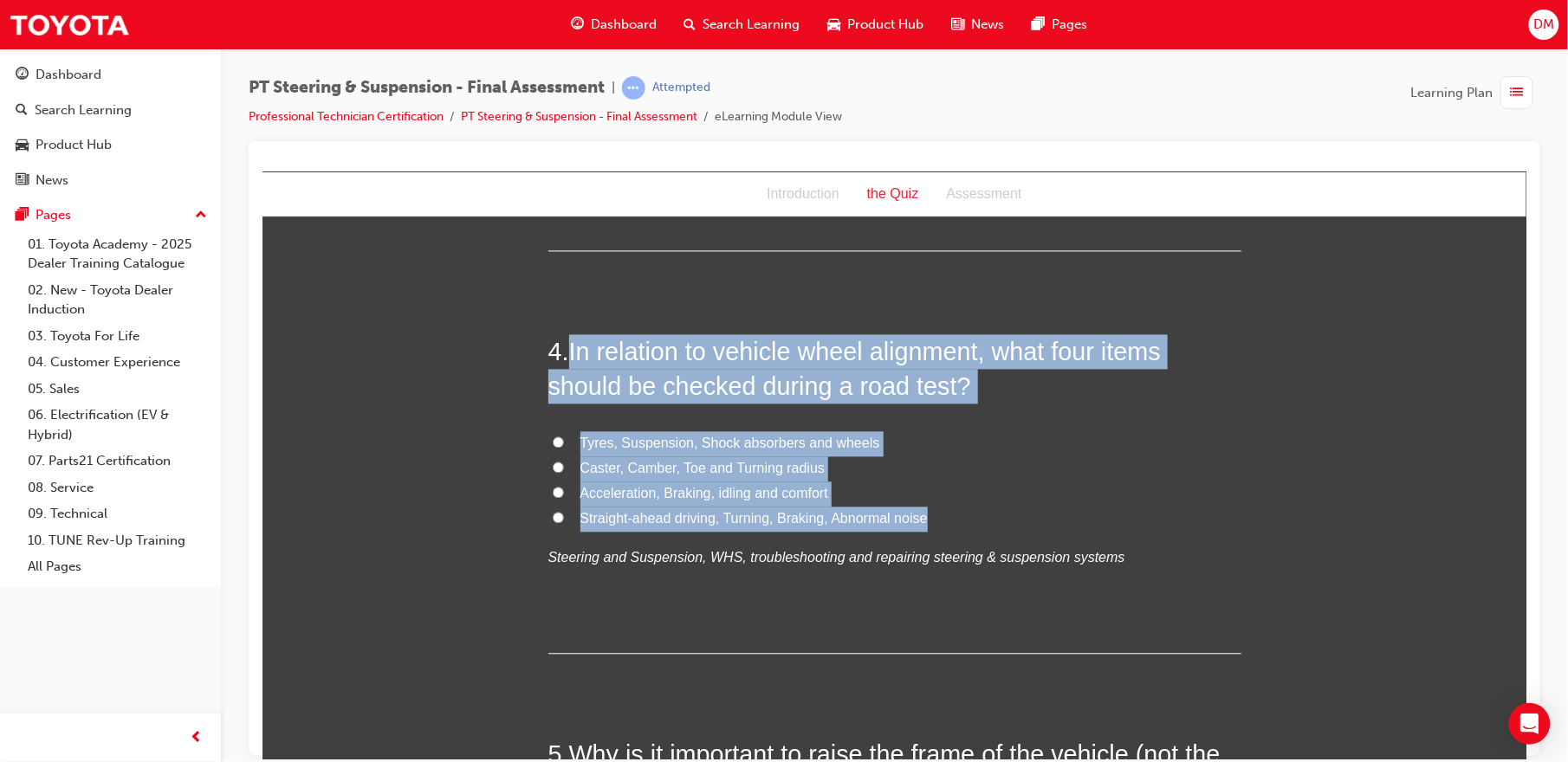 drag, startPoint x: 561, startPoint y: 345, endPoint x: 940, endPoint y: 526, distance: 420.00238 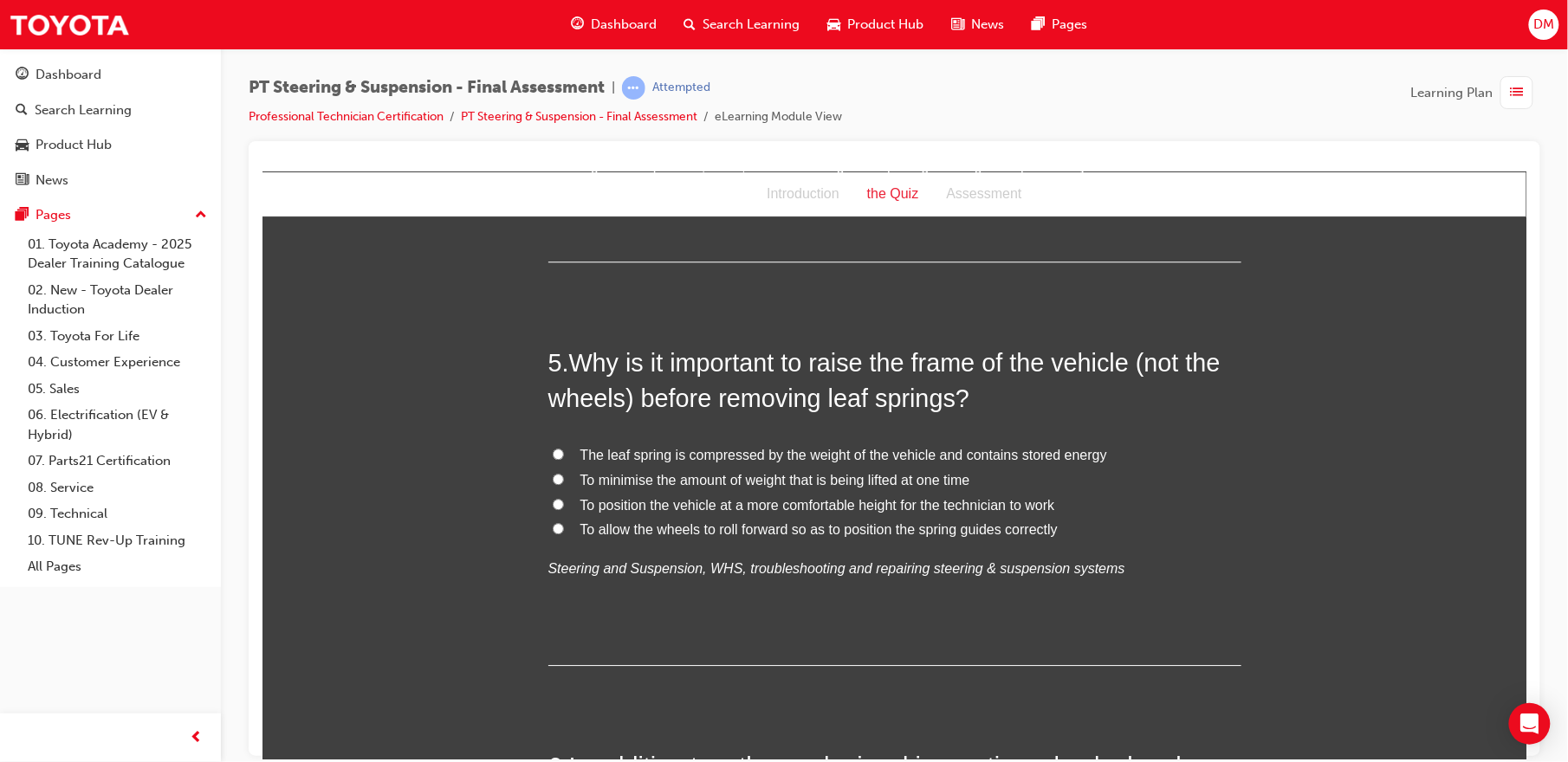 scroll, scrollTop: 1666, scrollLeft: 0, axis: vertical 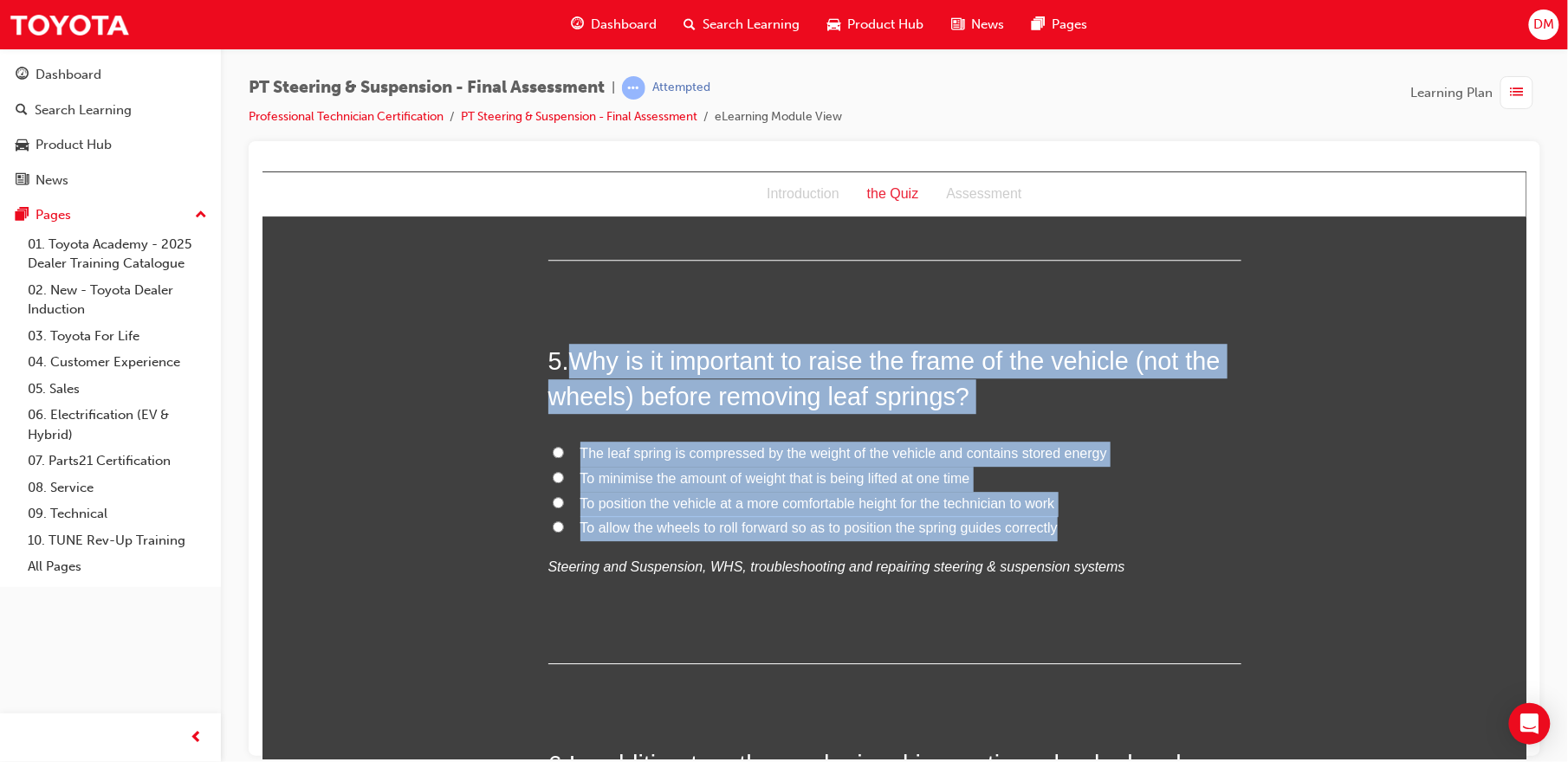 drag, startPoint x: 557, startPoint y: 356, endPoint x: 1058, endPoint y: 536, distance: 532.35421 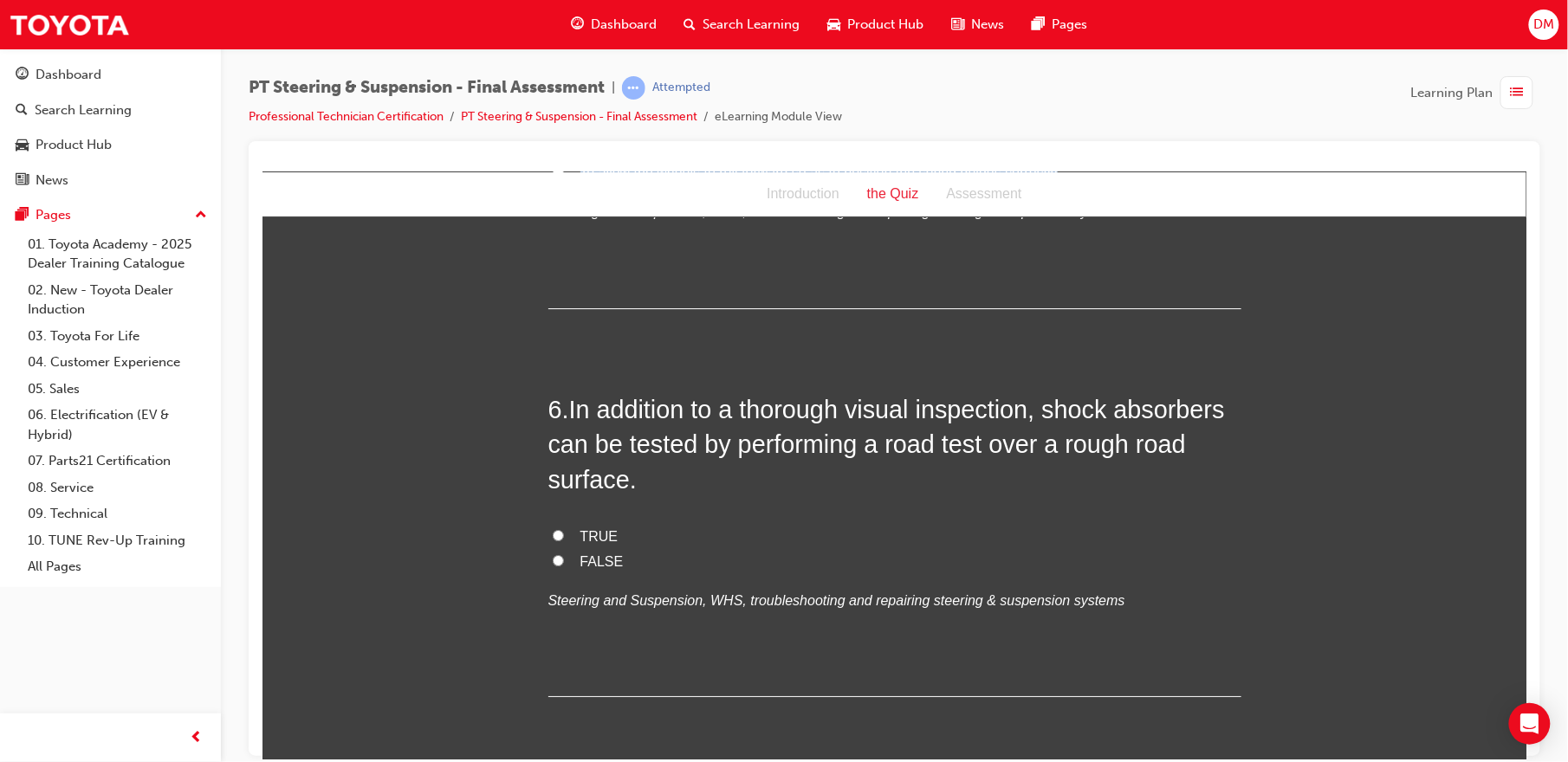 scroll, scrollTop: 2024, scrollLeft: 0, axis: vertical 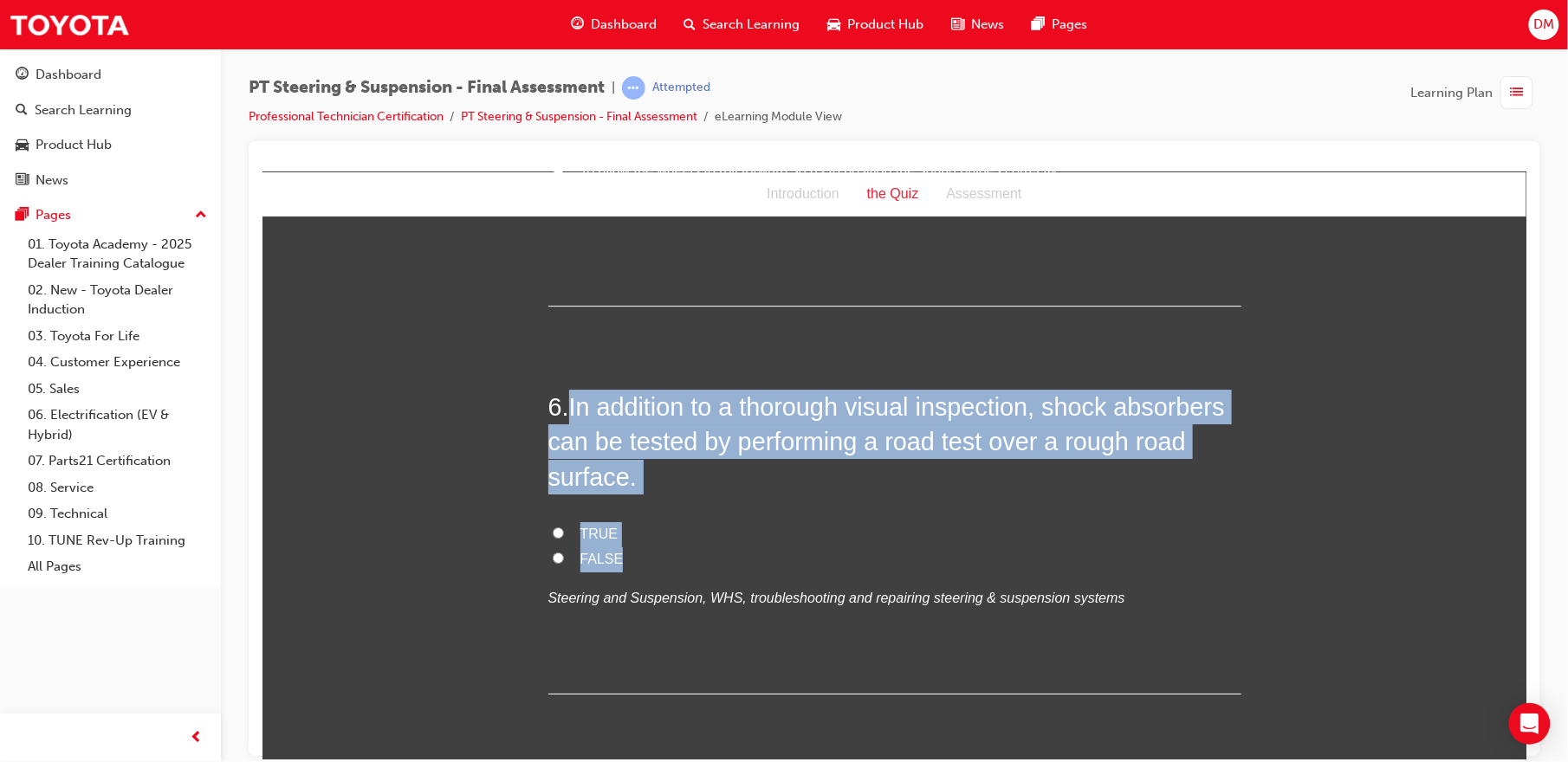 drag, startPoint x: 560, startPoint y: 409, endPoint x: 669, endPoint y: 565, distance: 190.30765 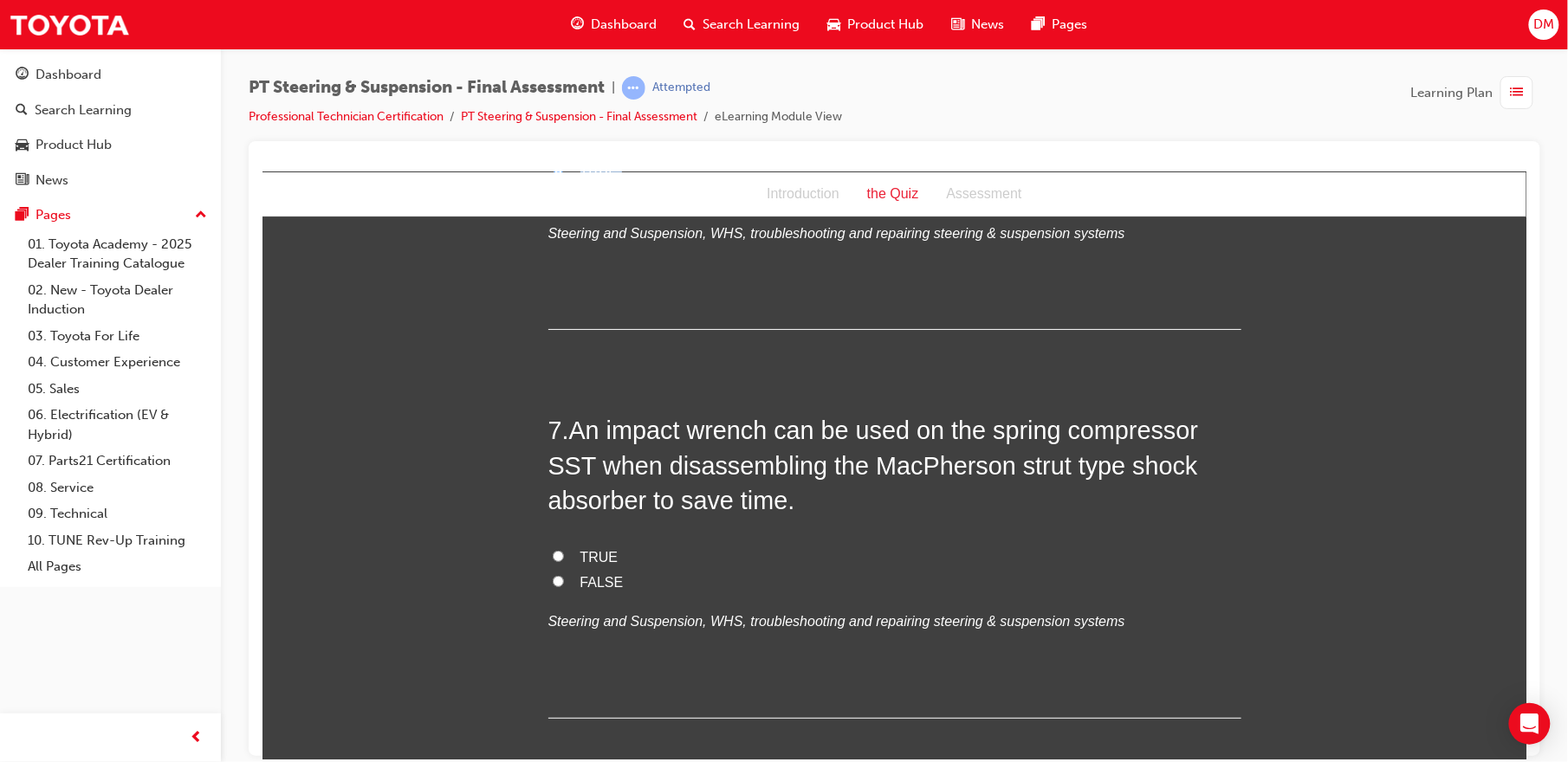 scroll, scrollTop: 2392, scrollLeft: 0, axis: vertical 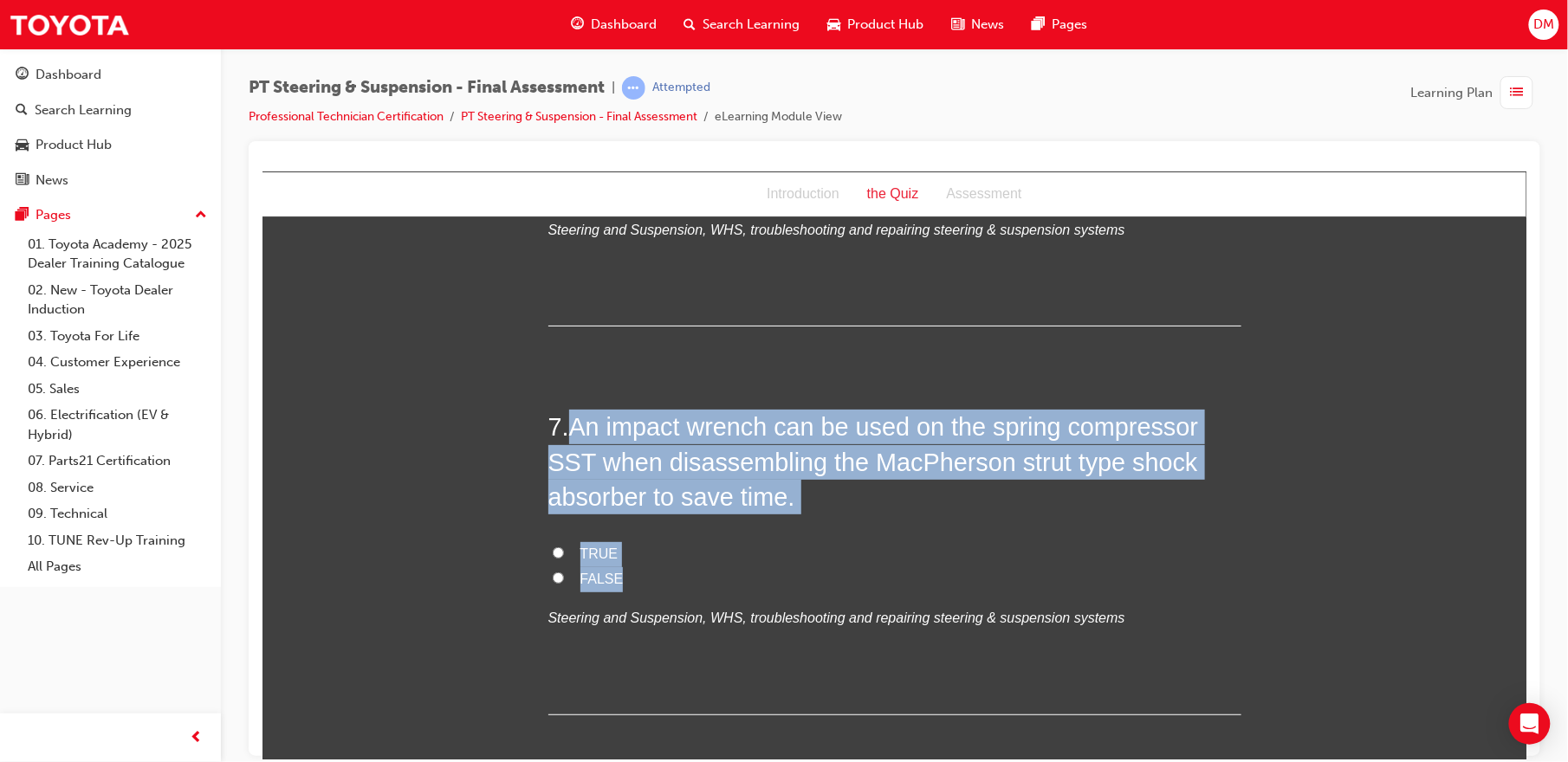 drag, startPoint x: 562, startPoint y: 415, endPoint x: 669, endPoint y: 581, distance: 197.49684 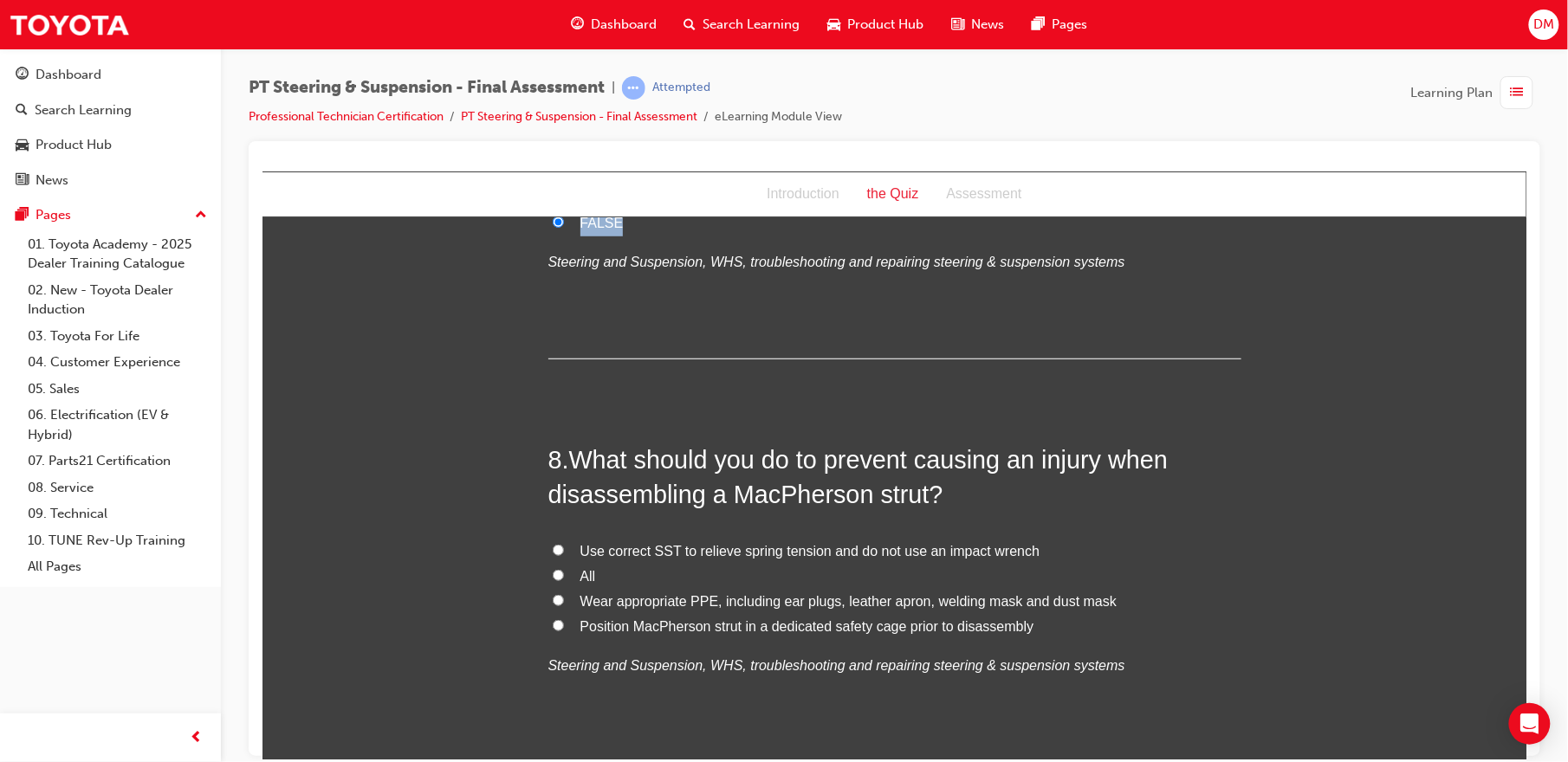 scroll, scrollTop: 2747, scrollLeft: 0, axis: vertical 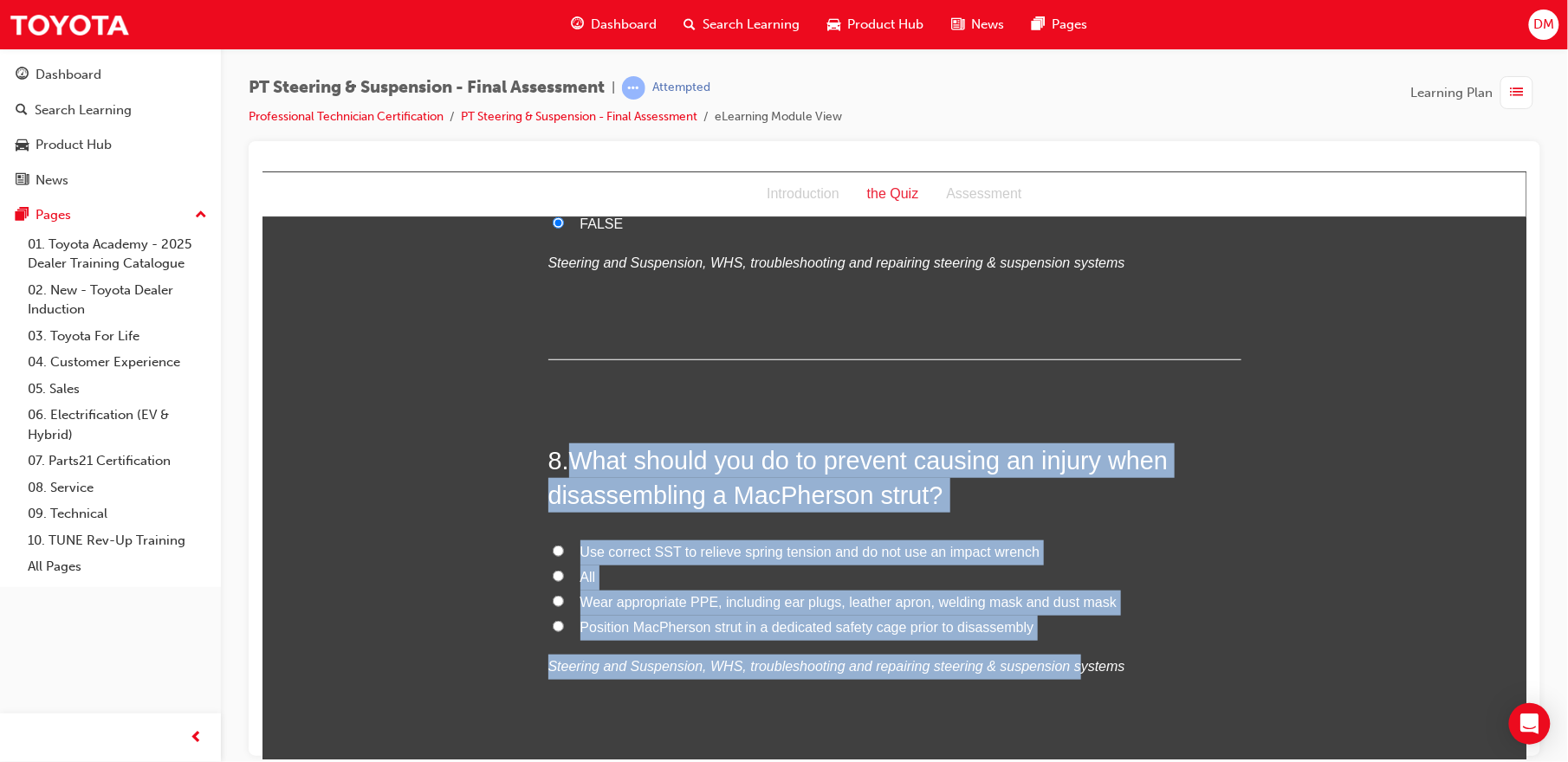 drag, startPoint x: 559, startPoint y: 457, endPoint x: 1033, endPoint y: 643, distance: 509.1876 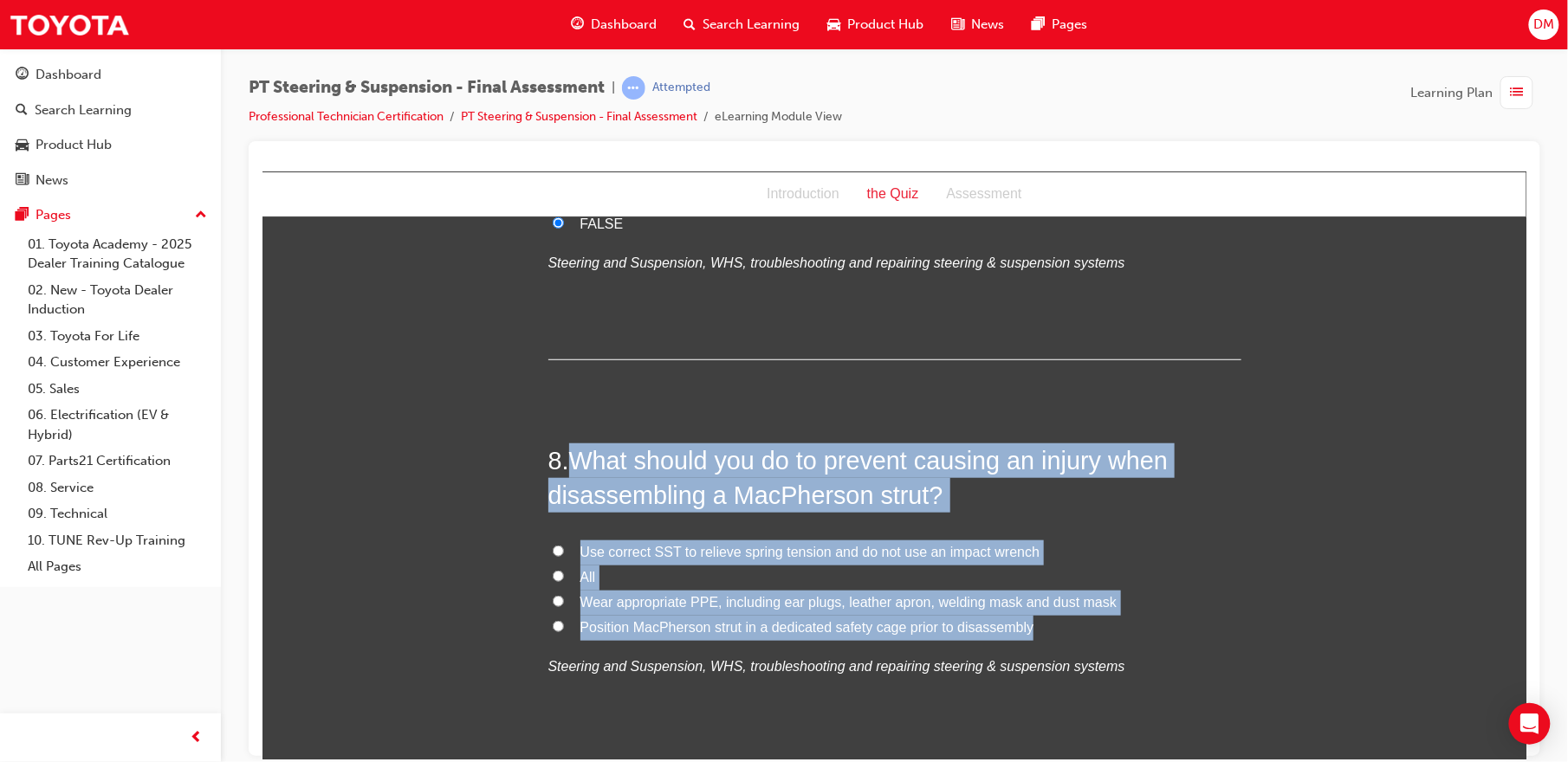 drag, startPoint x: 562, startPoint y: 446, endPoint x: 1026, endPoint y: 630, distance: 499.15128 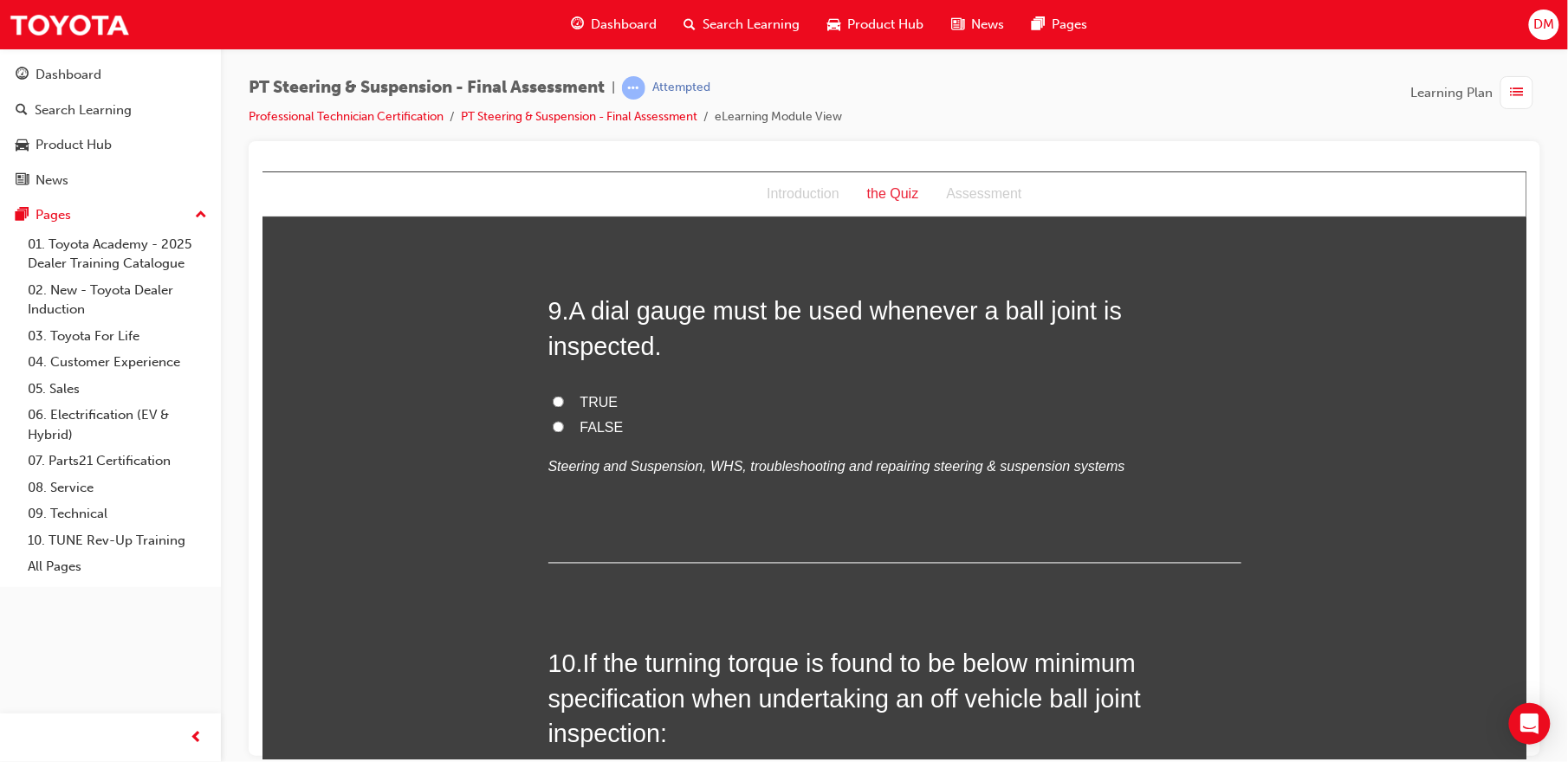 scroll, scrollTop: 3301, scrollLeft: 0, axis: vertical 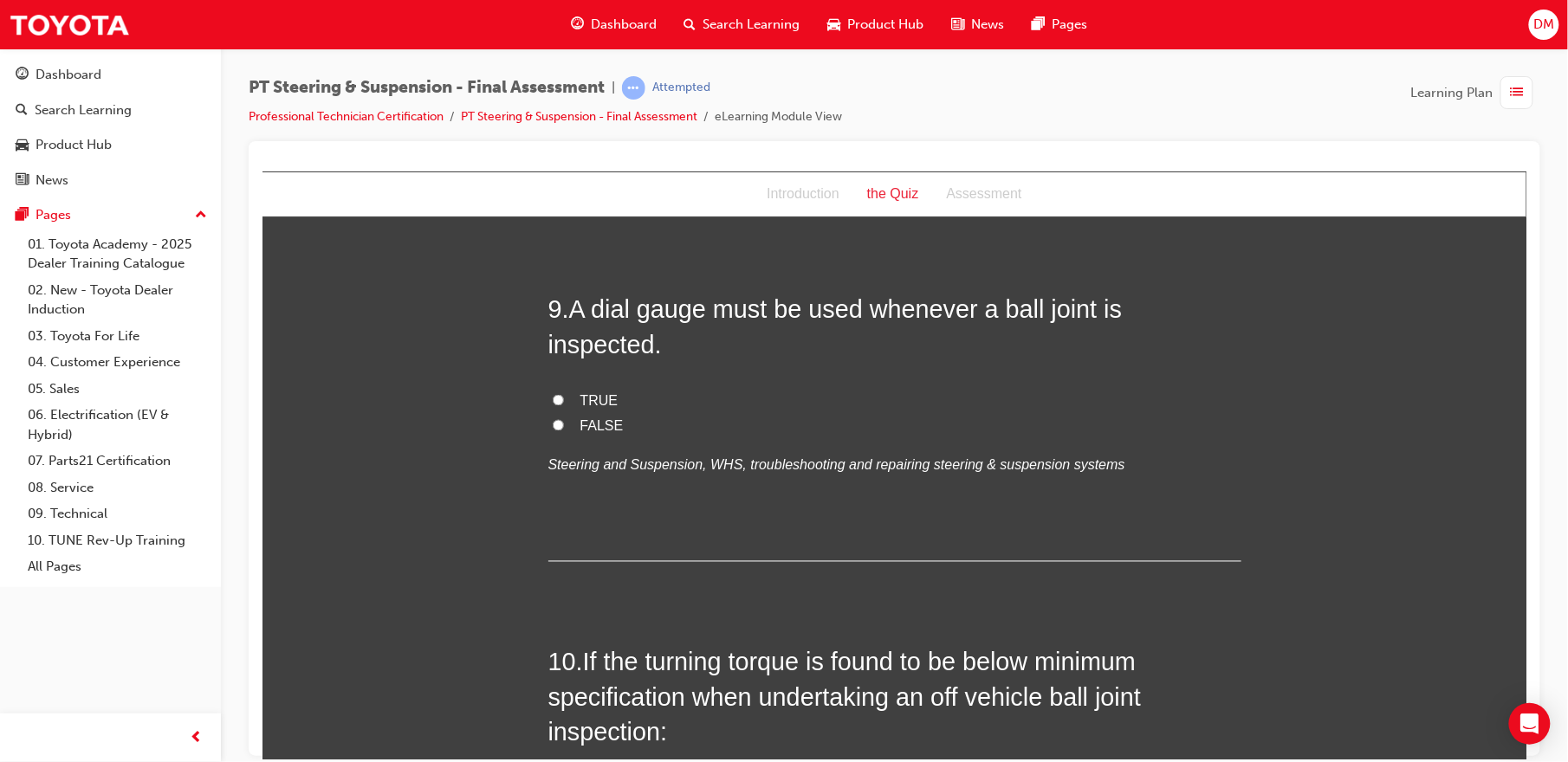 click on "FALSE" at bounding box center [557, 424] 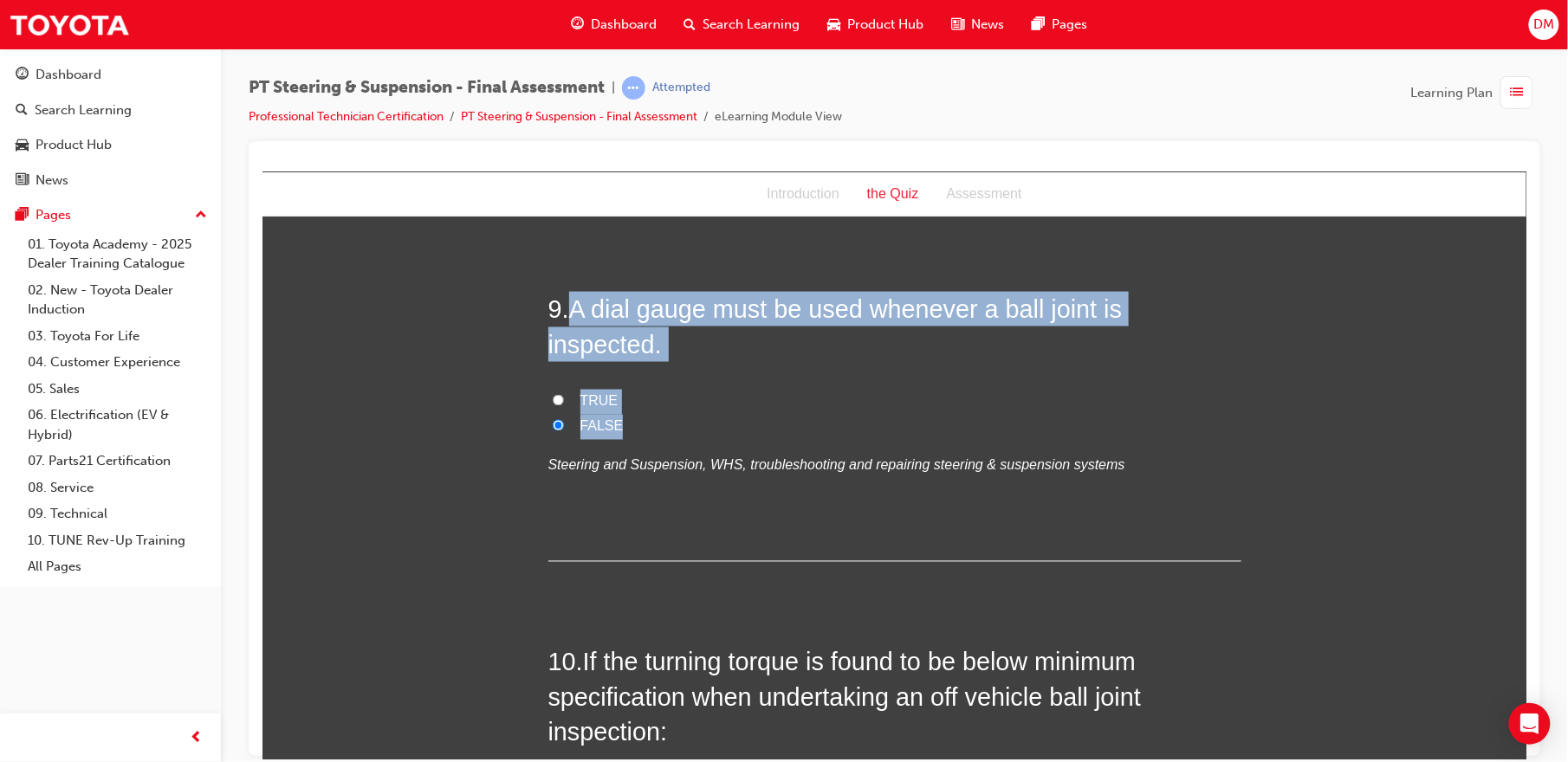 drag, startPoint x: 558, startPoint y: 314, endPoint x: 610, endPoint y: 403, distance: 103.0776 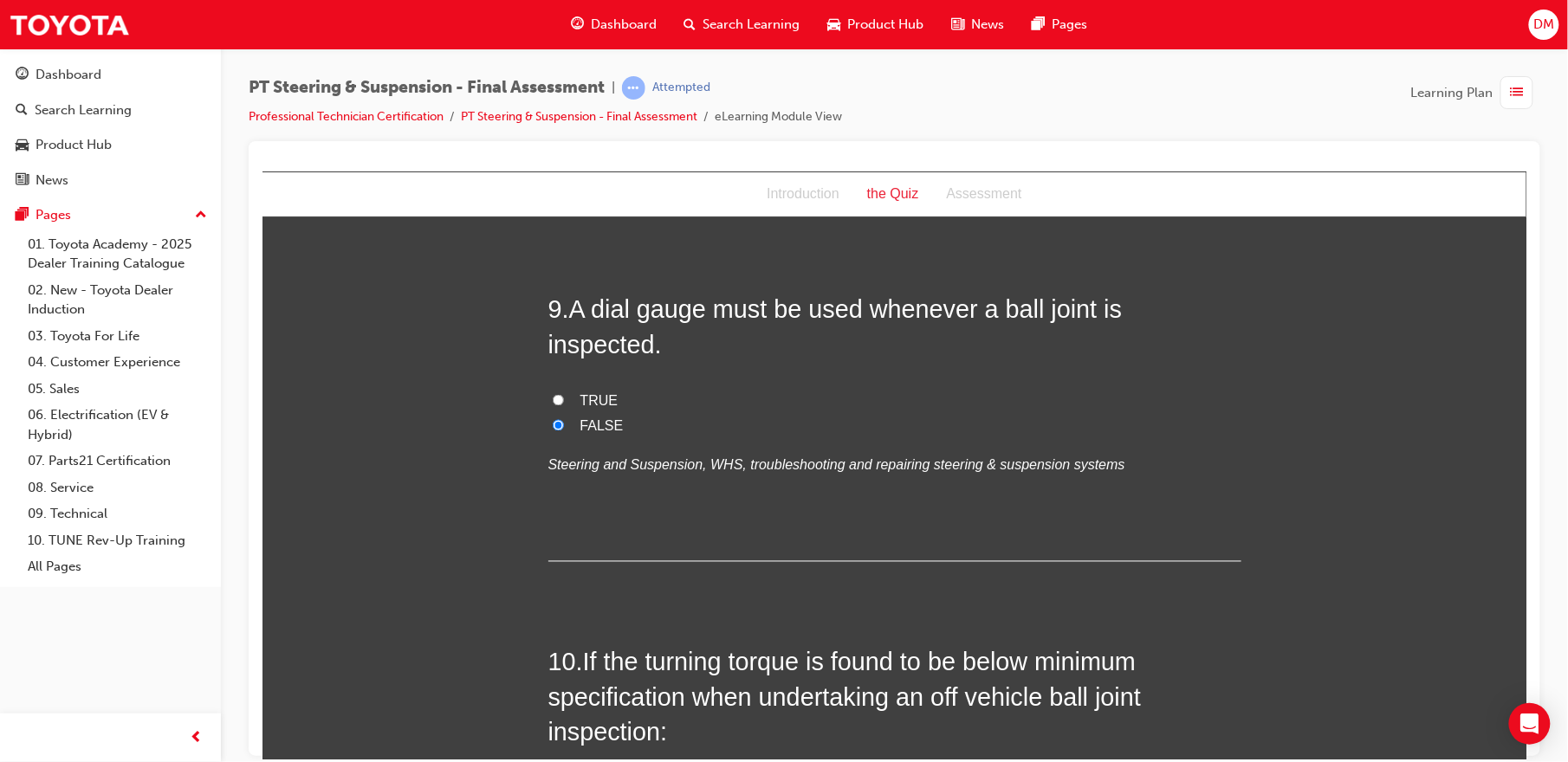click on "You must select an answer for each question before you can submit. Please note, you will need 12 correct answers in order to pass this quiz. Good luck. 1 .  After conducting a bounce test, what other on-vehicle checks may be conducted to check for serviceability of shock absorbers? Check for spring rate, damage and preload Check for lift height, damage and rotation angle Check for oil leaks, full extension and calibration Check for oil leaks, damage and noise
Steering and Suspension, WHS, troubleshooting and repairing steering & suspension systems 2 .  When performing an off vehicle inspection, the minimum number of times a shock absorber rod should be compressed and extended is: 4 12 1 8
Steering and Suspension, WHS, troubleshooting and repairing steering & suspension systems 3 .  Under which of the following conditions would you recommend a shock absorber to be replaced? Oil leakage Oil leakage Physical damage All of these answers are correct
4 .  Tyres, Suspension, Shock absorbers and wheels
5" at bounding box center [893, 66] 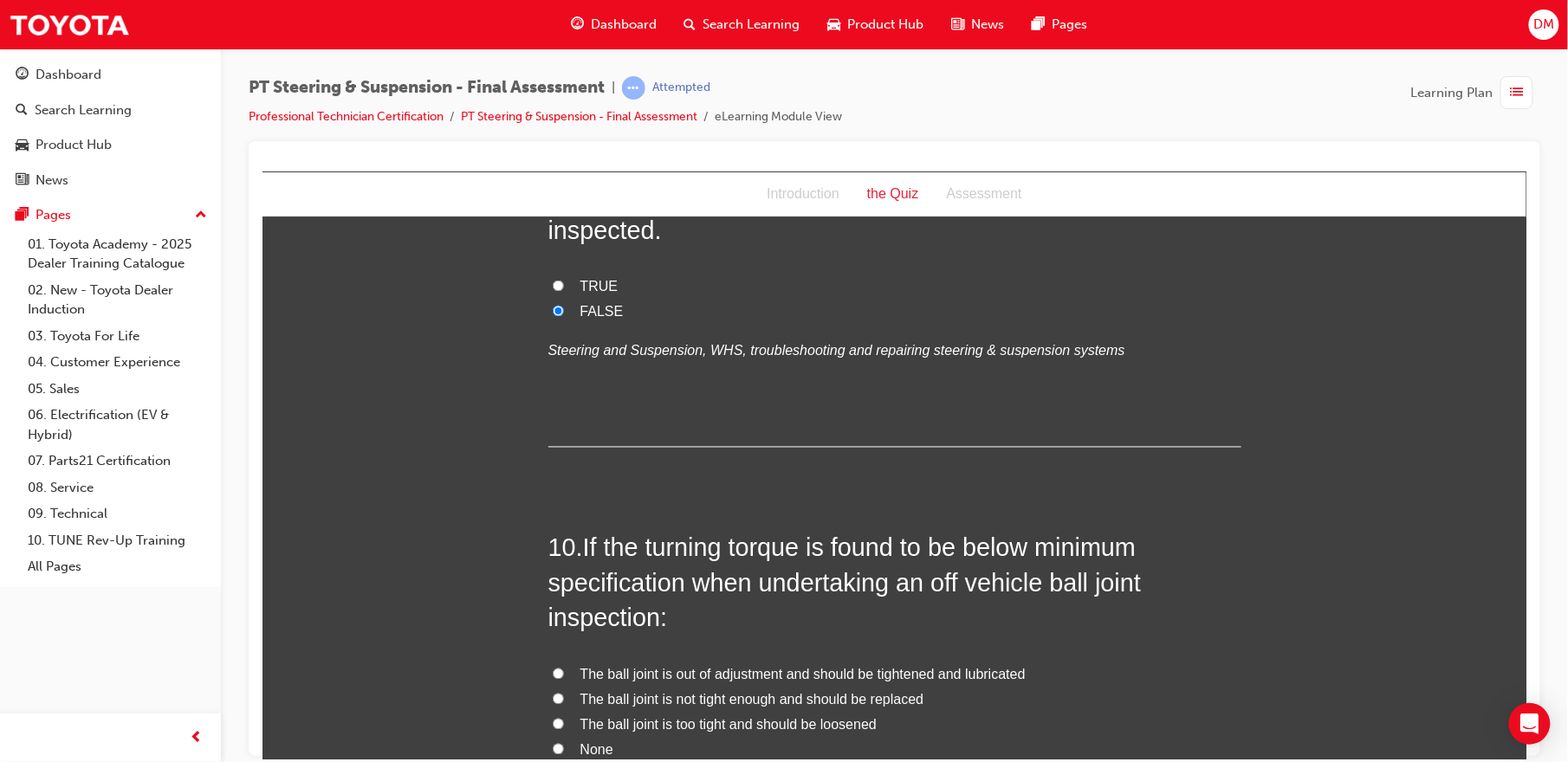 scroll, scrollTop: 3609, scrollLeft: 0, axis: vertical 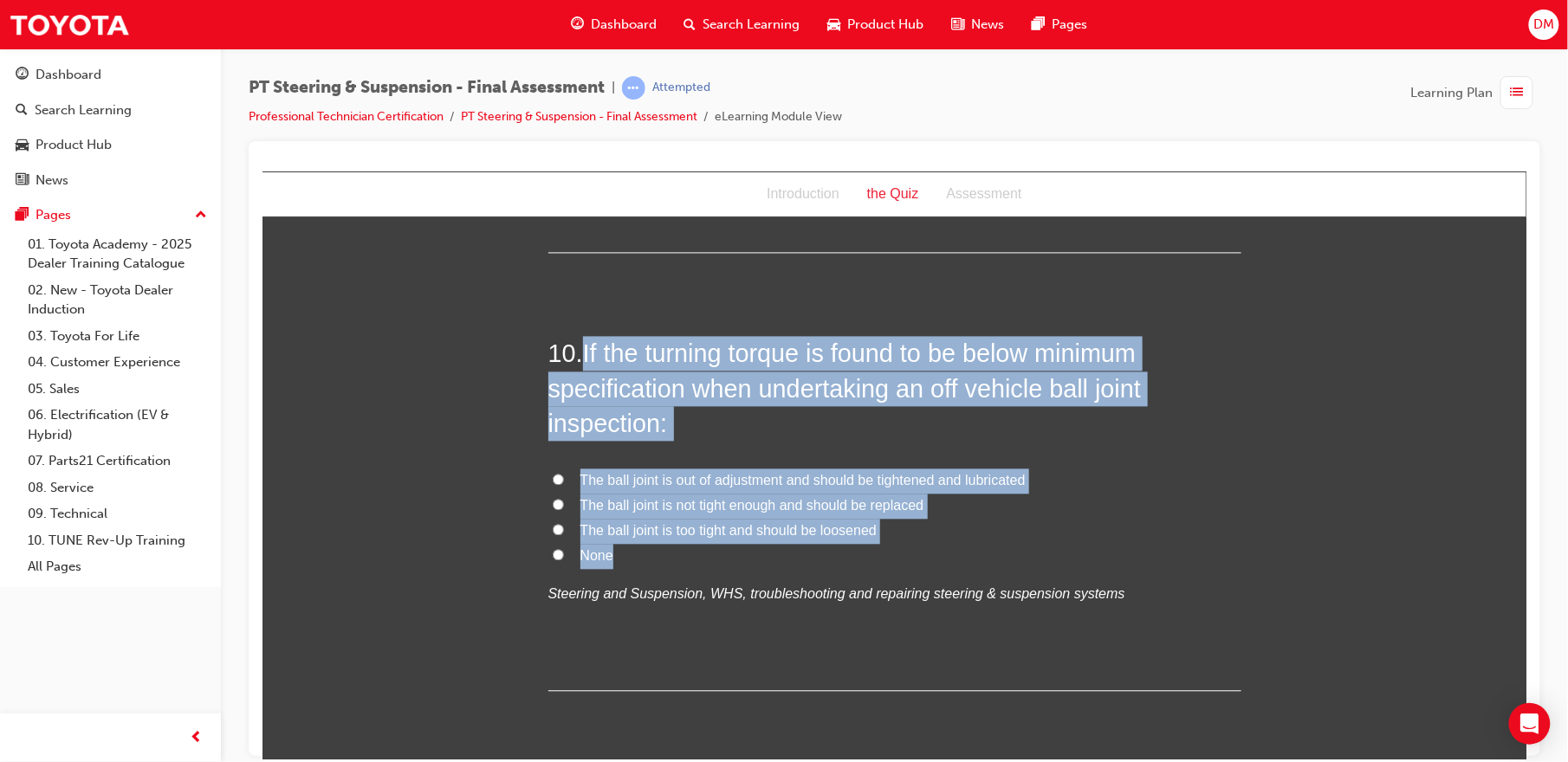 drag, startPoint x: 574, startPoint y: 325, endPoint x: 668, endPoint y: 517, distance: 213.77558 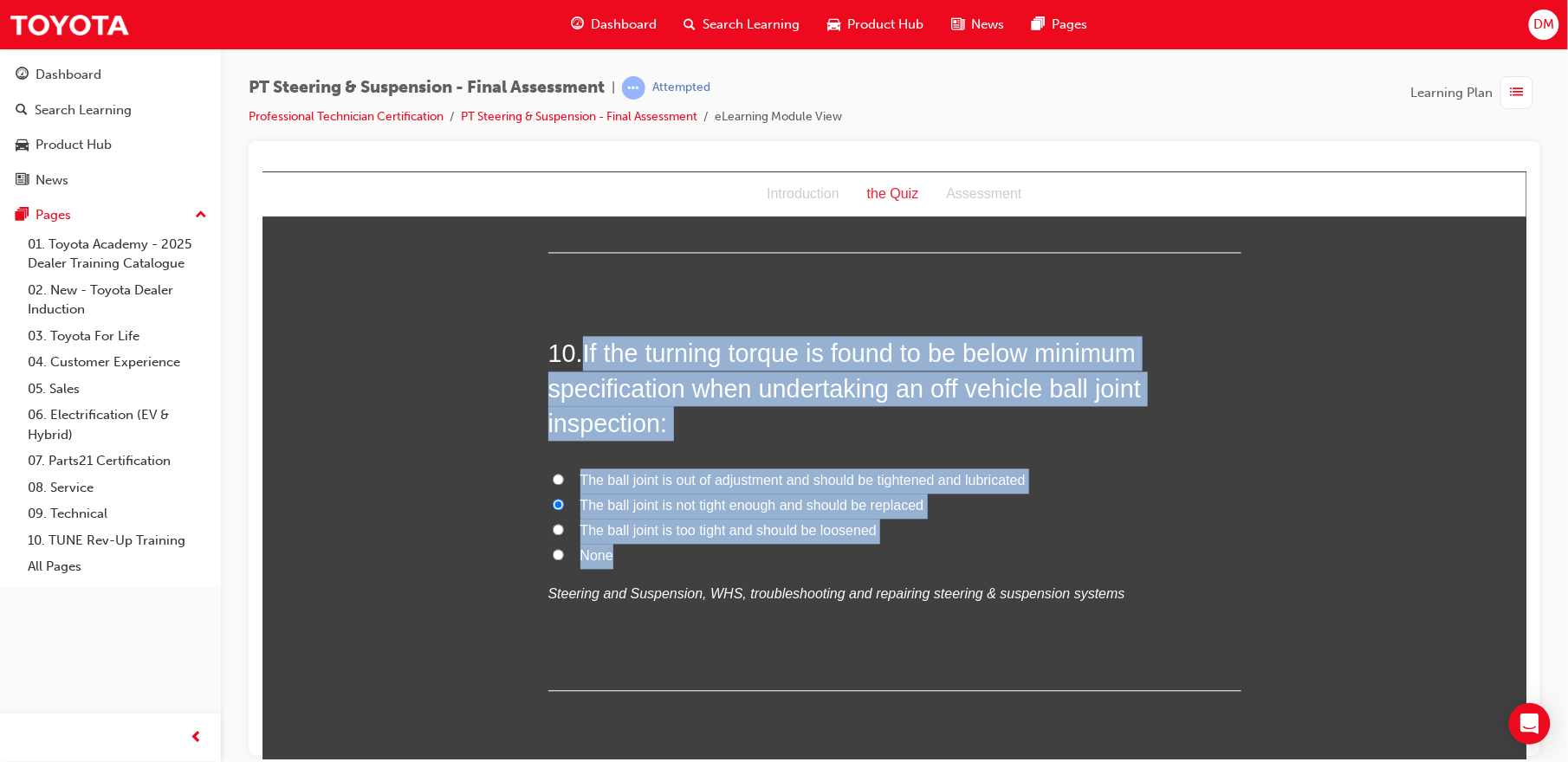 click on "You must select an answer for each question before you can submit. Please note, you will need 12 correct answers in order to pass this quiz. Good luck. 1 .  After conducting a bounce test, what other on-vehicle checks may be conducted to check for serviceability of shock absorbers? Check for spring rate, damage and preload Check for lift height, damage and rotation angle Check for oil leaks, full extension and calibration Check for oil leaks, damage and noise
Steering and Suspension, WHS, troubleshooting and repairing steering & suspension systems 2 .  When performing an off vehicle inspection, the minimum number of times a shock absorber rod should be compressed and extended is: 4 12 1 8
Steering and Suspension, WHS, troubleshooting and repairing steering & suspension systems 3 .  Under which of the following conditions would you recommend a shock absorber to be replaced? Oil leakage Oil leakage Physical damage All of these answers are correct
4 .  Tyres, Suspension, Shock absorbers and wheels
5" at bounding box center (893, -242) 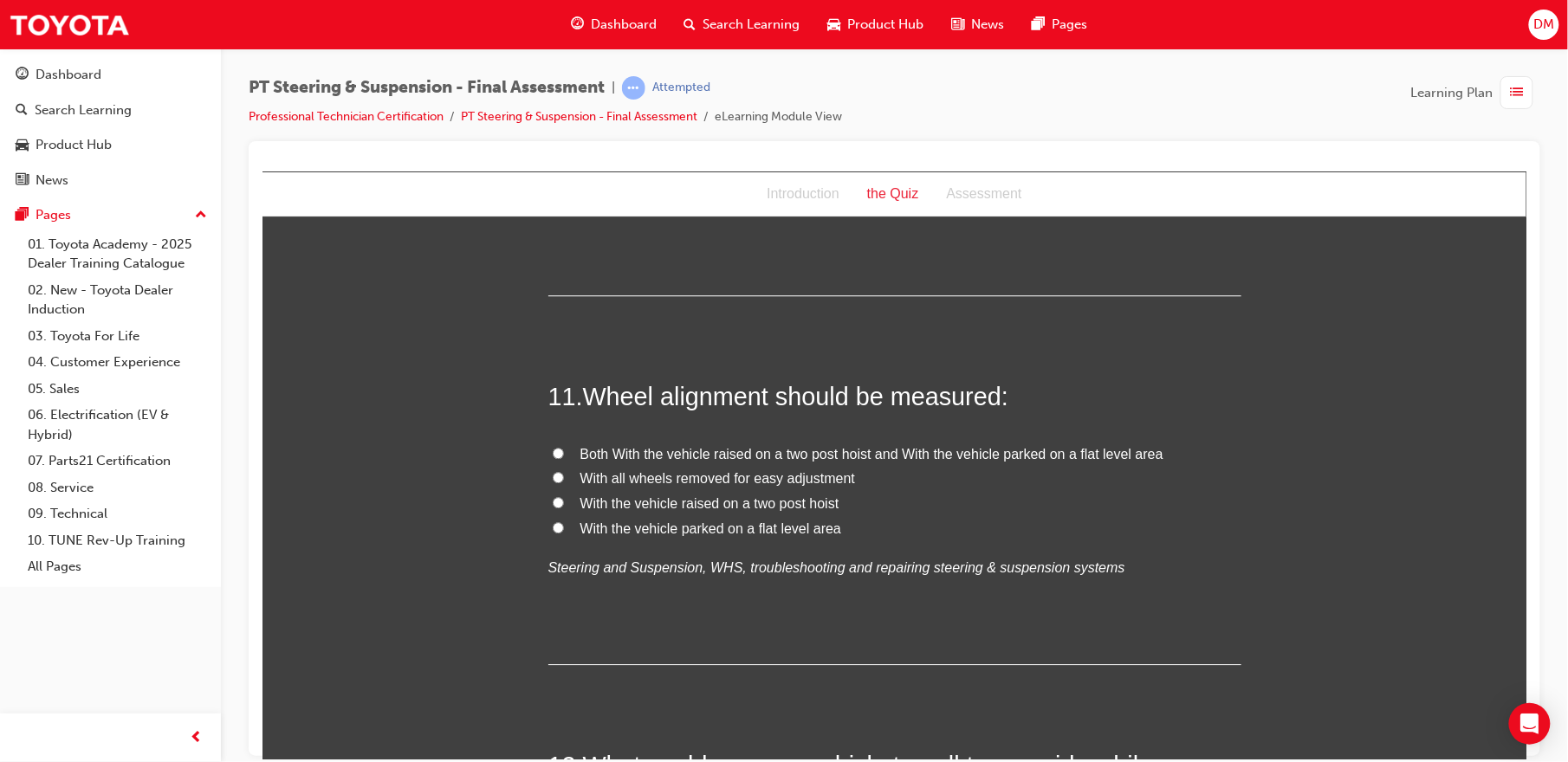 scroll, scrollTop: 4006, scrollLeft: 0, axis: vertical 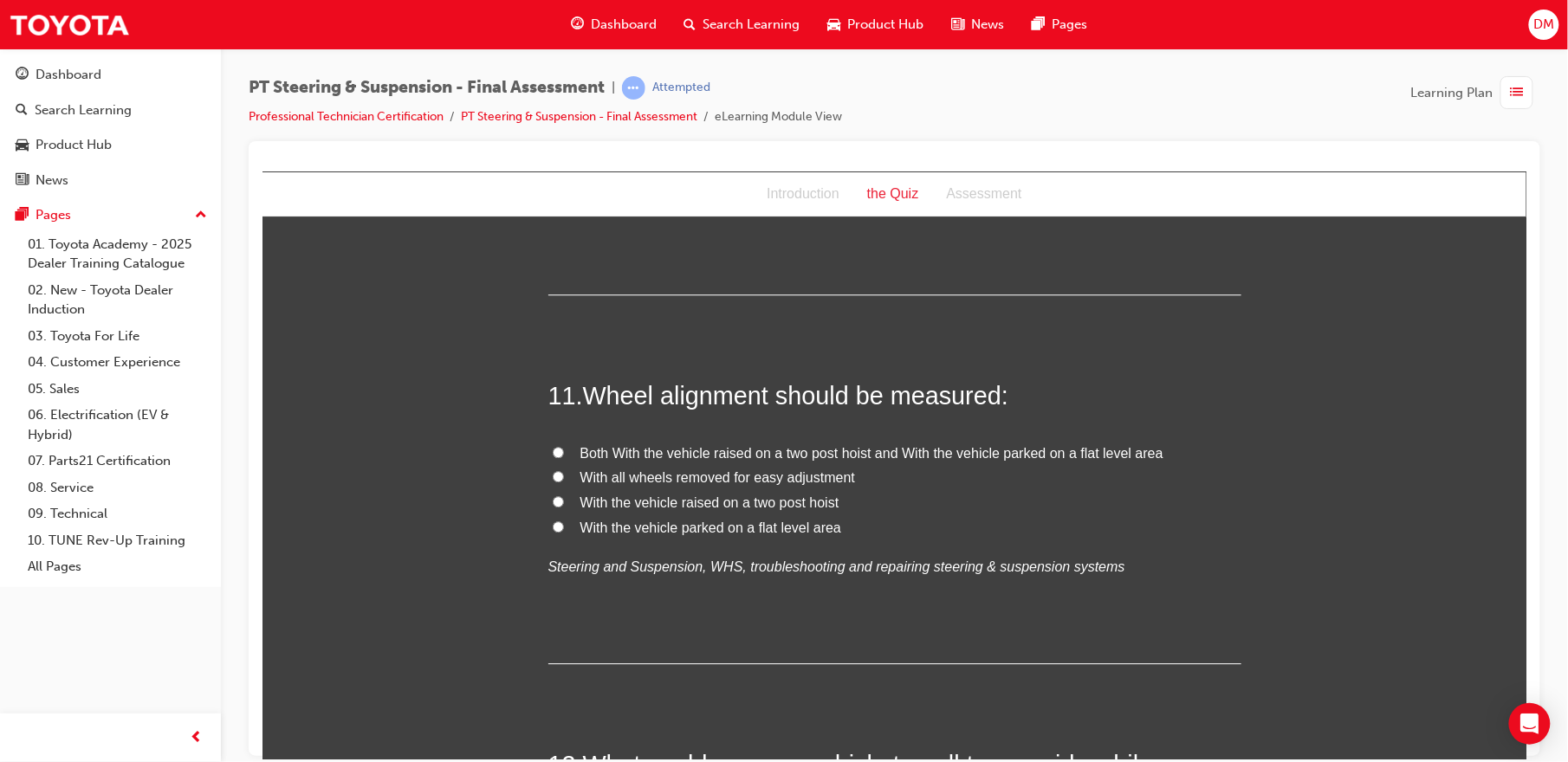 drag, startPoint x: 576, startPoint y: 360, endPoint x: 555, endPoint y: 330, distance: 36.61967 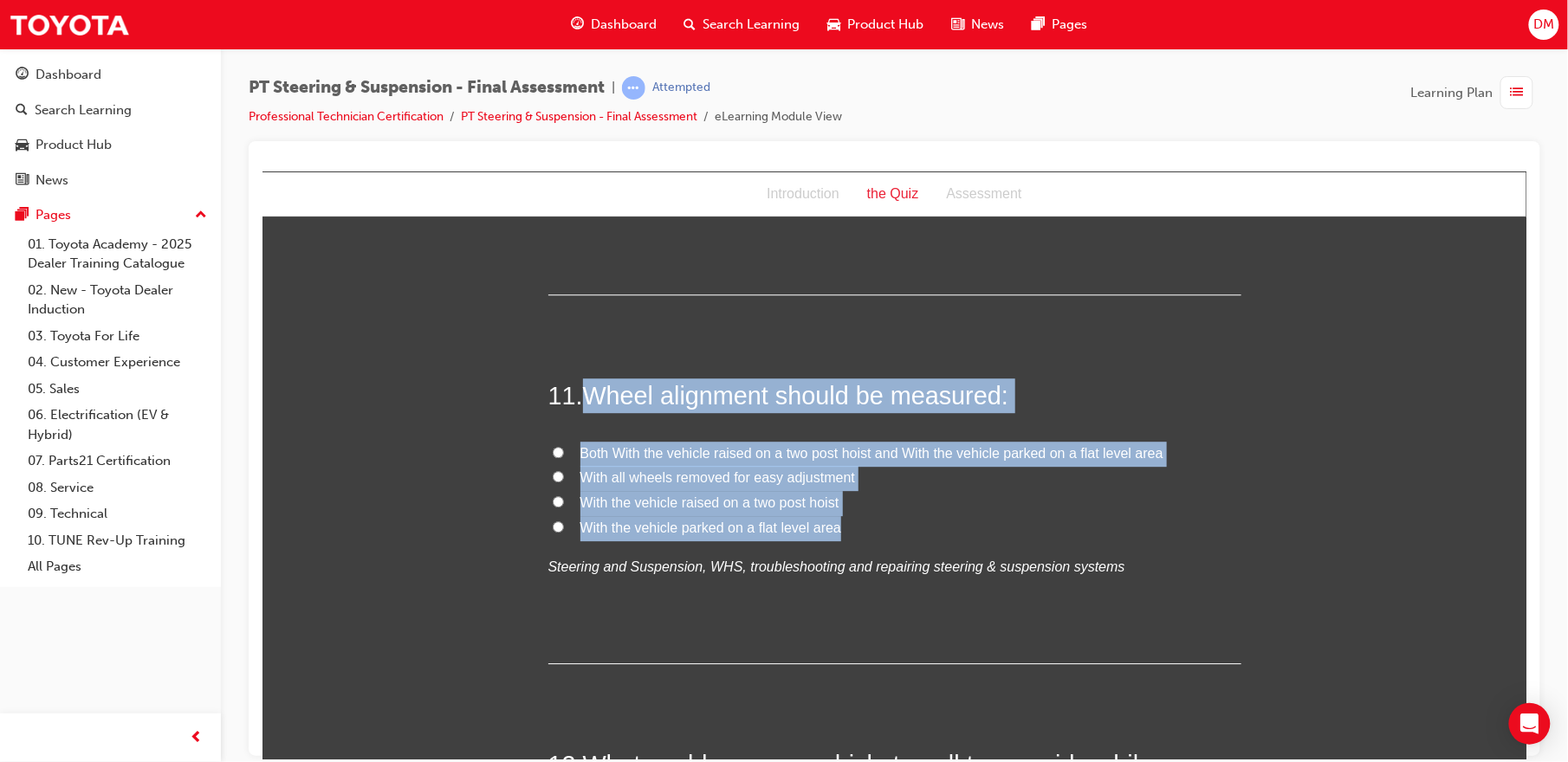 drag, startPoint x: 575, startPoint y: 358, endPoint x: 852, endPoint y: 486, distance: 305.14423 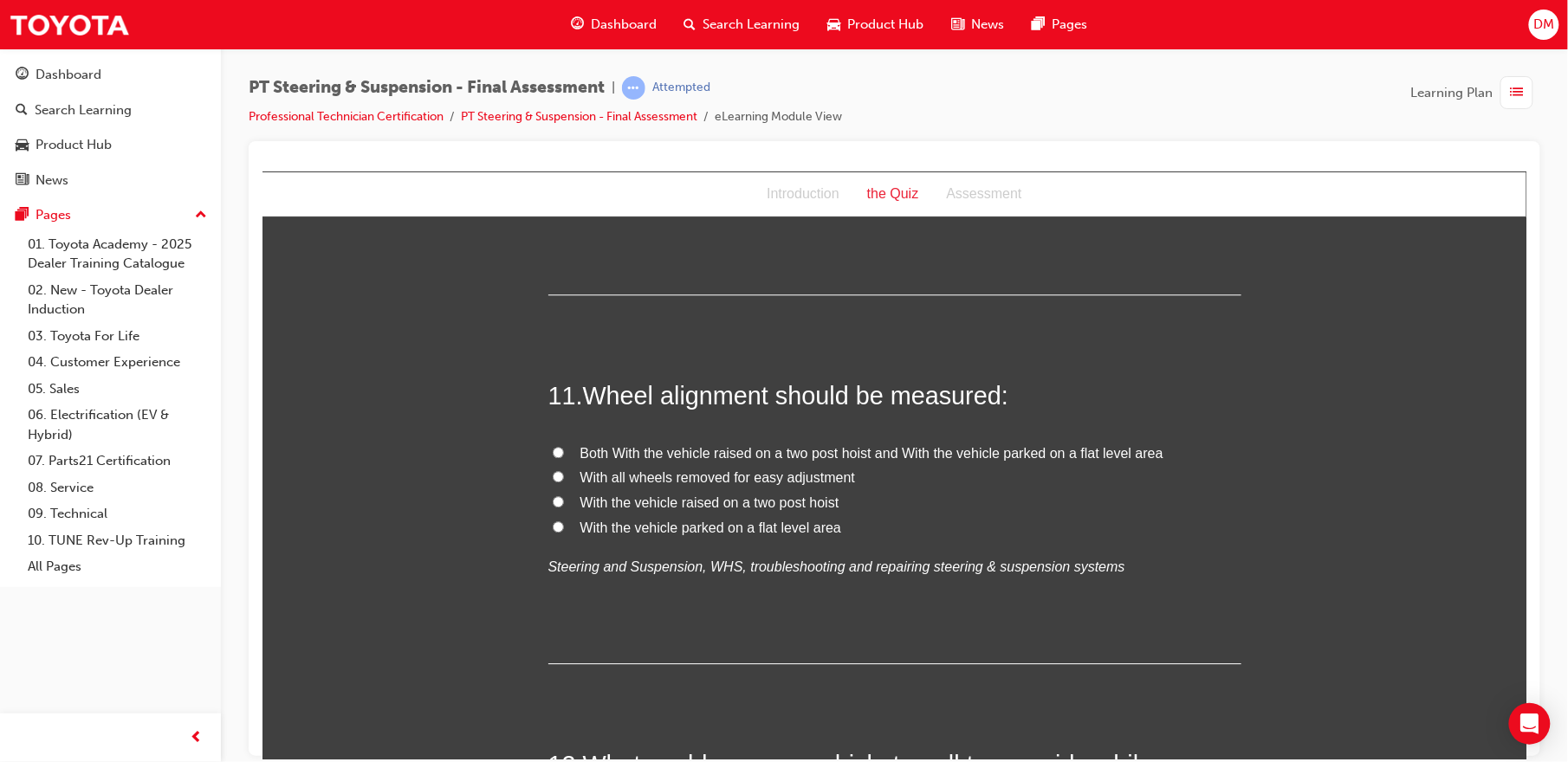 click on "With the vehicle parked on a flat level area" at bounding box center [557, 526] 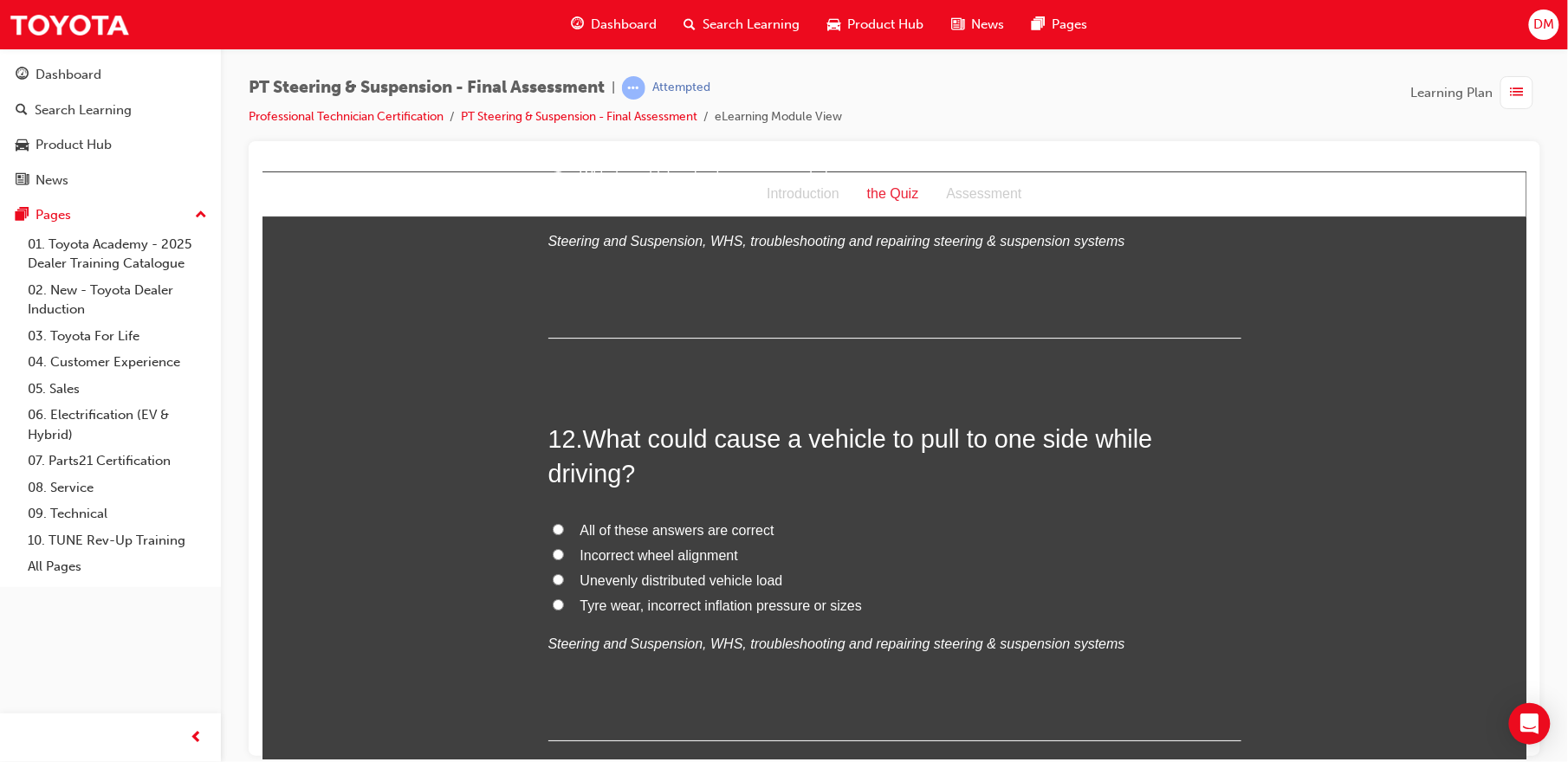 scroll, scrollTop: 4334, scrollLeft: 0, axis: vertical 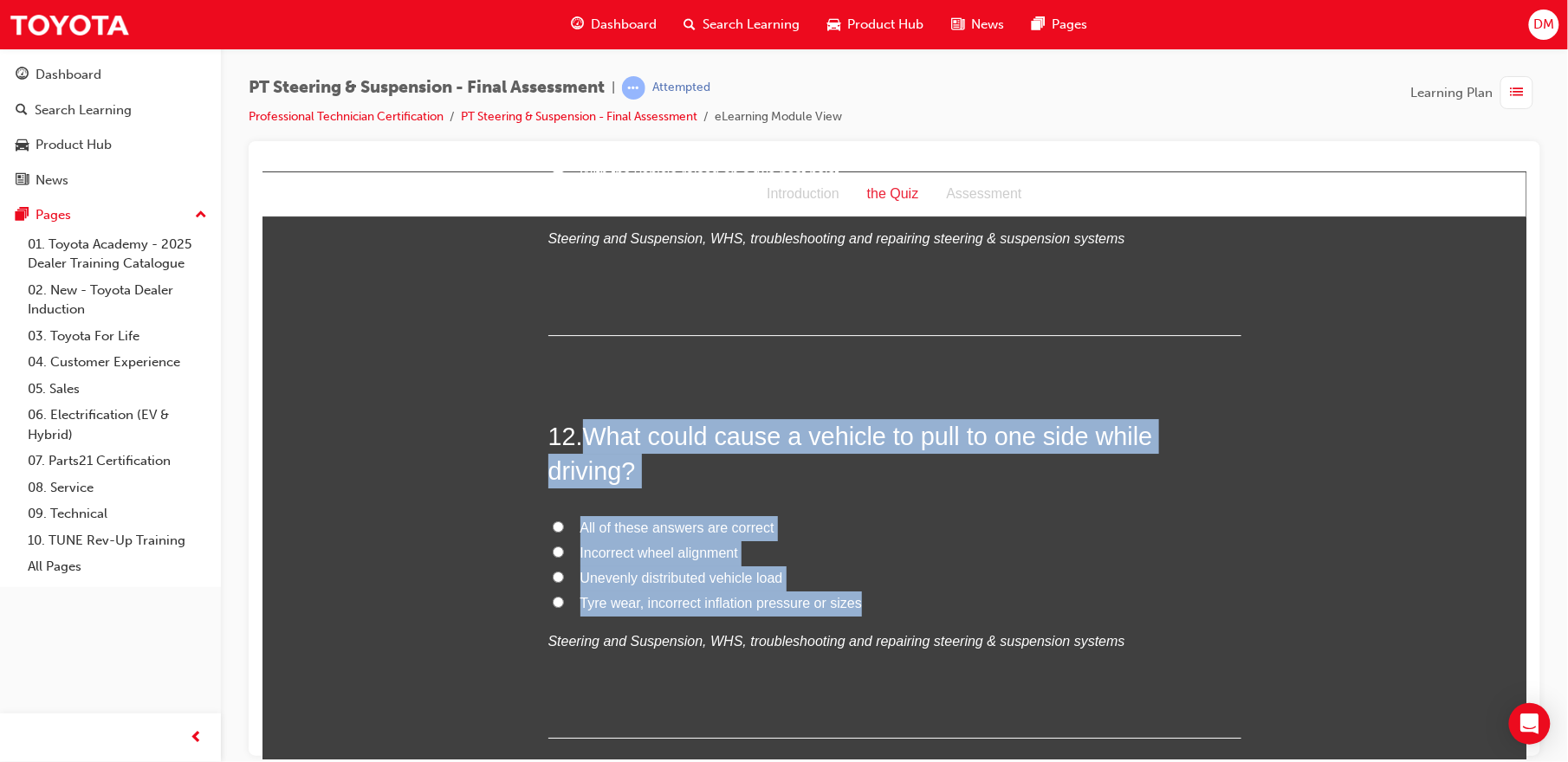 drag, startPoint x: 575, startPoint y: 412, endPoint x: 936, endPoint y: 581, distance: 398.60005 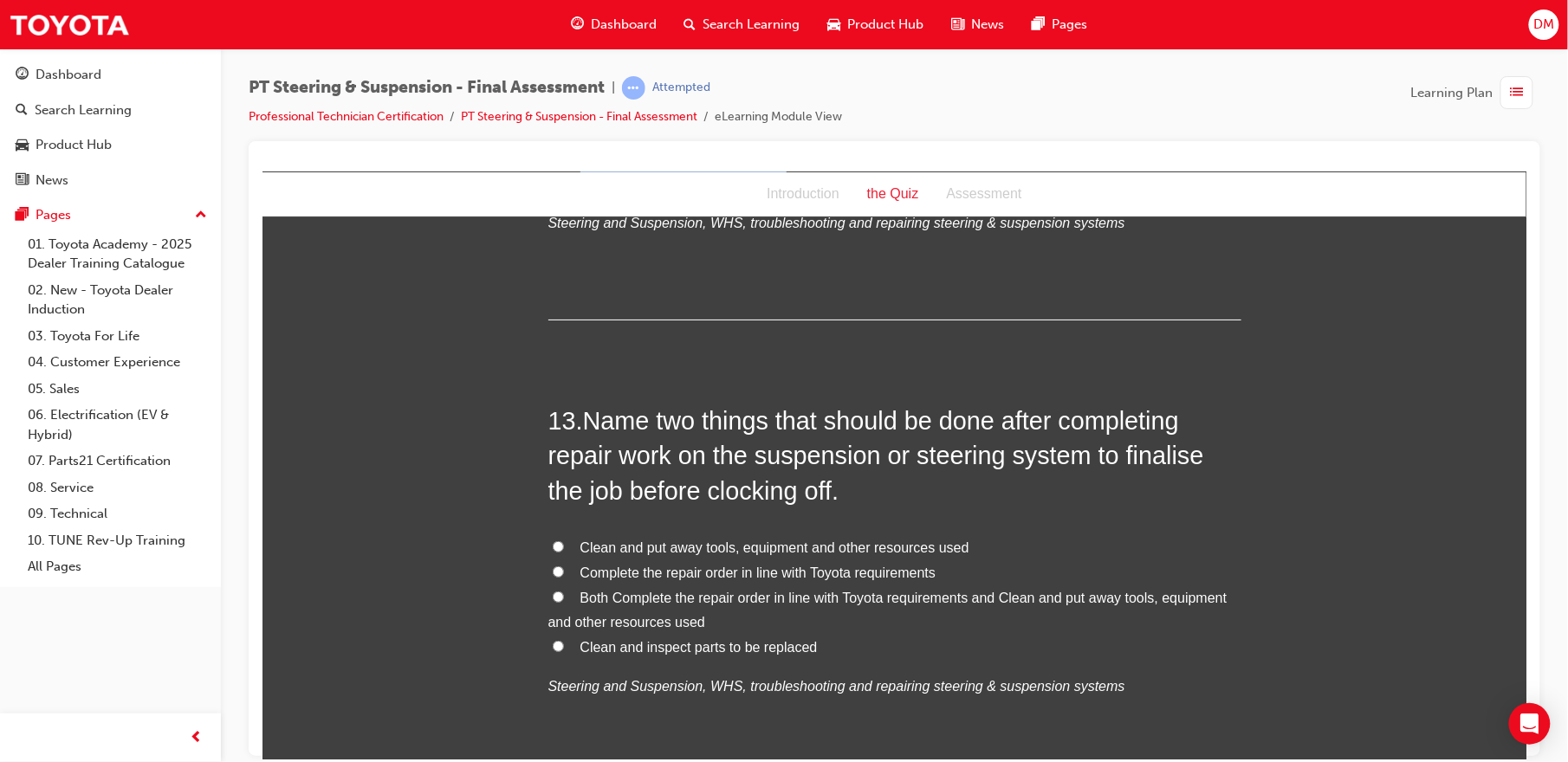 scroll, scrollTop: 4753, scrollLeft: 0, axis: vertical 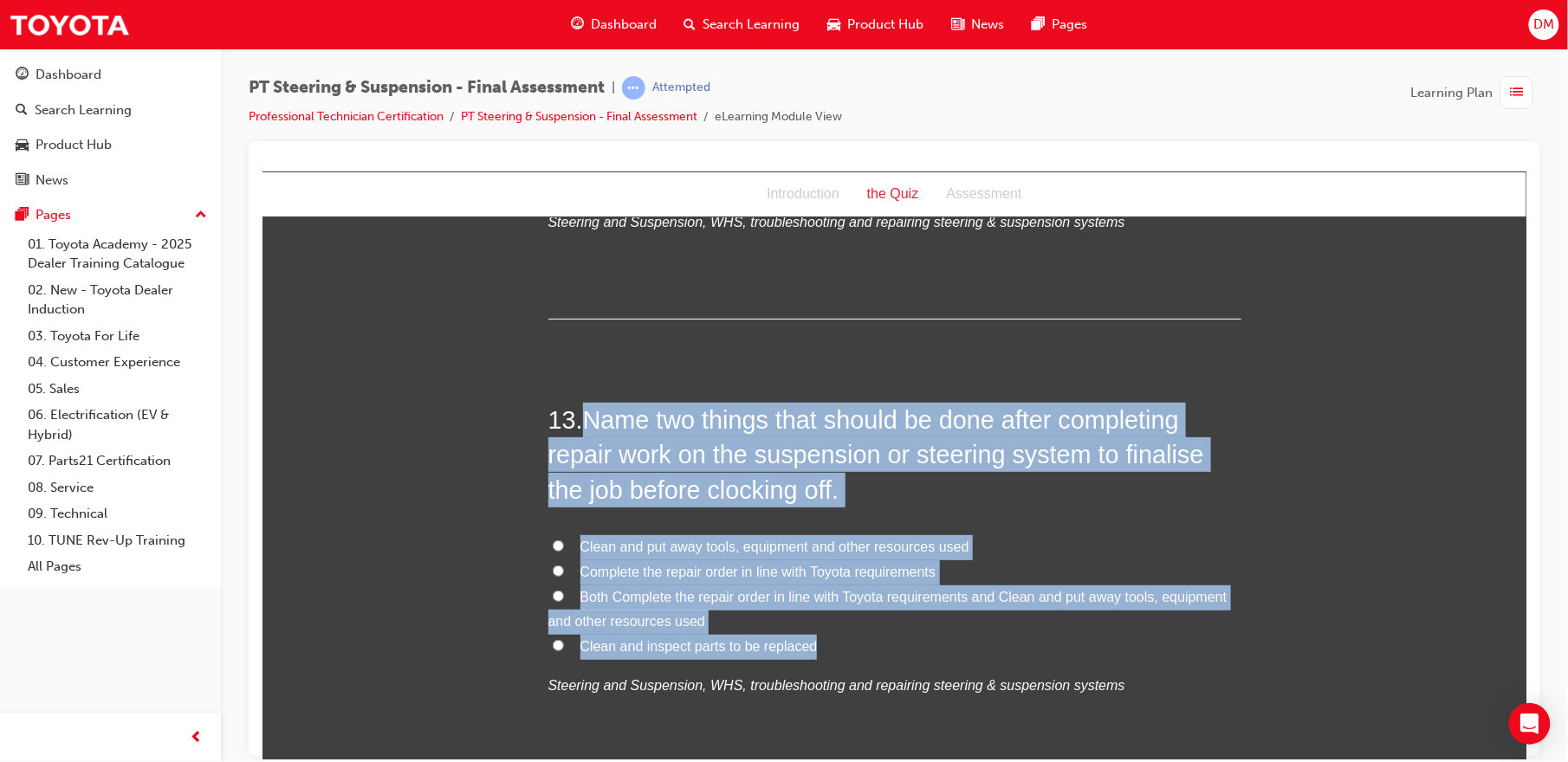drag, startPoint x: 574, startPoint y: 391, endPoint x: 815, endPoint y: 606, distance: 322.9644 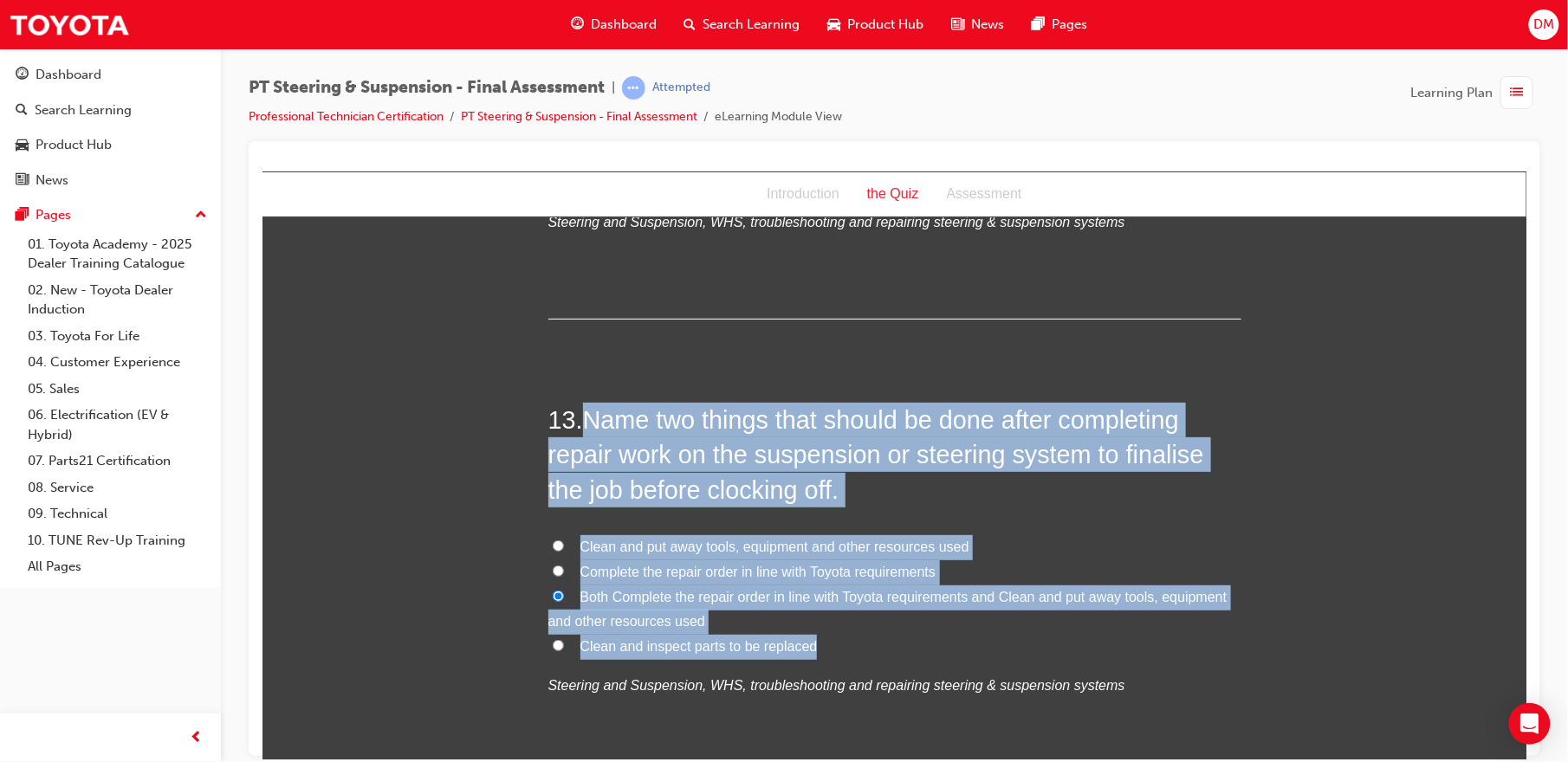 click on "You must select an answer for each question before you can submit. Please note, you will need 12 correct answers in order to pass this quiz. Good luck. 1 .  After conducting a bounce test, what other on-vehicle checks may be conducted to check for serviceability of shock absorbers? Check for spring rate, damage and preload Check for lift height, damage and rotation angle Check for oil leaks, full extension and calibration Check for oil leaks, damage and noise
Steering and Suspension, WHS, troubleshooting and repairing steering & suspension systems 2 .  When performing an off vehicle inspection, the minimum number of times a shock absorber rod should be compressed and extended is: 4 12 1 8
Steering and Suspension, WHS, troubleshooting and repairing steering & suspension systems 3 .  Under which of the following conditions would you recommend a shock absorber to be replaced? Oil leakage Oil leakage Physical damage All of these answers are correct
4 .  Tyres, Suspension, Shock absorbers and wheels
5" at bounding box center (893, -1386) 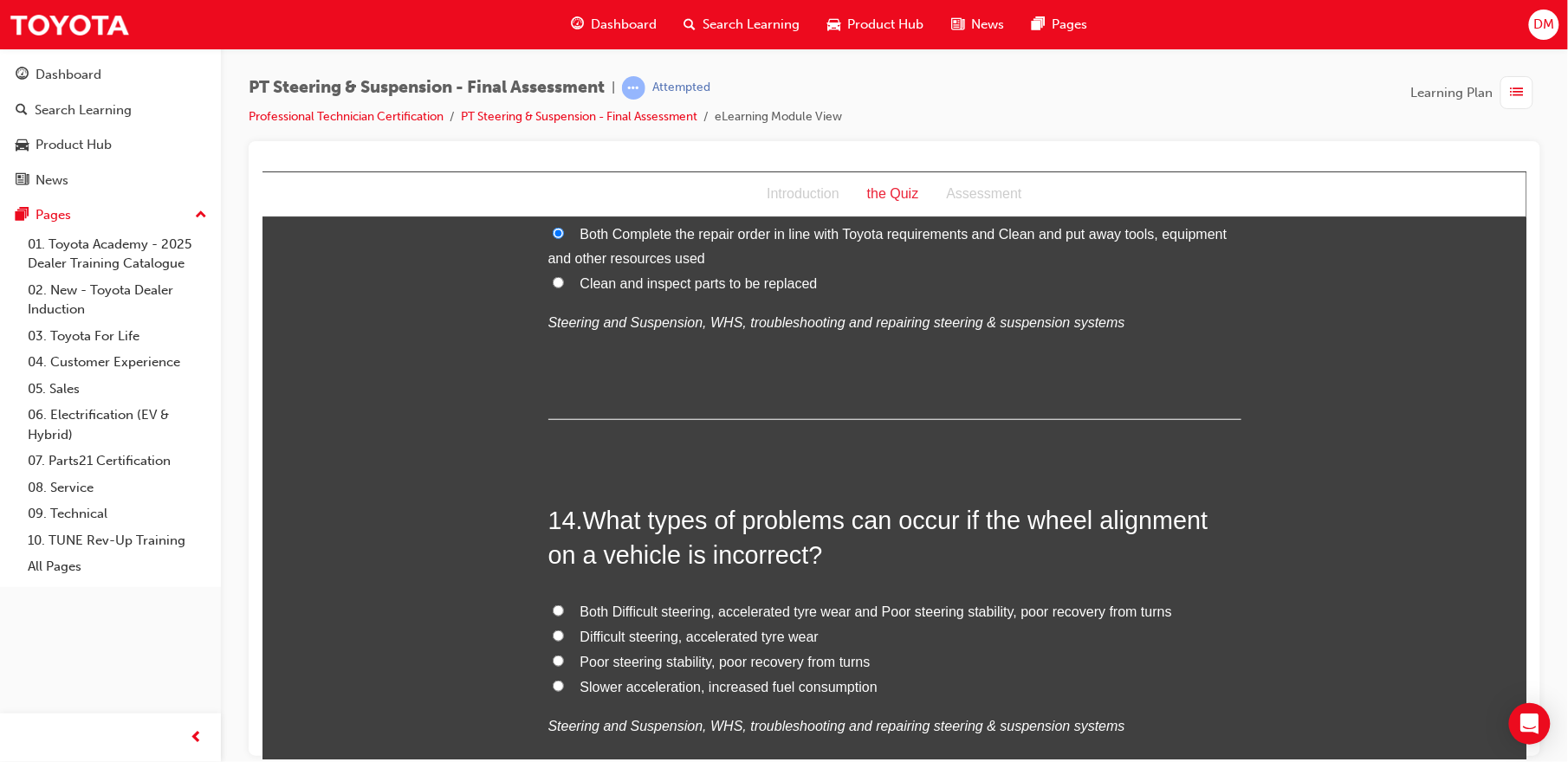 scroll, scrollTop: 5196, scrollLeft: 0, axis: vertical 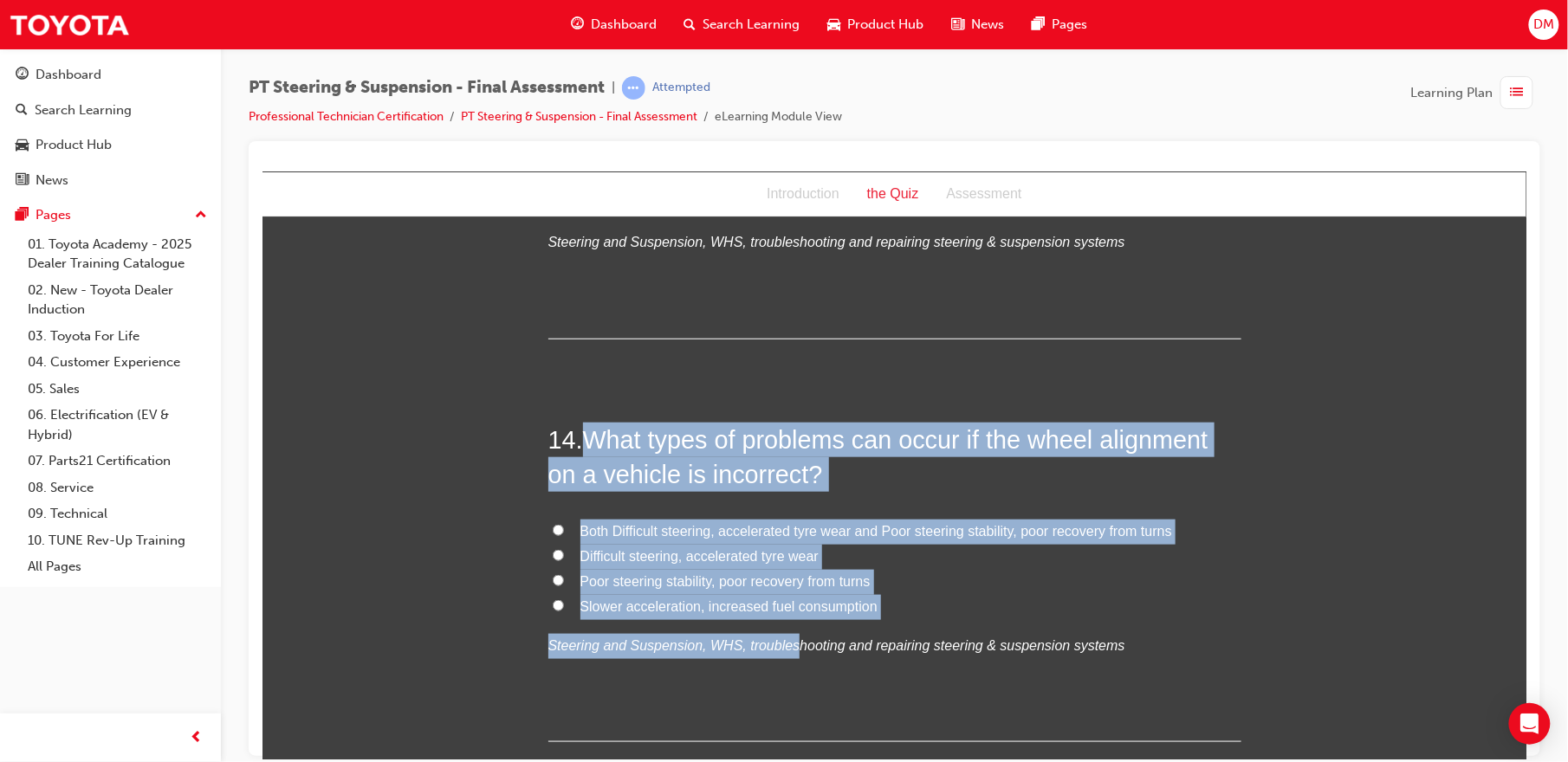 drag, startPoint x: 573, startPoint y: 406, endPoint x: 767, endPoint y: 595, distance: 270.84 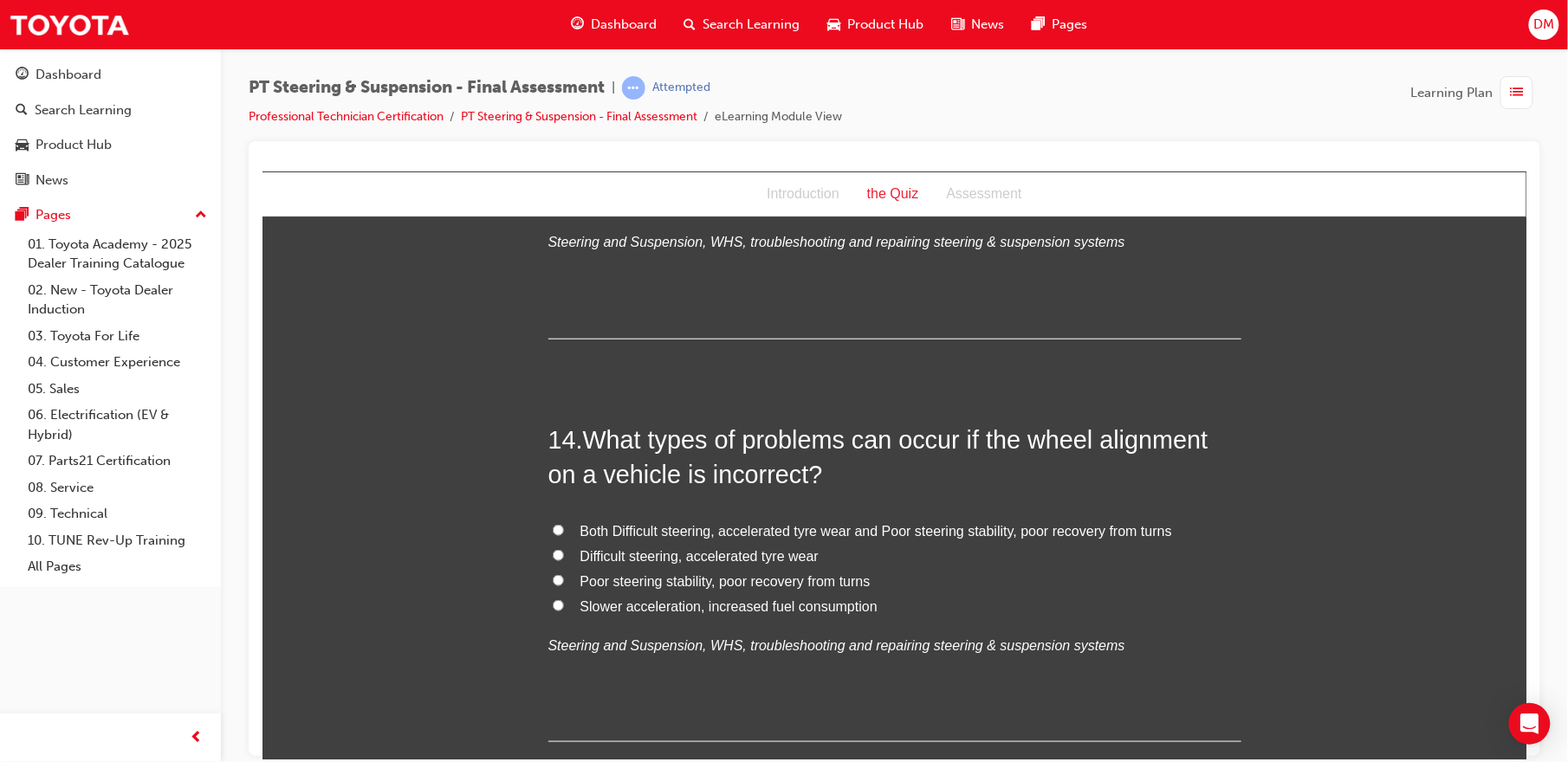 click on "14 . What types of problems can occur if the wheel alignment on a vehicle is incorrect?" at bounding box center [894, 456] 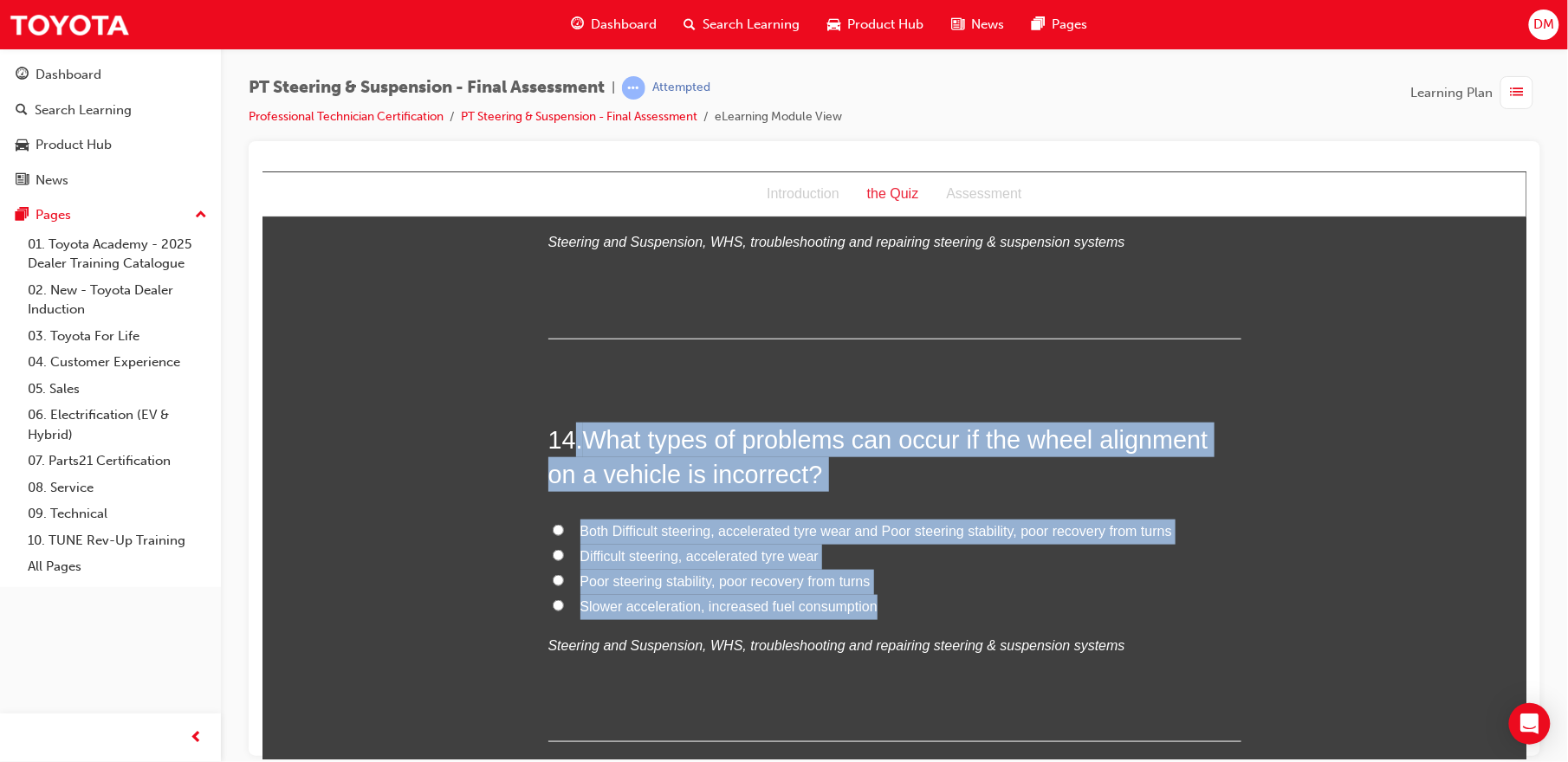 drag, startPoint x: 568, startPoint y: 396, endPoint x: 888, endPoint y: 571, distance: 364.7259 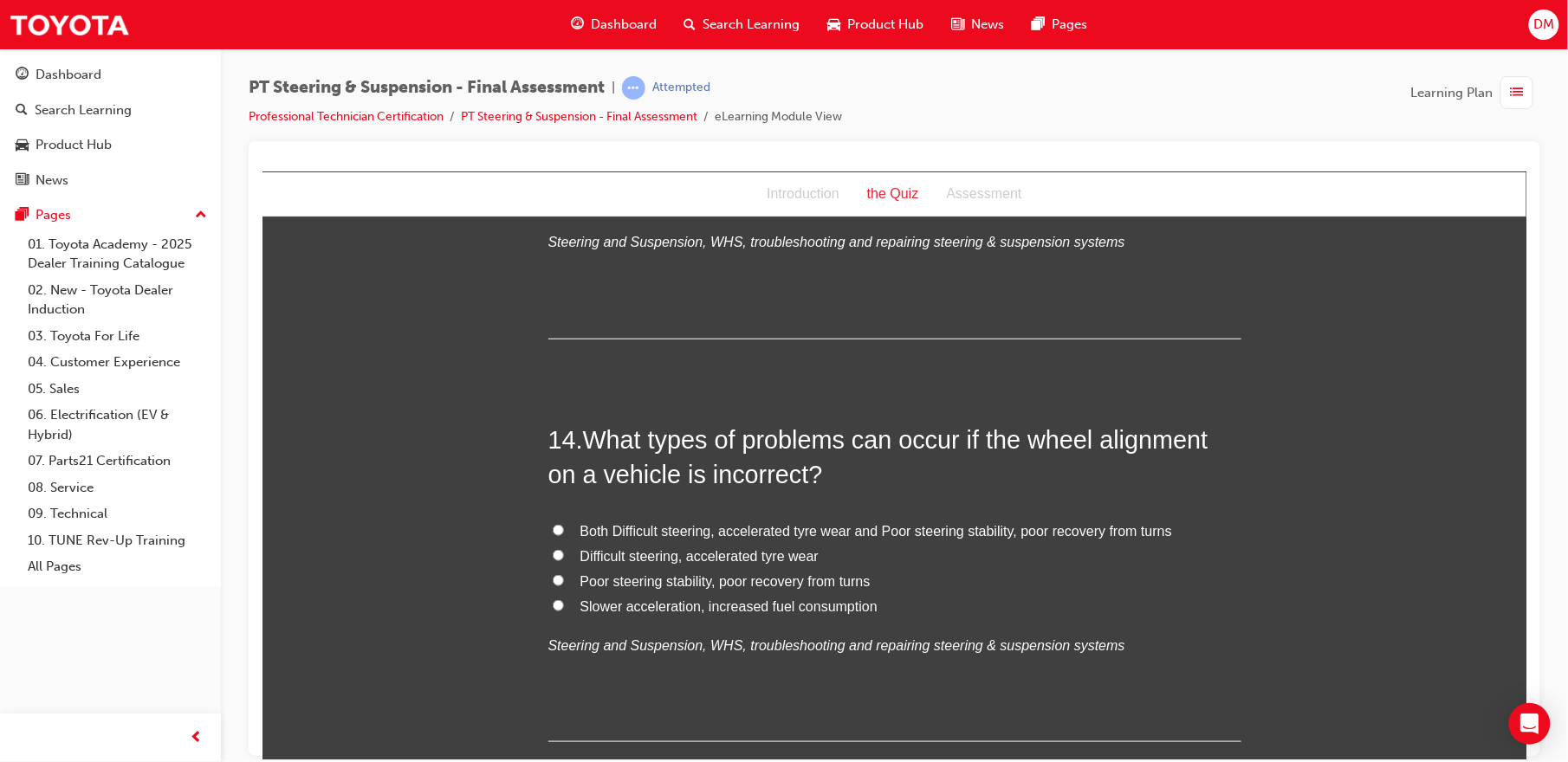 click on "You must select an answer for each question before you can submit. Please note, you will need 12 correct answers in order to pass this quiz. Good luck. 1 .  After conducting a bounce test, what other on-vehicle checks may be conducted to check for serviceability of shock absorbers? Check for spring rate, damage and preload Check for lift height, damage and rotation angle Check for oil leaks, full extension and calibration Check for oil leaks, damage and noise
Steering and Suspension, WHS, troubleshooting and repairing steering & suspension systems 2 .  When performing an off vehicle inspection, the minimum number of times a shock absorber rod should be compressed and extended is: 4 12 1 8
Steering and Suspension, WHS, troubleshooting and repairing steering & suspension systems 3 .  Under which of the following conditions would you recommend a shock absorber to be replaced? Oil leakage Oil leakage Physical damage All of these answers are correct
4 .  Tyres, Suspension, Shock absorbers and wheels
5" at bounding box center (893, -1830) 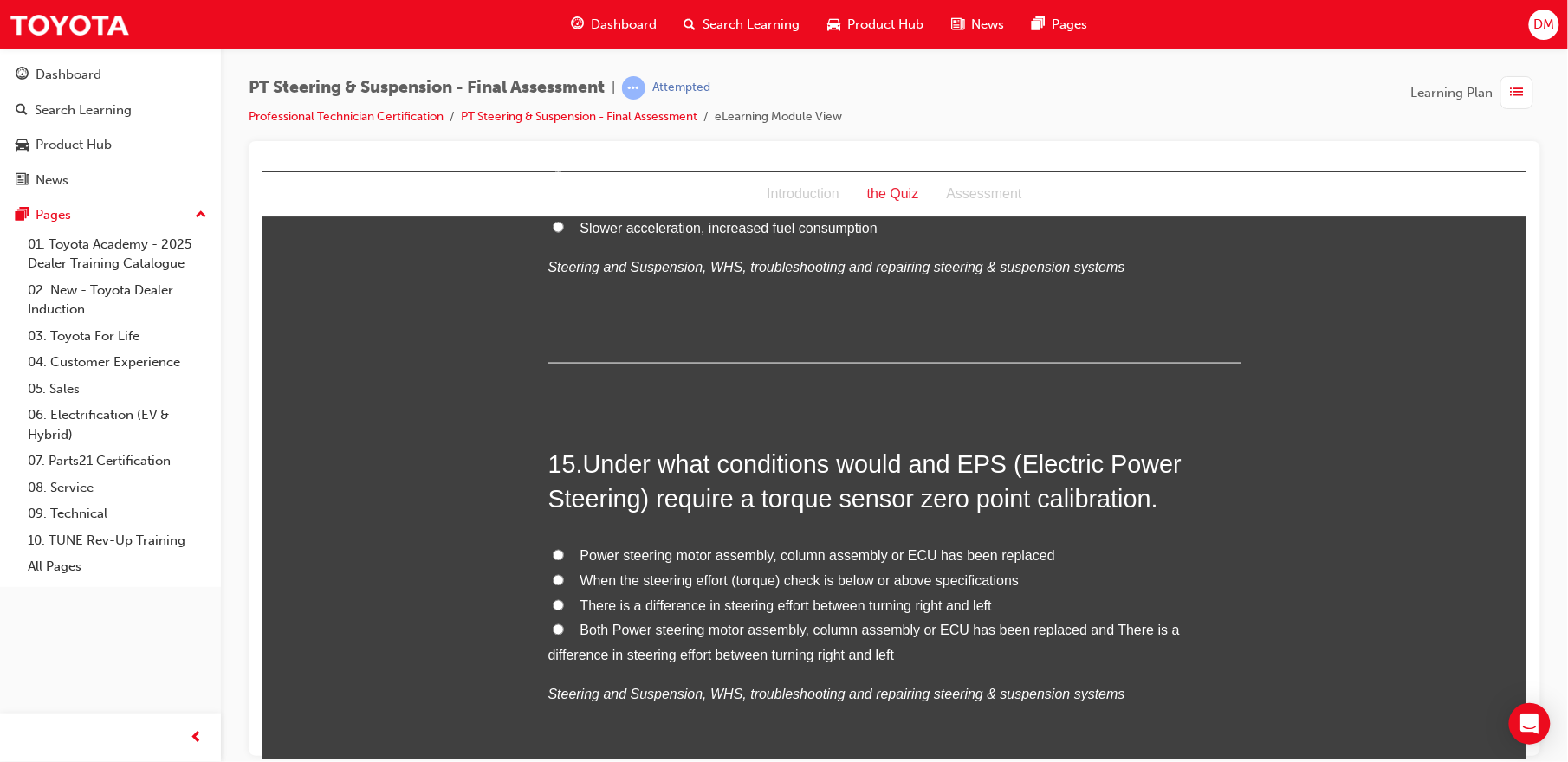 scroll, scrollTop: 5620, scrollLeft: 0, axis: vertical 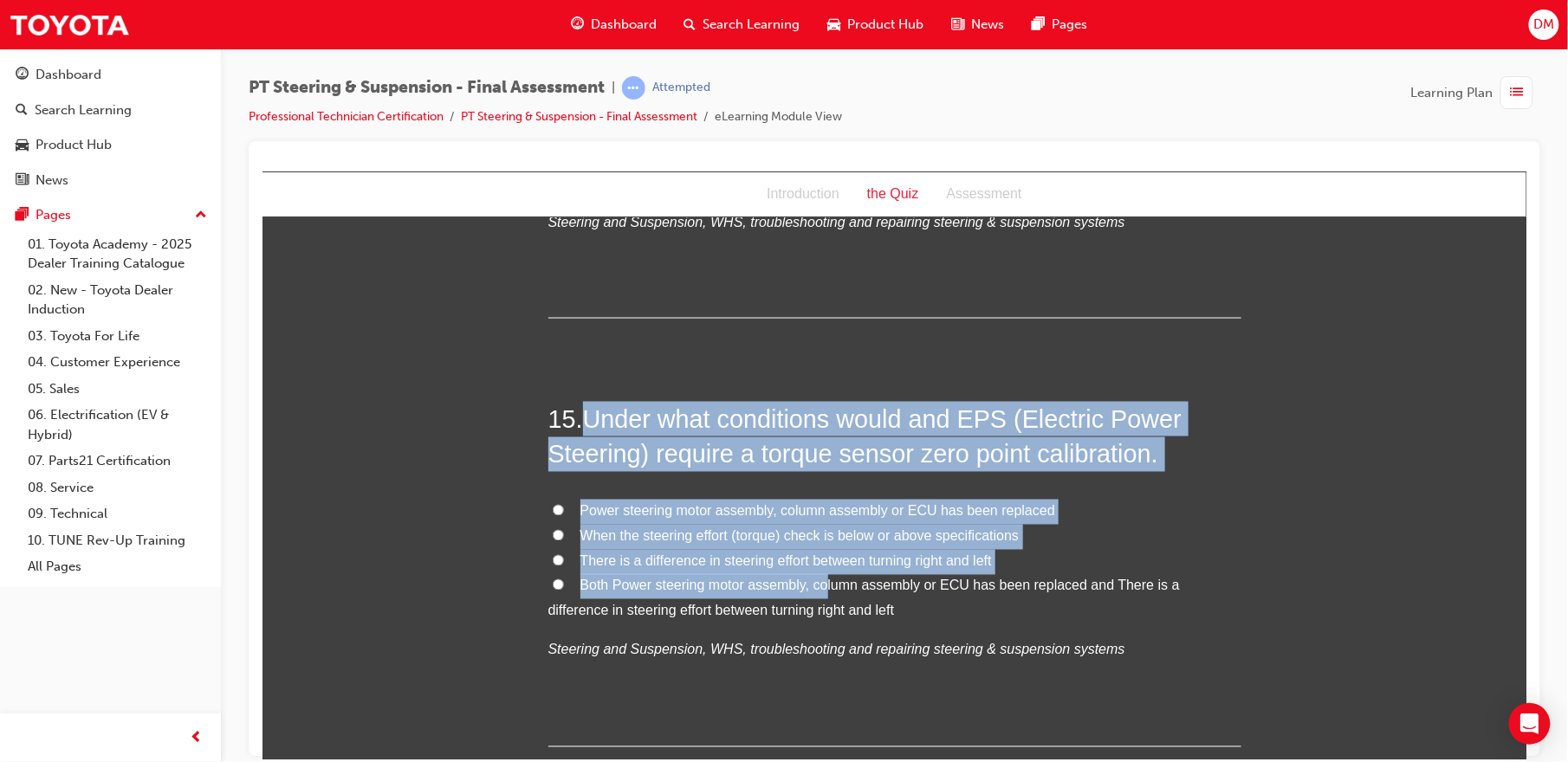 drag, startPoint x: 574, startPoint y: 375, endPoint x: 814, endPoint y: 565, distance: 306.10456 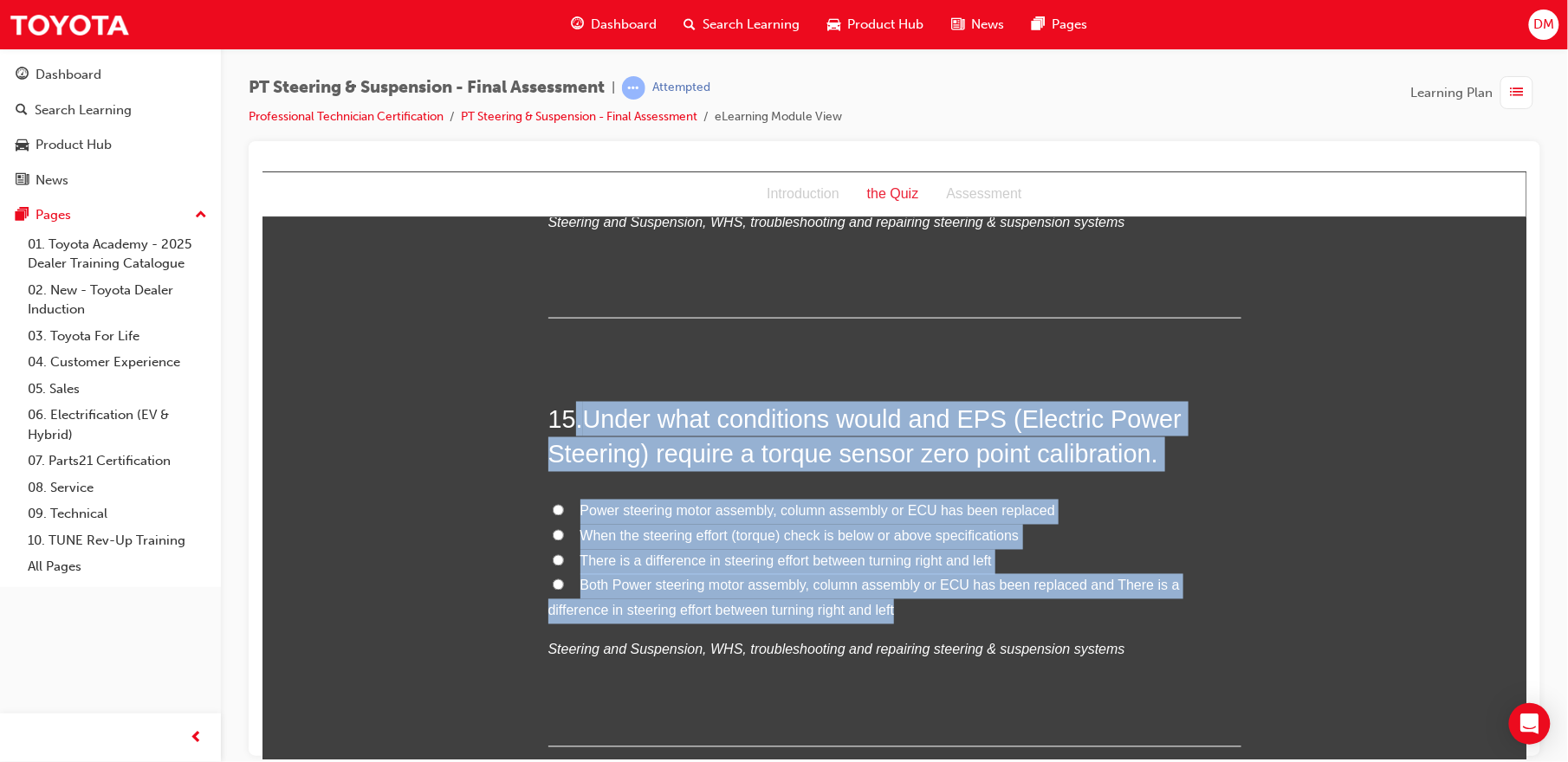drag, startPoint x: 571, startPoint y: 374, endPoint x: 839, endPoint y: 579, distance: 337.41517 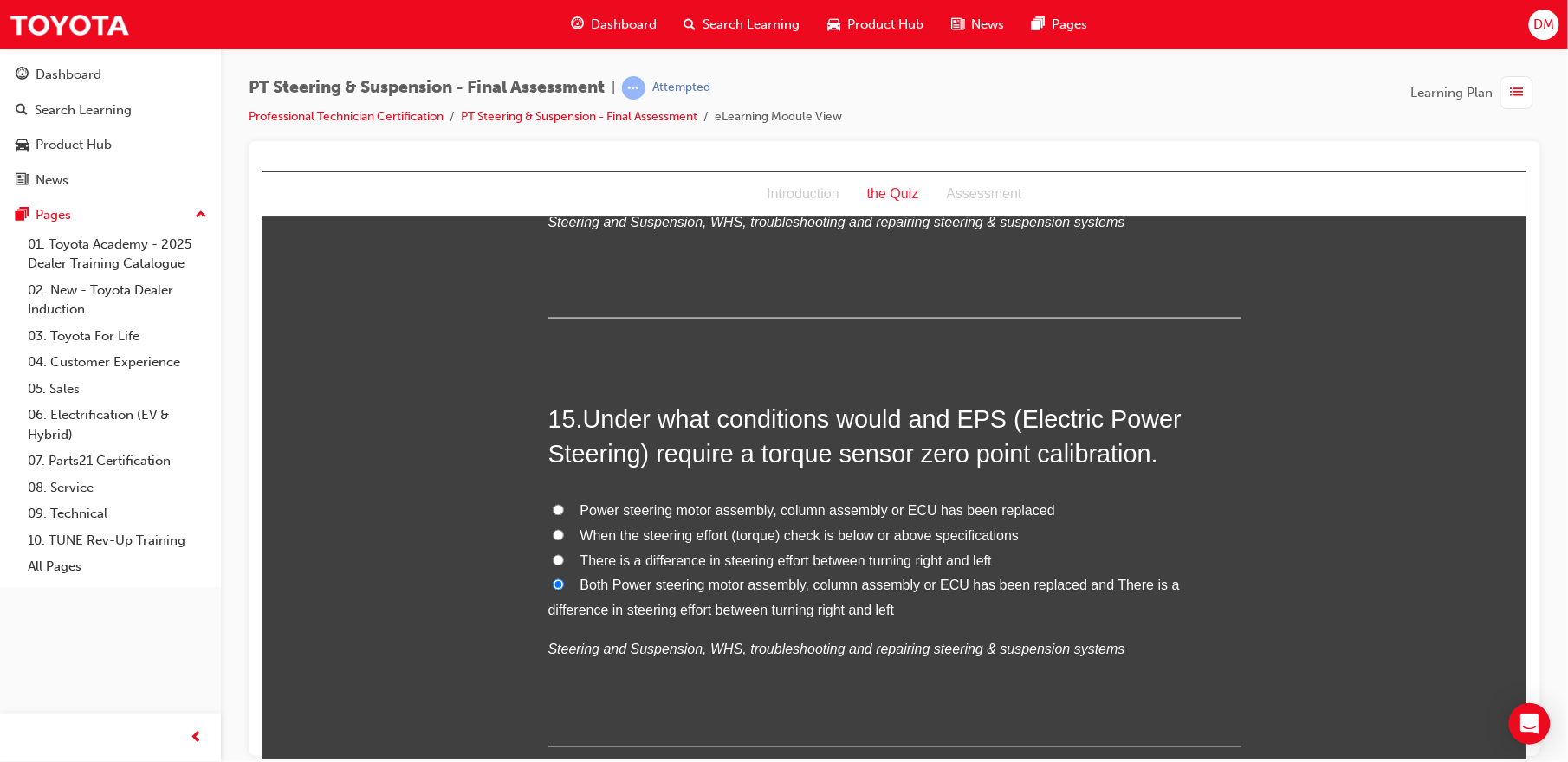 click on "You must select an answer for each question before you can submit. Please note, you will need 12 correct answers in order to pass this quiz. Good luck. 1 .  After conducting a bounce test, what other on-vehicle checks may be conducted to check for serviceability of shock absorbers? Check for spring rate, damage and preload Check for lift height, damage and rotation angle Check for oil leaks, full extension and calibration Check for oil leaks, damage and noise
Steering and Suspension, WHS, troubleshooting and repairing steering & suspension systems 2 .  When performing an off vehicle inspection, the minimum number of times a shock absorber rod should be compressed and extended is: 4 12 1 8
Steering and Suspension, WHS, troubleshooting and repairing steering & suspension systems 3 .  Under which of the following conditions would you recommend a shock absorber to be replaced? Oil leakage Oil leakage Physical damage All of these answers are correct
4 .  Tyres, Suspension, Shock absorbers and wheels
5" at bounding box center [893, -2253] 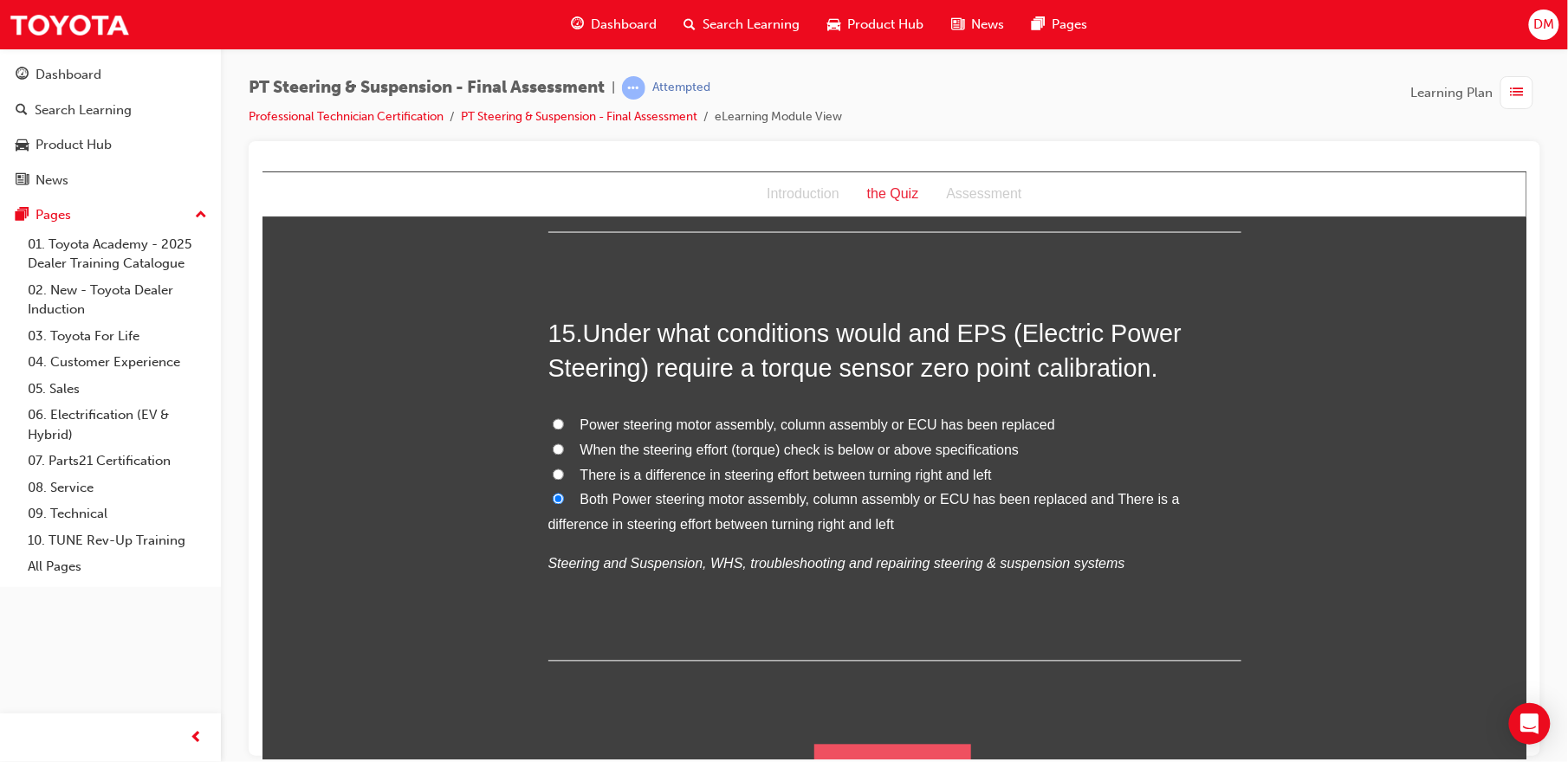 click on "Submit Answers" at bounding box center [892, 768] 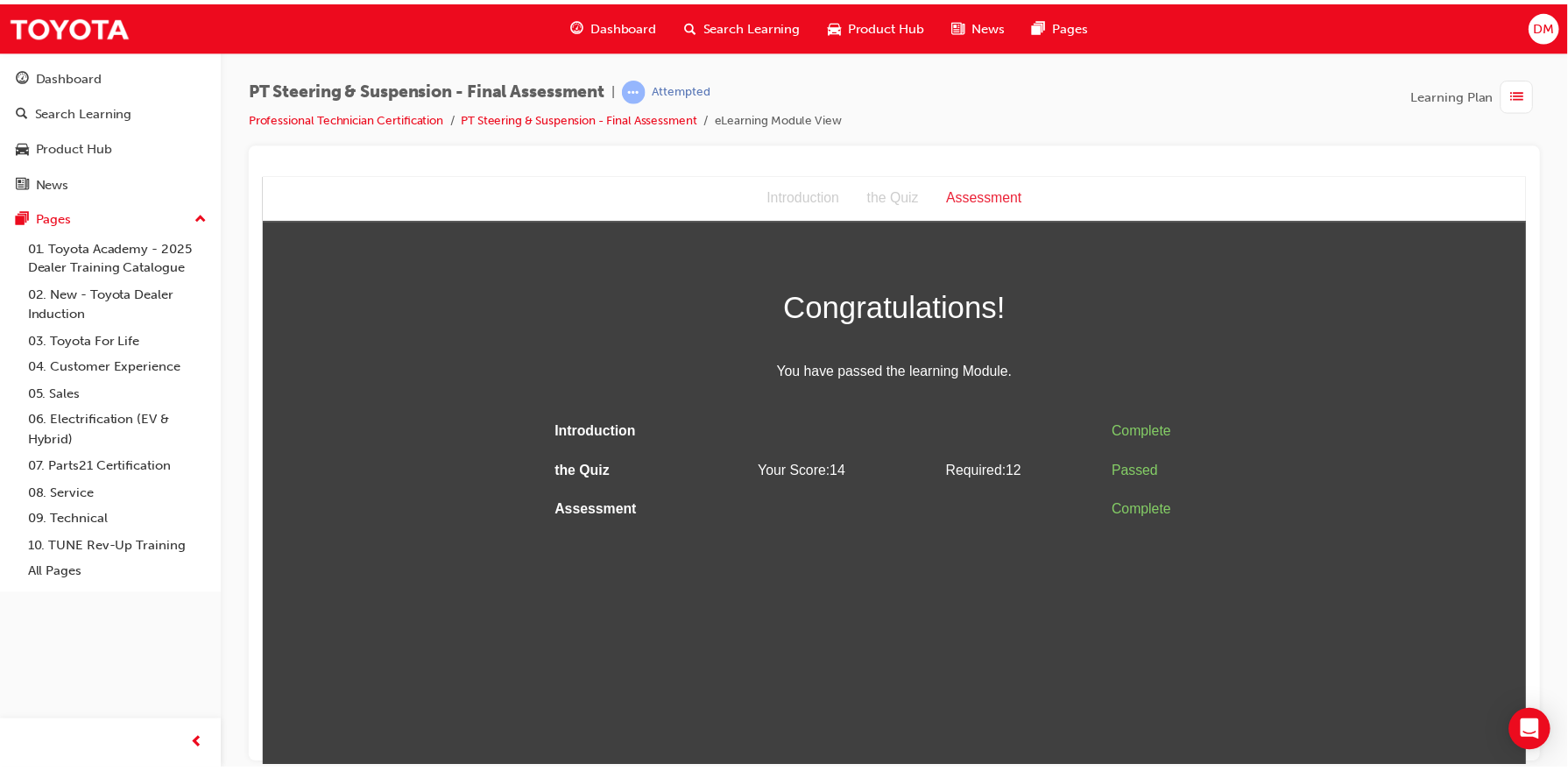 scroll, scrollTop: 0, scrollLeft: 0, axis: both 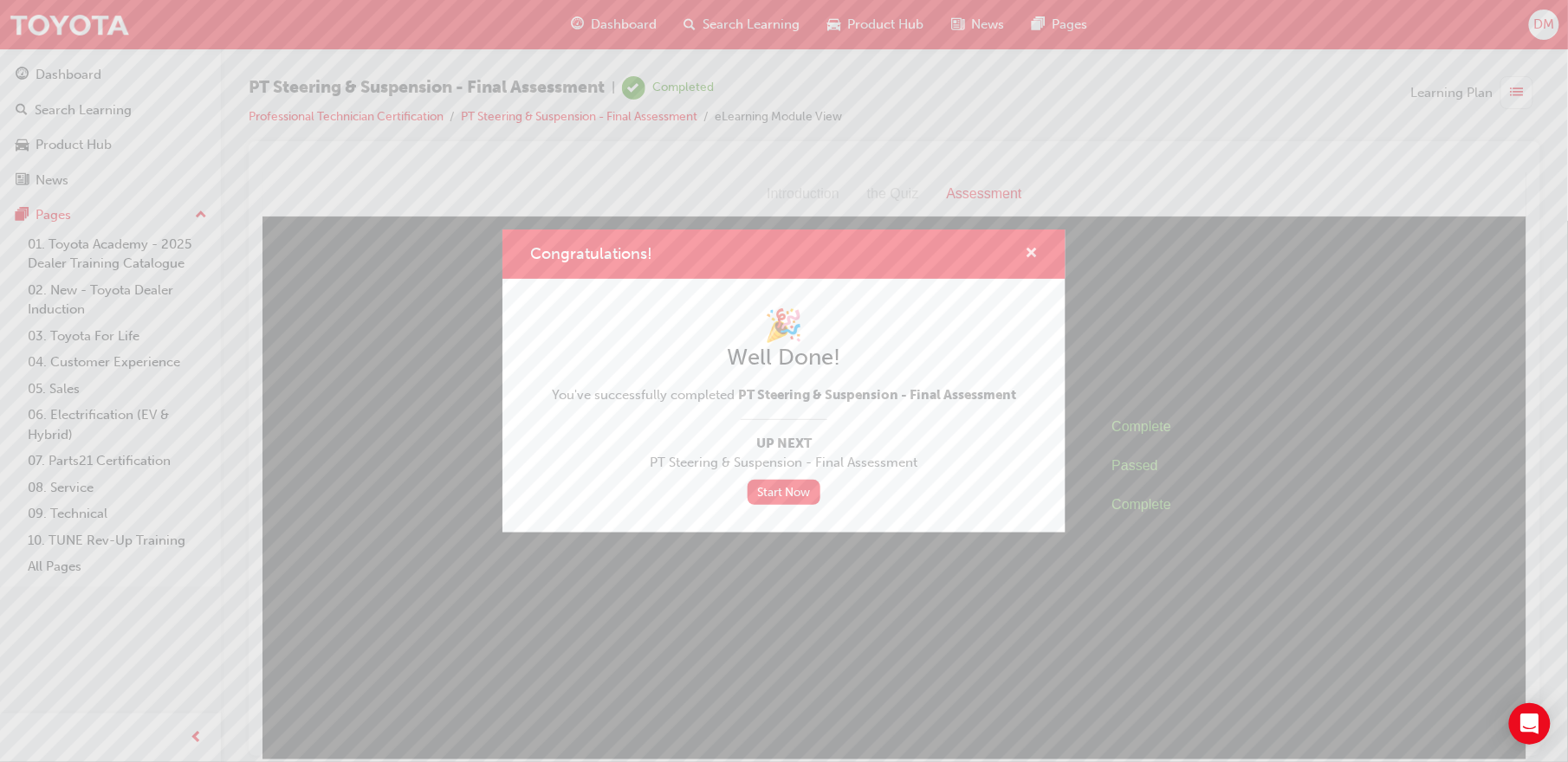 click at bounding box center (1031, 255) 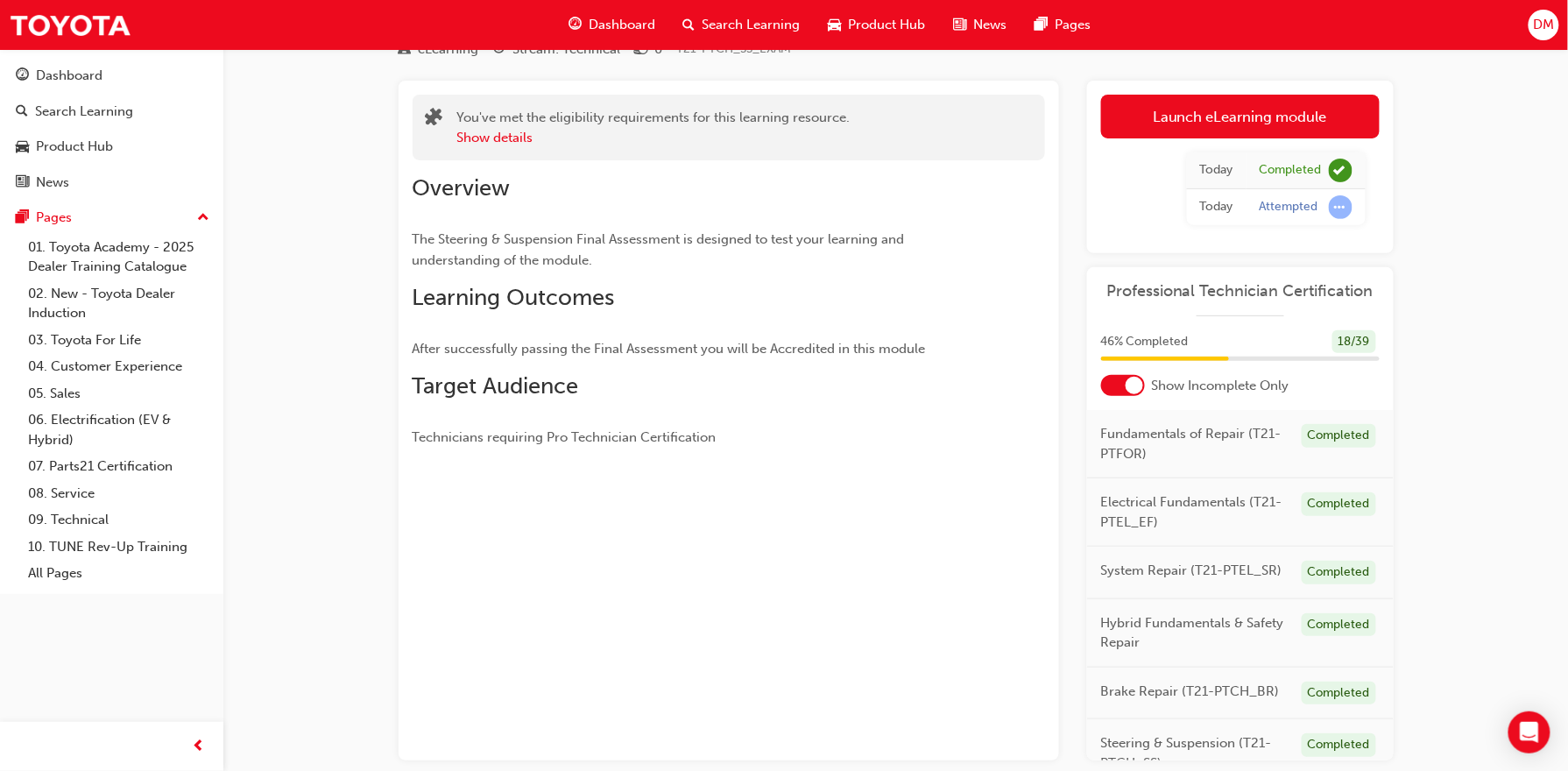 scroll, scrollTop: 162, scrollLeft: 0, axis: vertical 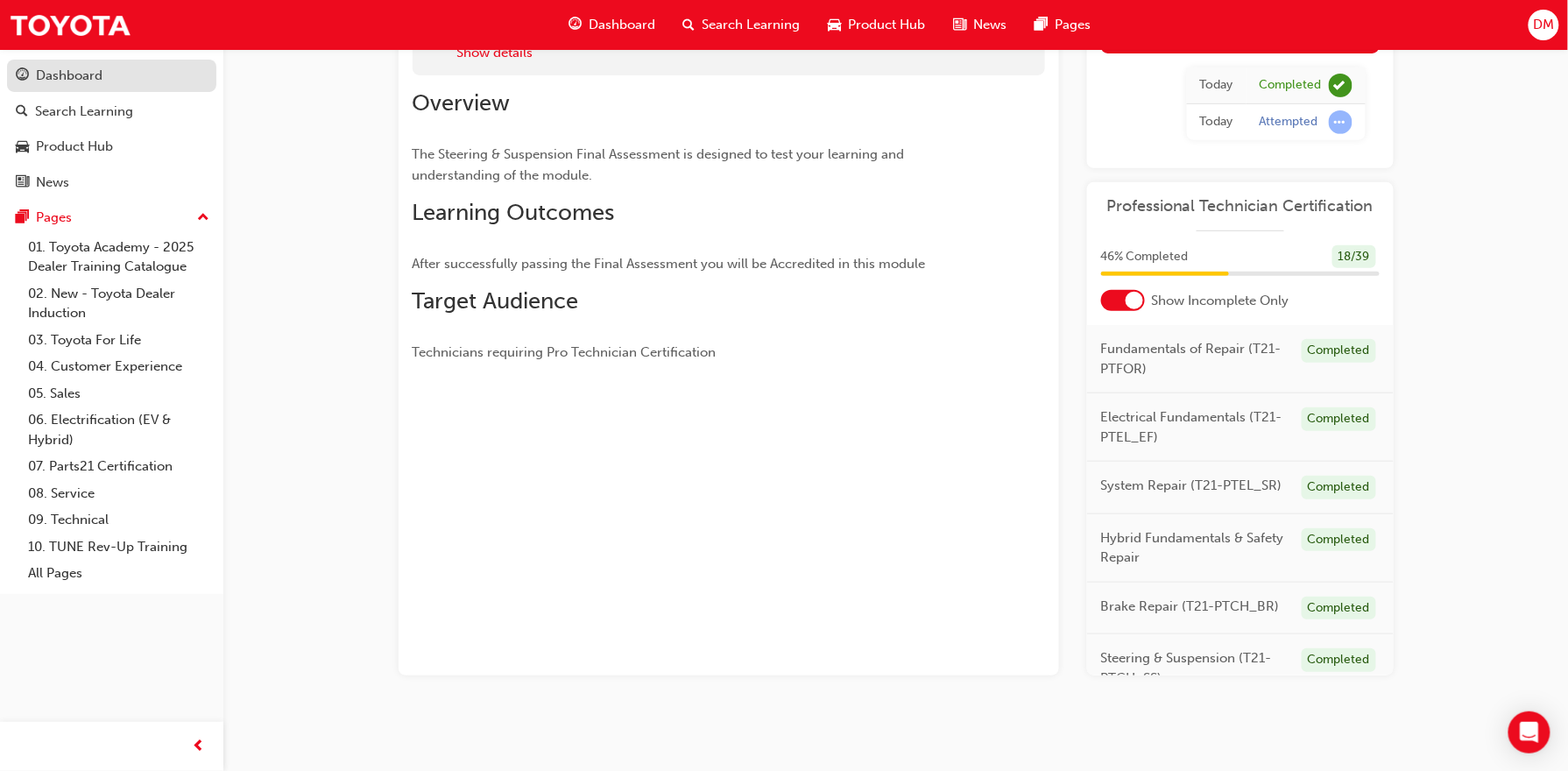 click on "Dashboard" at bounding box center [69, 75] 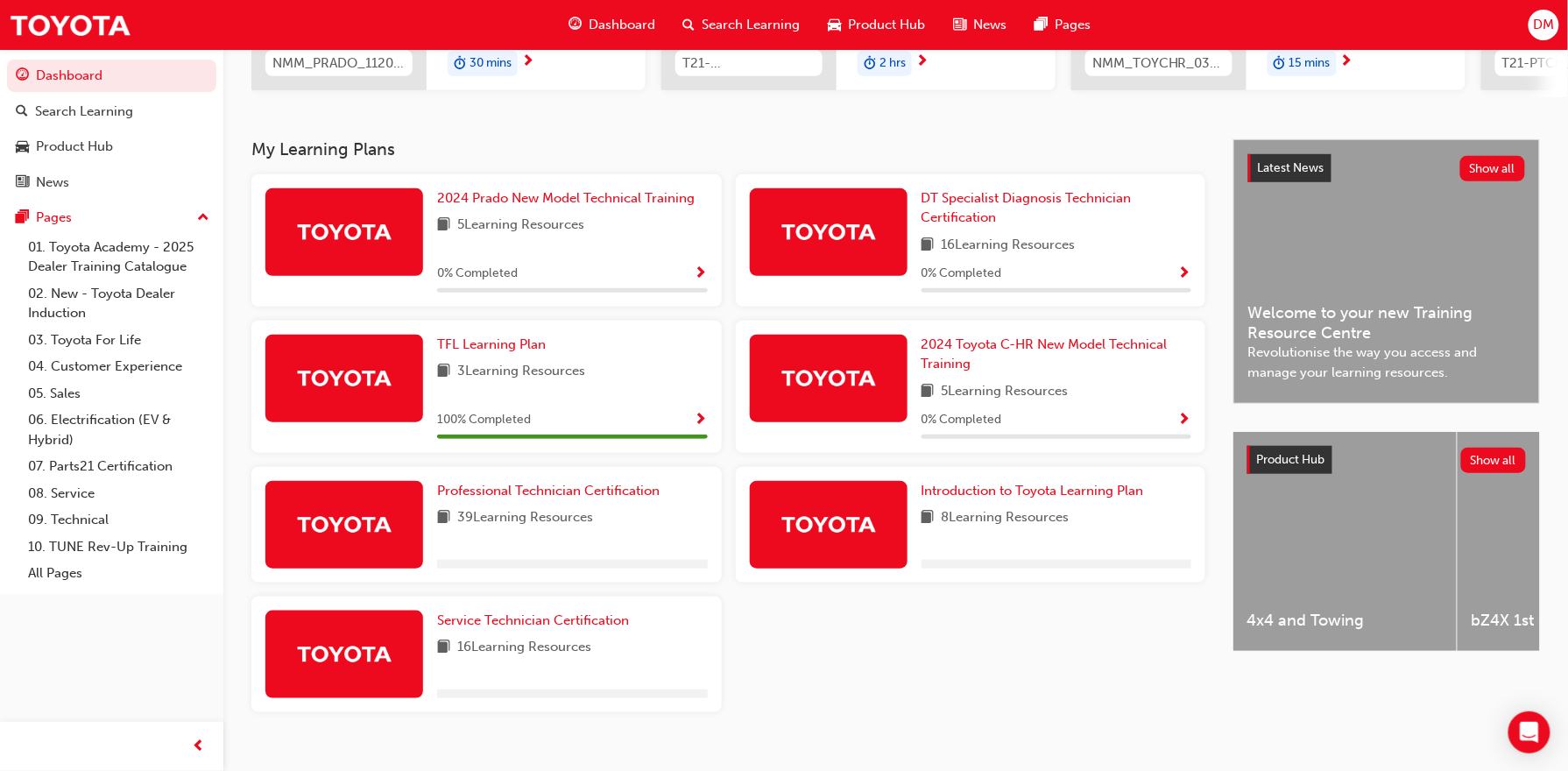 scroll, scrollTop: 338, scrollLeft: 0, axis: vertical 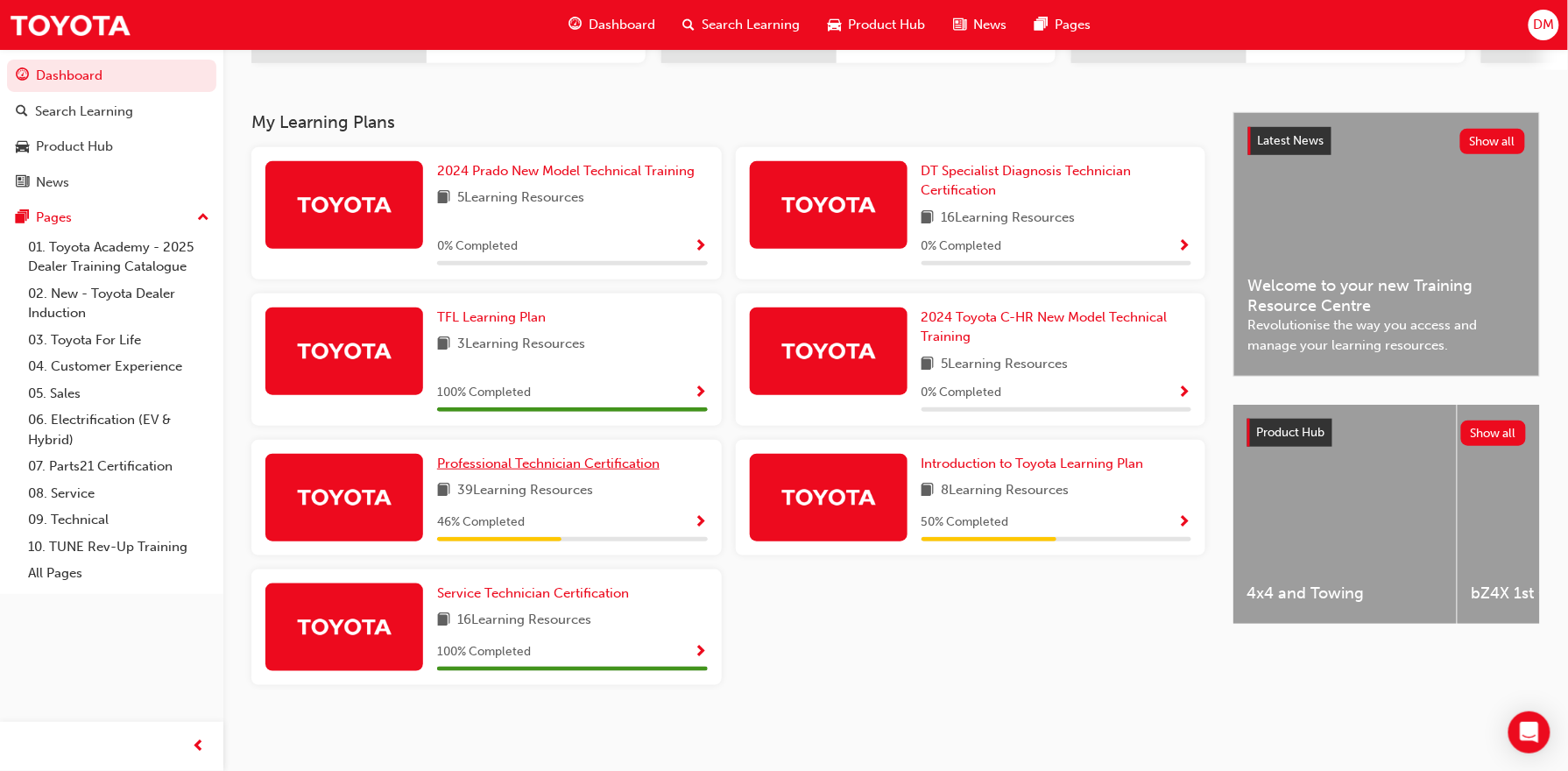 click on "Professional Technician Certification" at bounding box center (548, 463) 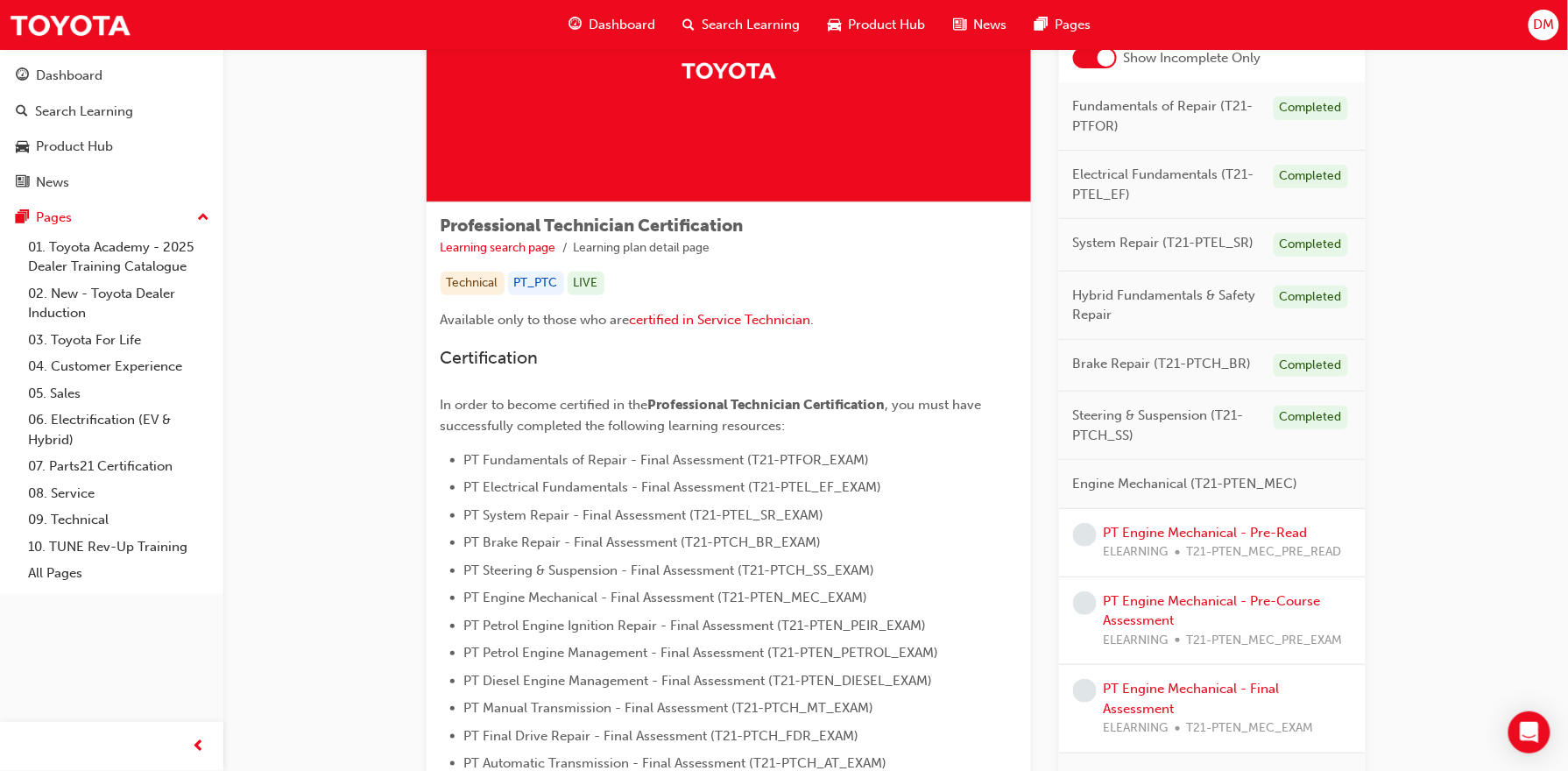 scroll, scrollTop: 231, scrollLeft: 0, axis: vertical 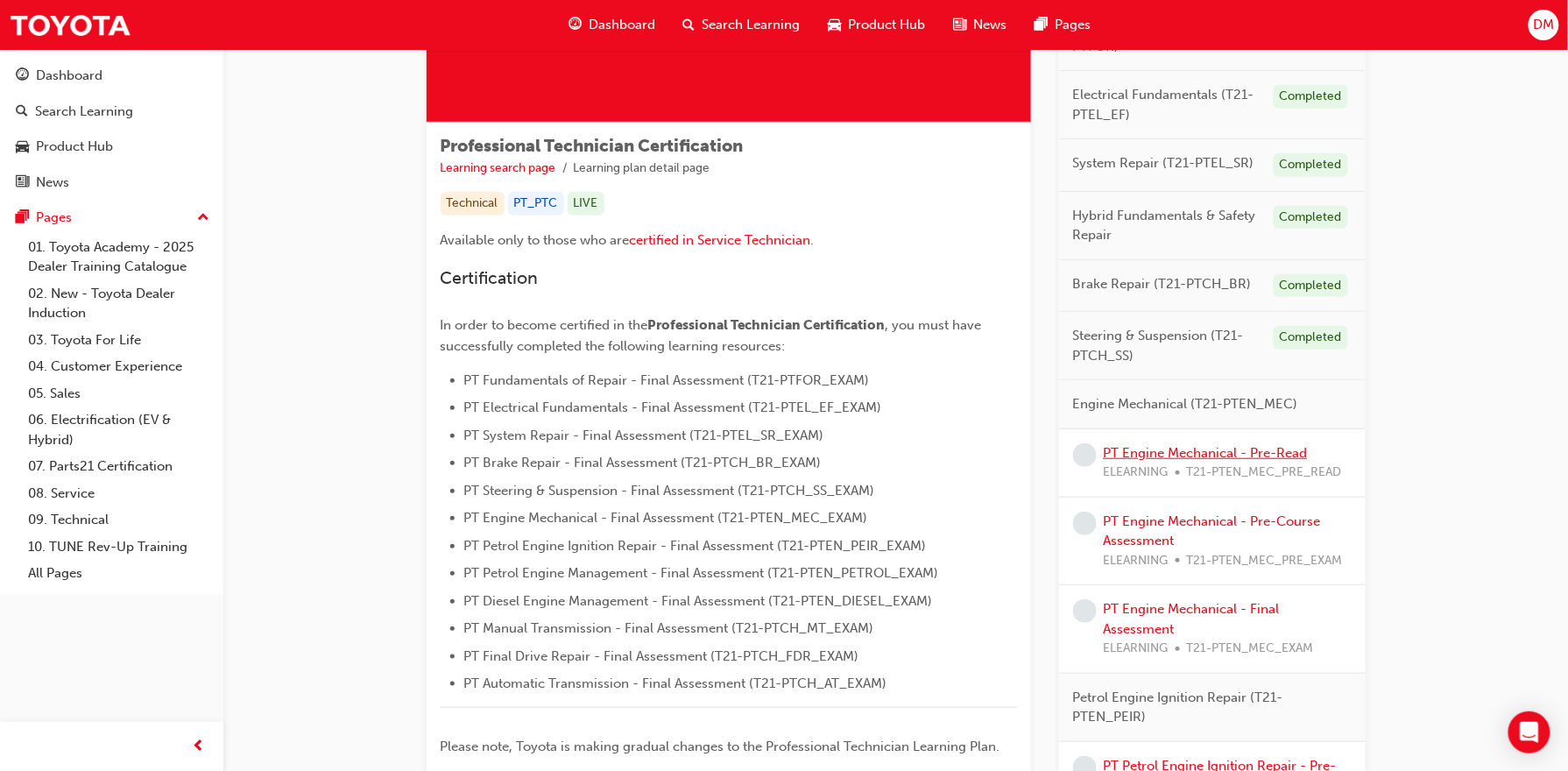 click on "PT Engine Mechanical - Pre-Read" at bounding box center [1205, 453] 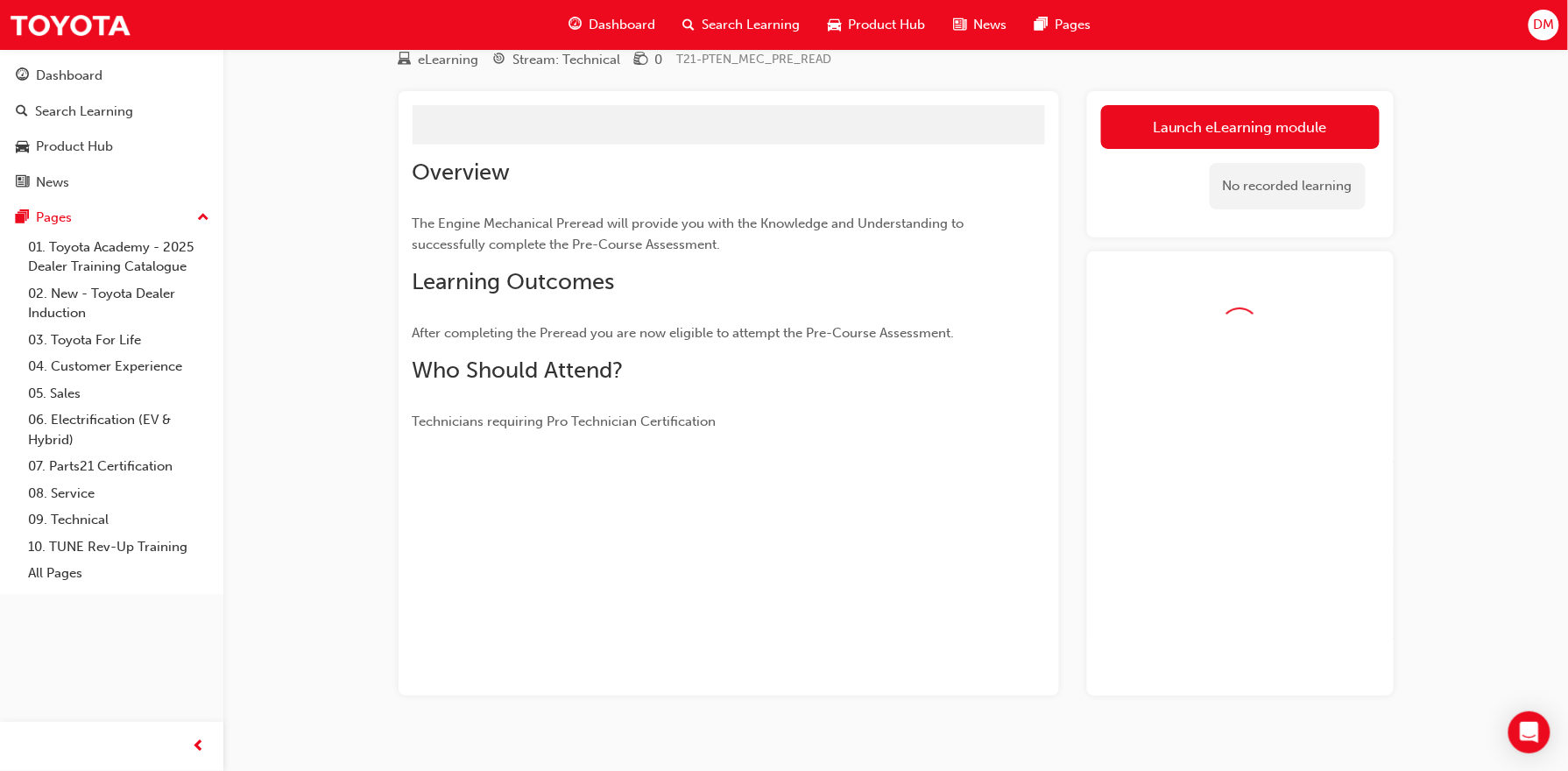 scroll, scrollTop: 138, scrollLeft: 0, axis: vertical 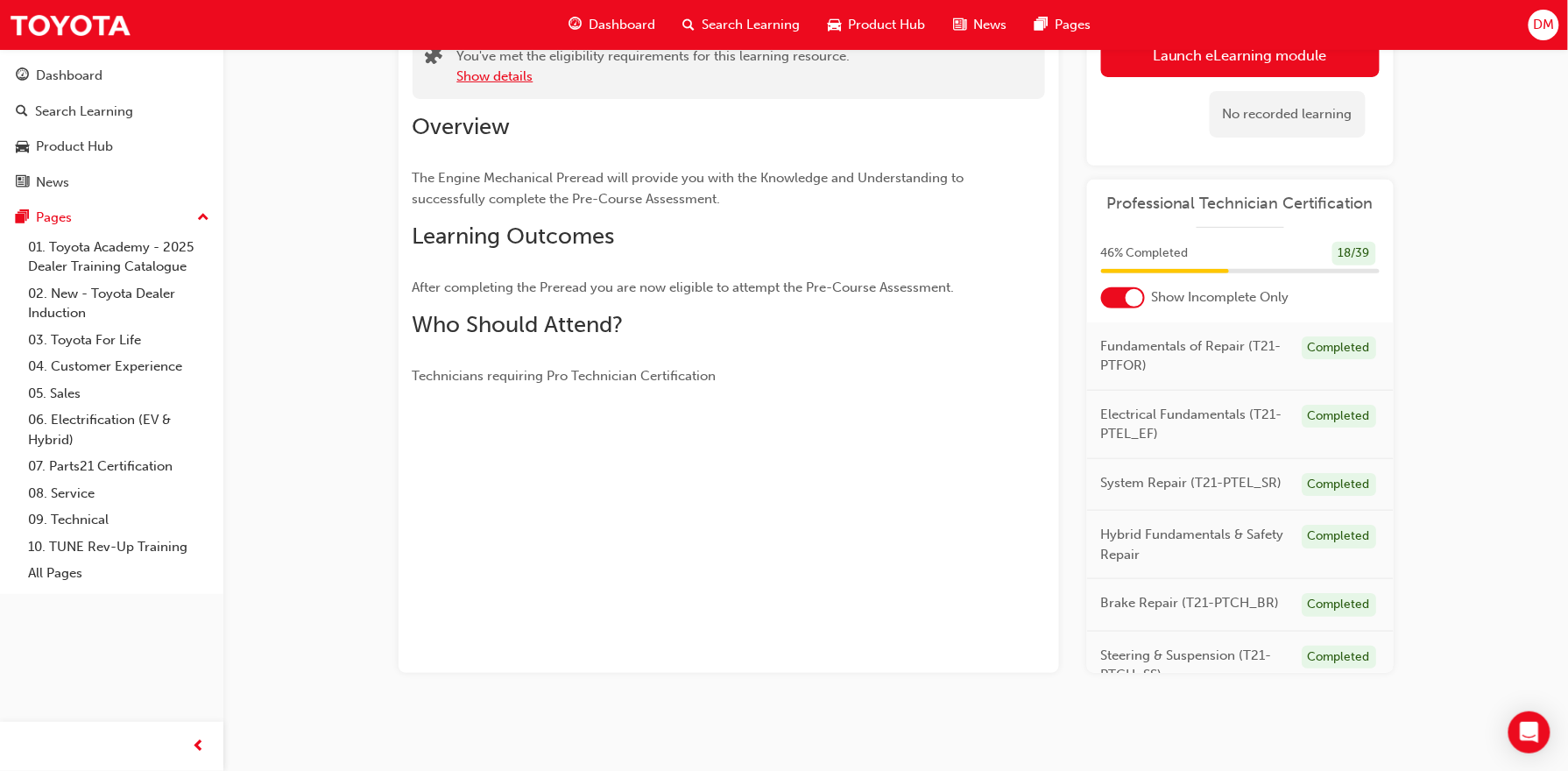 type 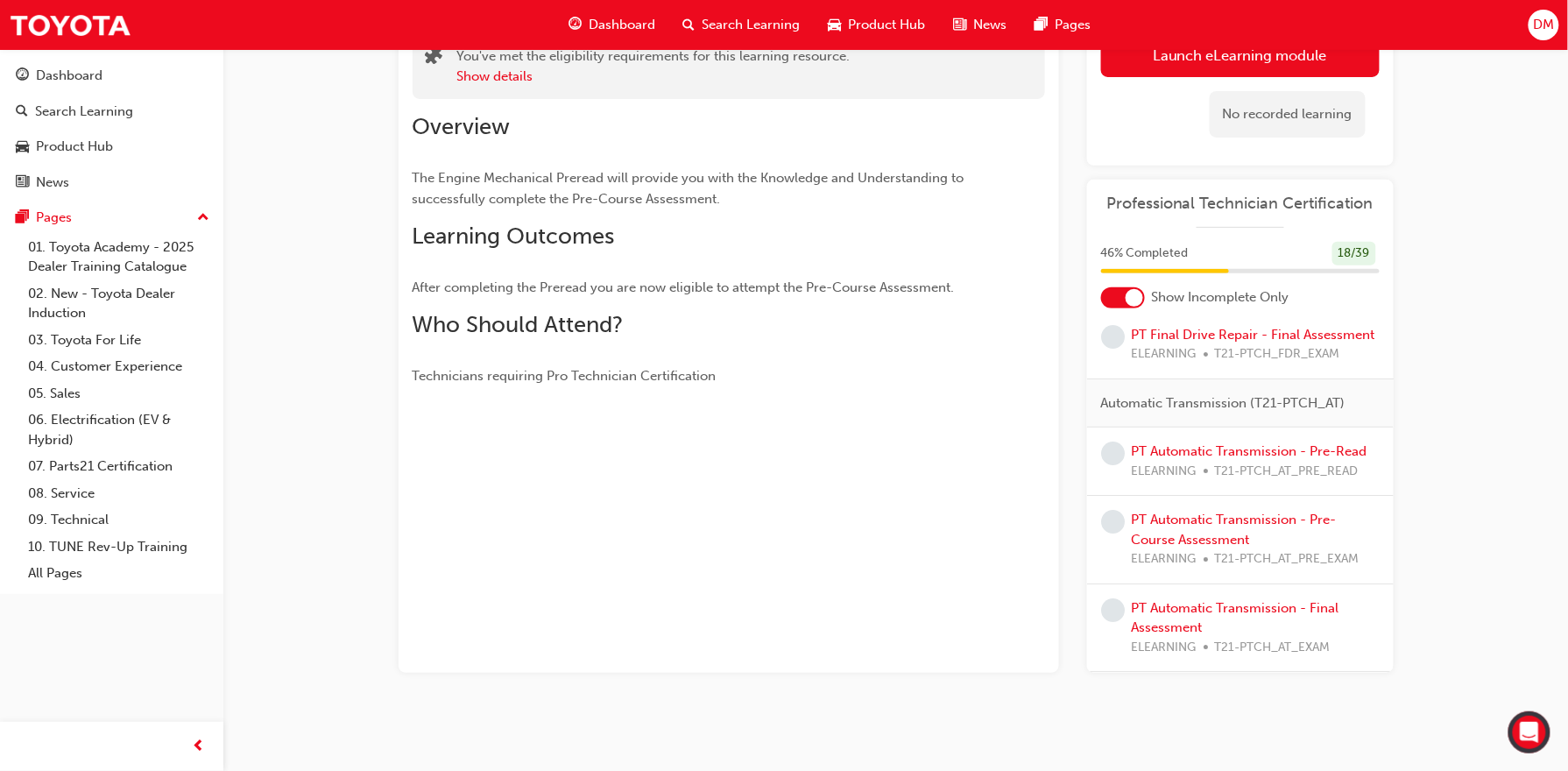 scroll, scrollTop: 2457, scrollLeft: 0, axis: vertical 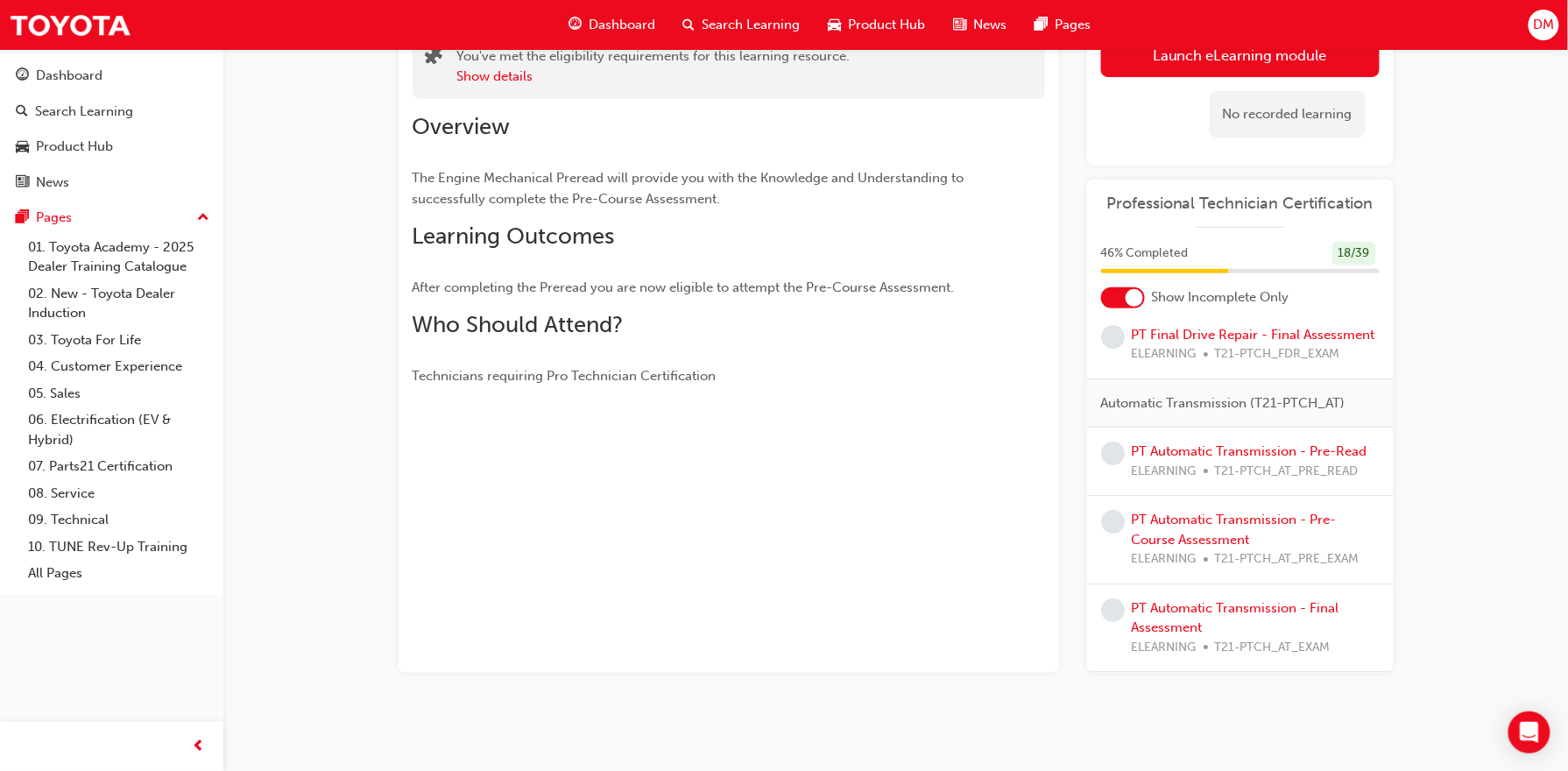 type 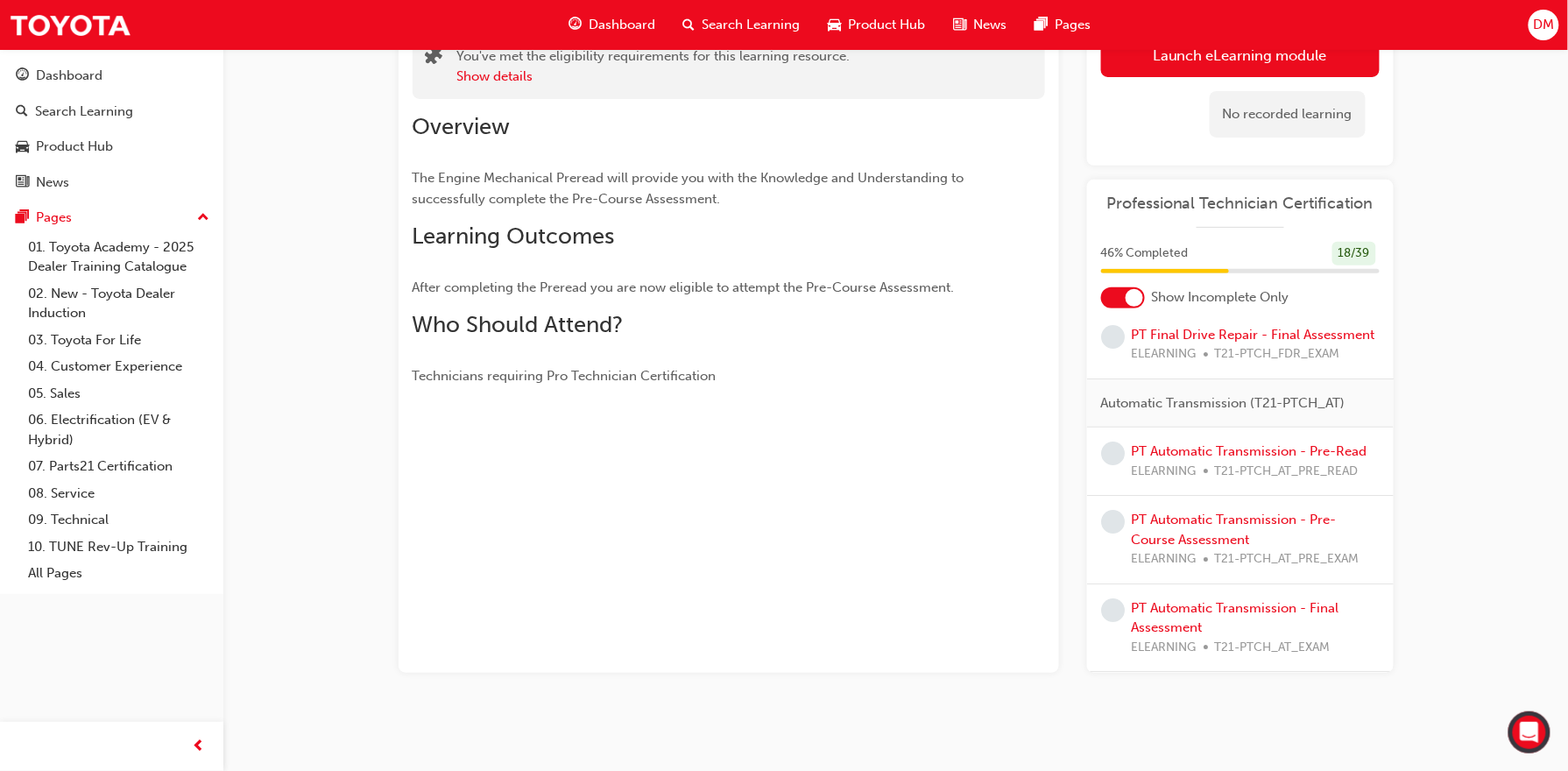 scroll, scrollTop: 2457, scrollLeft: 0, axis: vertical 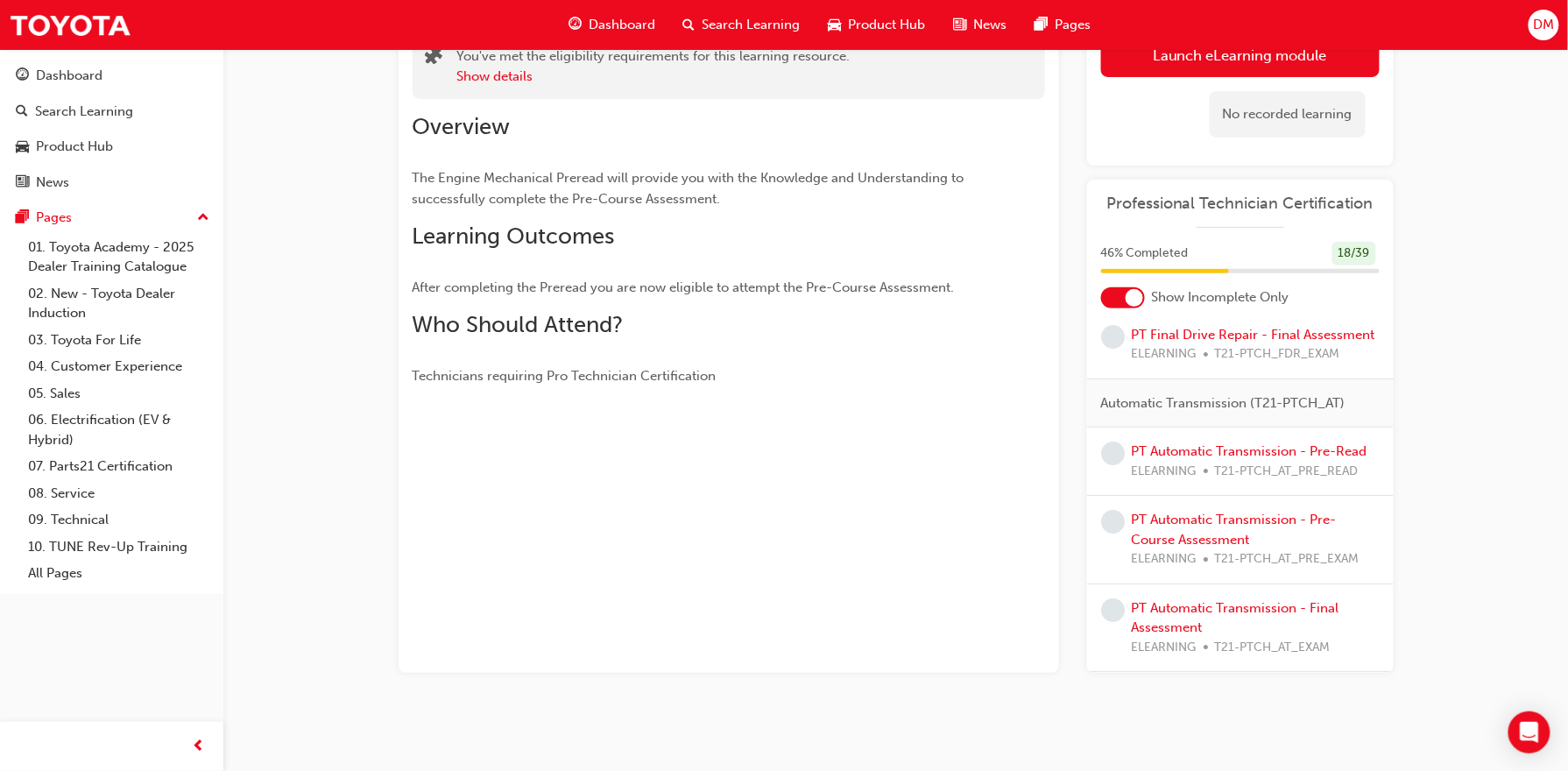 click on "Overview The Engine Mechanical Preread will provide you with the Knowledge and Understanding to successfully complete the Pre-Course Assessment. Learning Outcomes After completing the Preread you are now eligible to attempt the Pre-Course Assessment. Who Should Attend? Technicians requiring Pro Technician Certification" at bounding box center [729, 243] 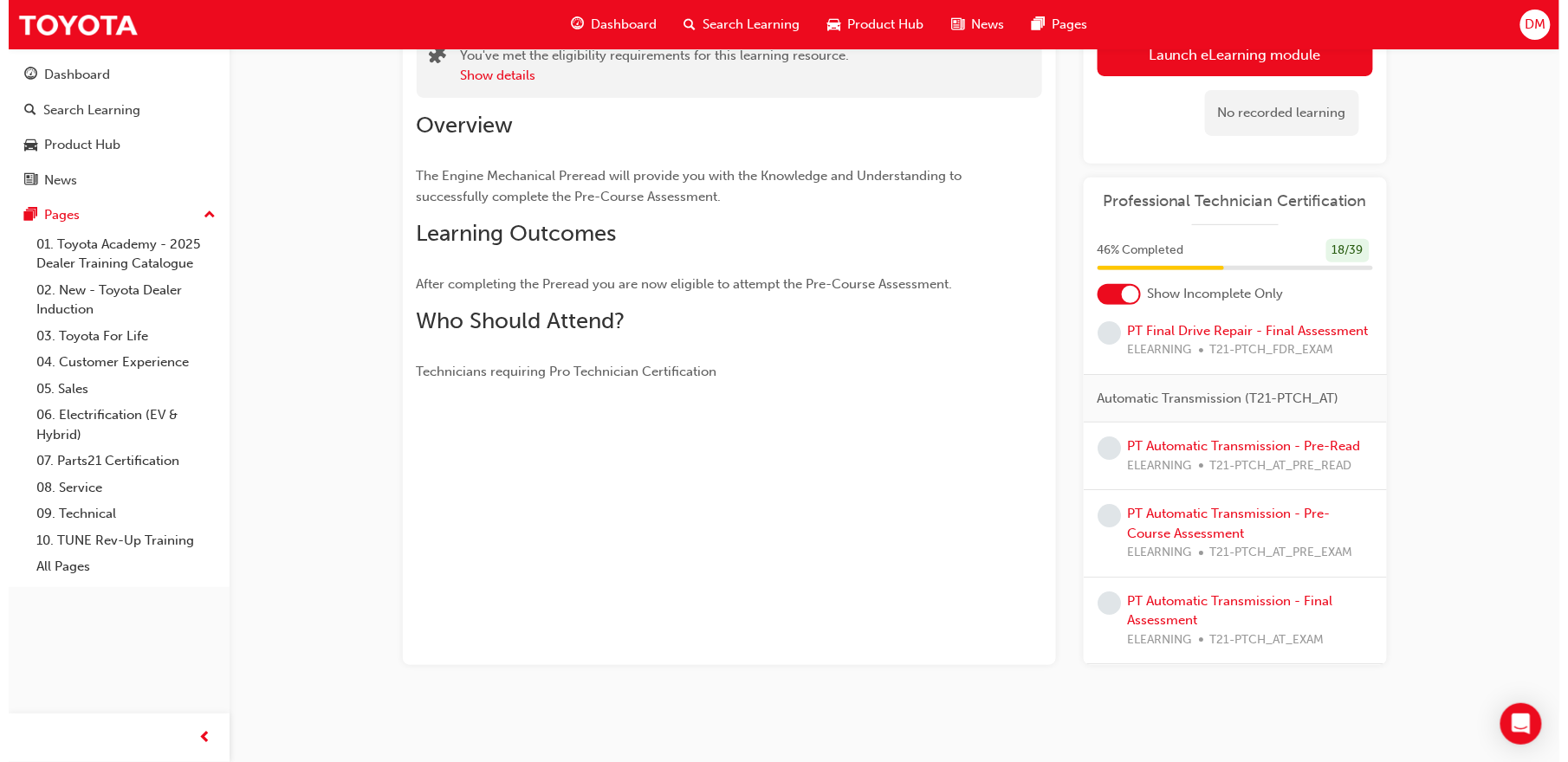 scroll, scrollTop: 0, scrollLeft: 0, axis: both 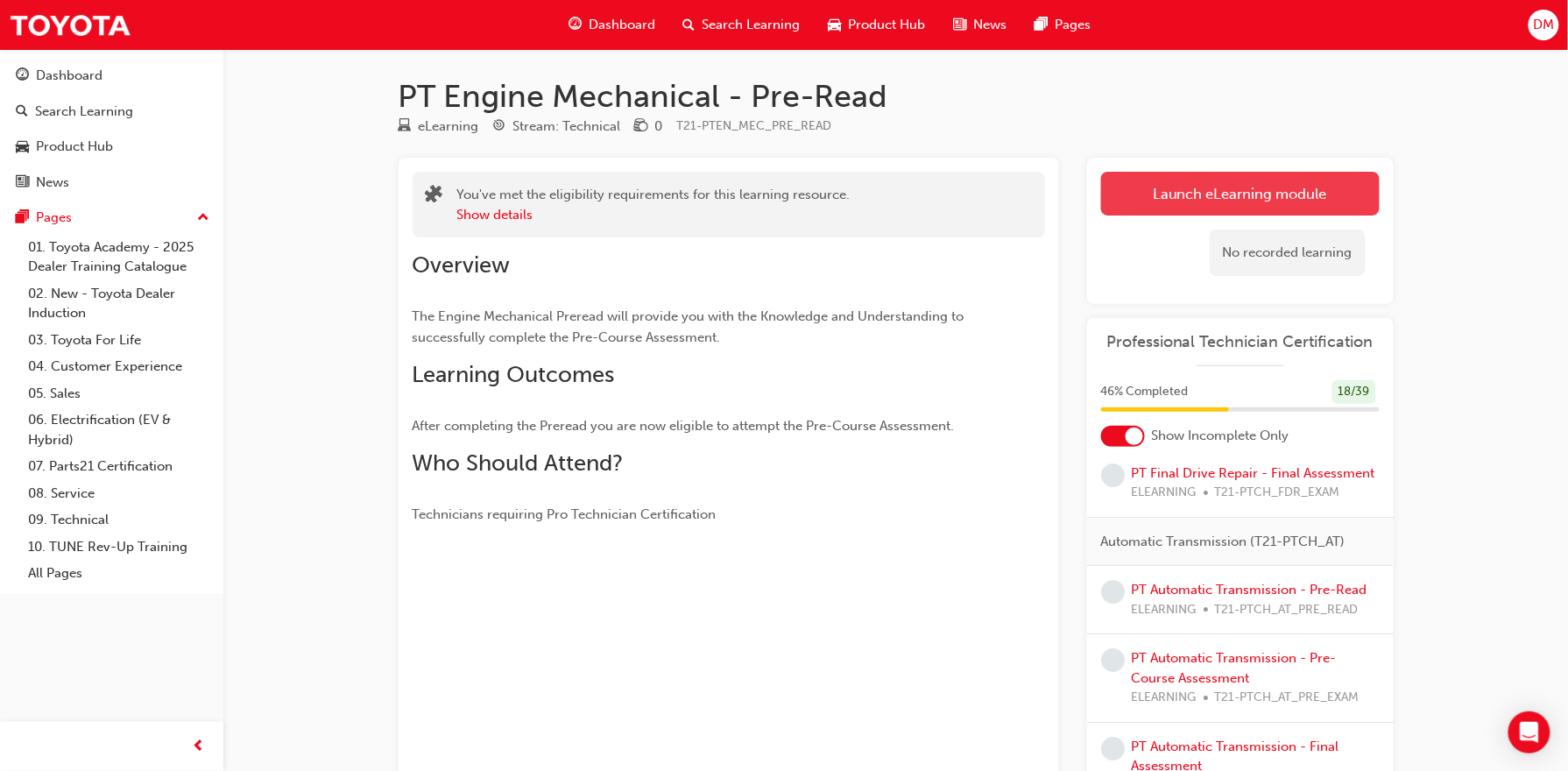 click on "Launch eLearning module" at bounding box center [1240, 194] 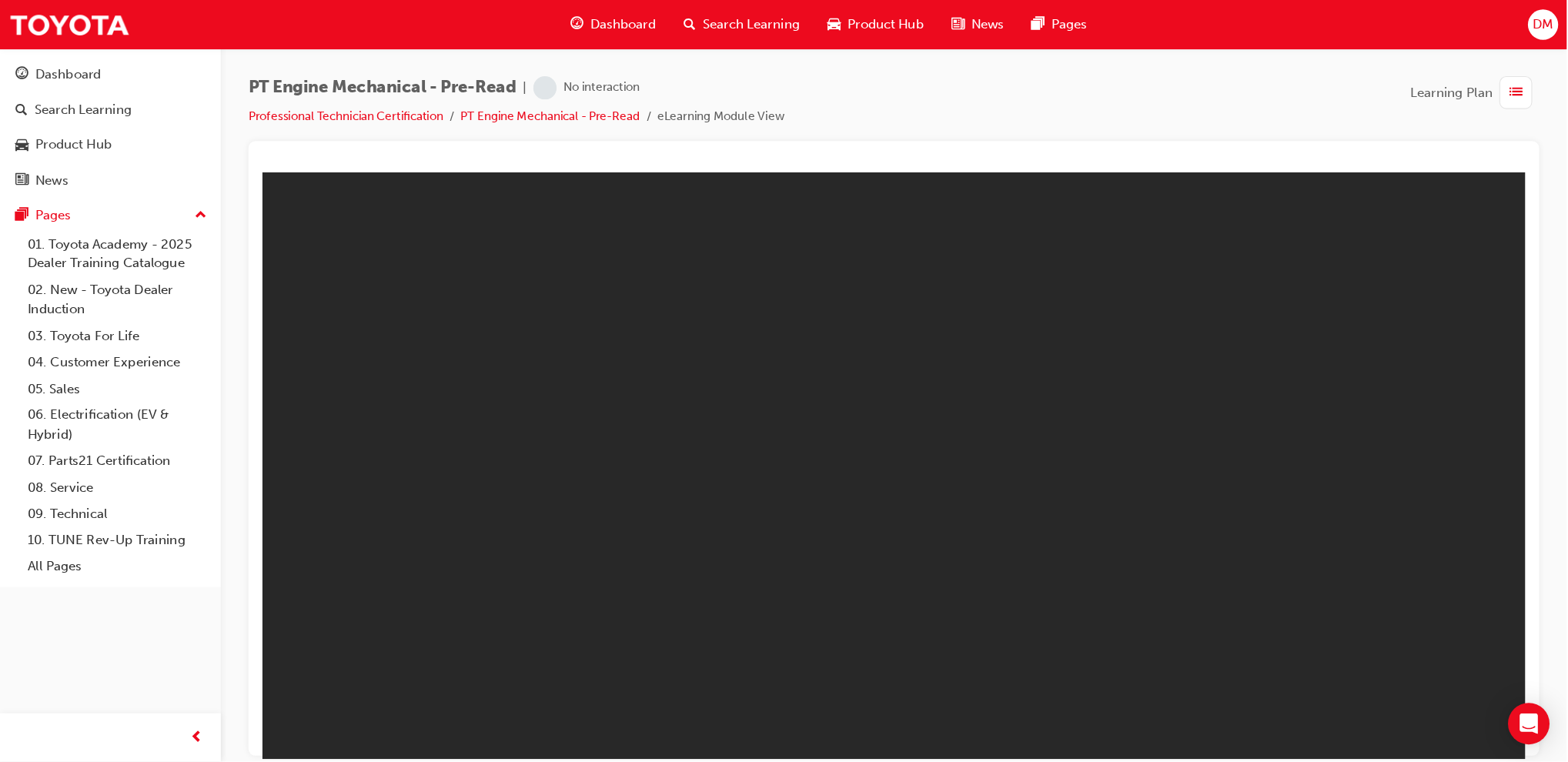 scroll, scrollTop: 0, scrollLeft: 0, axis: both 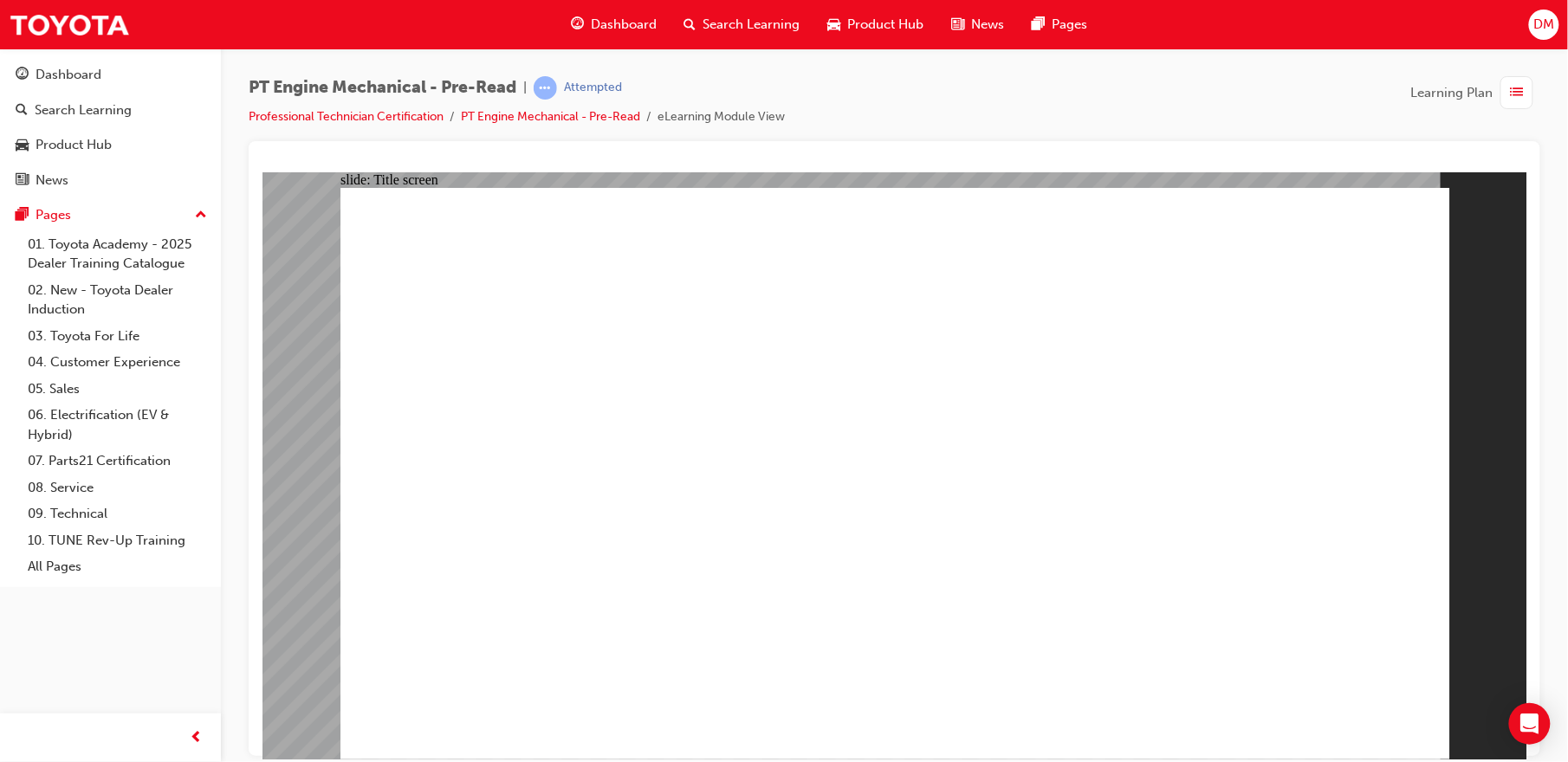 click 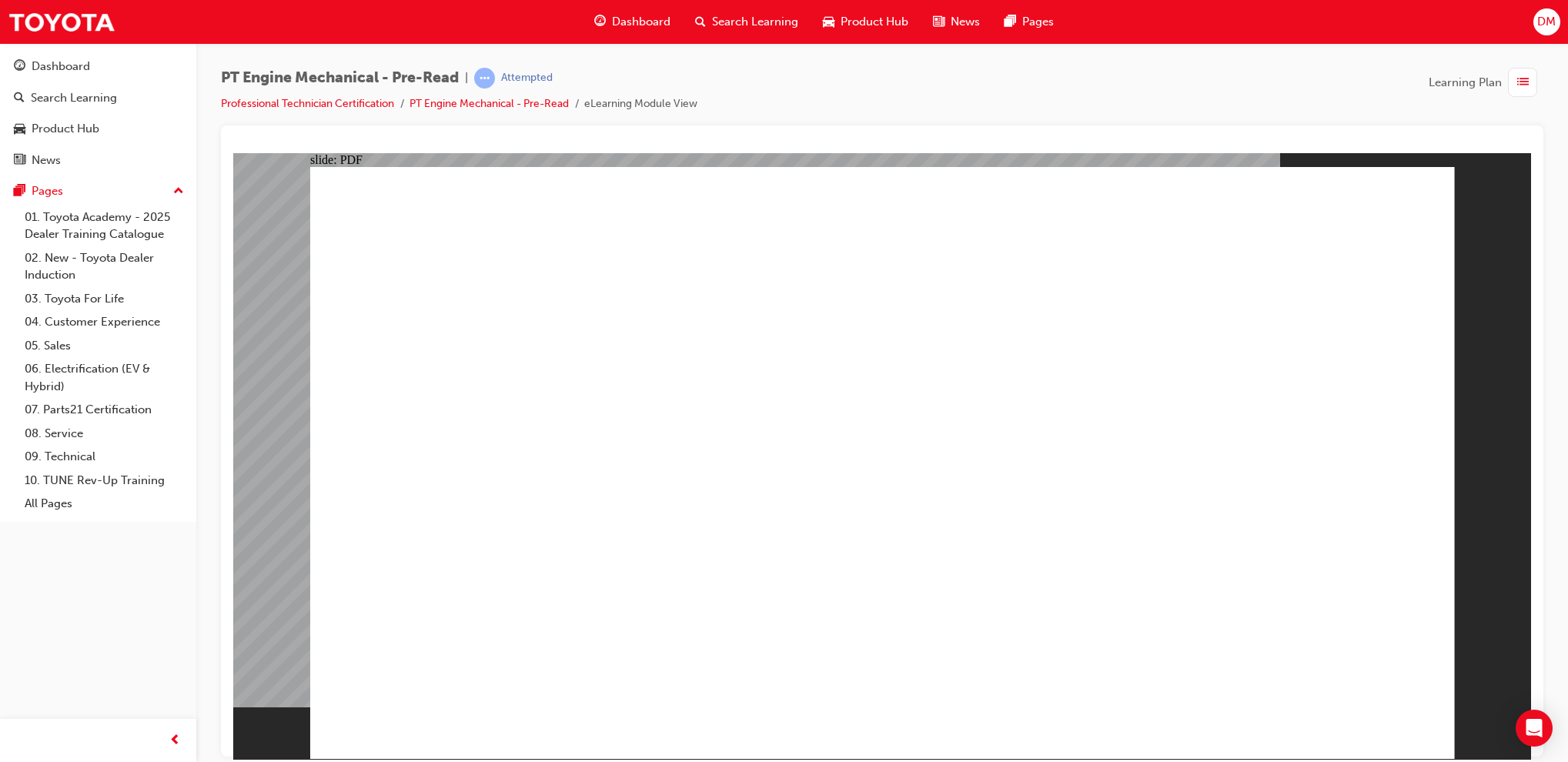 click 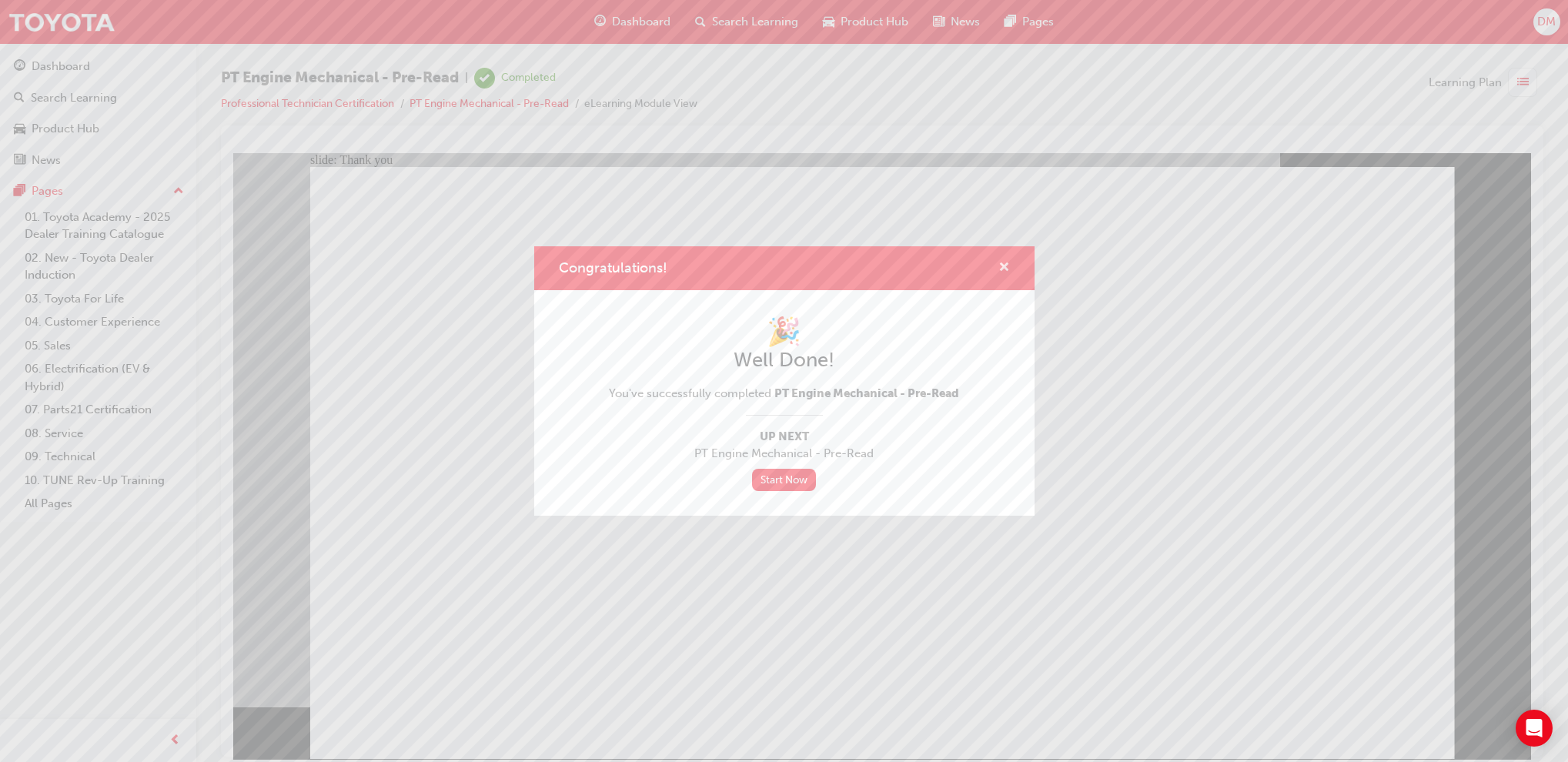 click at bounding box center [1004, 269] 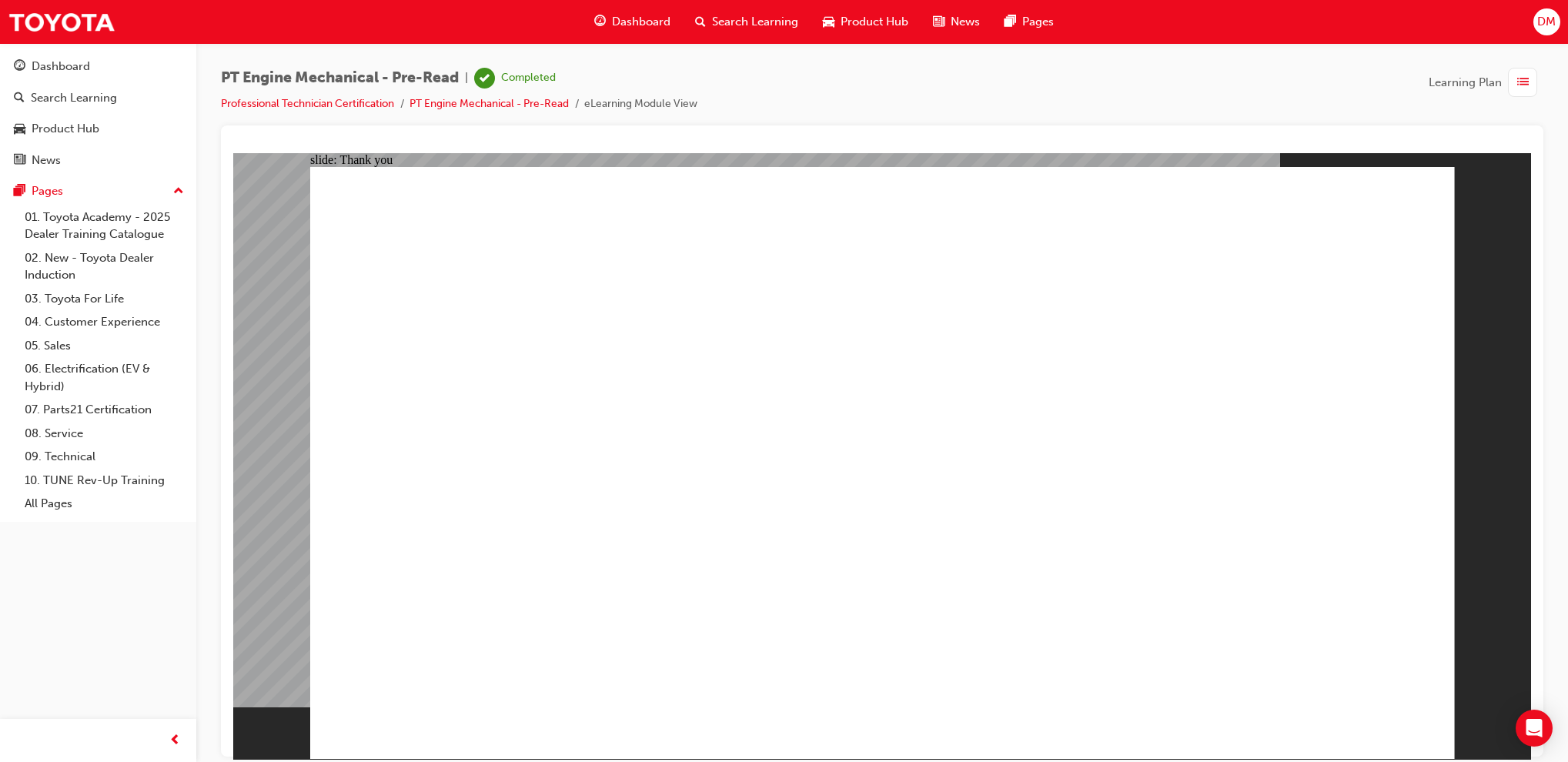click 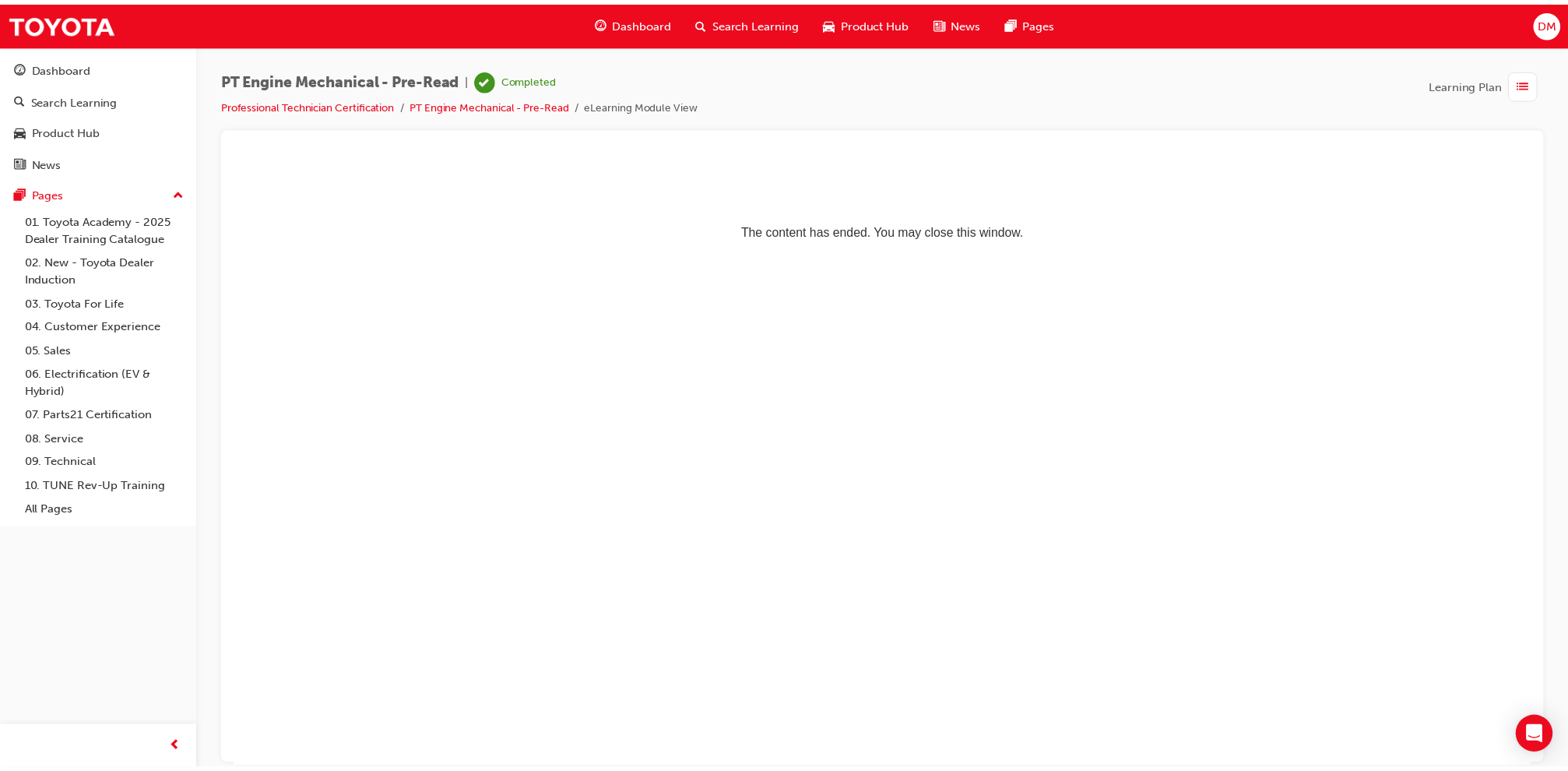 scroll, scrollTop: 0, scrollLeft: 0, axis: both 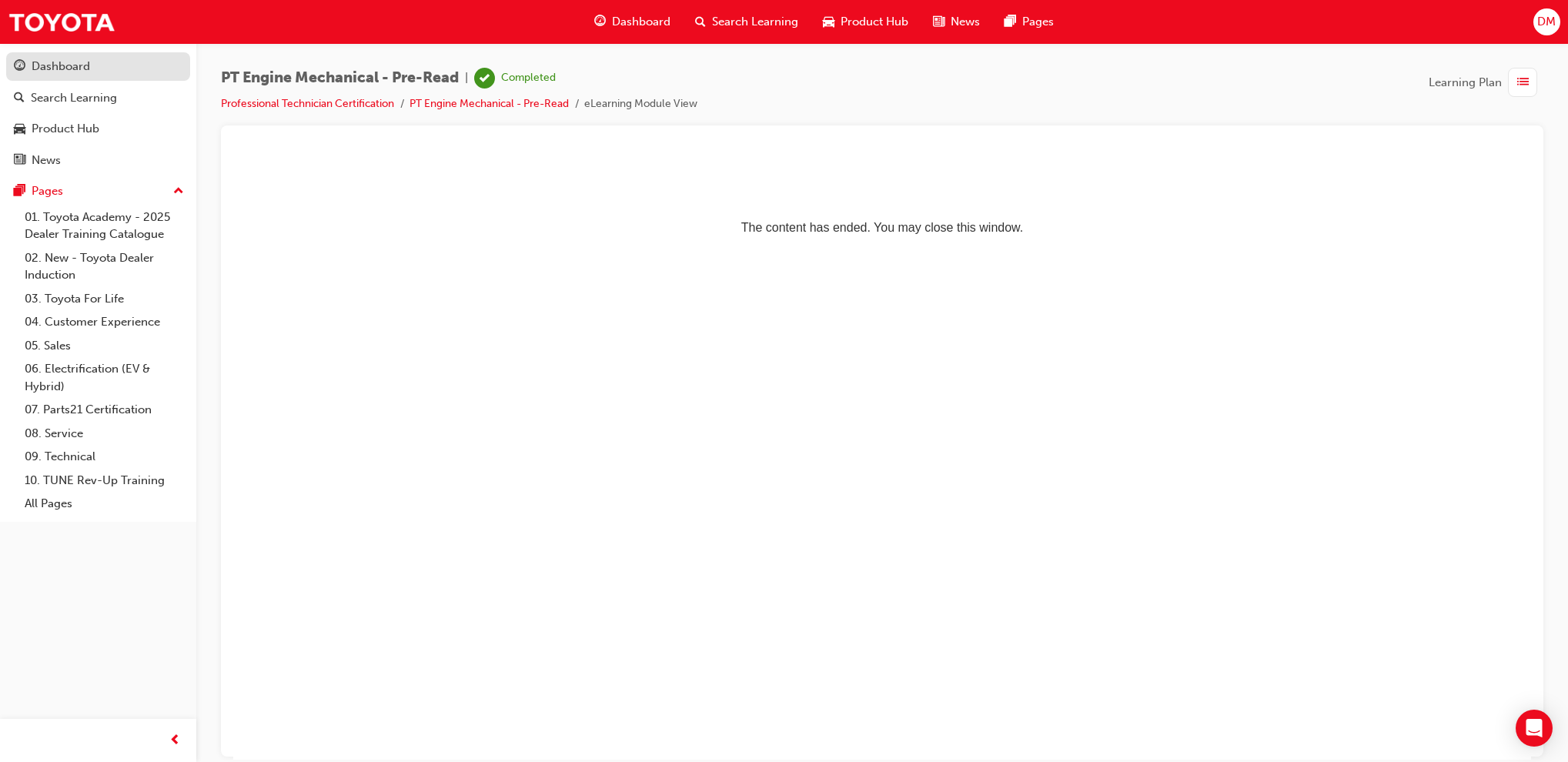 click on "Dashboard" at bounding box center [98, 66] 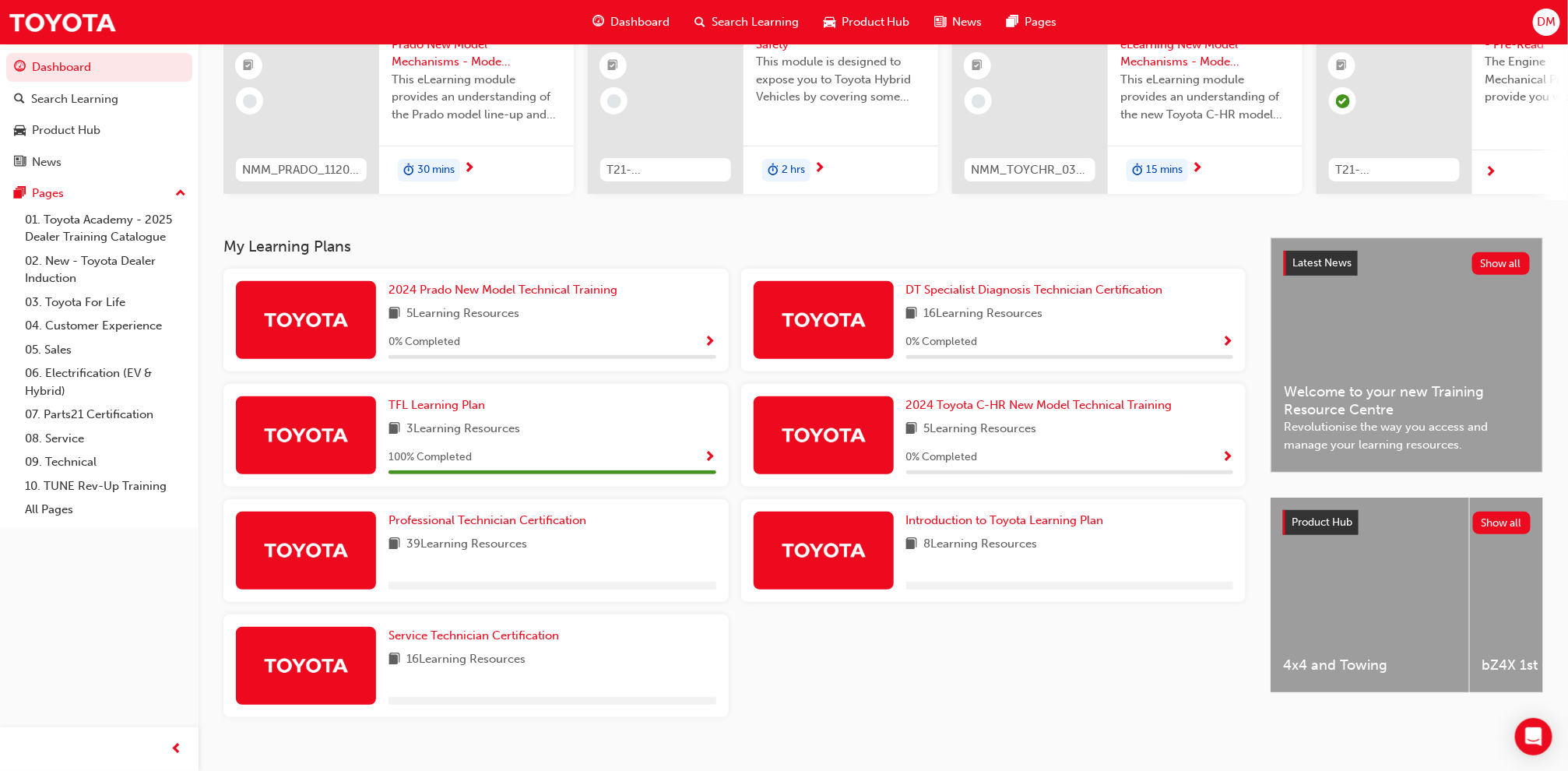 scroll, scrollTop: 187, scrollLeft: 0, axis: vertical 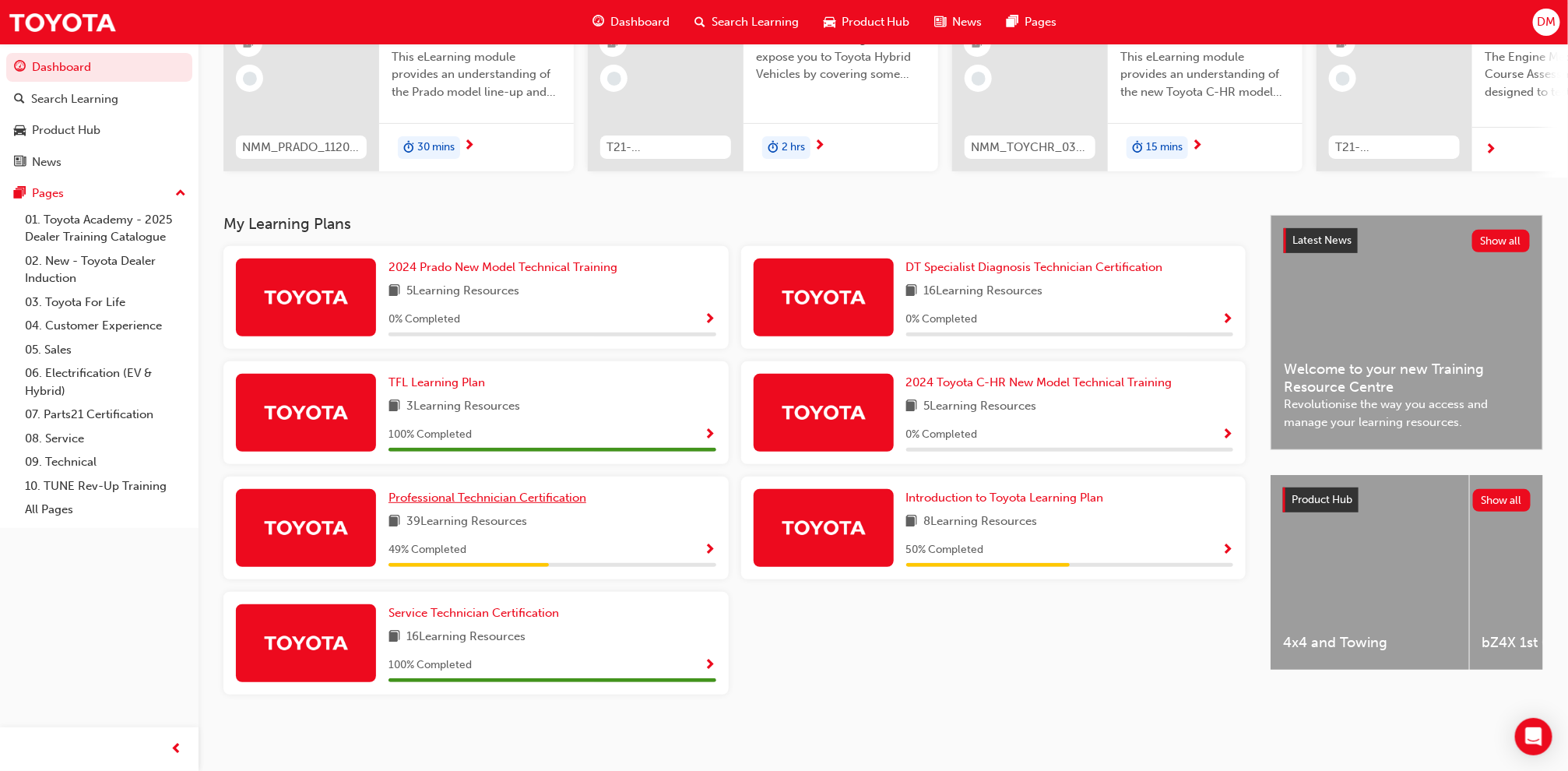 click on "Professional Technician Certification" at bounding box center [487, 498] 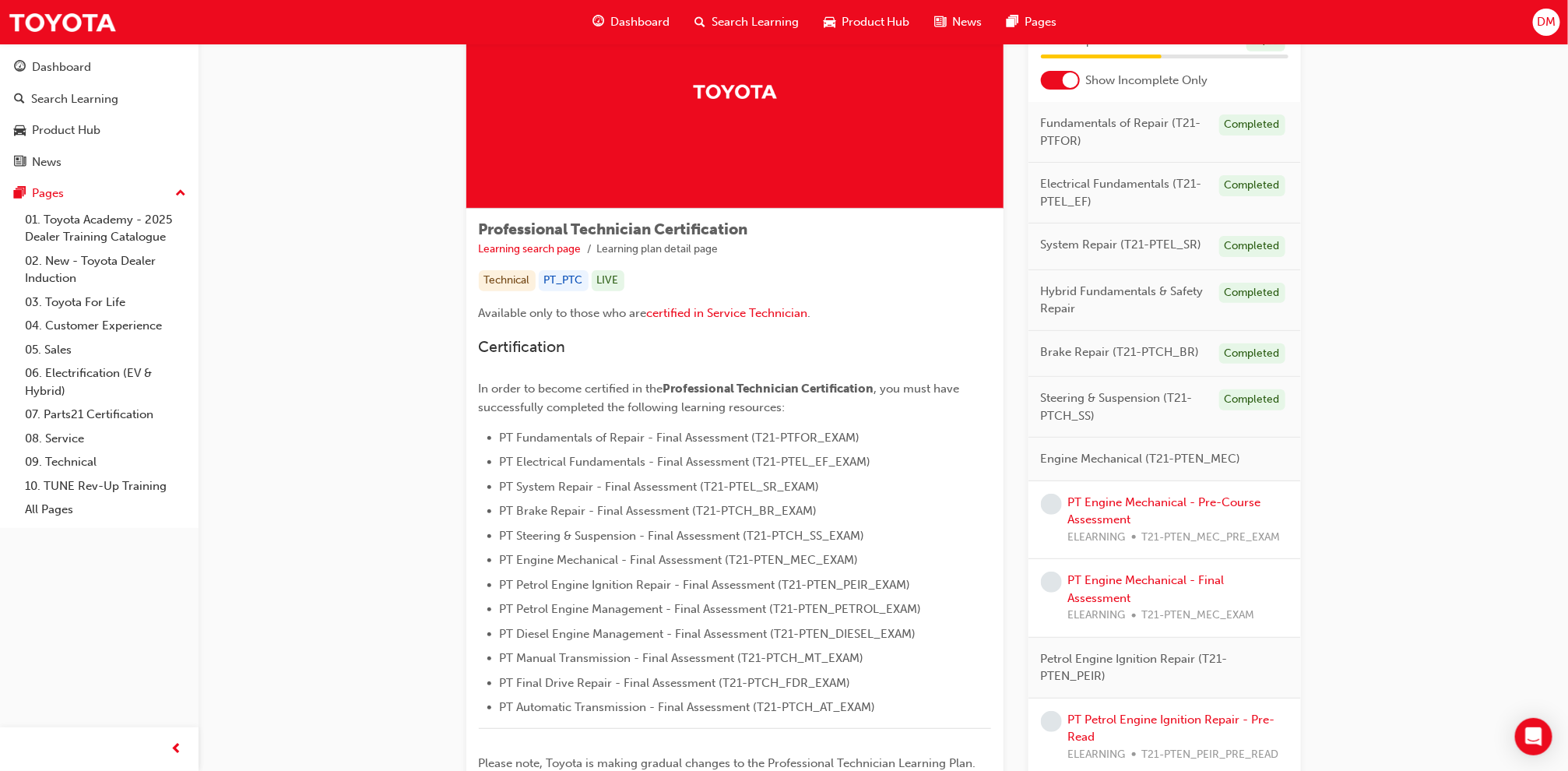 scroll, scrollTop: 103, scrollLeft: 0, axis: vertical 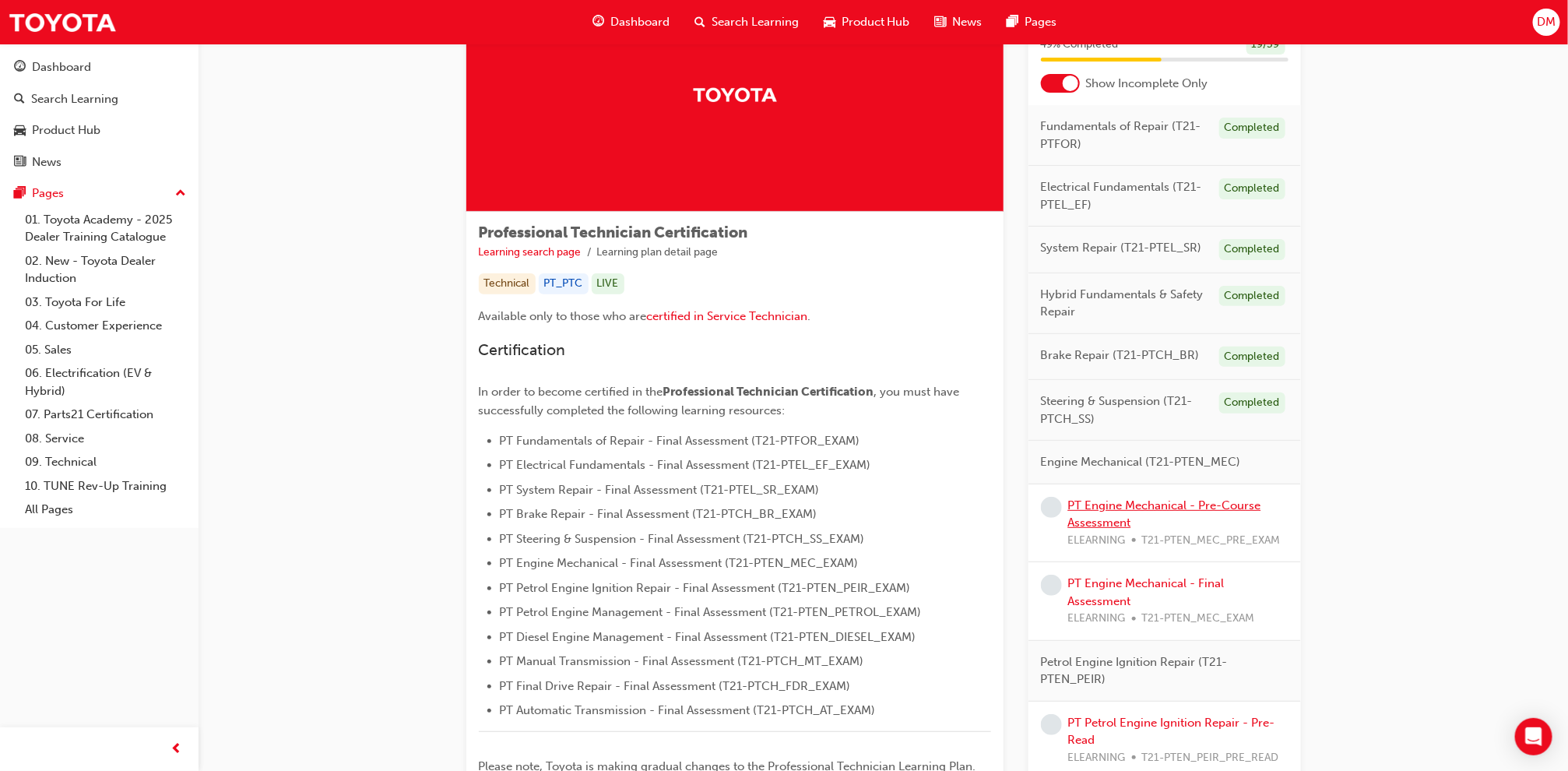 click on "PT Engine Mechanical - Pre-Course Assessment" at bounding box center (1165, 514) 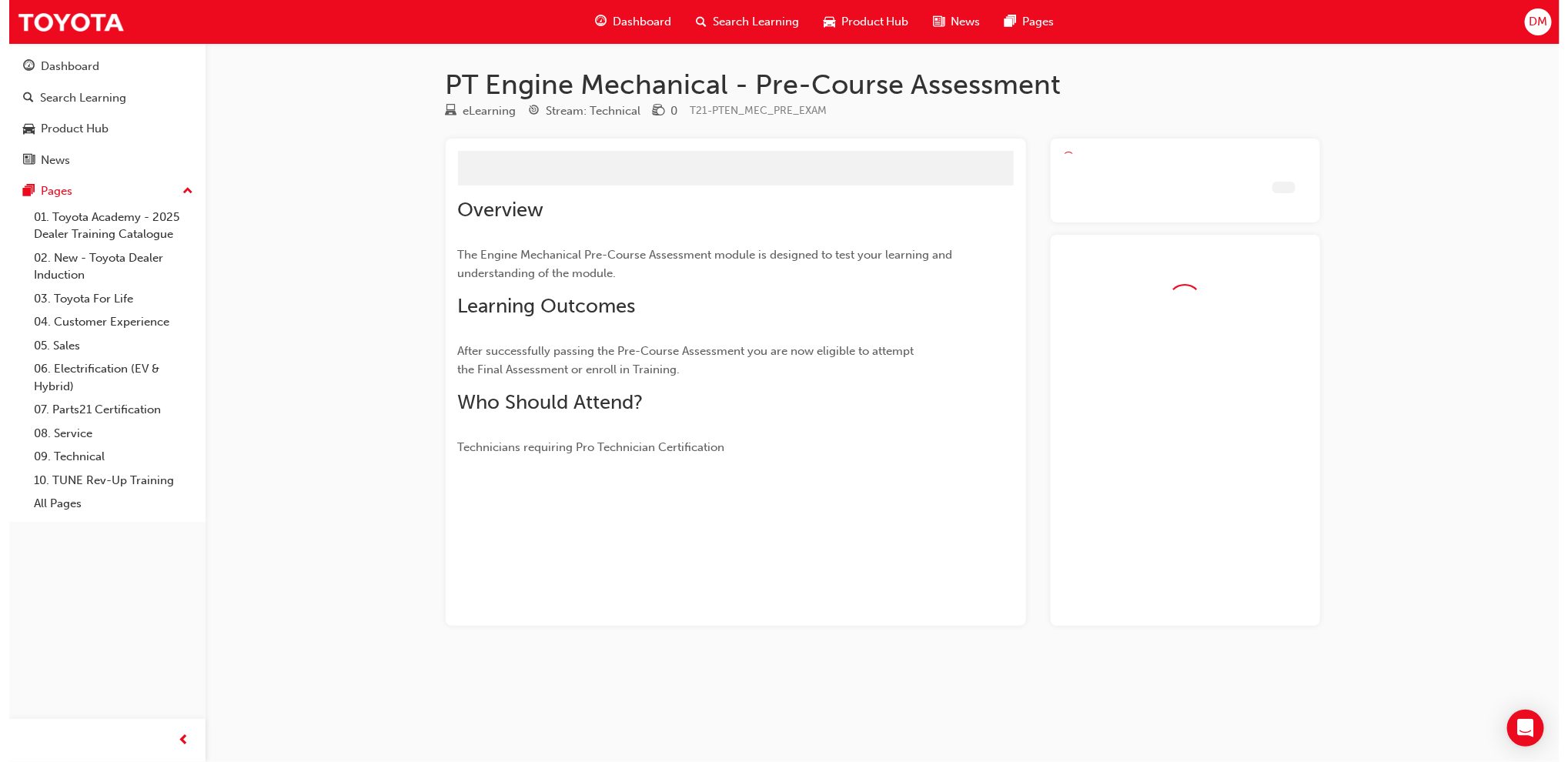 scroll, scrollTop: 0, scrollLeft: 0, axis: both 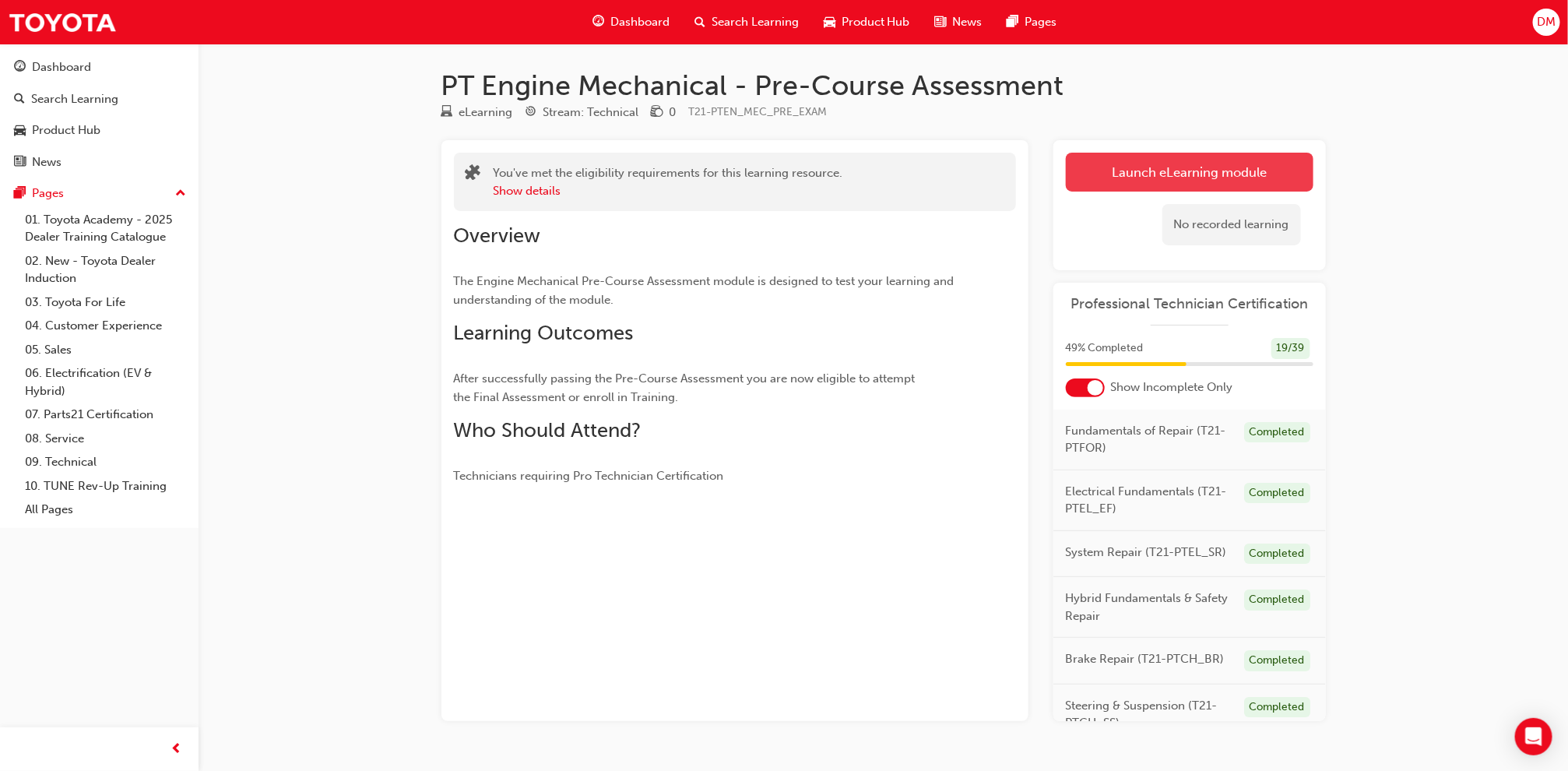 click on "Launch eLearning module" at bounding box center [1190, 172] 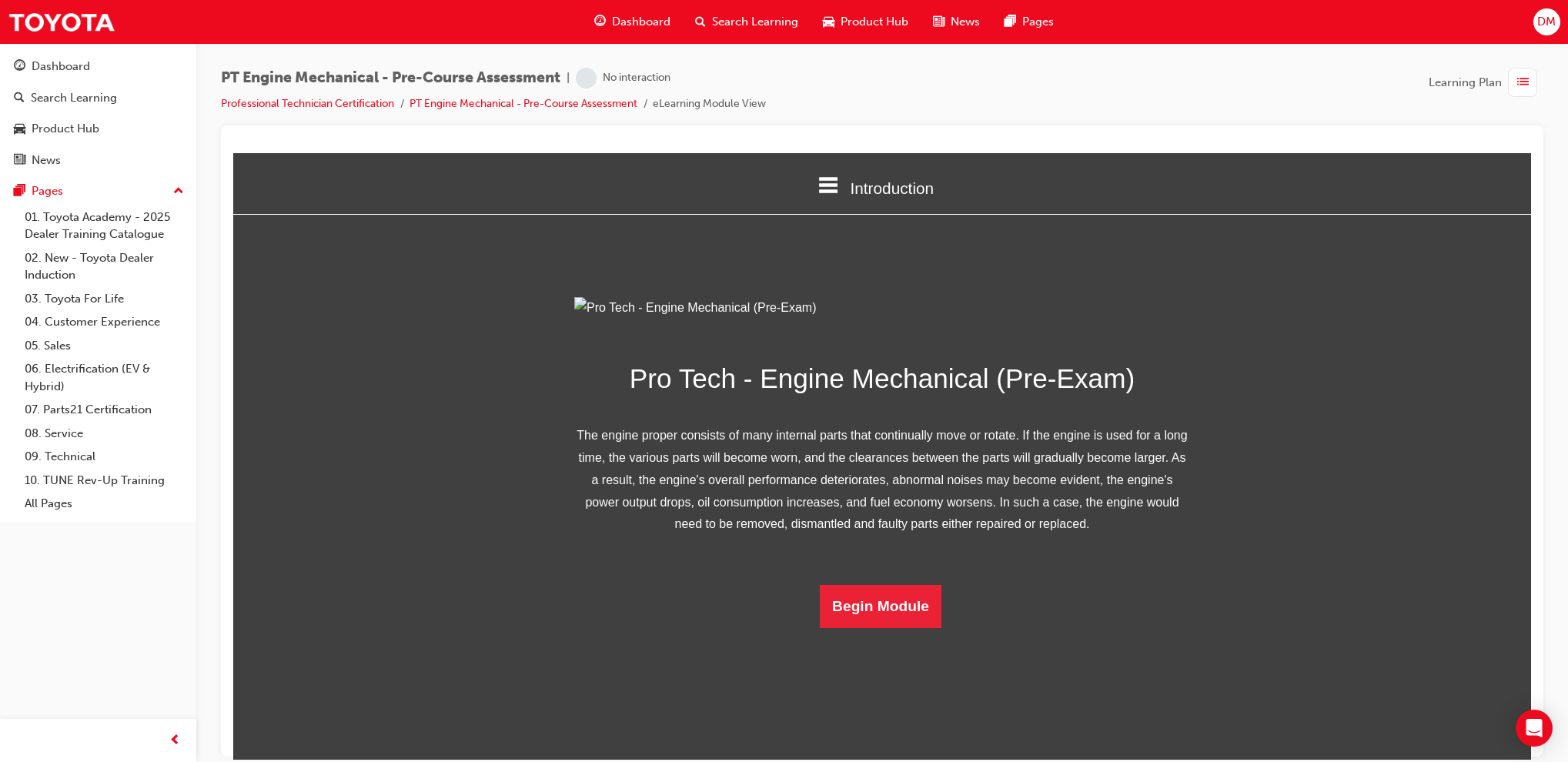 scroll, scrollTop: 39, scrollLeft: 0, axis: vertical 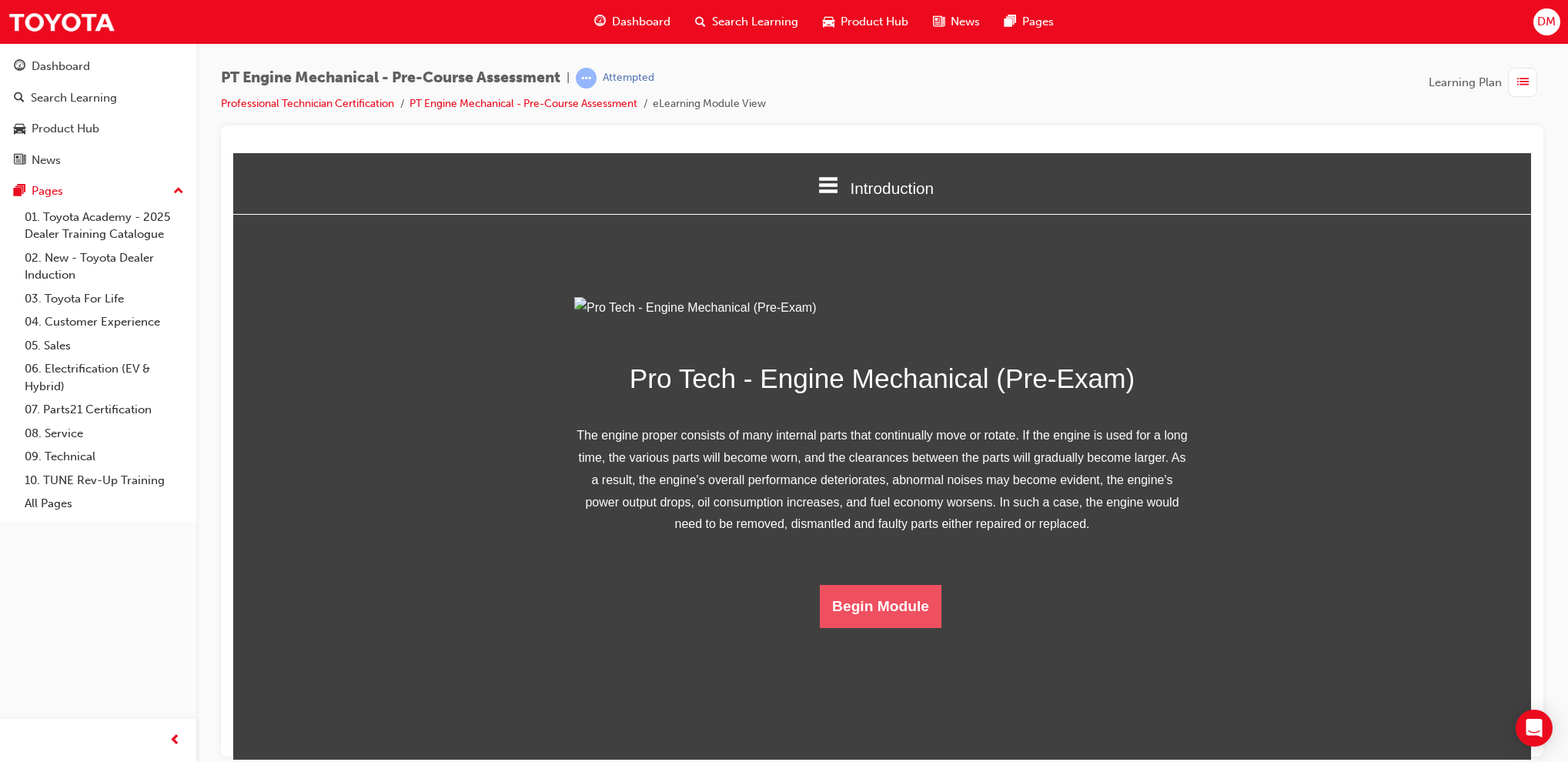 click on "Begin Module" at bounding box center (881, 606) 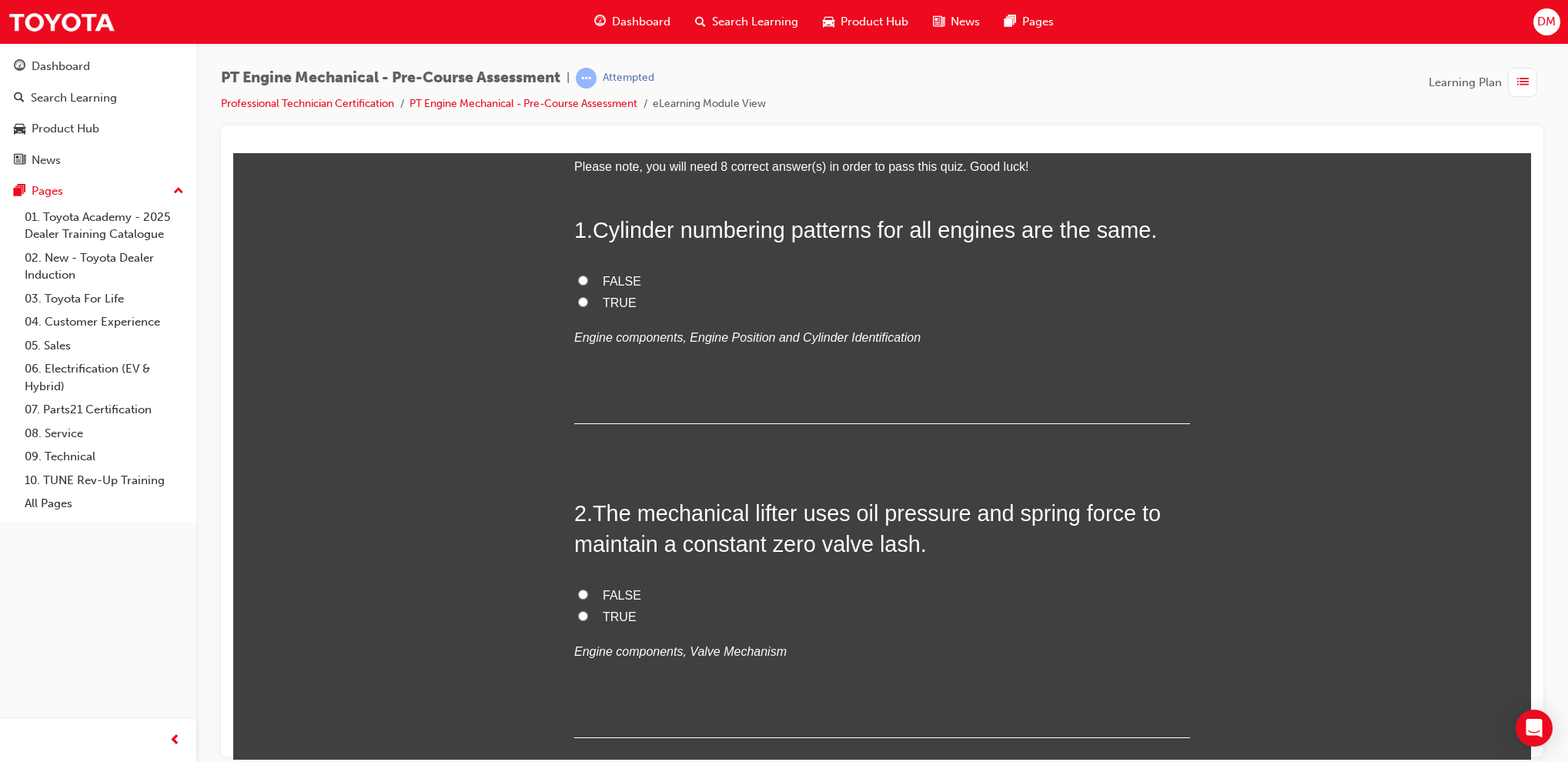 scroll, scrollTop: 0, scrollLeft: 0, axis: both 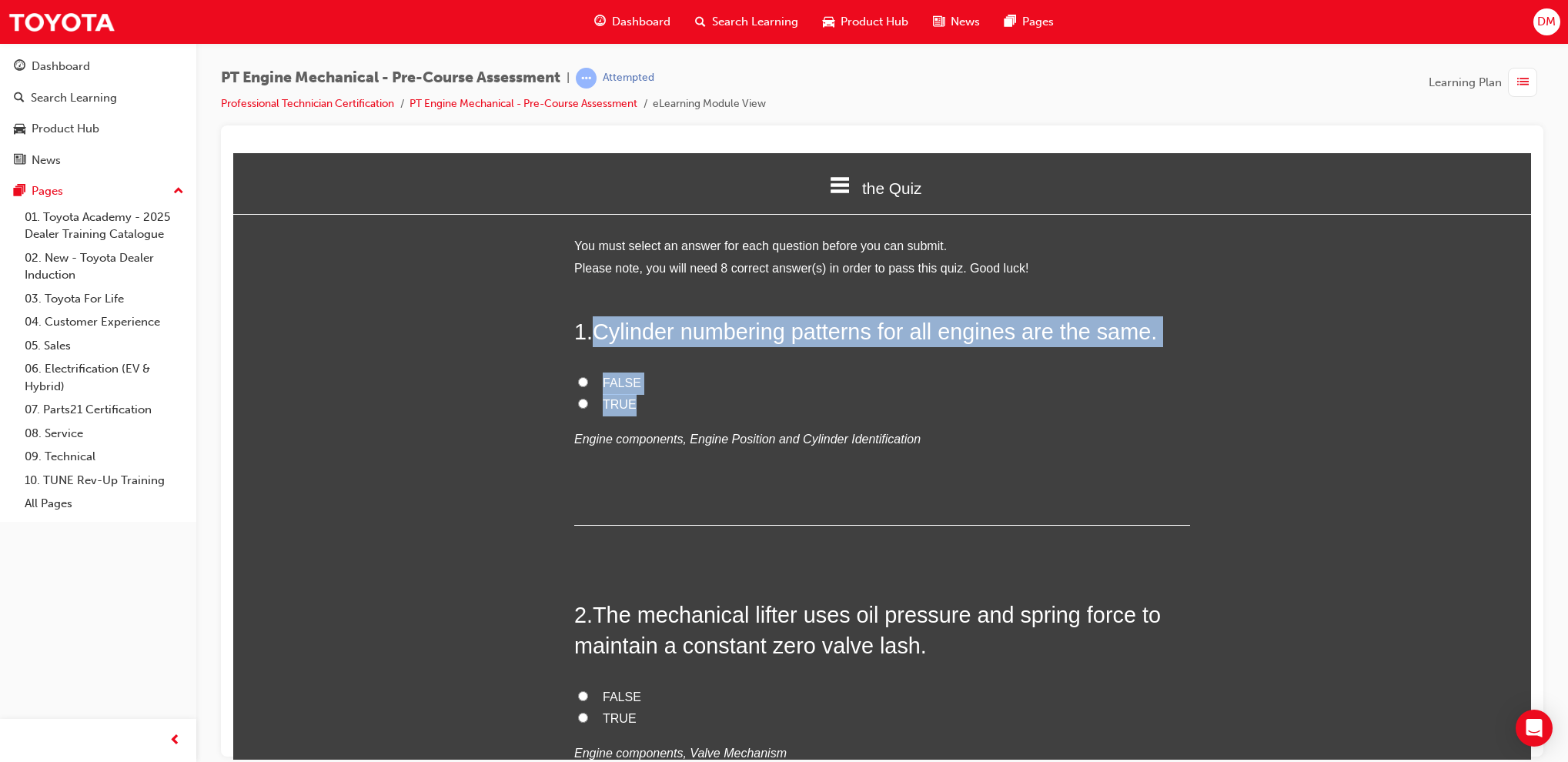 drag, startPoint x: 589, startPoint y: 334, endPoint x: 643, endPoint y: 395, distance: 81.467785 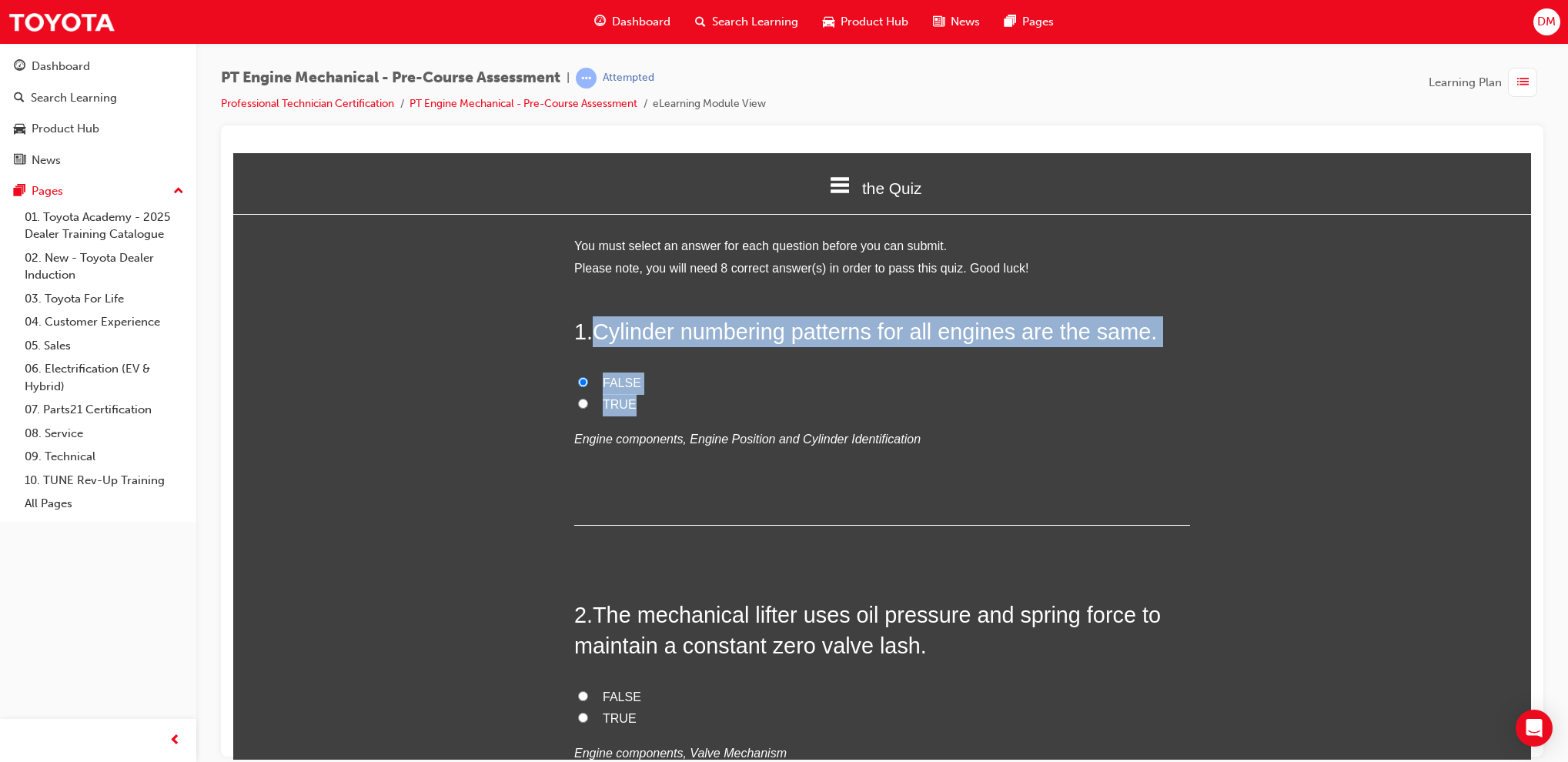 radio on "true" 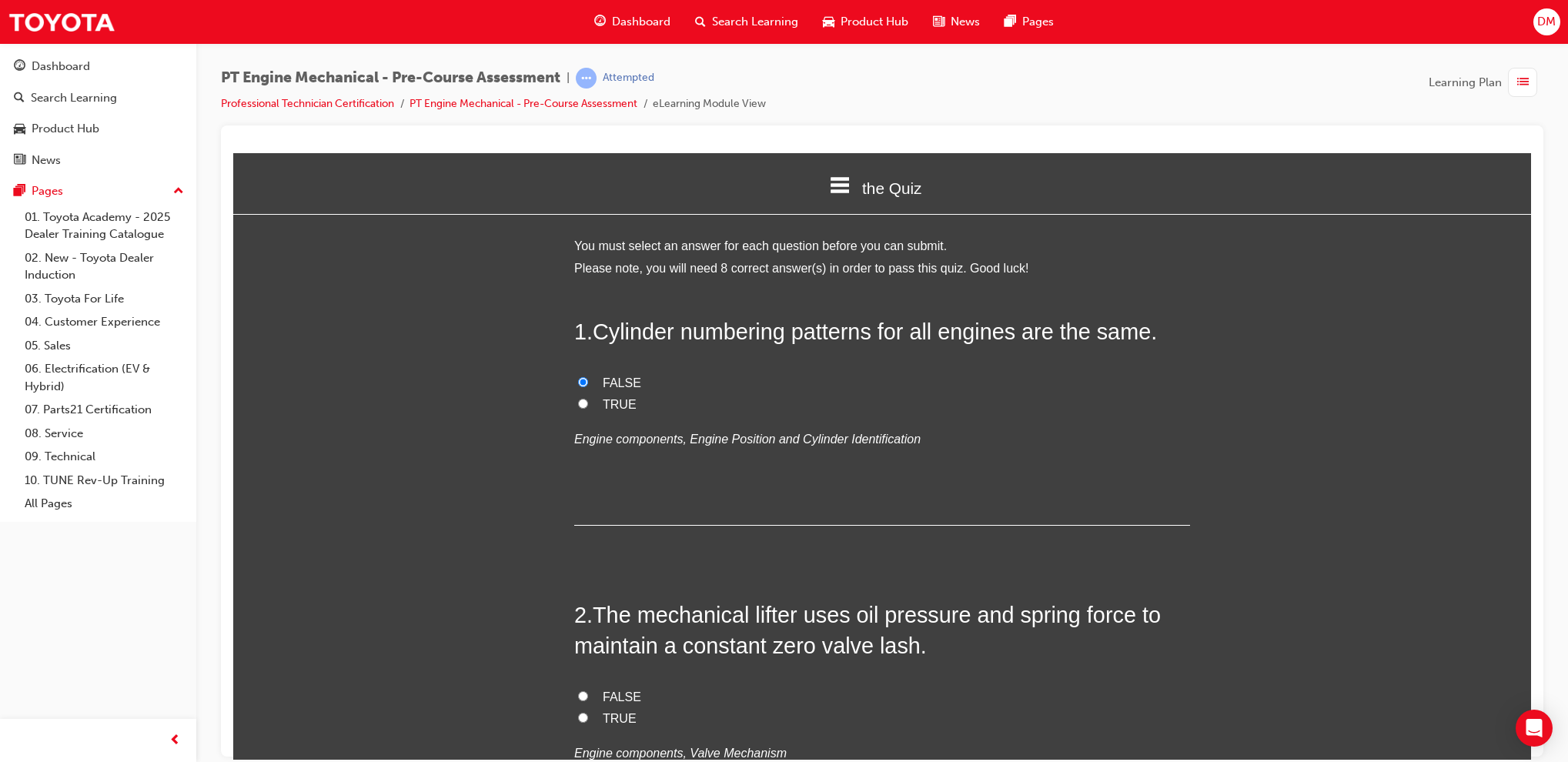 click on "You must select an answer for each question before you can submit. Please note, you will need 8 correct answer(s) in order to pass this quiz. Good luck! 1 . Cylinder numbering patterns for all engines are the same. FALSE TRUE
Engine components, Engine Position and Cylinder Identification 2 . The mechanical lifter uses oil pressure and spring force to maintain a constant zero valve lash. FALSE TRUE
Engine components, Valve Mechanism 3 . Which of the following is a 4 cylinder engine? 5S-FE 1MZ-FE 2UZ-FE 3UR-FE
Engine components, Engine Designs 4 . When the engine heats up, the cooling system transfers that heat to the surrounding air lowering the temperature of the engine. FALSE TRUE
Cooling and Lubrication Systems, Overview of the Cooling System 5 . Low viscosity oil pours slowly. FALSE TRUE
Cooling and Lubrication Systems, Oil Properties and Grades 6 . Internal scaling or impurities can restrict coolant flow and lower the radiator’s performance. TRUE FALSE
7 . TRUE FALSE
8 ." at bounding box center (882, 1827) 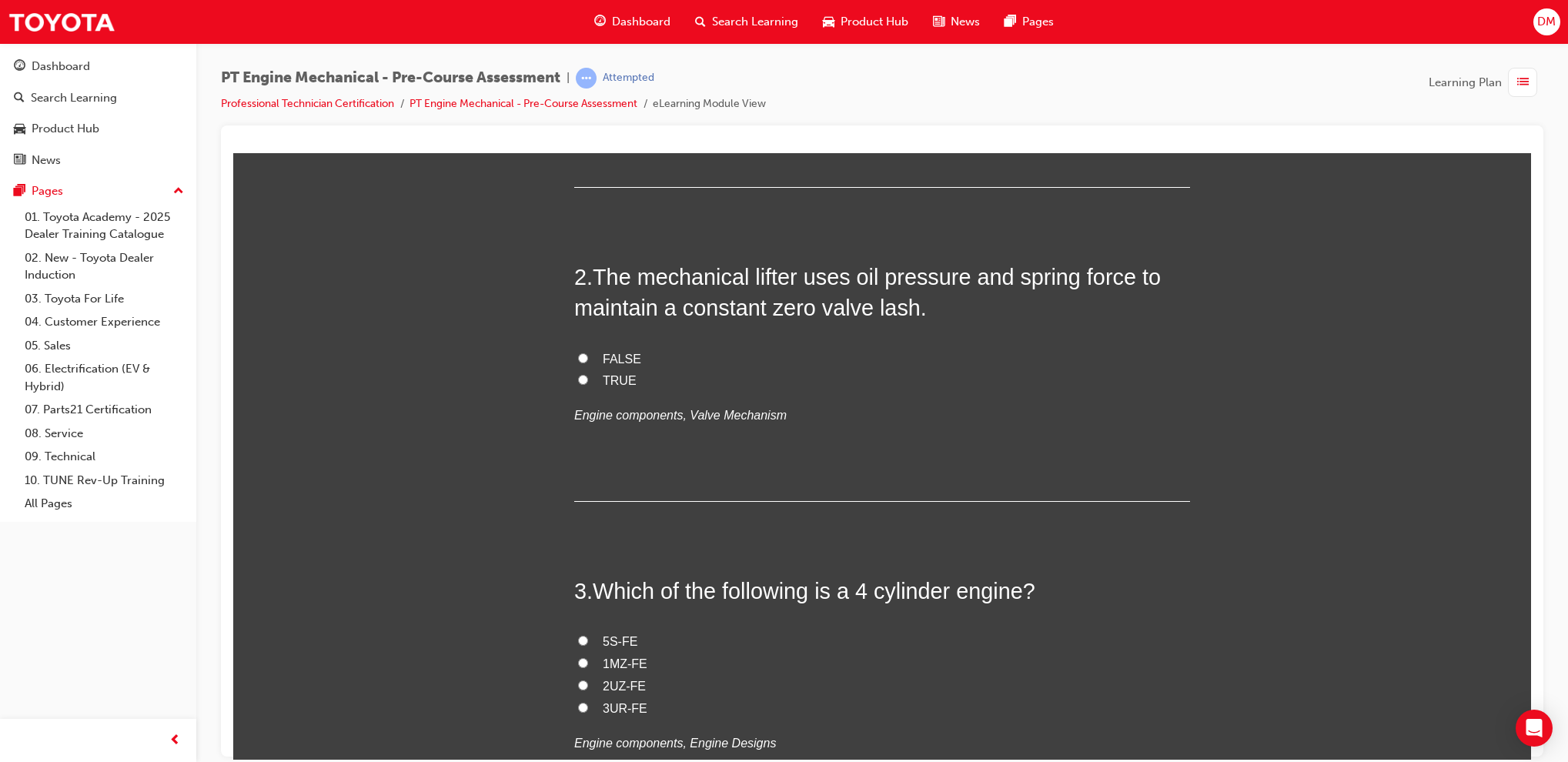 scroll, scrollTop: 340, scrollLeft: 0, axis: vertical 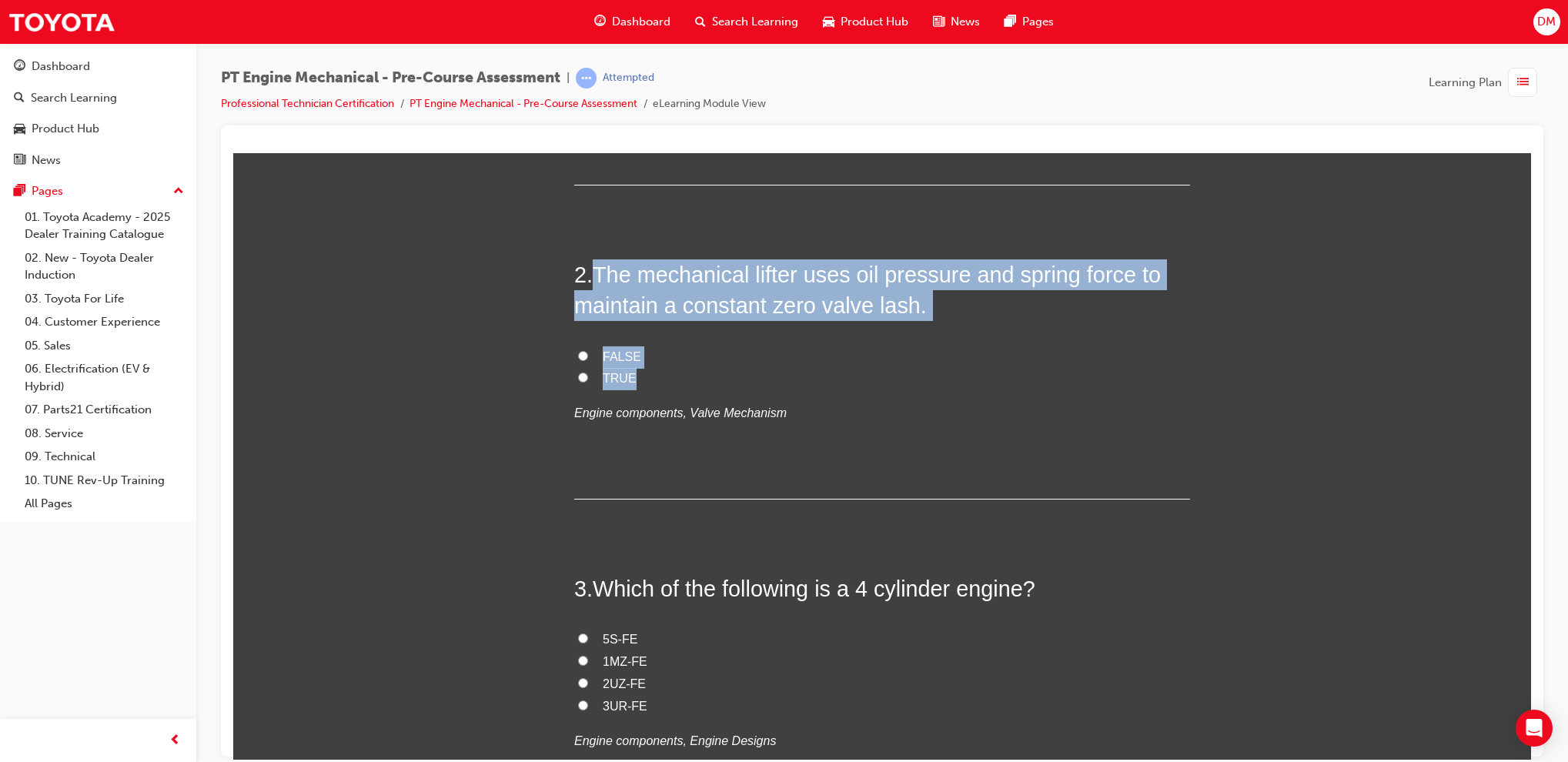 drag, startPoint x: 589, startPoint y: 274, endPoint x: 659, endPoint y: 378, distance: 125.36347 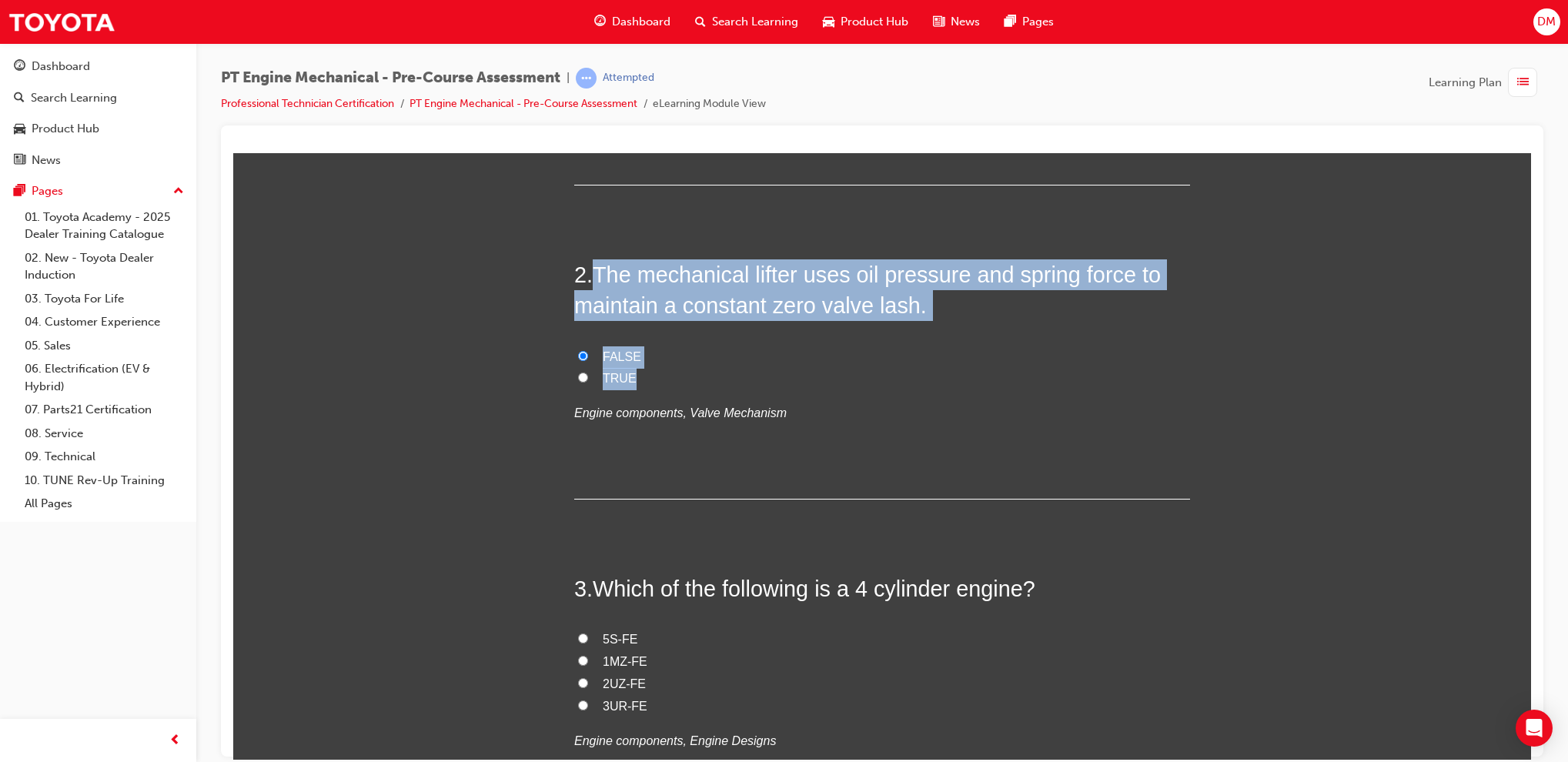 radio on "true" 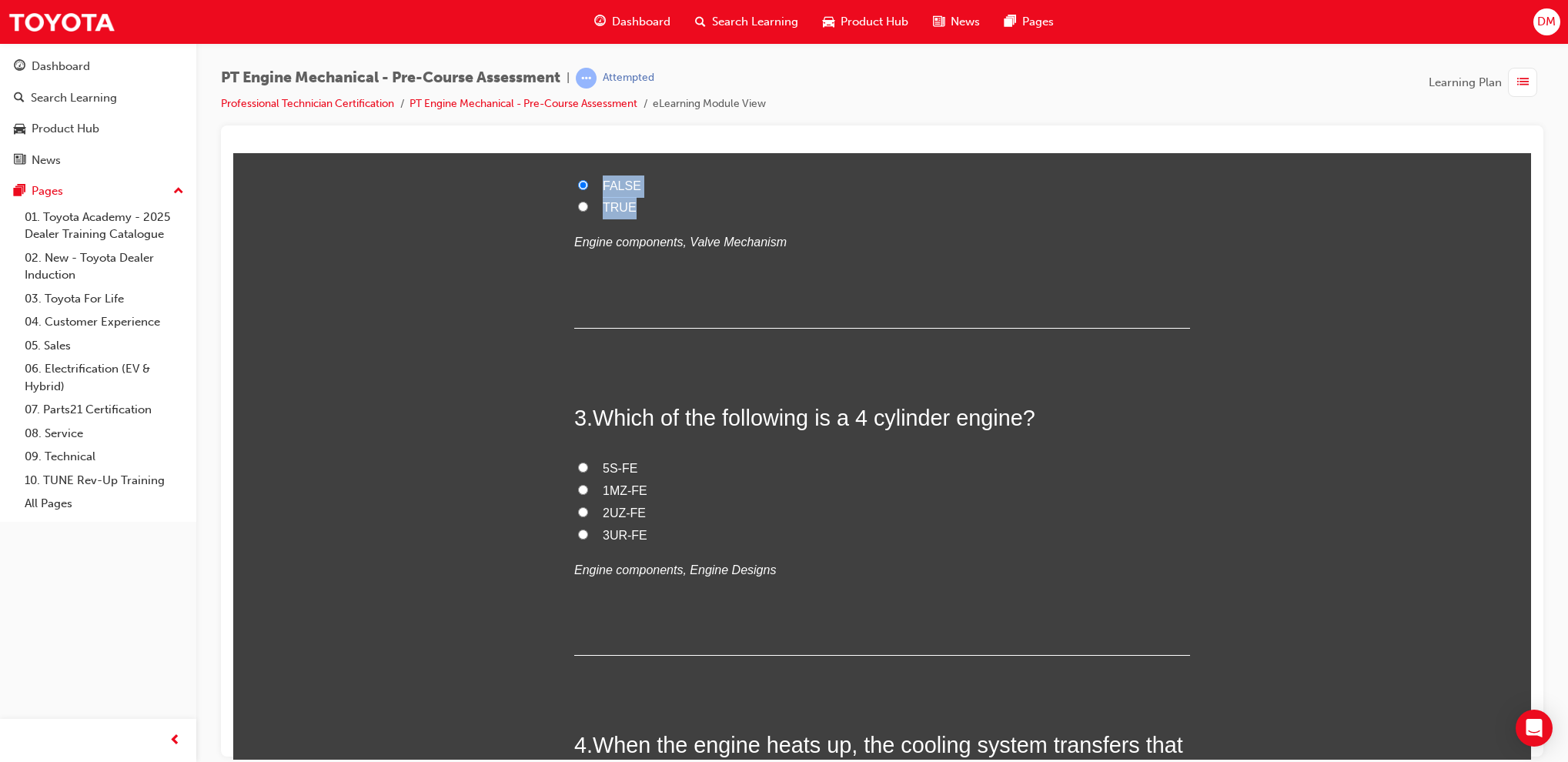 scroll, scrollTop: 560, scrollLeft: 0, axis: vertical 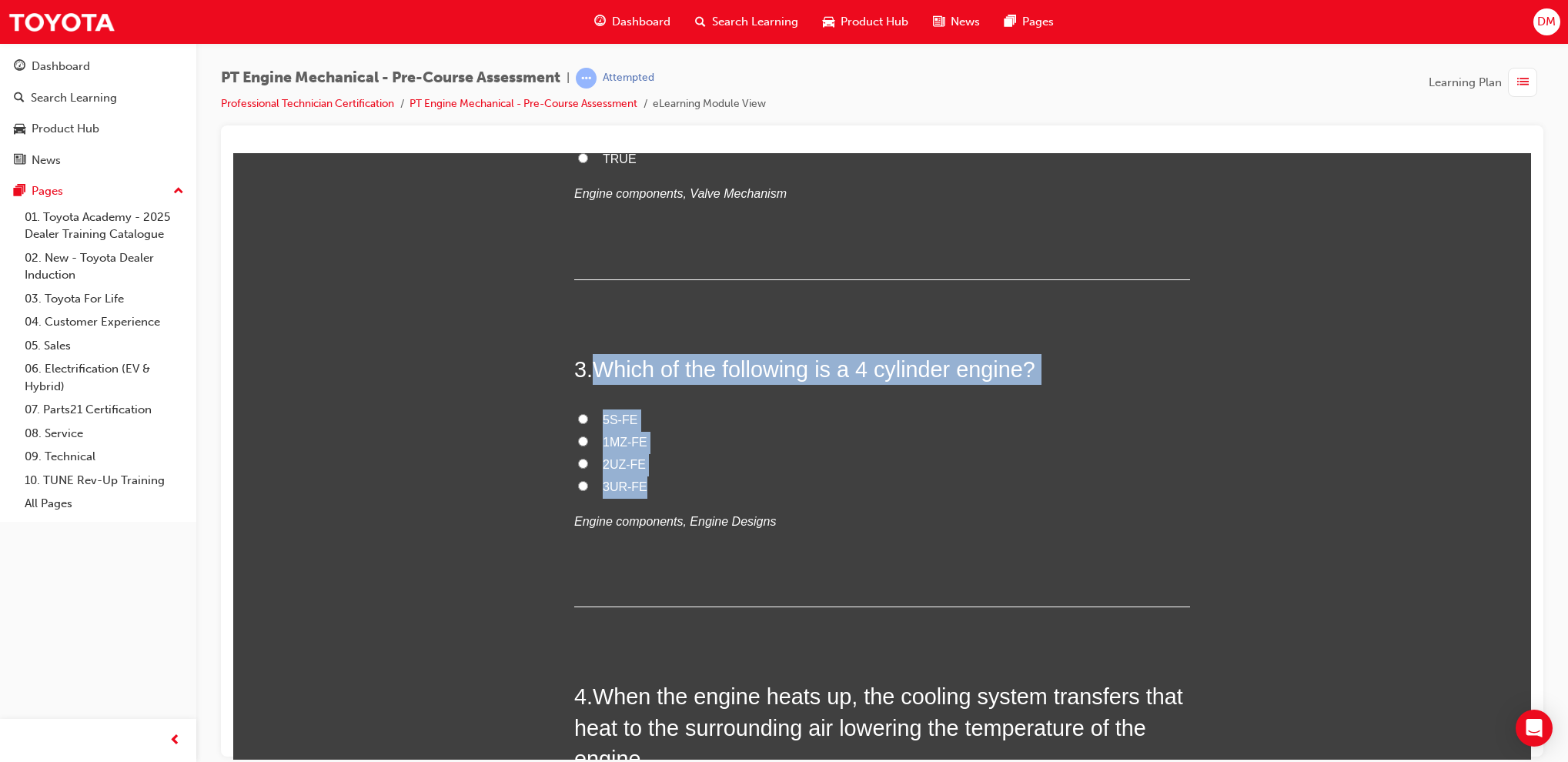 drag, startPoint x: 583, startPoint y: 369, endPoint x: 654, endPoint y: 486, distance: 136.85759 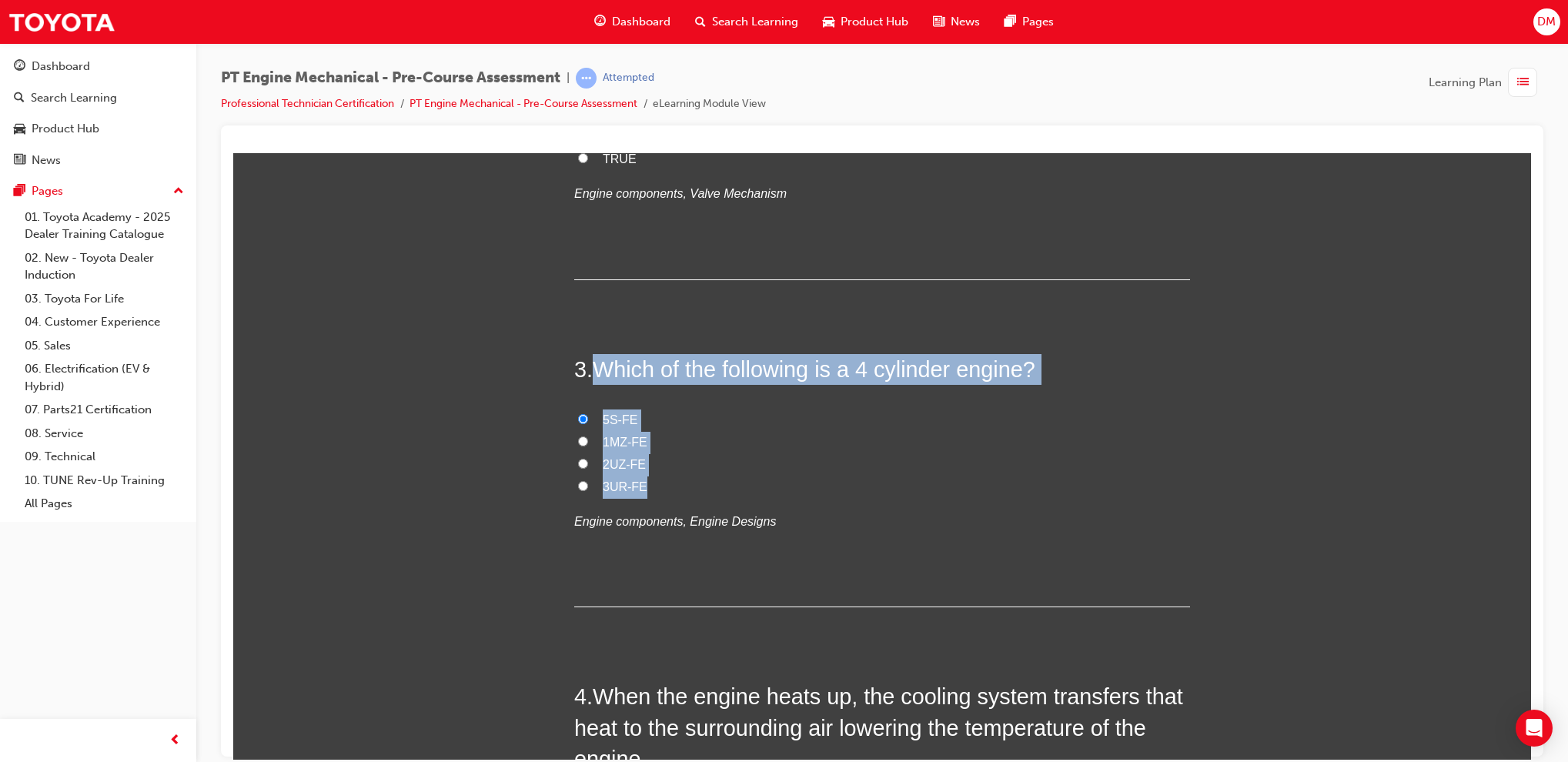 radio on "true" 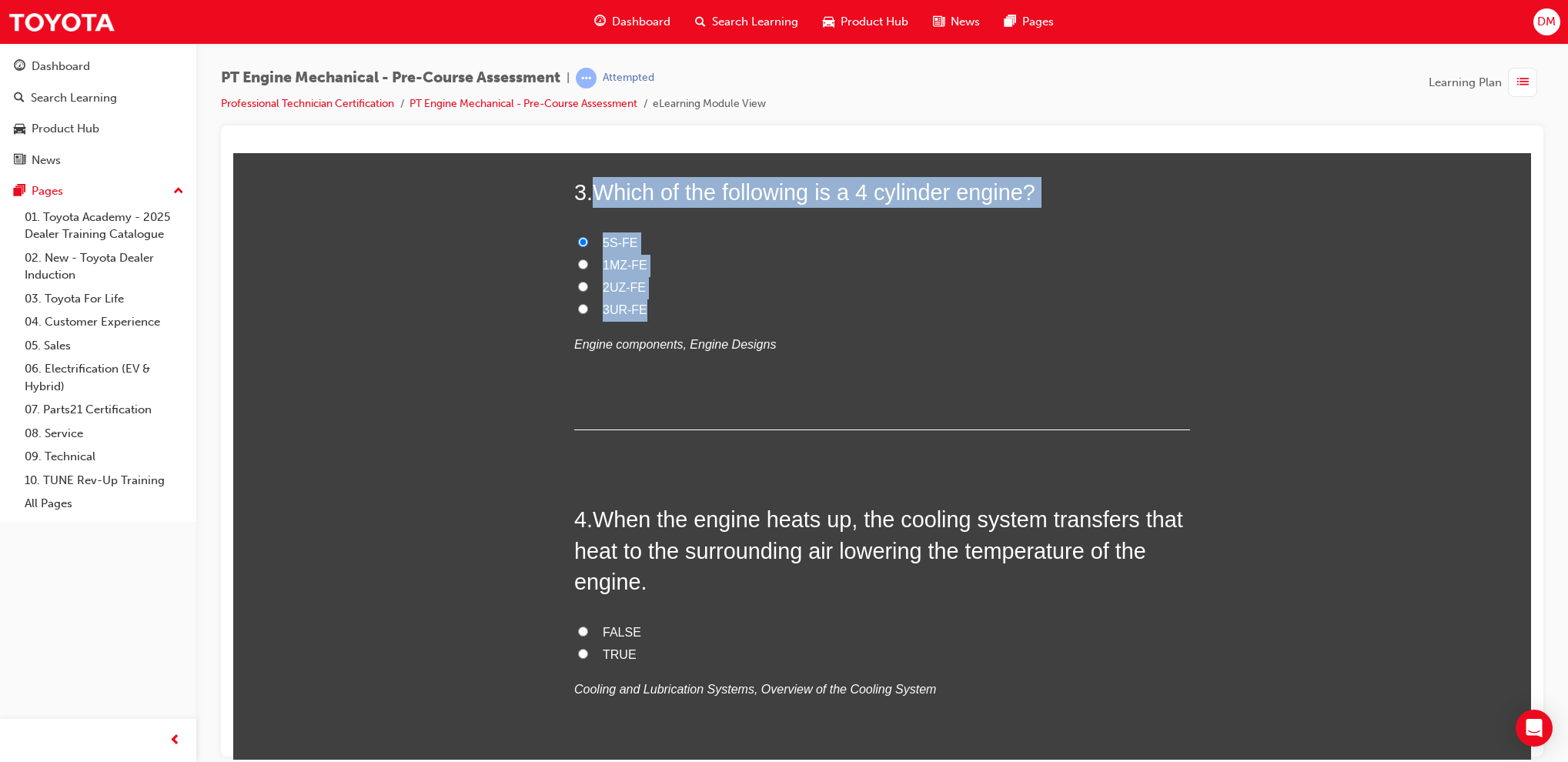 scroll, scrollTop: 891, scrollLeft: 0, axis: vertical 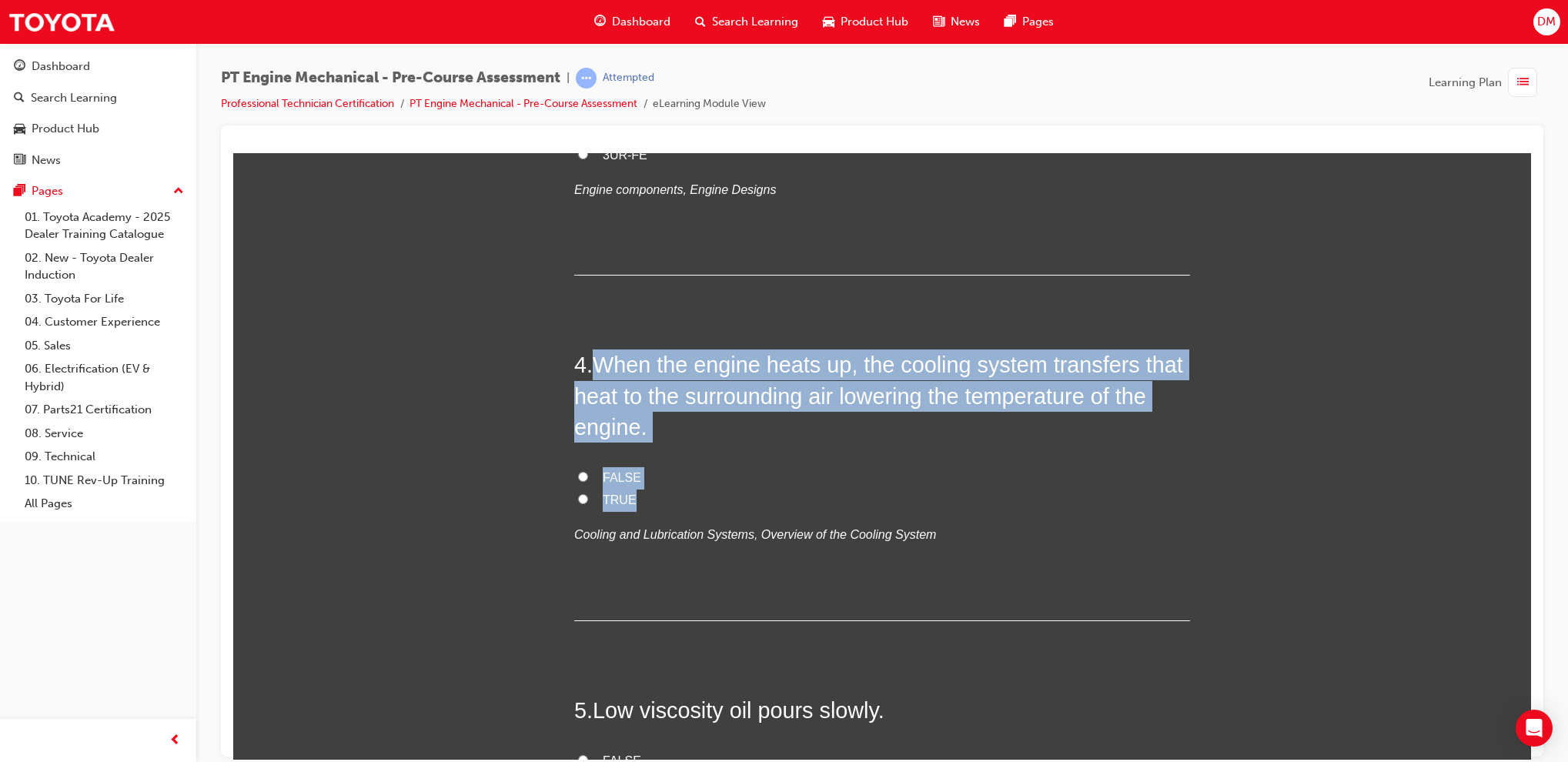 drag, startPoint x: 584, startPoint y: 376, endPoint x: 643, endPoint y: 505, distance: 141.85204 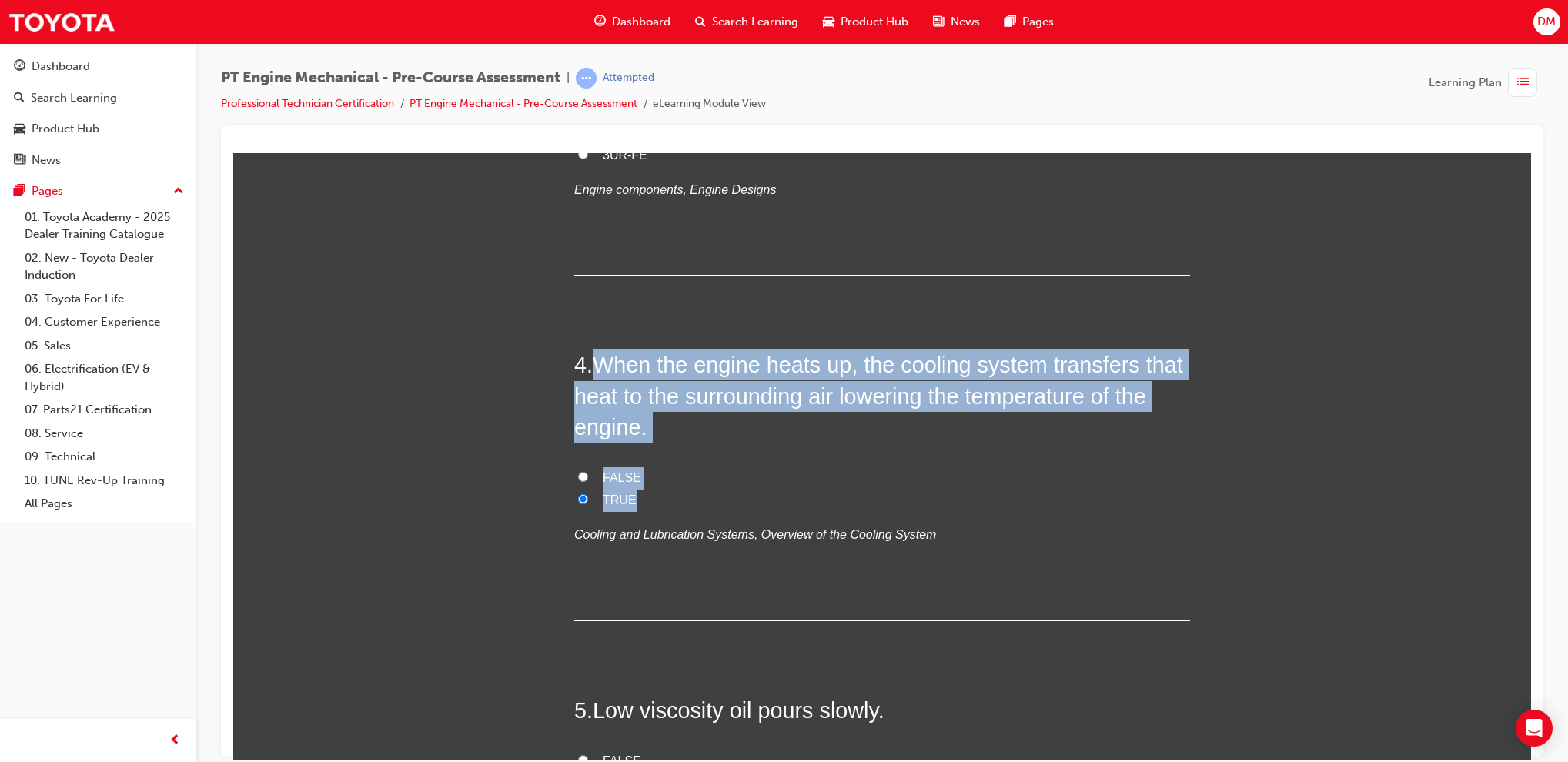 radio on "true" 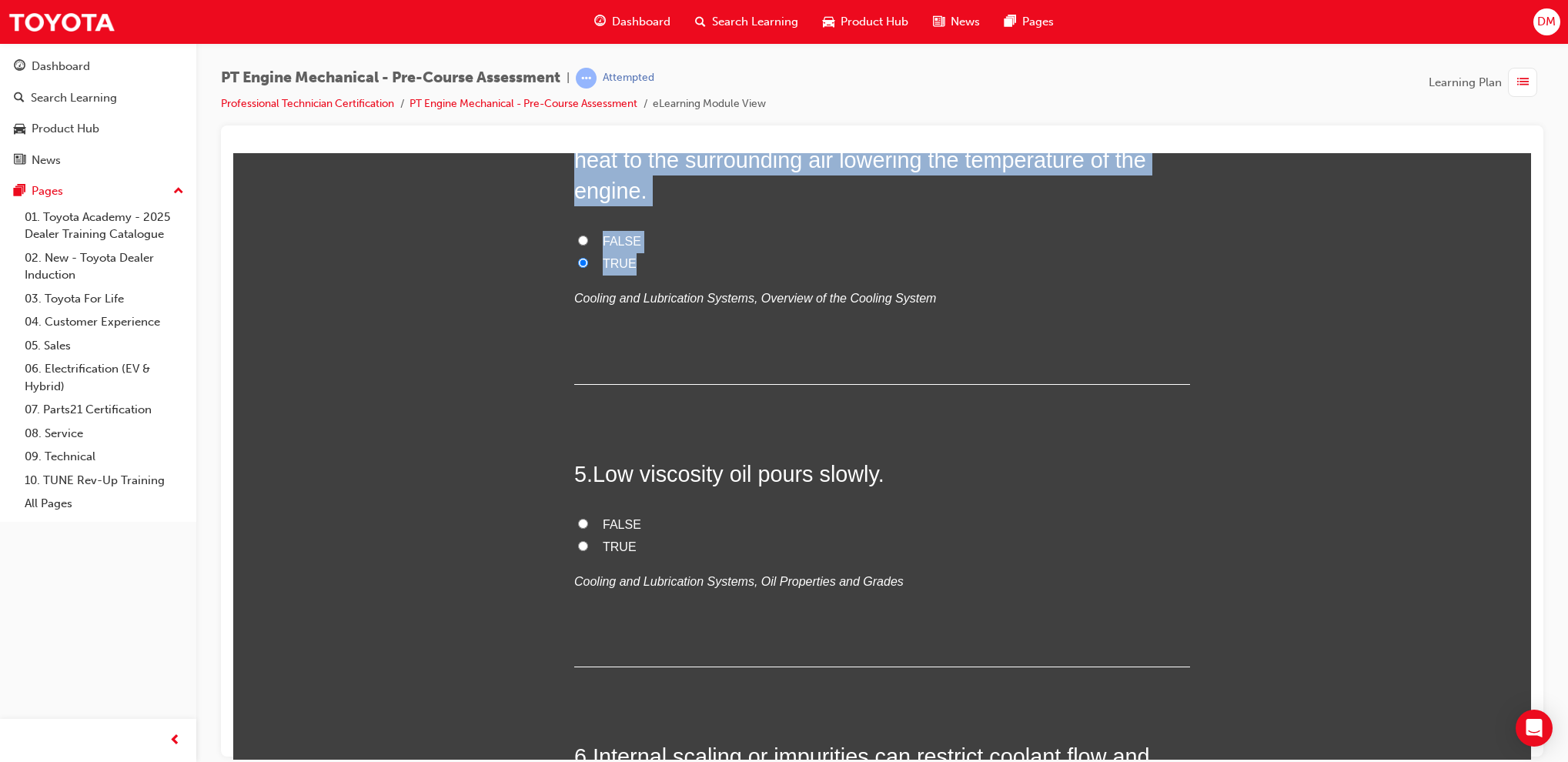 scroll, scrollTop: 1162, scrollLeft: 0, axis: vertical 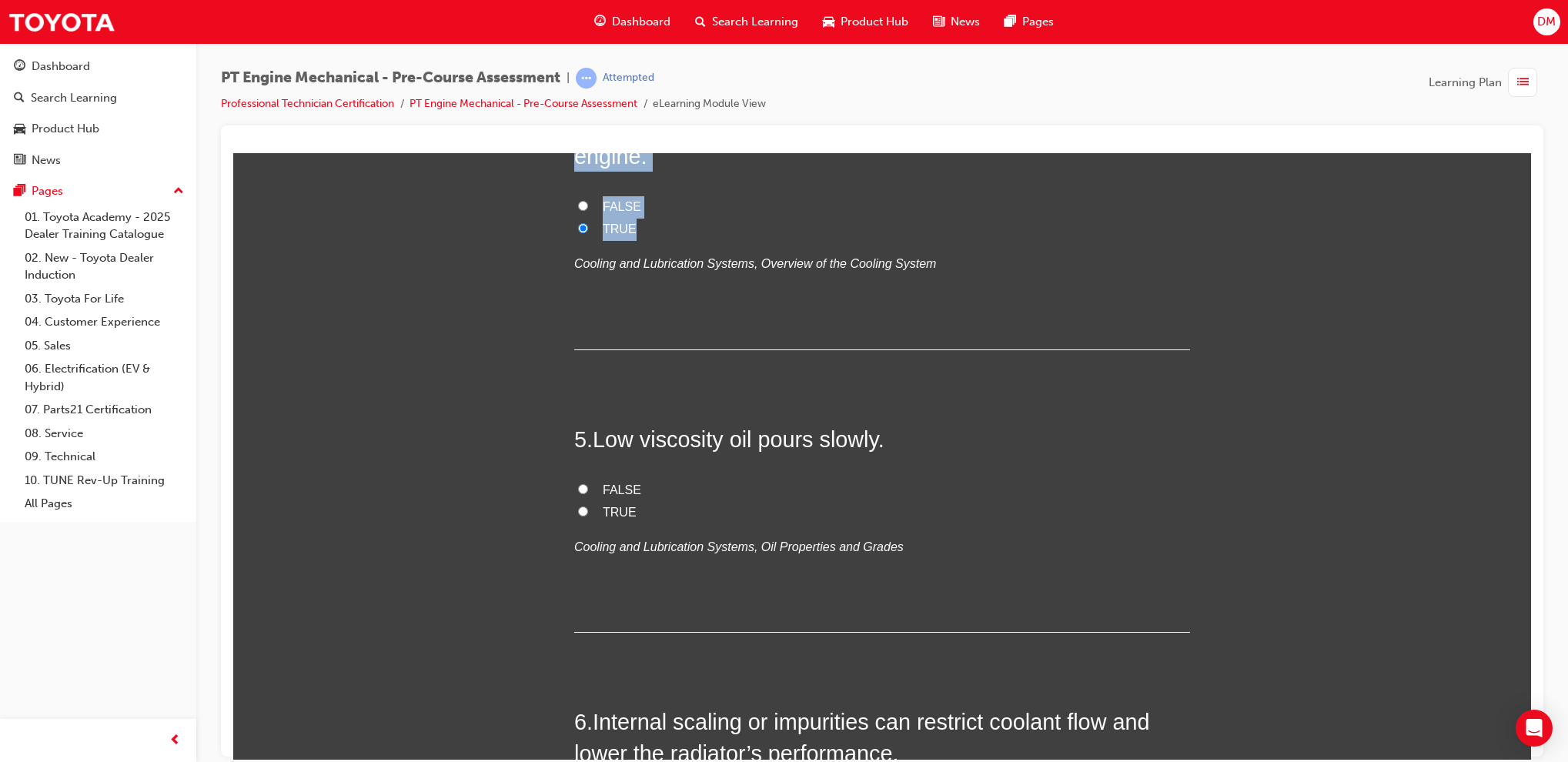 click on "TRUE" at bounding box center [583, 510] 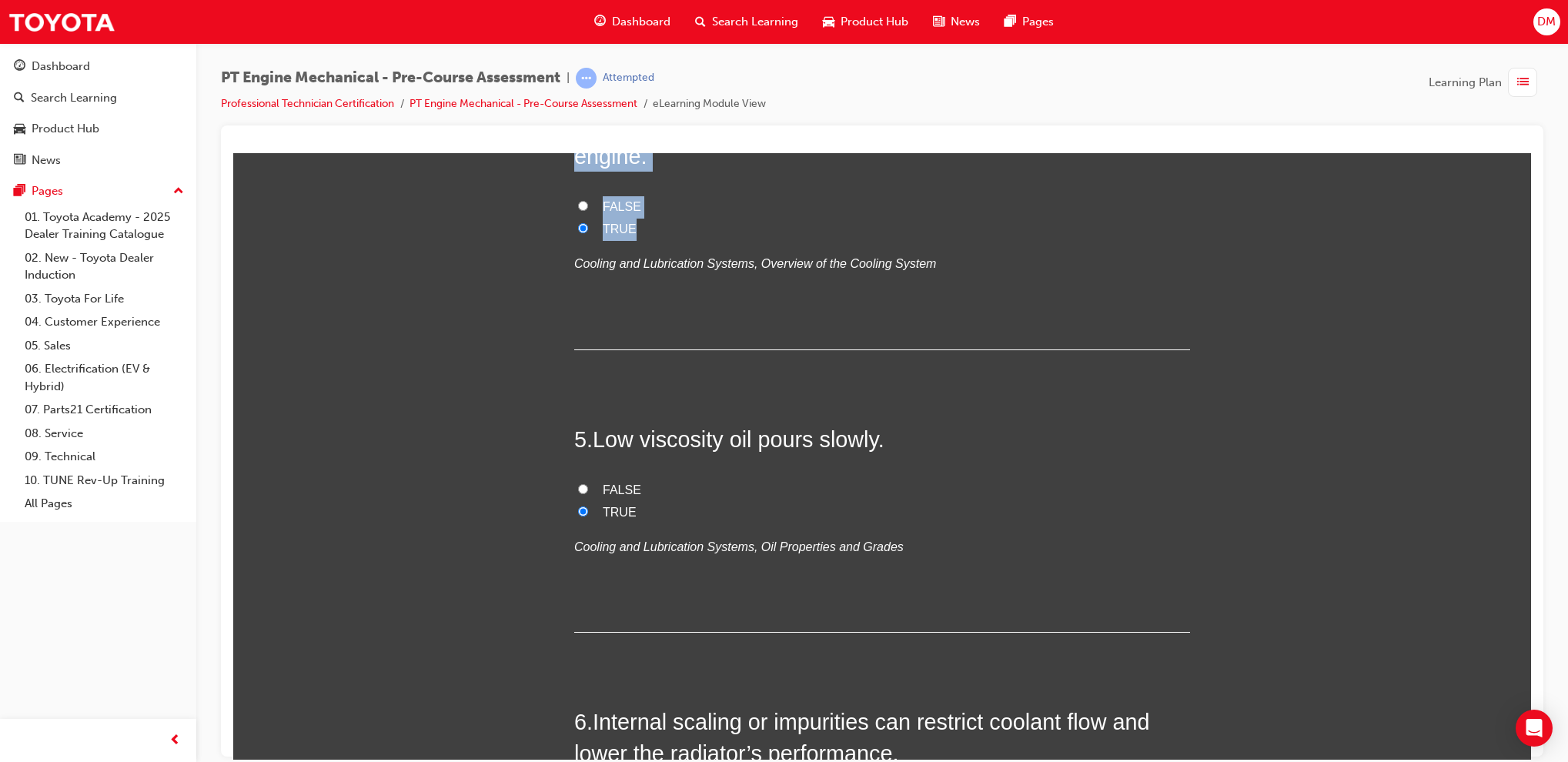 radio on "true" 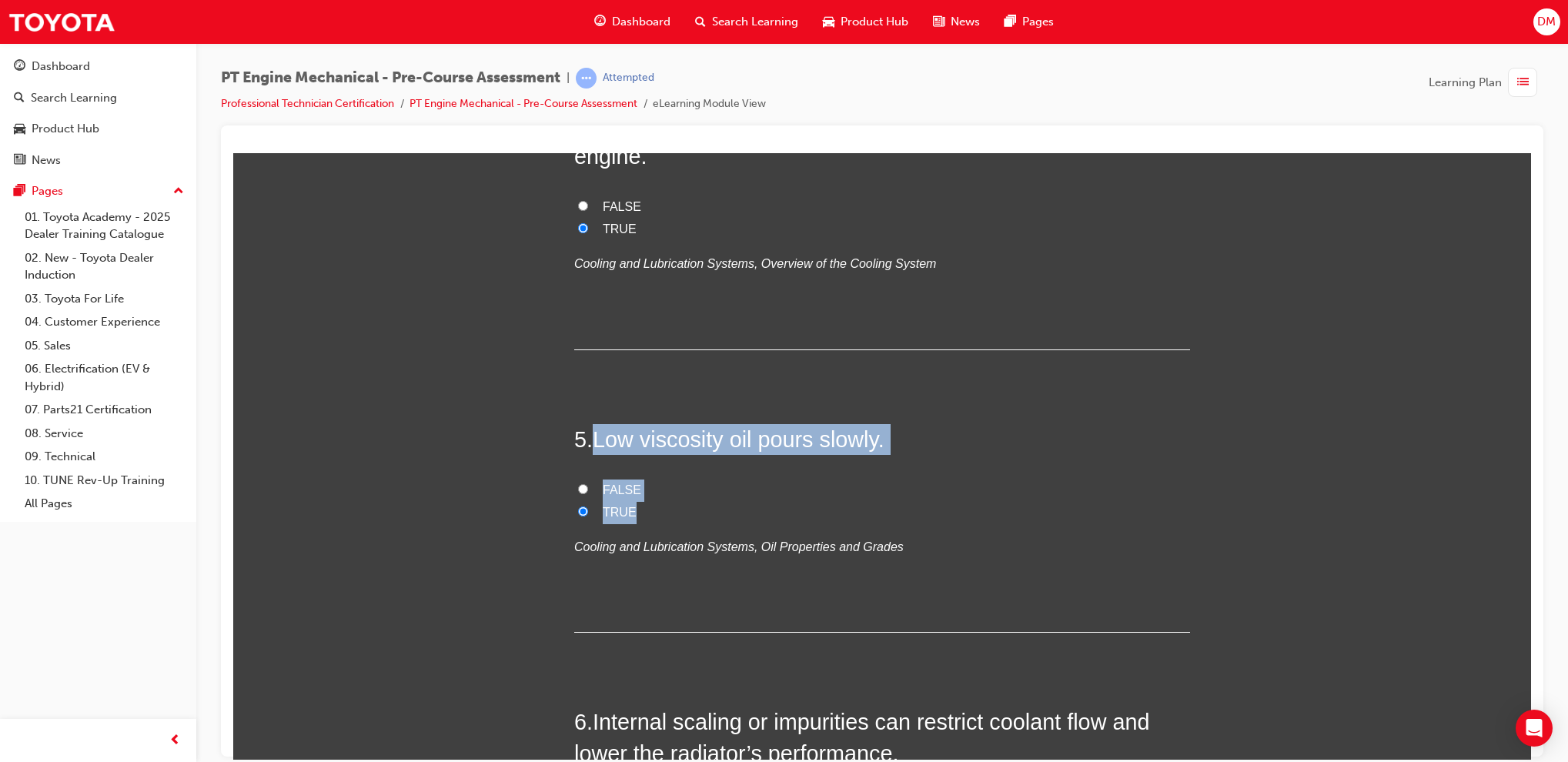 drag, startPoint x: 587, startPoint y: 436, endPoint x: 635, endPoint y: 505, distance: 84.054 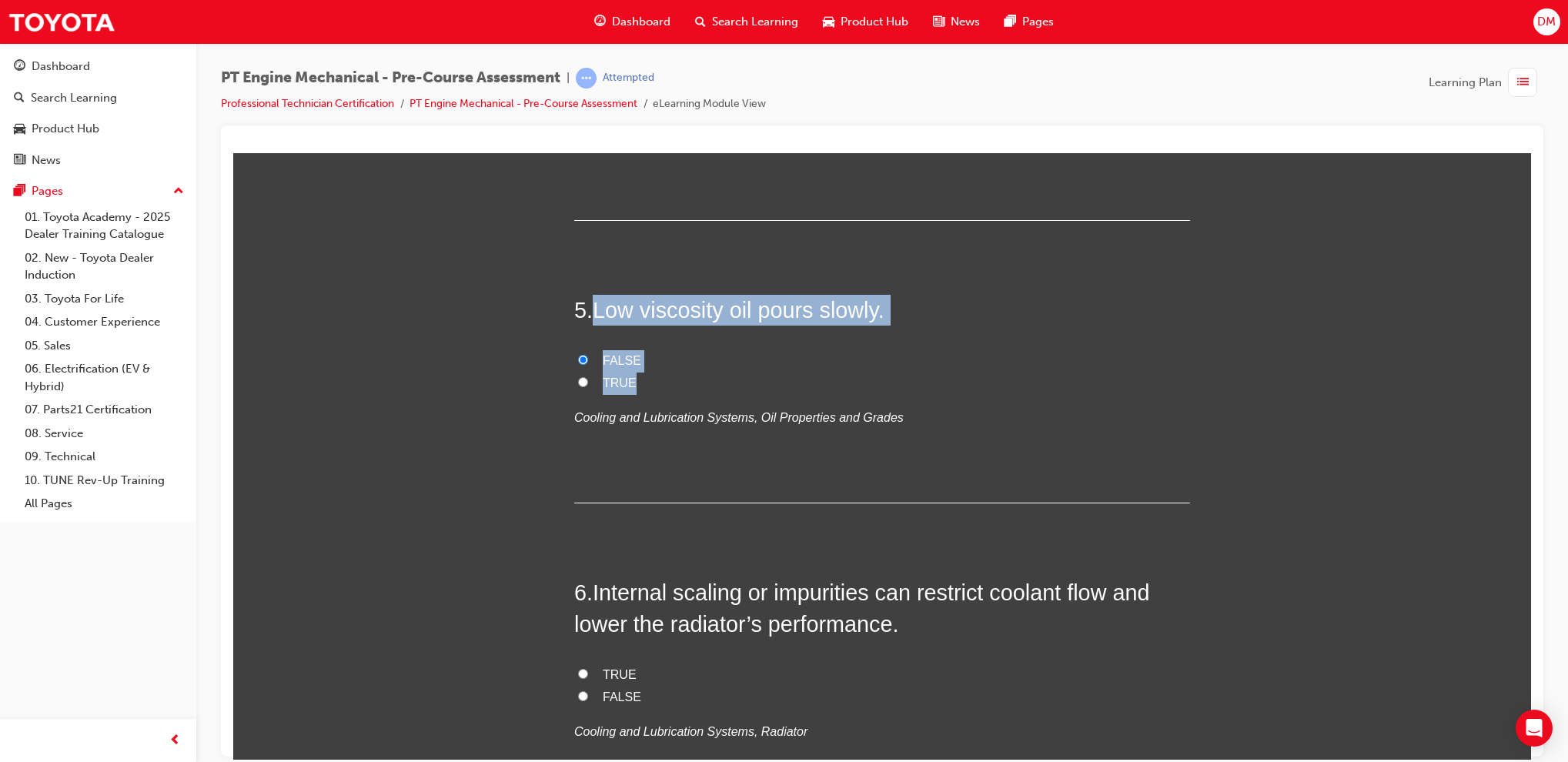 scroll, scrollTop: 1458, scrollLeft: 0, axis: vertical 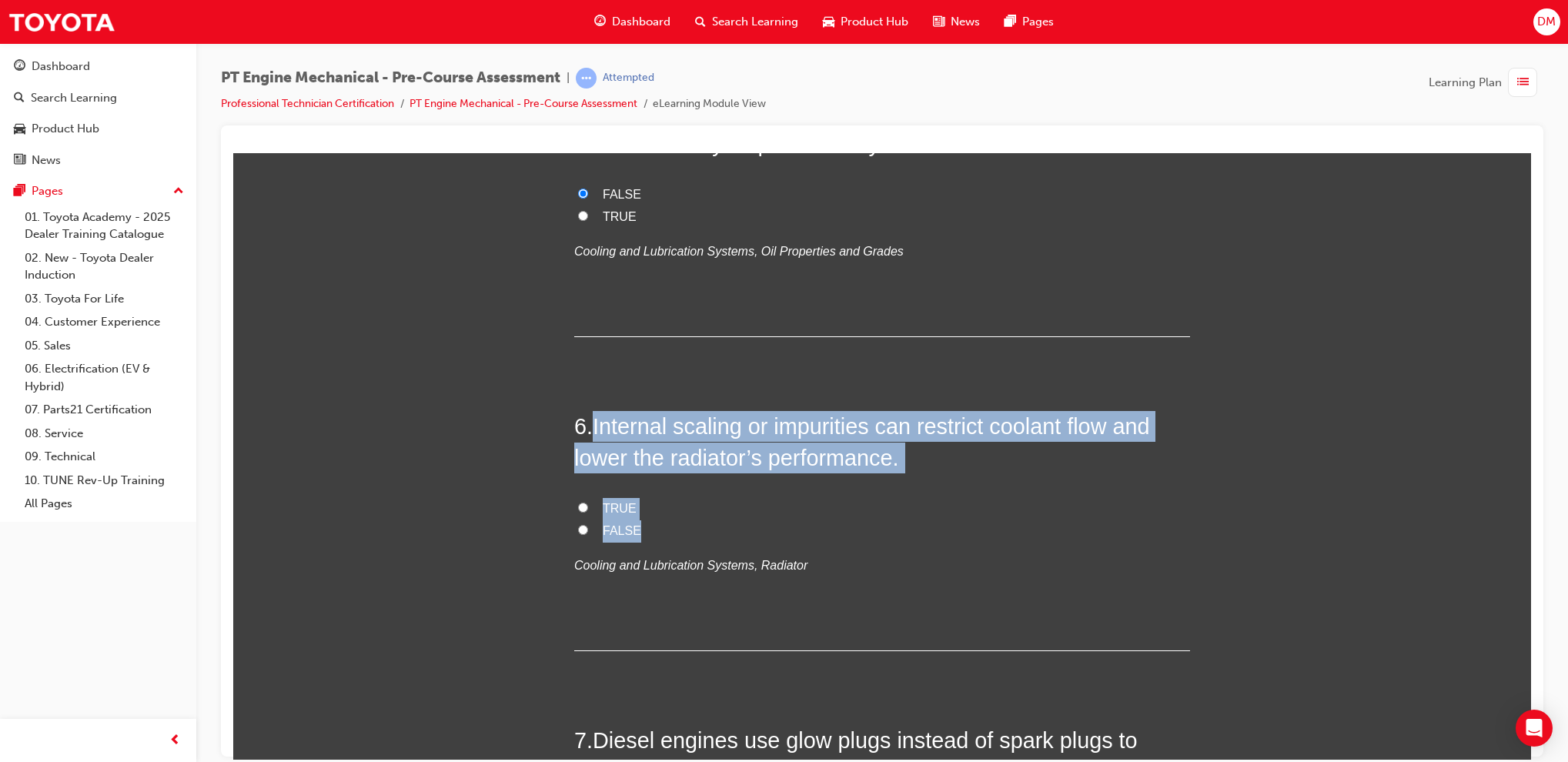 drag, startPoint x: 587, startPoint y: 429, endPoint x: 640, endPoint y: 535, distance: 118.5116 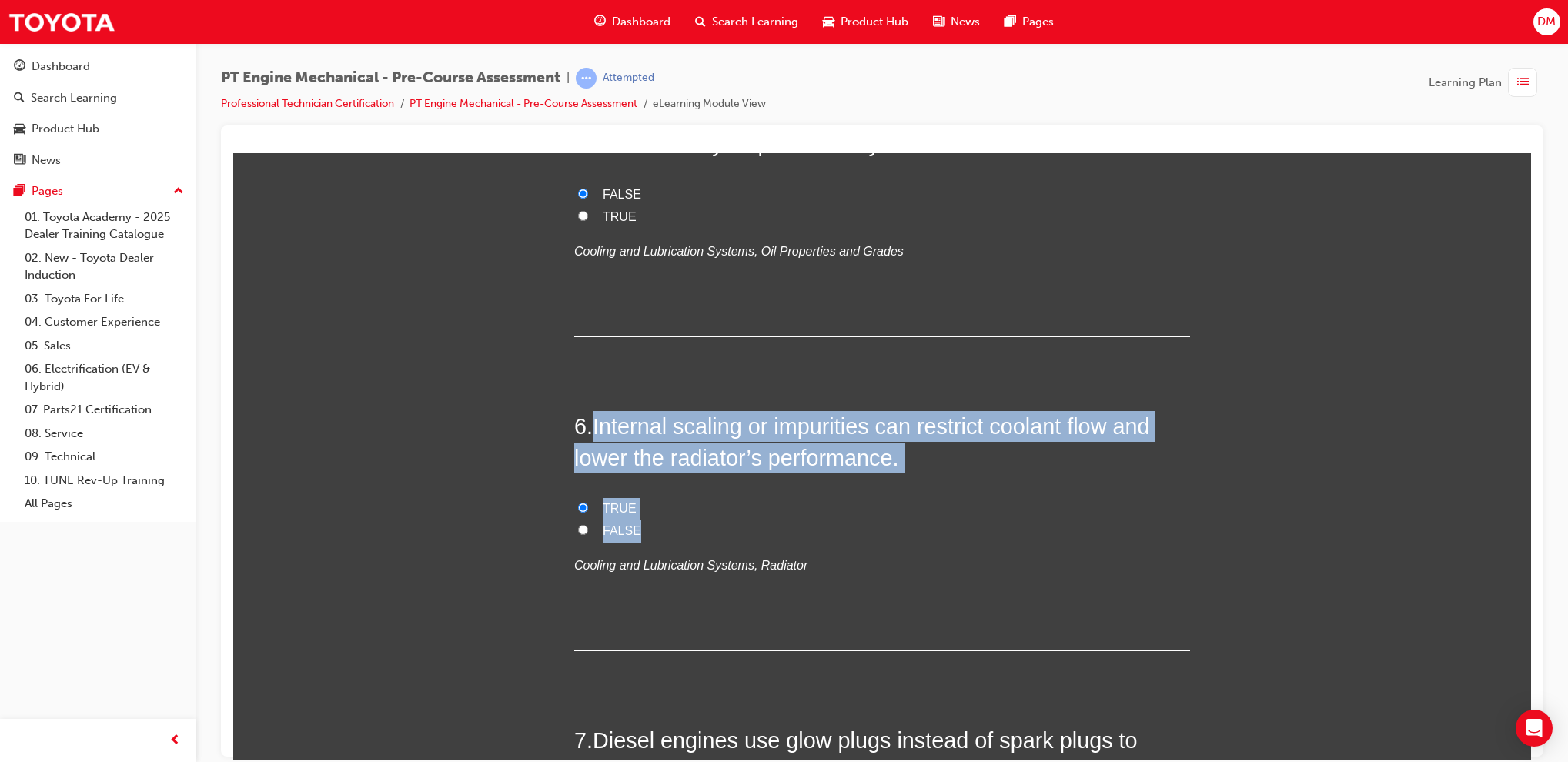 radio on "true" 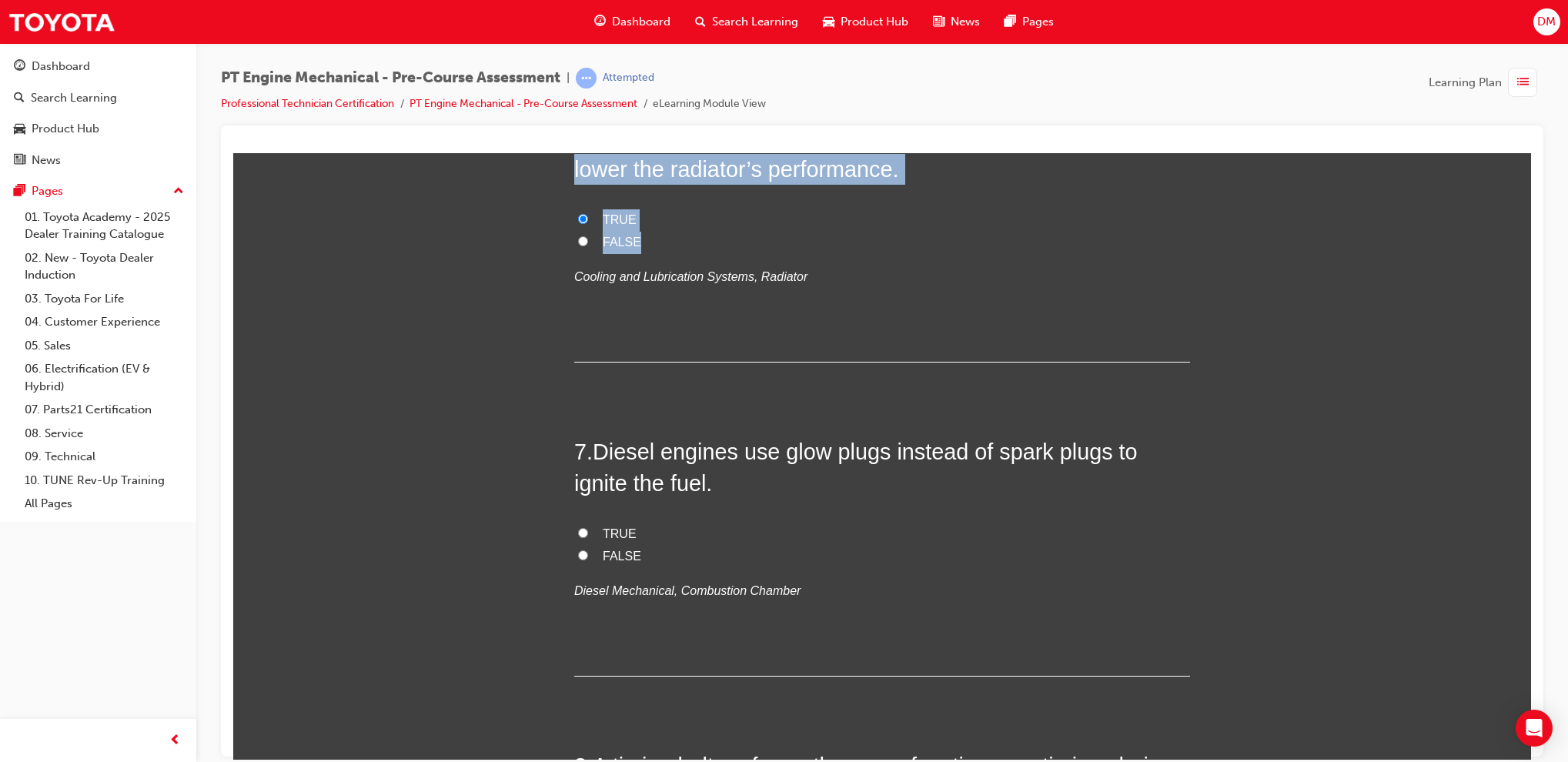 scroll, scrollTop: 1806, scrollLeft: 0, axis: vertical 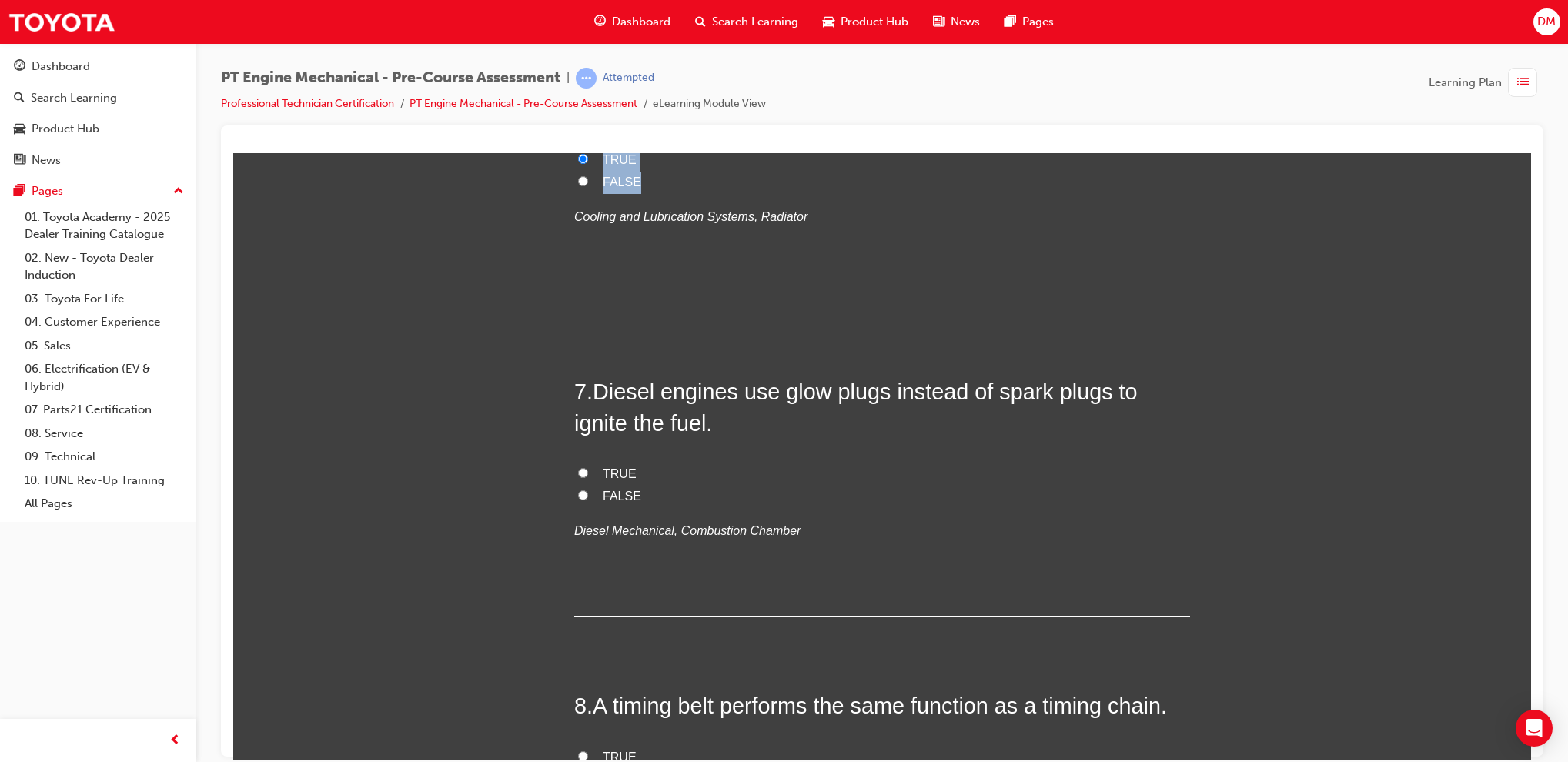 click on "FALSE" at bounding box center [583, 494] 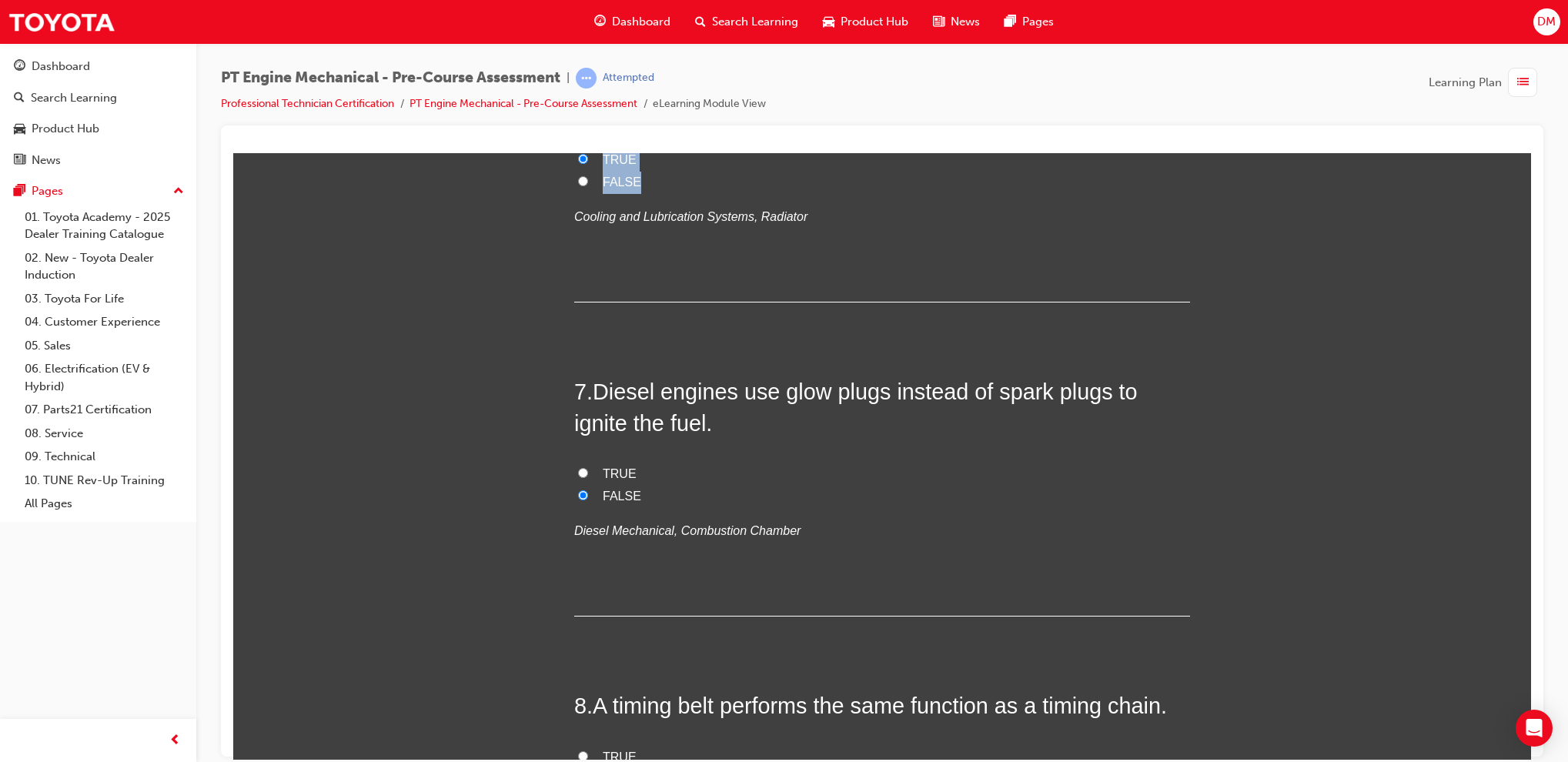 radio on "true" 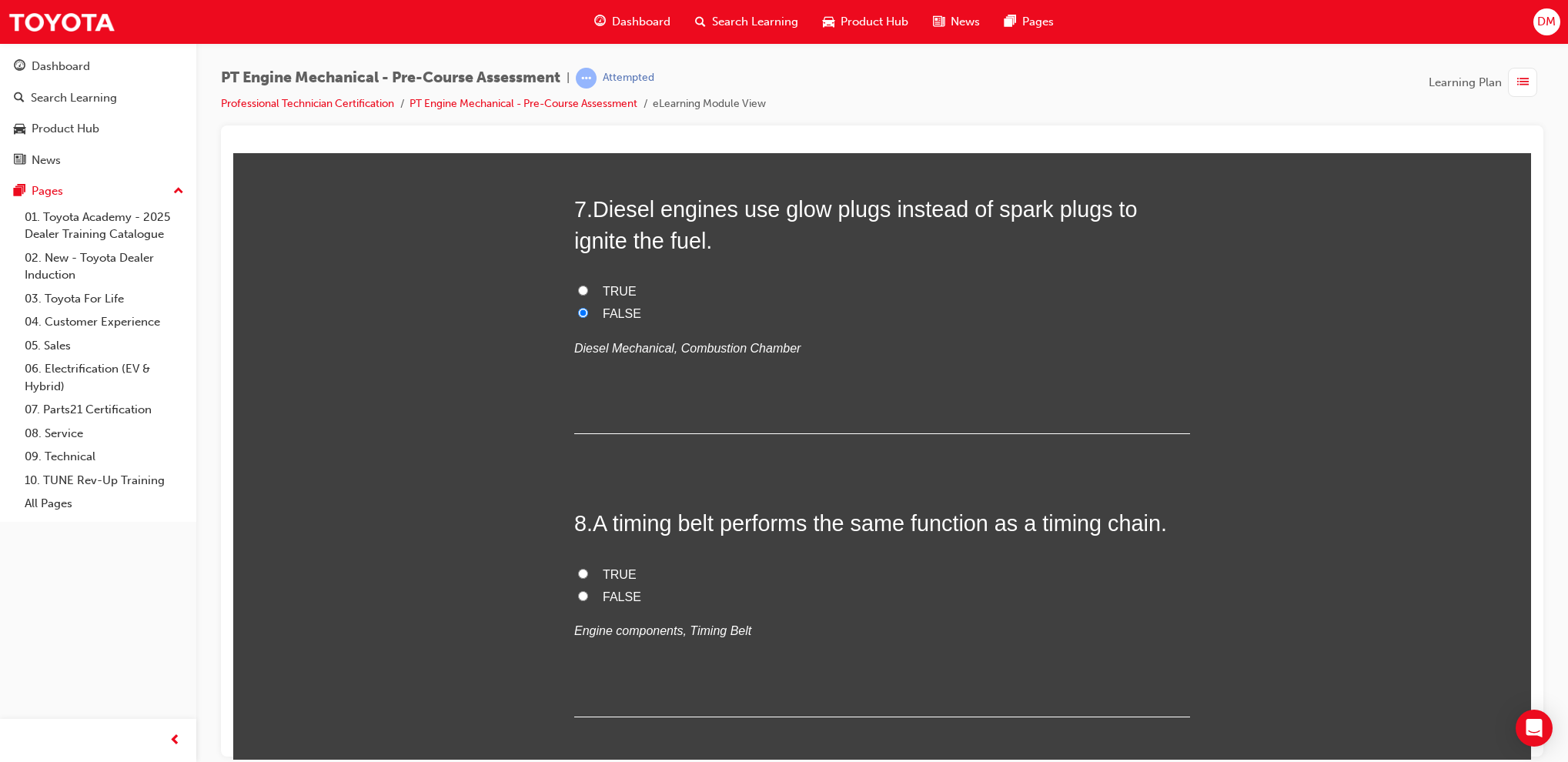 scroll, scrollTop: 2000, scrollLeft: 0, axis: vertical 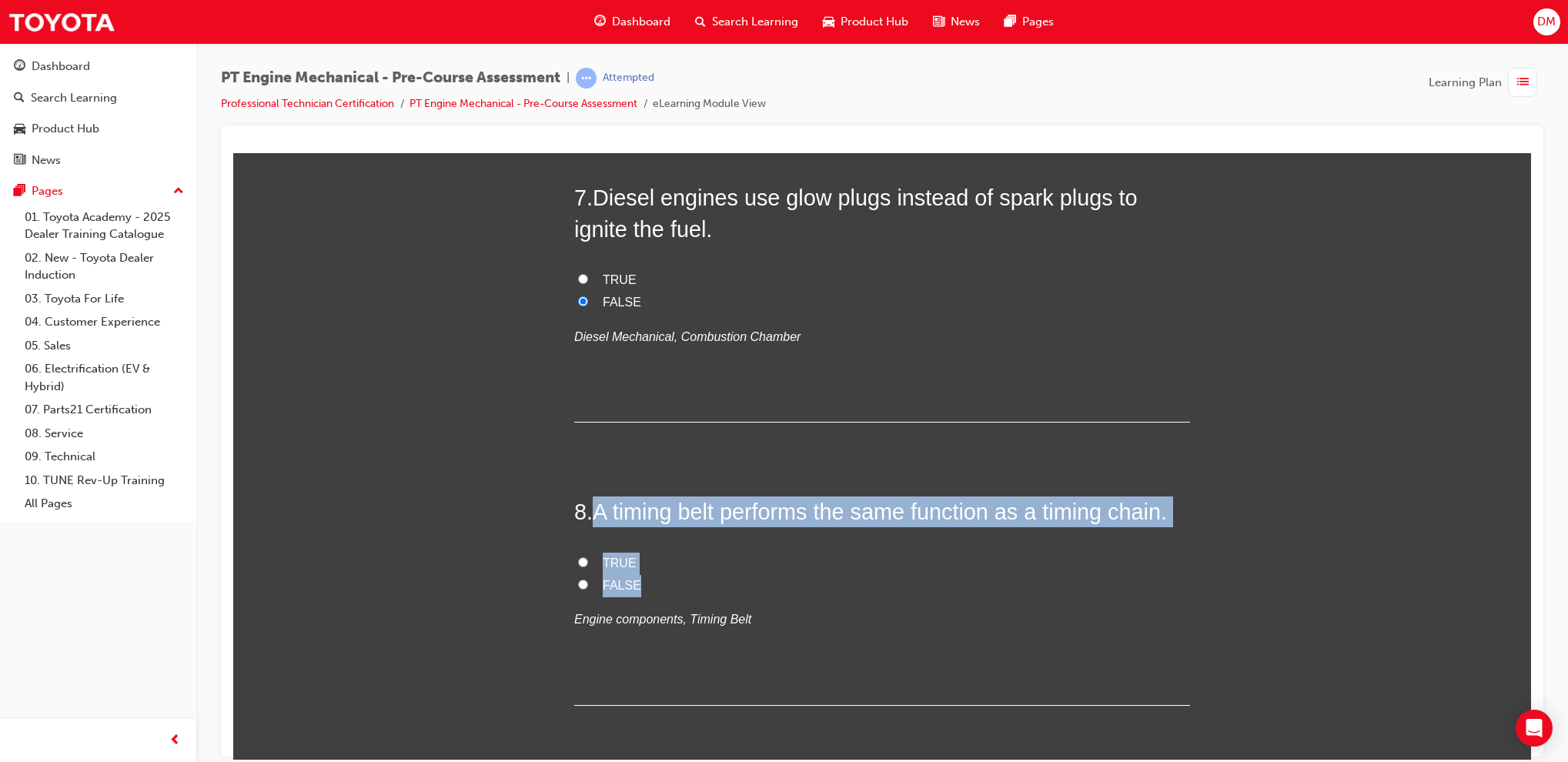 drag, startPoint x: 584, startPoint y: 519, endPoint x: 636, endPoint y: 591, distance: 88.81441 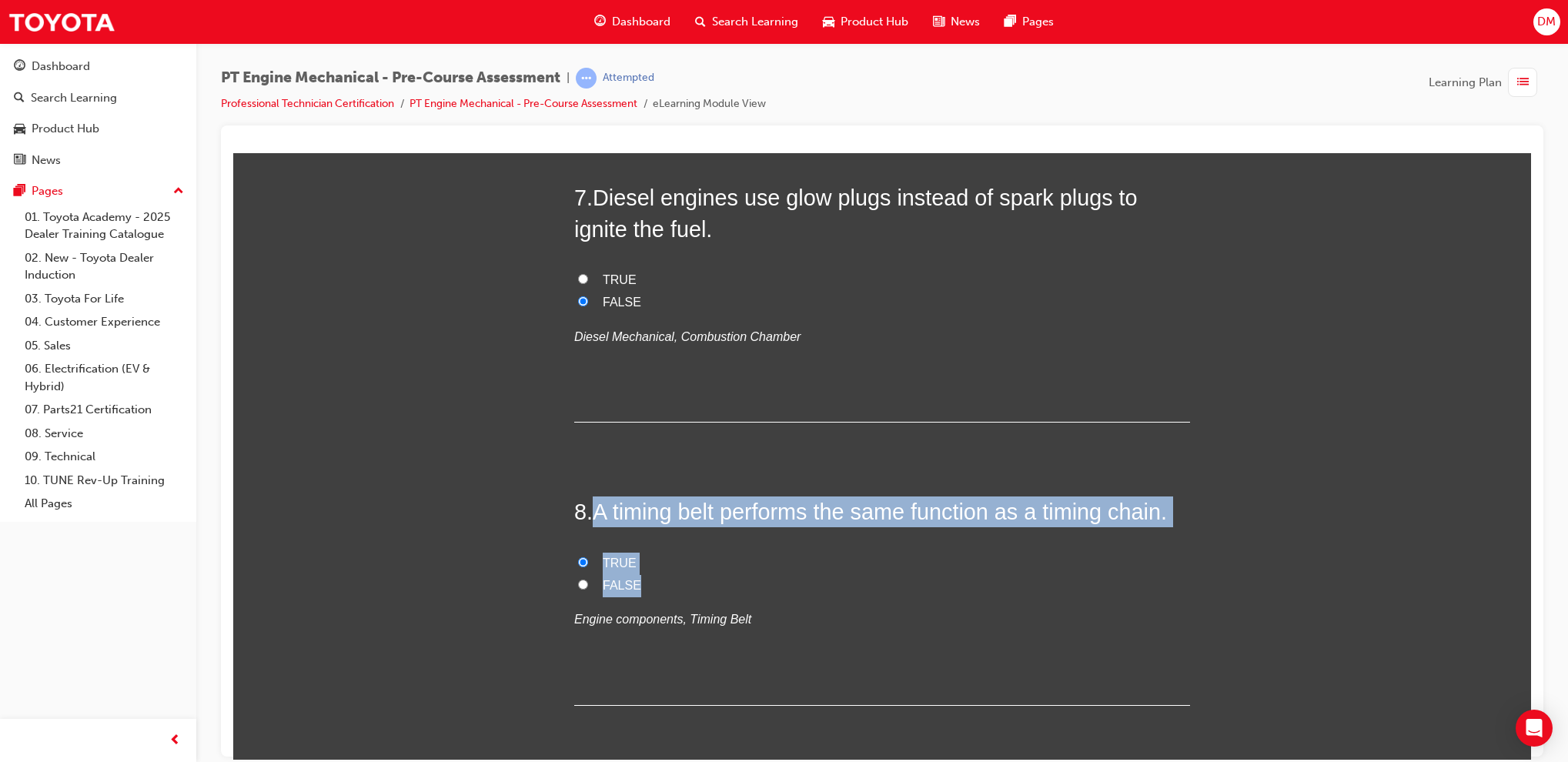 radio on "true" 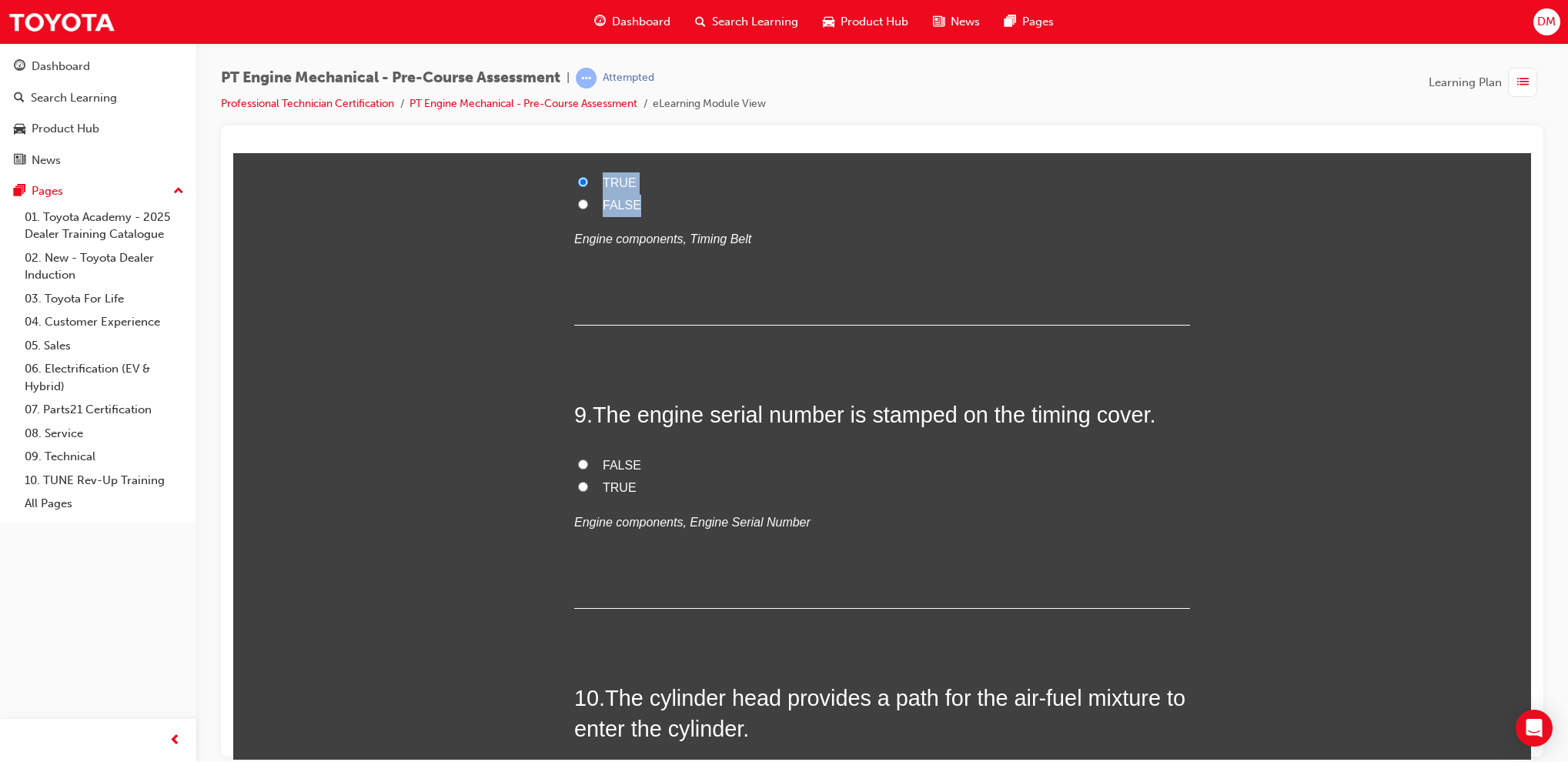 scroll, scrollTop: 2381, scrollLeft: 0, axis: vertical 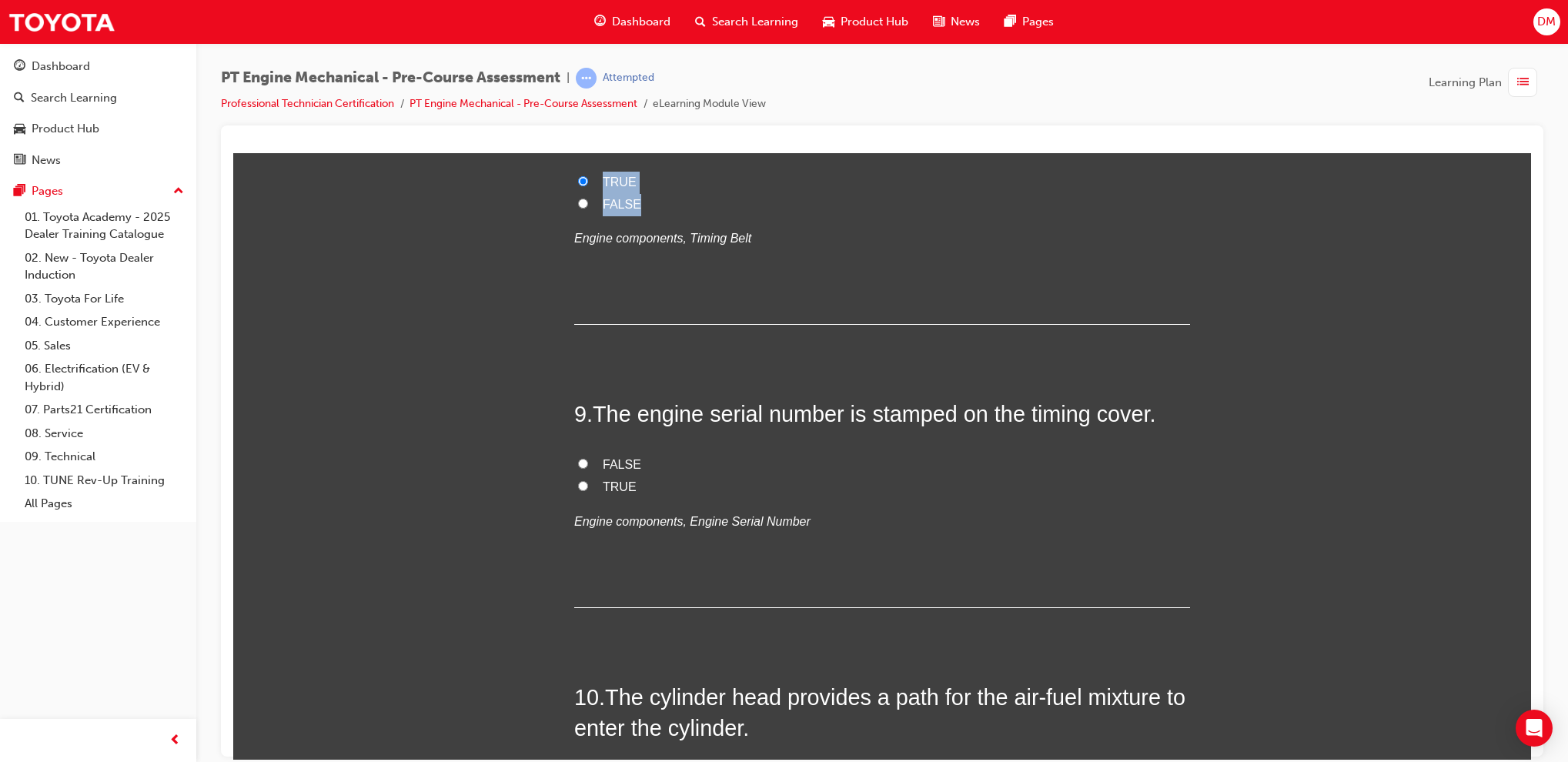 click on "FALSE" at bounding box center [583, 463] 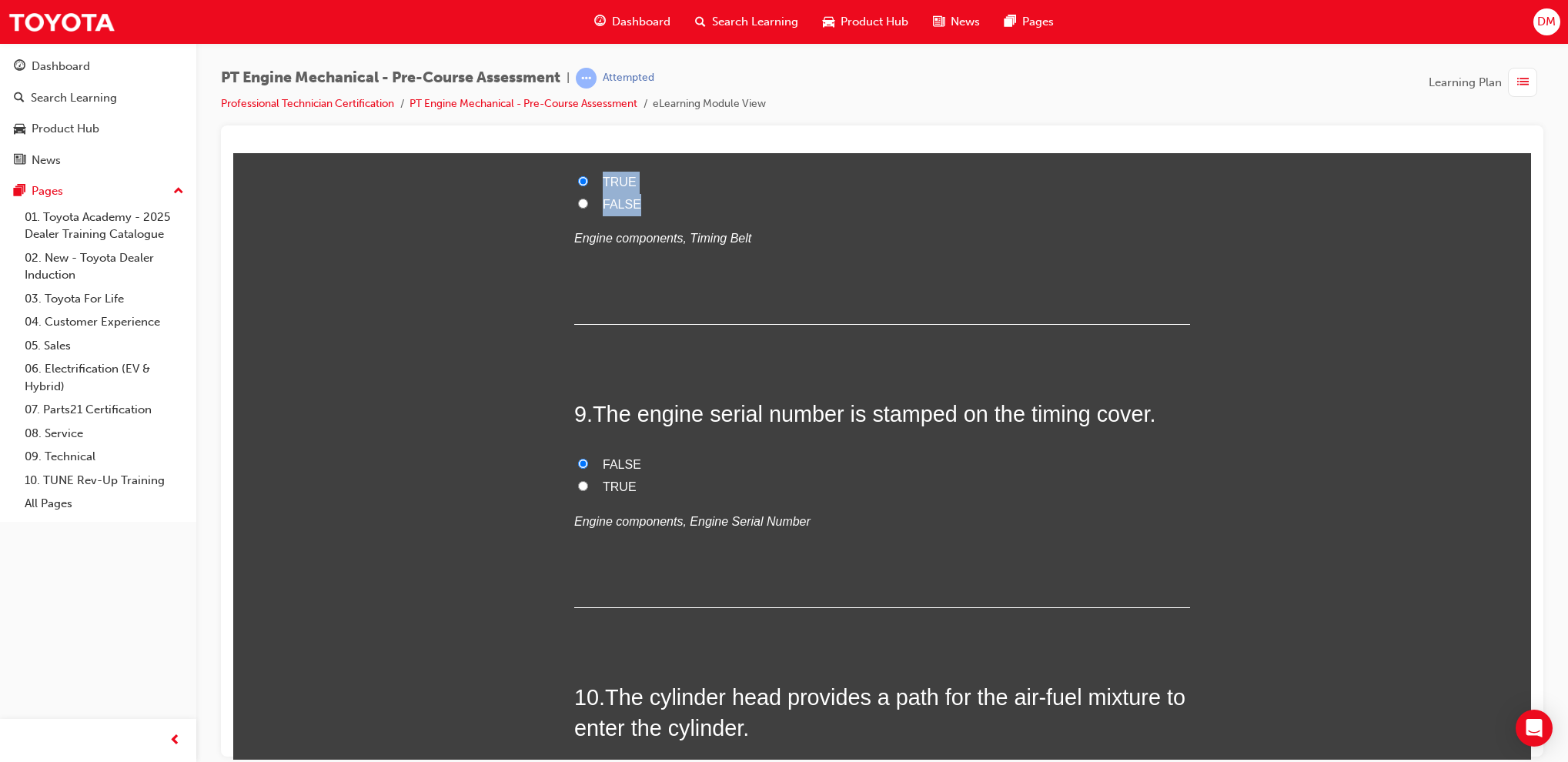 radio on "true" 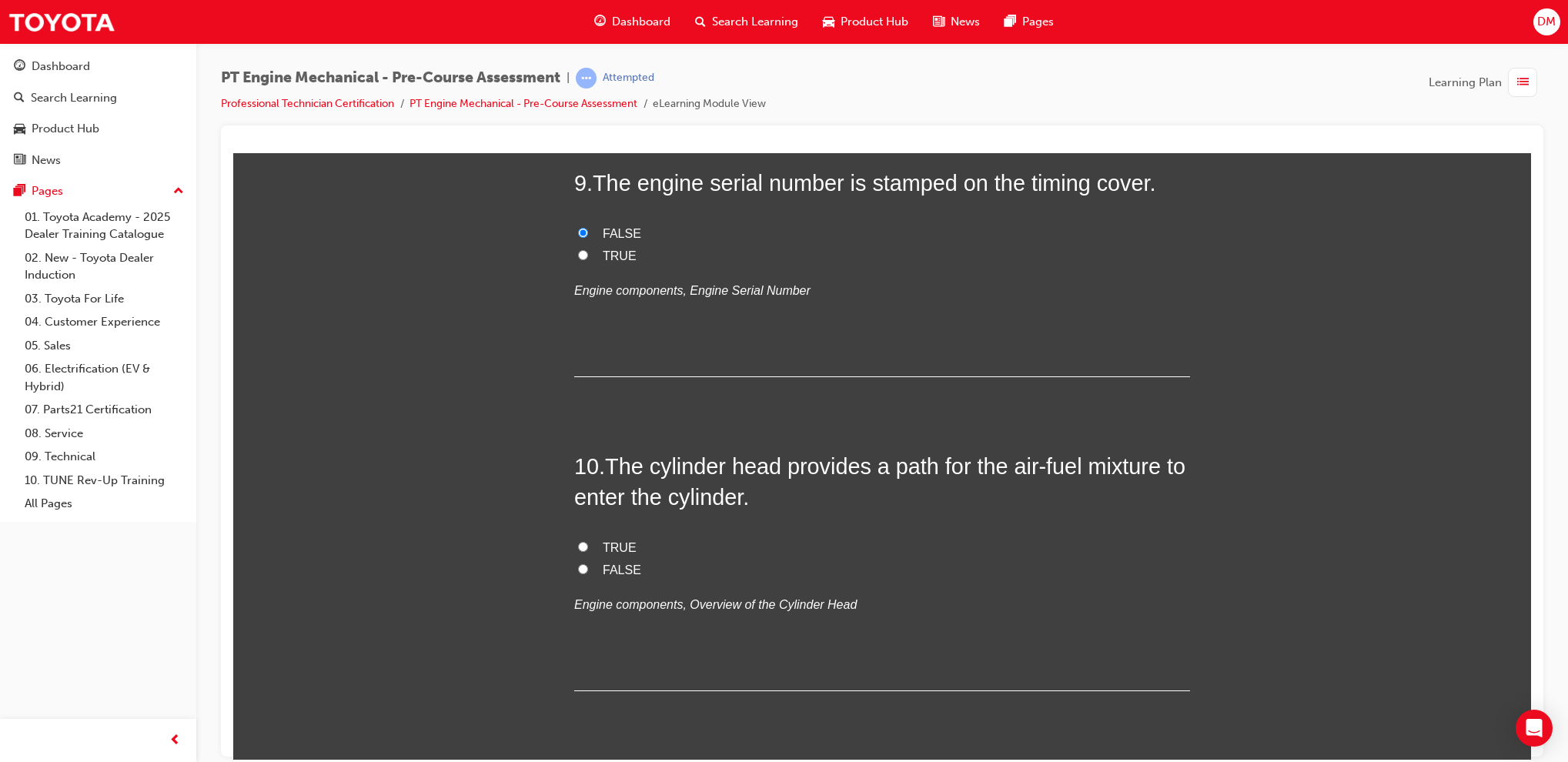 scroll, scrollTop: 2665, scrollLeft: 0, axis: vertical 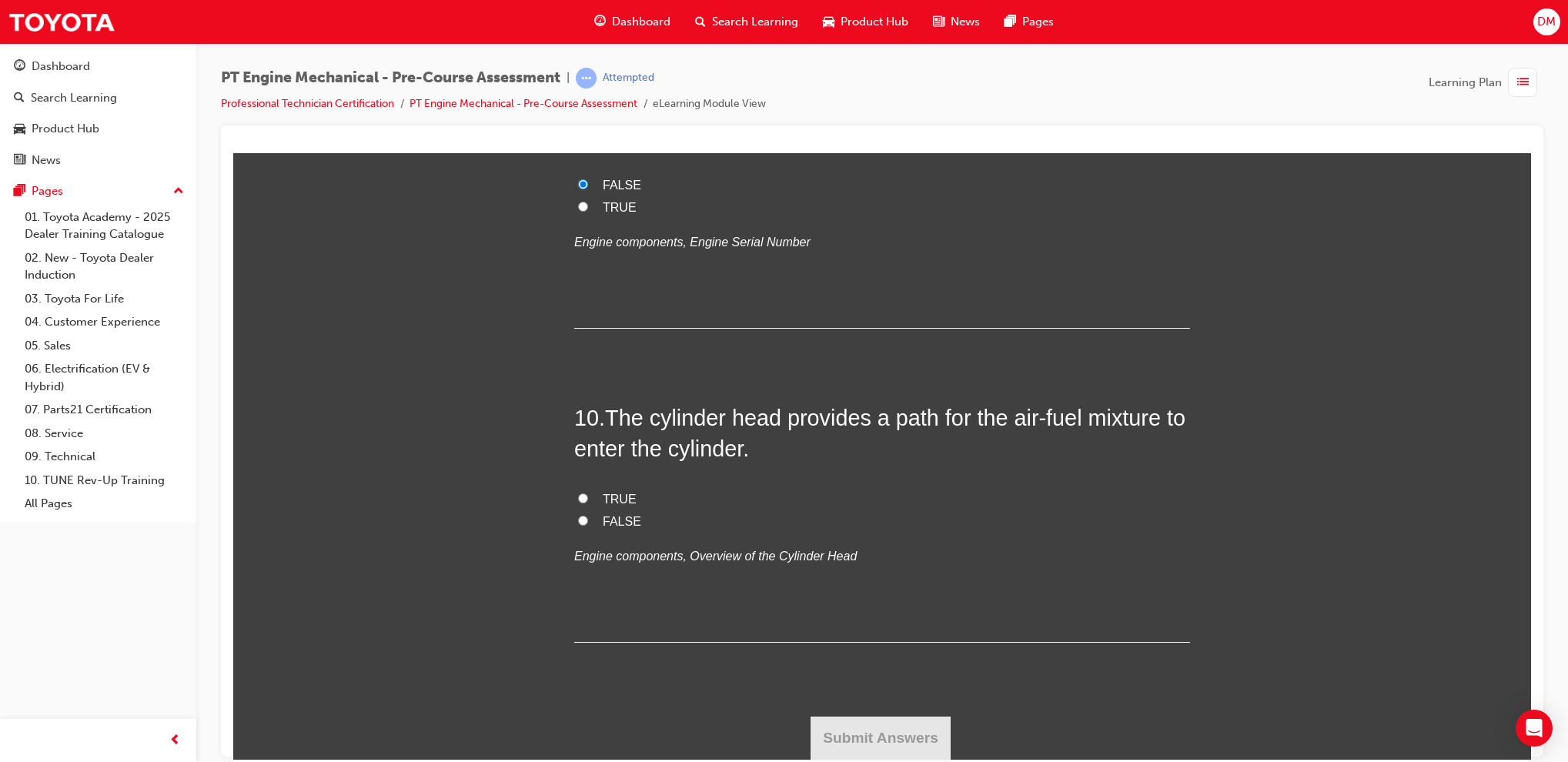 click on "TRUE" at bounding box center (583, 497) 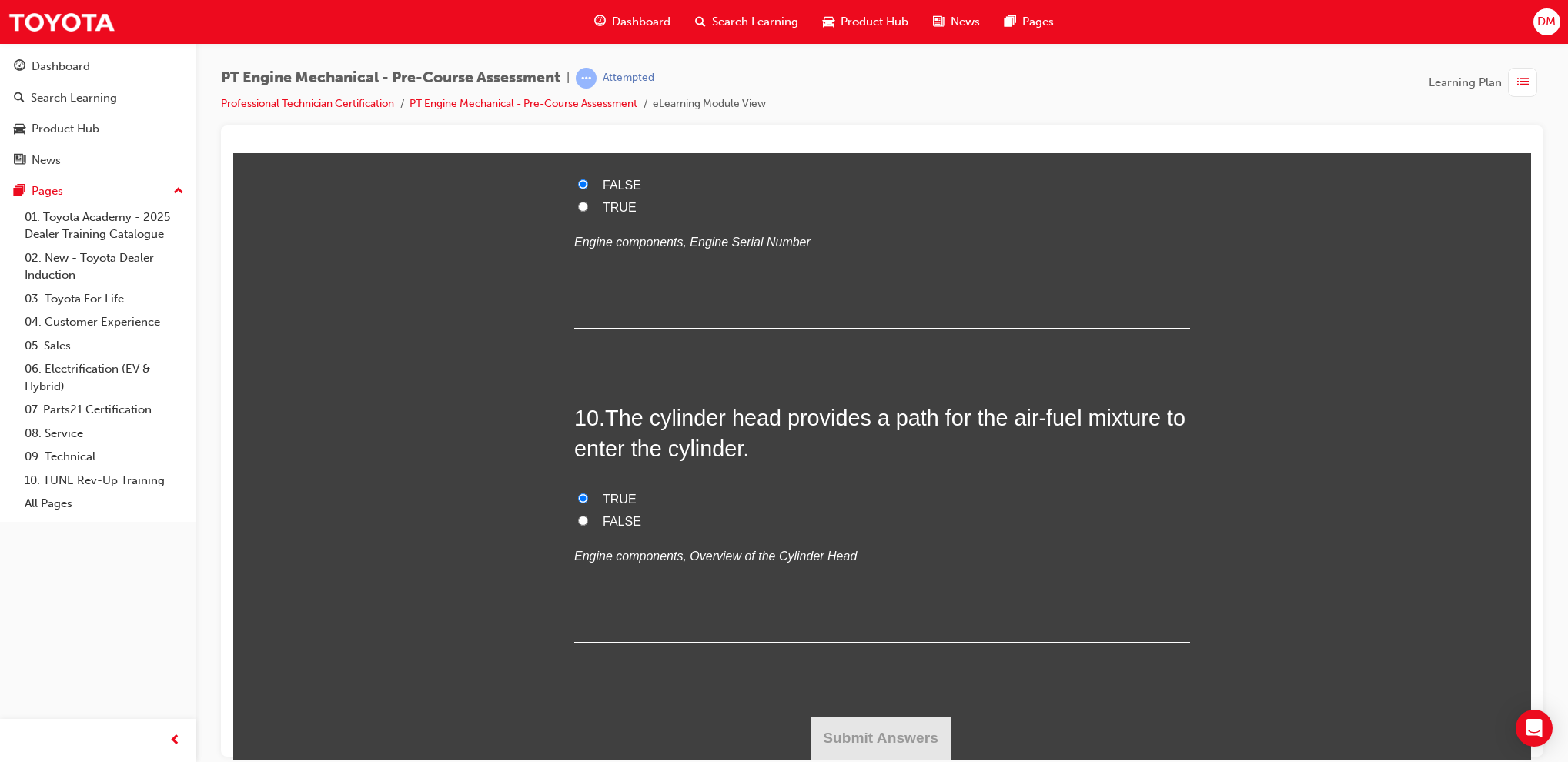 radio on "true" 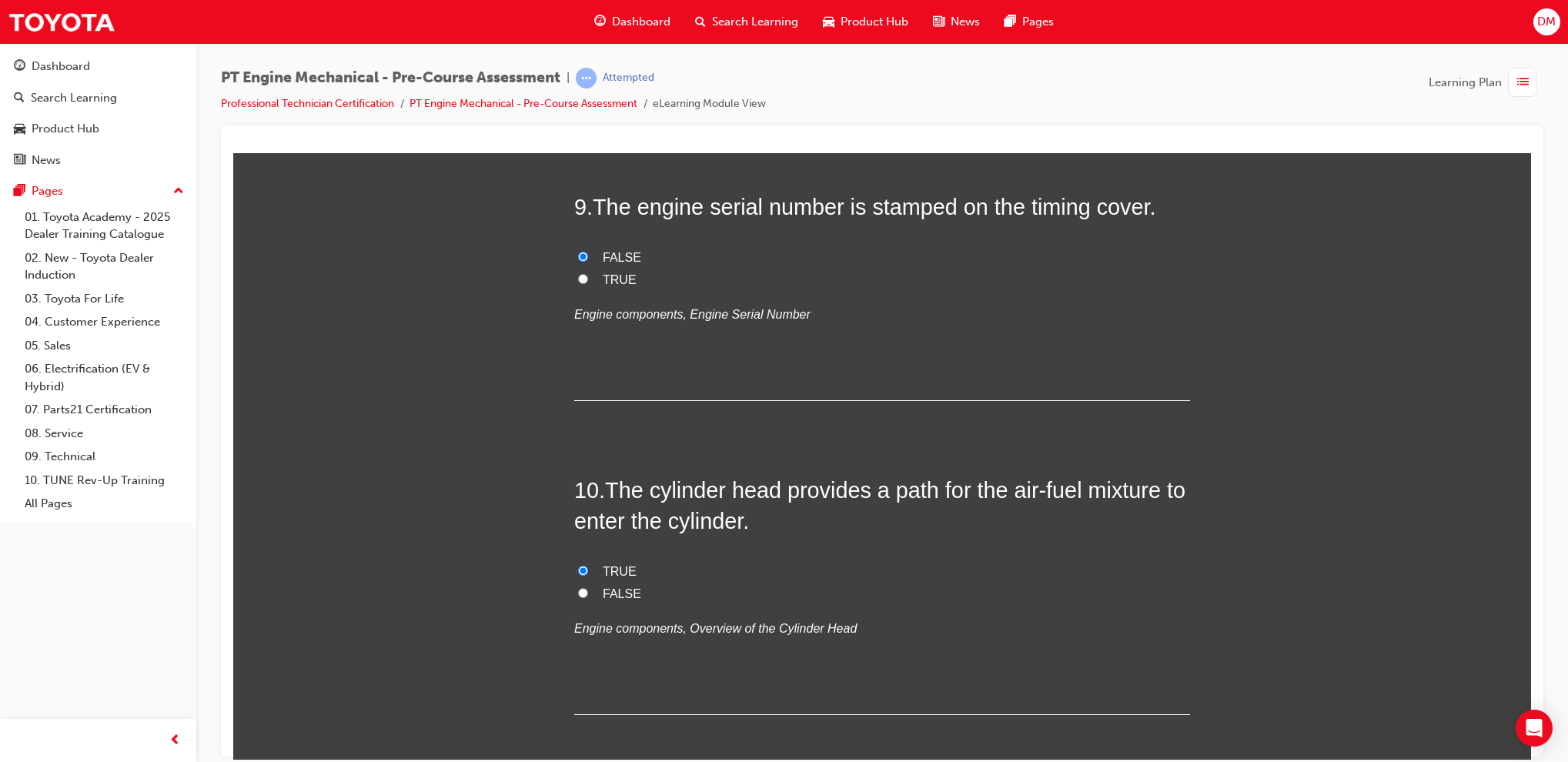 scroll, scrollTop: 2665, scrollLeft: 0, axis: vertical 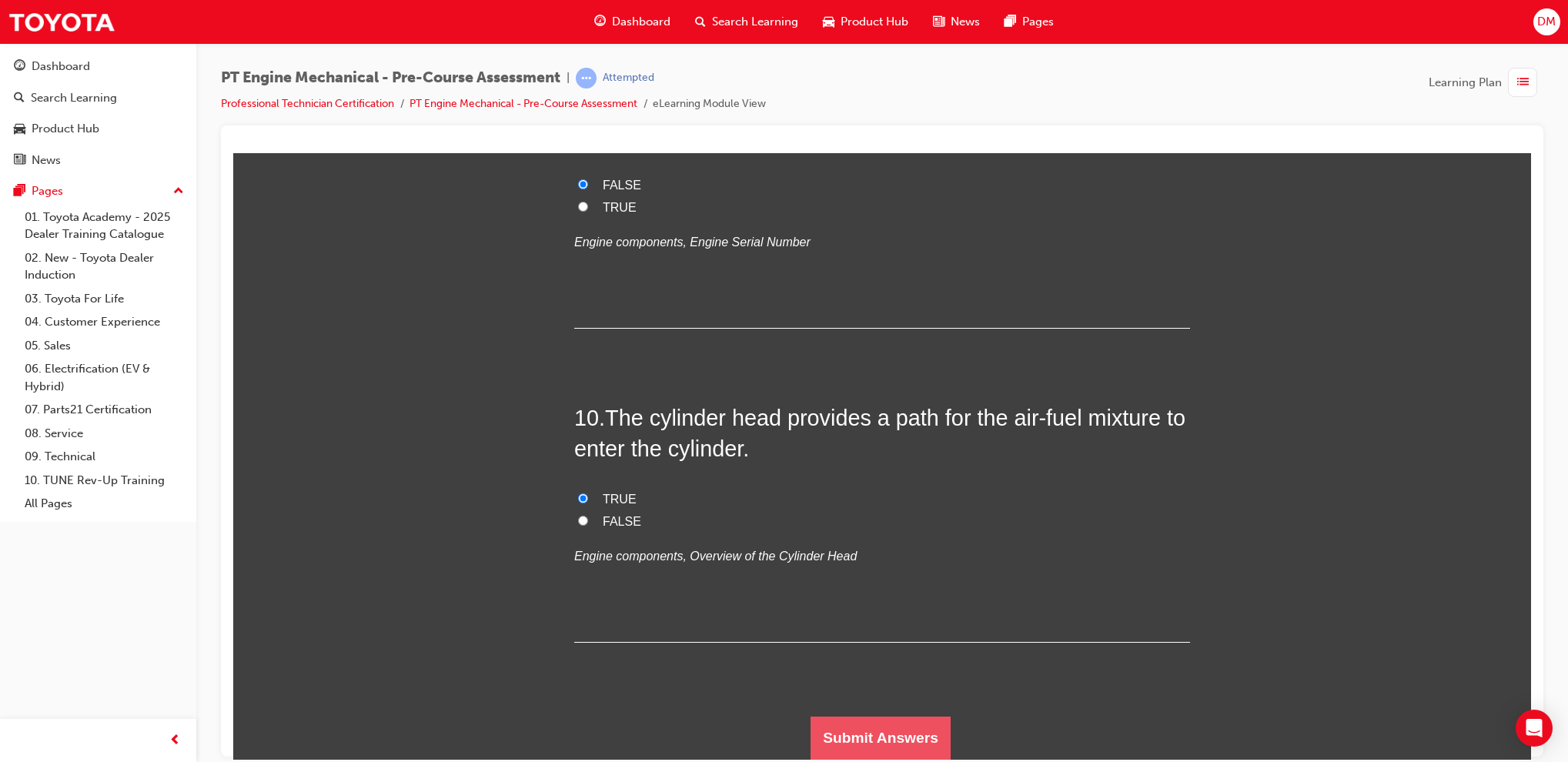 click on "Submit Answers" at bounding box center (881, 737) 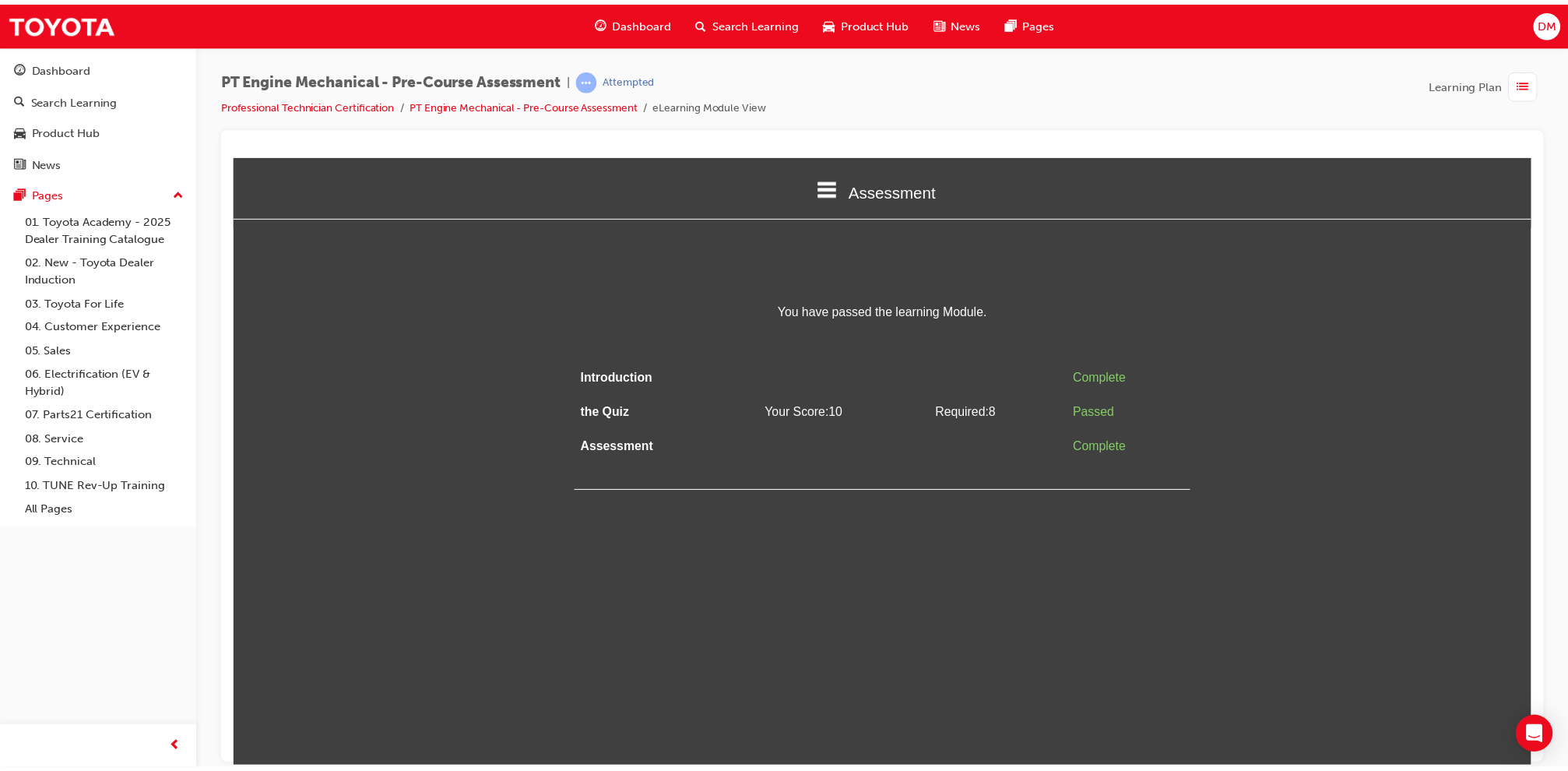 scroll, scrollTop: 0, scrollLeft: 0, axis: both 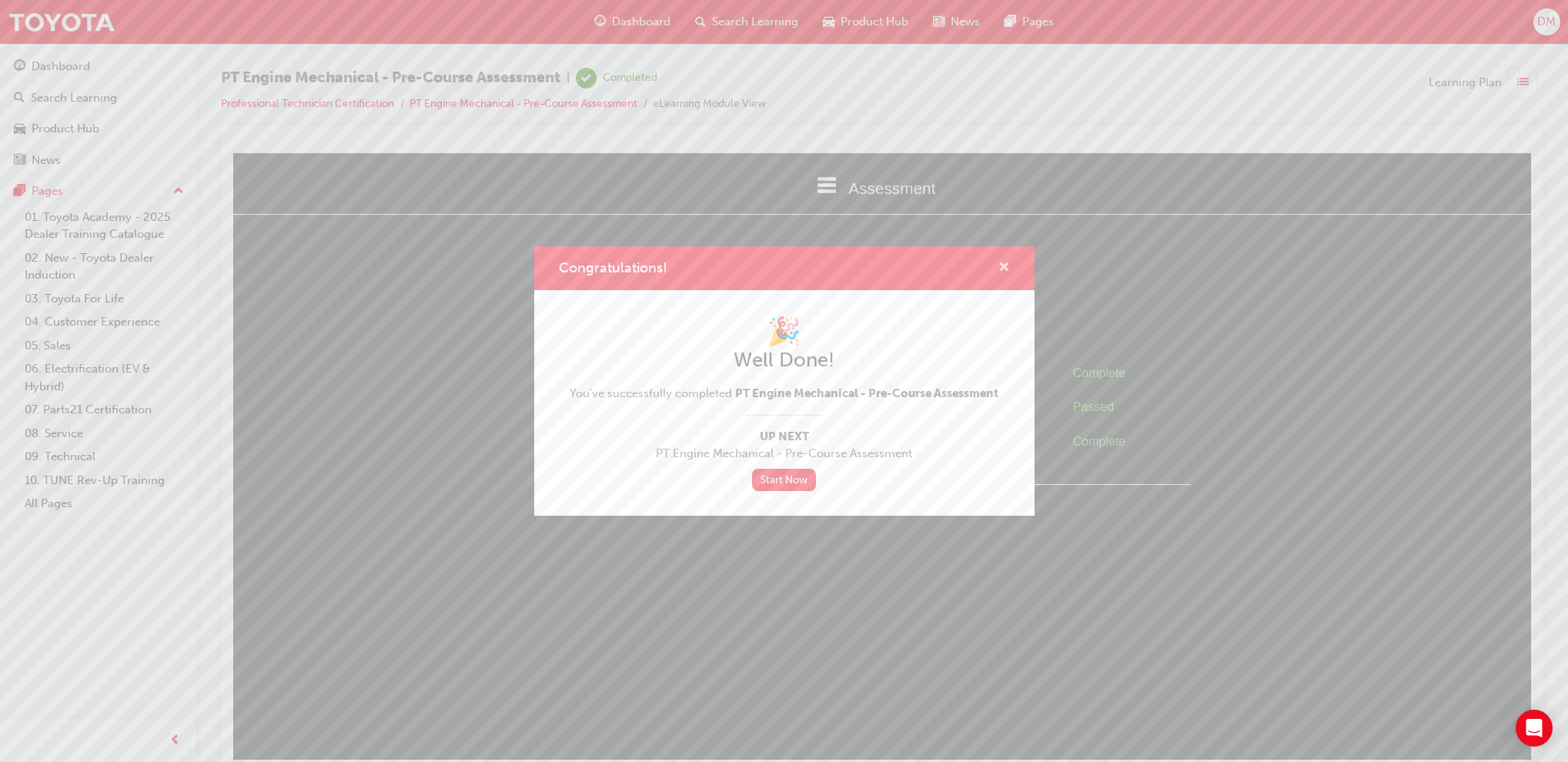 click at bounding box center [1004, 269] 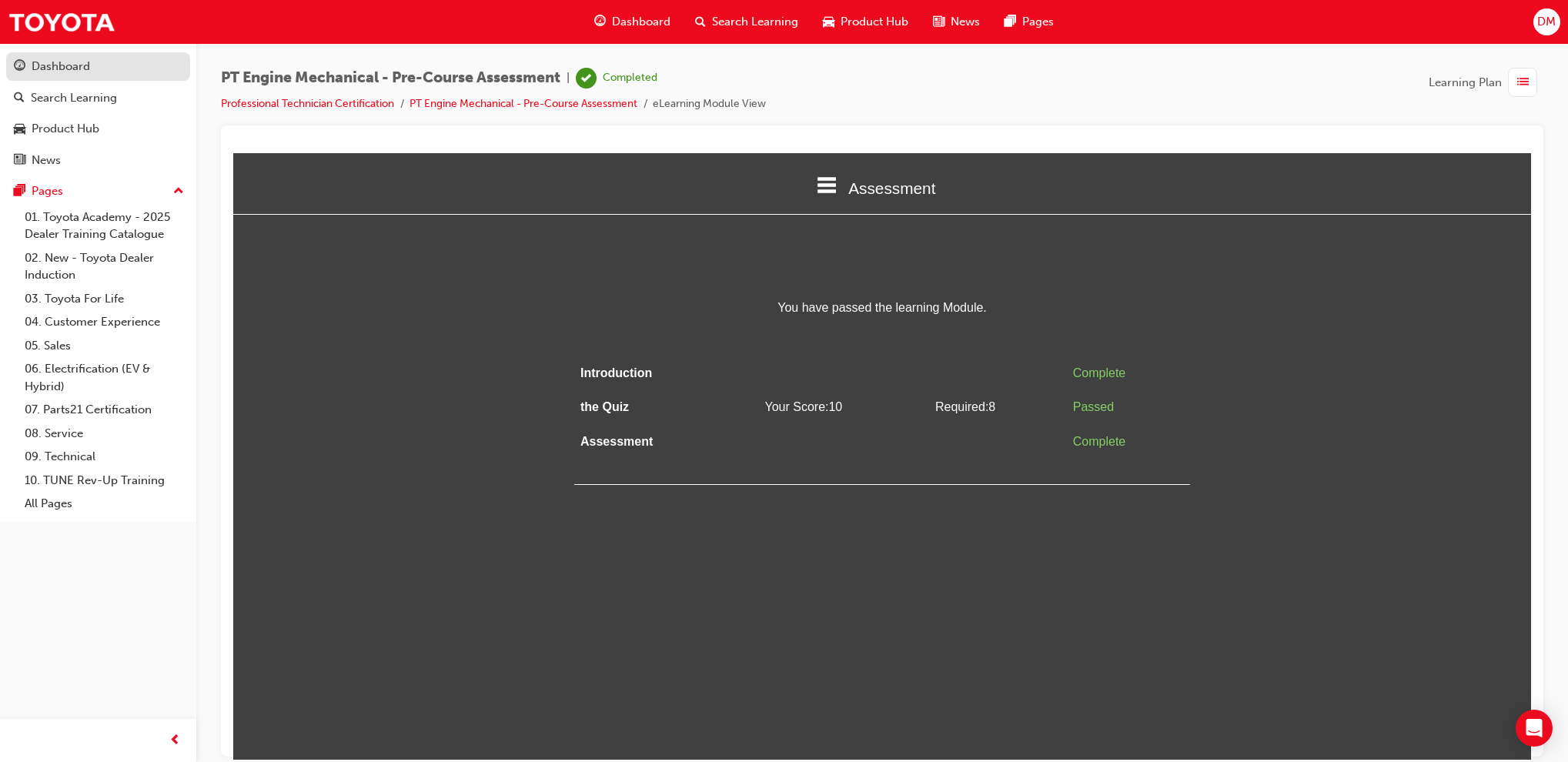click on "Dashboard" at bounding box center [61, 66] 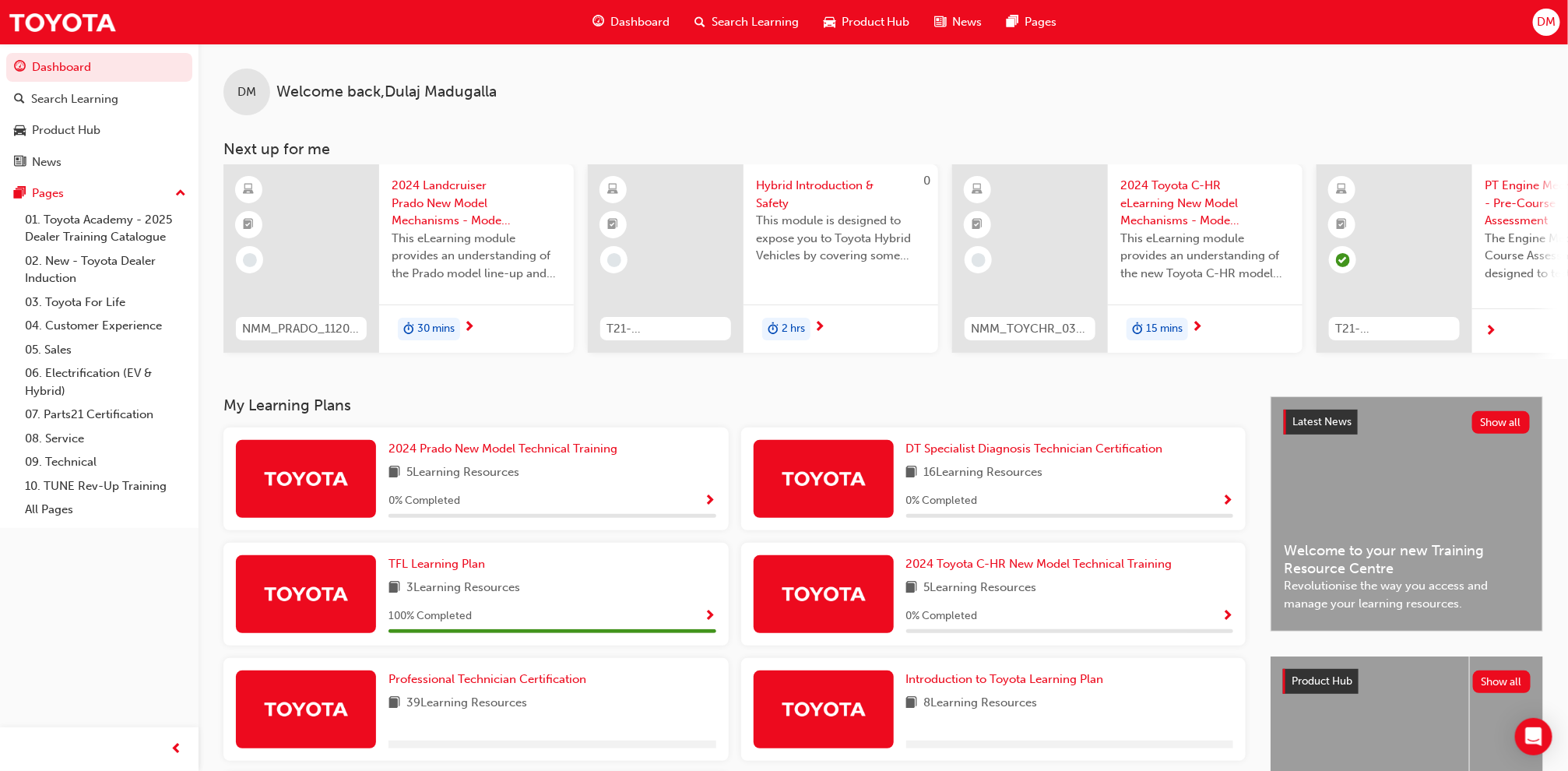 scroll, scrollTop: 187, scrollLeft: 0, axis: vertical 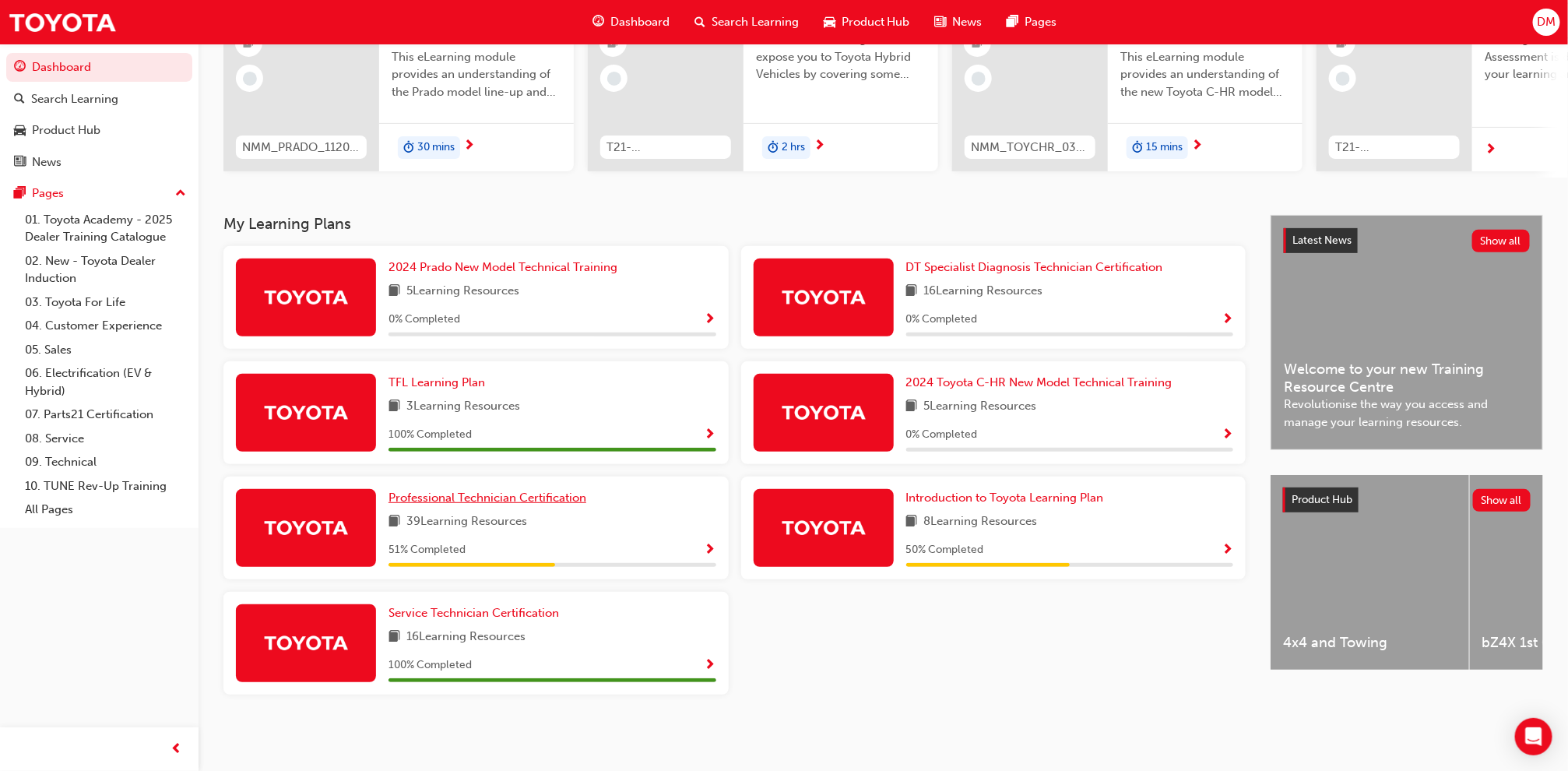 click on "Professional Technician Certification" at bounding box center (487, 498) 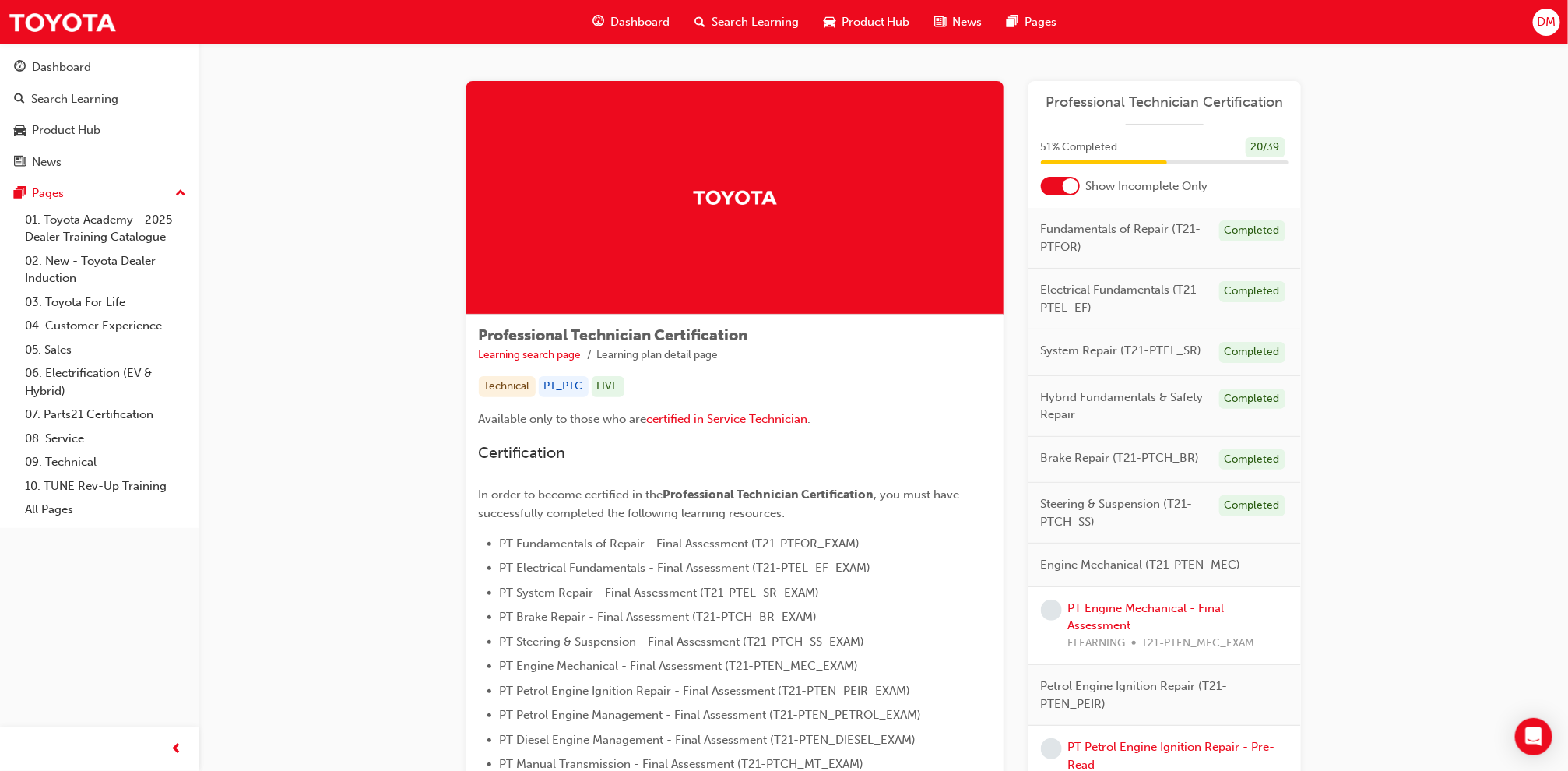 scroll, scrollTop: 140, scrollLeft: 0, axis: vertical 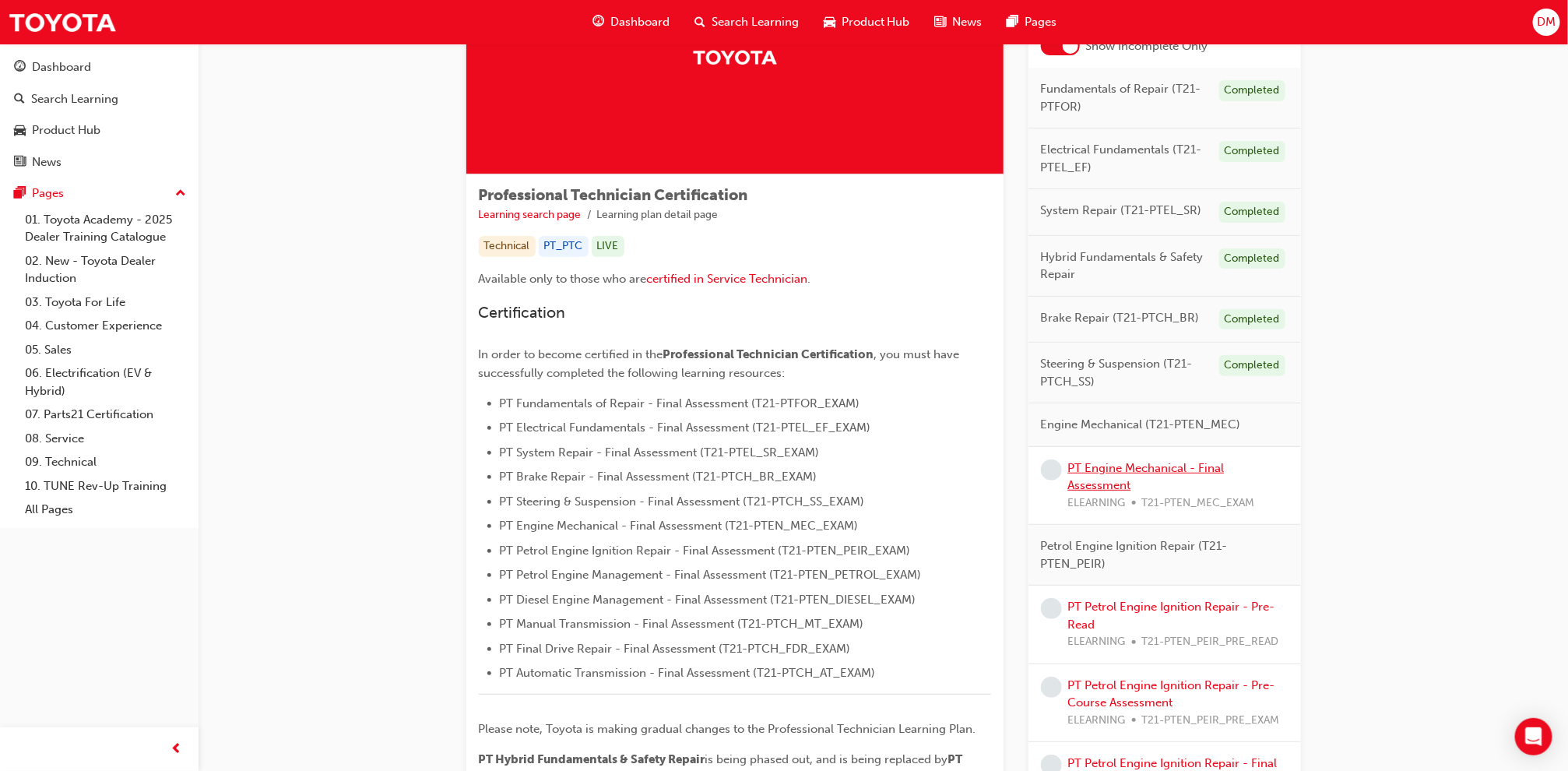 click on "PT Engine Mechanical - Final Assessment" at bounding box center [1146, 477] 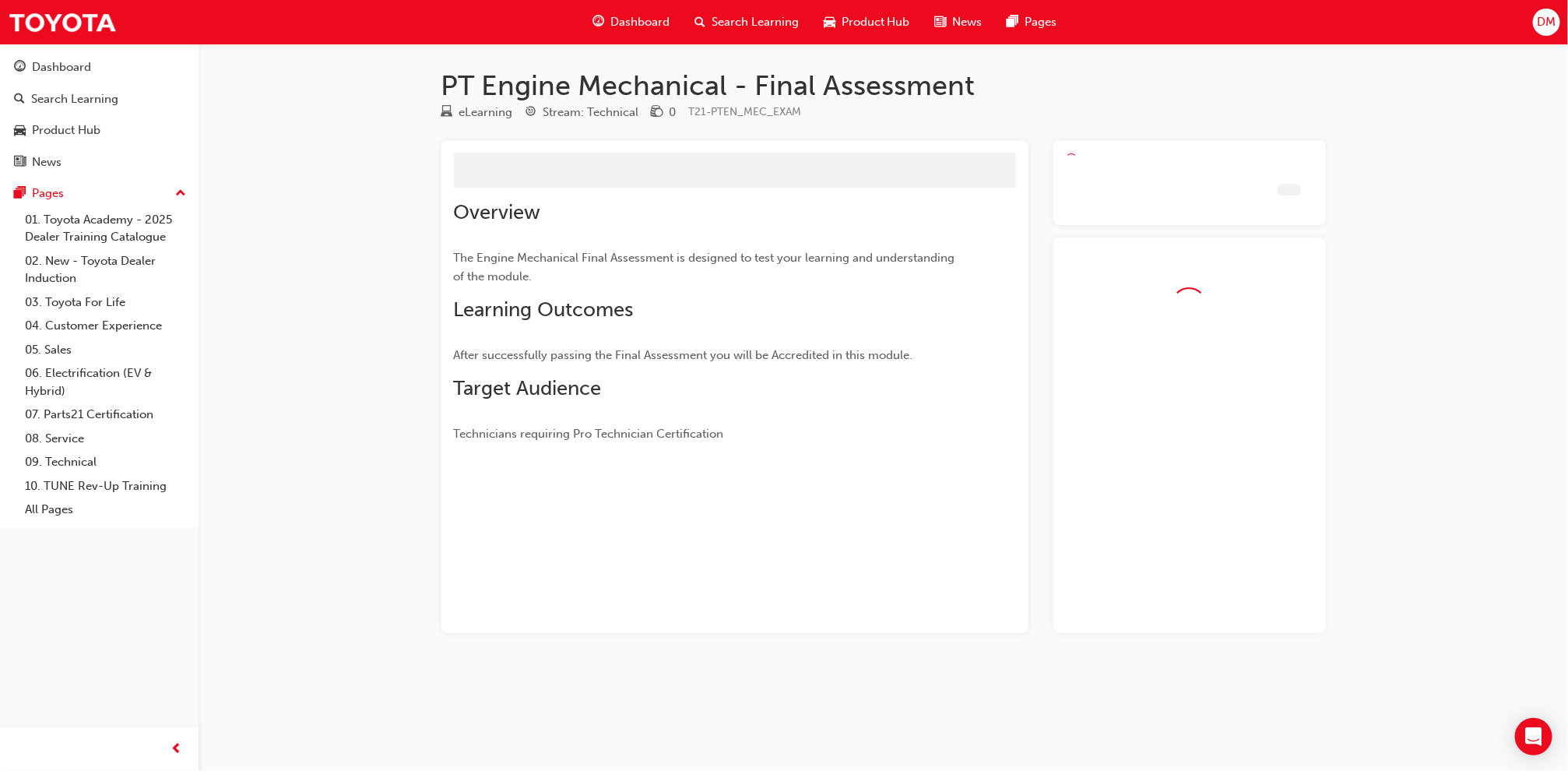 scroll, scrollTop: 0, scrollLeft: 0, axis: both 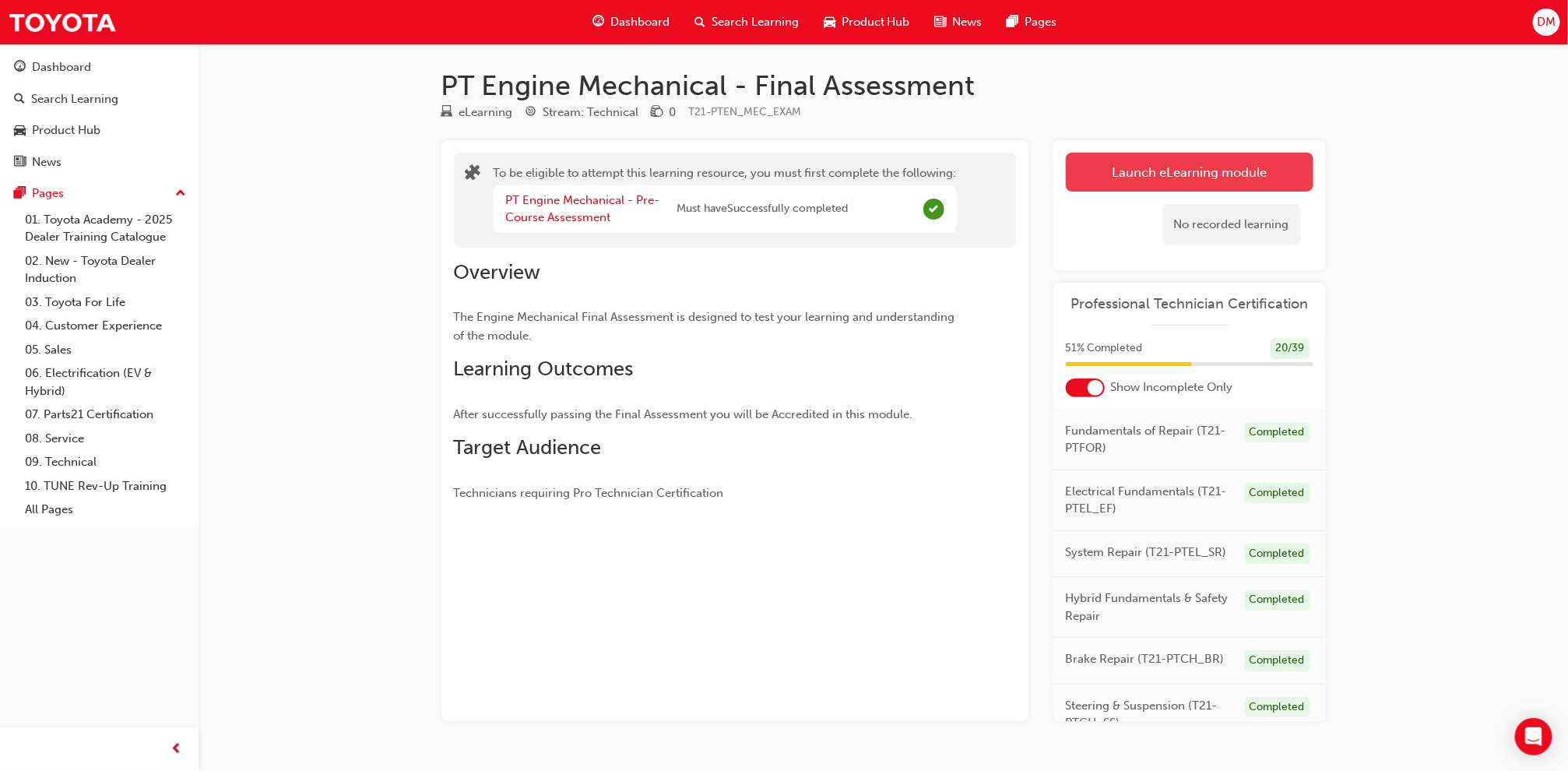 click on "Launch eLearning module" at bounding box center (1190, 172) 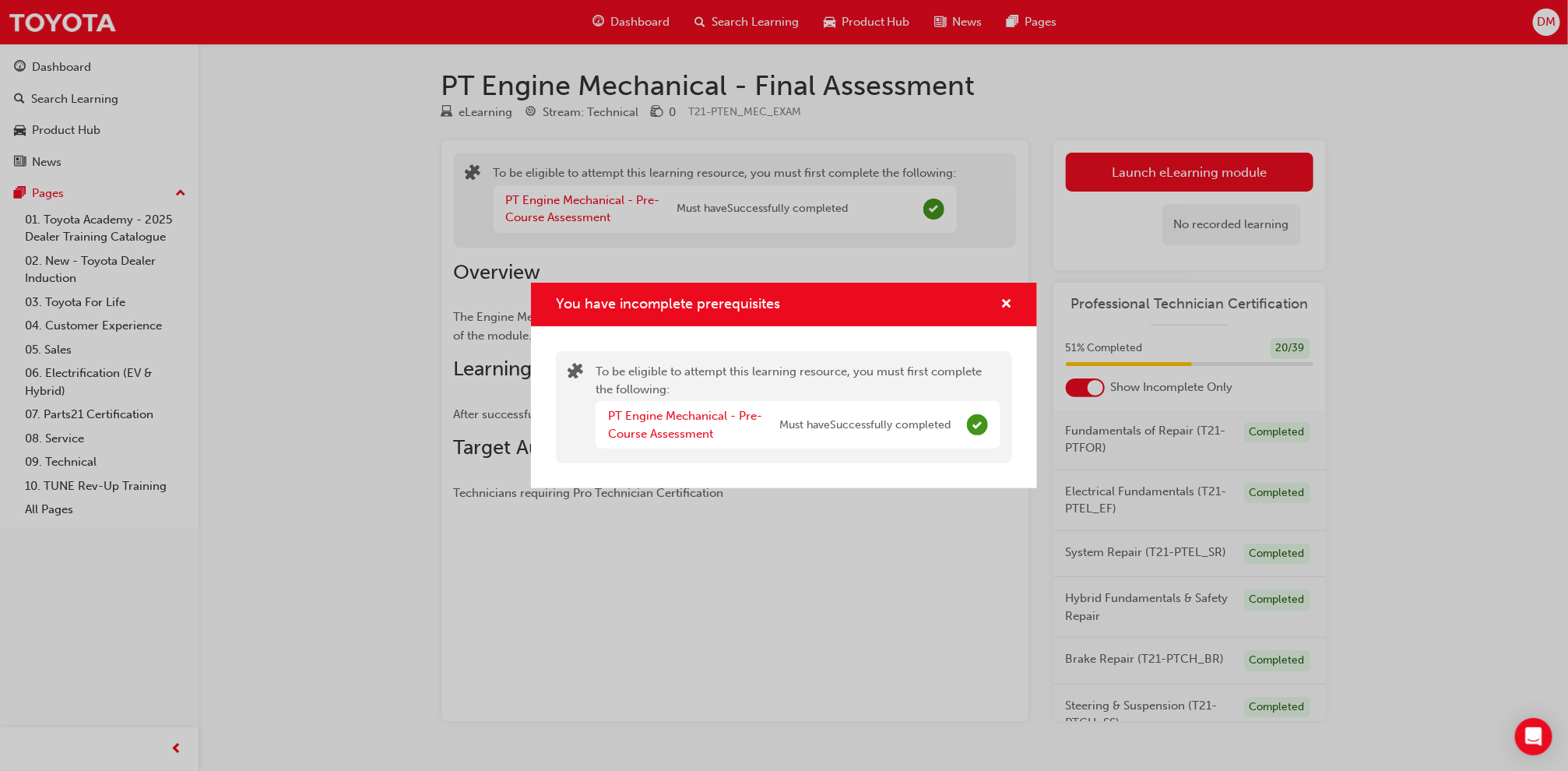 click at bounding box center (977, 424) 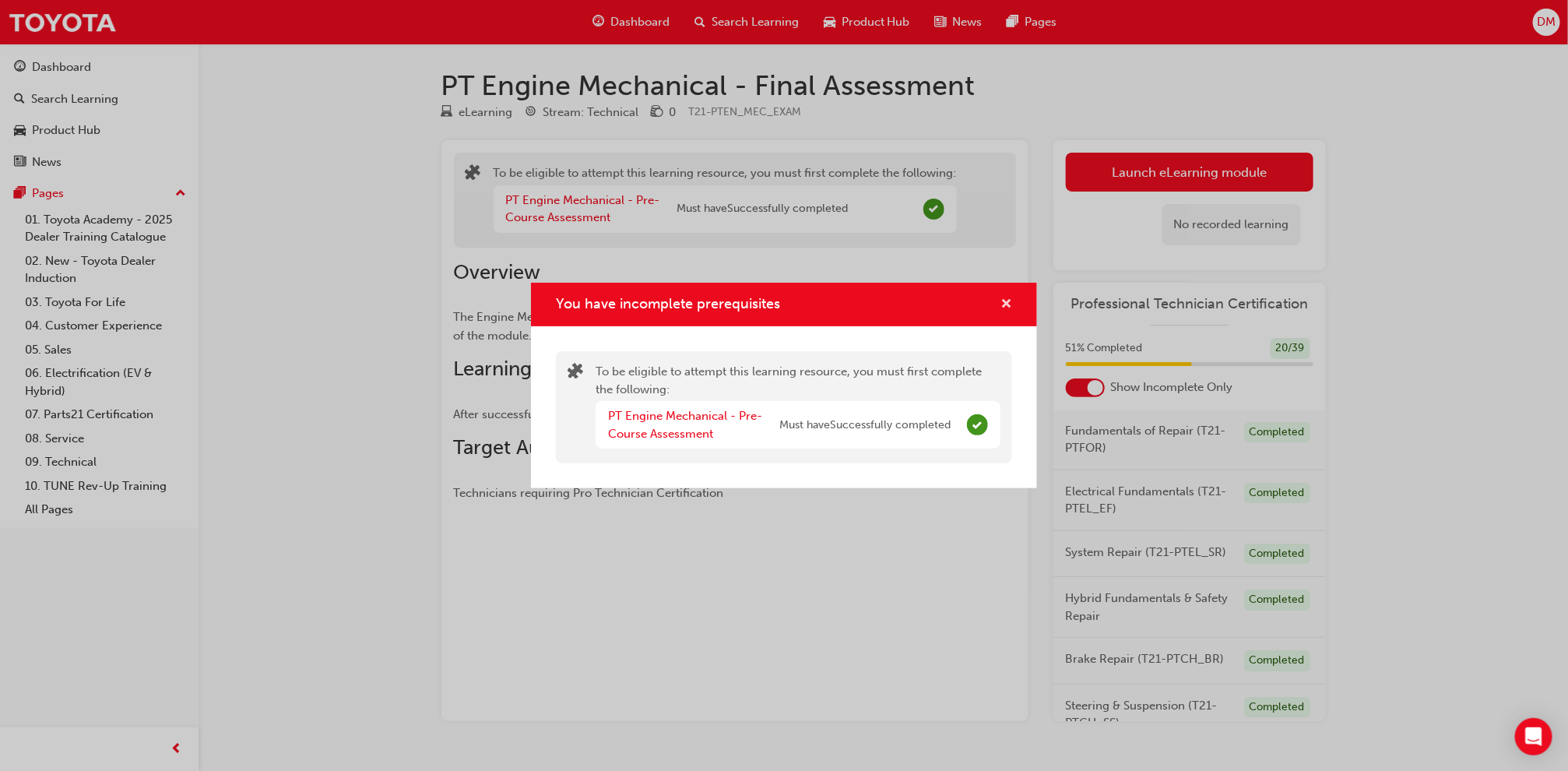 click at bounding box center (1006, 305) 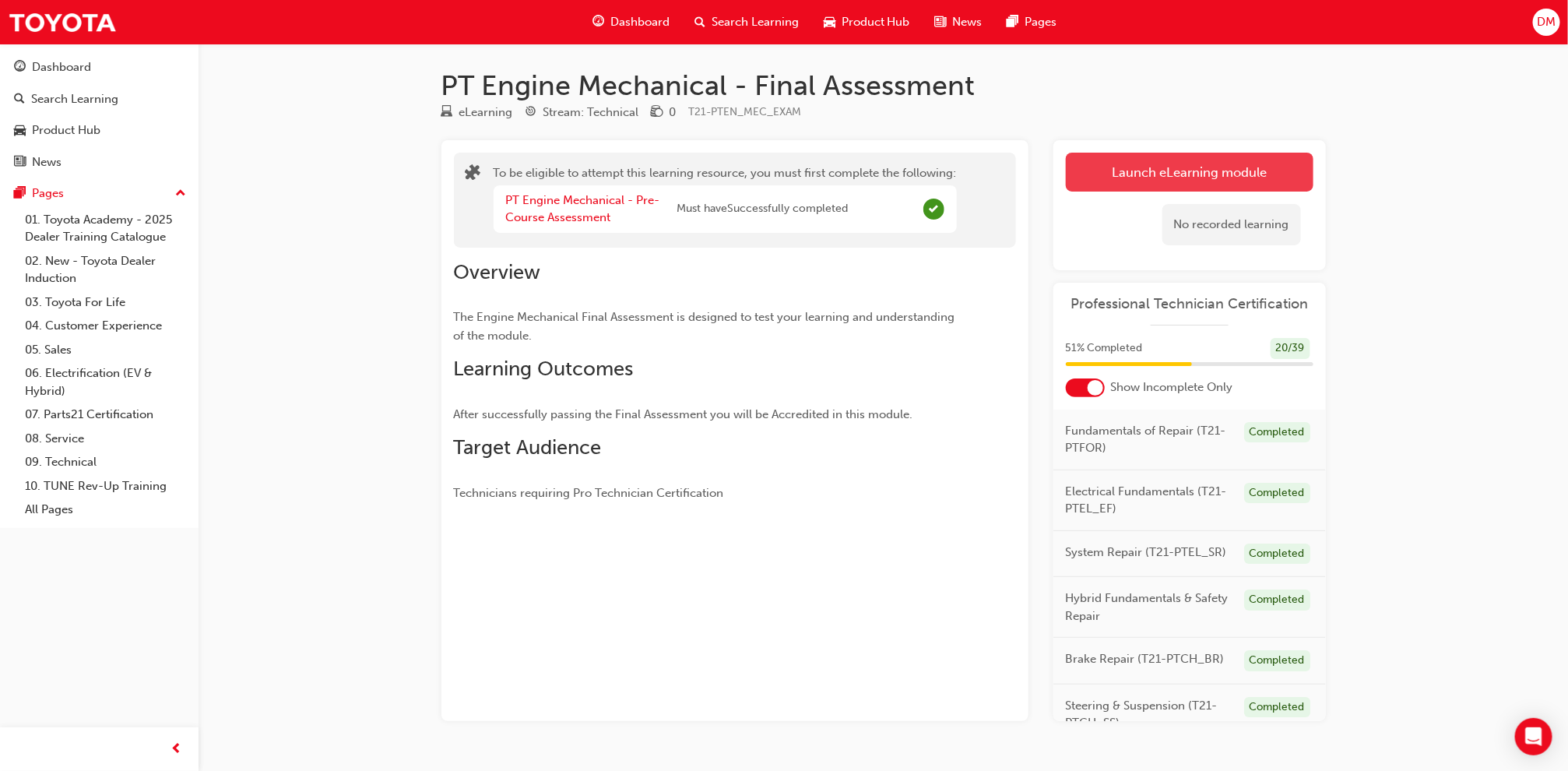 click on "Launch eLearning module" at bounding box center (1190, 172) 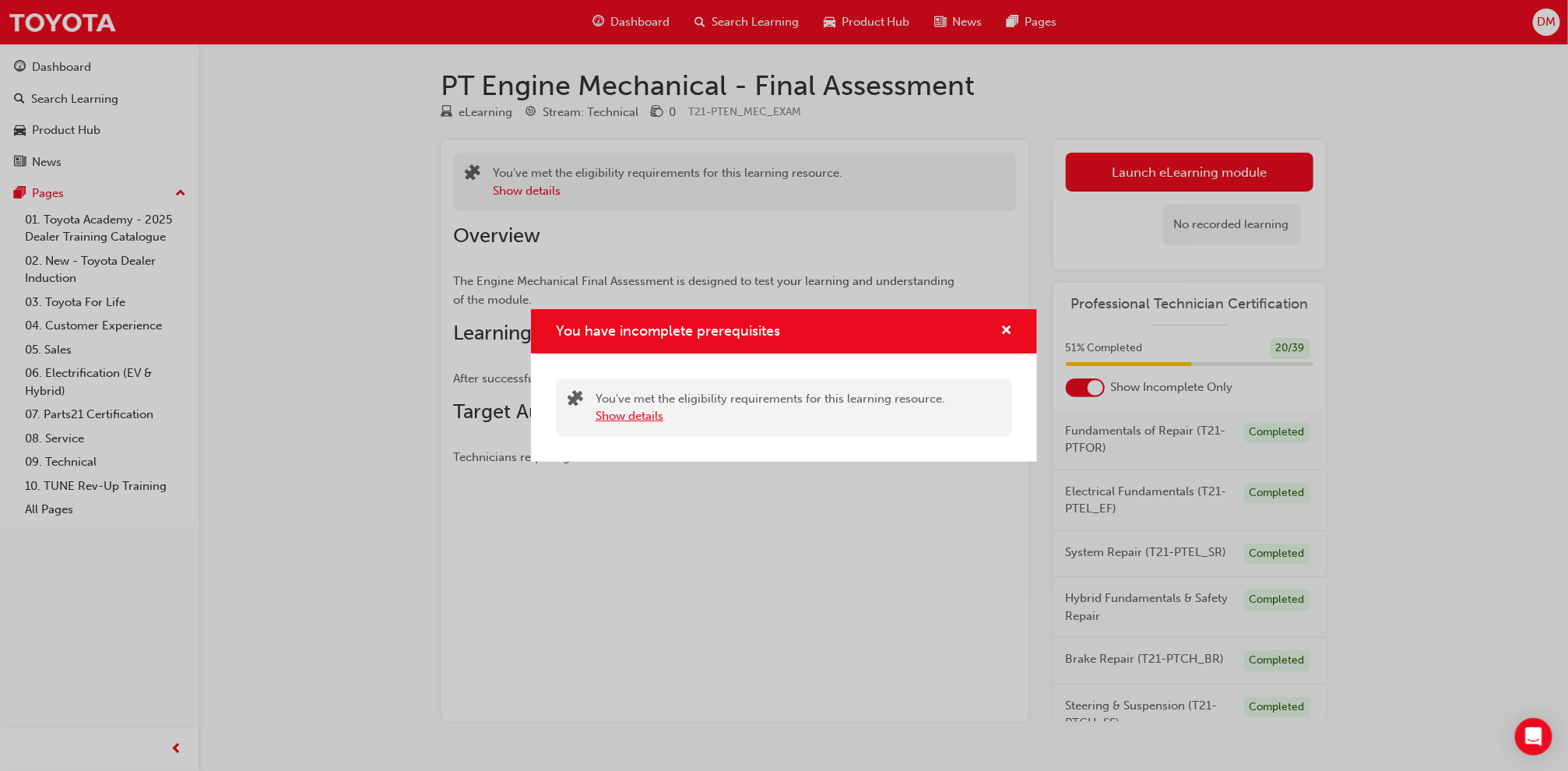 click on "Show details" at bounding box center [629, 416] 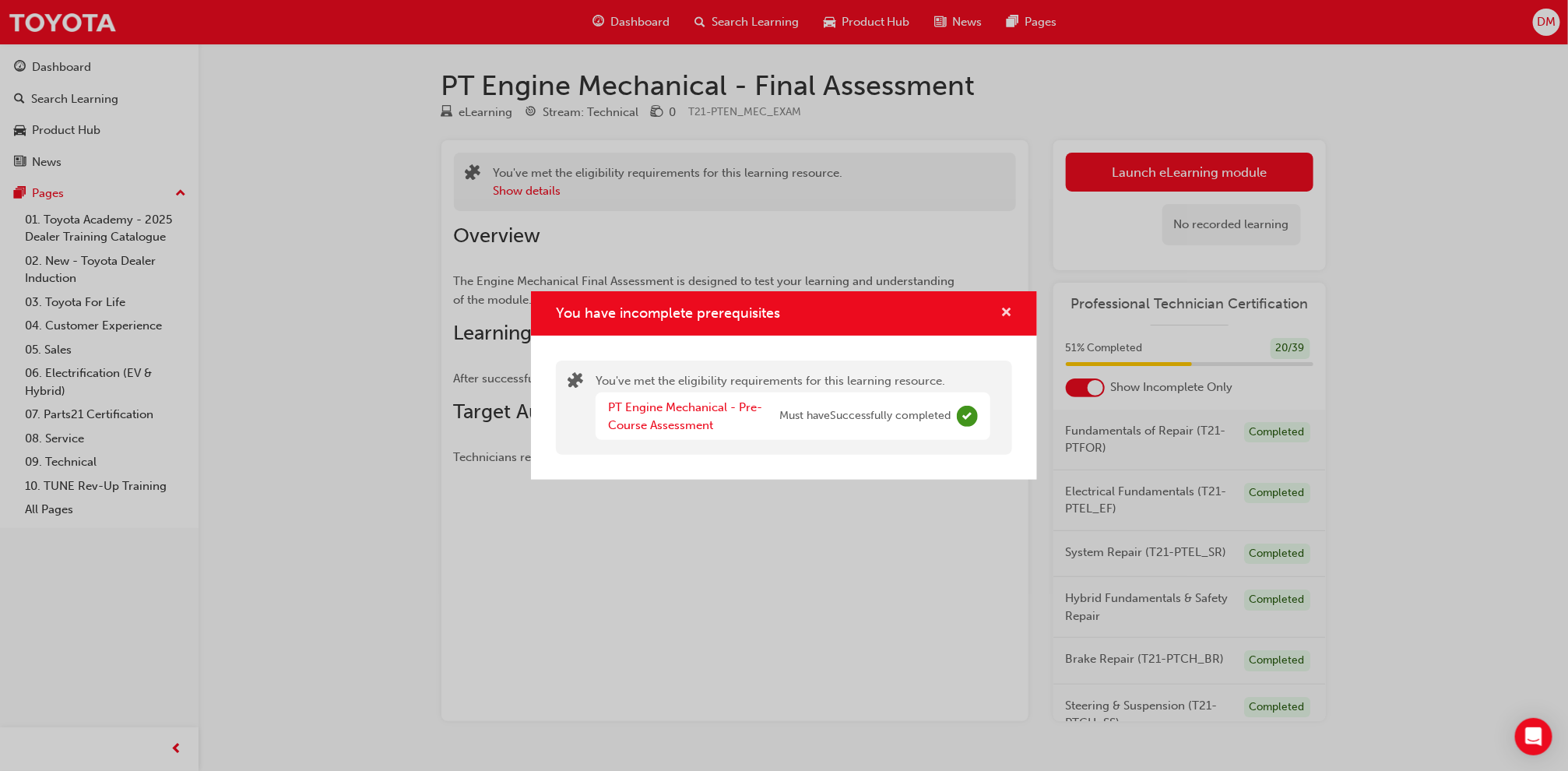 click at bounding box center (1006, 314) 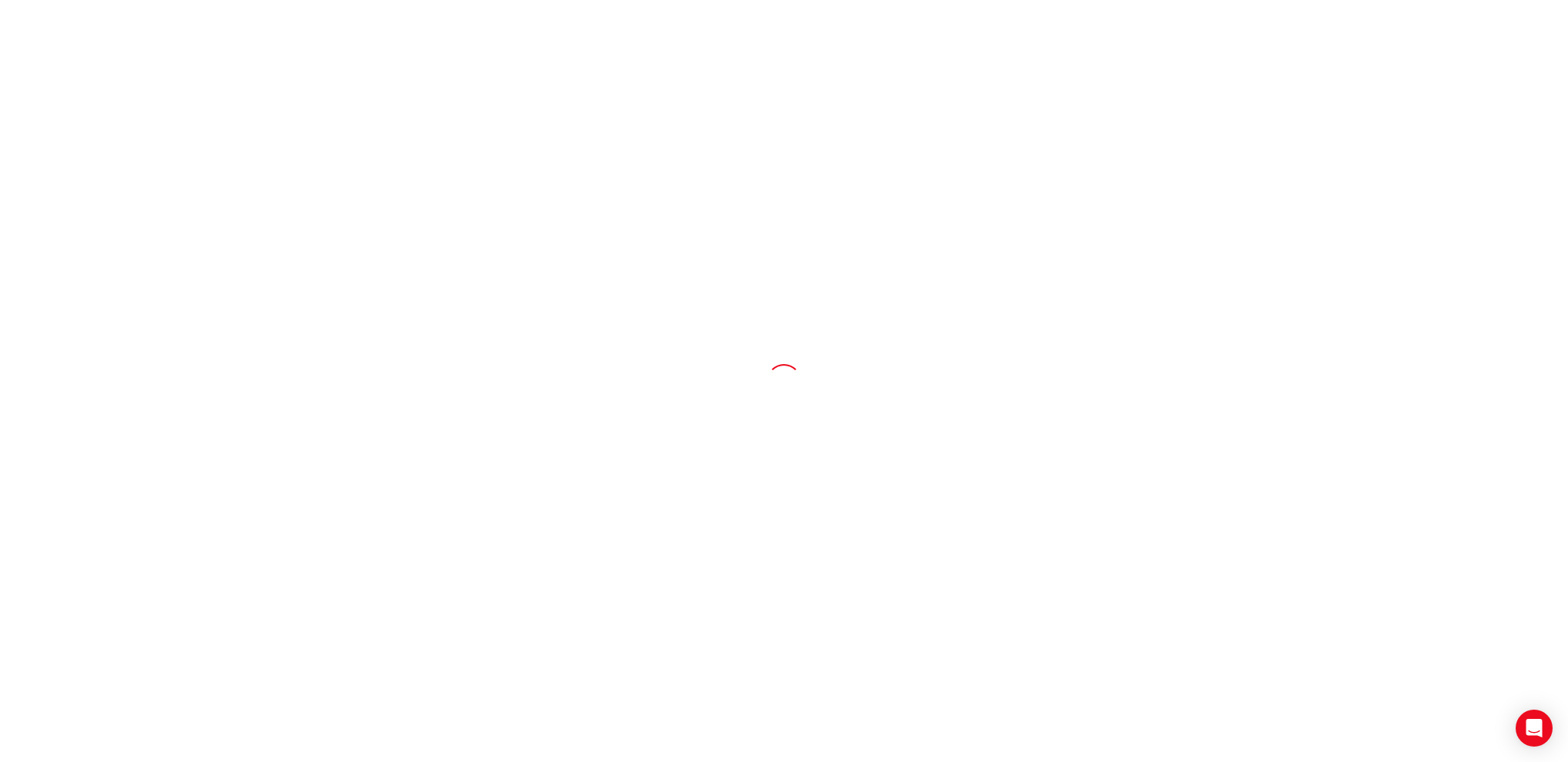 scroll, scrollTop: 0, scrollLeft: 0, axis: both 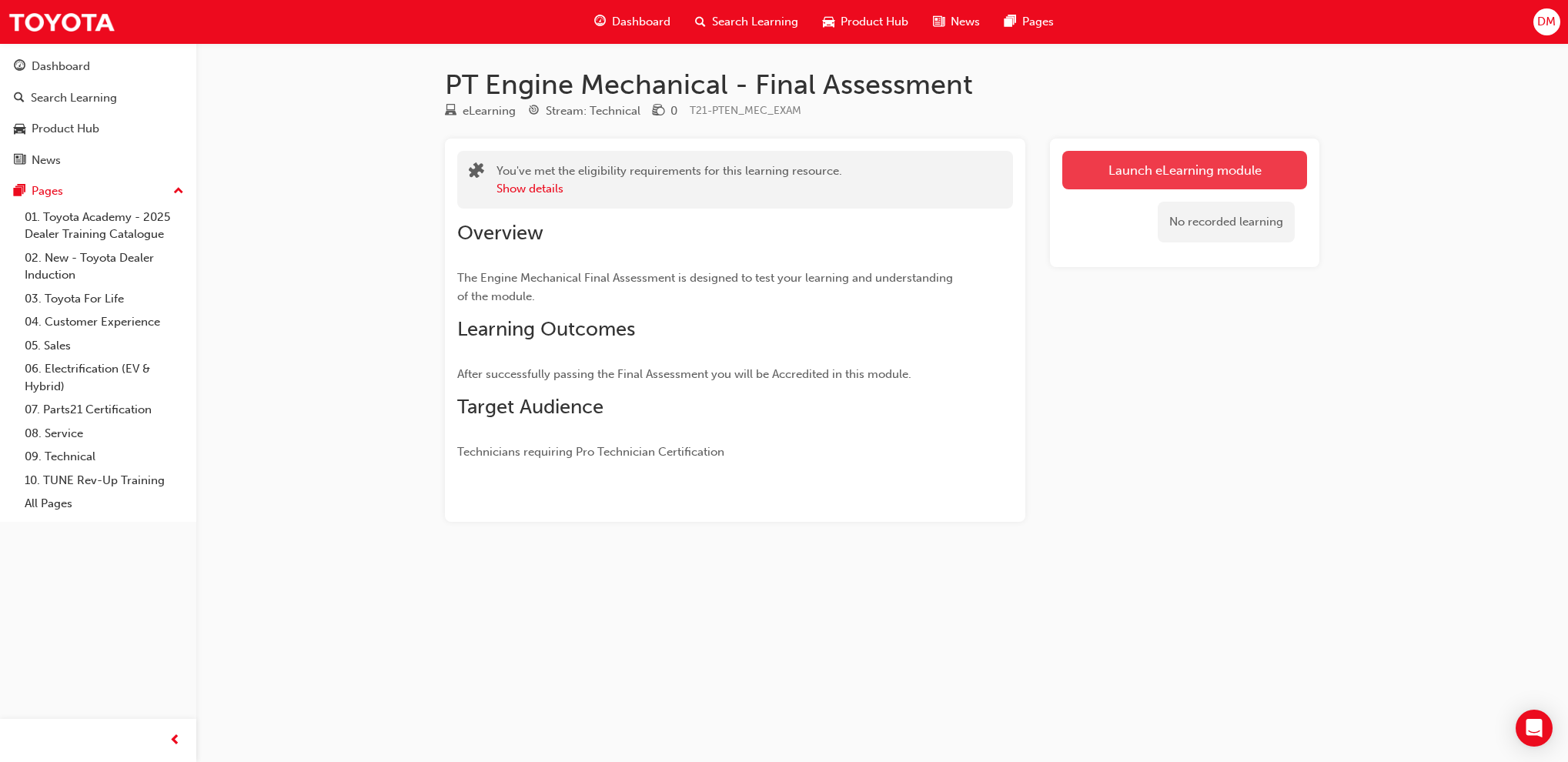 click on "Launch eLearning module" at bounding box center (1185, 170) 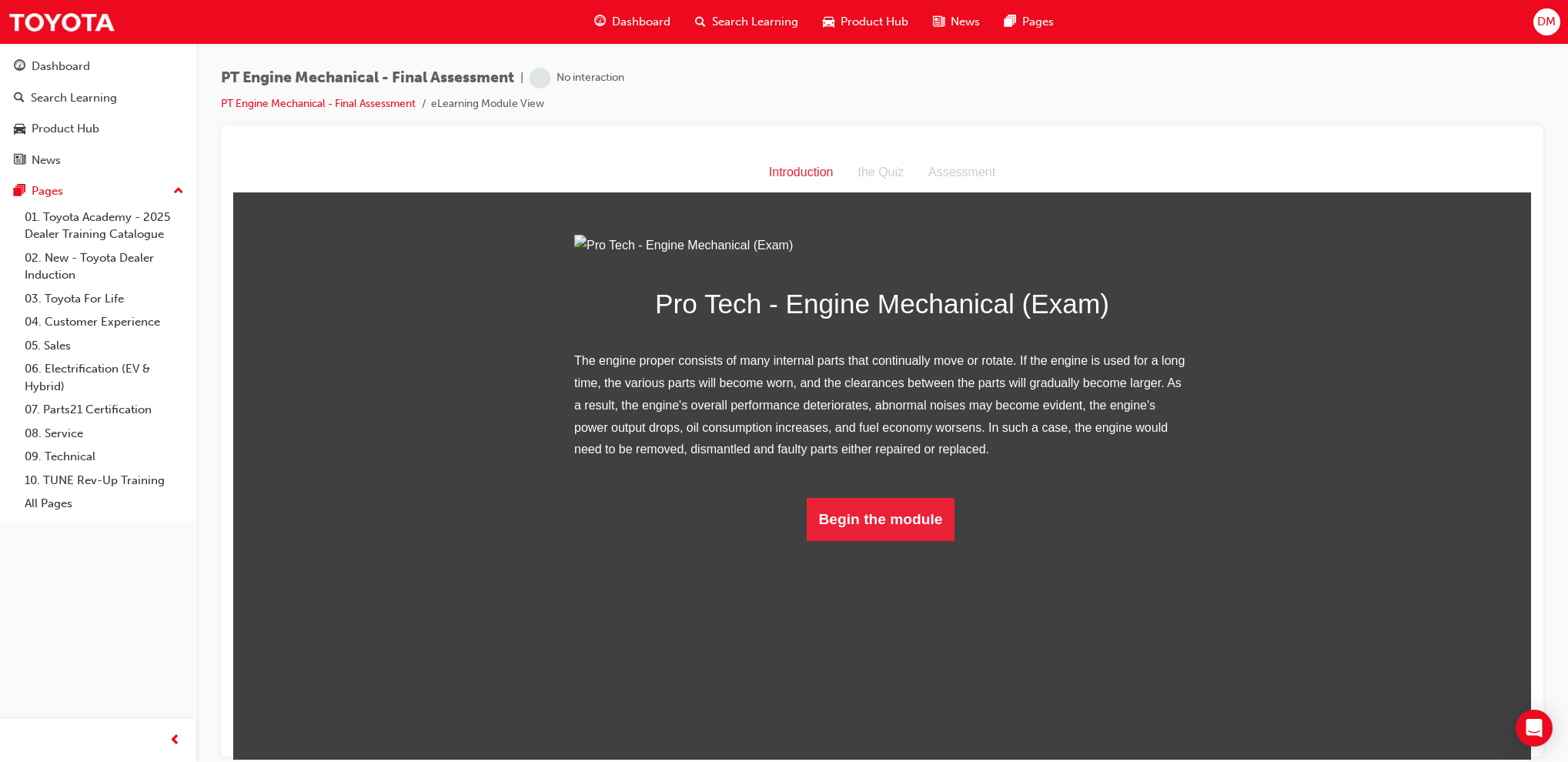 scroll, scrollTop: 0, scrollLeft: 0, axis: both 